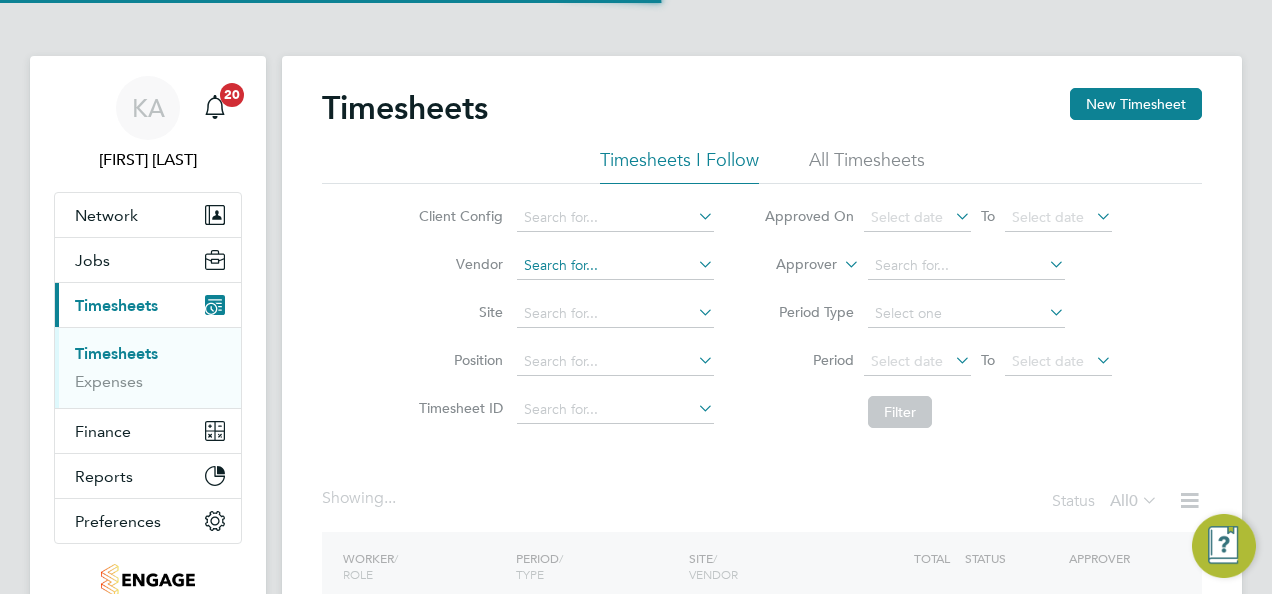 scroll, scrollTop: 0, scrollLeft: 0, axis: both 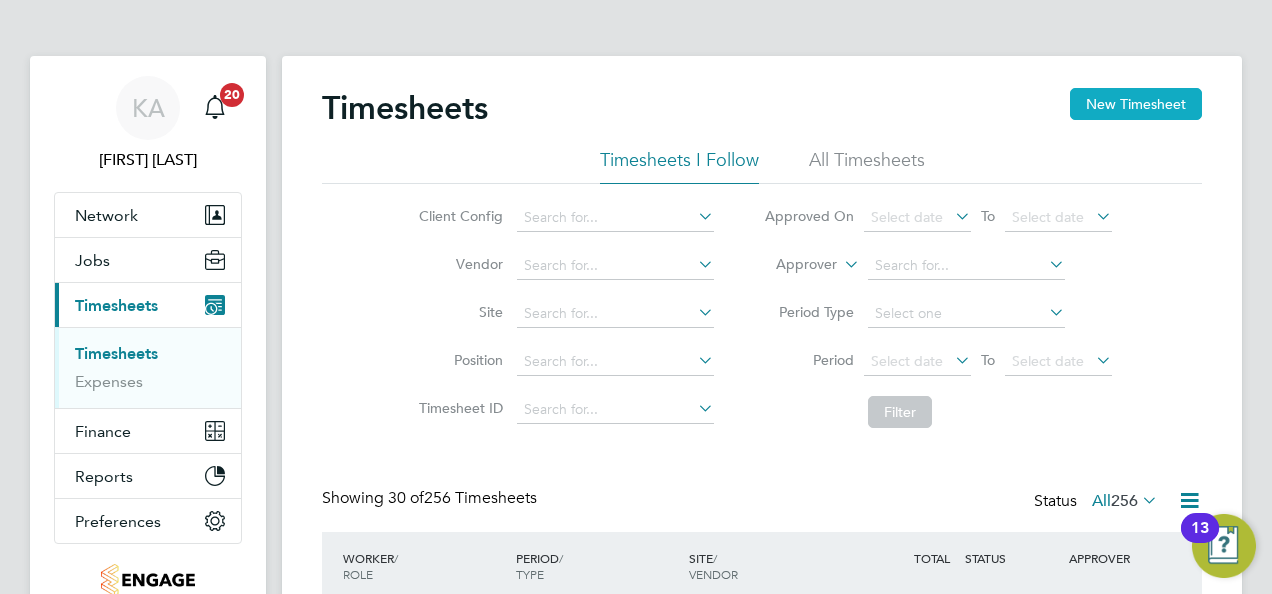 click on "New Timesheet" 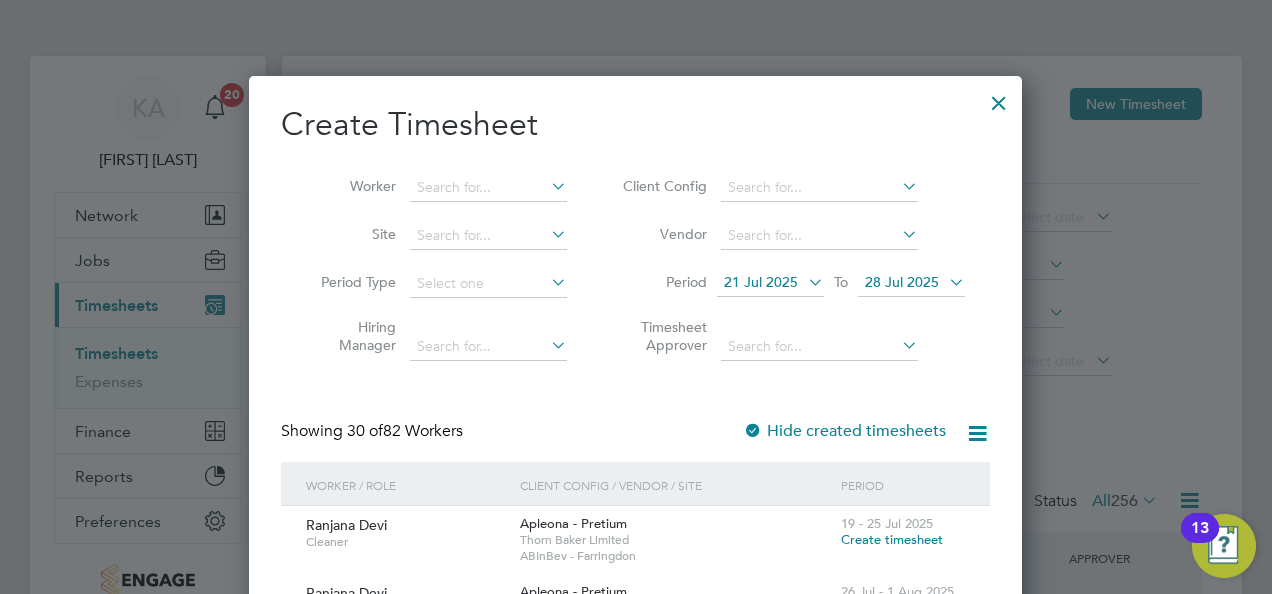 click at bounding box center (804, 282) 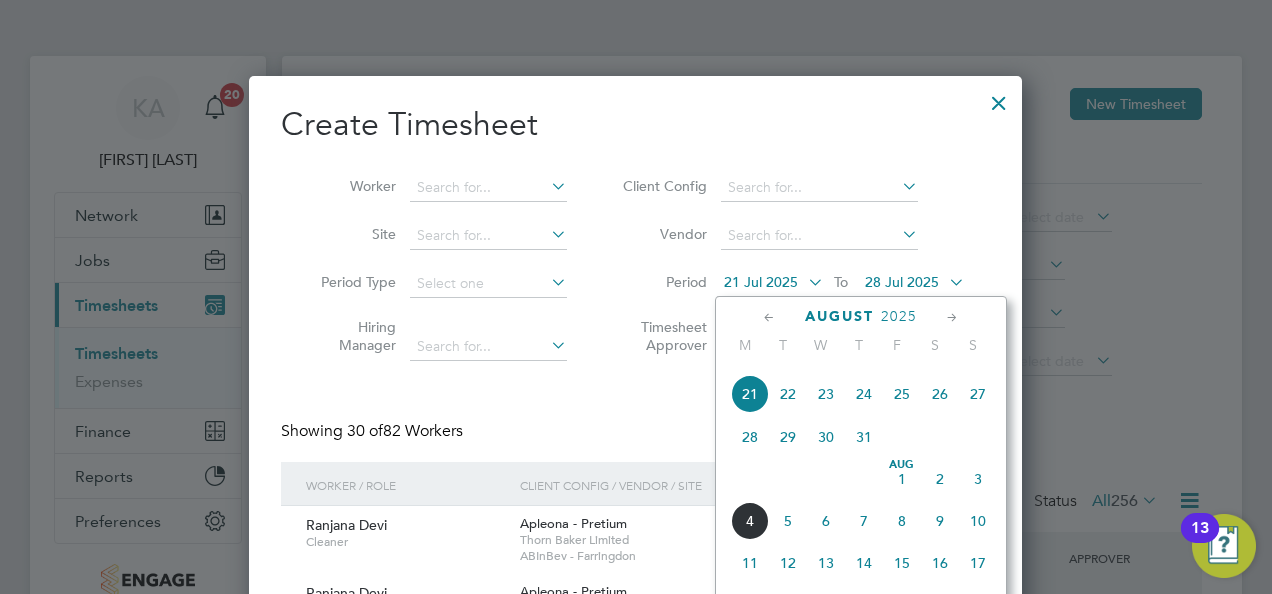 scroll, scrollTop: 829, scrollLeft: 0, axis: vertical 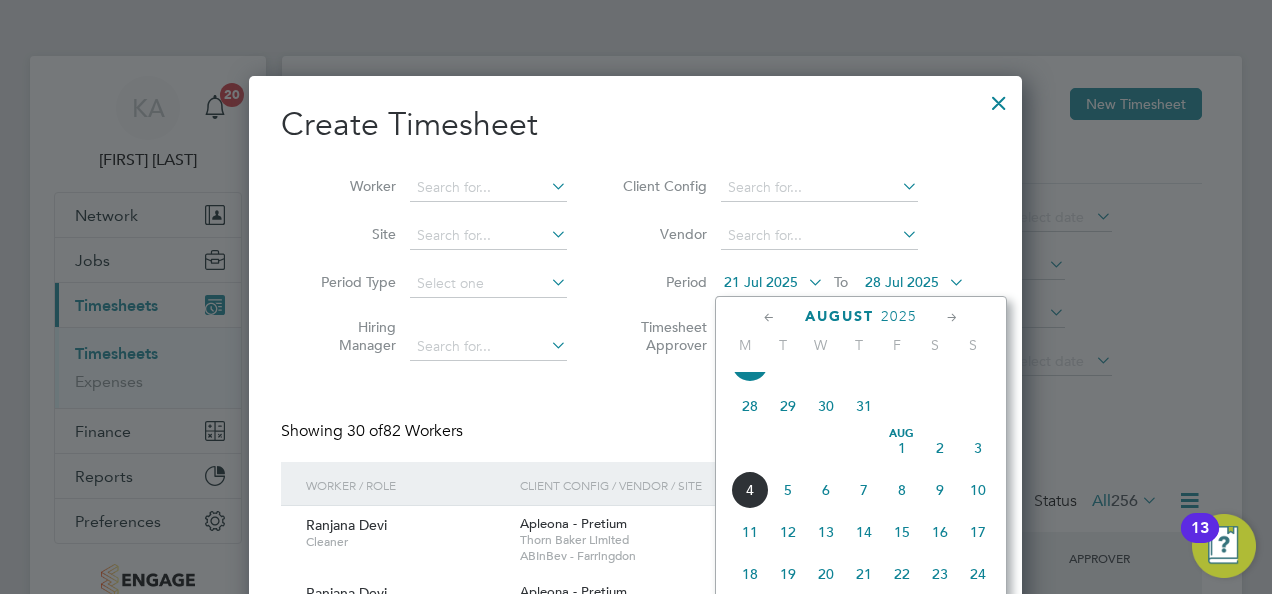 click on "28" 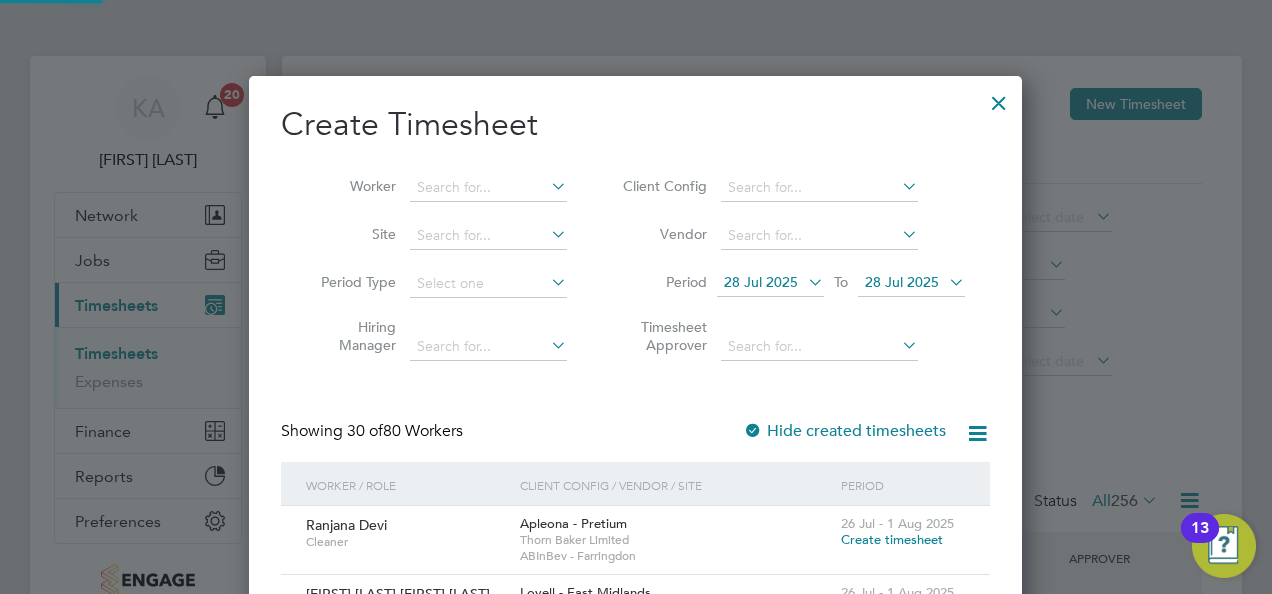 scroll, scrollTop: 10, scrollLeft: 9, axis: both 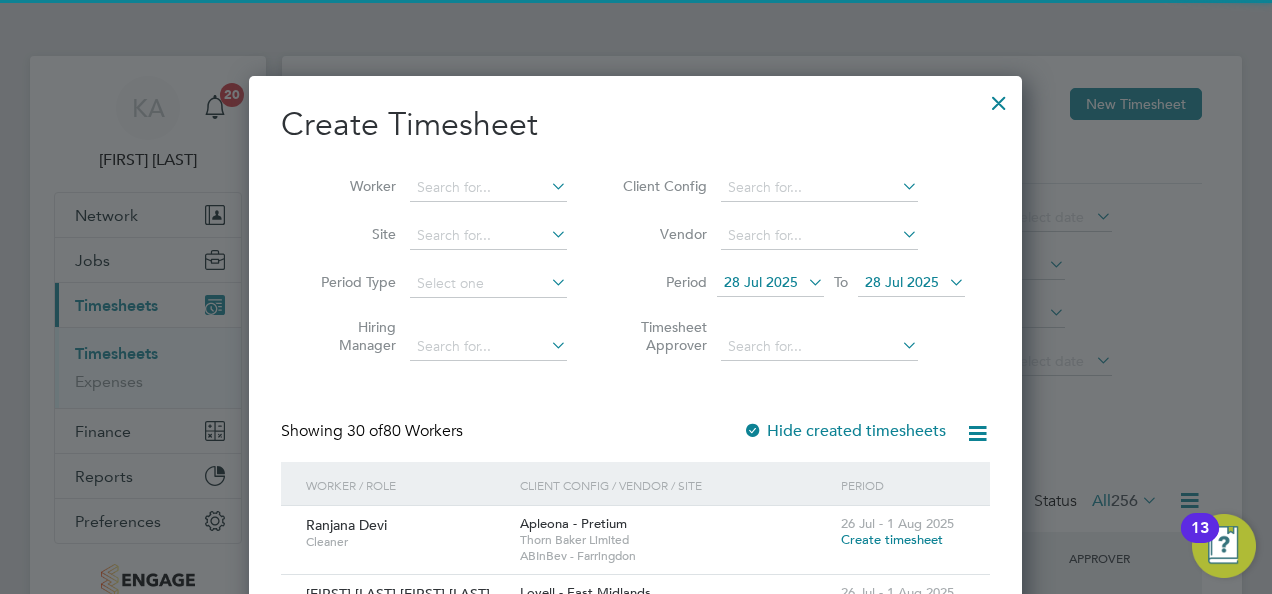 click on "28 Jul 2025" at bounding box center [911, 283] 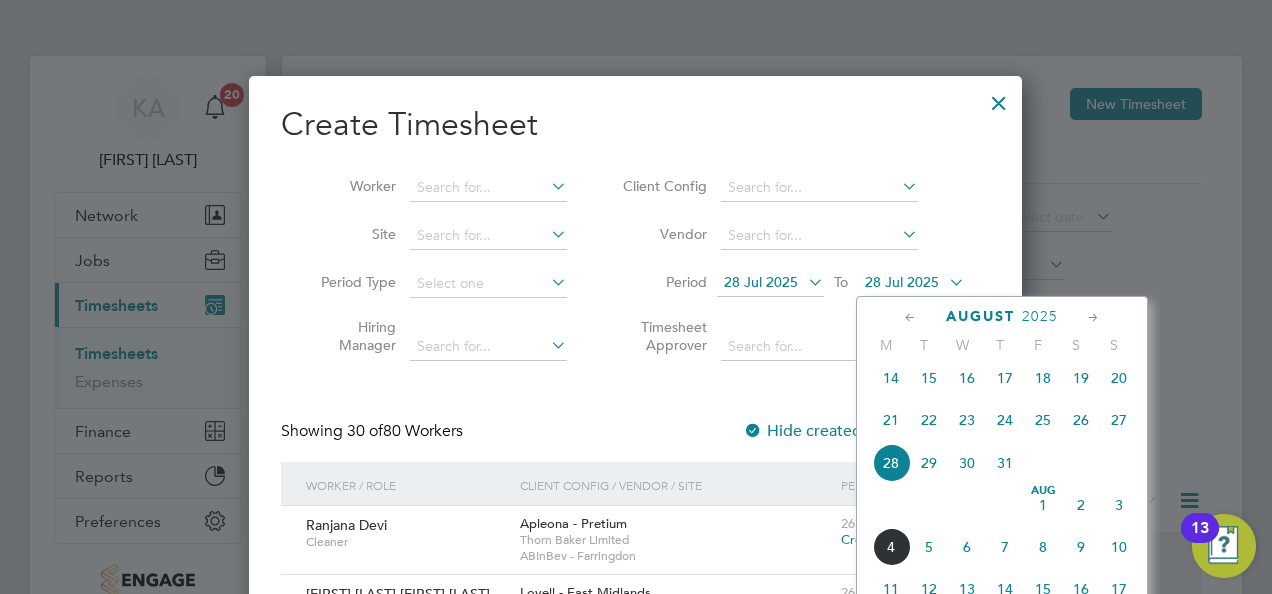 scroll, scrollTop: 872, scrollLeft: 0, axis: vertical 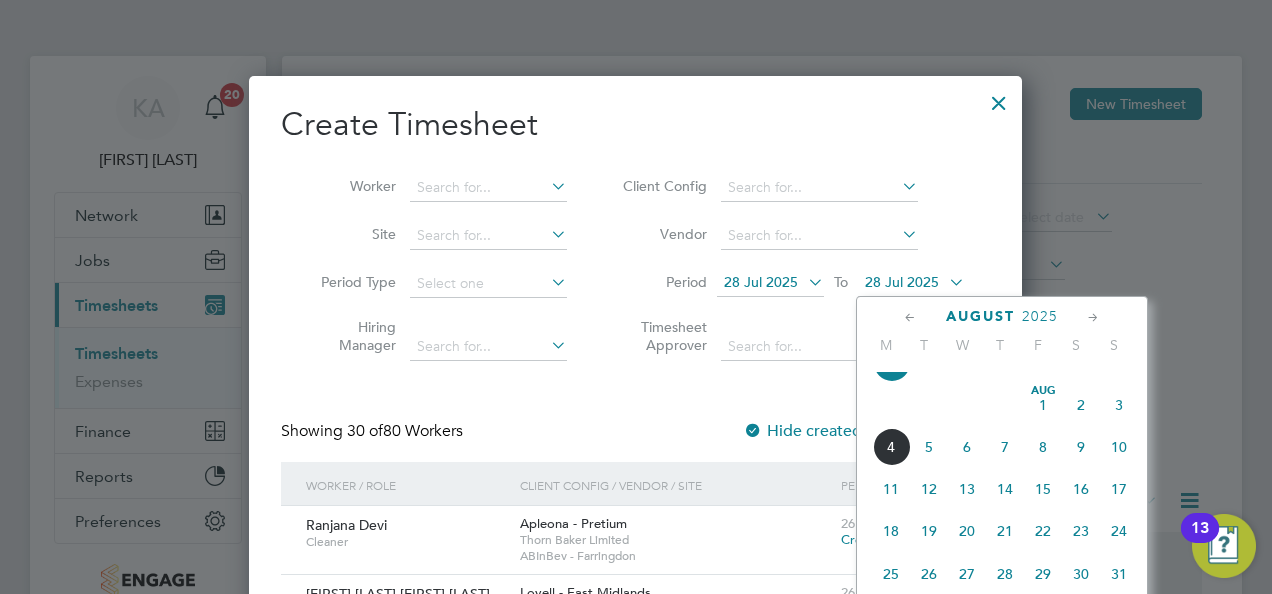 click on "Aug 1" 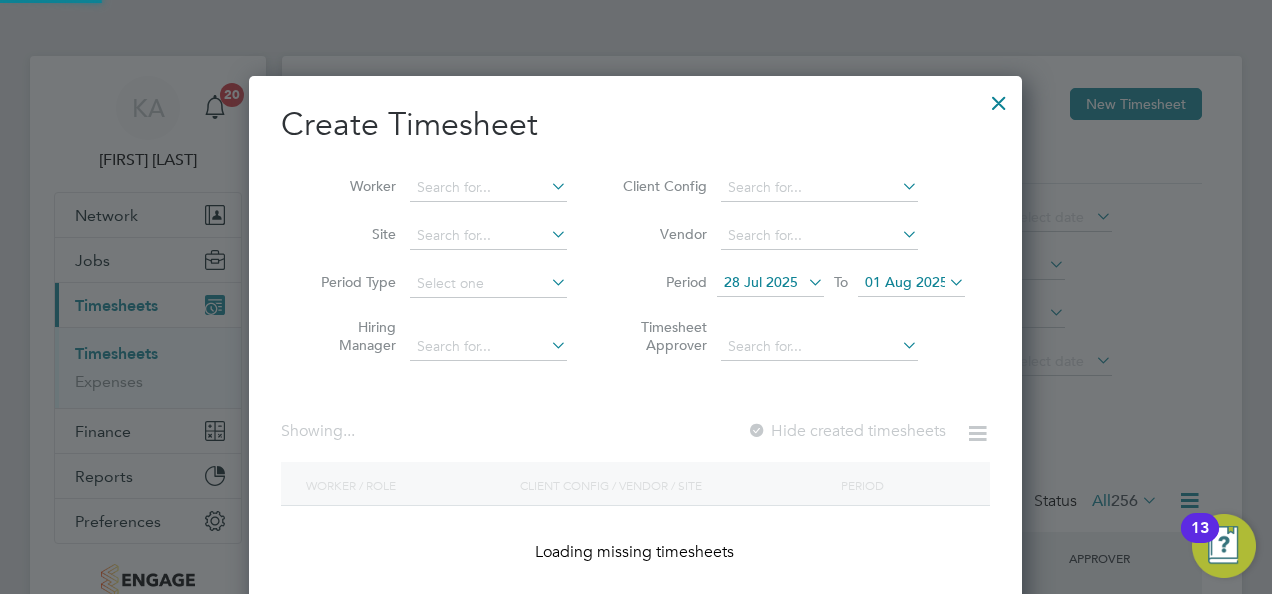 scroll, scrollTop: 10, scrollLeft: 9, axis: both 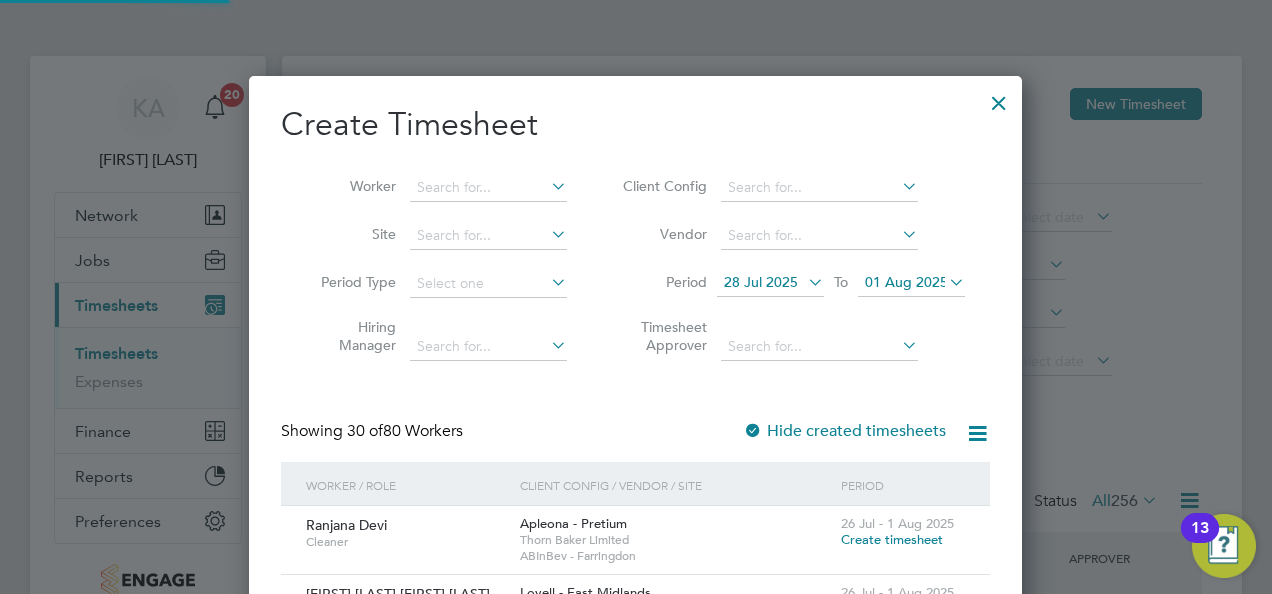 click at bounding box center [898, 186] 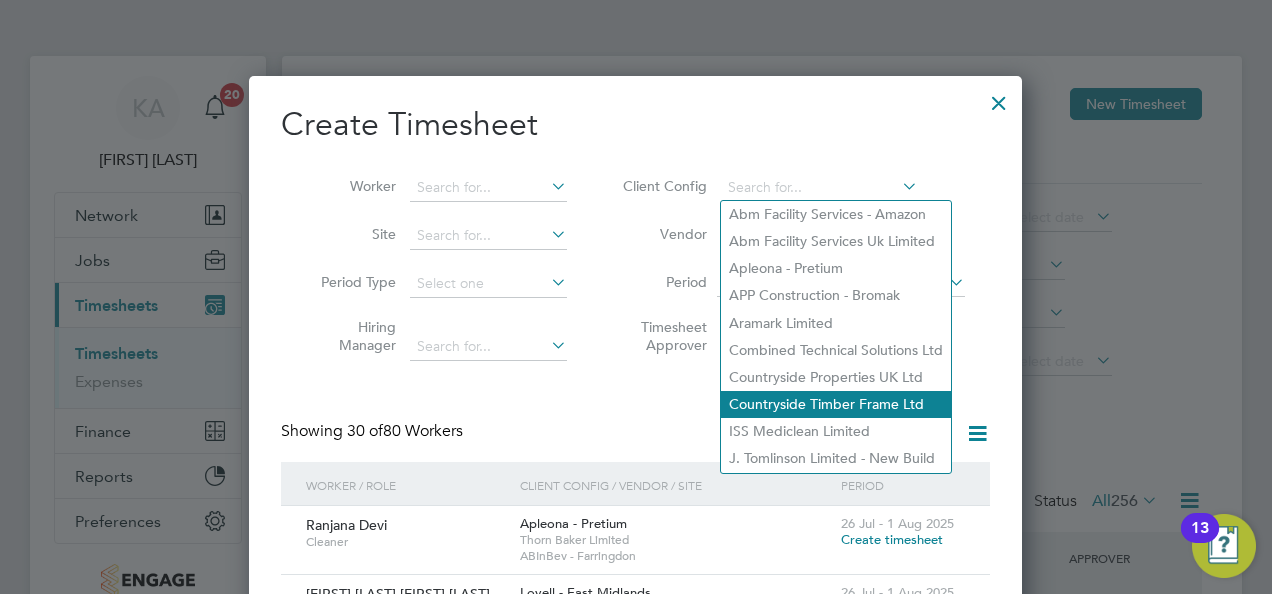 click on "Countryside Timber Frame Ltd" 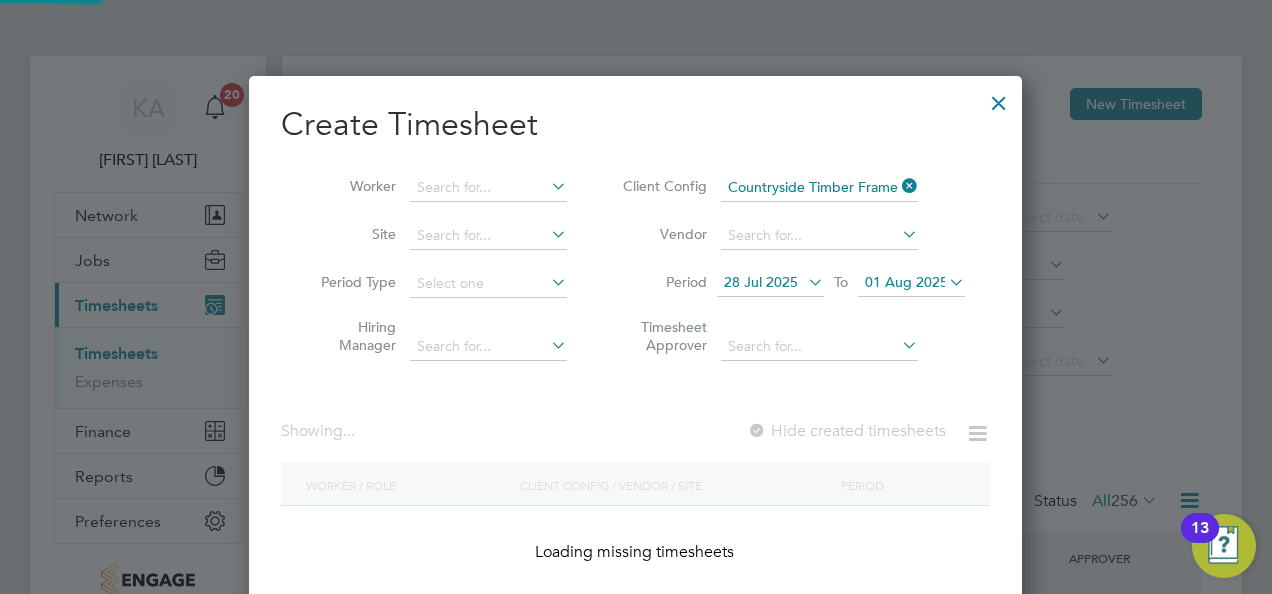 scroll, scrollTop: 10, scrollLeft: 9, axis: both 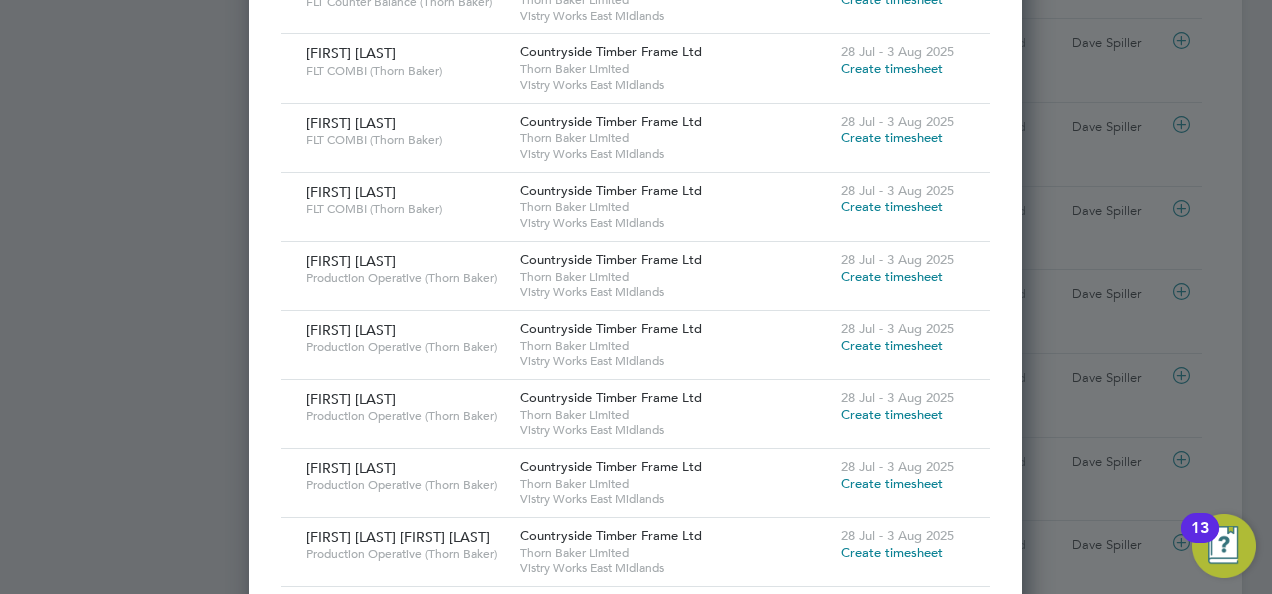 click on "Create timesheet" at bounding box center (892, 345) 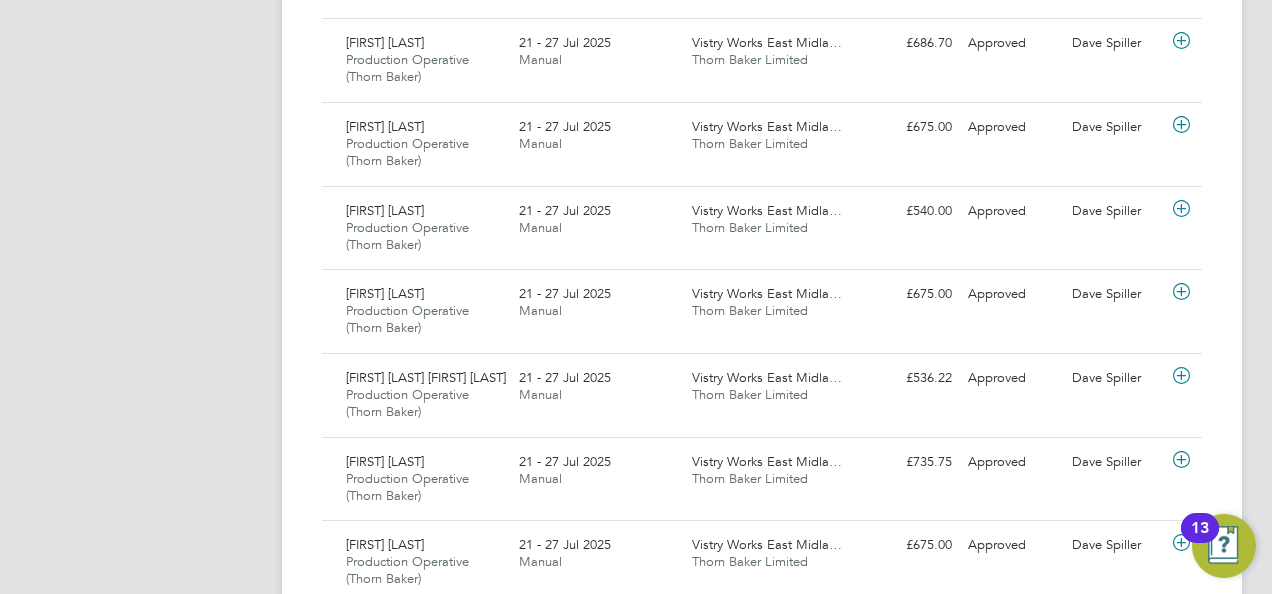 scroll, scrollTop: 0, scrollLeft: 0, axis: both 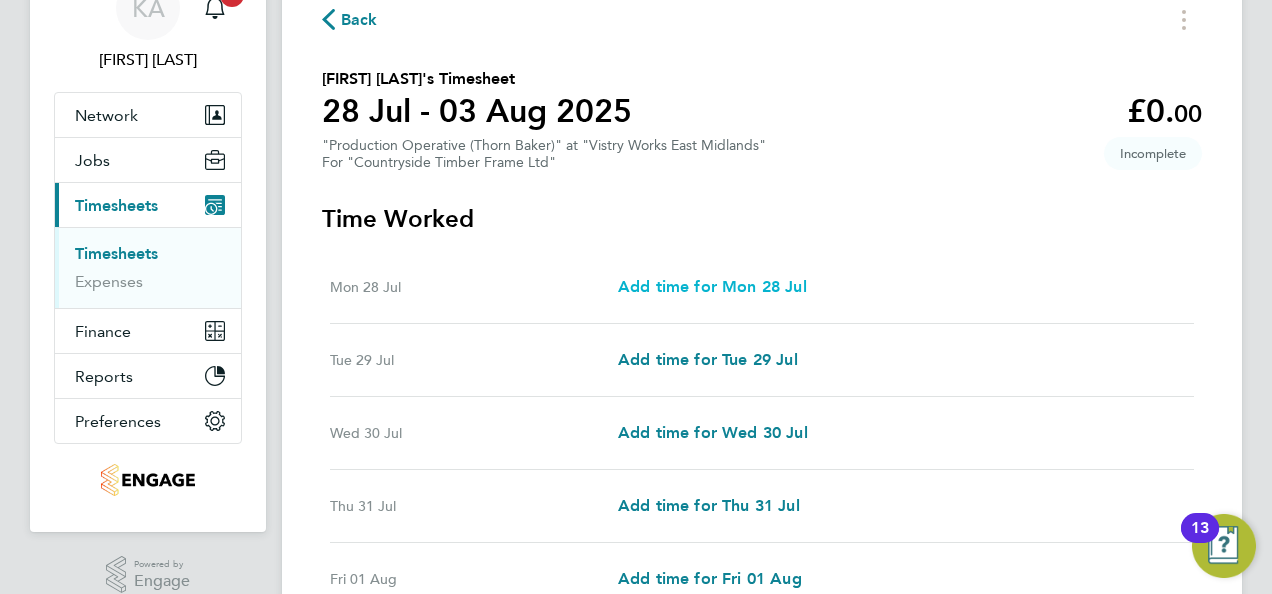 click on "Add time for Mon 28 Jul" at bounding box center [712, 286] 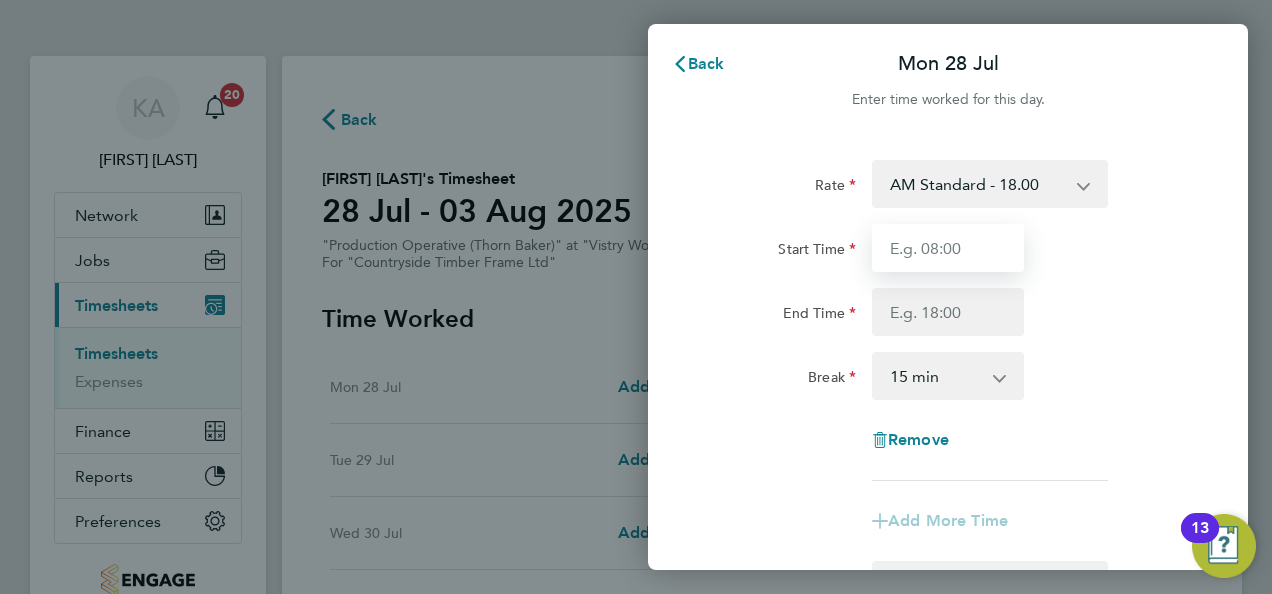 click on "Start Time" at bounding box center (948, 248) 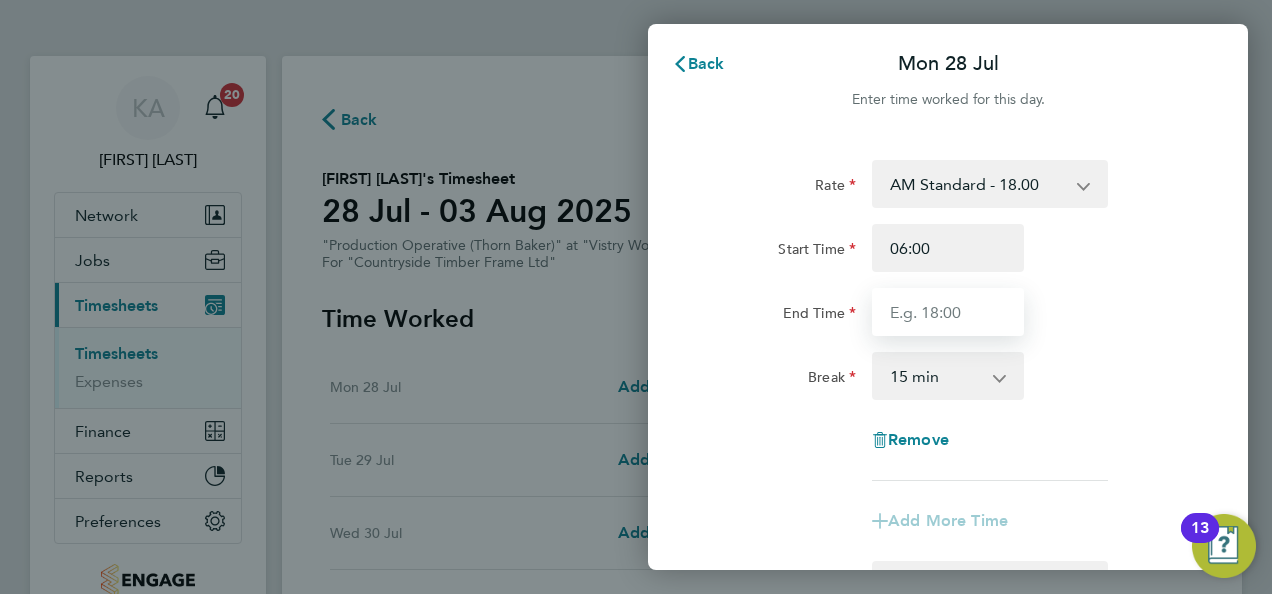 type on "14:00" 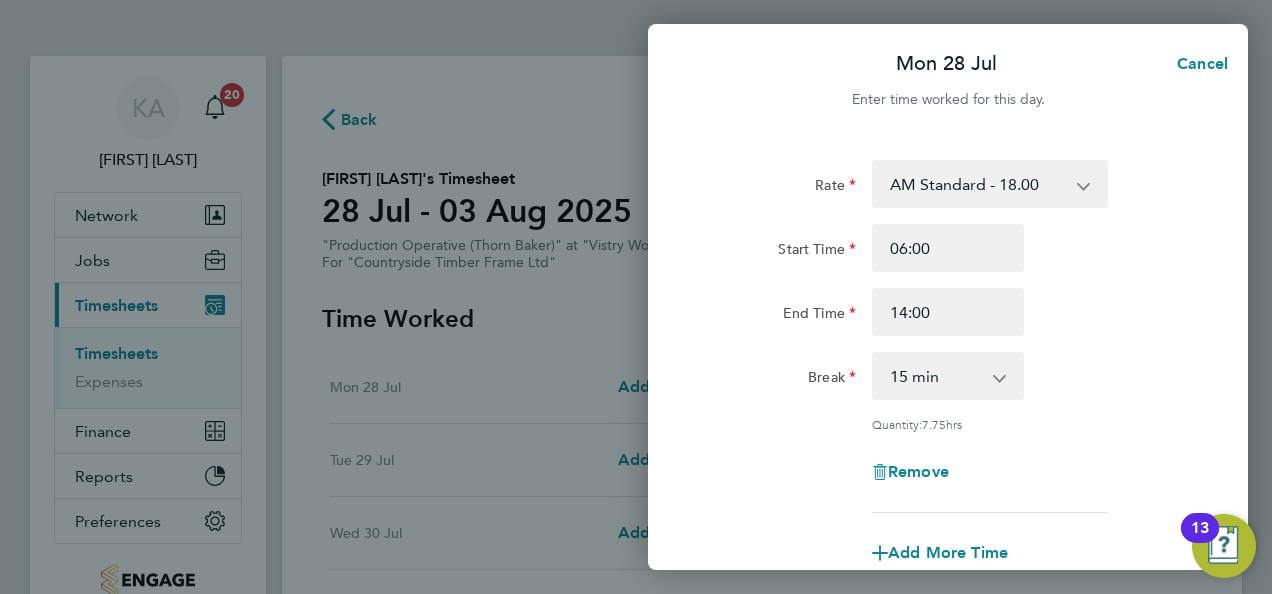 click on "0 min   15 min   30 min   45 min   60 min   75 min   90 min" at bounding box center (936, 376) 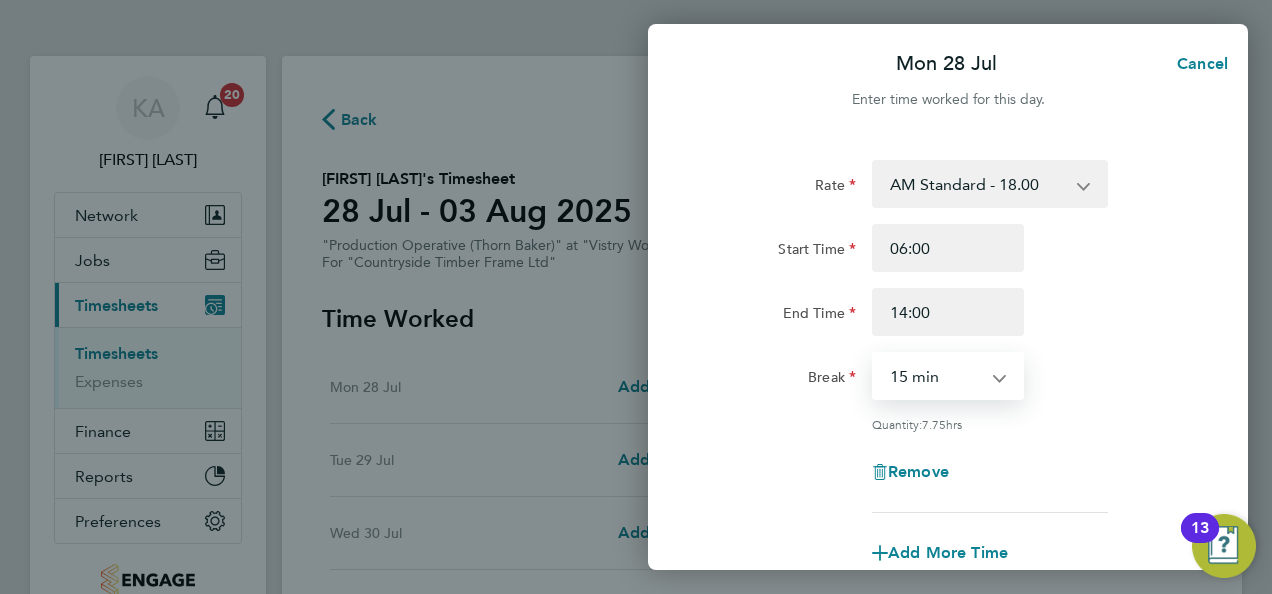 select on "30" 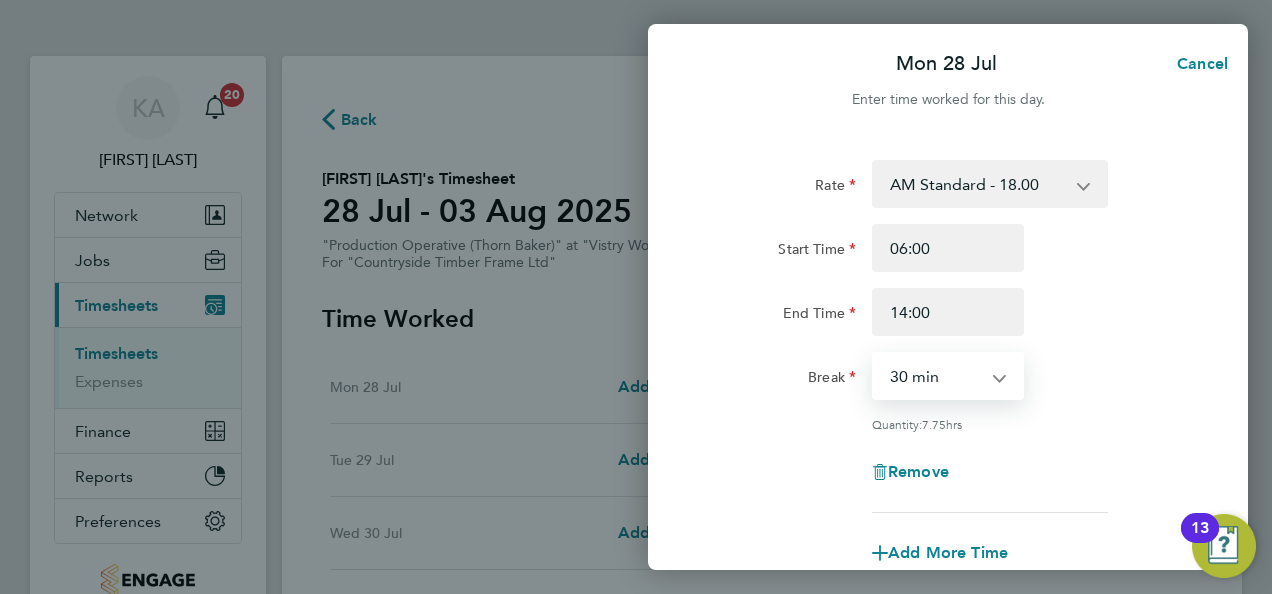 click on "0 min   15 min   30 min   45 min   60 min   75 min   90 min" at bounding box center (936, 376) 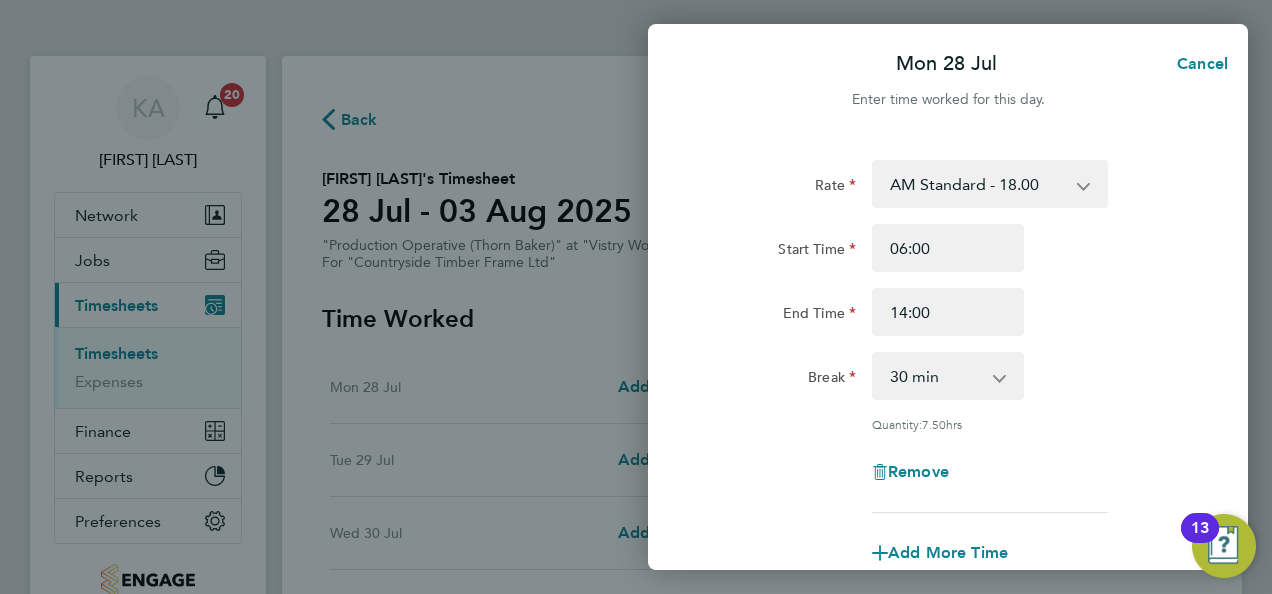 click on "Rate  AM Standard - 18.00   PM OT 2 - 39.24   OT 1 - 27.00   PM Standard - 19.62   OT2 - 36.00   PM OT 1 - 29.43
Start Time 06:00 End Time 14:00 Break  0 min   15 min   30 min   45 min   60 min   75 min   90 min
Quantity:  7.50  hrs
Remove" 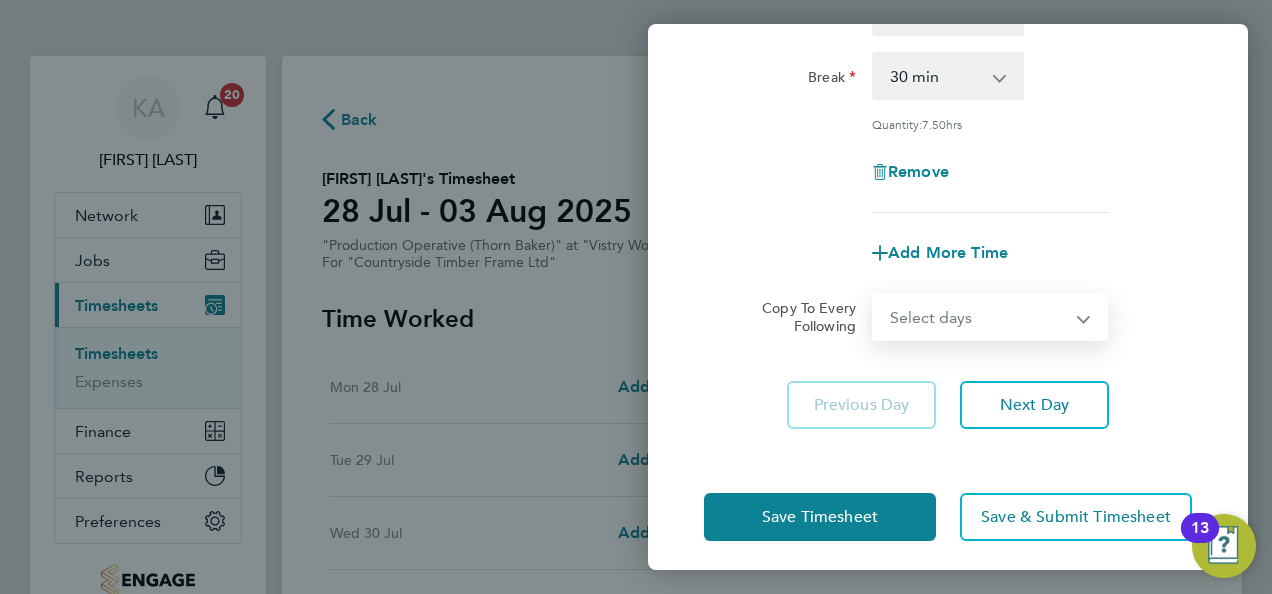 click on "Select days   Day   Weekday (Mon-Fri)   Weekend (Sat-Sun)   Tuesday   Wednesday   Thursday   Friday   Saturday   Sunday" at bounding box center [979, 317] 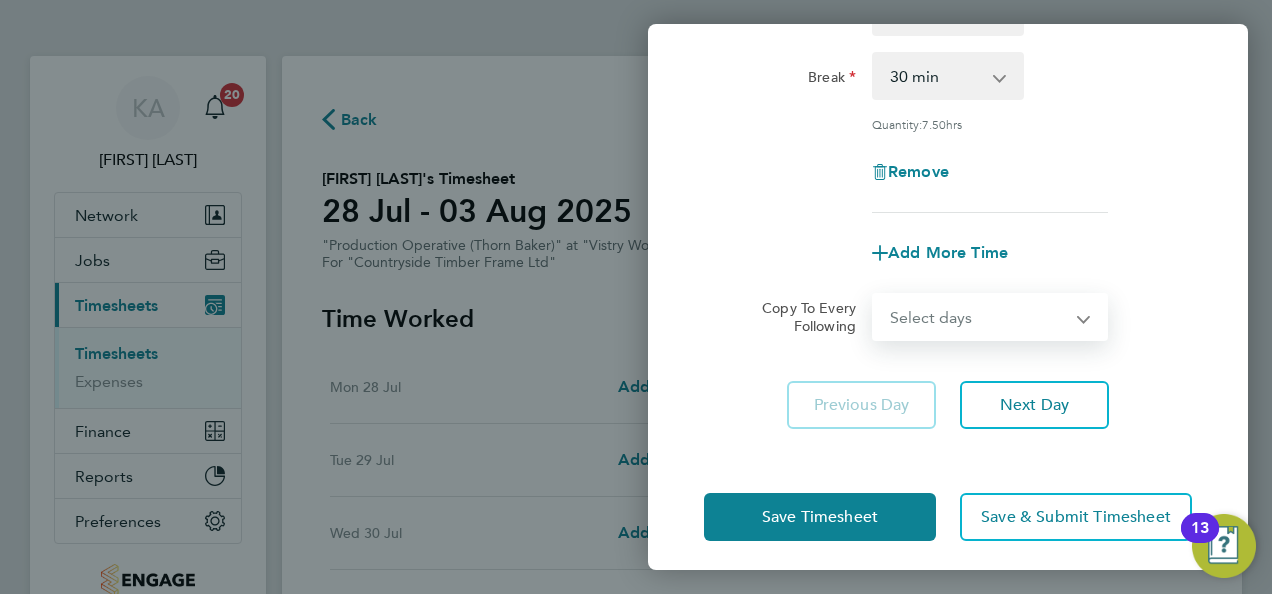 select on "WEEKDAY" 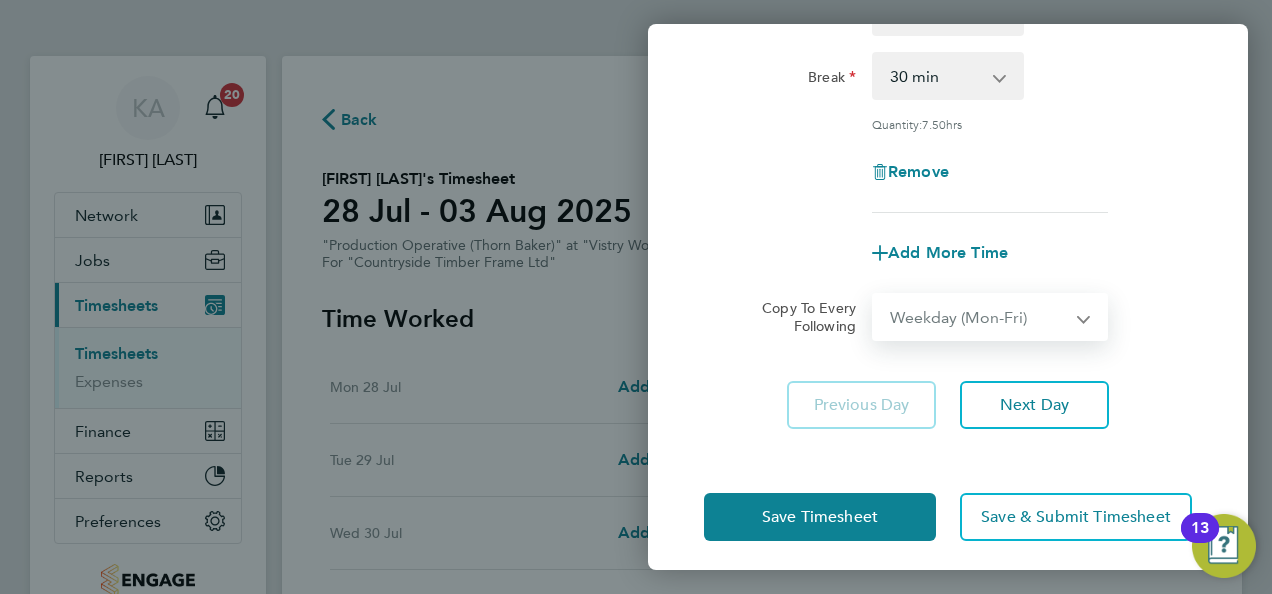 click on "Select days   Day   Weekday (Mon-Fri)   Weekend (Sat-Sun)   Tuesday   Wednesday   Thursday   Friday   Saturday   Sunday" at bounding box center [979, 317] 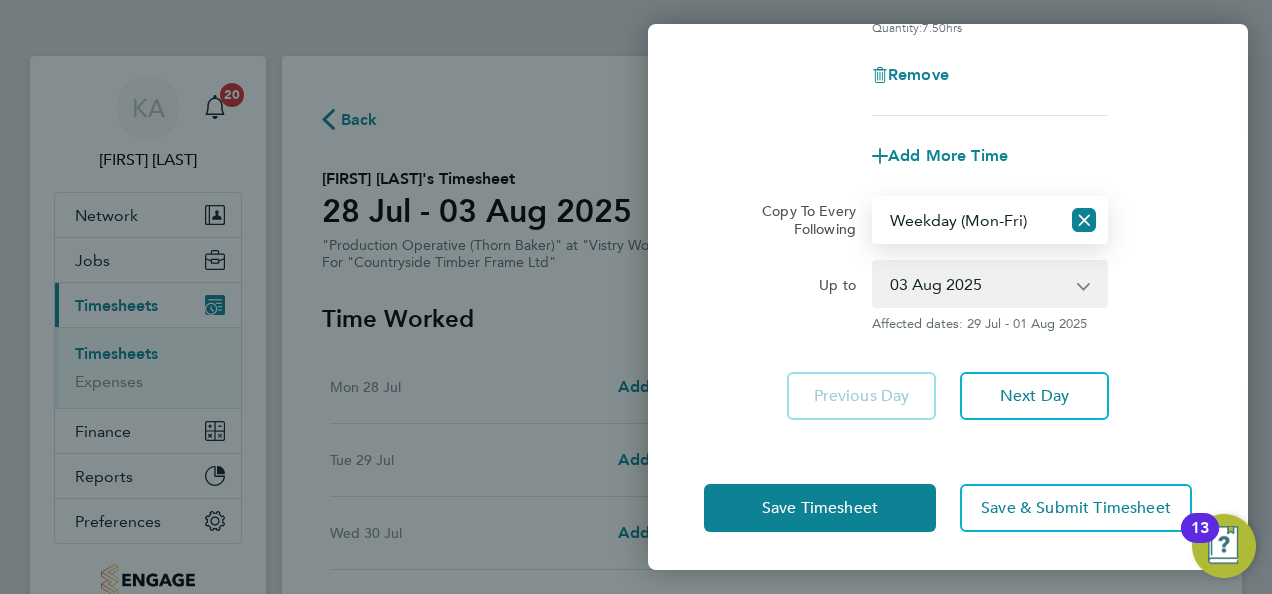 click on "29 Jul 2025   30 Jul 2025   31 Jul 2025   01 Aug 2025   02 Aug 2025   03 Aug 2025" at bounding box center [978, 284] 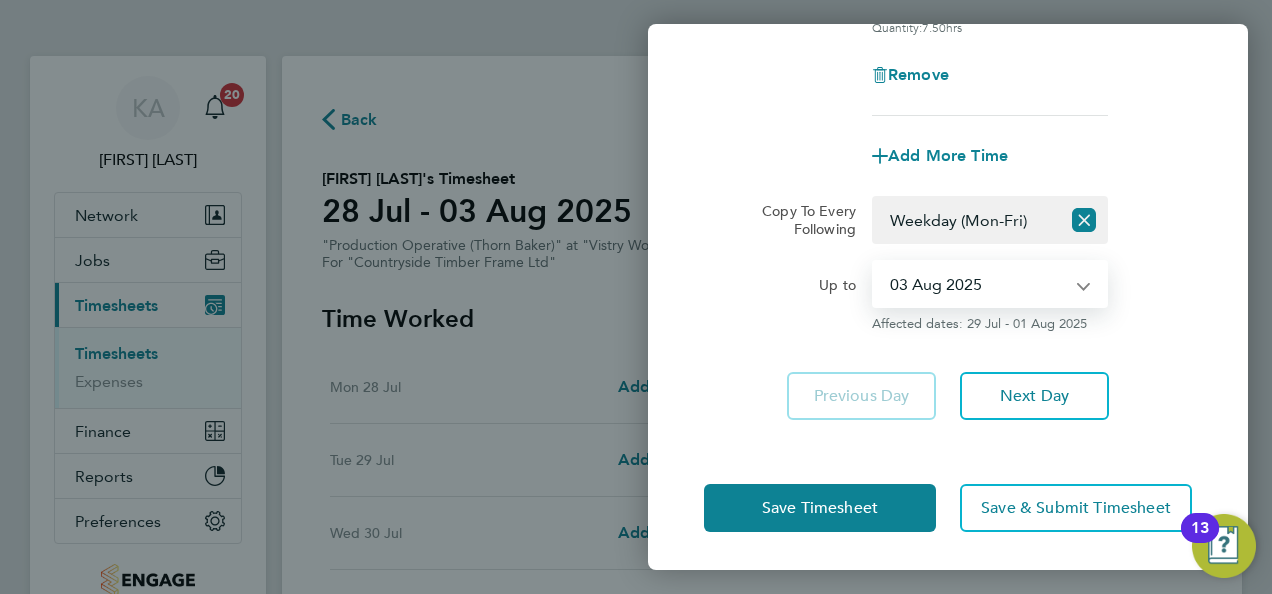select on "2025-07-31" 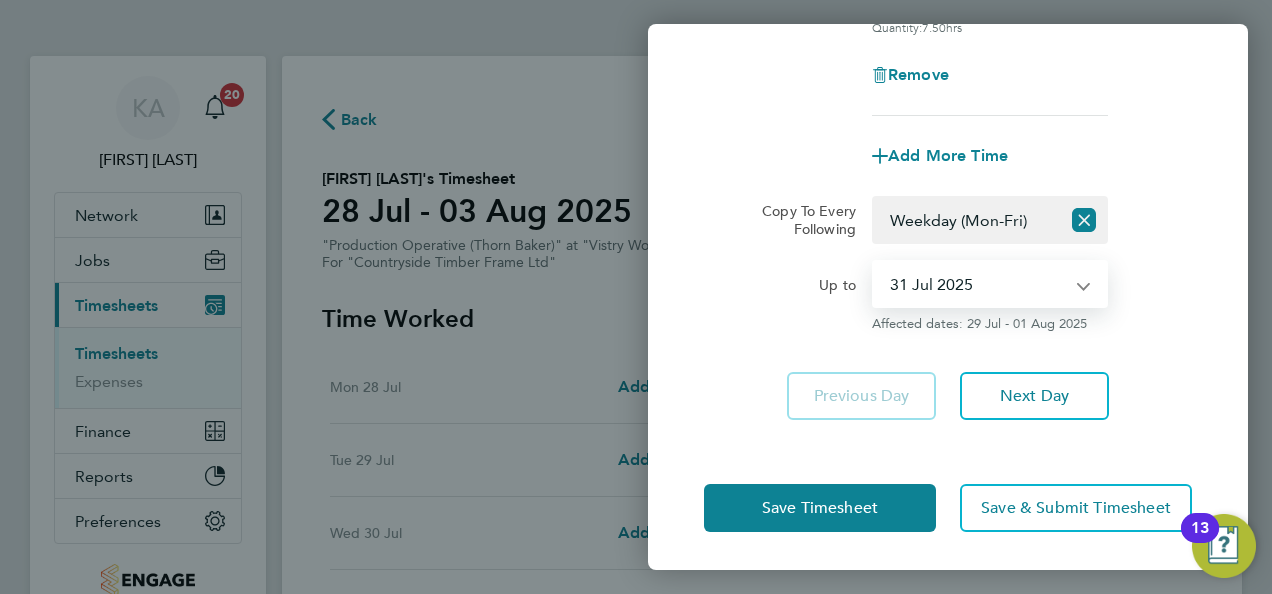 click on "29 Jul 2025   30 Jul 2025   31 Jul 2025   01 Aug 2025   02 Aug 2025   03 Aug 2025" at bounding box center [978, 284] 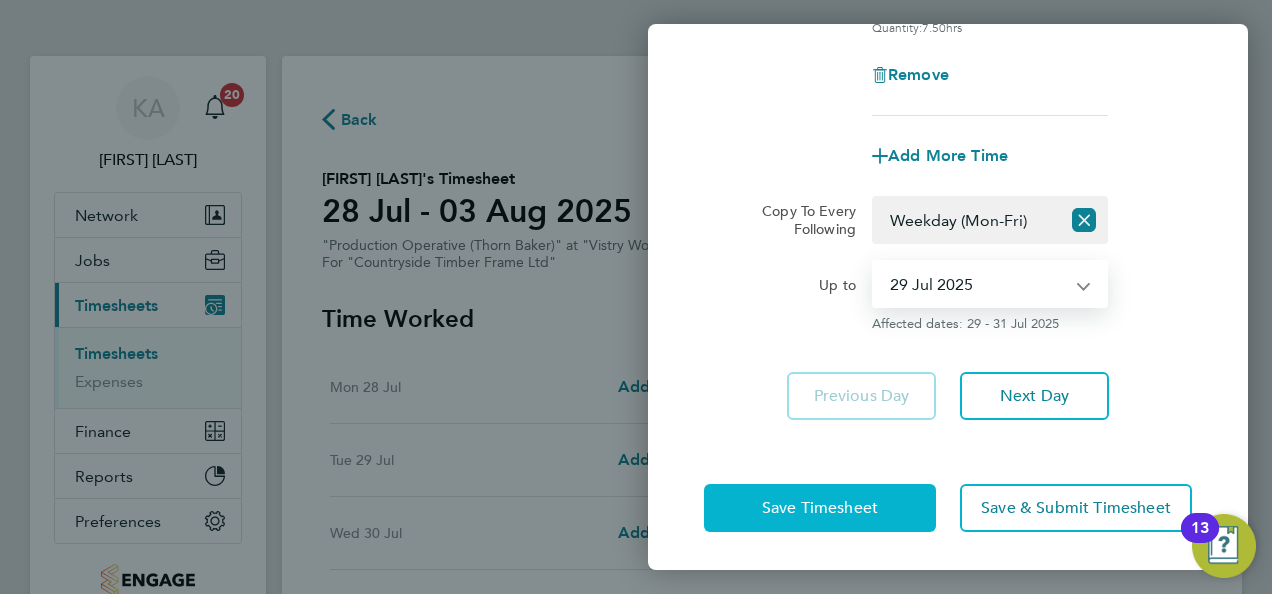 click on "Save Timesheet" 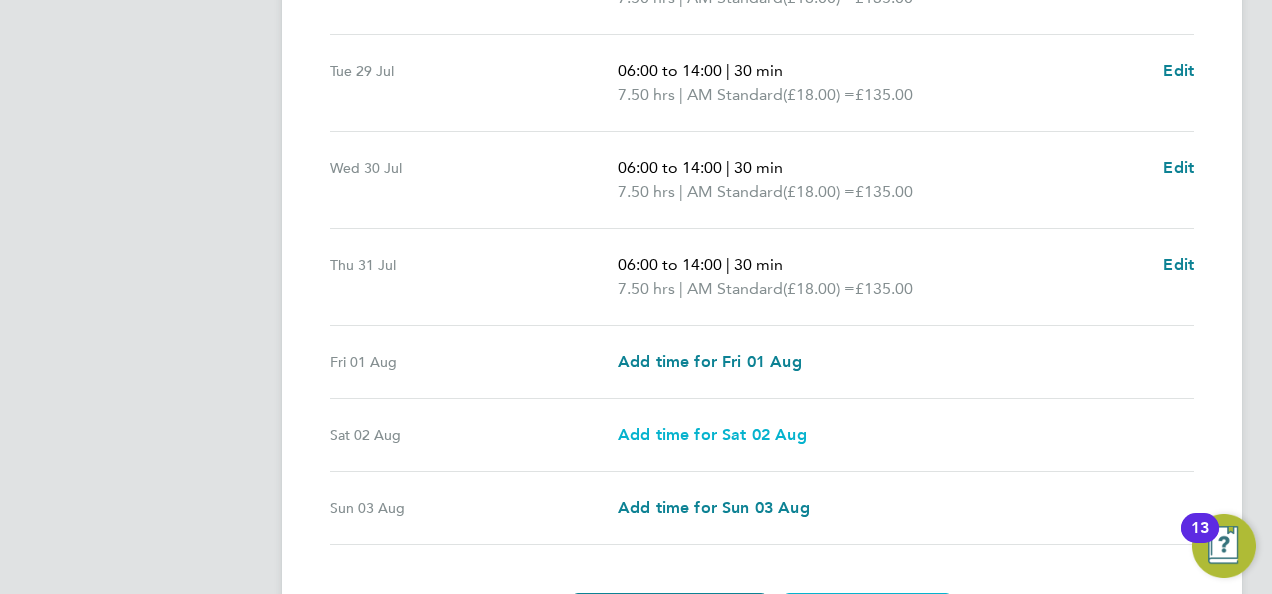 click on "Add time for Sat 02 Aug" at bounding box center (712, 434) 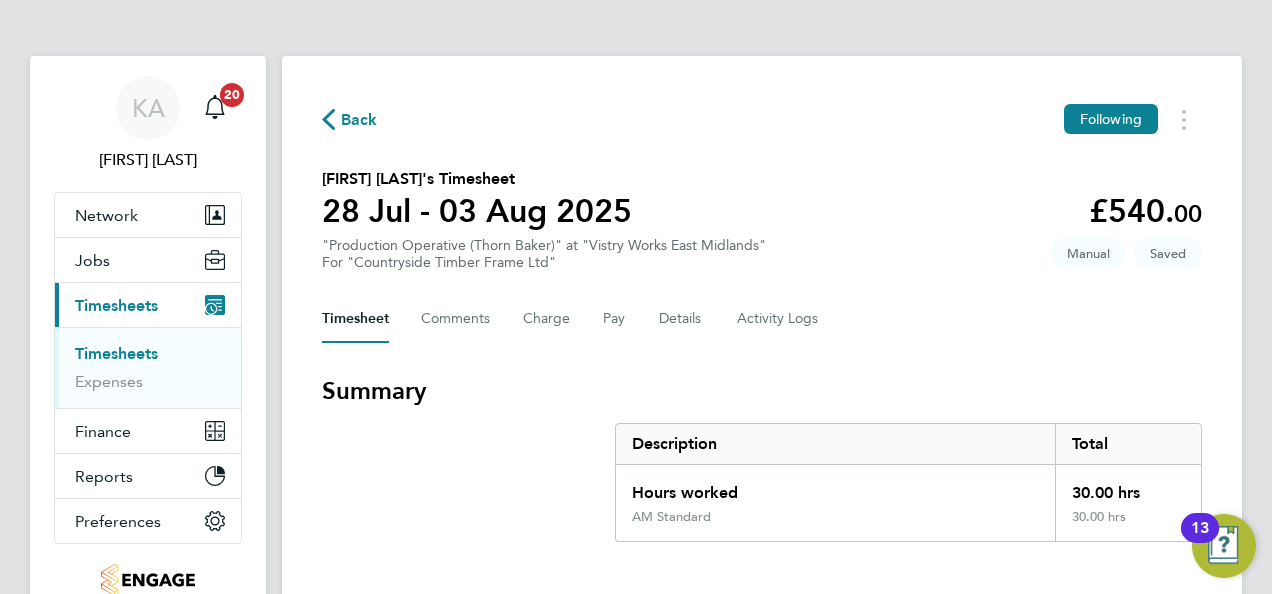 select on "15" 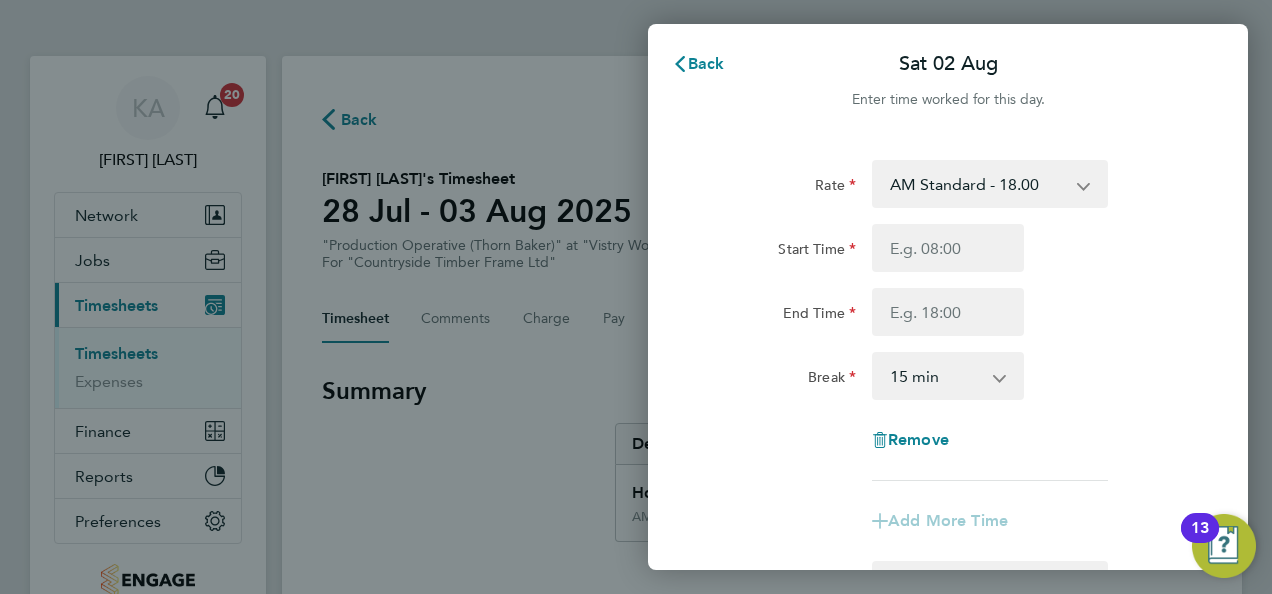 click 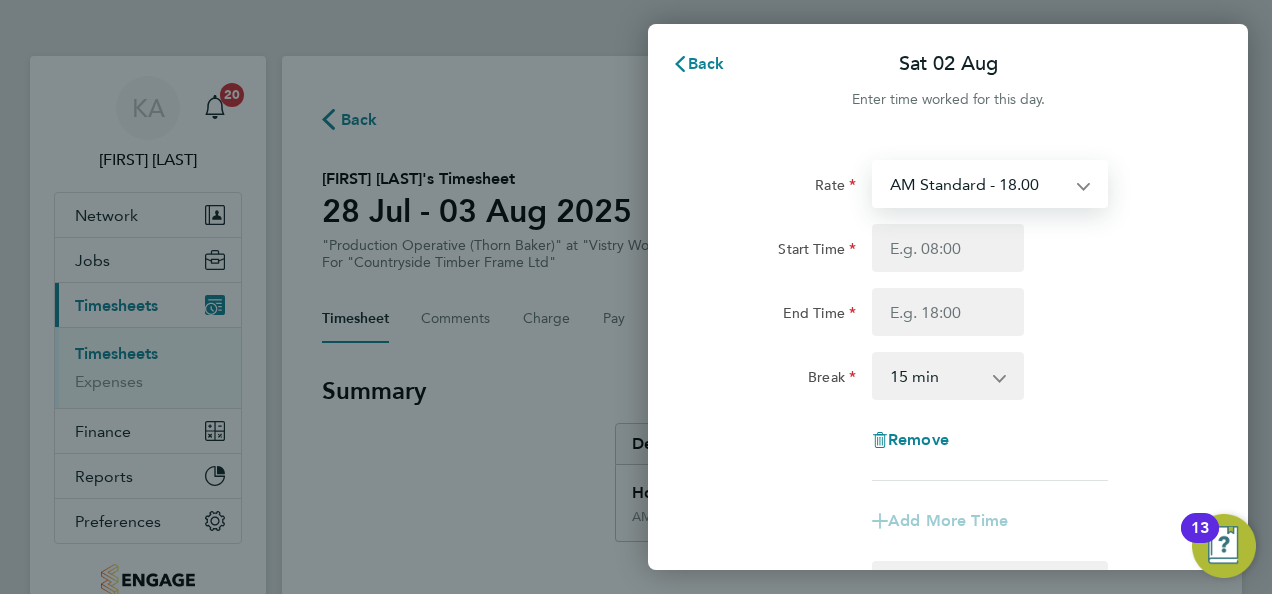 select on "15" 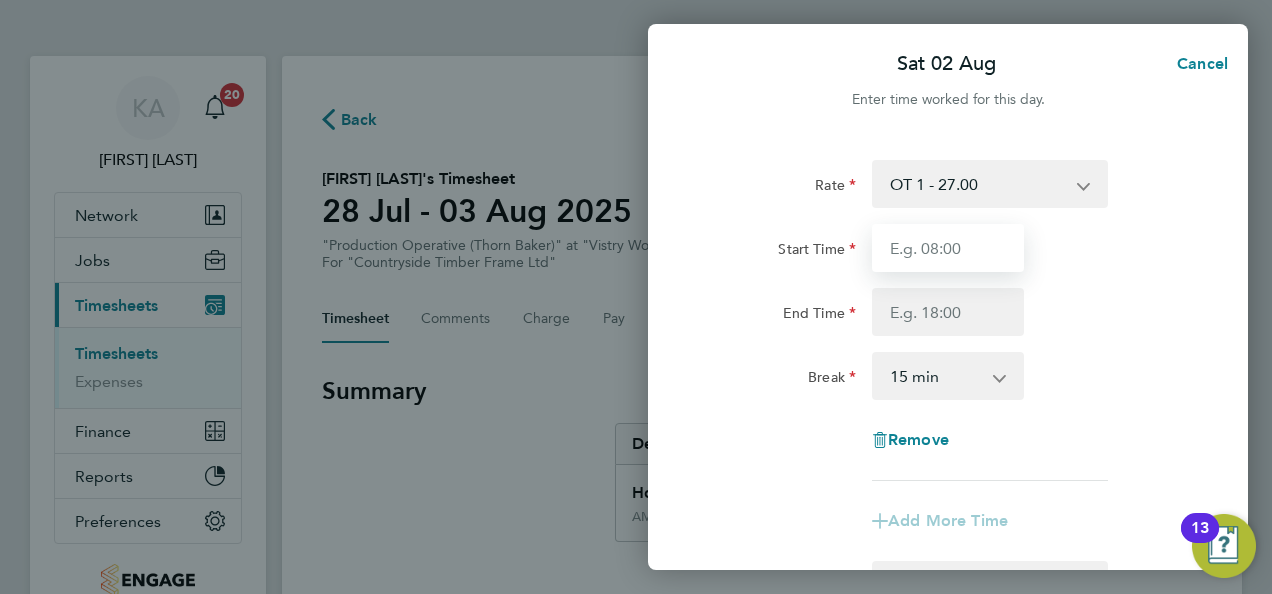 click on "Start Time" at bounding box center [948, 248] 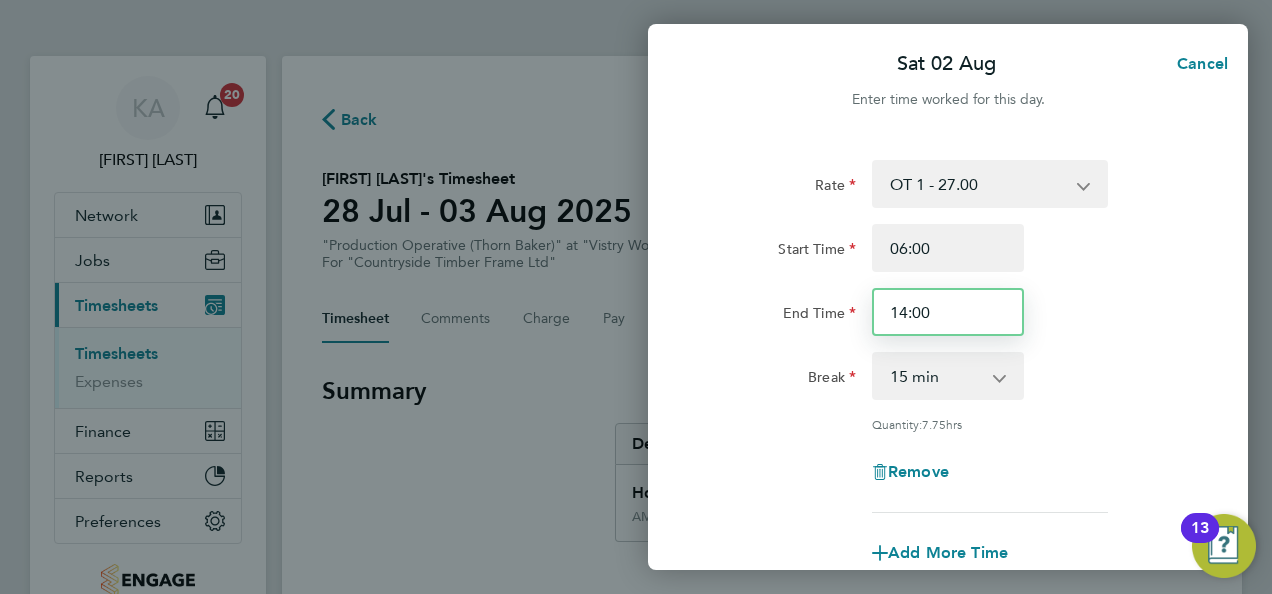 drag, startPoint x: 956, startPoint y: 314, endPoint x: 857, endPoint y: 308, distance: 99.18165 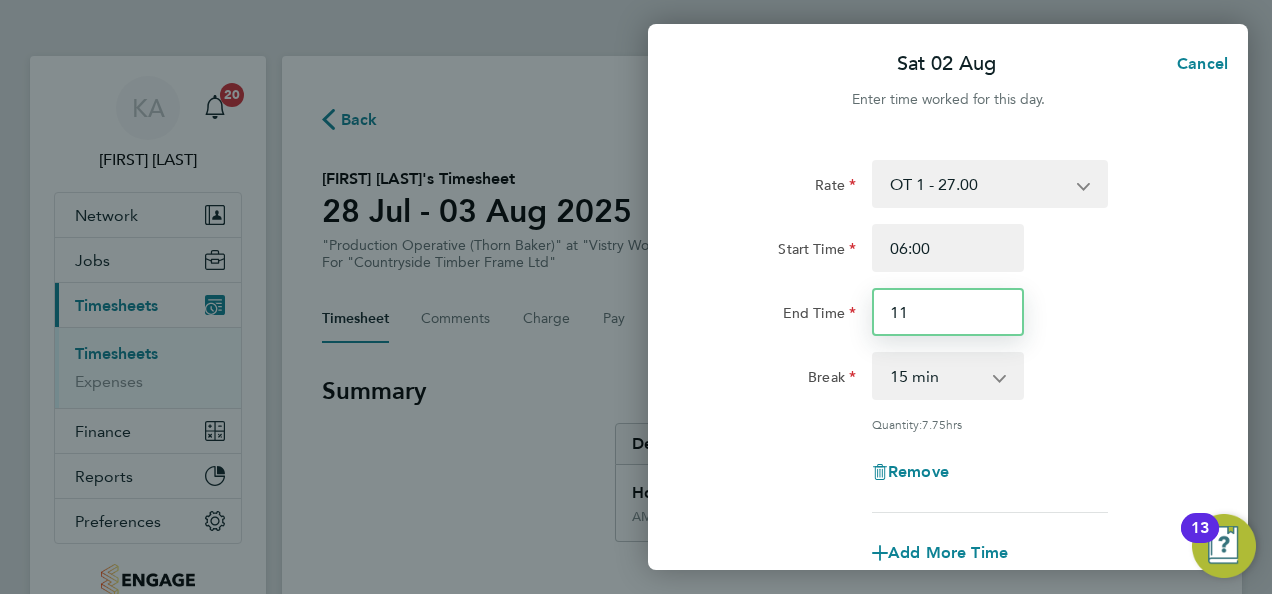 type on "11:00" 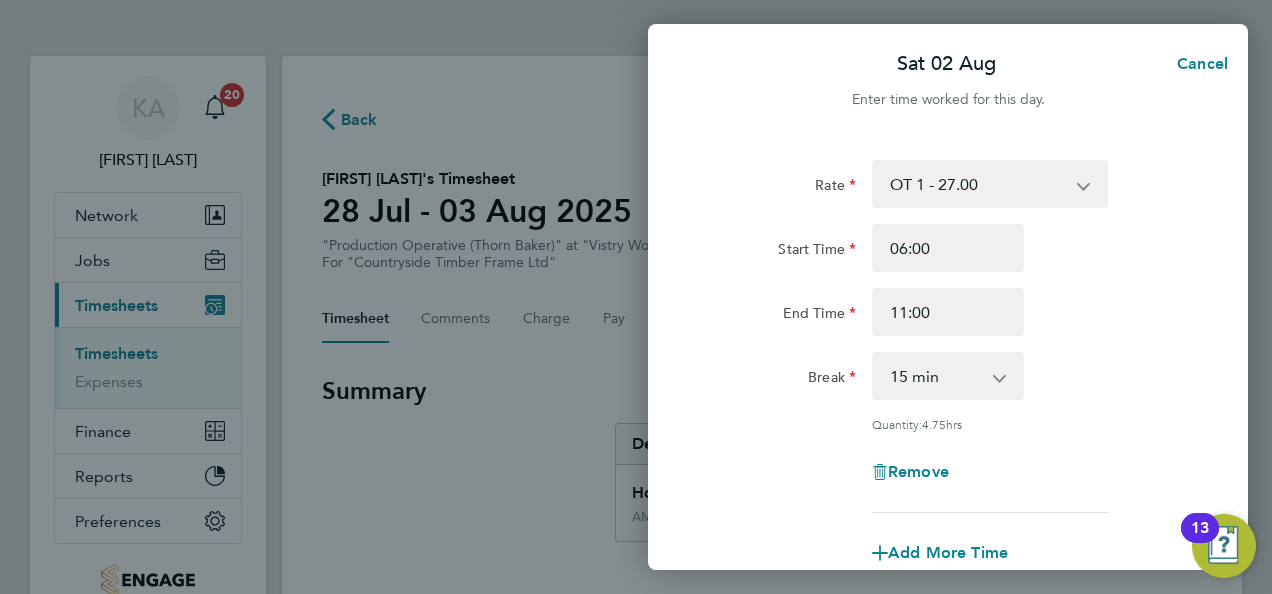 click 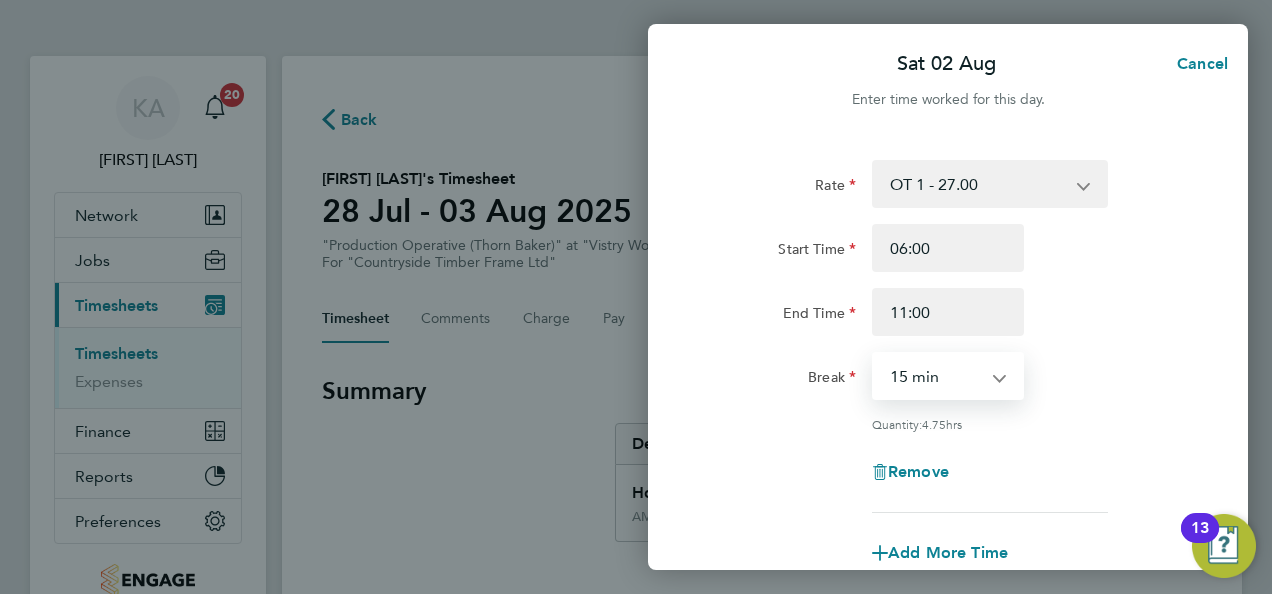 click on "0 min   15 min   30 min   45 min   60 min   75 min   90 min" at bounding box center (936, 376) 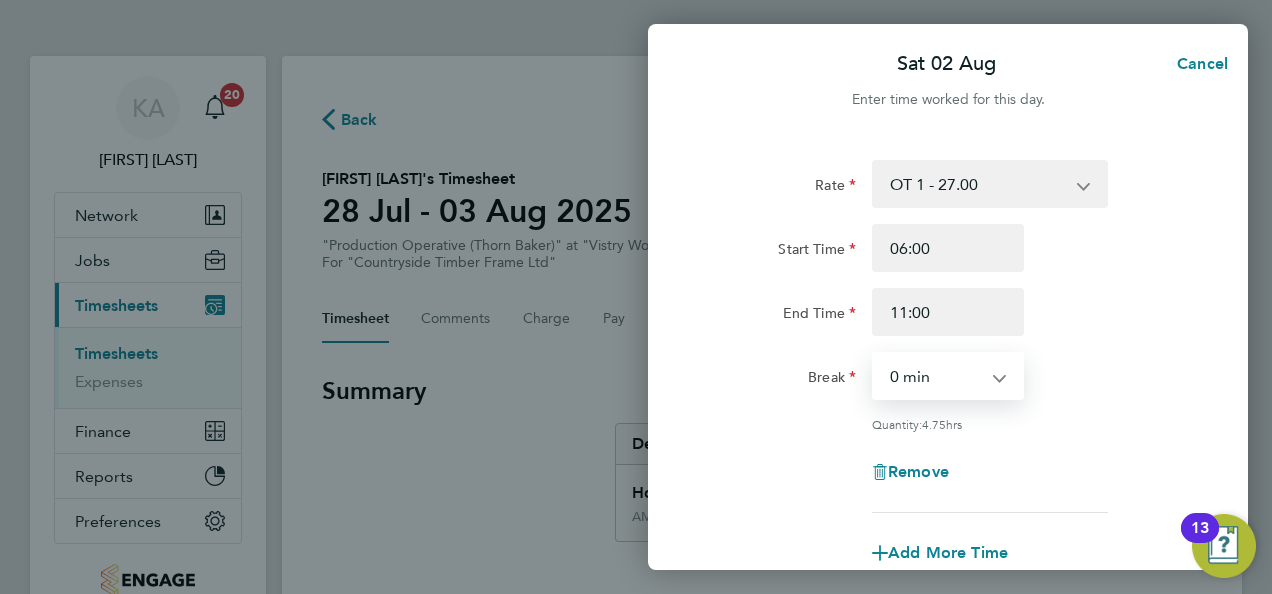 click on "0 min   15 min   30 min   45 min   60 min   75 min   90 min" at bounding box center [936, 376] 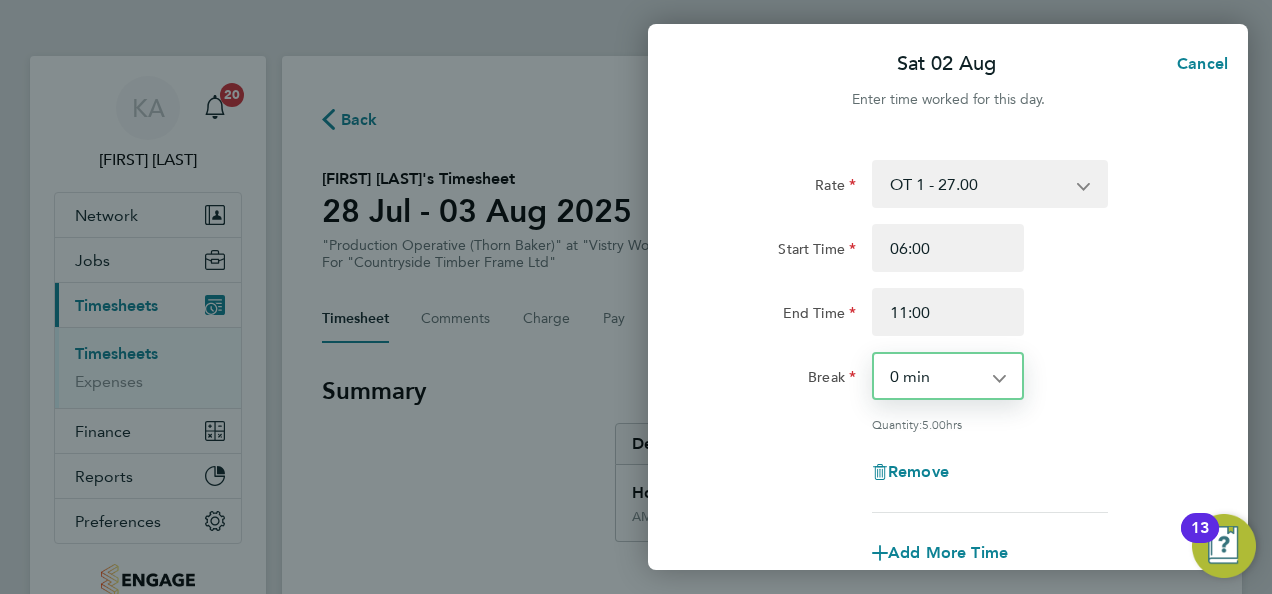 click on "Rate  OT 1 - 27.00   AM Standard - 18.00   PM OT 2 - 39.24   PM Standard - 19.62   OT2 - 36.00   PM OT 1 - 29.43
Start Time 06:00 End Time 11:00 Break  0 min   15 min   30 min   45 min   60 min   75 min   90 min
Quantity:  5.00  hrs
Remove" 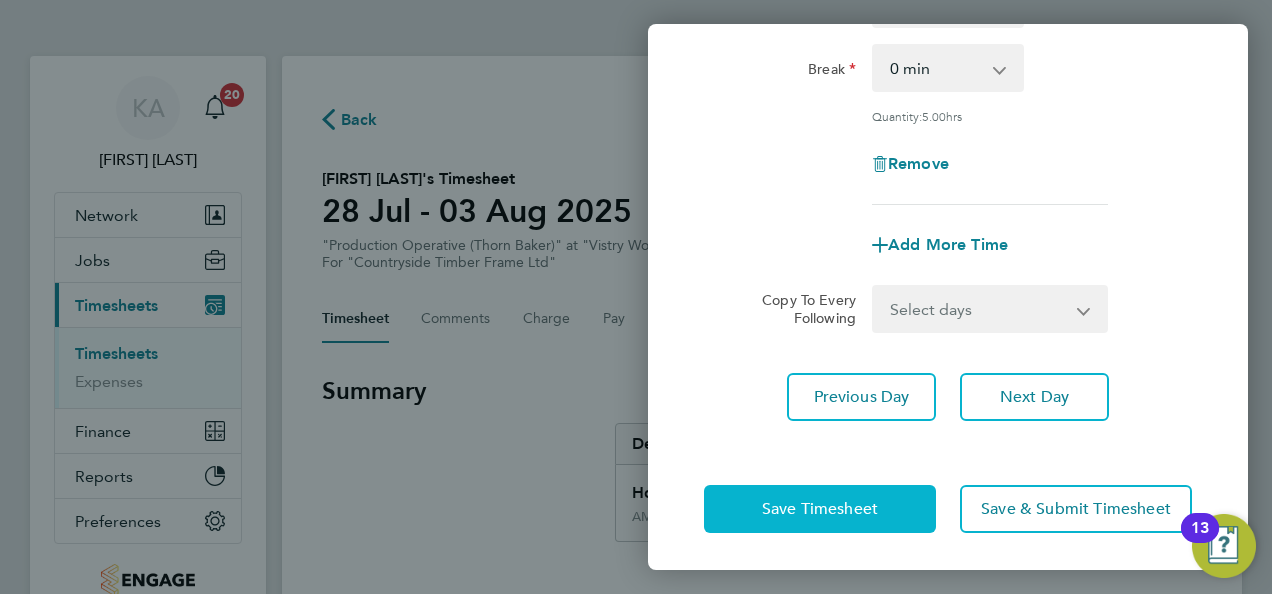 scroll, scrollTop: 309, scrollLeft: 0, axis: vertical 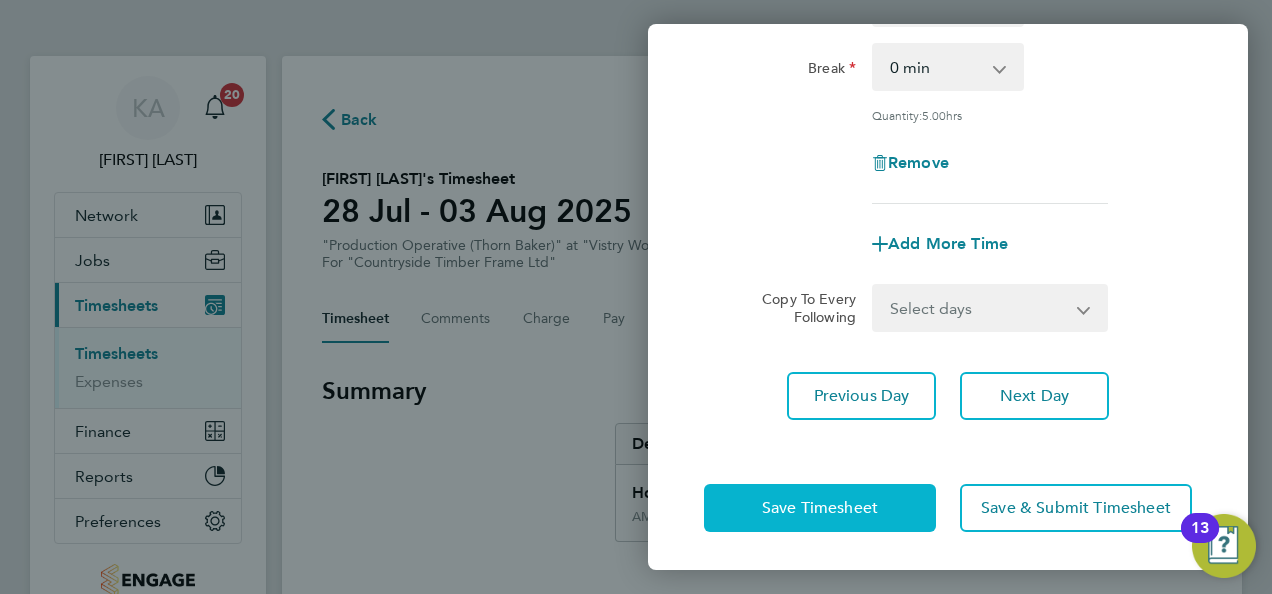 click on "Save Timesheet" 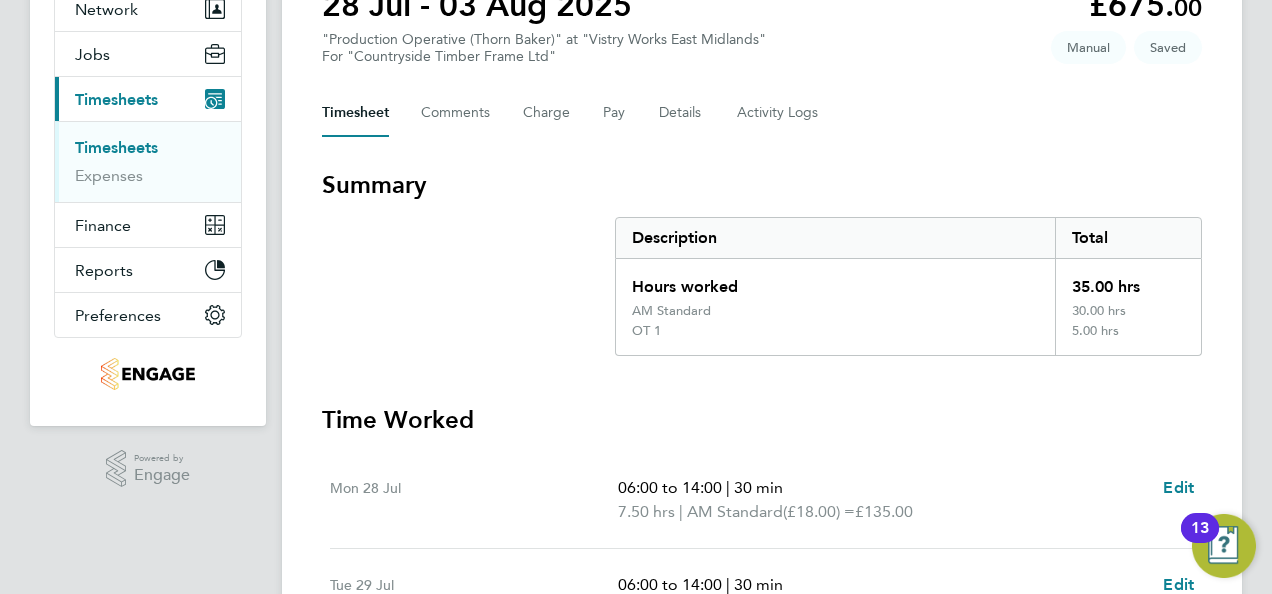 scroll, scrollTop: 200, scrollLeft: 0, axis: vertical 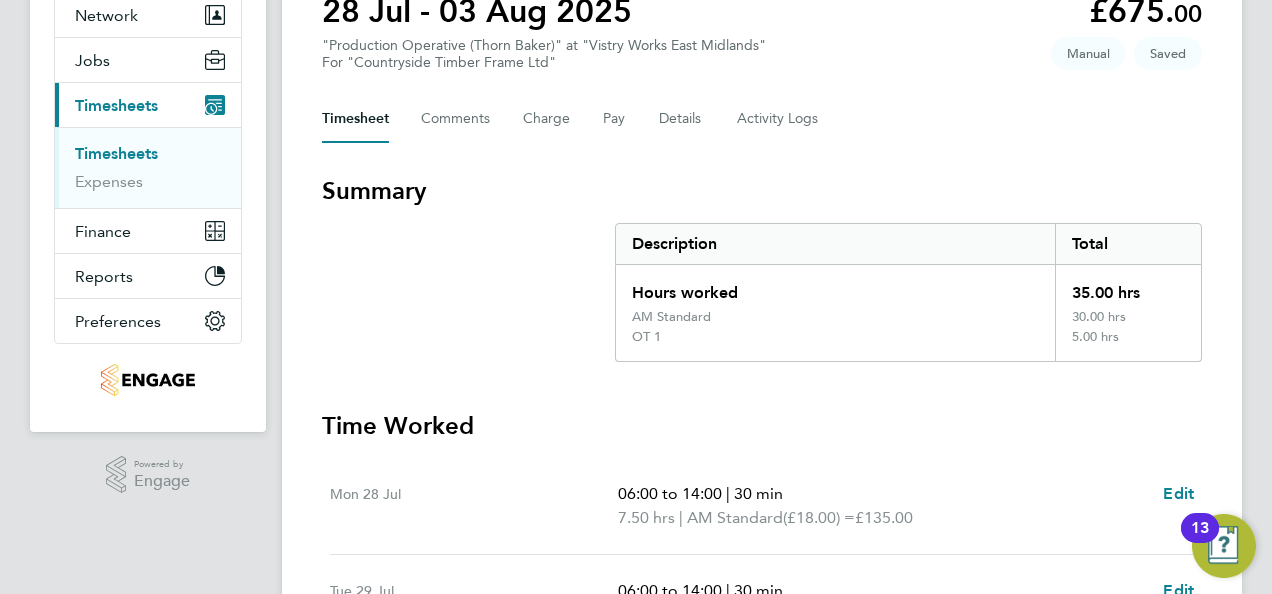 click on "Summary   Description   Total   Hours worked   35.00 hrs   AM Standard   30.00 hrs   OT 1   5.00 hrs" at bounding box center [762, 268] 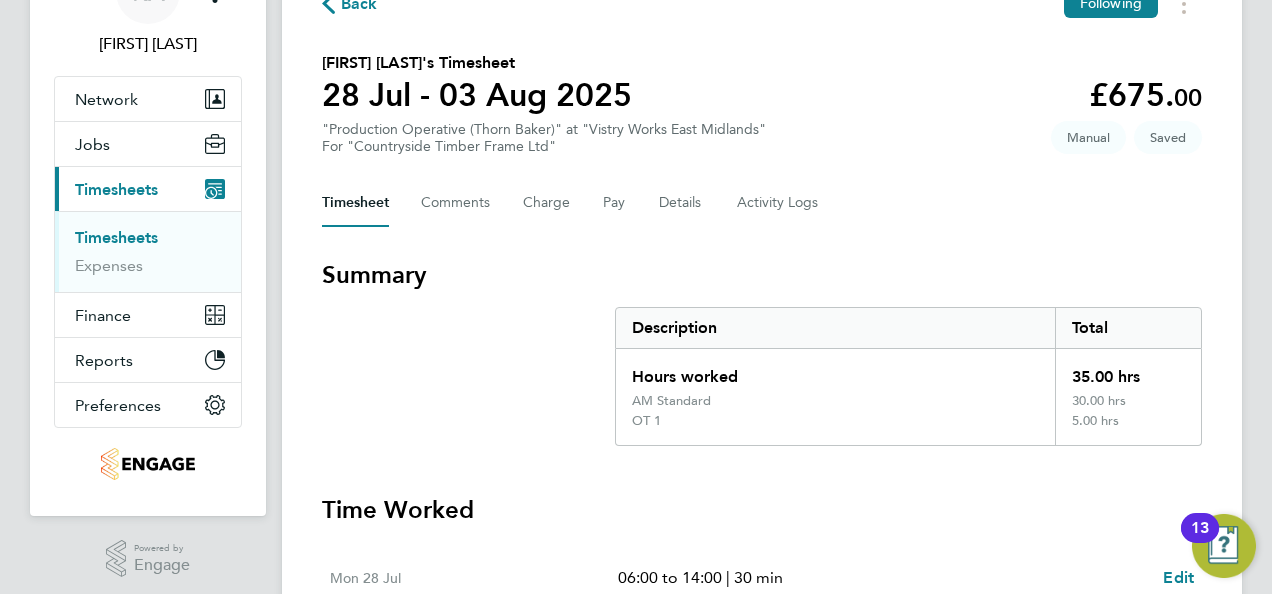 scroll, scrollTop: 200, scrollLeft: 0, axis: vertical 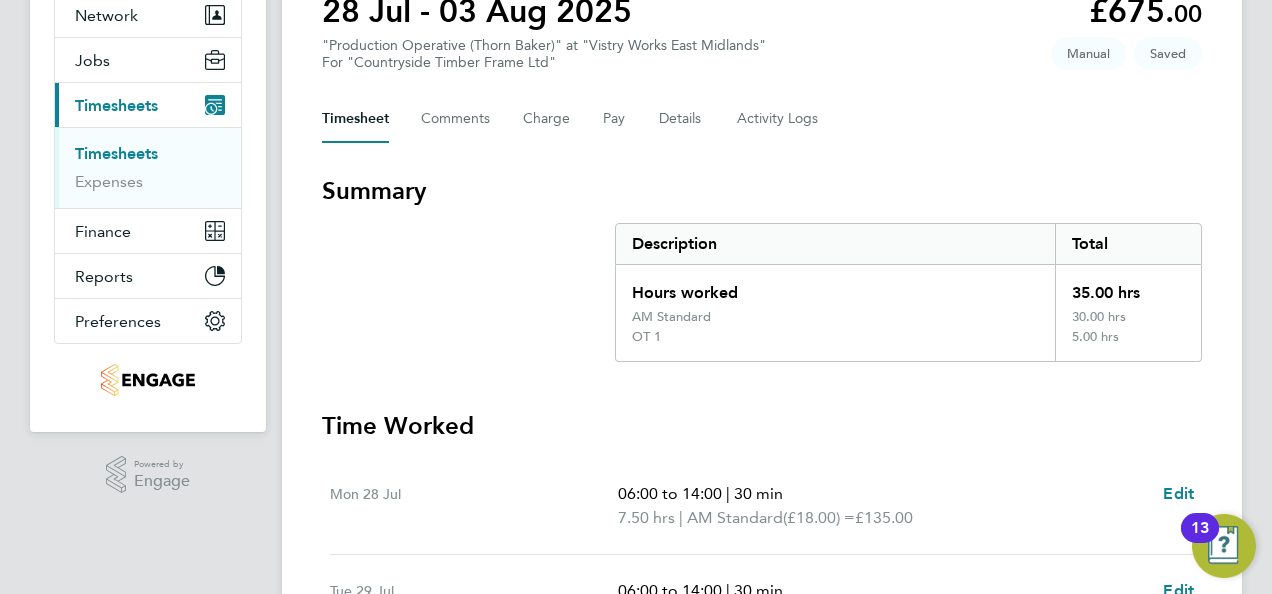 click on "Timesheet   Comments   Charge   Pay   Details   Activity Logs" 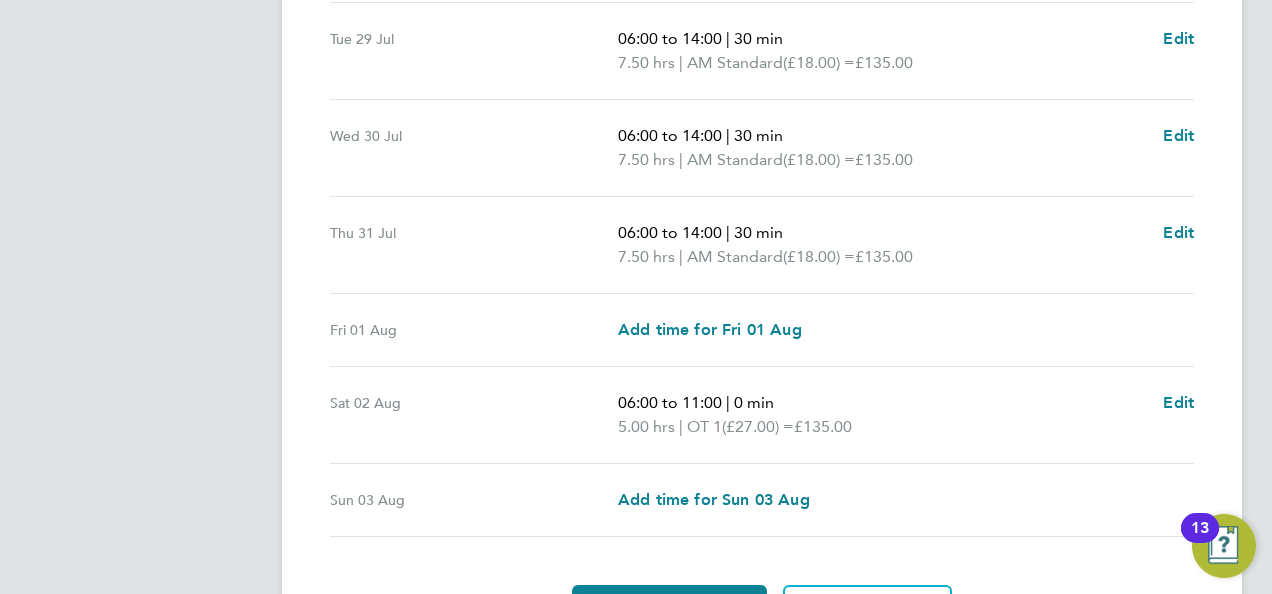 scroll, scrollTop: 867, scrollLeft: 0, axis: vertical 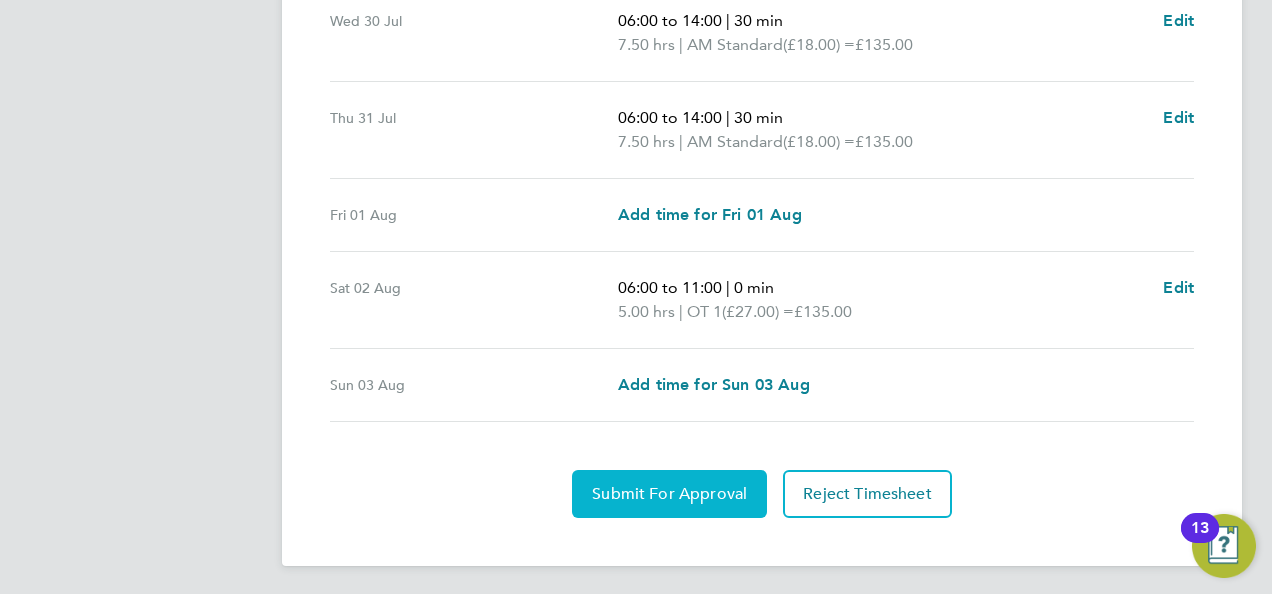 click on "Submit For Approval" 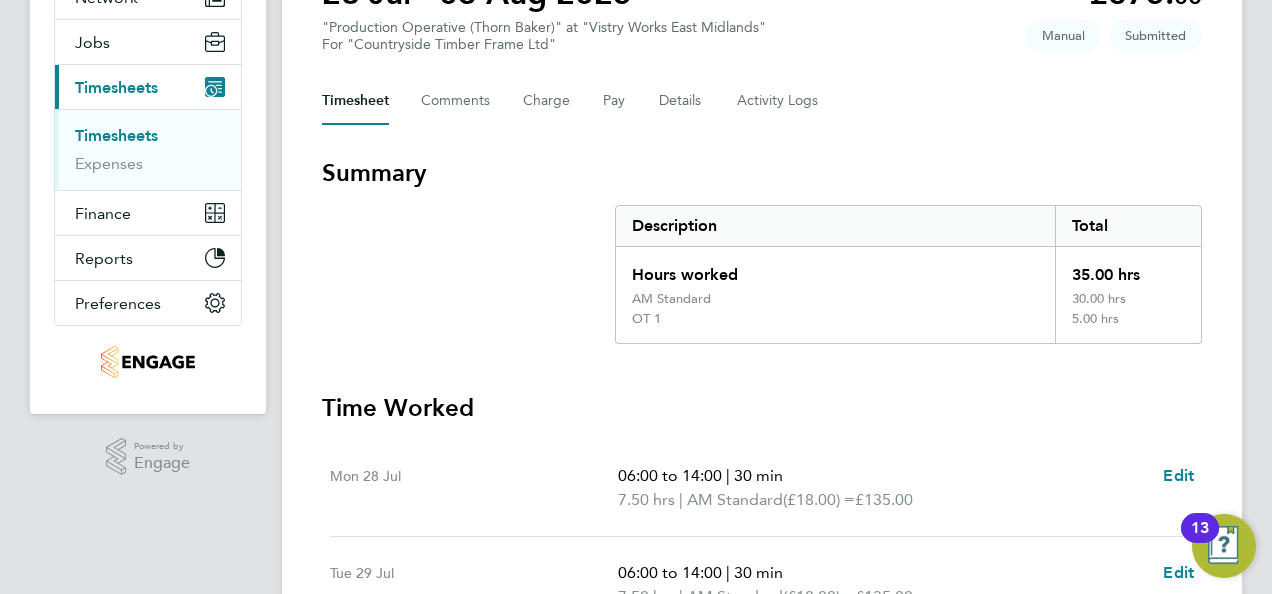 scroll, scrollTop: 0, scrollLeft: 0, axis: both 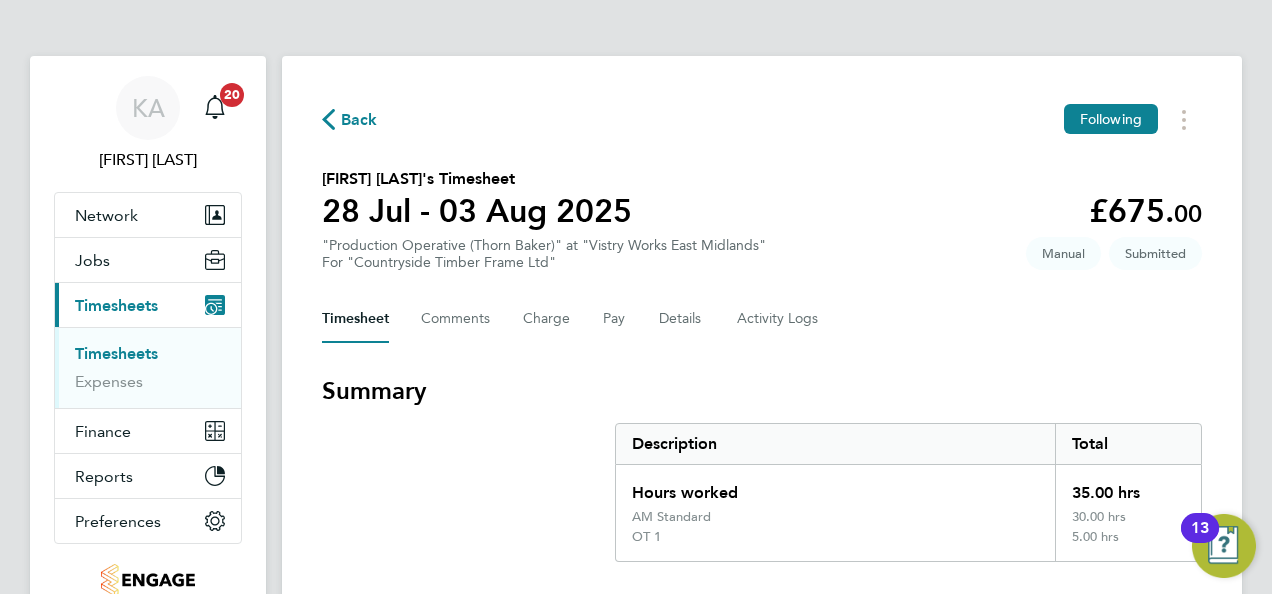click on "Back" 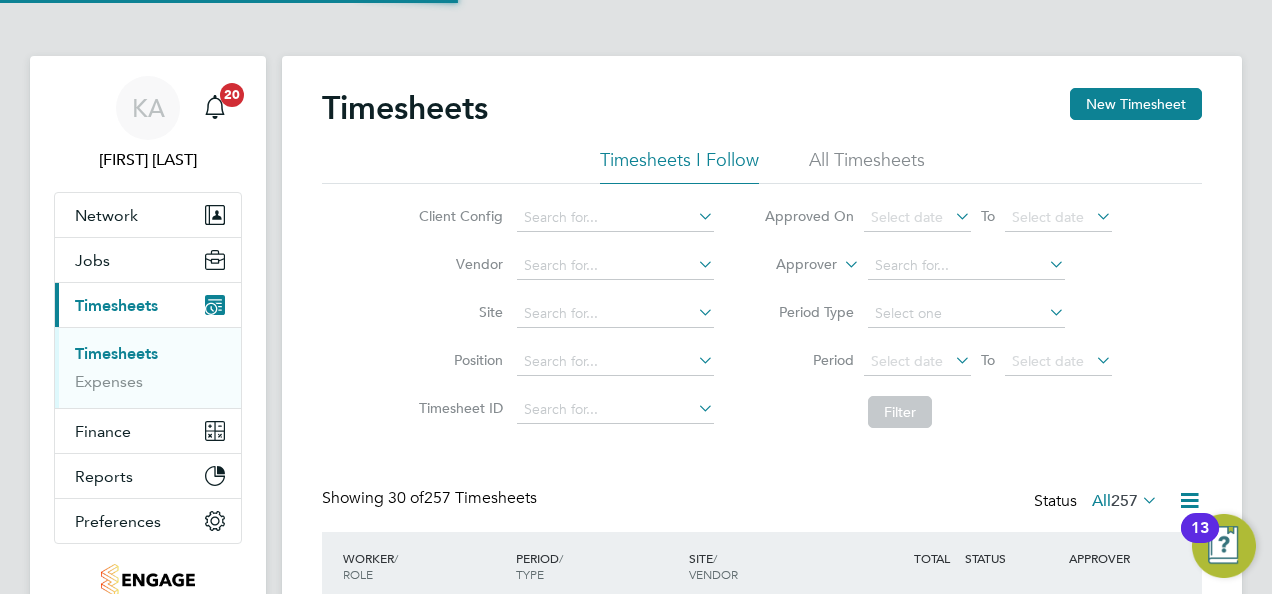 scroll, scrollTop: 10, scrollLeft: 10, axis: both 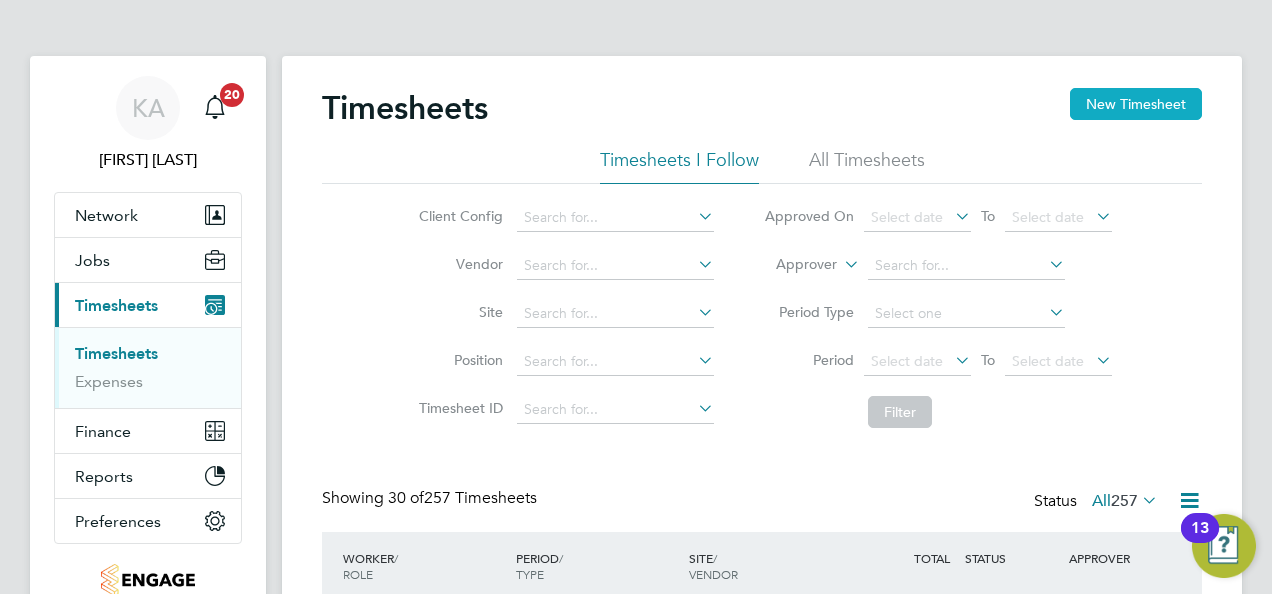 click on "New Timesheet" 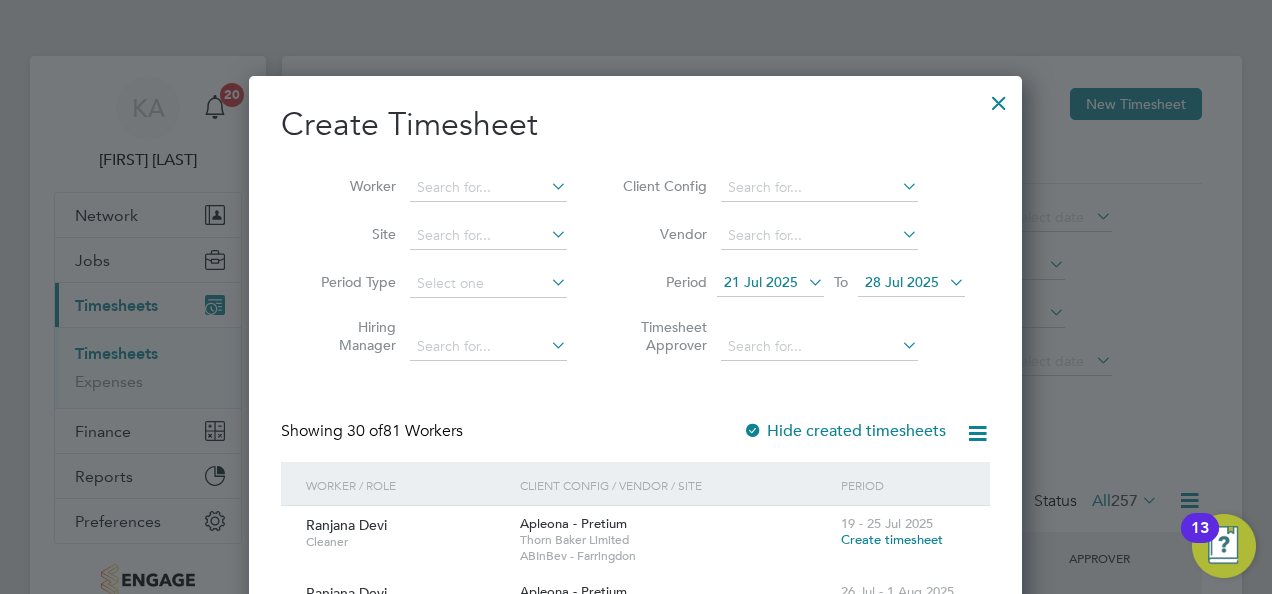 click at bounding box center (898, 186) 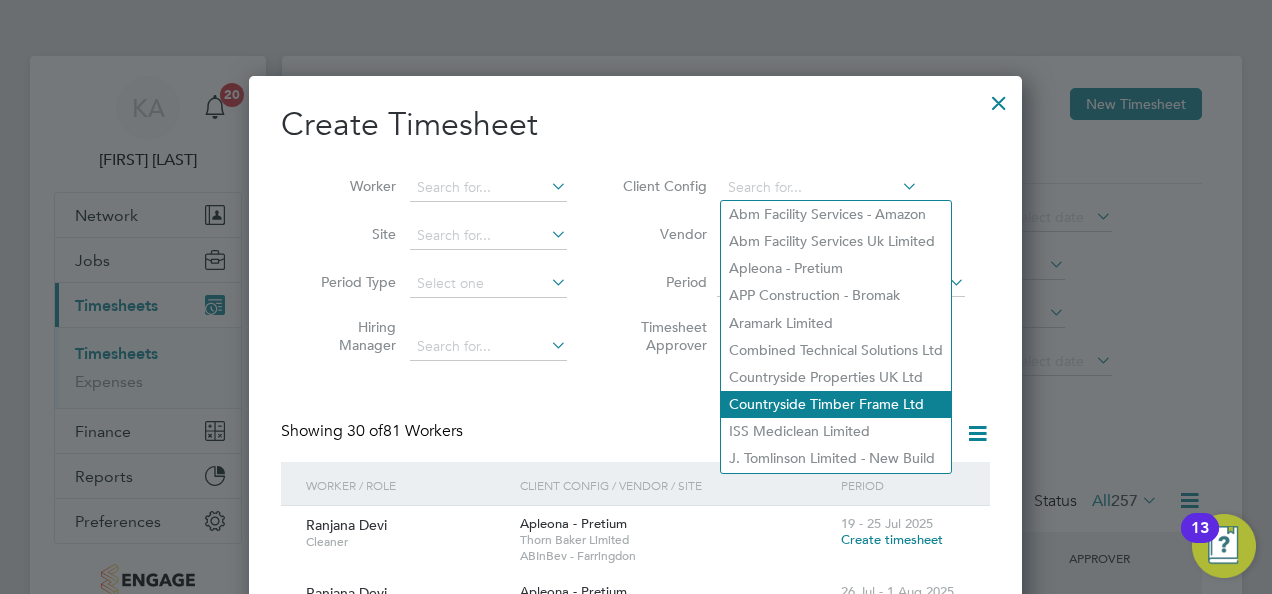 click on "Countryside Timber Frame Ltd" 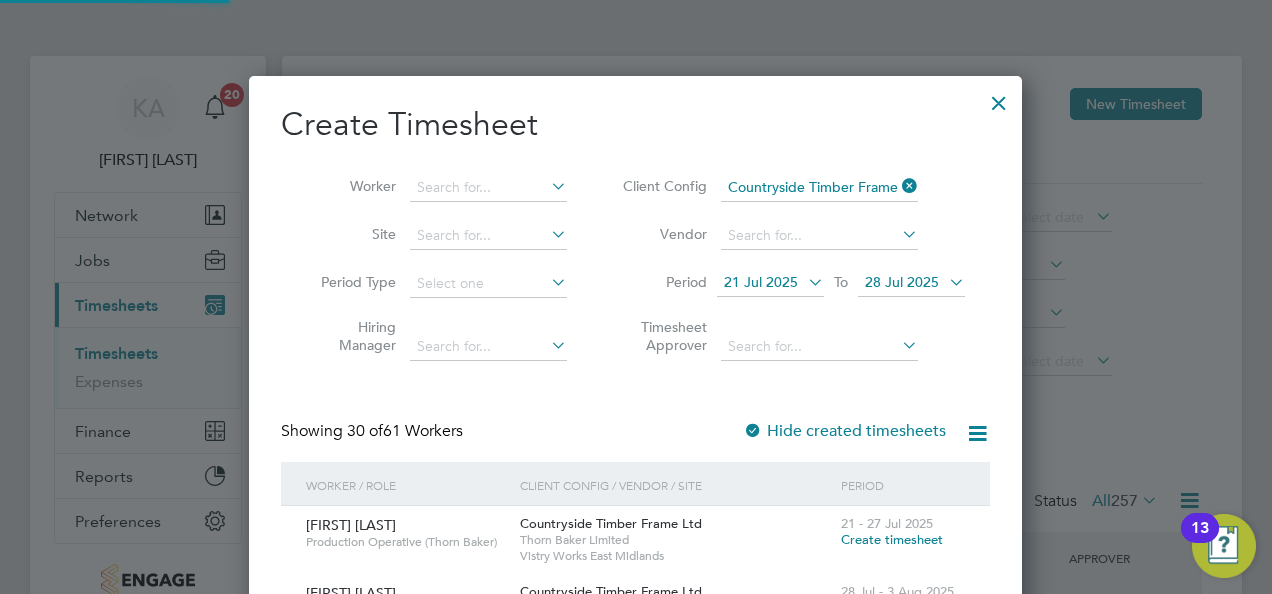 click on "21 Jul 2025" at bounding box center (770, 283) 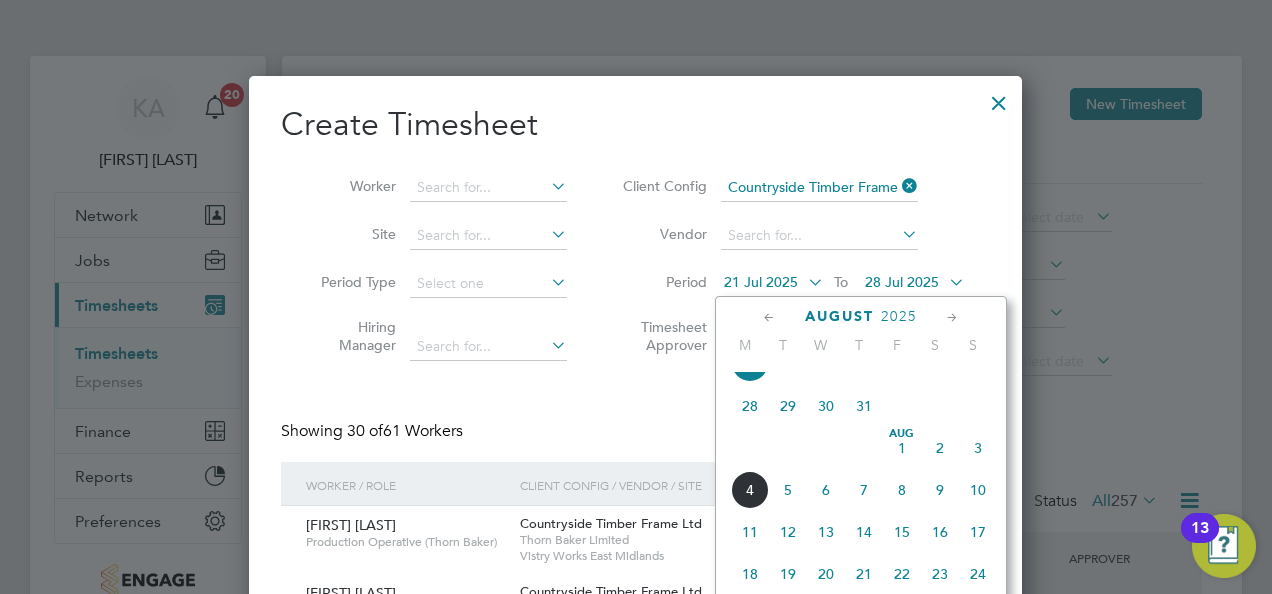 click on "28" 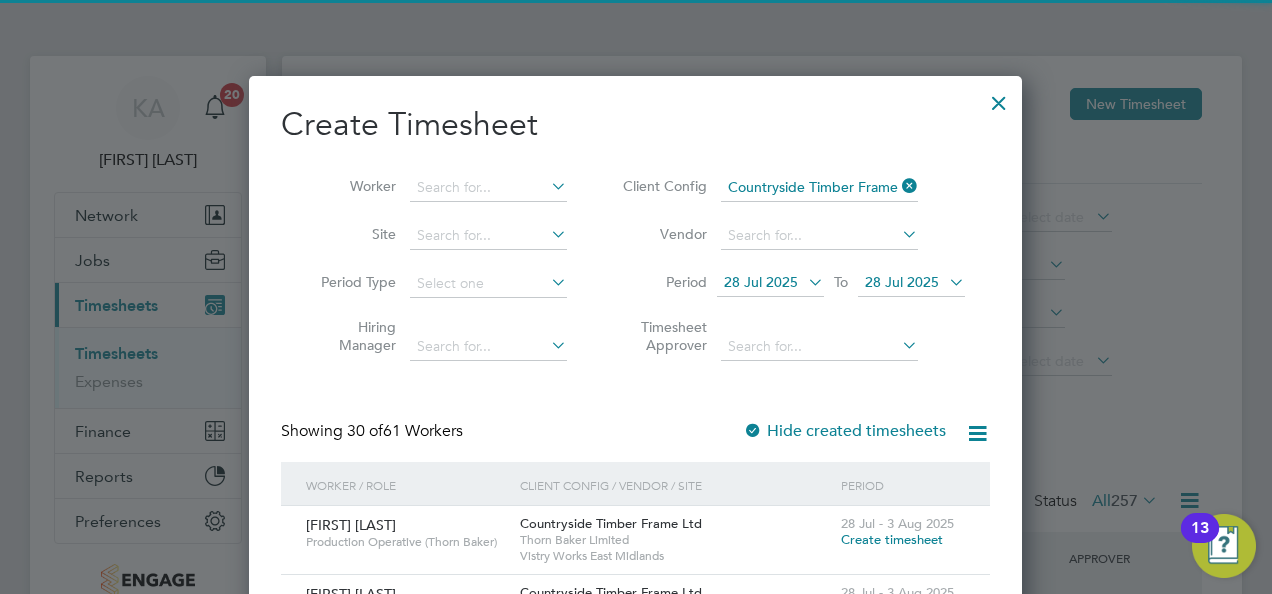 click on "28 Jul 2025" at bounding box center [902, 282] 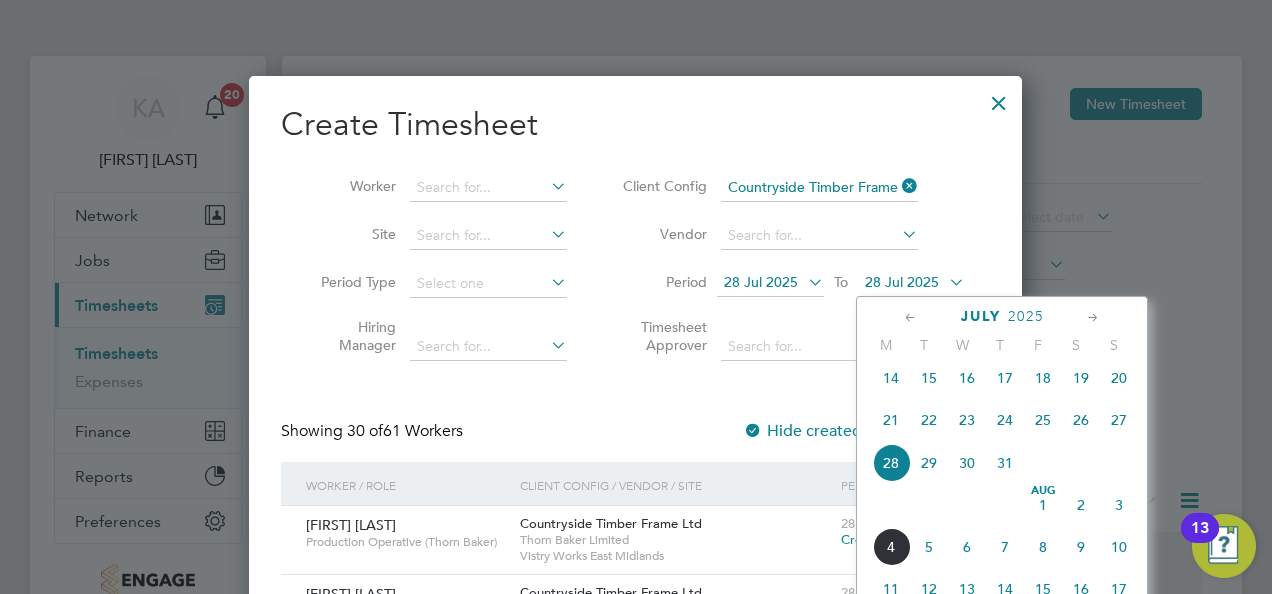 click on "Aug 1" 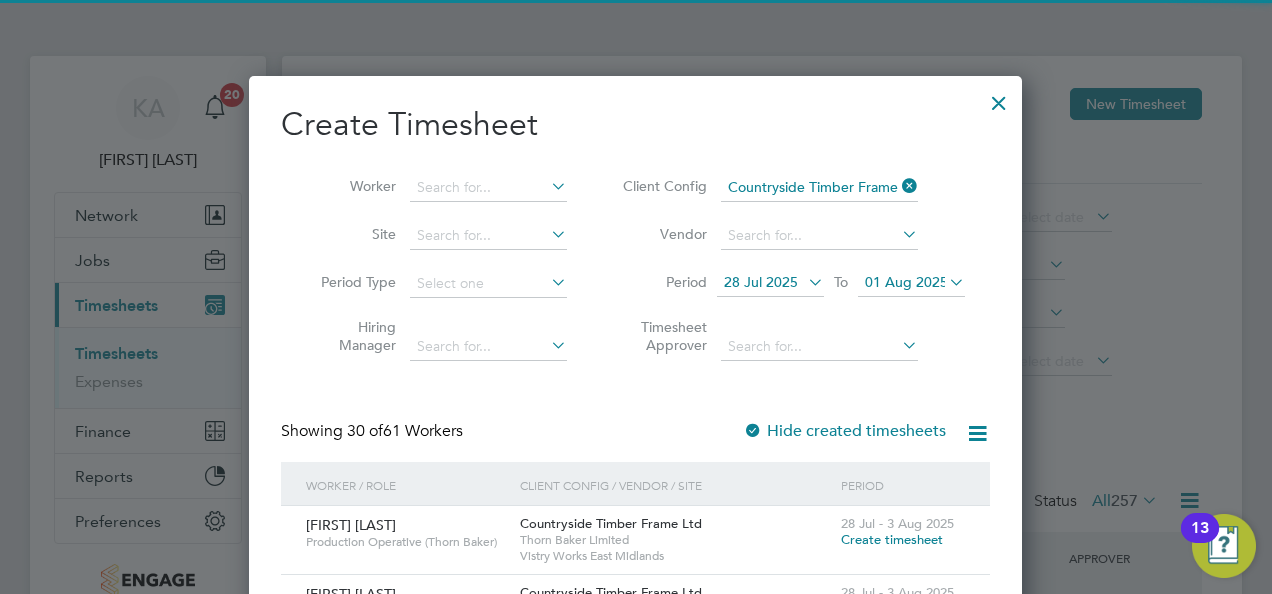 click at bounding box center [945, 282] 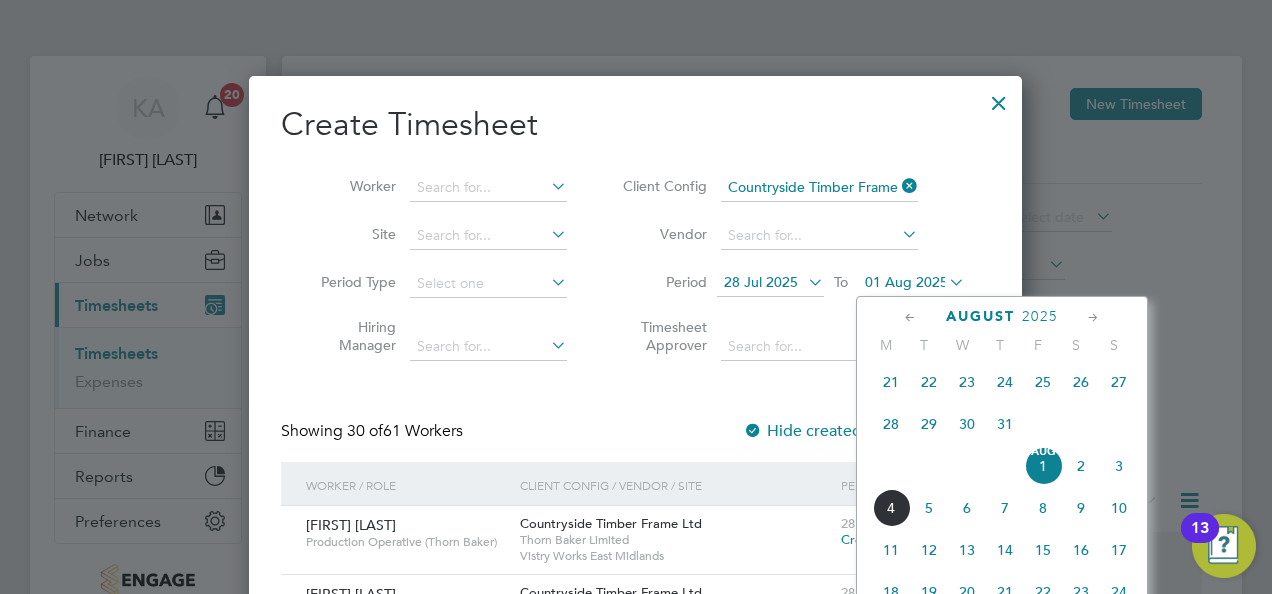 click on "3" 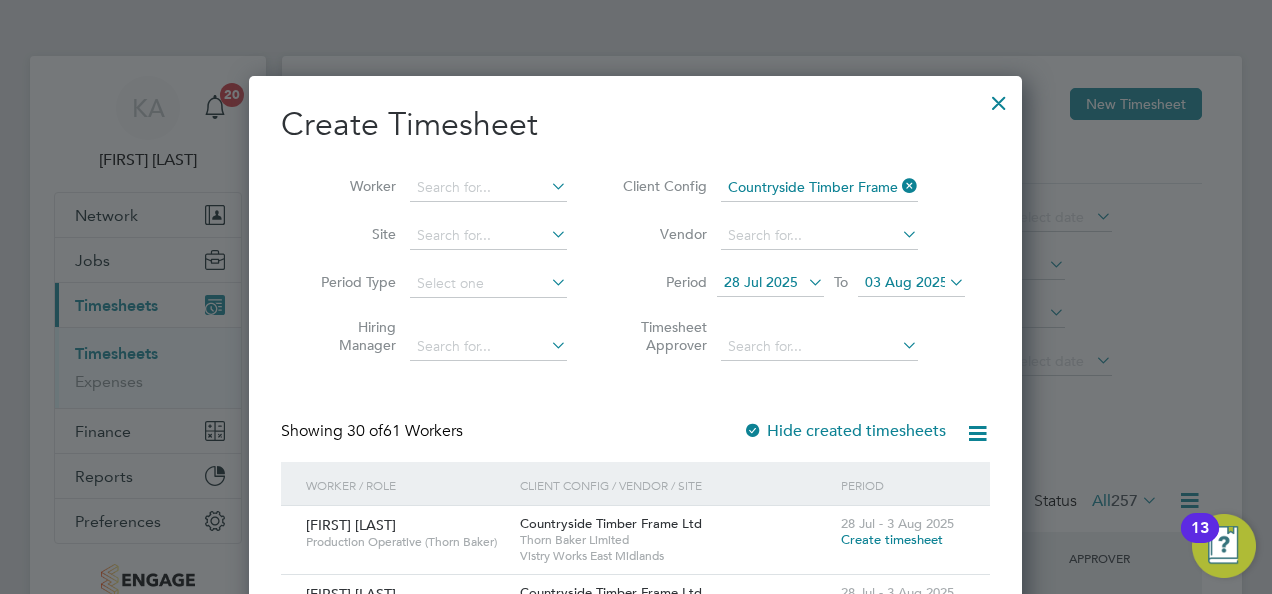 click at bounding box center [999, 98] 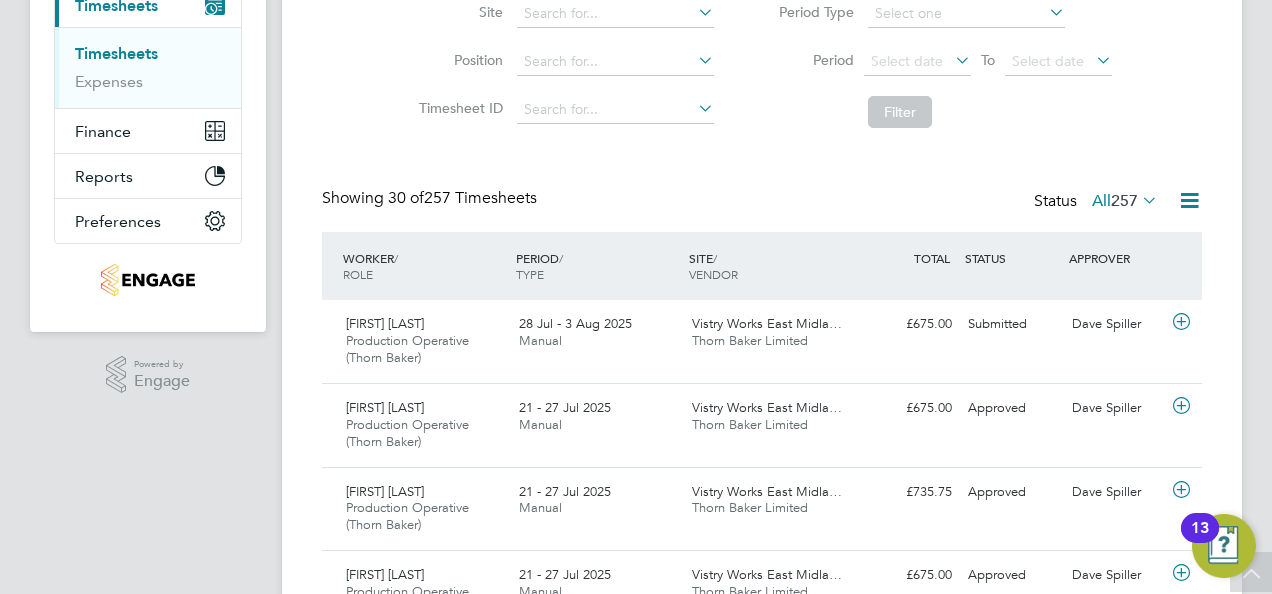 click on "Showing   30 of  257 Timesheets Status  All  257" 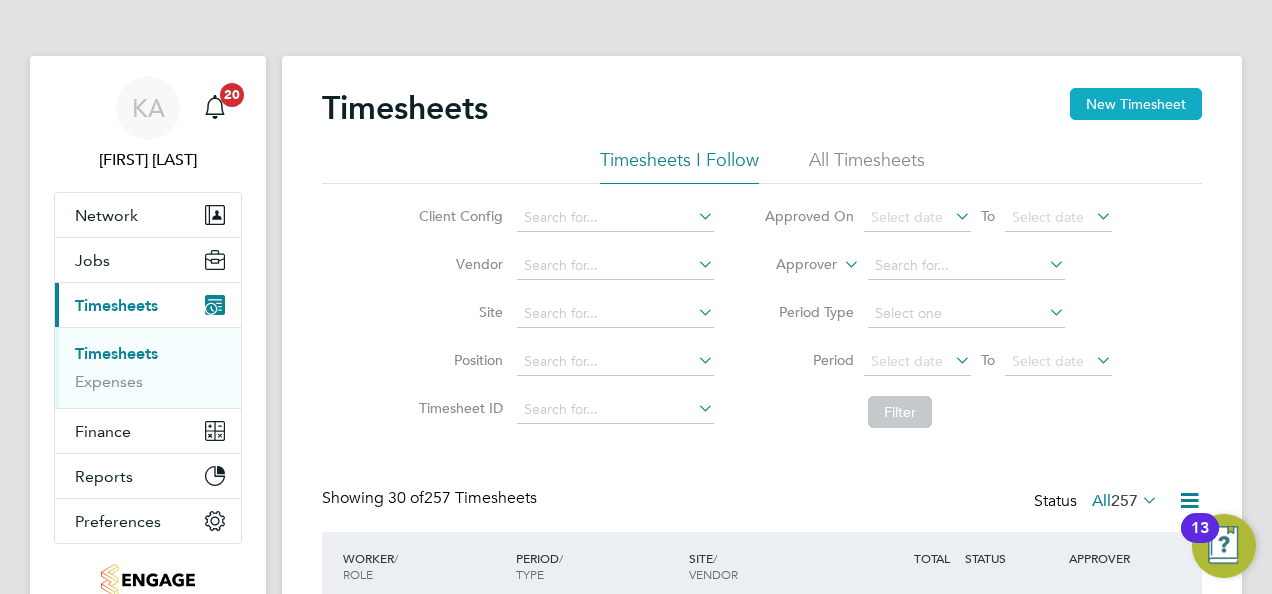 click on "New Timesheet" 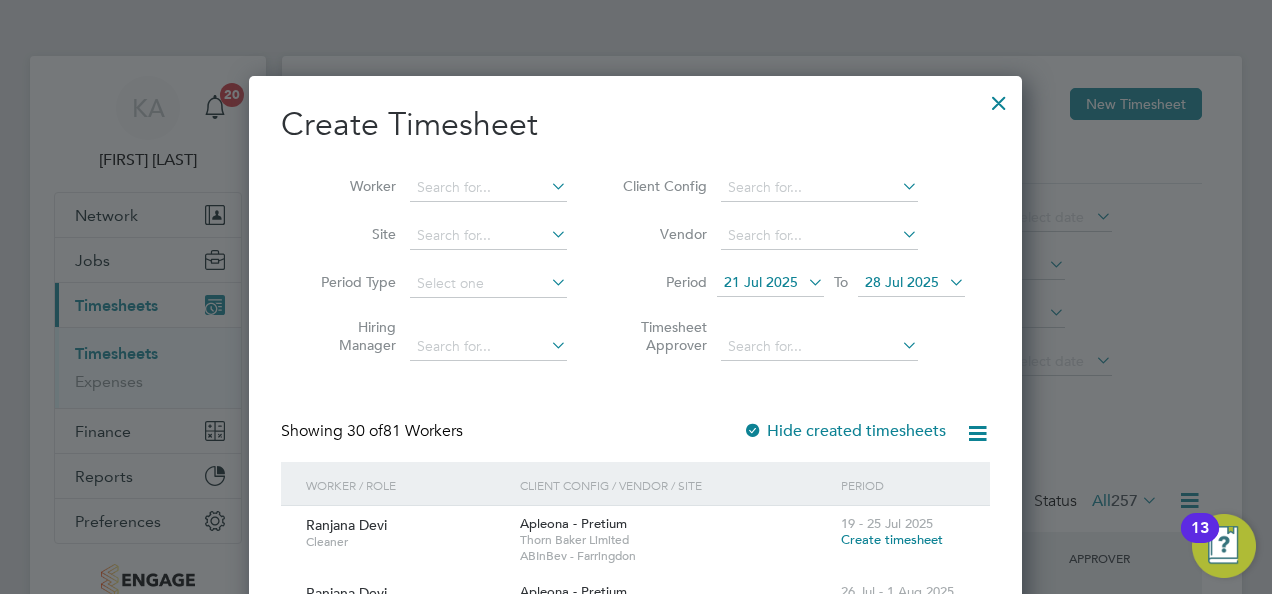 click at bounding box center [898, 186] 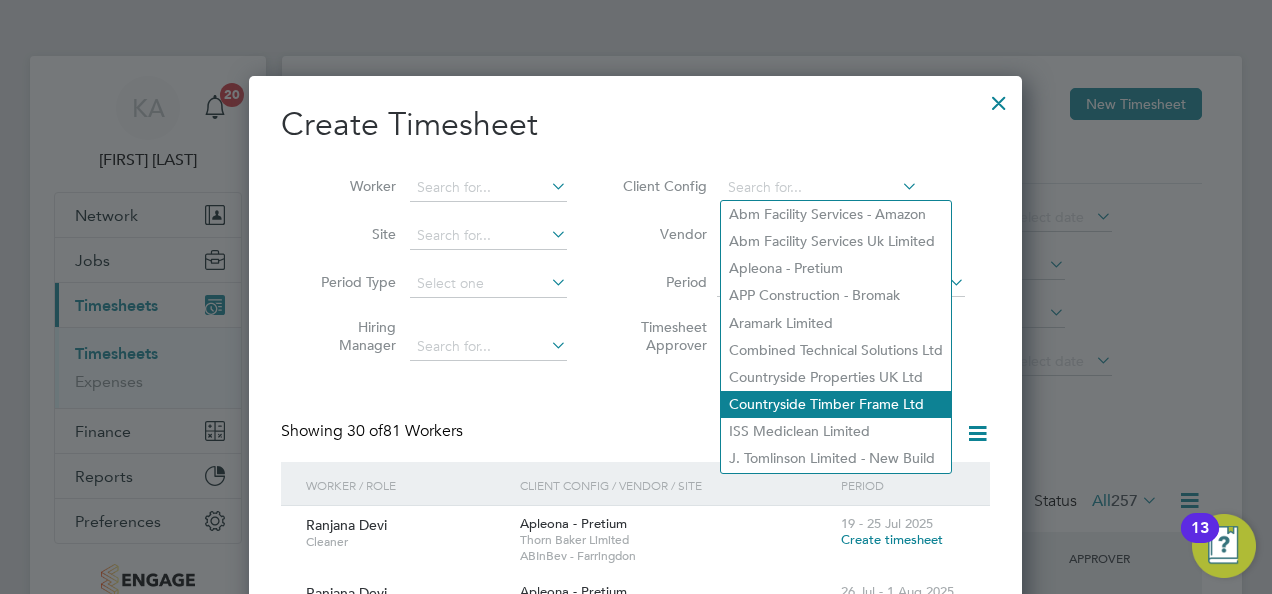 click on "Countryside Timber Frame Ltd" 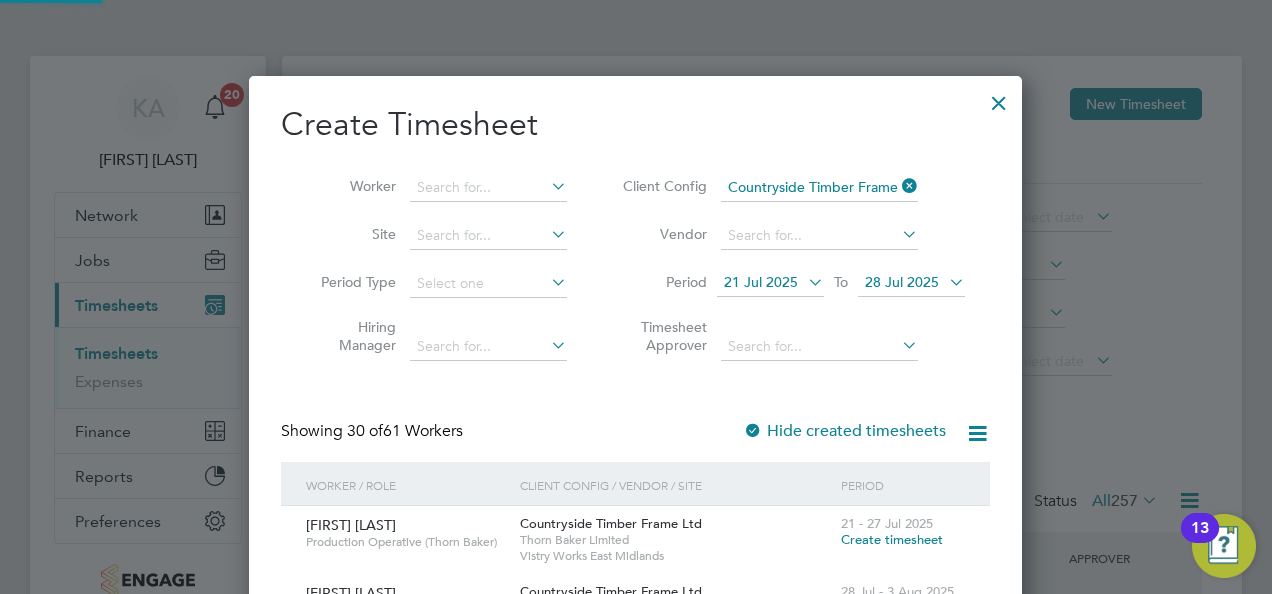click at bounding box center (804, 282) 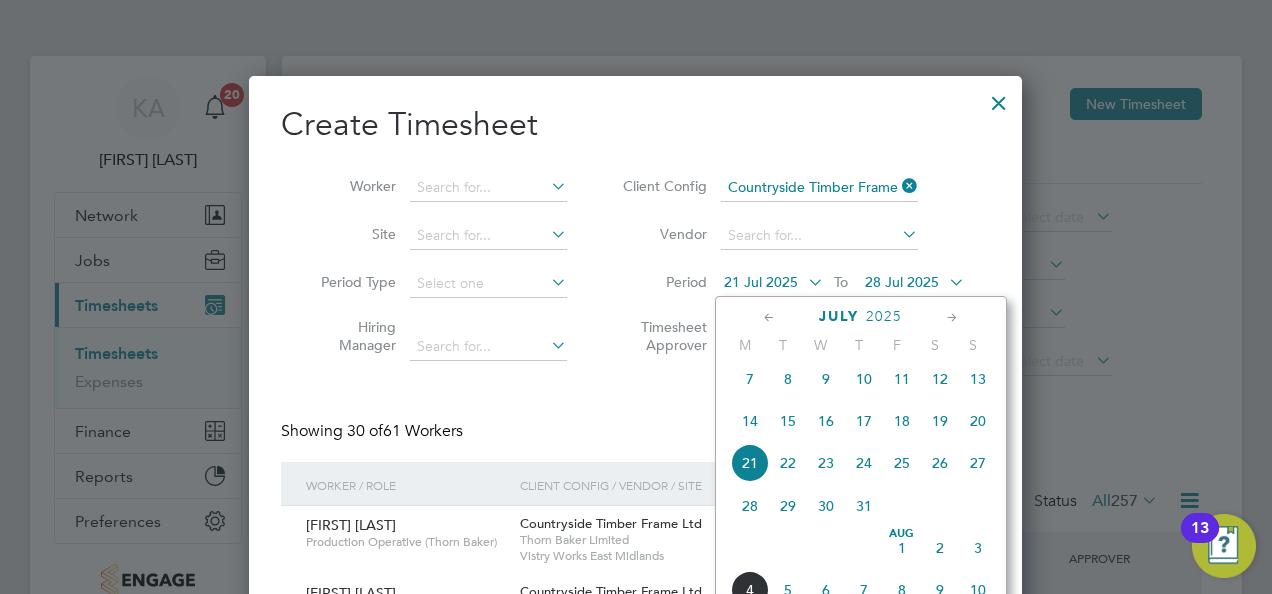 click on "28" 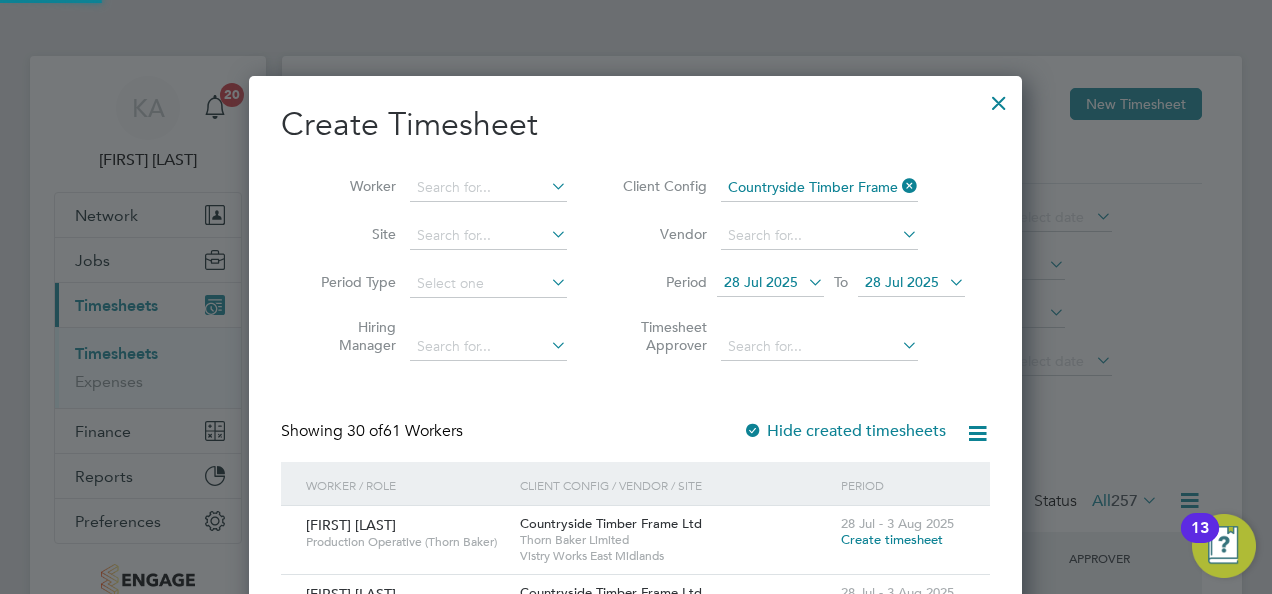 click at bounding box center [945, 282] 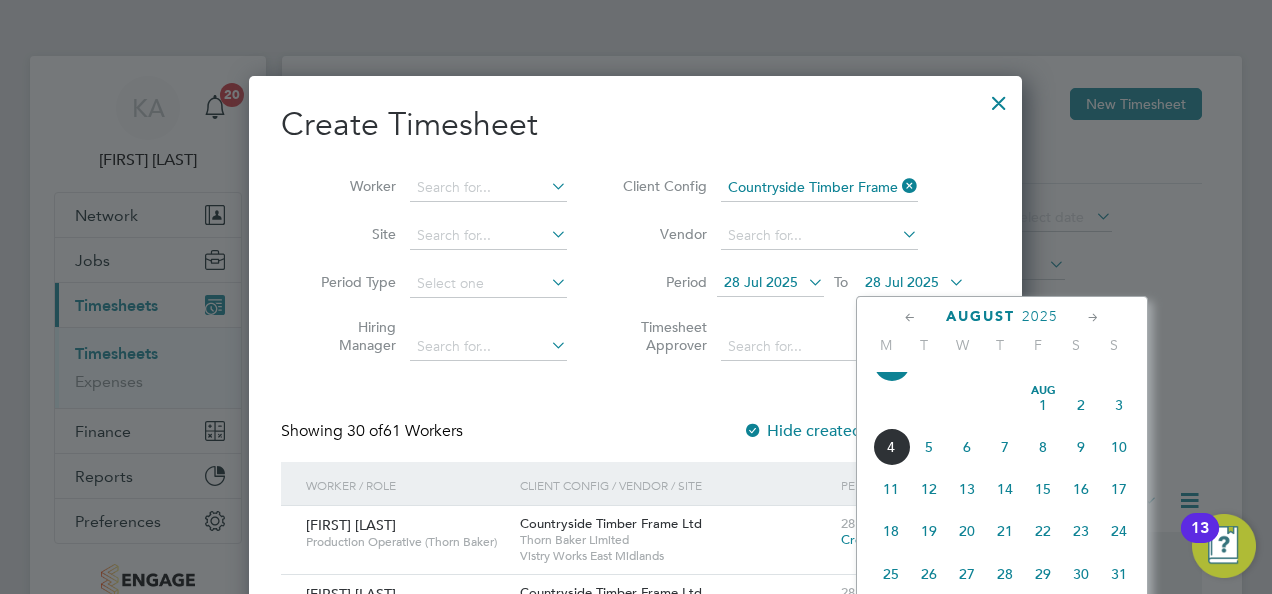 click on "3" 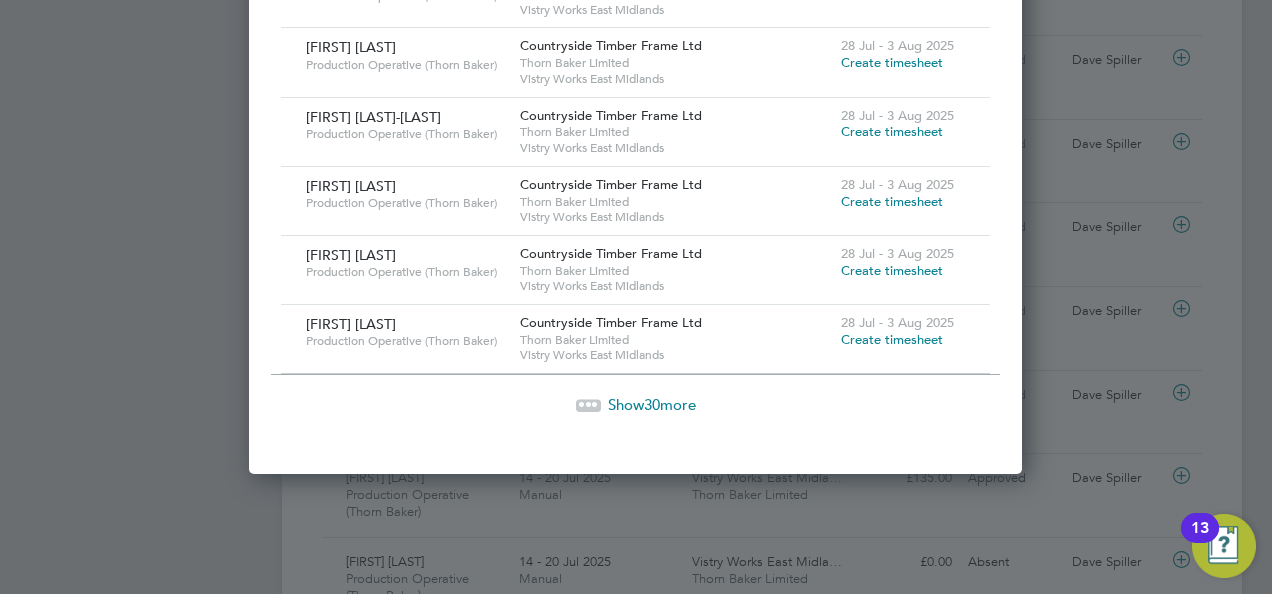 scroll, scrollTop: 2300, scrollLeft: 0, axis: vertical 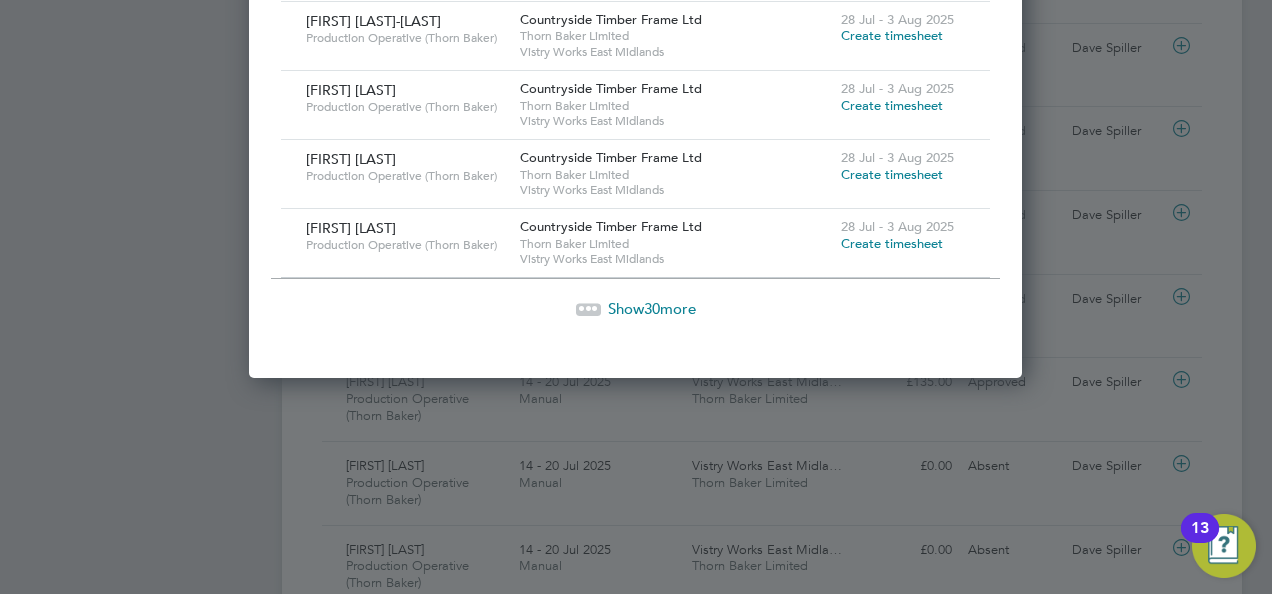 click on "Show  30  more" at bounding box center [652, 308] 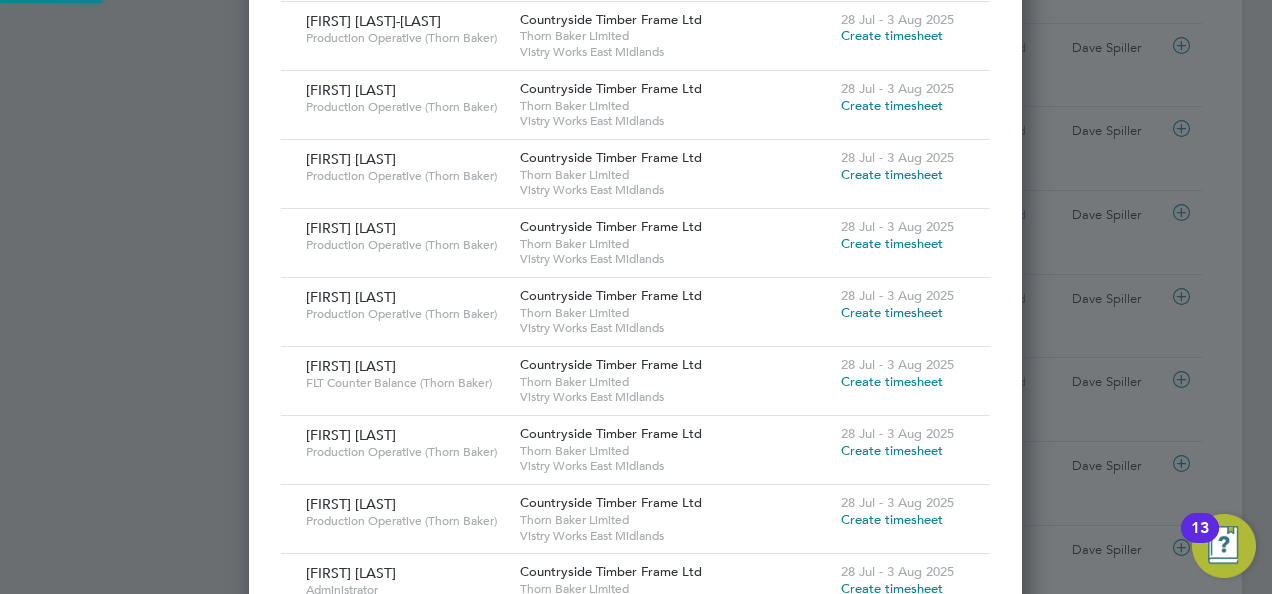 scroll, scrollTop: 9, scrollLeft: 9, axis: both 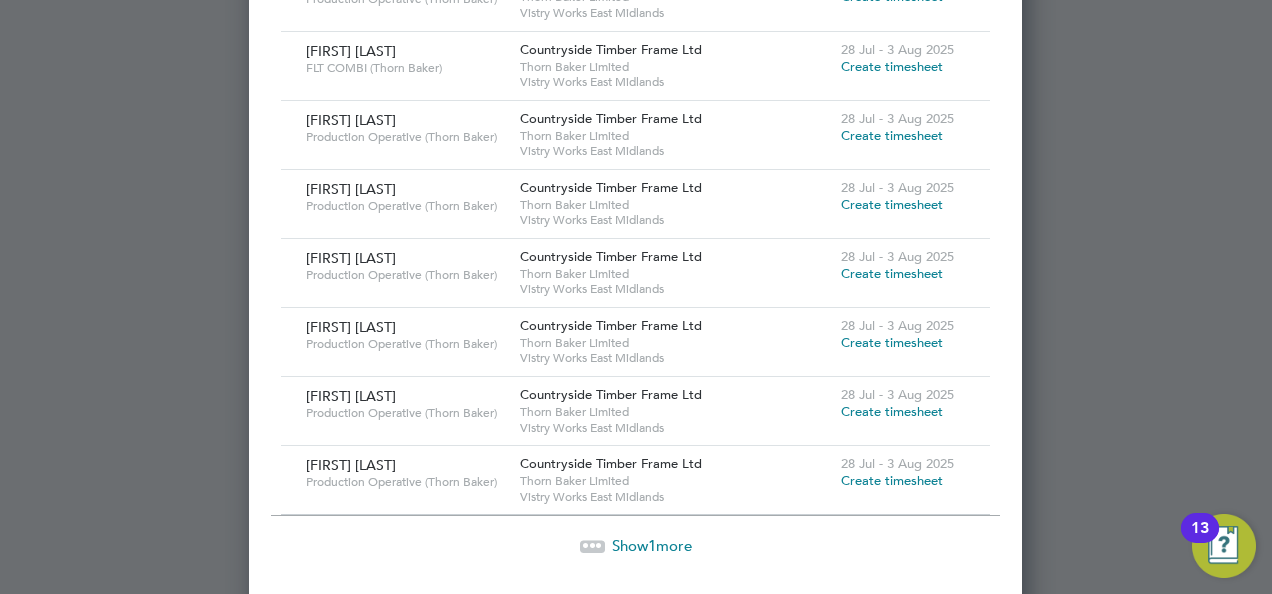click on "Show  1  more" at bounding box center (652, 545) 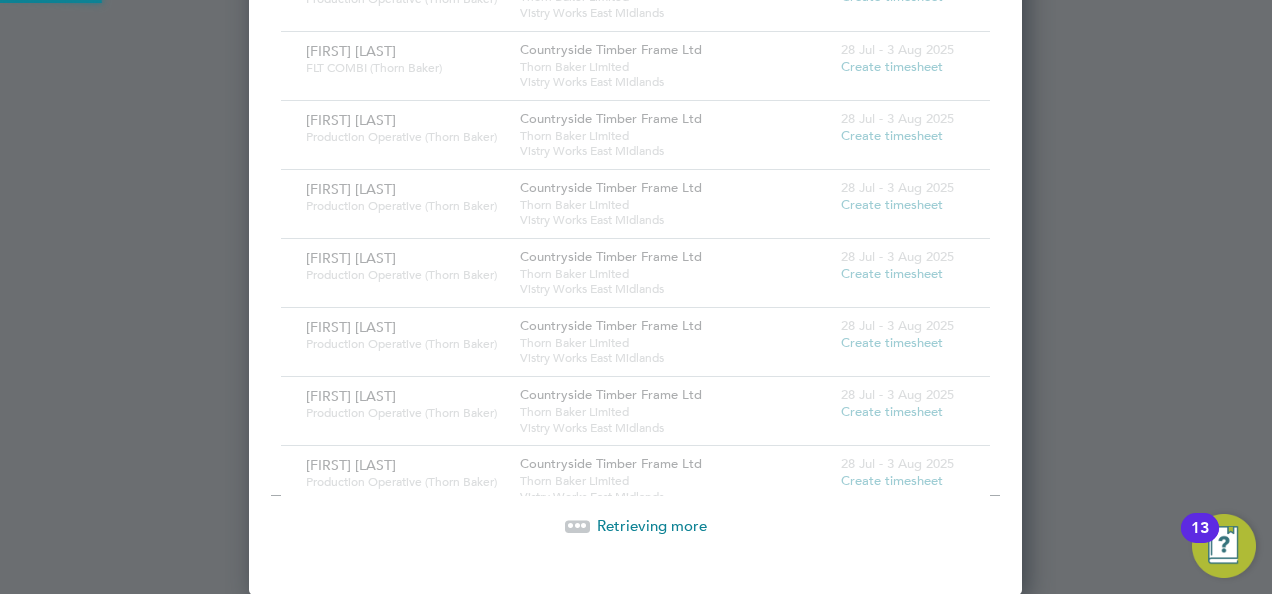 scroll, scrollTop: 4664, scrollLeft: 774, axis: both 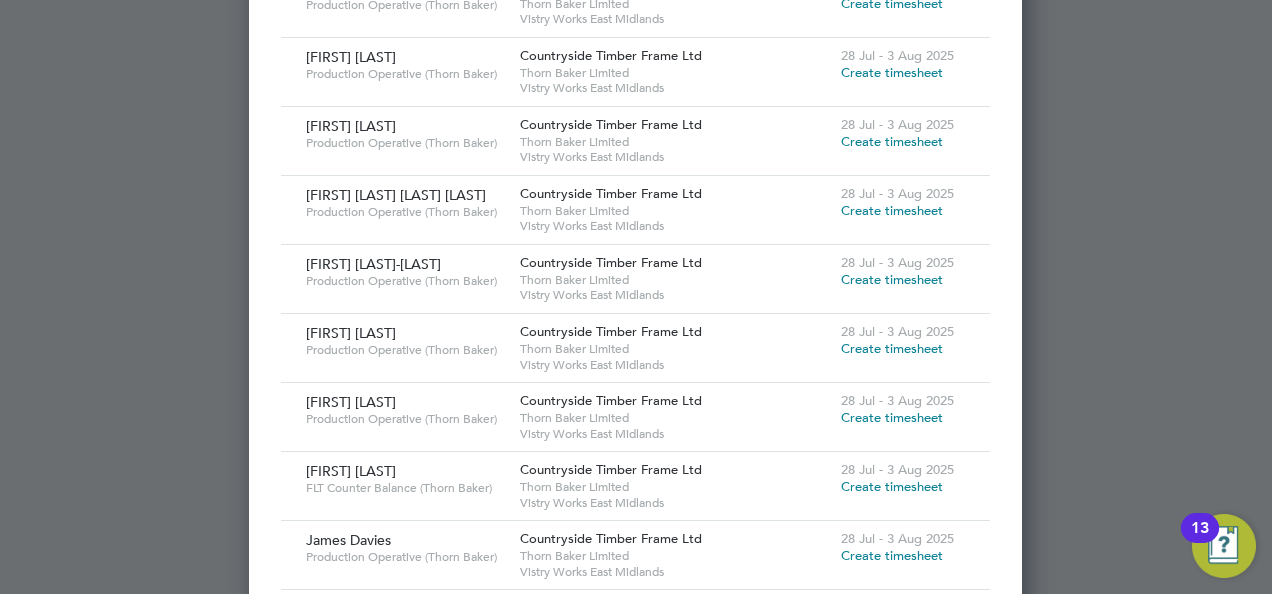click on "Create timesheet" at bounding box center [892, 348] 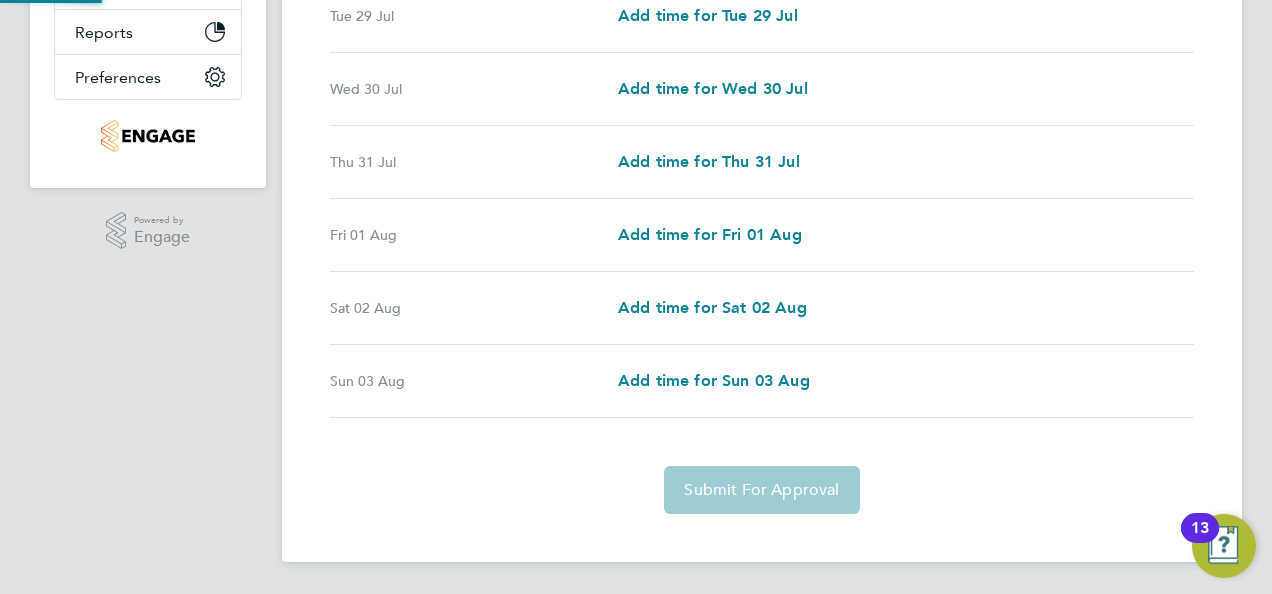 scroll, scrollTop: 0, scrollLeft: 0, axis: both 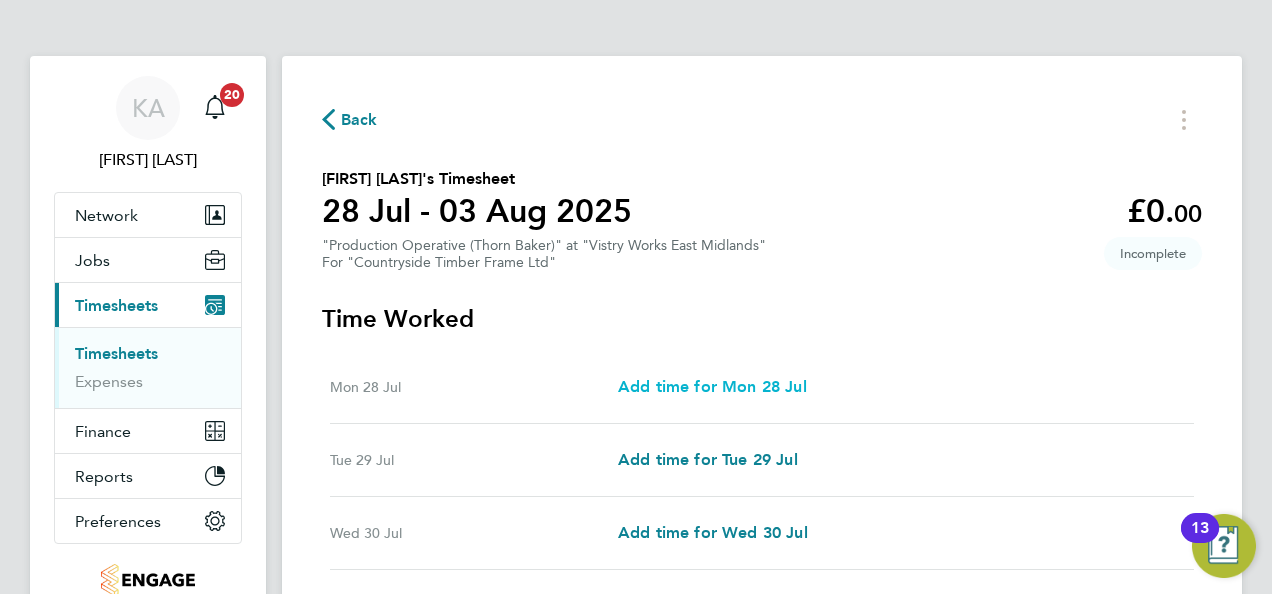 click on "Add time for Mon 28 Jul" at bounding box center (712, 386) 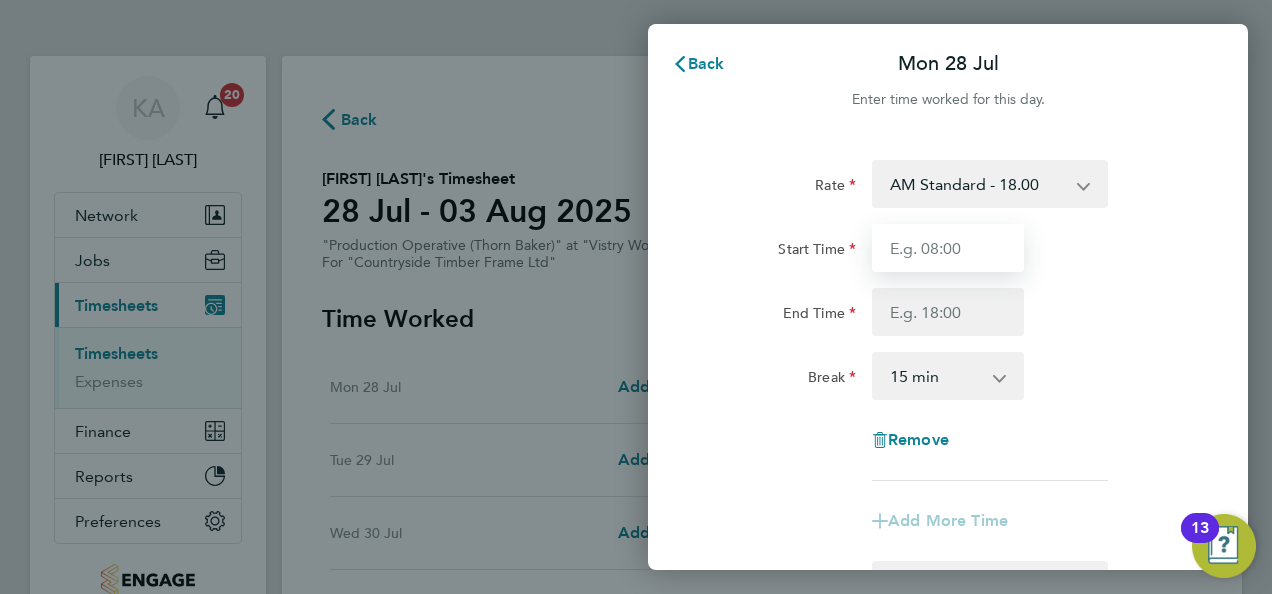 click on "Start Time" at bounding box center [948, 248] 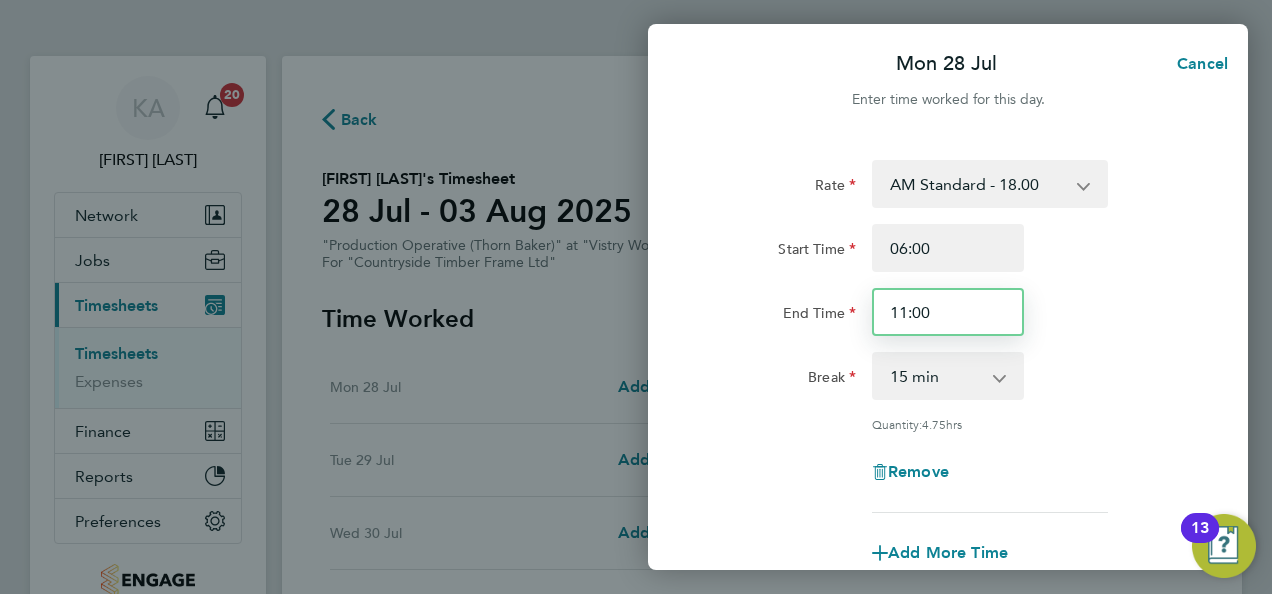 click on "11:00" at bounding box center (948, 312) 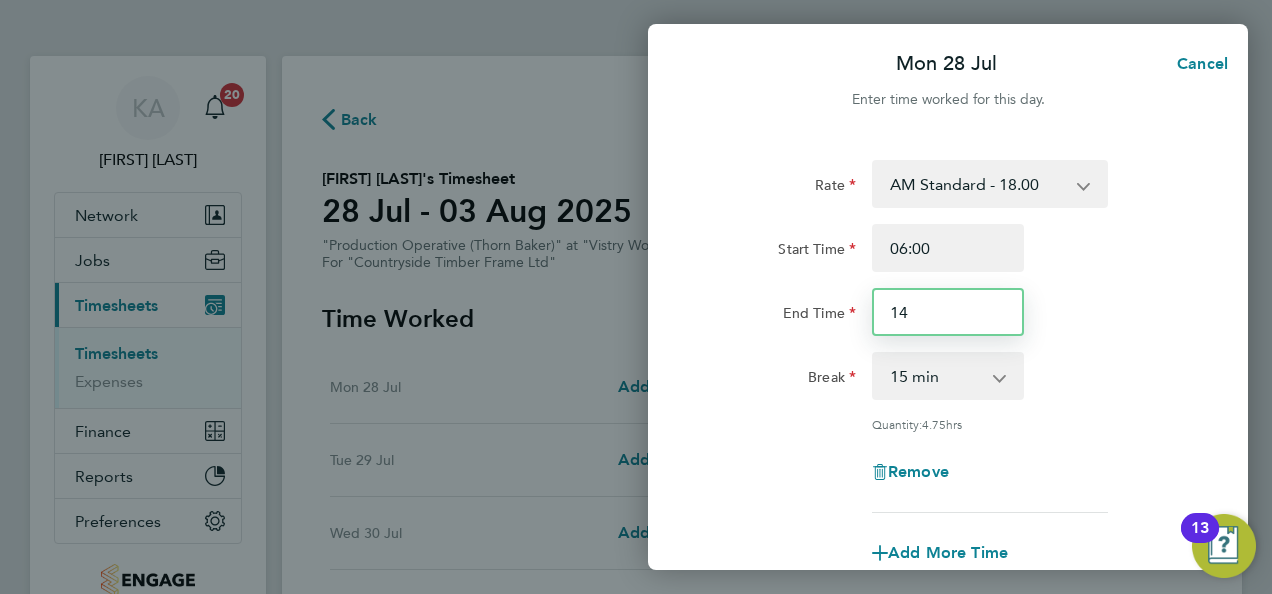type on "14:00" 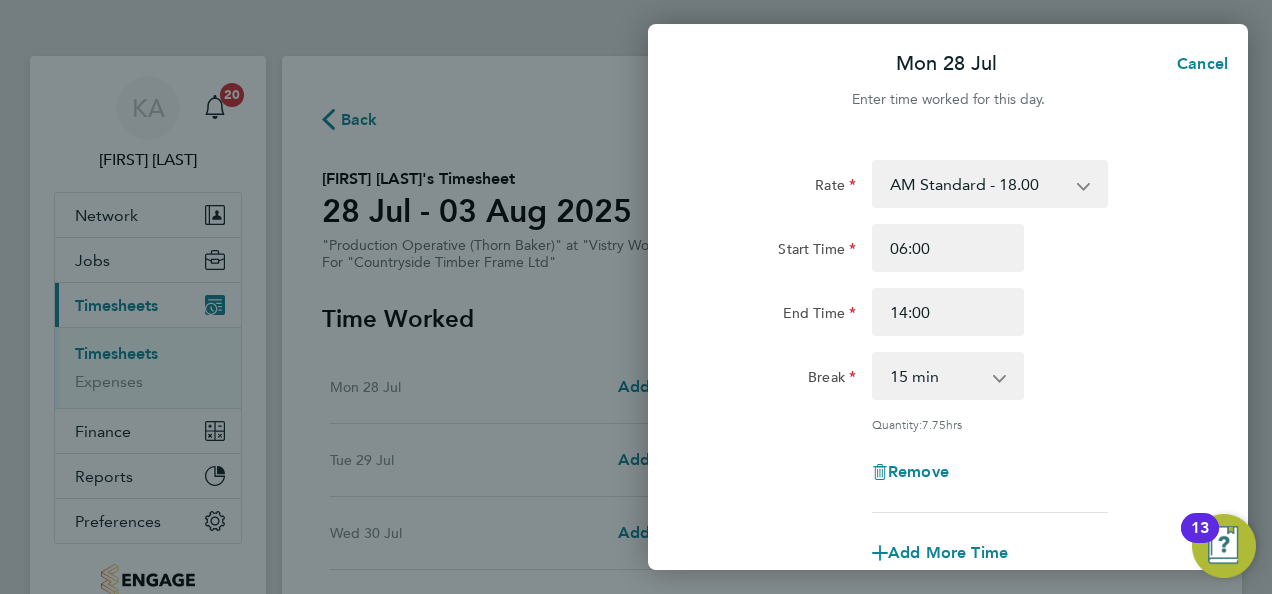 click 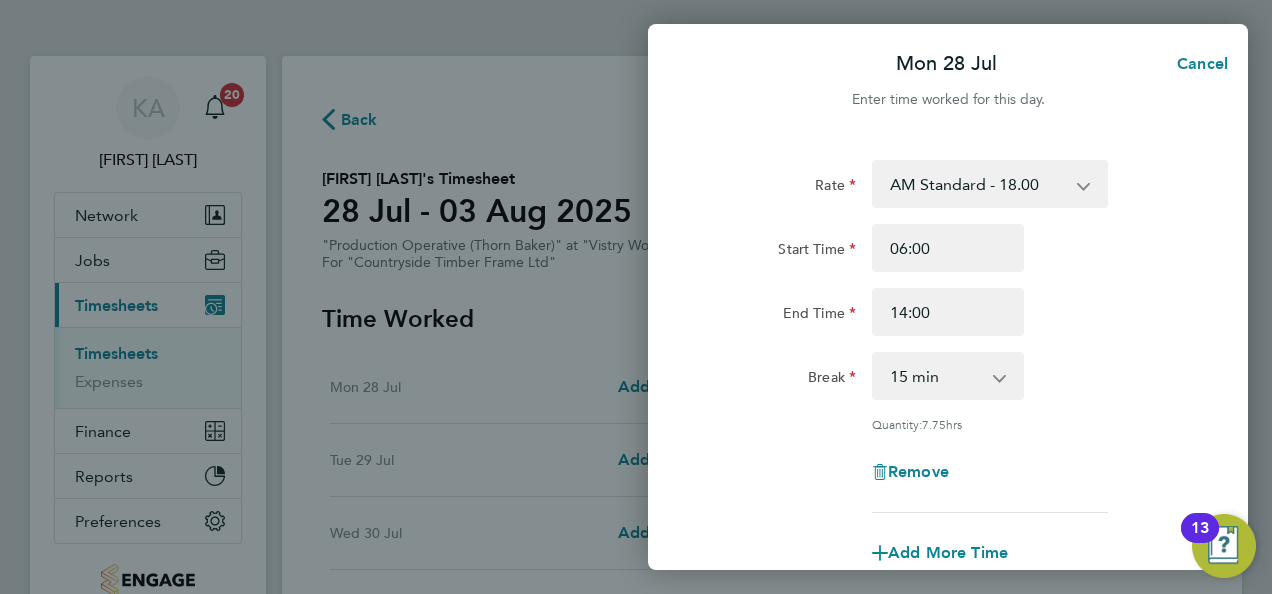 click 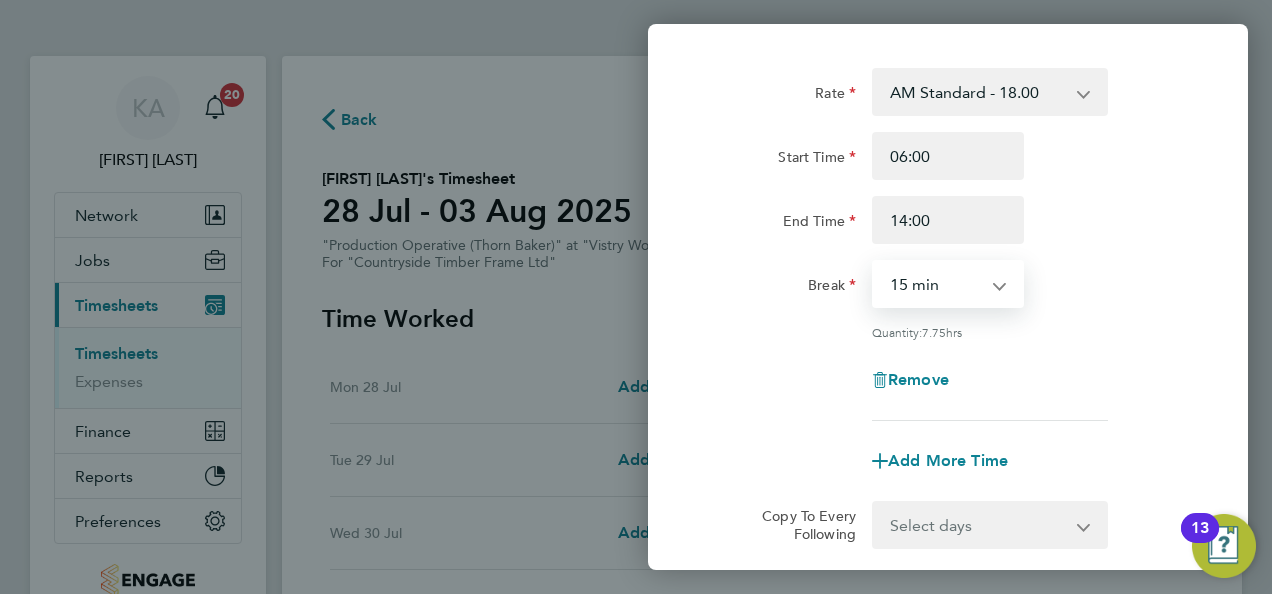 scroll, scrollTop: 200, scrollLeft: 0, axis: vertical 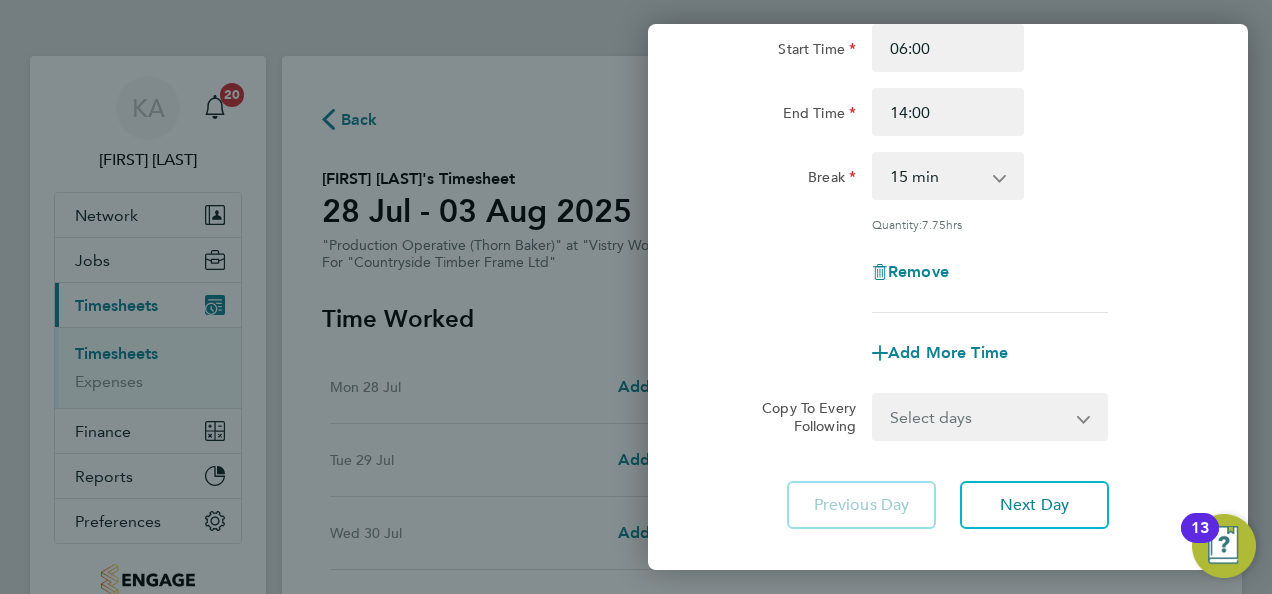 click 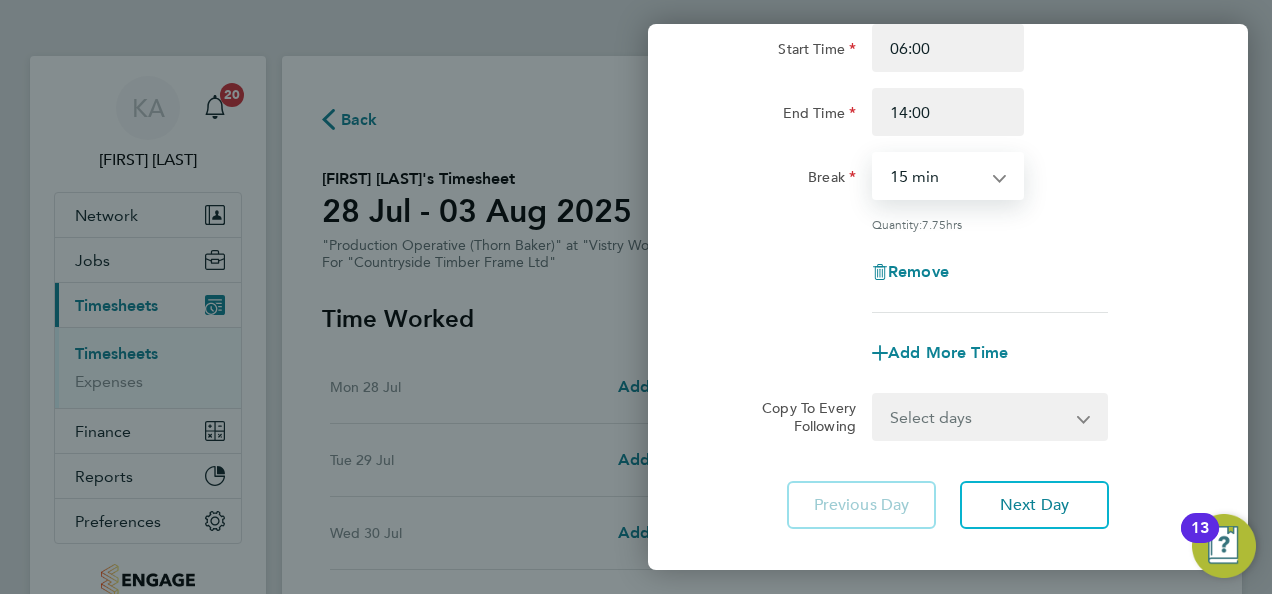 click on "0 min   15 min   30 min   45 min   60 min   75 min   90 min" at bounding box center [936, 176] 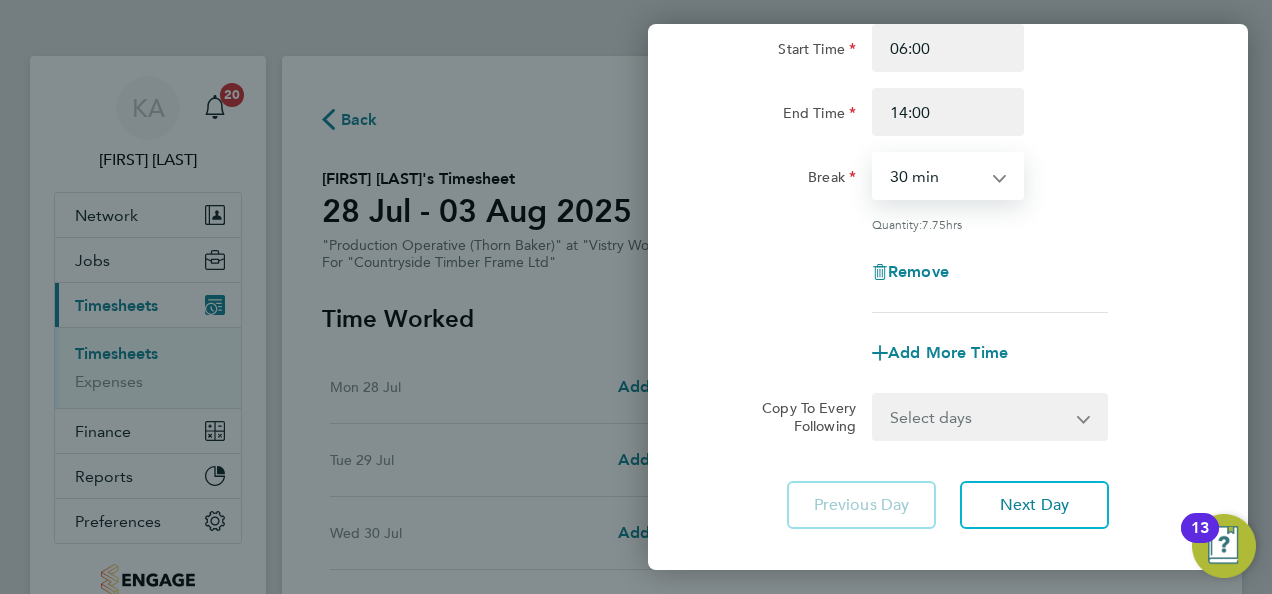 click on "0 min   15 min   30 min   45 min   60 min   75 min   90 min" at bounding box center (936, 176) 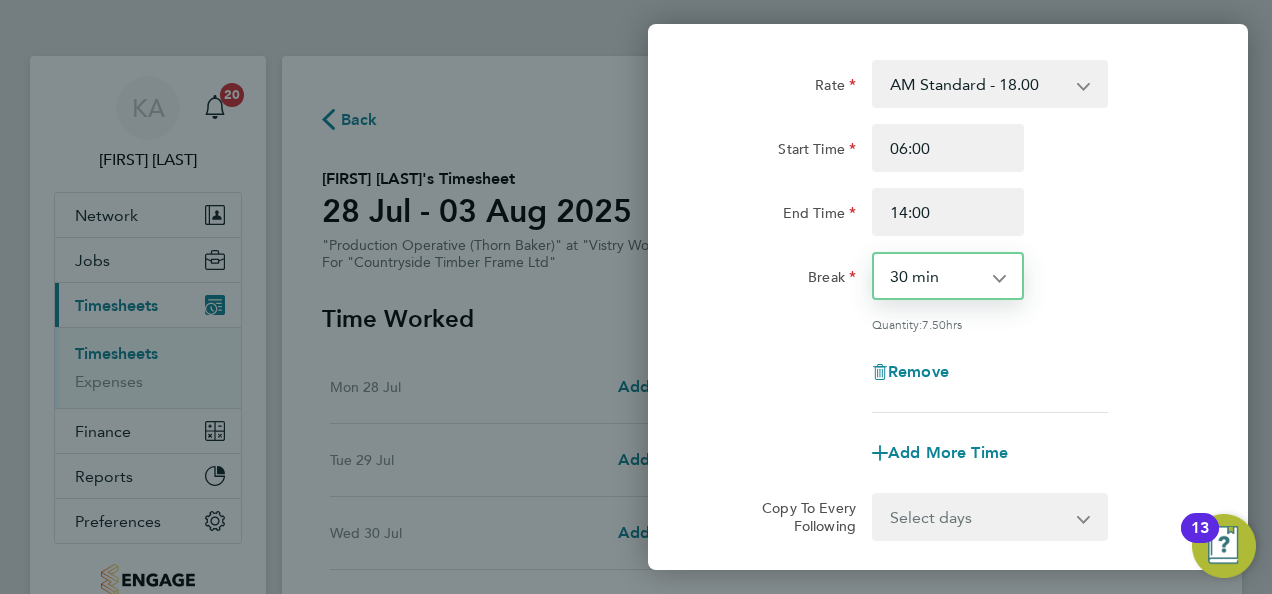 scroll, scrollTop: 300, scrollLeft: 0, axis: vertical 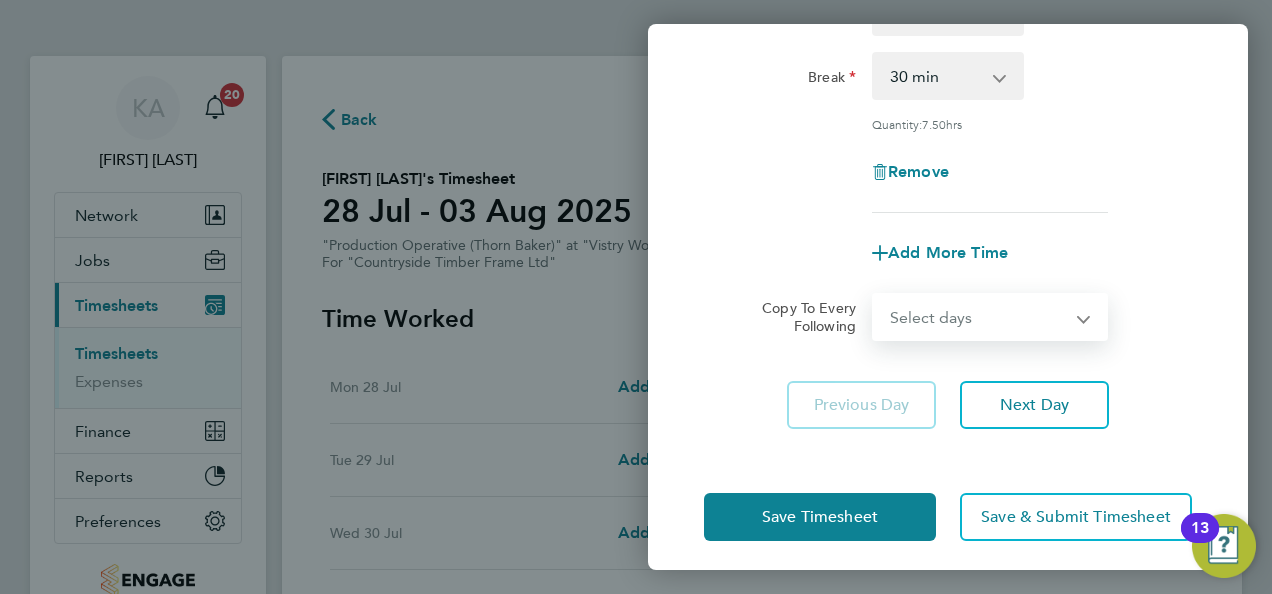 click on "Select days   Day   Weekday (Mon-Fri)   Weekend (Sat-Sun)   Tuesday   Wednesday   Thursday   Friday   Saturday   Sunday" at bounding box center (979, 317) 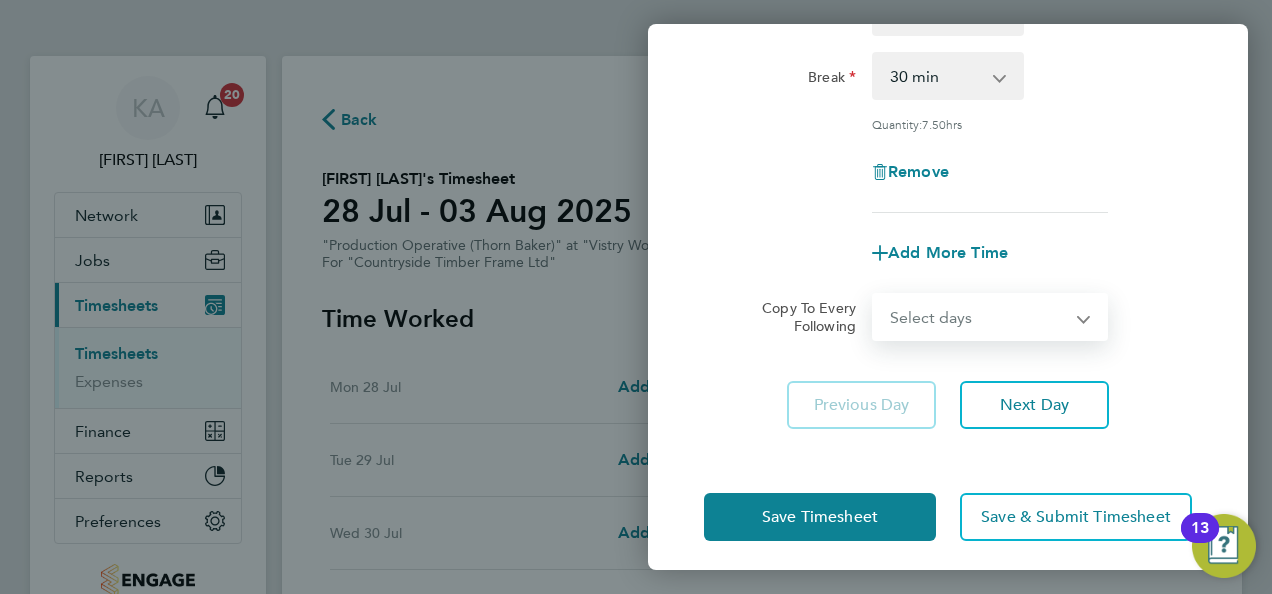 select on "WEEKDAY" 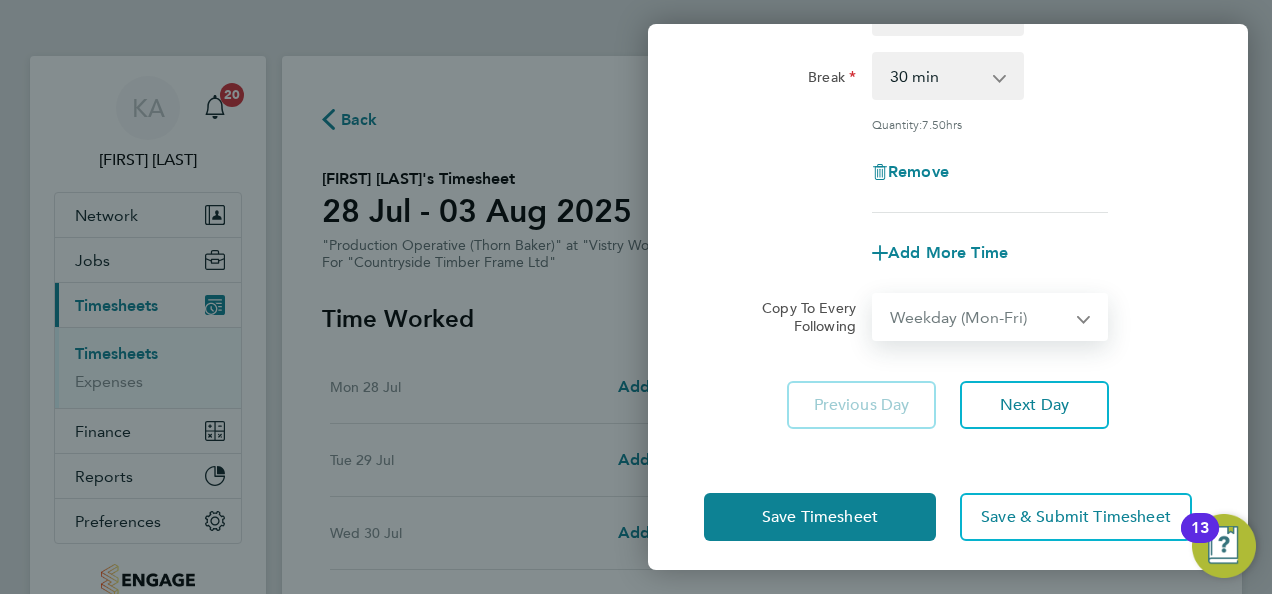 click on "Select days   Day   Weekday (Mon-Fri)   Weekend (Sat-Sun)   Tuesday   Wednesday   Thursday   Friday   Saturday   Sunday" at bounding box center [979, 317] 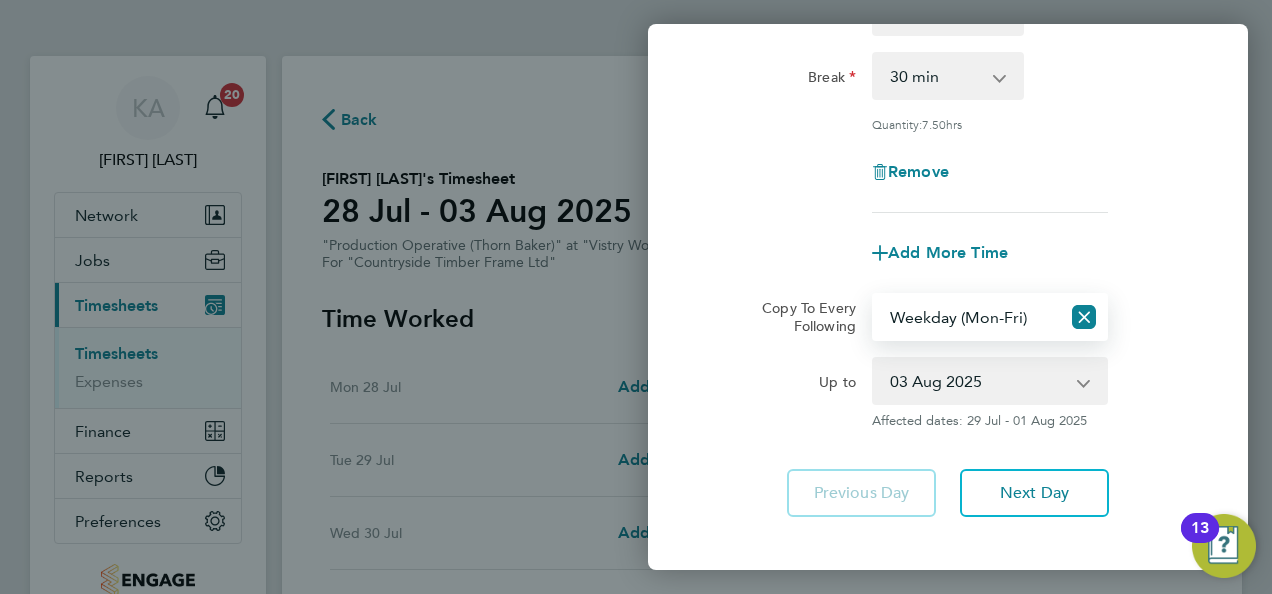 scroll, scrollTop: 397, scrollLeft: 0, axis: vertical 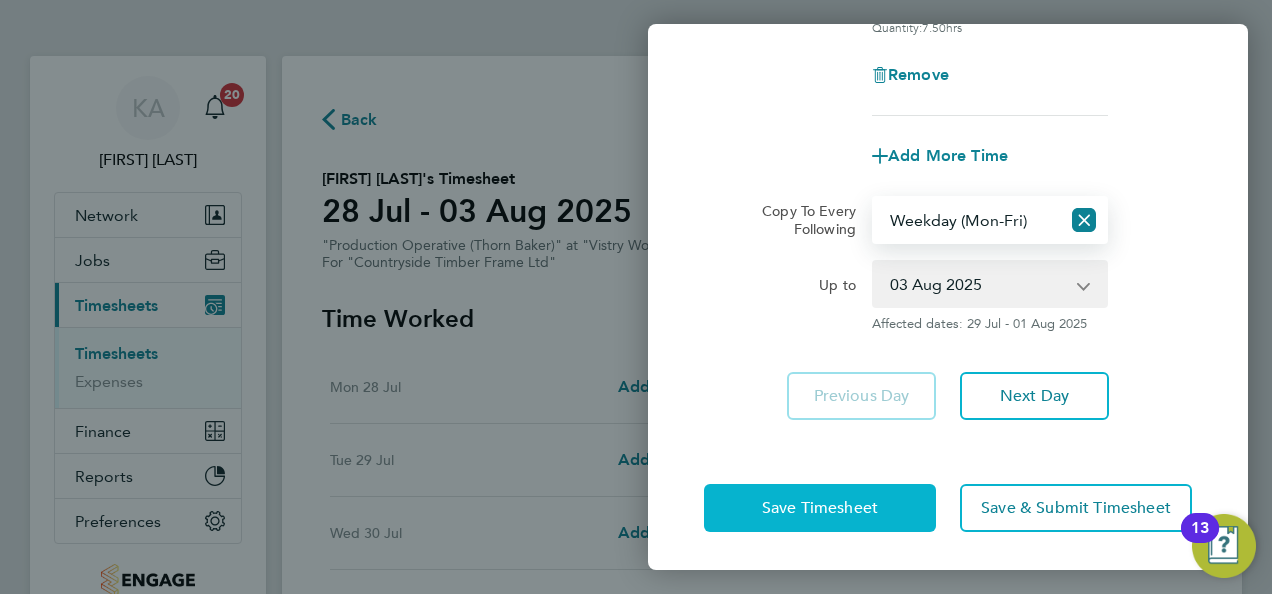 click on "Save Timesheet" 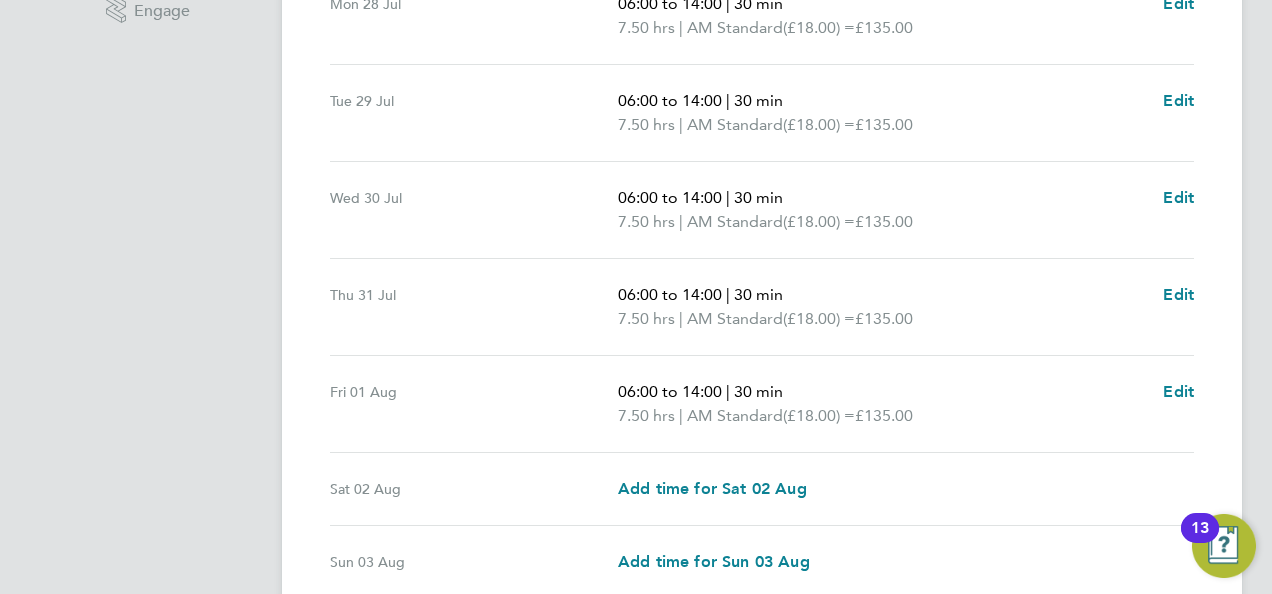 scroll, scrollTop: 800, scrollLeft: 0, axis: vertical 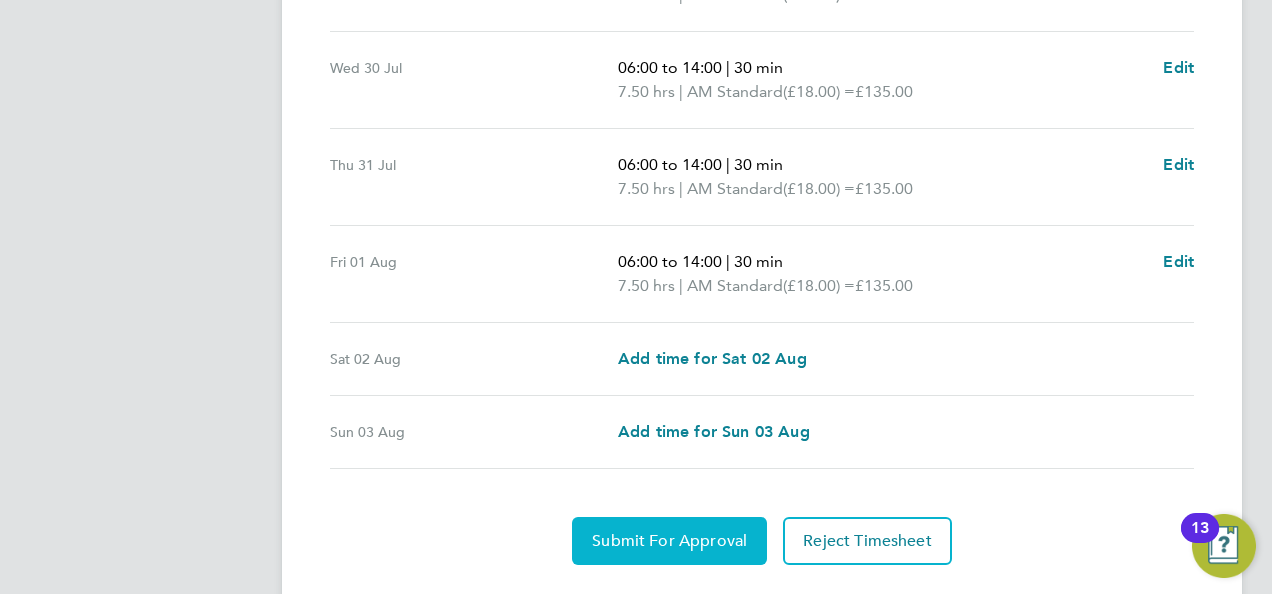 click on "Submit For Approval" 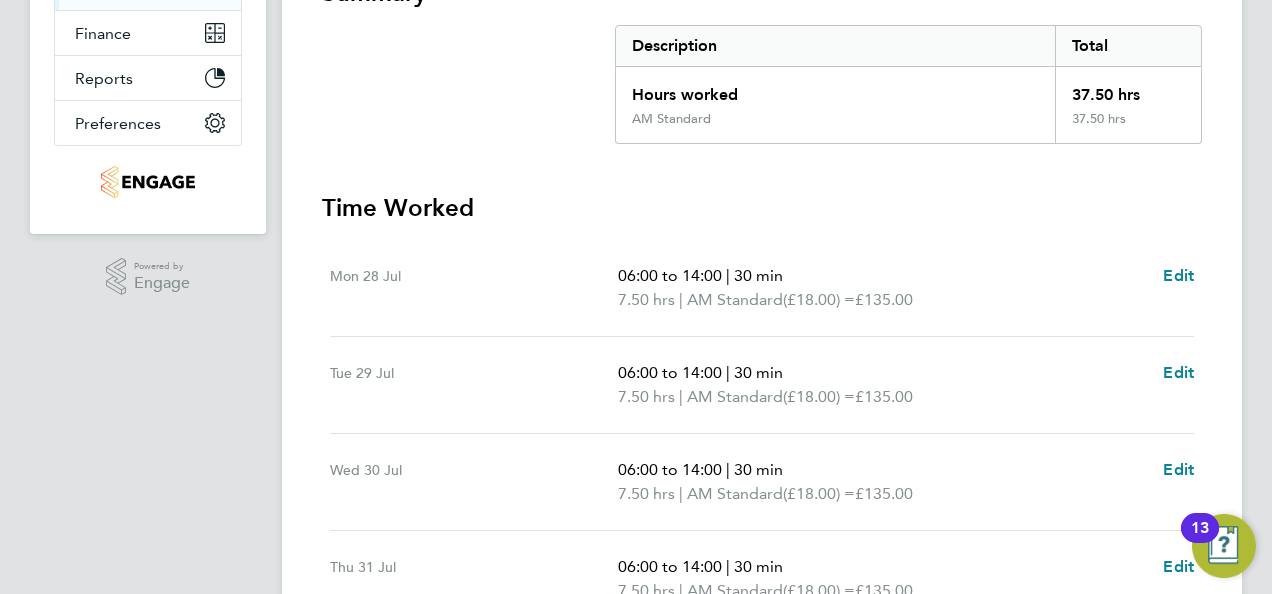 scroll, scrollTop: 400, scrollLeft: 0, axis: vertical 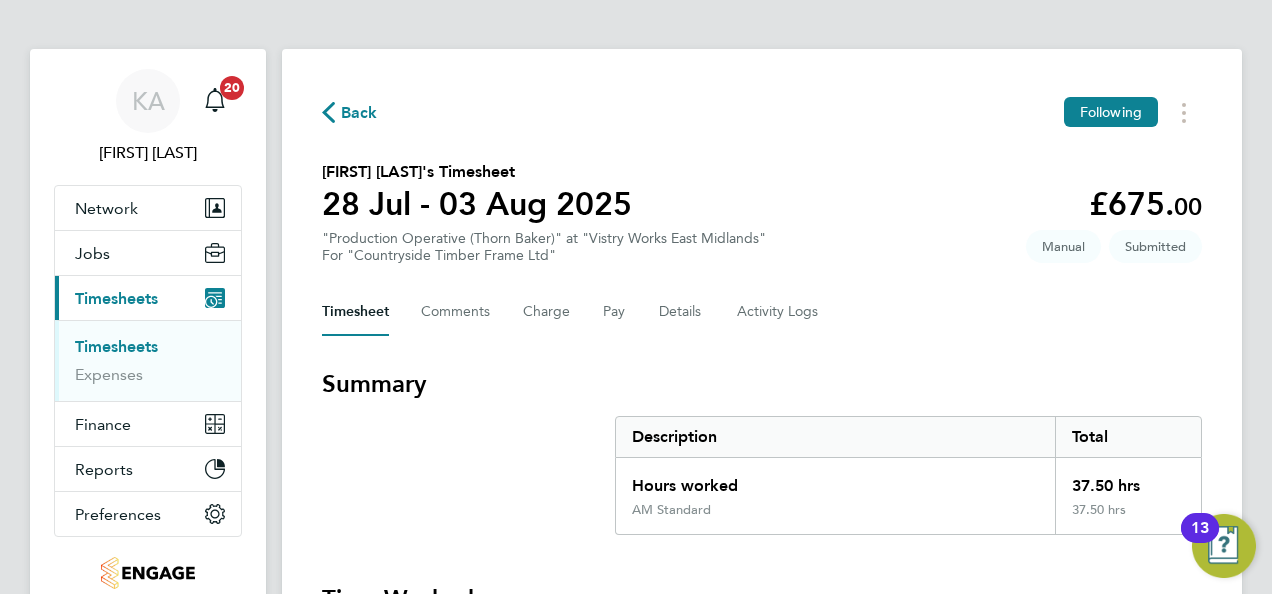 click on "Back" 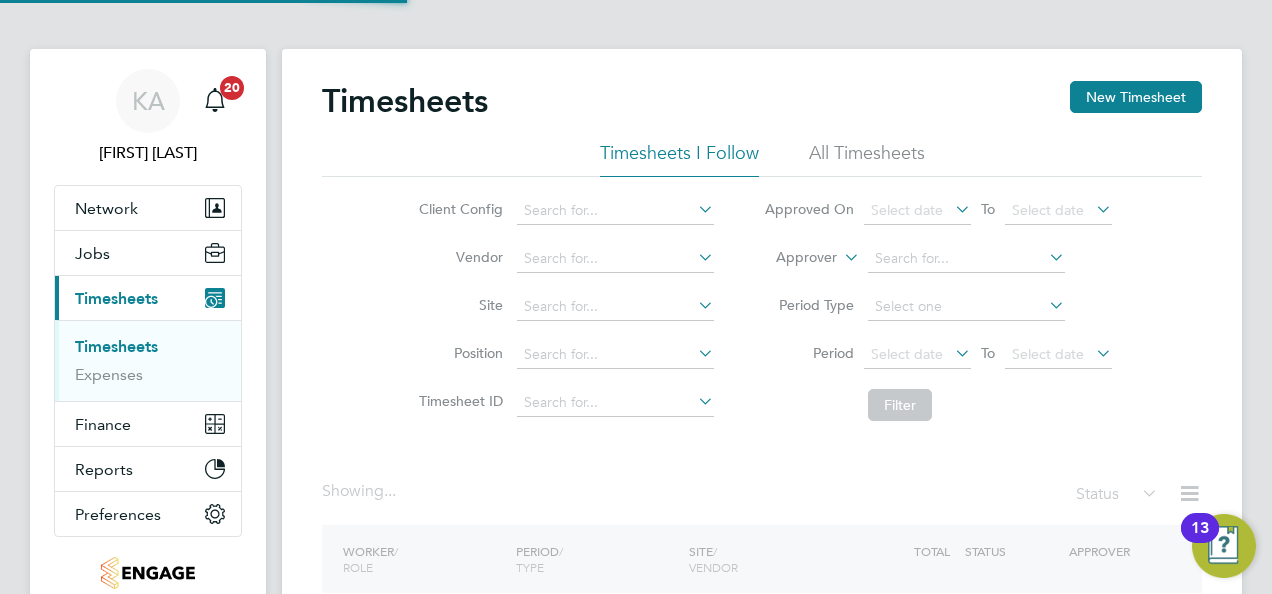 scroll, scrollTop: 0, scrollLeft: 0, axis: both 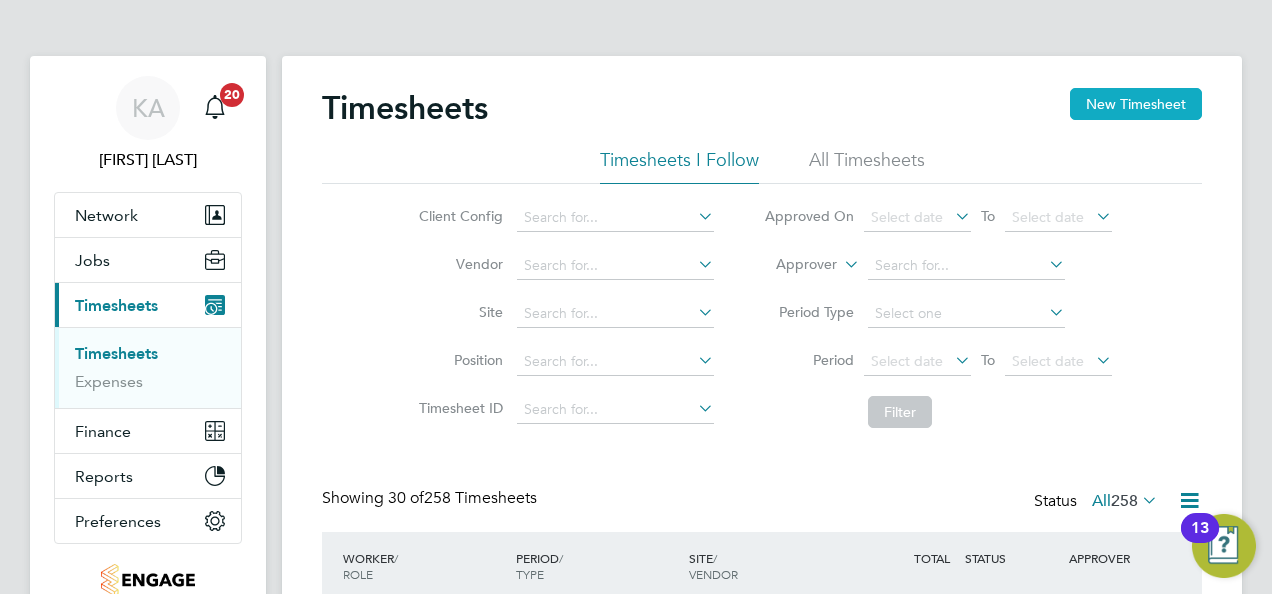 click on "New Timesheet" 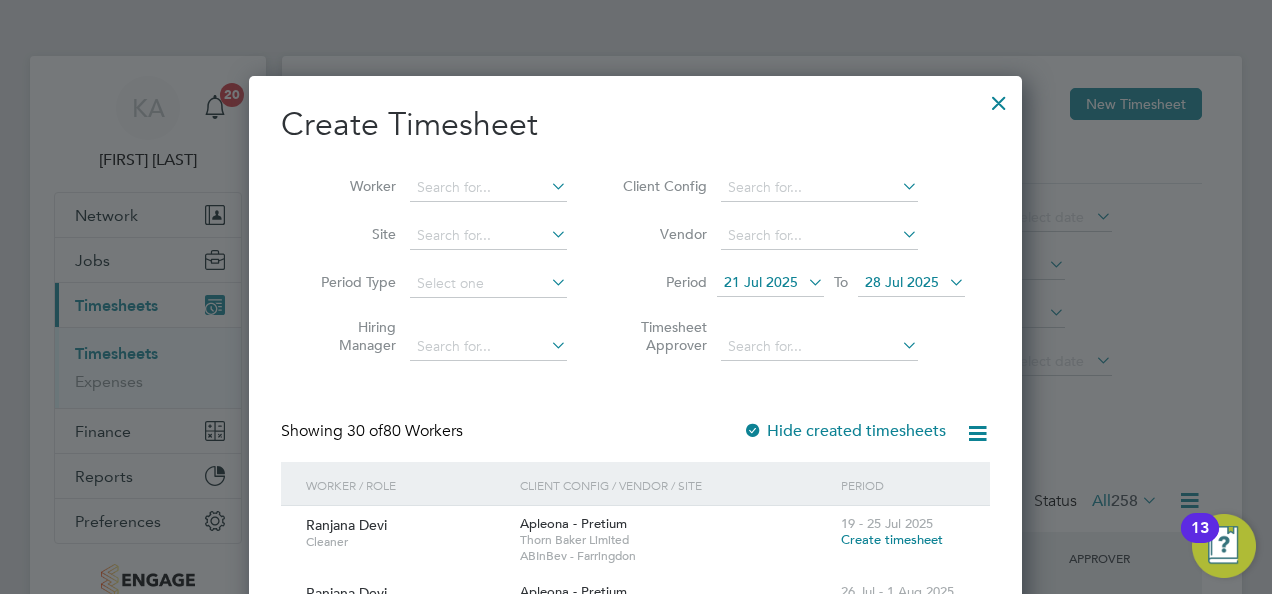 click at bounding box center [898, 186] 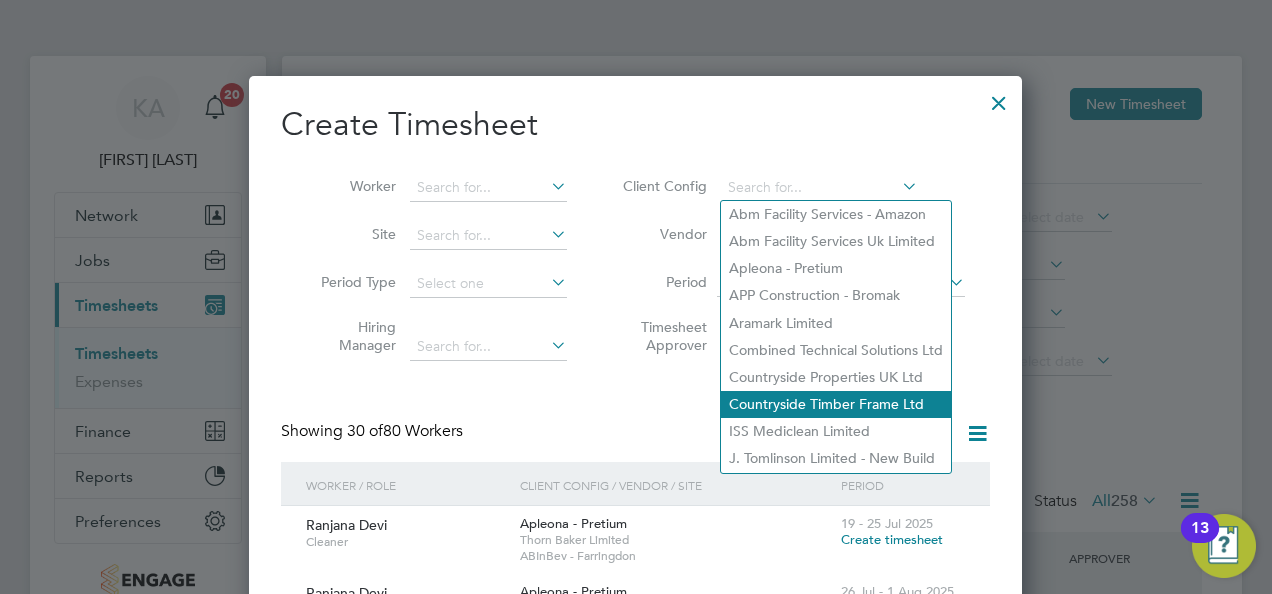 click on "Countryside Timber Frame Ltd" 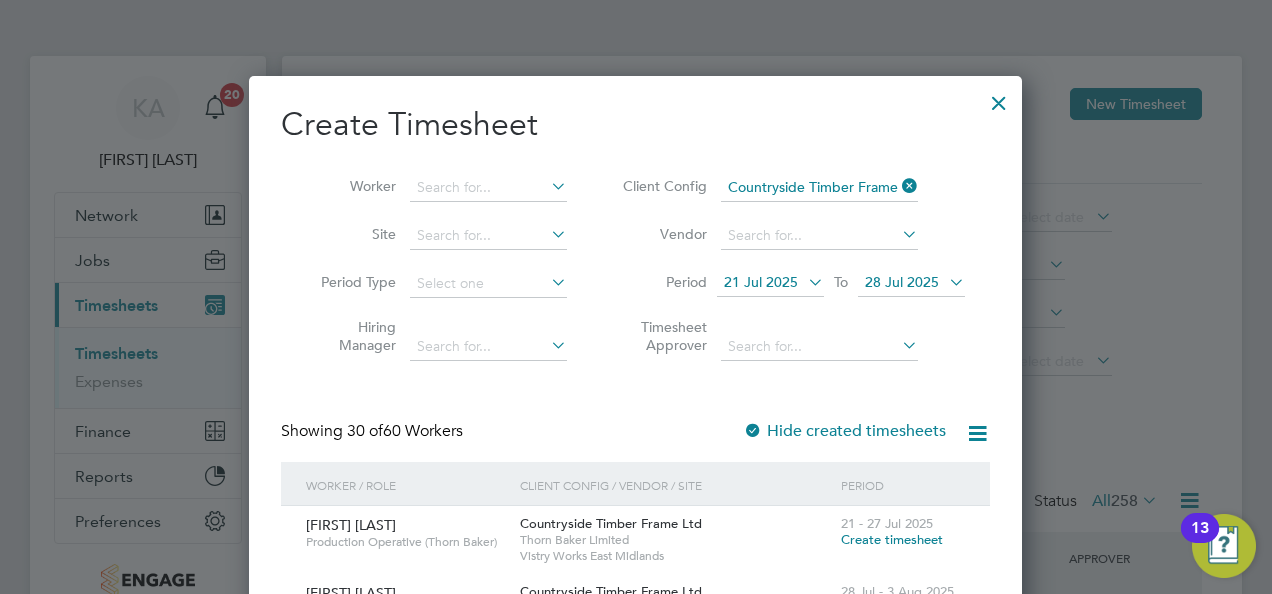 click at bounding box center (804, 282) 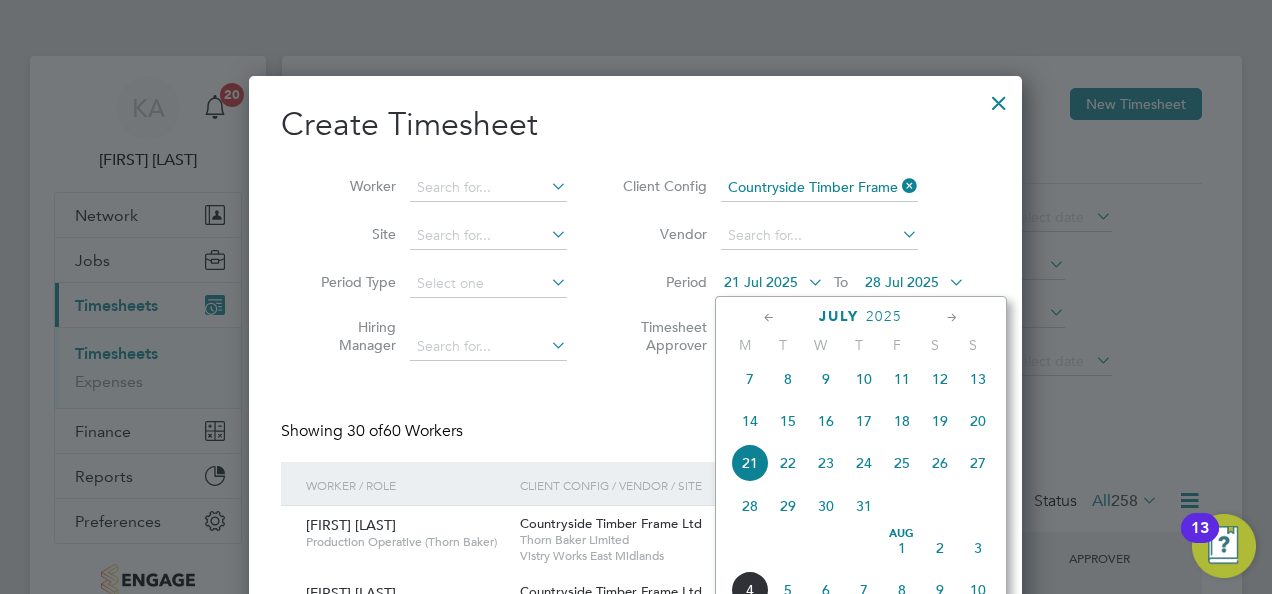 click on "28" 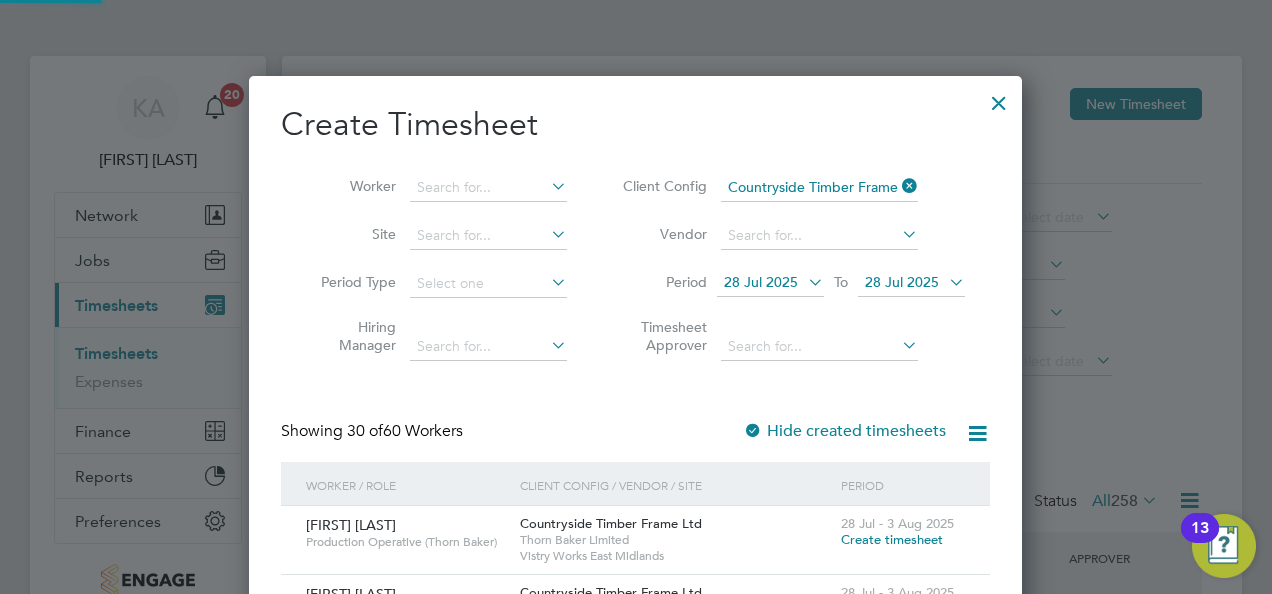 click on "28 Jul 2025" at bounding box center (911, 283) 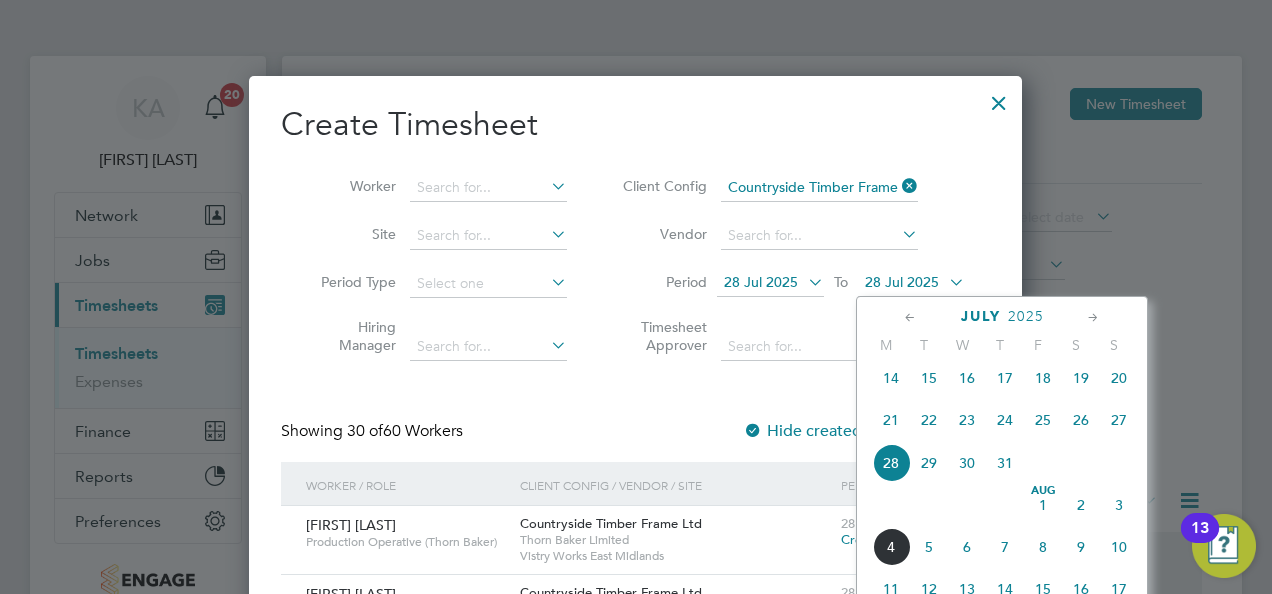 click on "3" 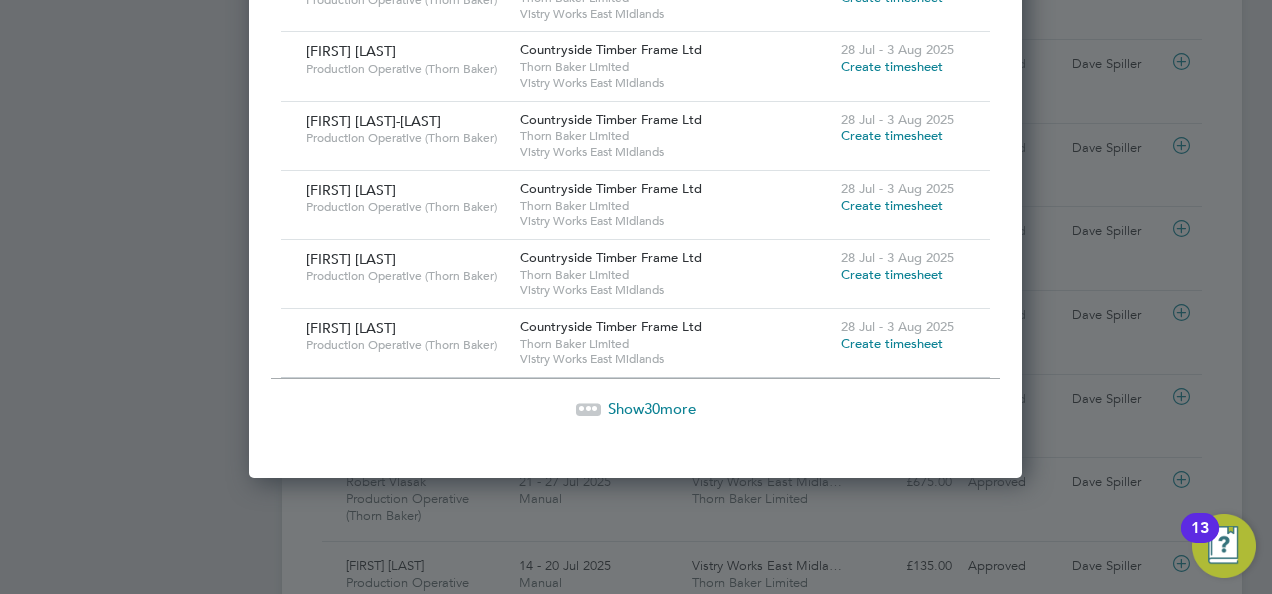 click on "Show  30  more" at bounding box center (652, 408) 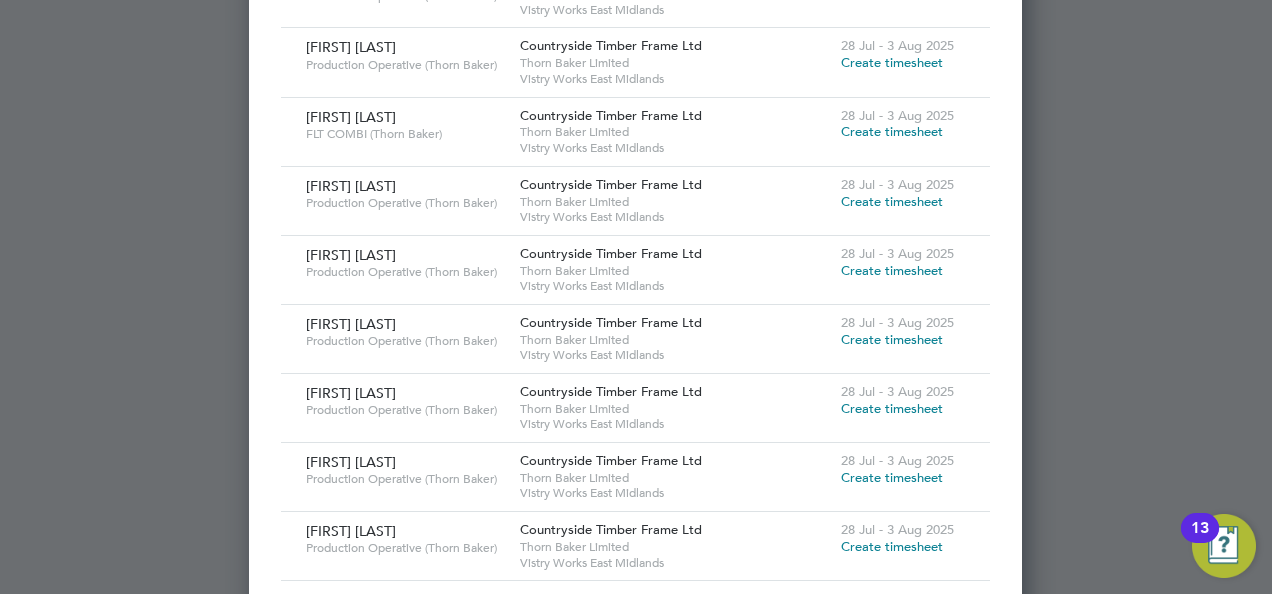 click on "Create timesheet" at bounding box center (892, 477) 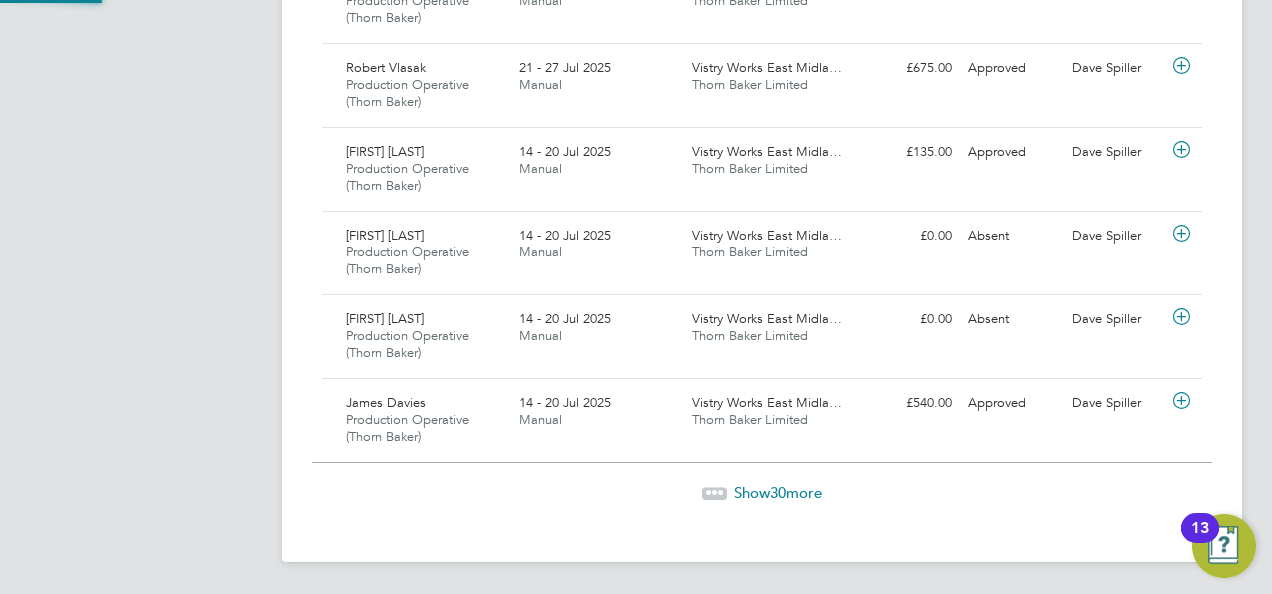 scroll, scrollTop: 0, scrollLeft: 0, axis: both 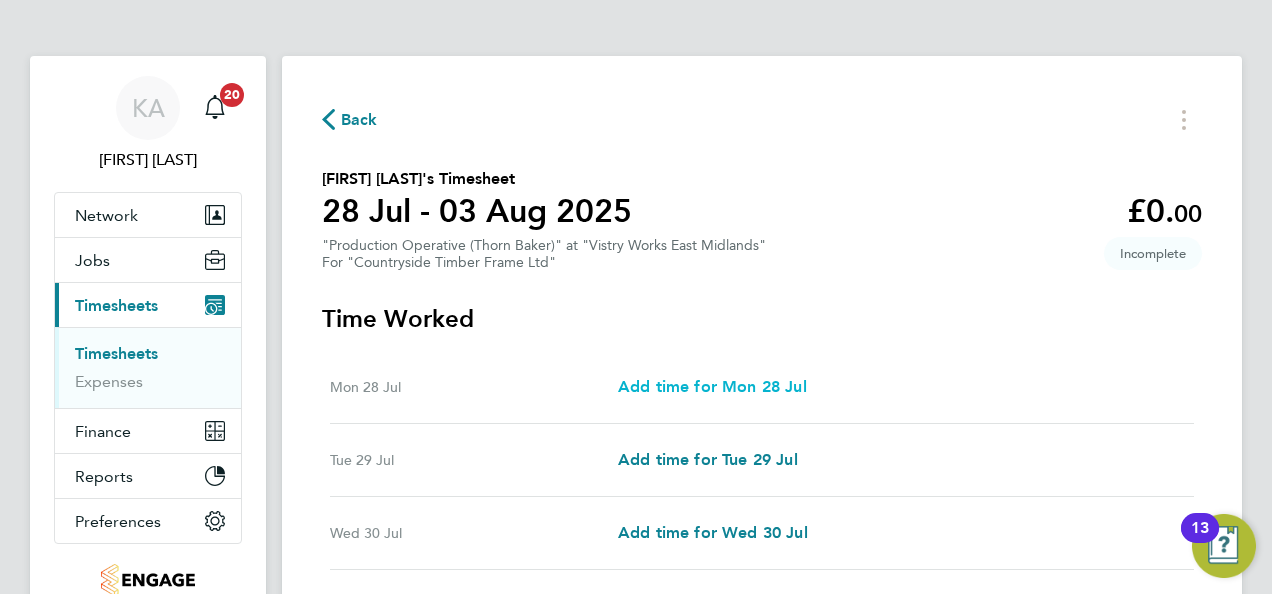 click on "Add time for Mon 28 Jul" at bounding box center (712, 386) 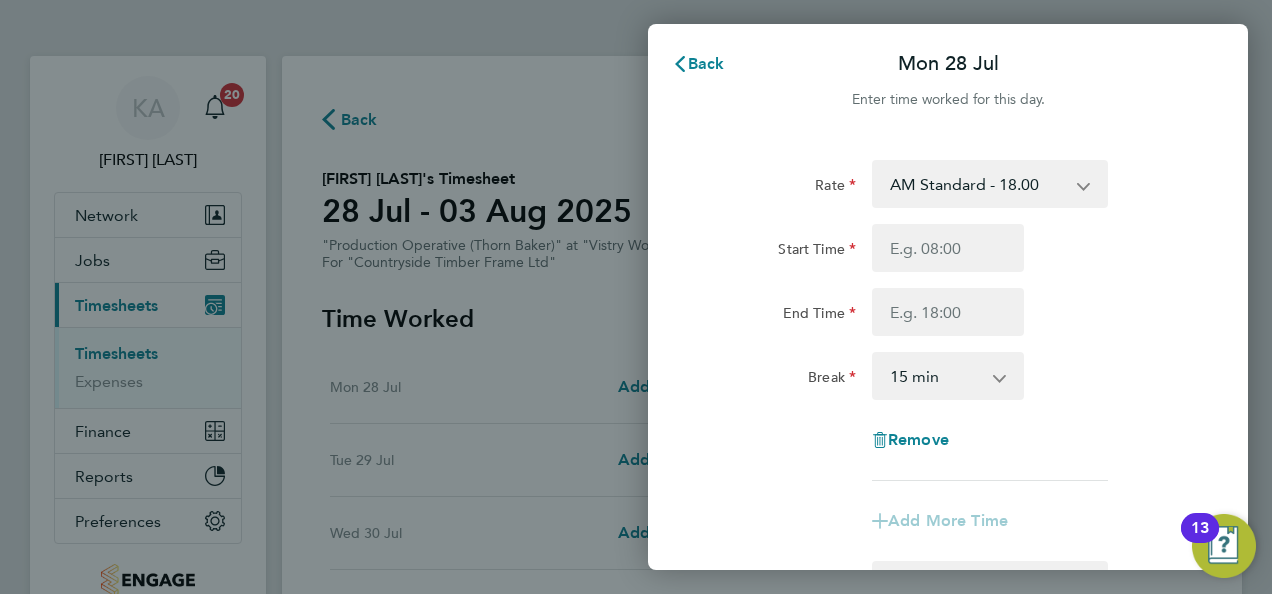 click on "AM Standard - 18.00   PM OT 2 - 39.24   OT2 - 36.00   OT 1 - 27.00   PM Standard - 19.62   PM OT 1 - 29.43" at bounding box center (978, 184) 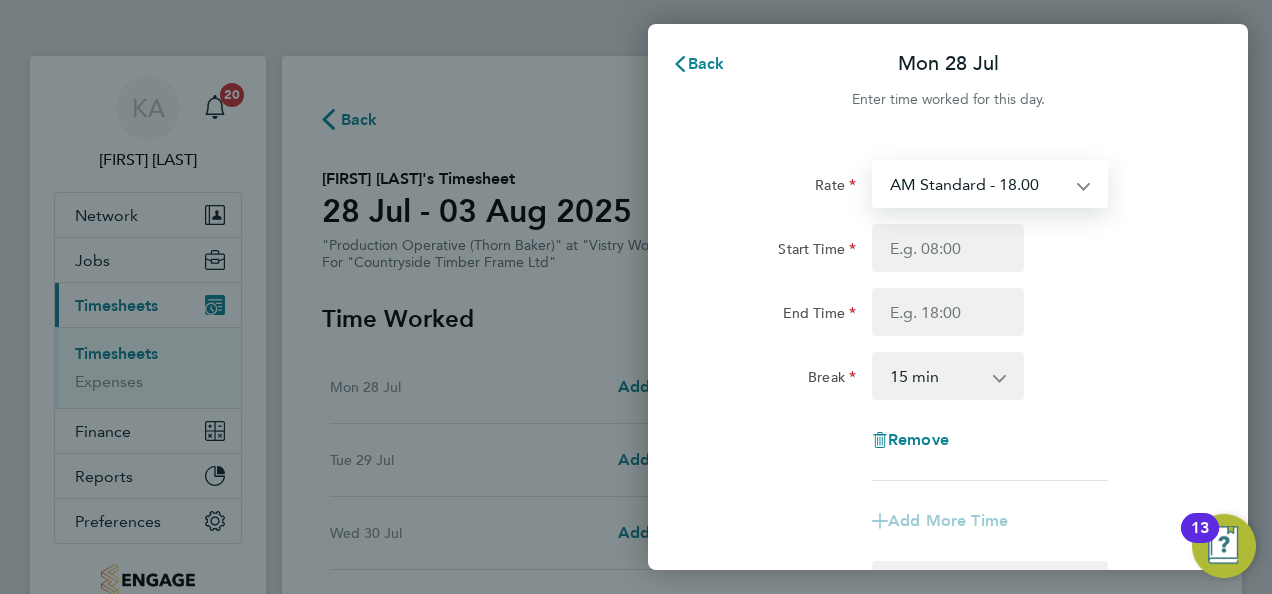 click on "AM Standard - 18.00   PM OT 2 - 39.24   OT2 - 36.00   OT 1 - 27.00   PM Standard - 19.62   PM OT 1 - 29.43" 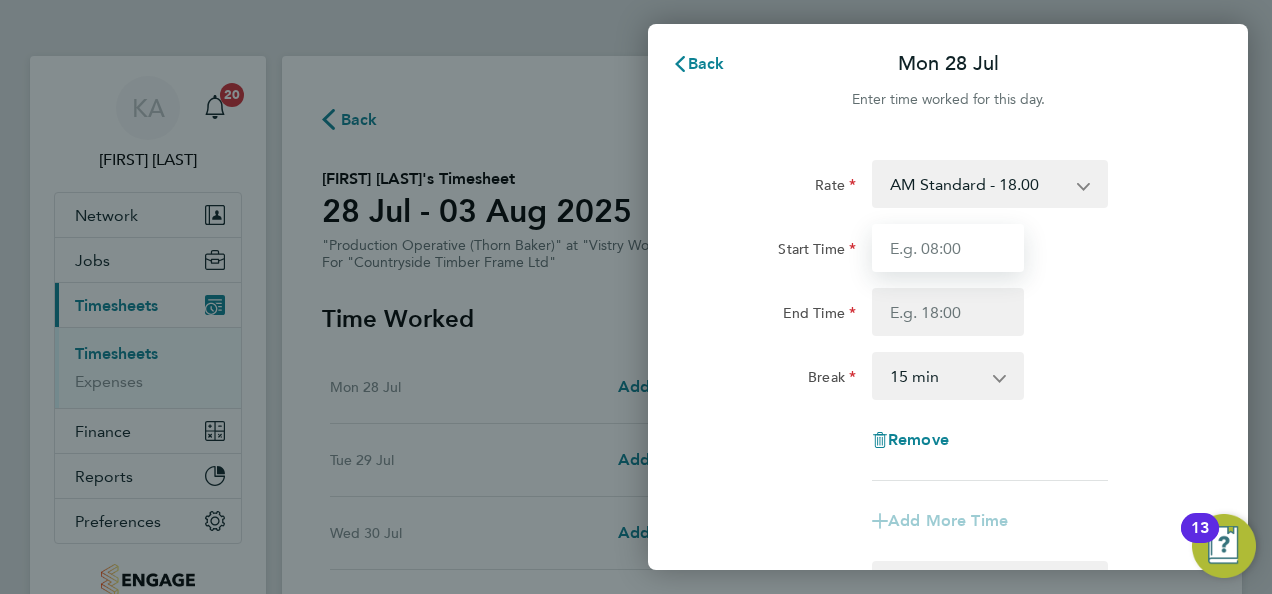 click on "Start Time" at bounding box center [948, 248] 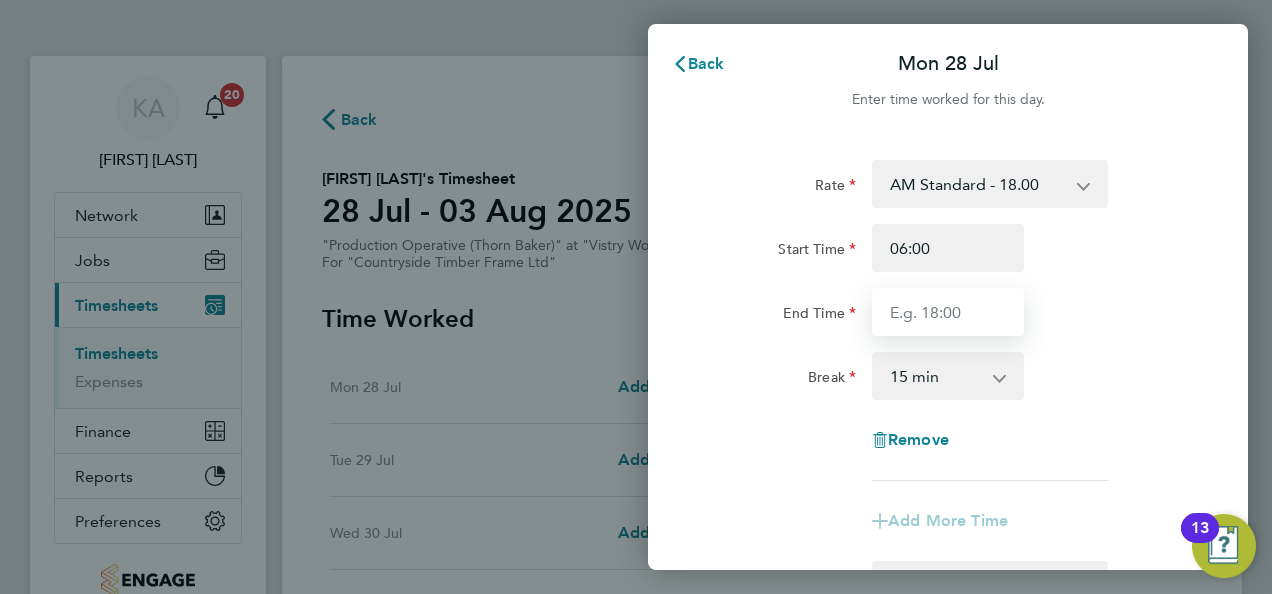 type on "14:00" 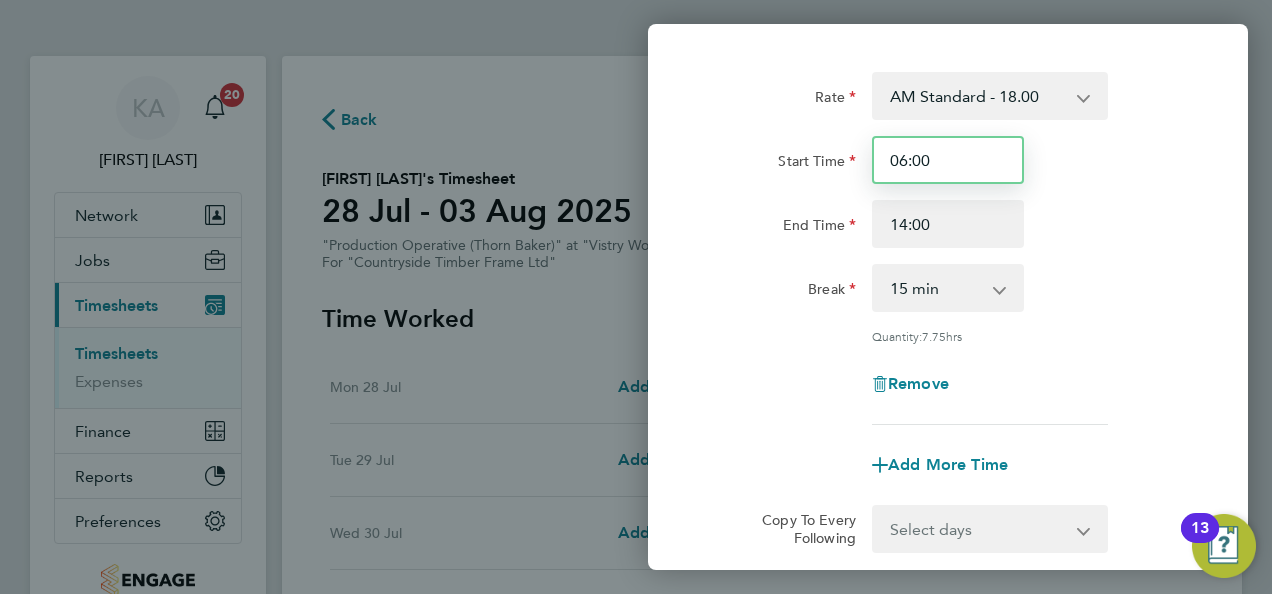 scroll, scrollTop: 100, scrollLeft: 0, axis: vertical 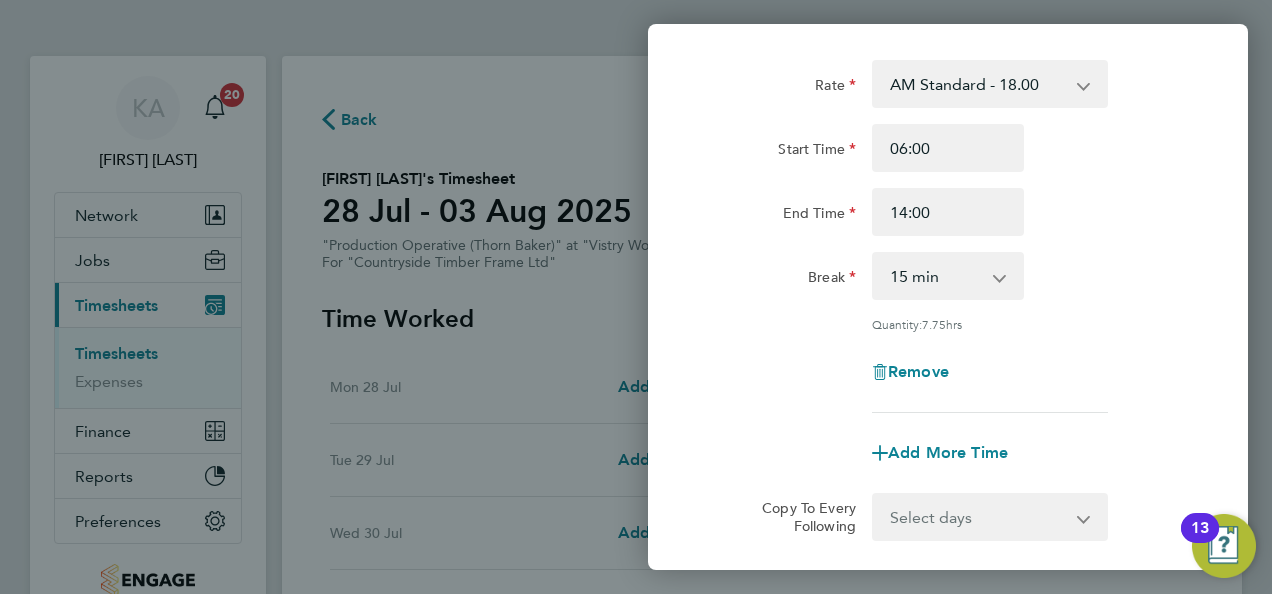click on "0 min   15 min   30 min   45 min   60 min   75 min   90 min" at bounding box center [936, 276] 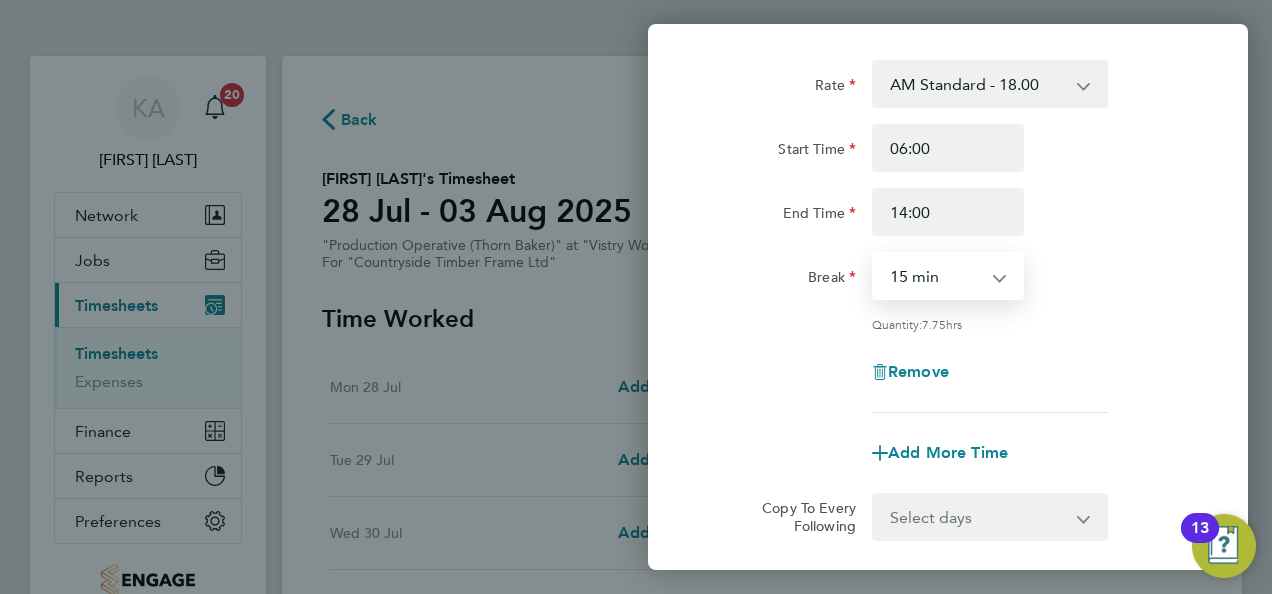 select on "30" 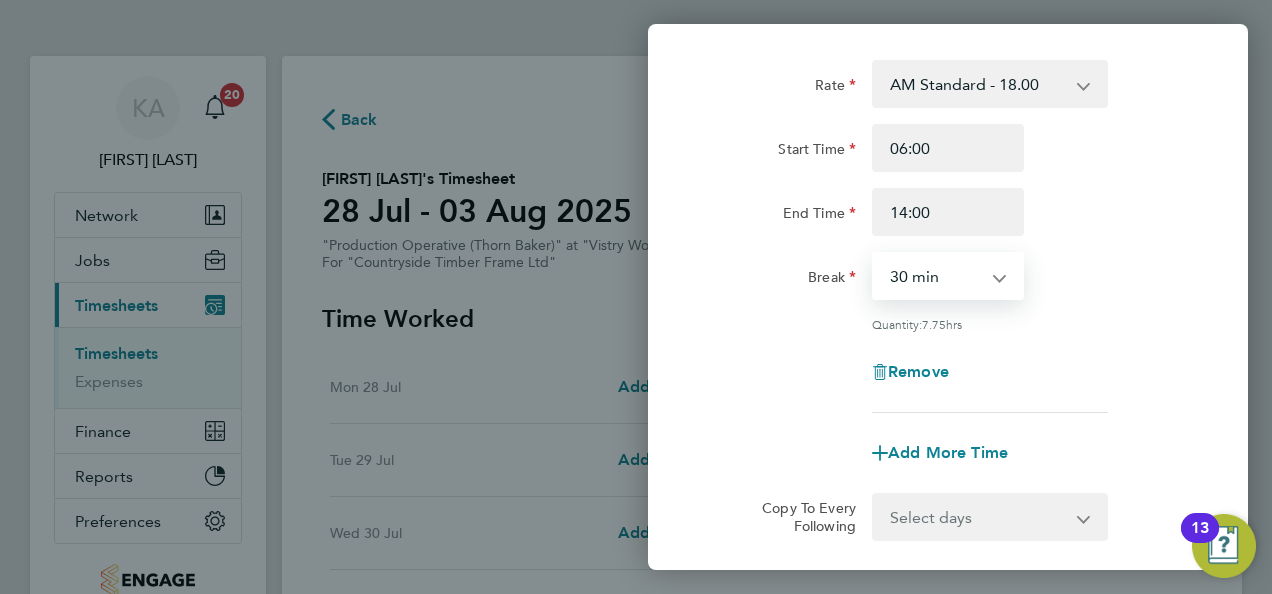 click on "0 min   15 min   30 min   45 min   60 min   75 min   90 min" at bounding box center [936, 276] 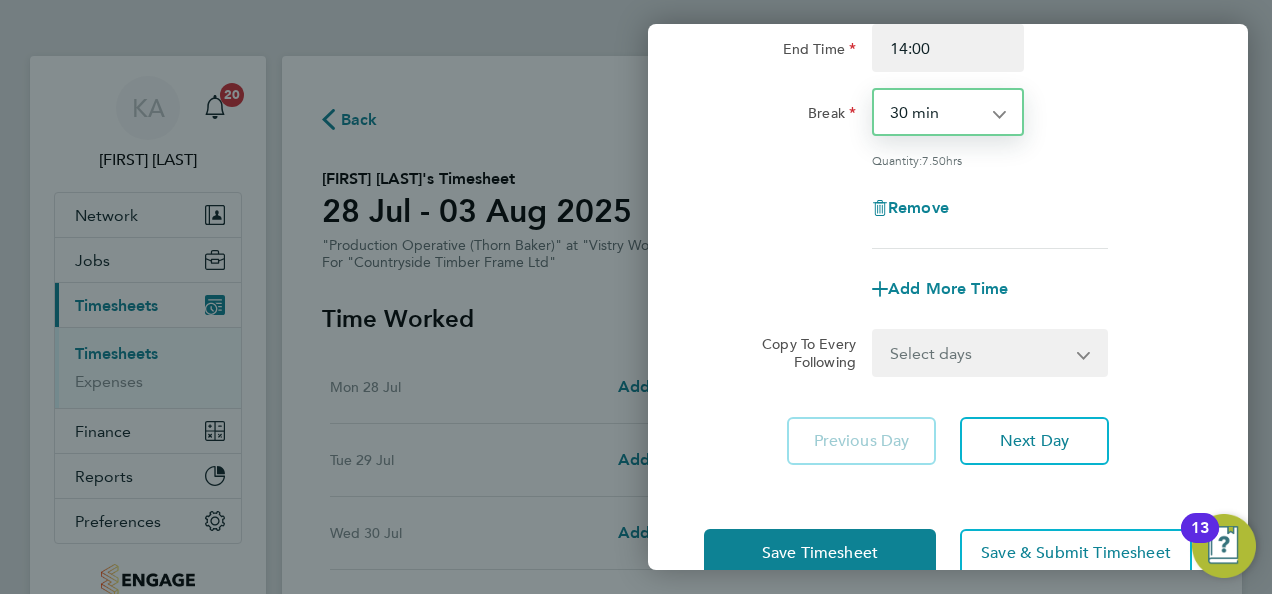 scroll, scrollTop: 309, scrollLeft: 0, axis: vertical 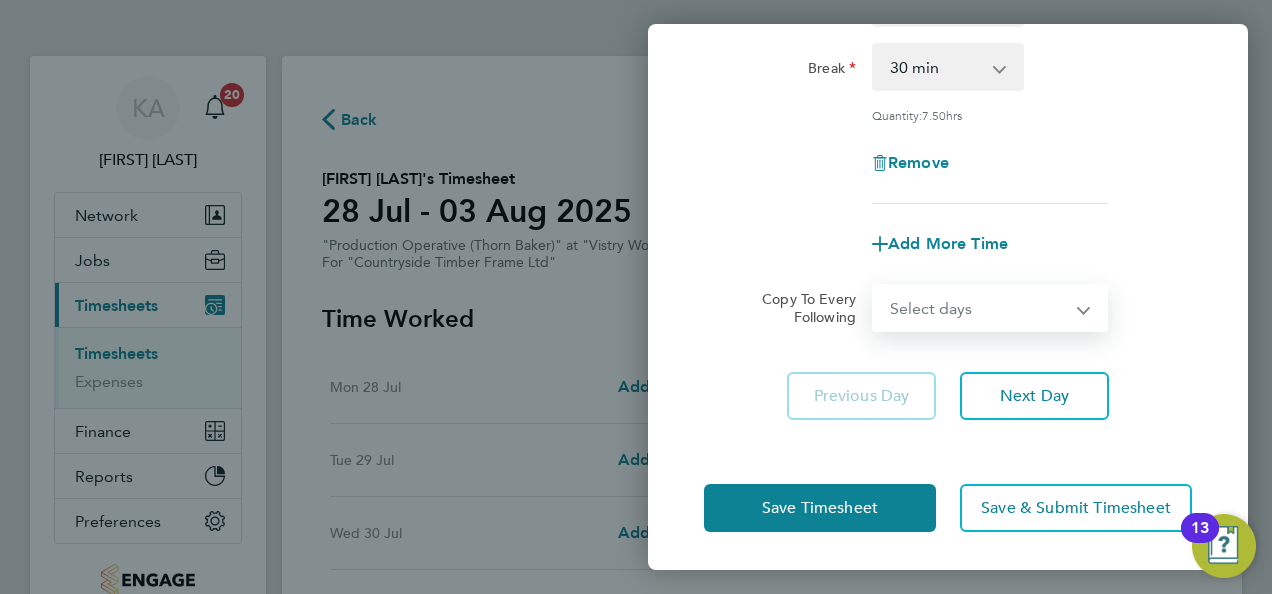click on "Select days   Day   Weekday (Mon-Fri)   Weekend (Sat-Sun)   Tuesday   Wednesday   Thursday   Friday   Saturday   Sunday" at bounding box center (979, 308) 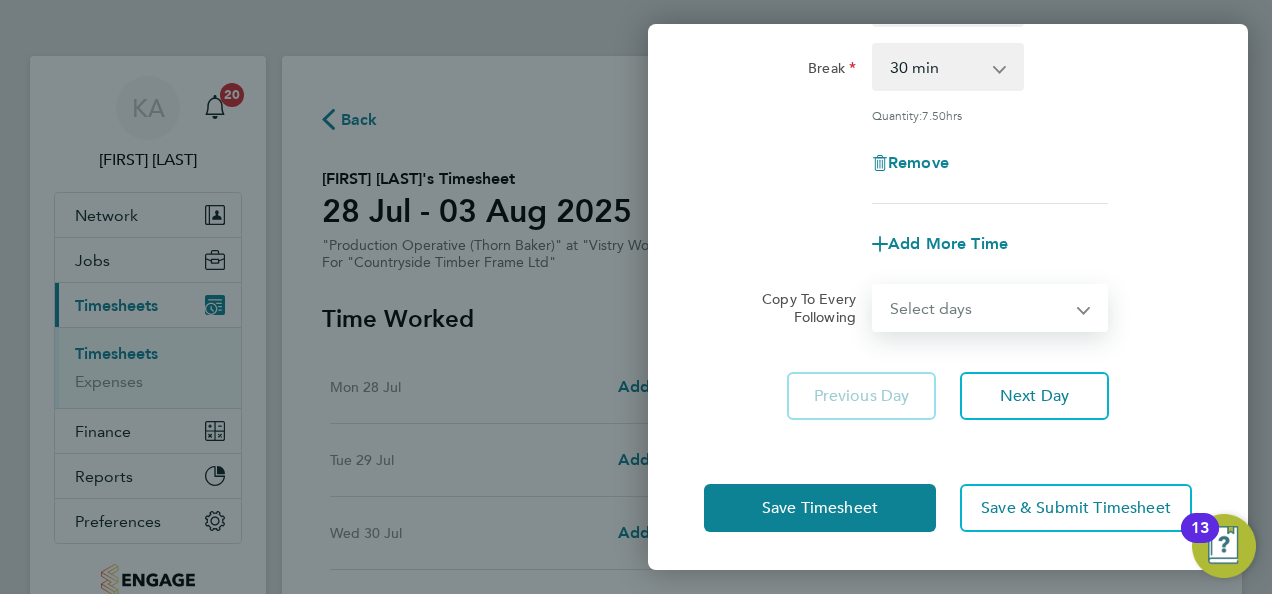 select on "WEEKDAY" 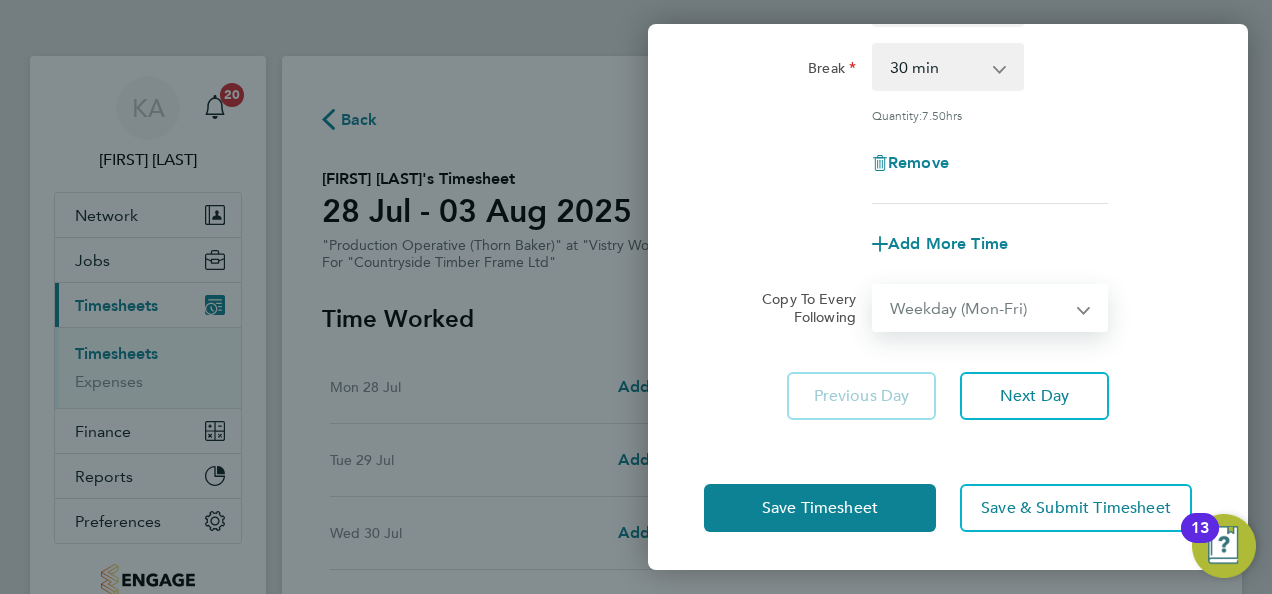 click on "Select days   Day   Weekday (Mon-Fri)   Weekend (Sat-Sun)   Tuesday   Wednesday   Thursday   Friday   Saturday   Sunday" at bounding box center [979, 308] 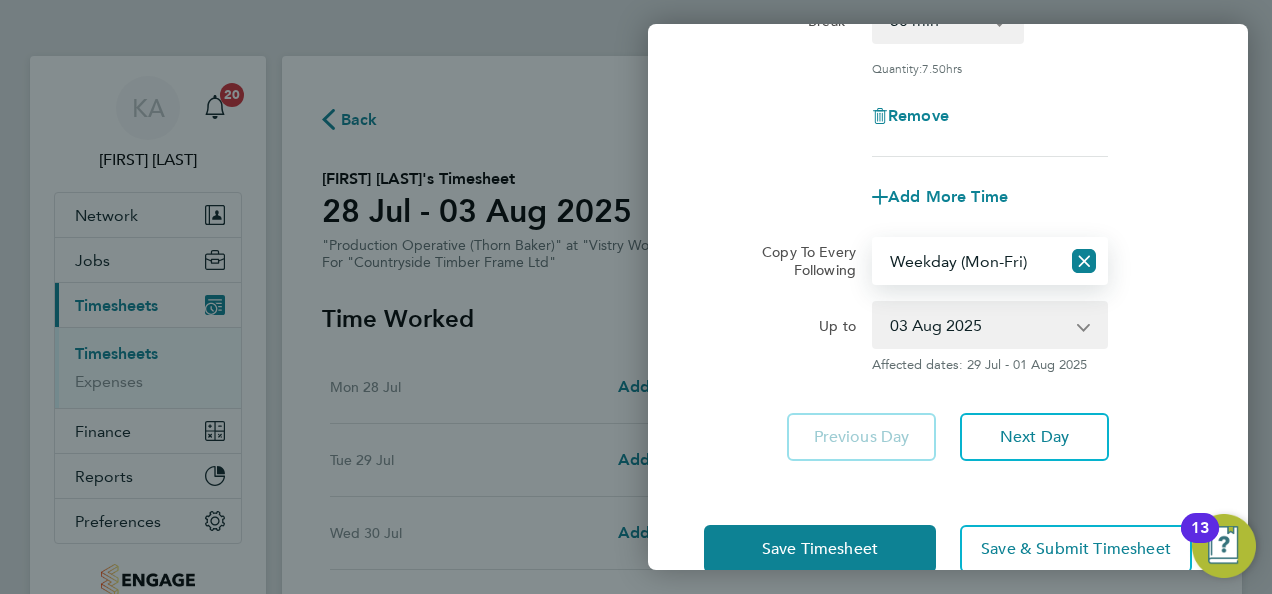 scroll, scrollTop: 397, scrollLeft: 0, axis: vertical 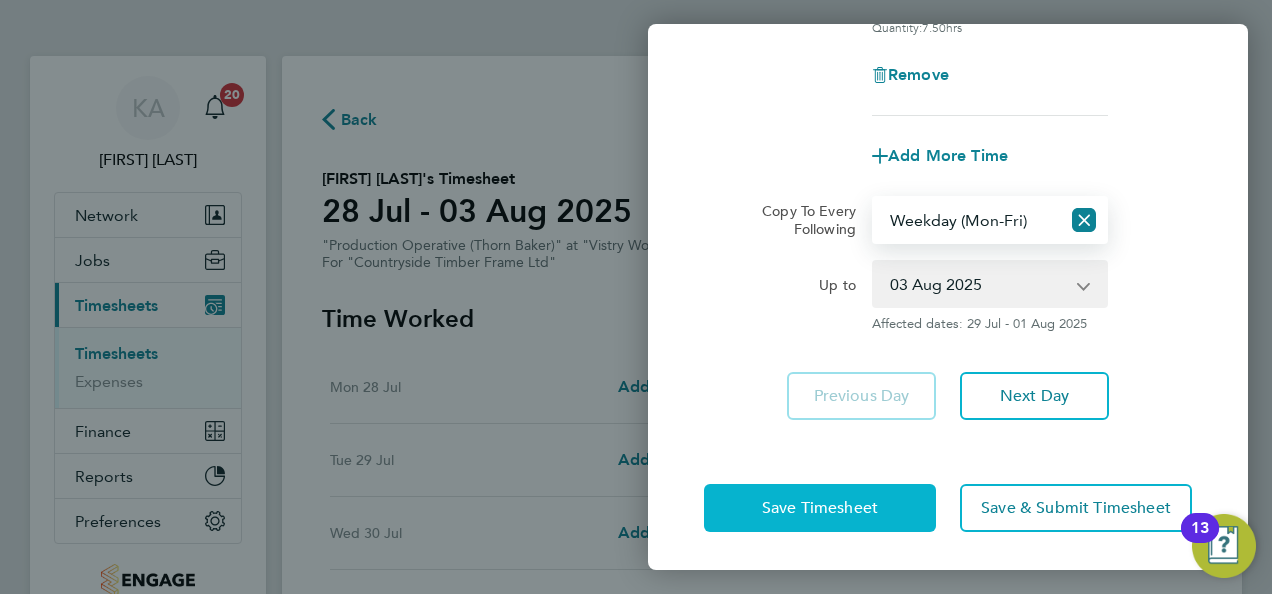 click on "Save Timesheet" 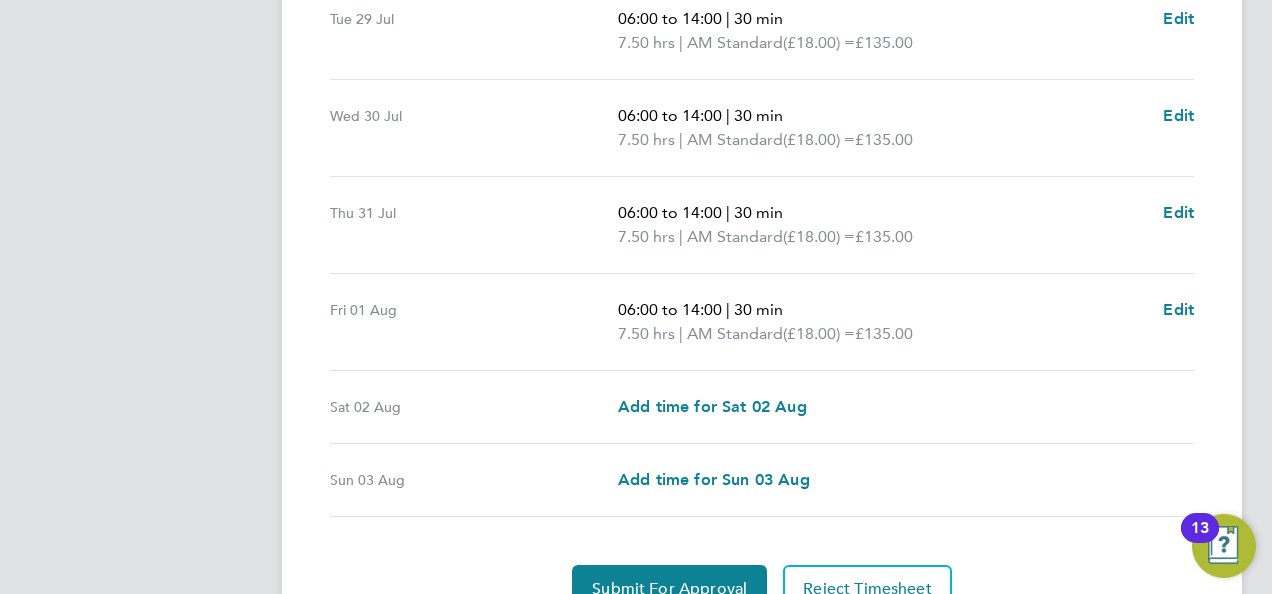 scroll, scrollTop: 800, scrollLeft: 0, axis: vertical 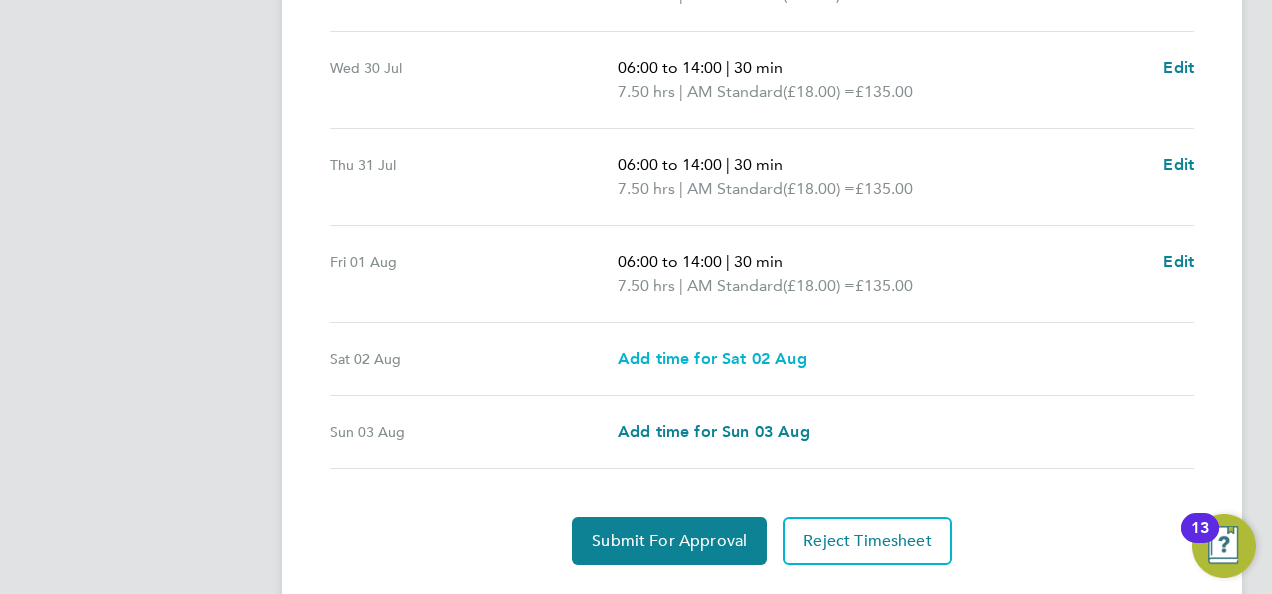 click on "Add time for Sat 02 Aug" at bounding box center [712, 358] 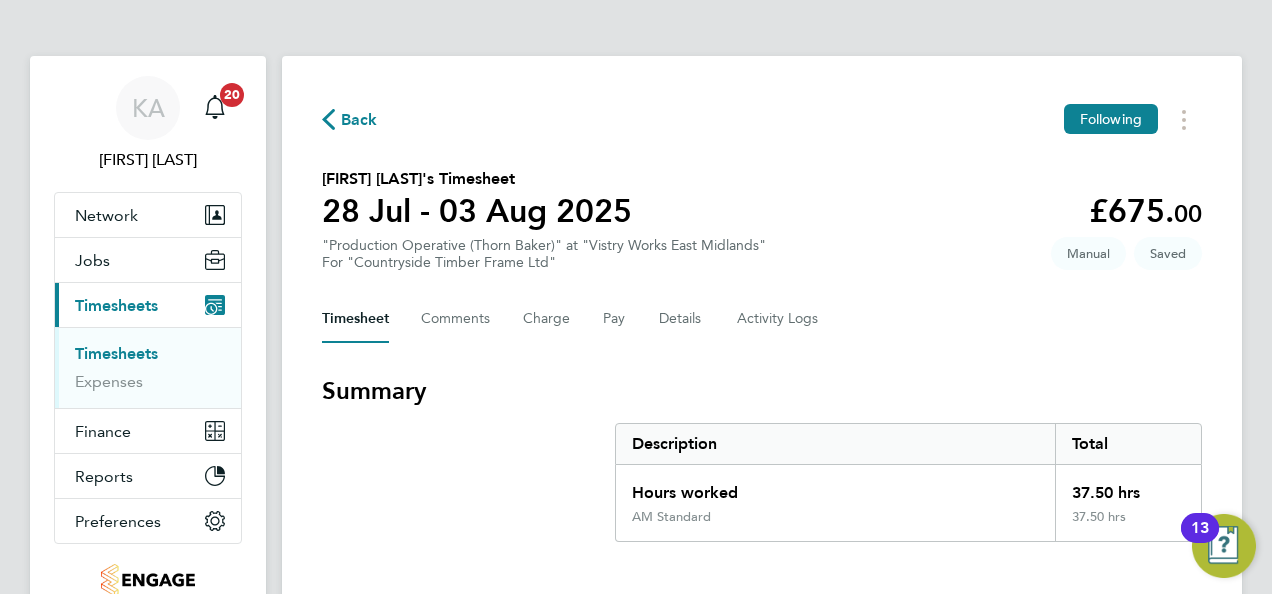 select on "15" 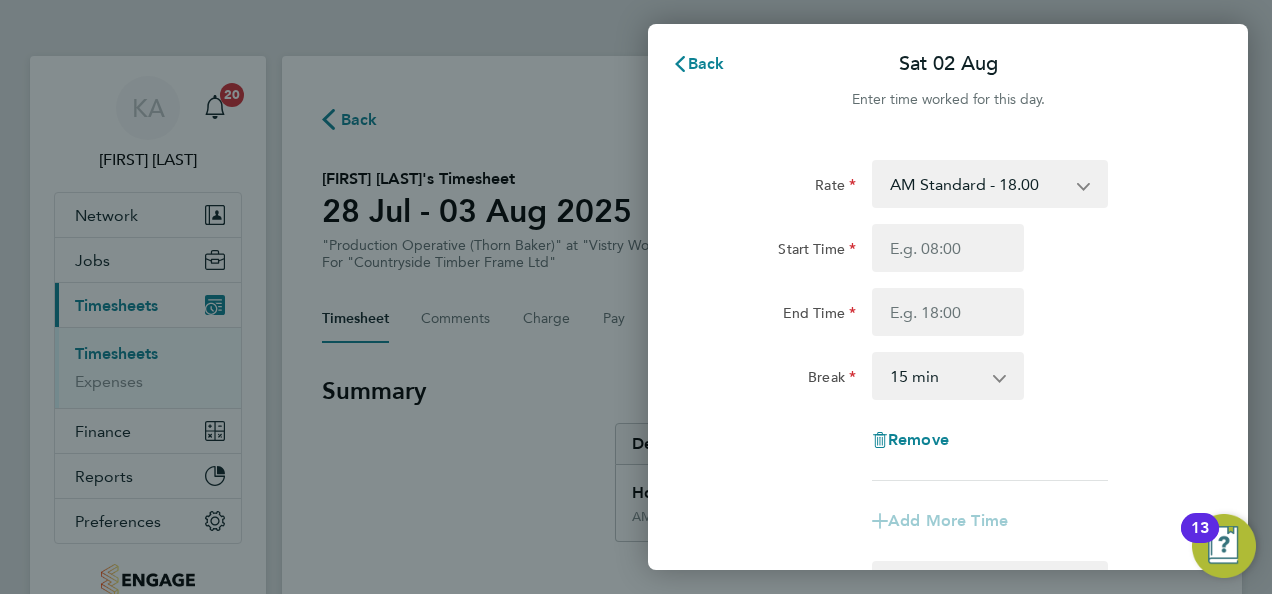 click on "AM Standard - 18.00   PM OT 2 - 39.24   OT2 - 36.00   OT 1 - 27.00   PM Standard - 19.62   PM OT 1 - 29.43" at bounding box center (978, 184) 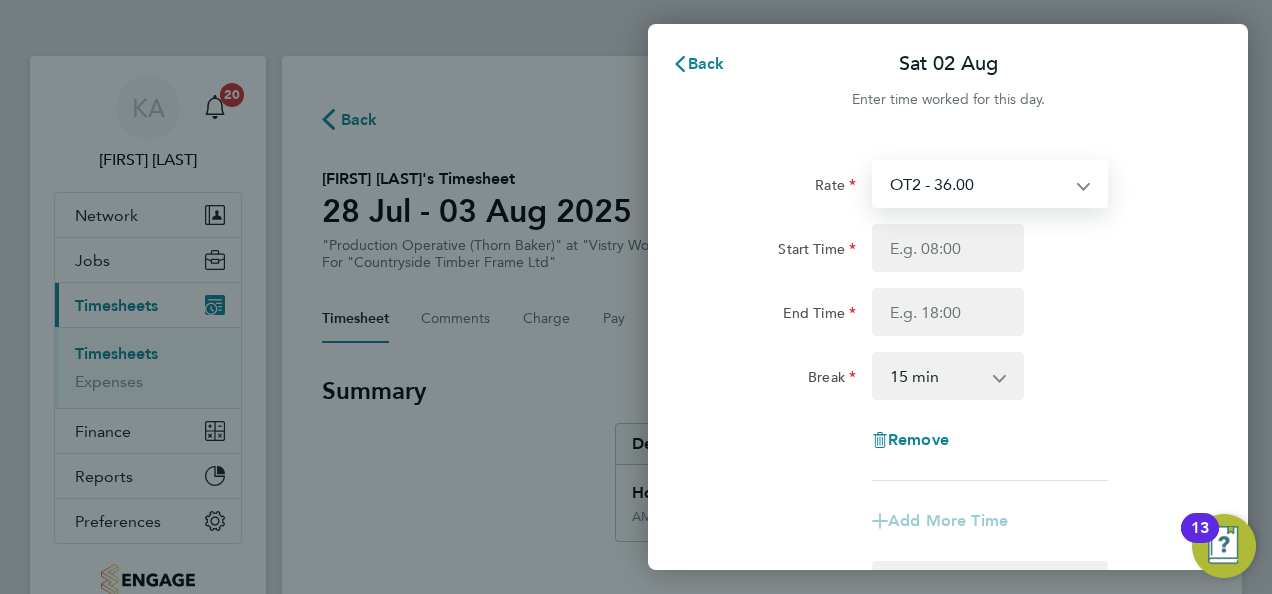 select on "15" 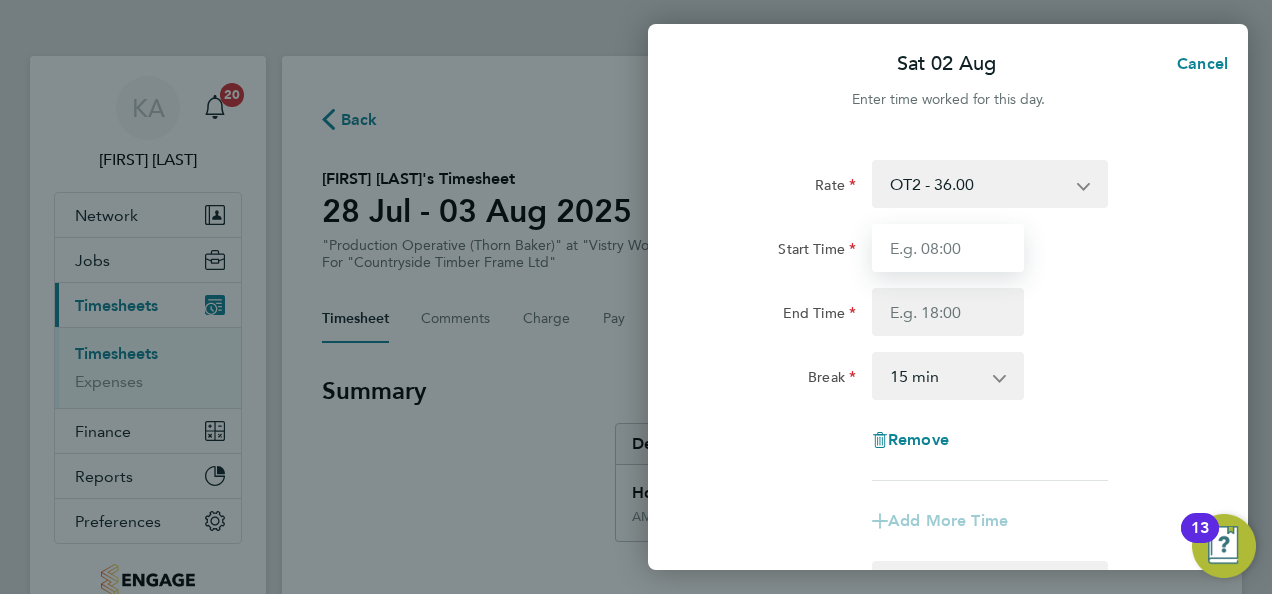 click on "Start Time" at bounding box center [948, 248] 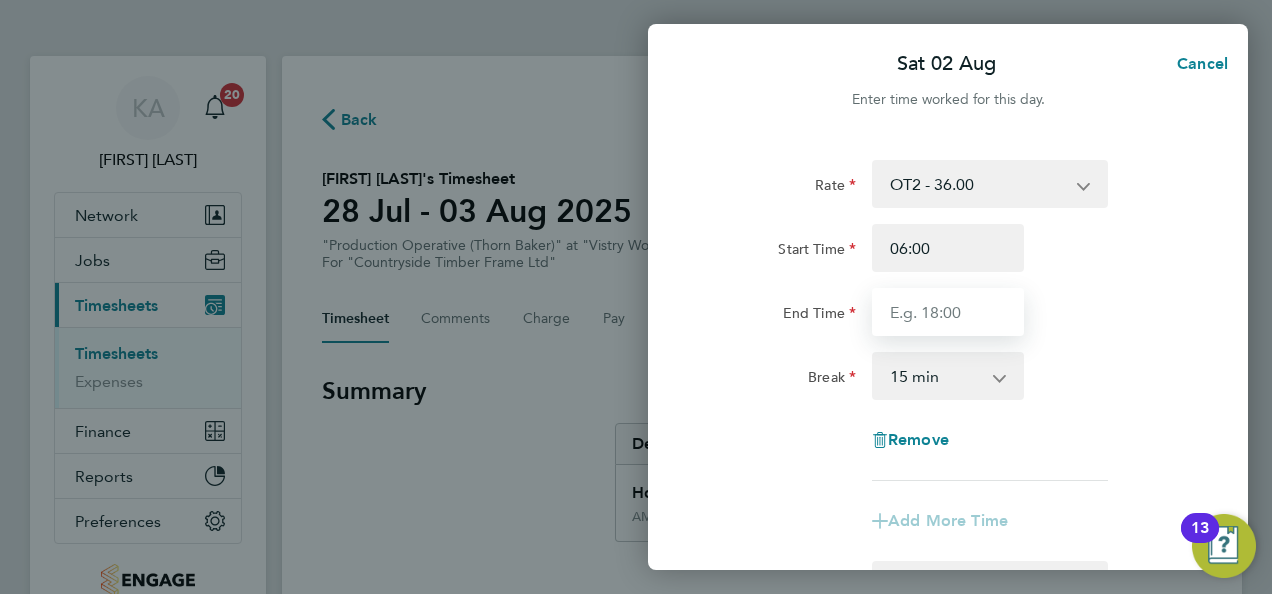 type on "14:00" 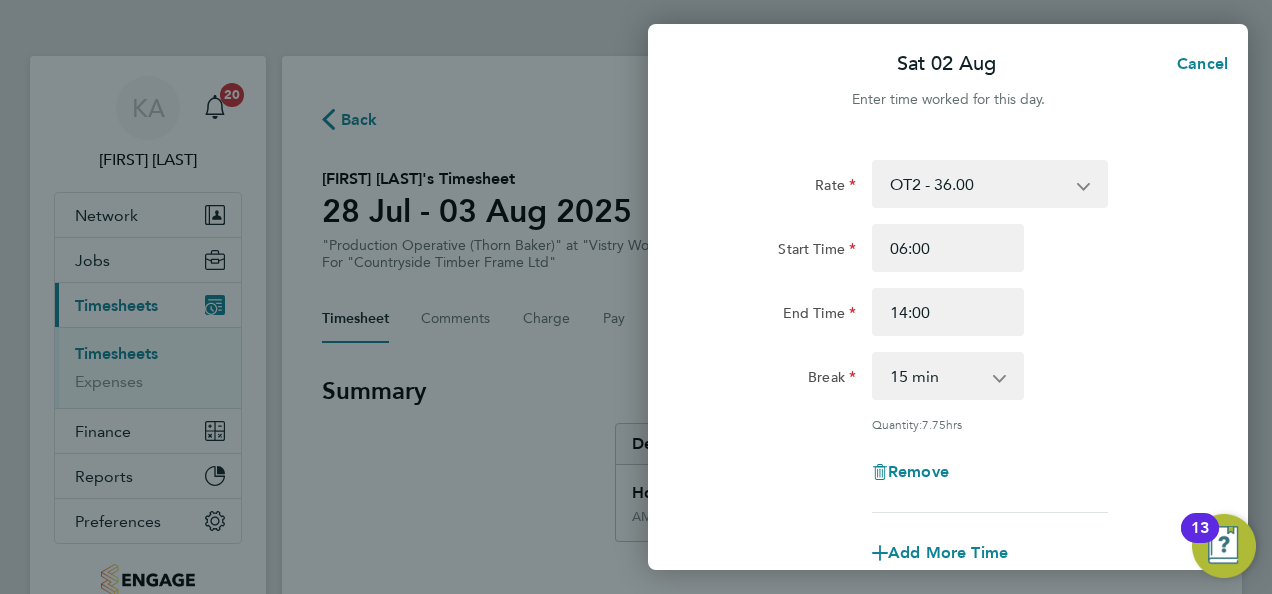 click 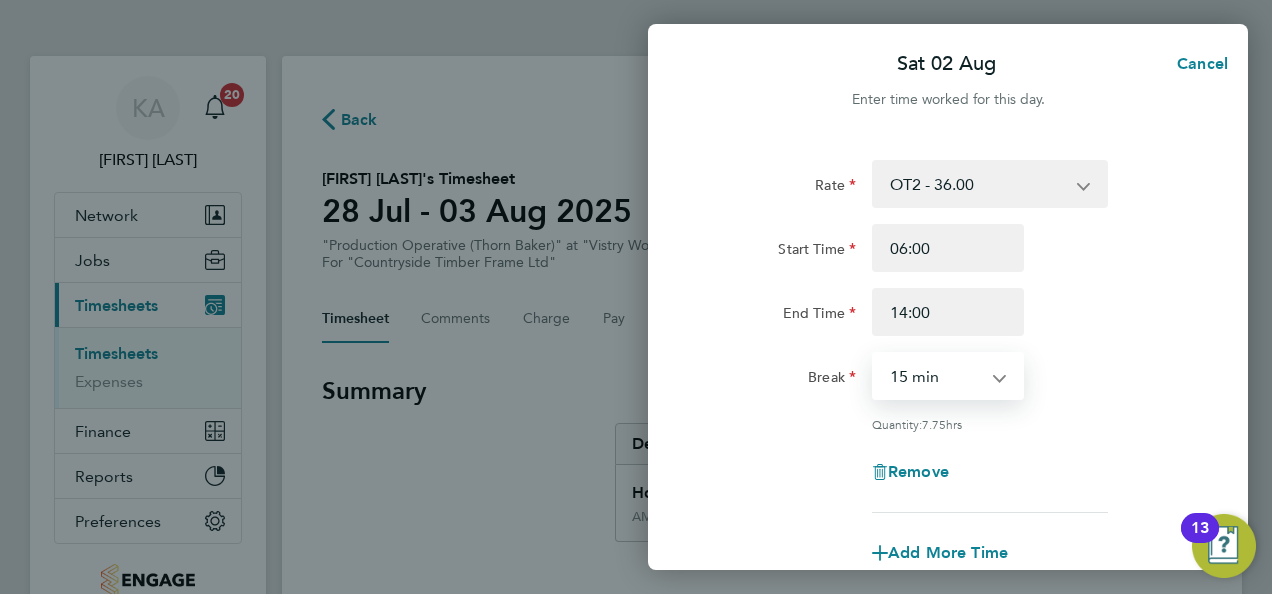 select on "30" 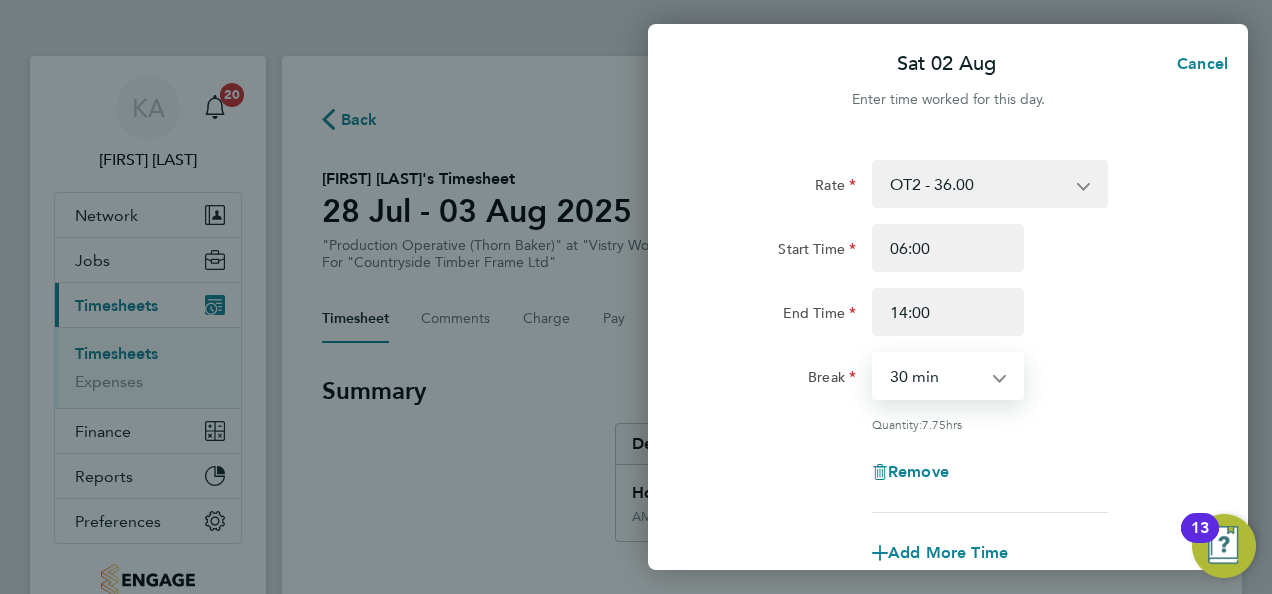 click on "0 min   15 min   30 min   45 min   60 min   75 min   90 min" at bounding box center [936, 376] 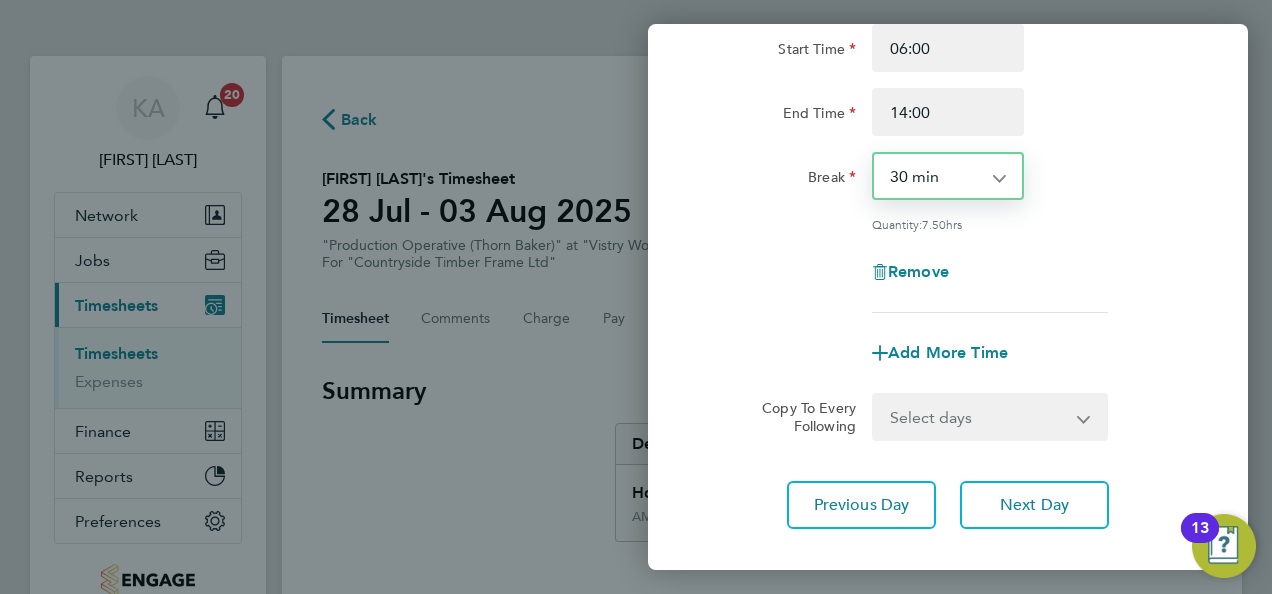 scroll, scrollTop: 309, scrollLeft: 0, axis: vertical 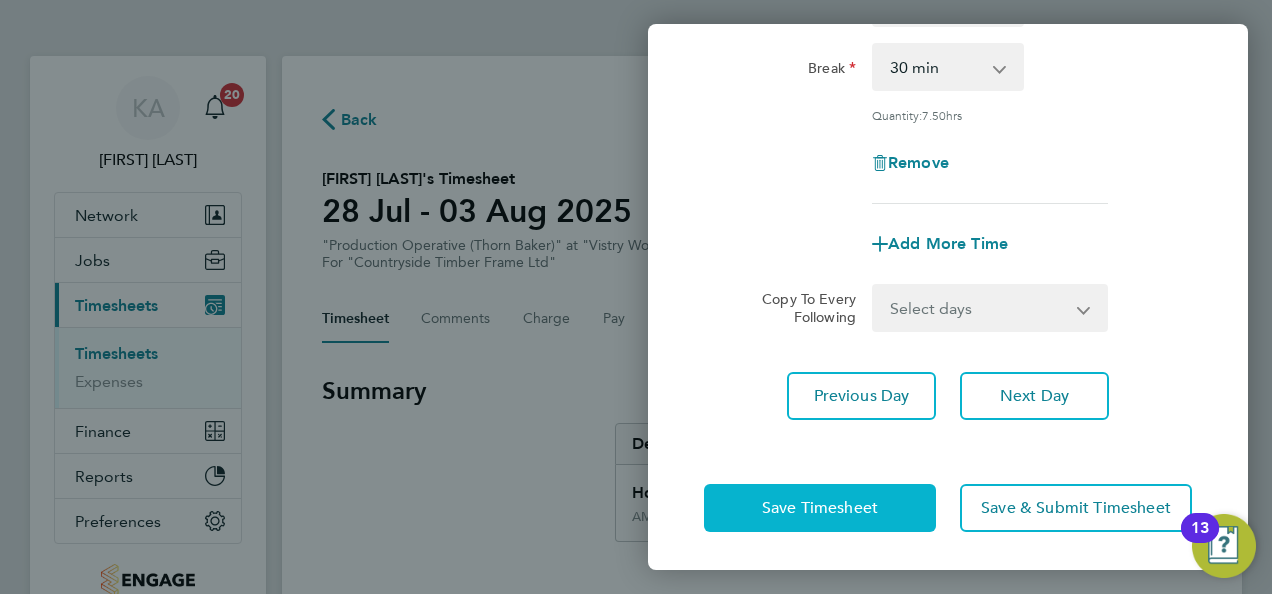click on "Save Timesheet" 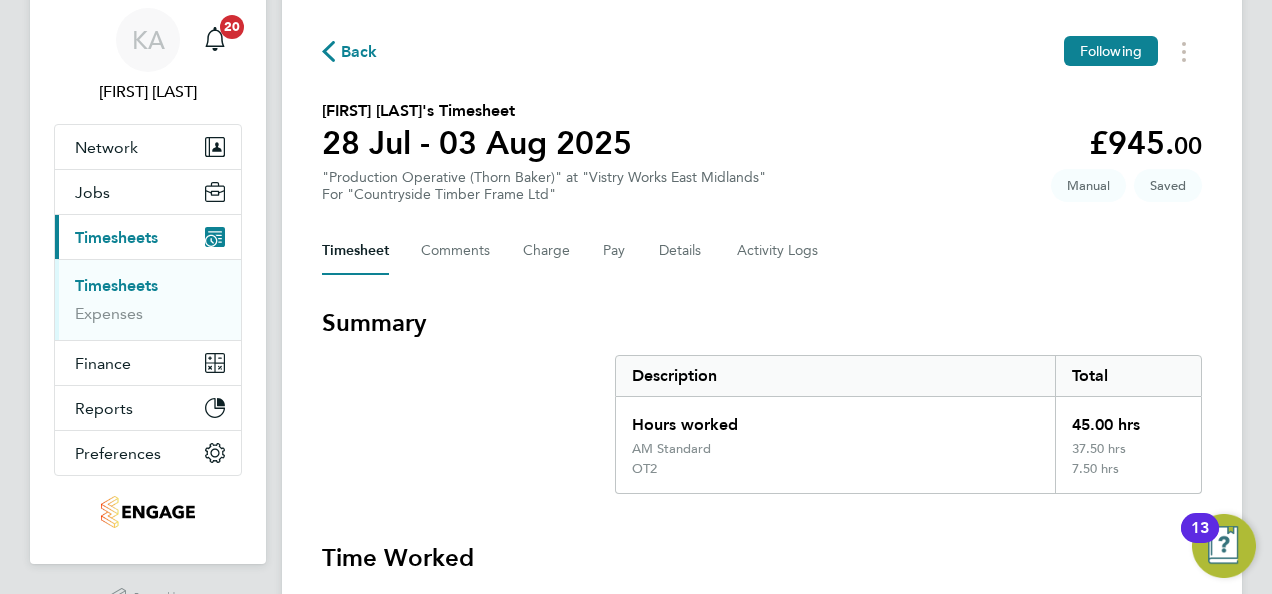 scroll, scrollTop: 100, scrollLeft: 0, axis: vertical 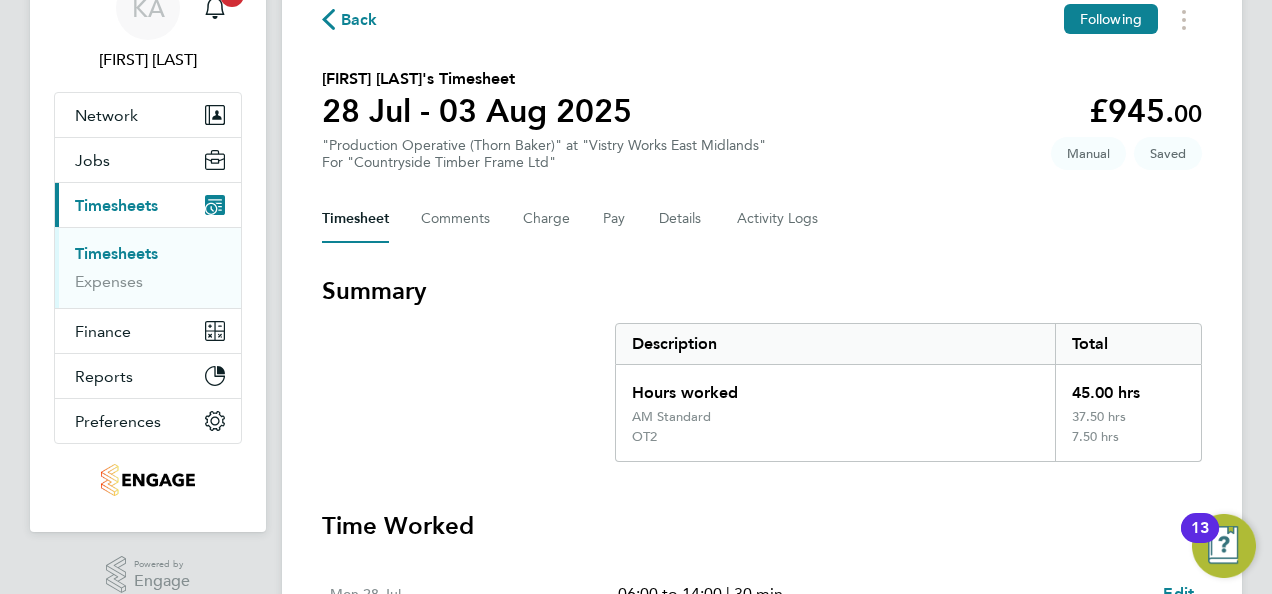 click on "Back  Following
Shazzadur Rahman's Timesheet   28 Jul - 03 Aug 2025   £945. 00  "Production Operative (Thorn Baker)" at "Vistry Works East Midlands"  For "Countryside Timber Frame Ltd"  Saved   Manual   Timesheet   Comments   Charge   Pay   Details   Activity Logs   Summary   Description   Total   Hours worked   45.00 hrs   AM Standard   37.50 hrs   OT2   7.50 hrs   Time Worked   Mon 28 Jul   06:00 to 14:00   |   30 min   7.50 hrs   |   AM Standard   (£18.00) =   £135.00   Edit   Tue 29 Jul   06:00 to 14:00   |   30 min   7.50 hrs   |   AM Standard   (£18.00) =   £135.00   Edit   Wed 30 Jul   06:00 to 14:00   |   30 min   7.50 hrs   |   AM Standard   (£18.00) =   £135.00   Edit   Thu 31 Jul   06:00 to 14:00   |   30 min   7.50 hrs   |   AM Standard   (£18.00) =   £135.00   Edit   Fri 01 Aug   06:00 to 14:00   |   30 min   7.50 hrs   |   AM Standard   (£18.00) =   £135.00   Edit   Sat 02 Aug   06:00 to 14:00   |   30 min   7.50 hrs   |   OT2   (£36.00) =   £270.00   Edit" 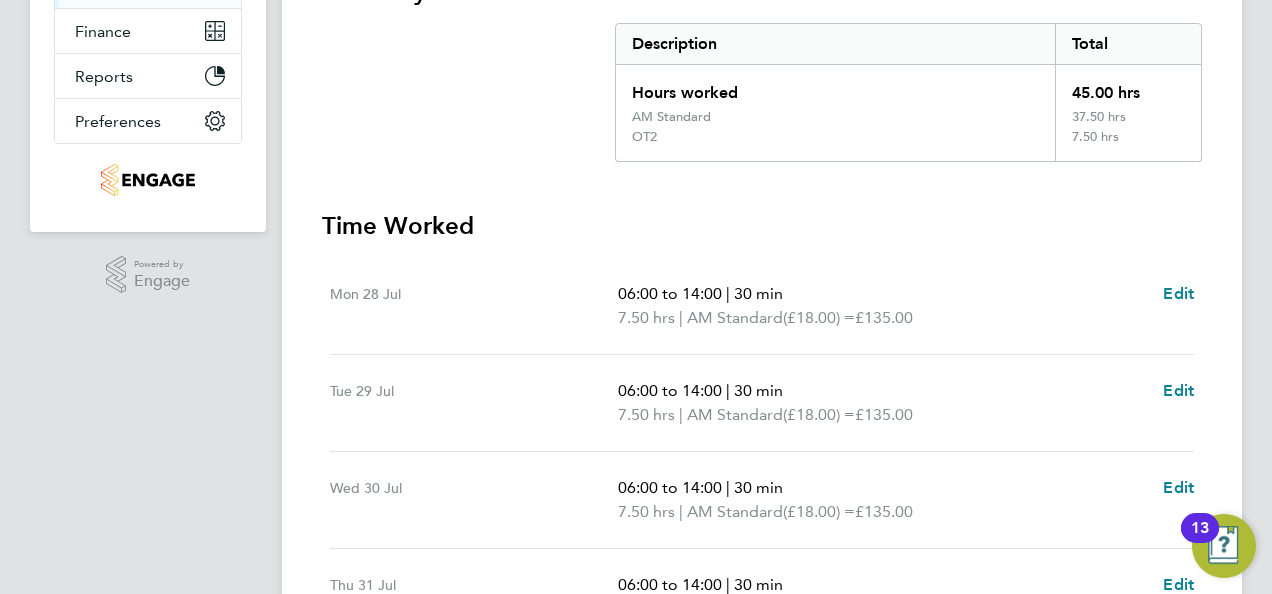 scroll, scrollTop: 891, scrollLeft: 0, axis: vertical 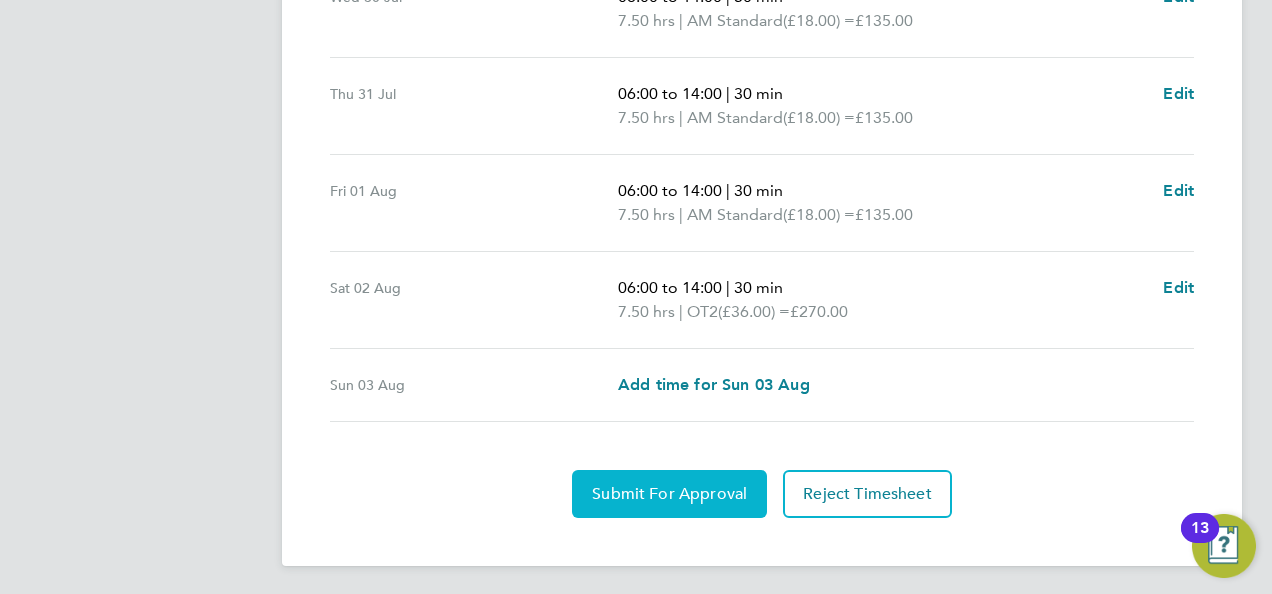 click on "Submit For Approval" 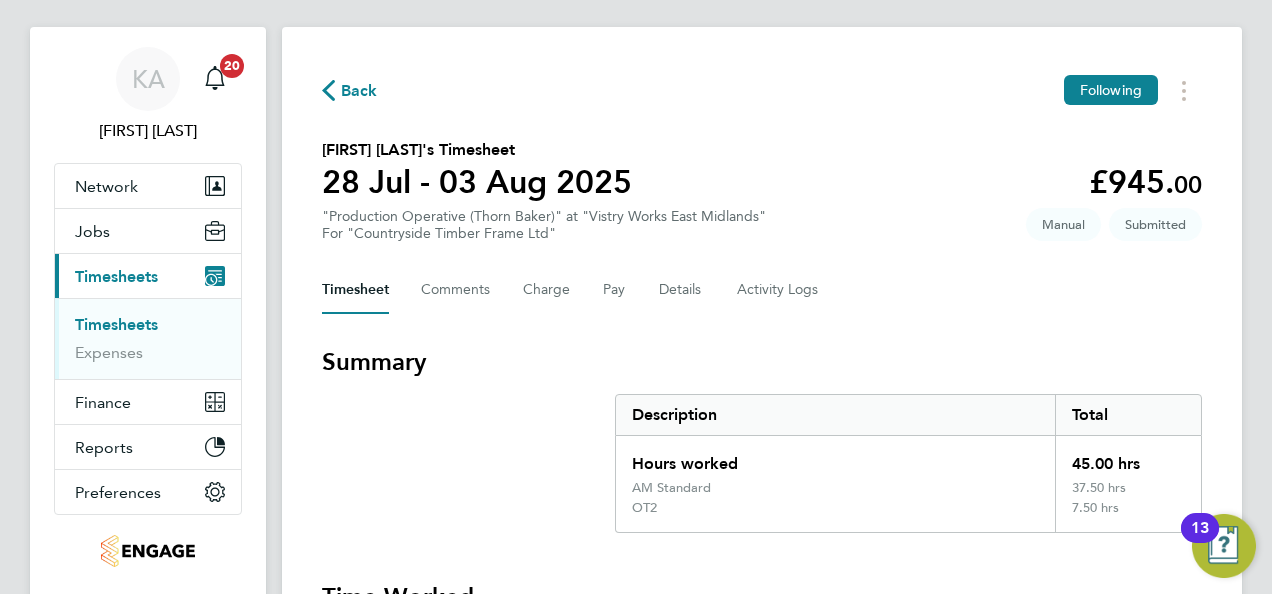 scroll, scrollTop: 0, scrollLeft: 0, axis: both 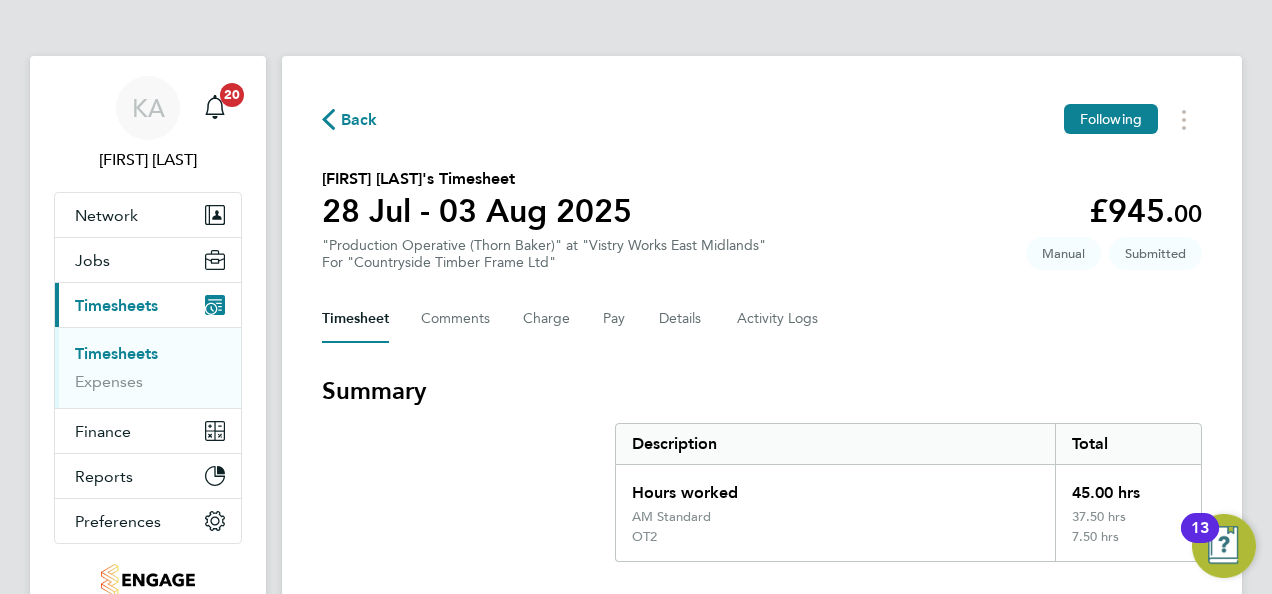click on "Back" 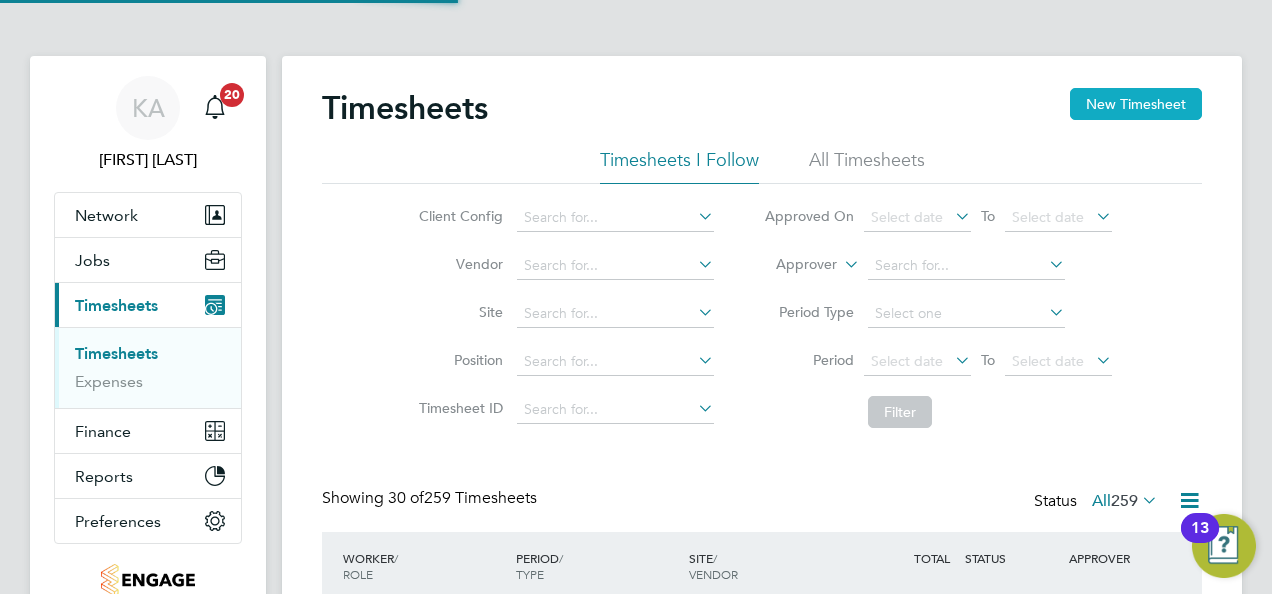 scroll, scrollTop: 10, scrollLeft: 10, axis: both 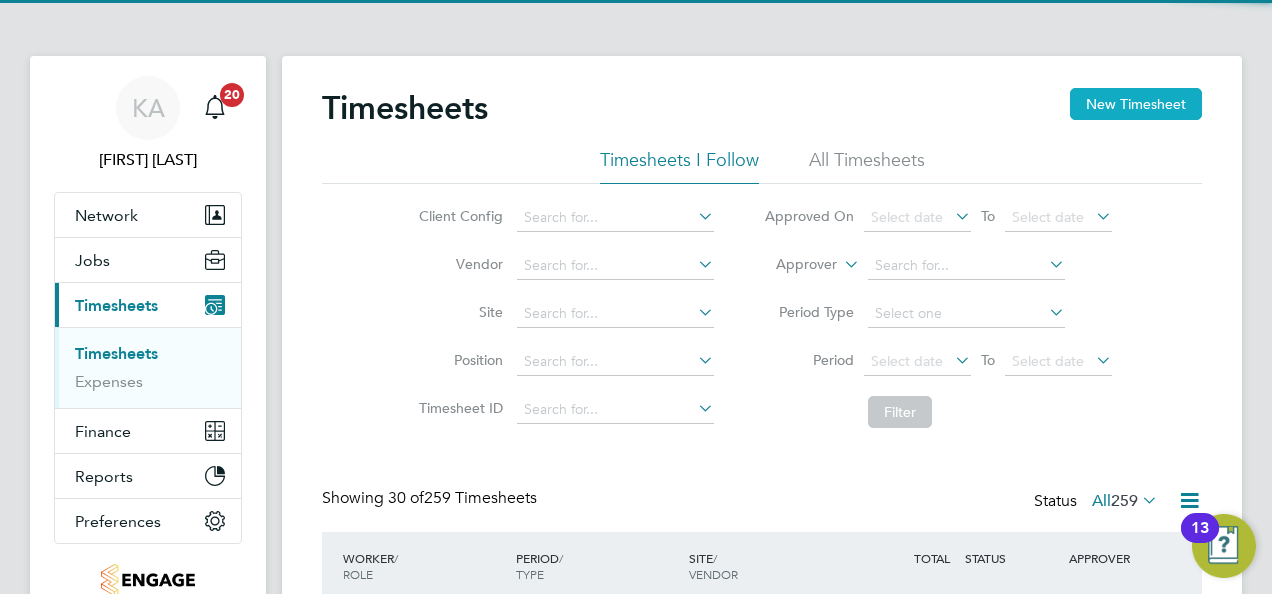 click on "New Timesheet" 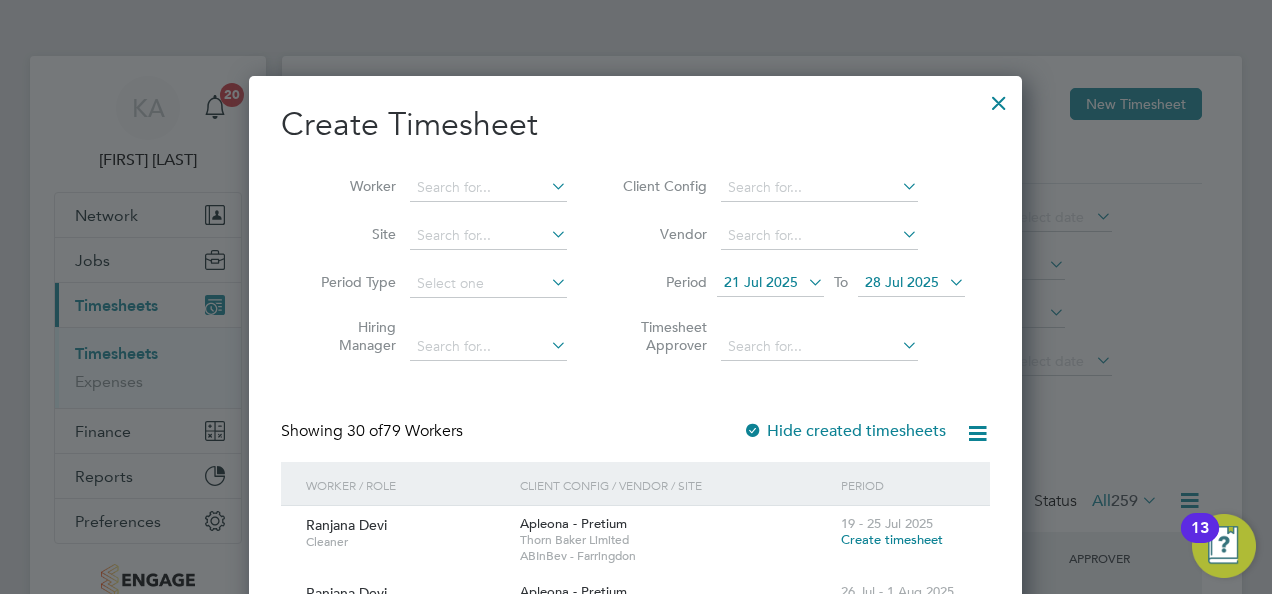 click at bounding box center (898, 186) 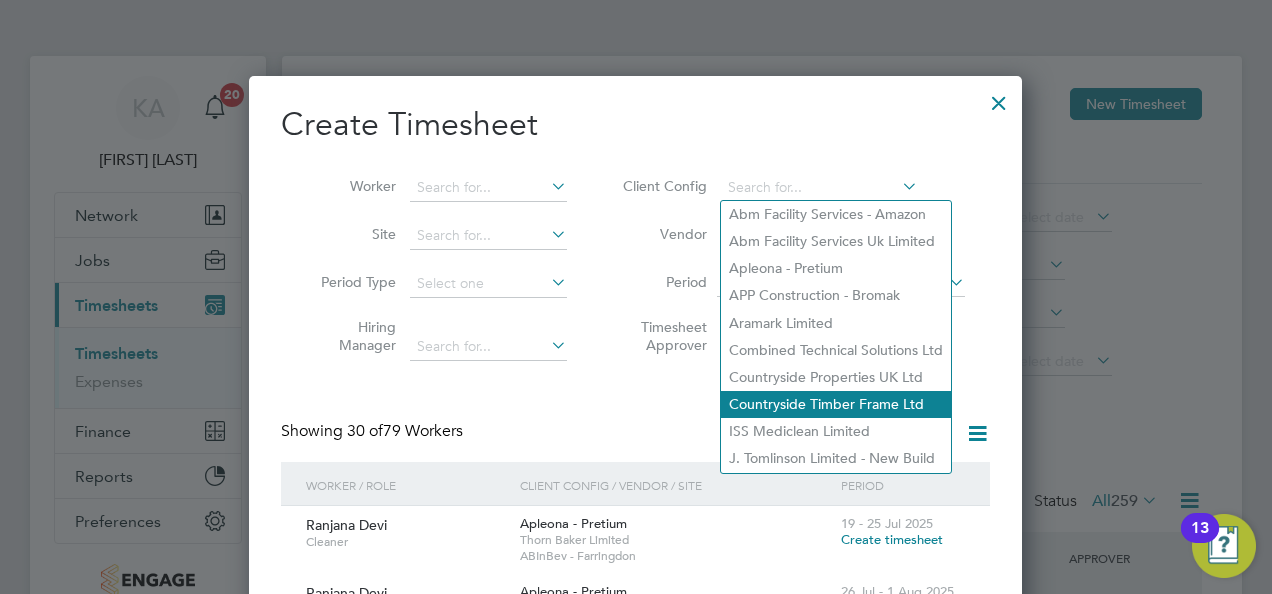 click on "Countryside Timber Frame Ltd" 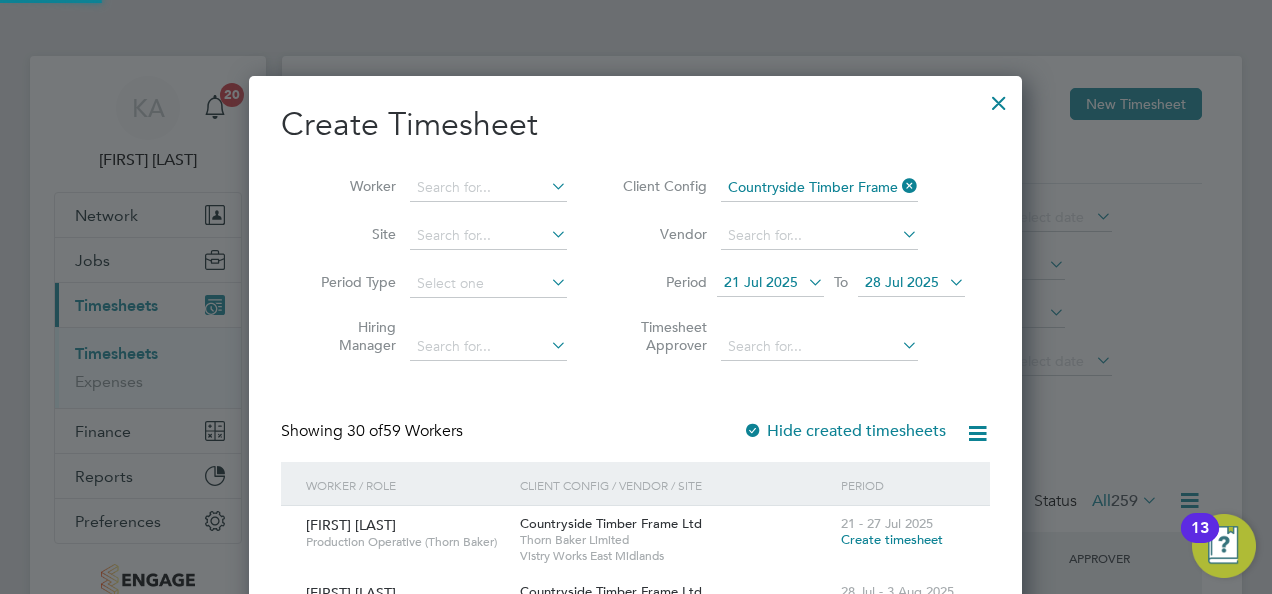 click at bounding box center (804, 282) 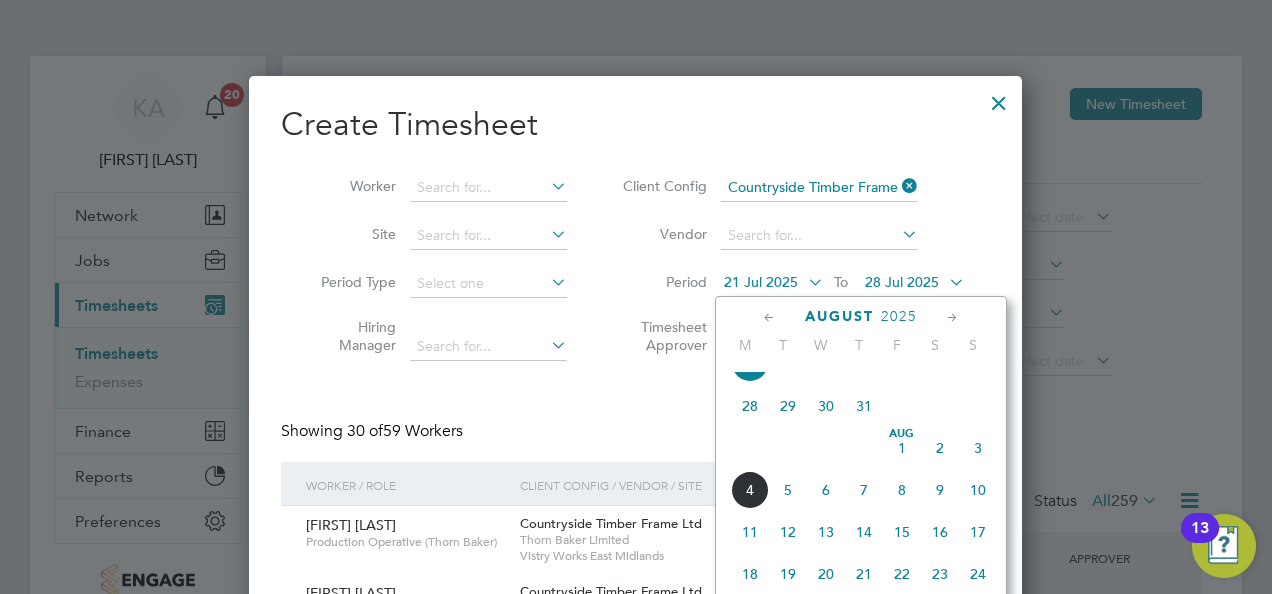 click on "28" 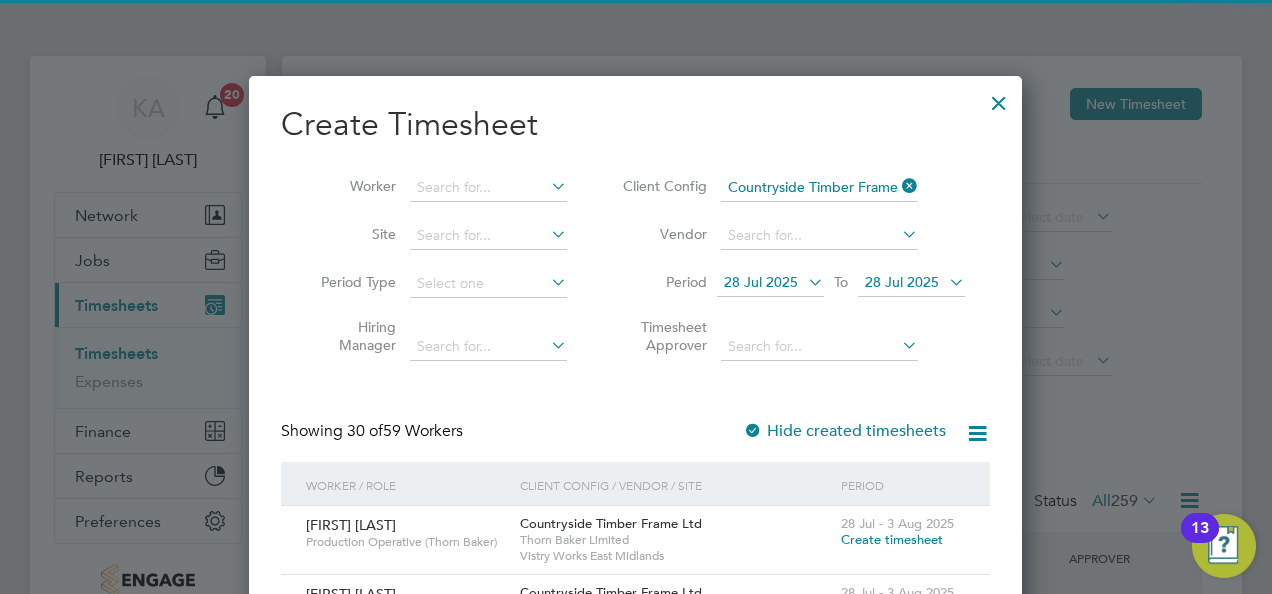 click at bounding box center [945, 282] 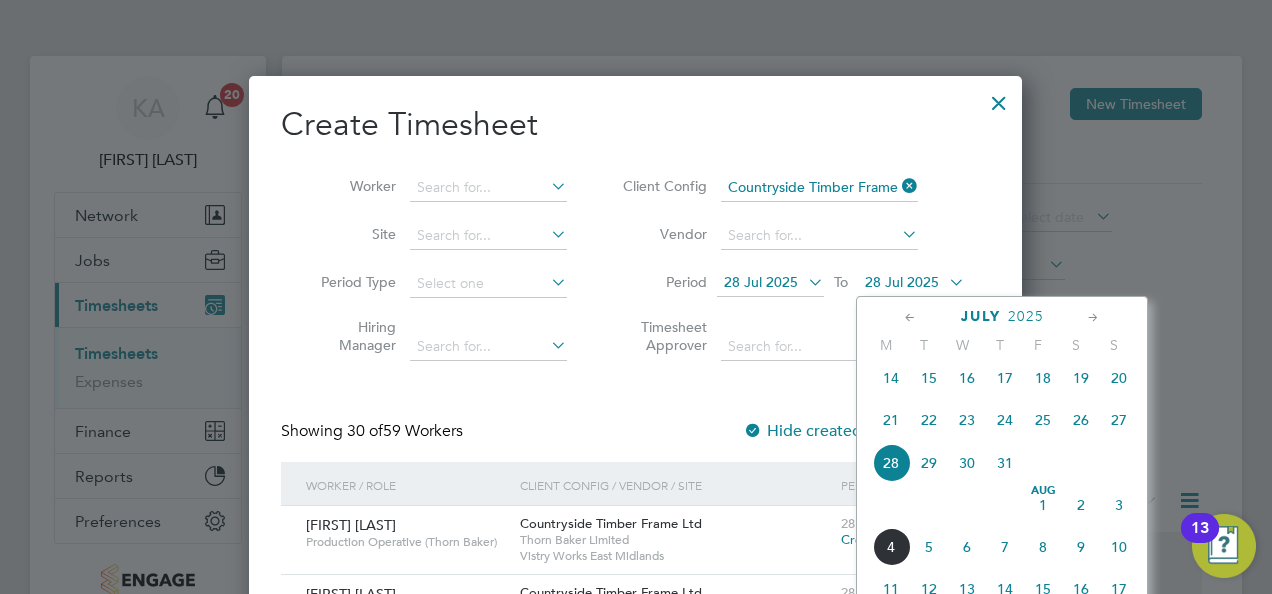 click on "3" 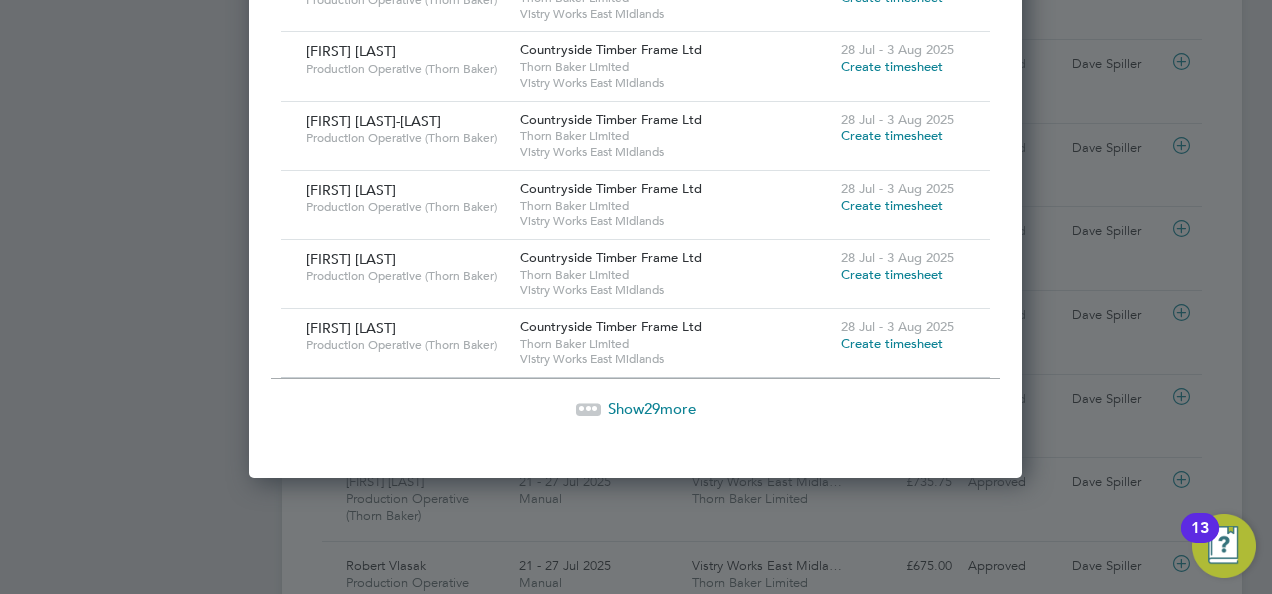 click on "Show  29  more" at bounding box center (652, 408) 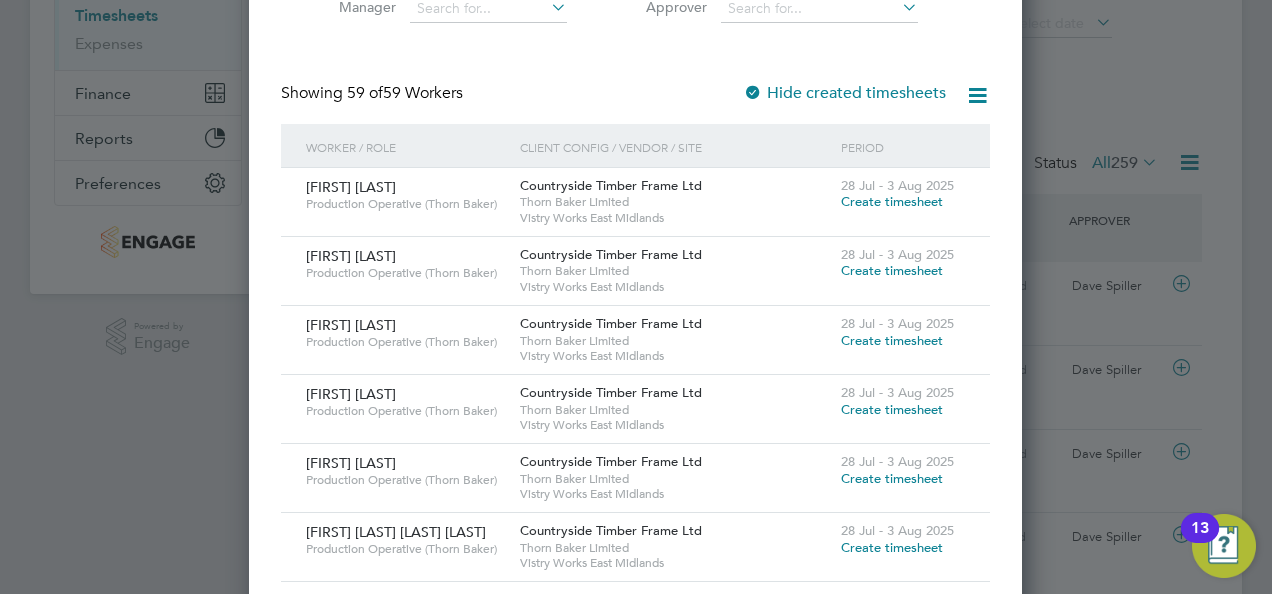 scroll, scrollTop: 307, scrollLeft: 0, axis: vertical 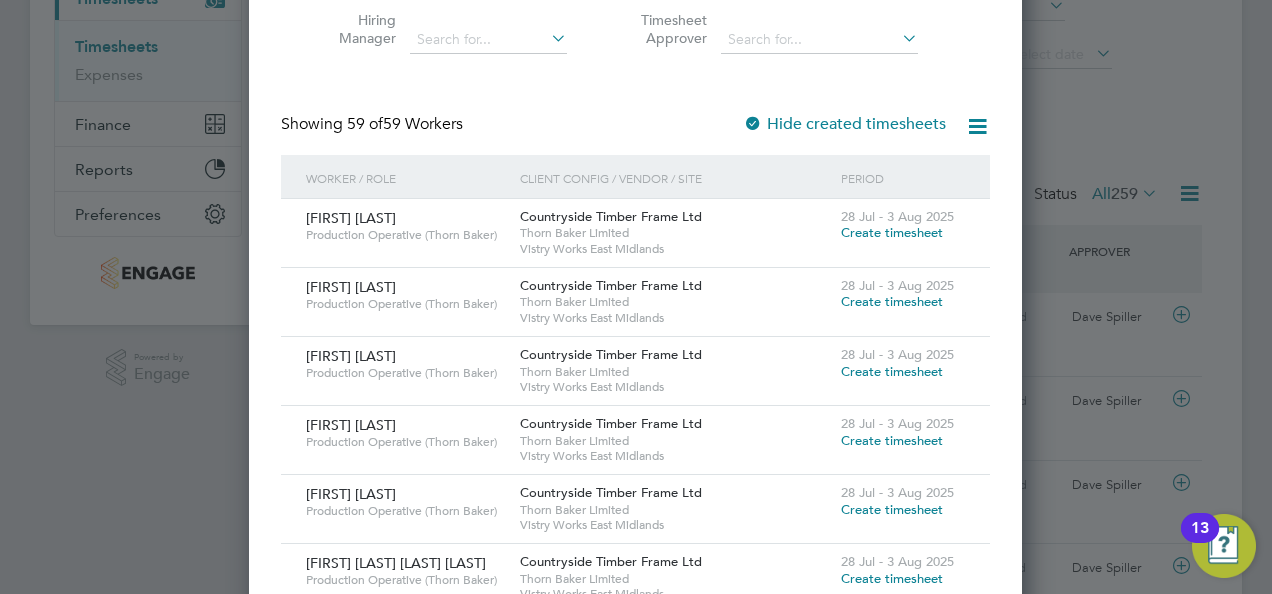 click on "Countryside Timber Frame Ltd Thorn Baker Limited   Vistry Works East Midlands" at bounding box center [675, 233] 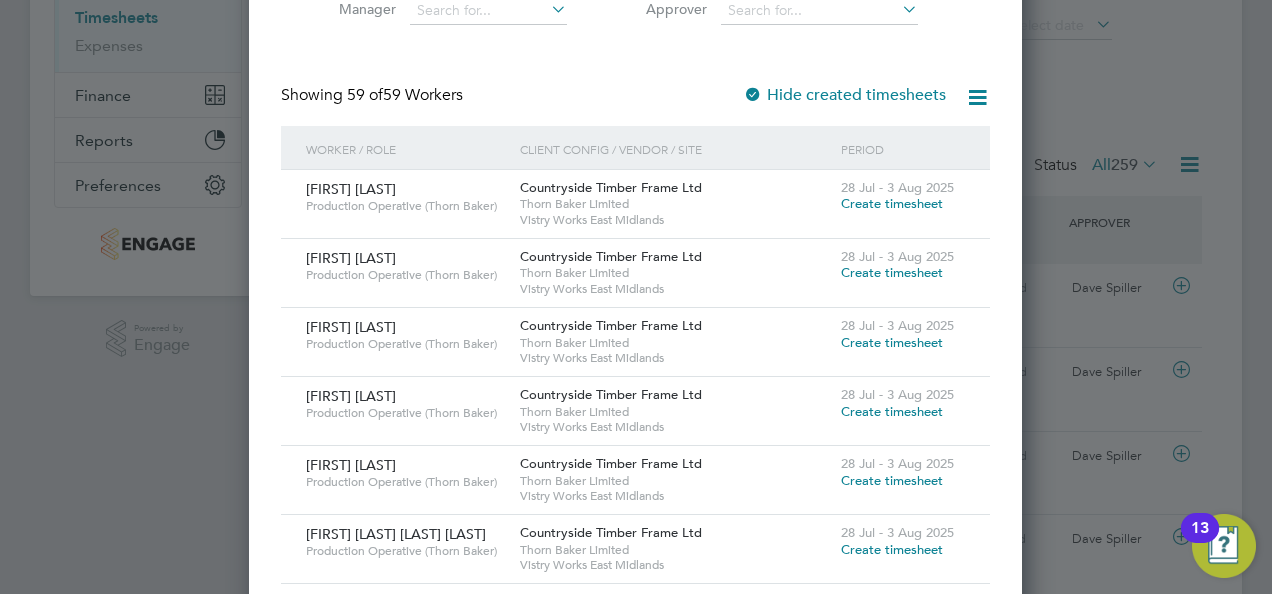 scroll, scrollTop: 407, scrollLeft: 0, axis: vertical 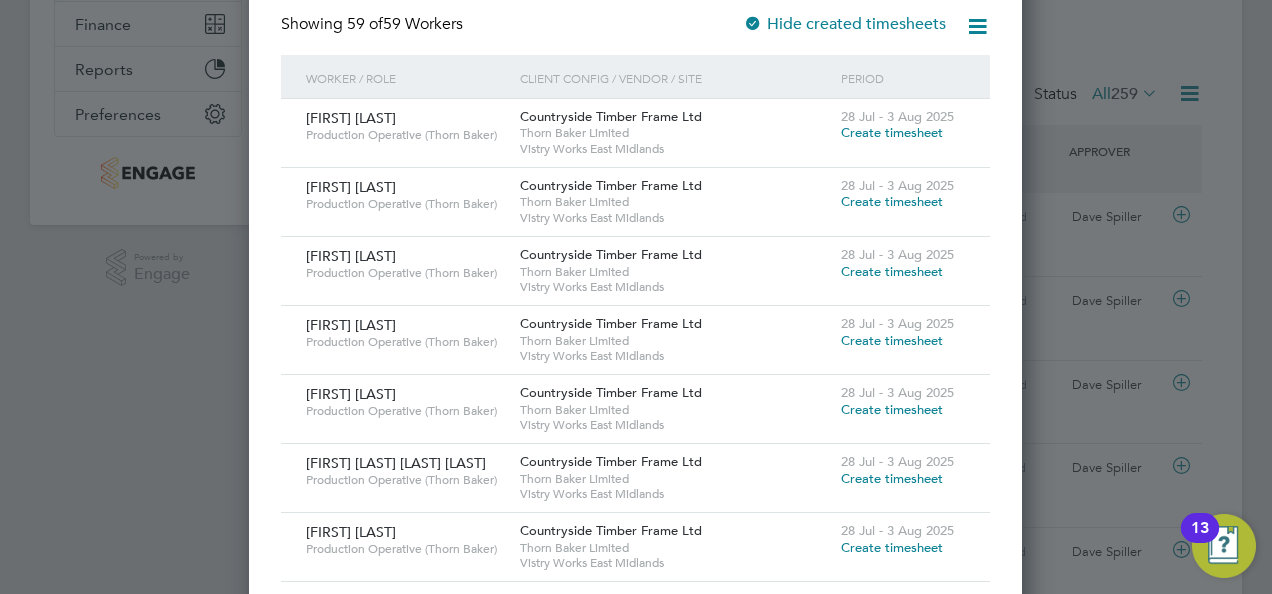 click on "Create timesheet" at bounding box center [892, 340] 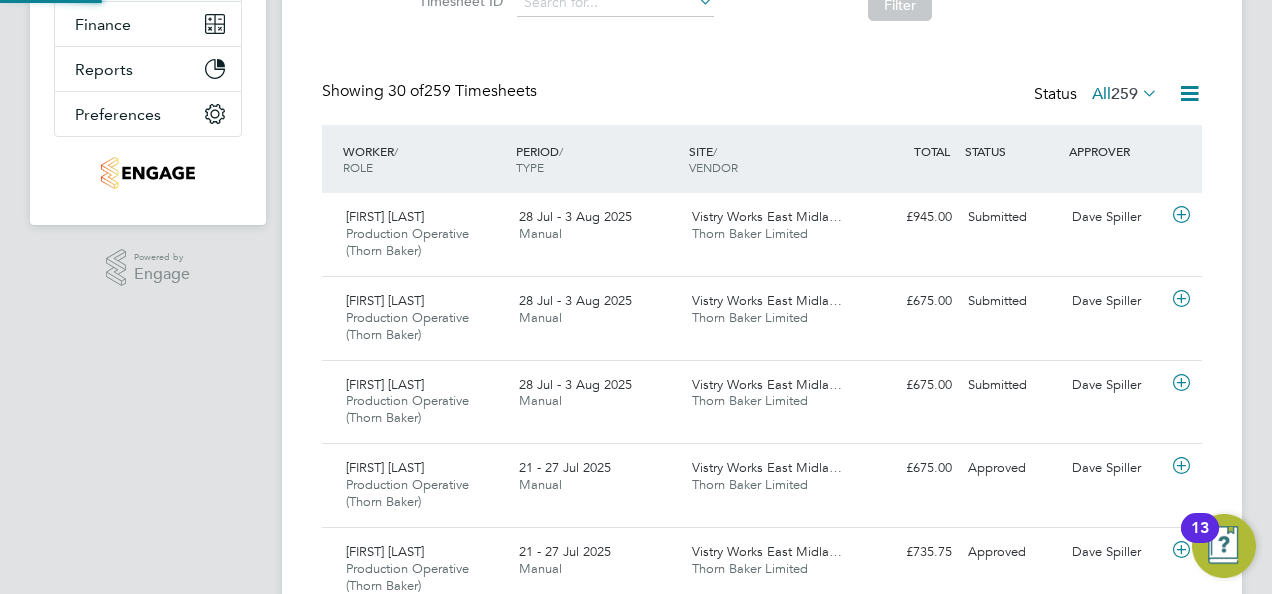 scroll, scrollTop: 0, scrollLeft: 0, axis: both 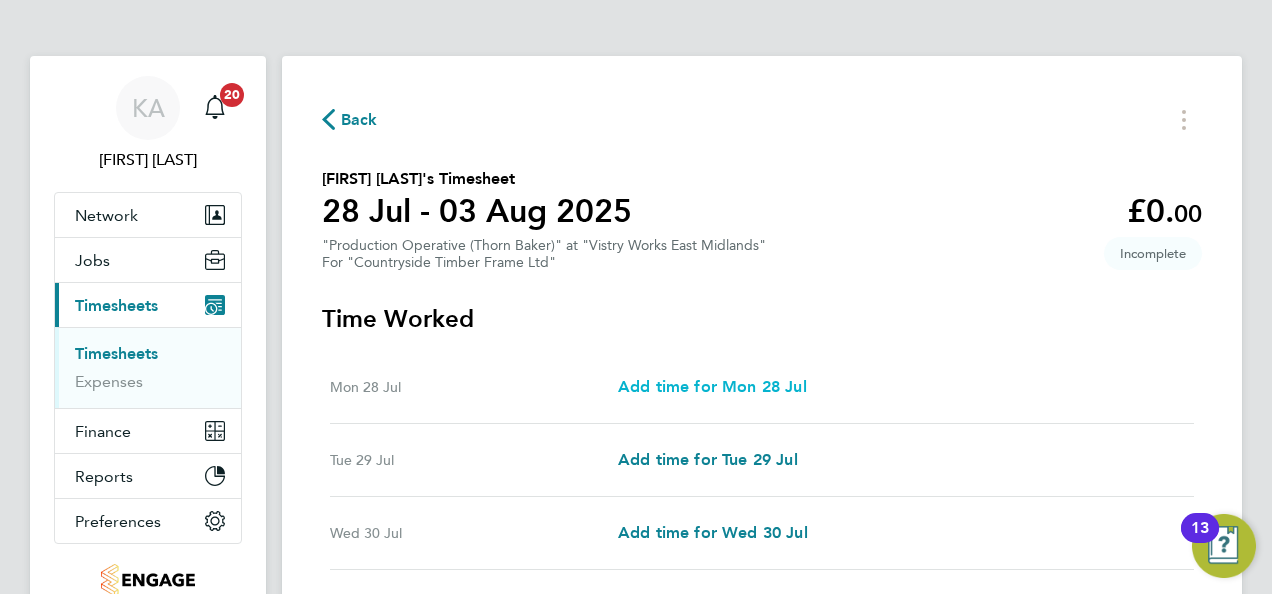 click on "Add time for Mon 28 Jul" at bounding box center [712, 386] 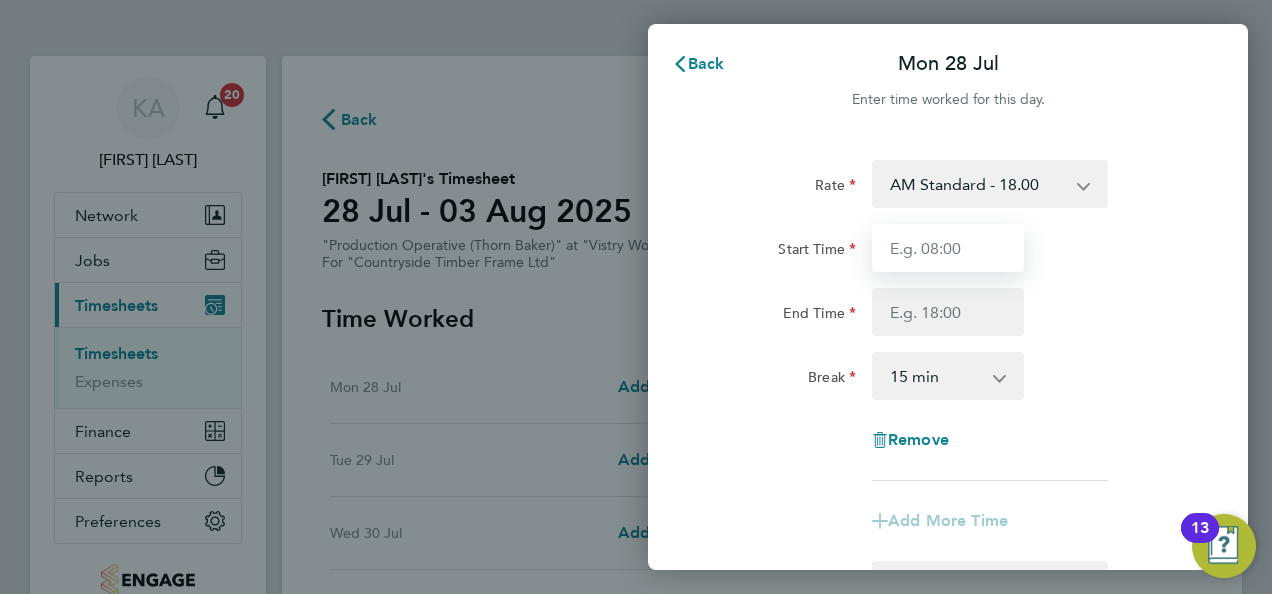 click on "Start Time" at bounding box center (948, 248) 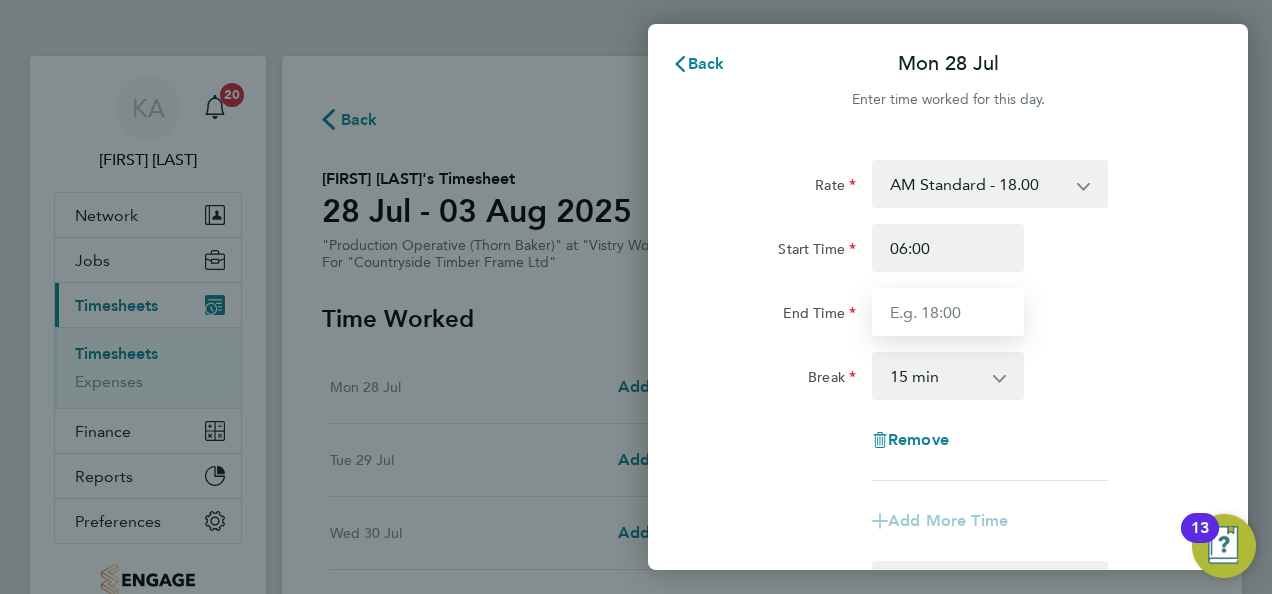 type on "14:00" 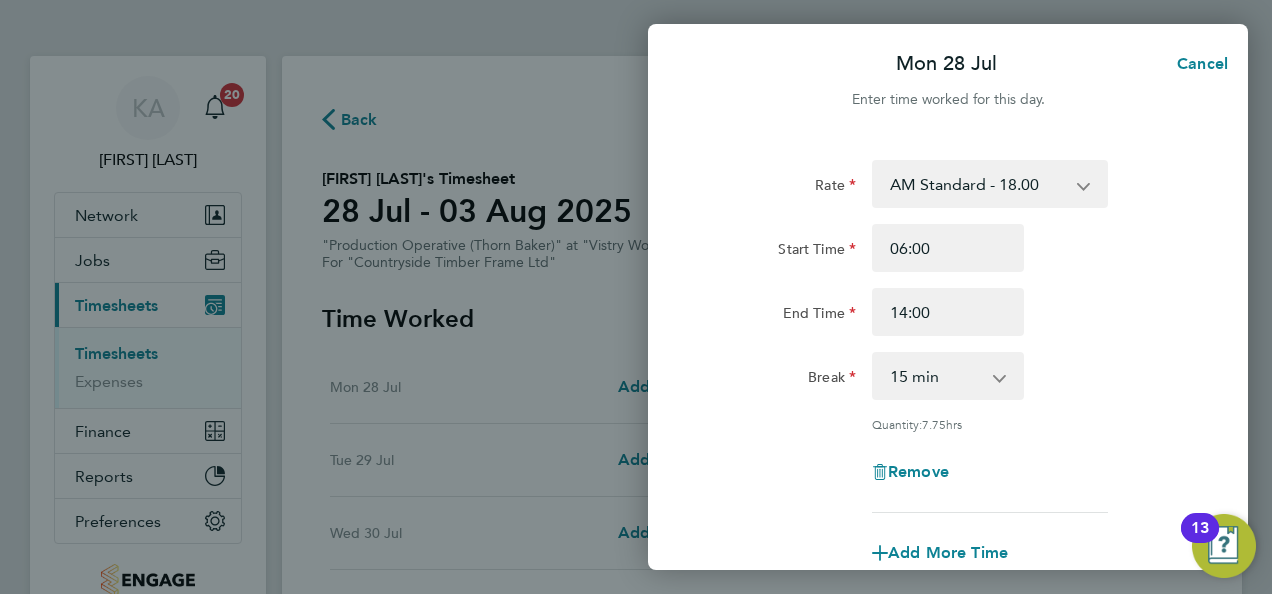 click 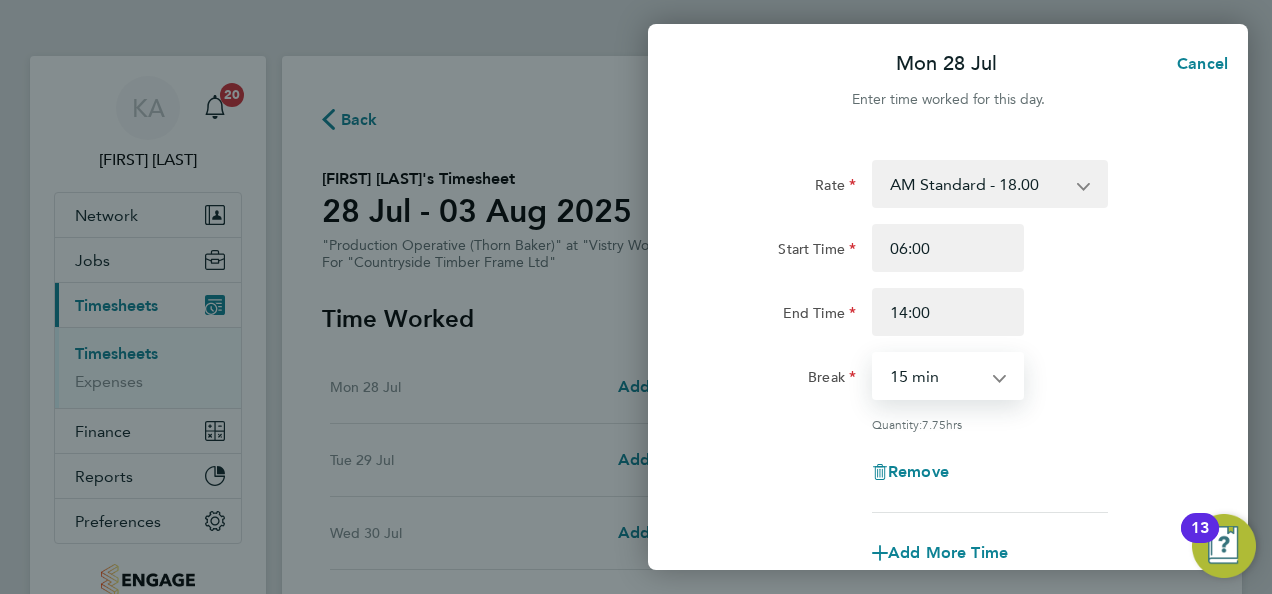 select on "30" 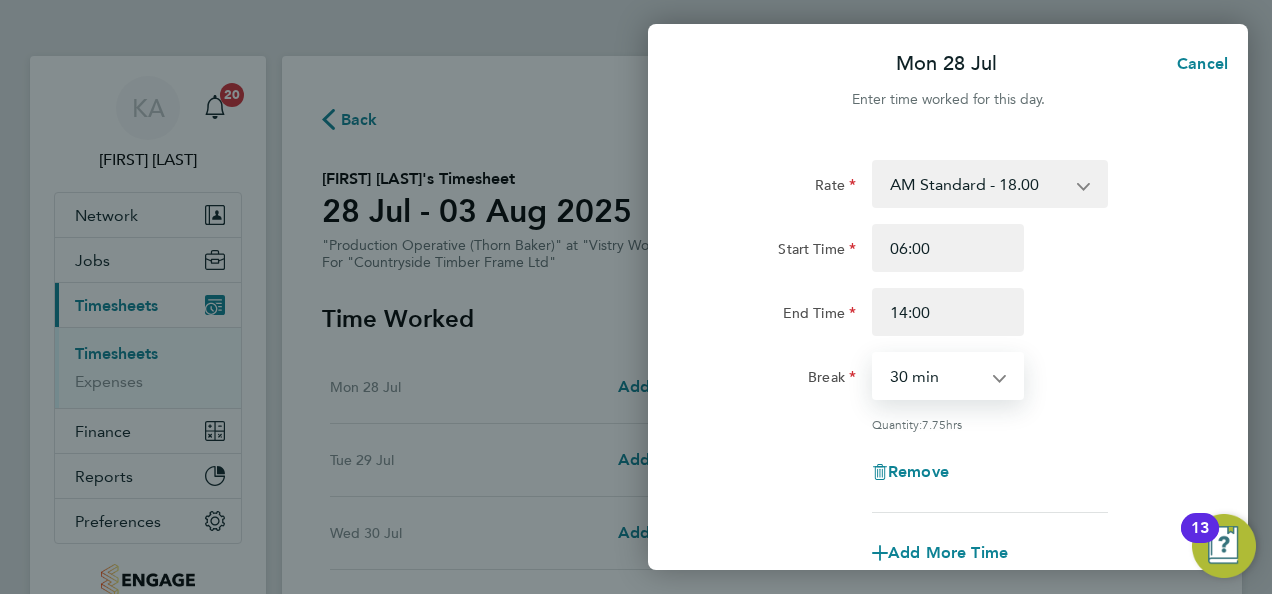 click on "0 min   15 min   30 min   45 min   60 min   75 min   90 min" at bounding box center (936, 376) 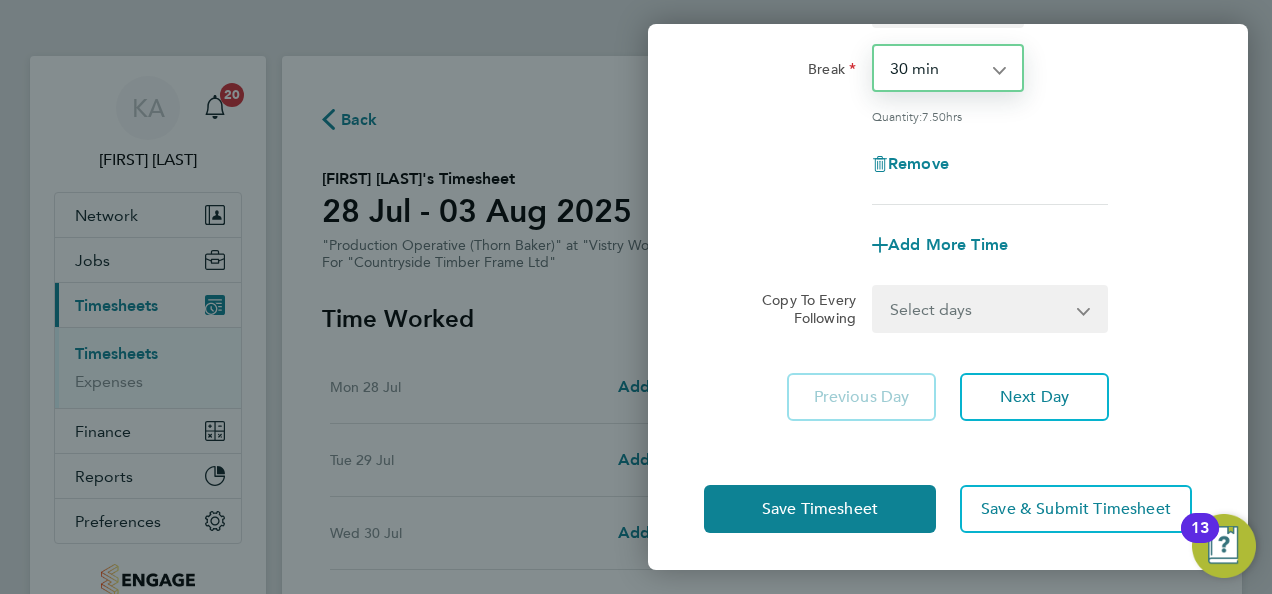 scroll, scrollTop: 309, scrollLeft: 0, axis: vertical 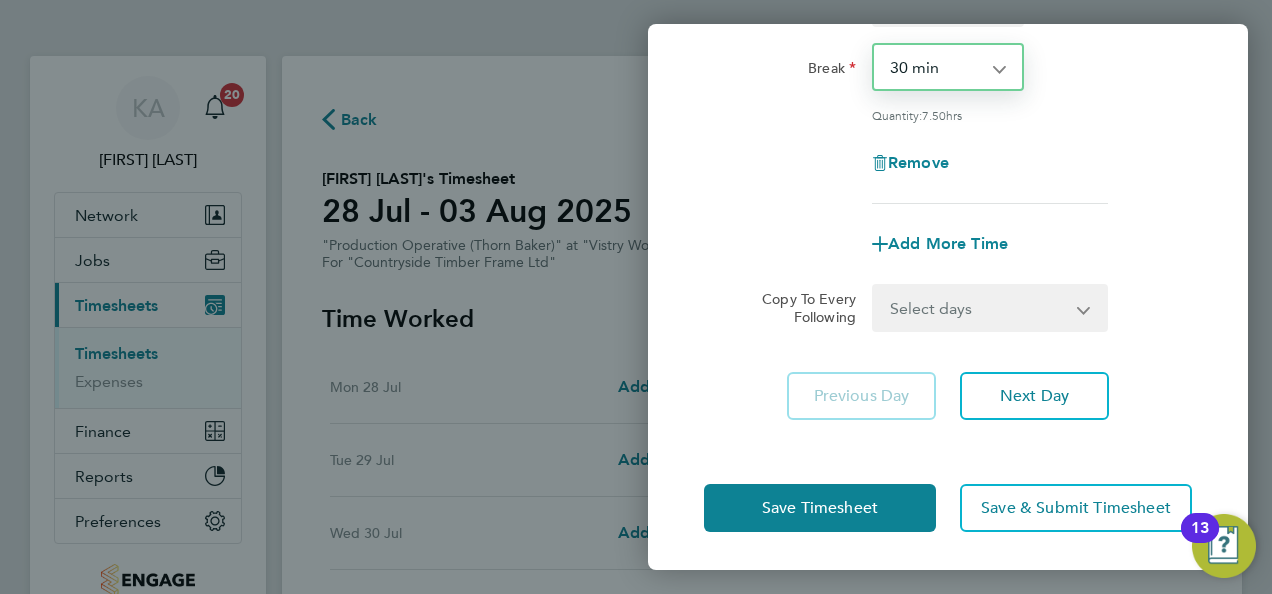 click on "Select days   Day   Weekday (Mon-Fri)   Weekend (Sat-Sun)   Tuesday   Wednesday   Thursday   Friday   Saturday   Sunday" at bounding box center (979, 308) 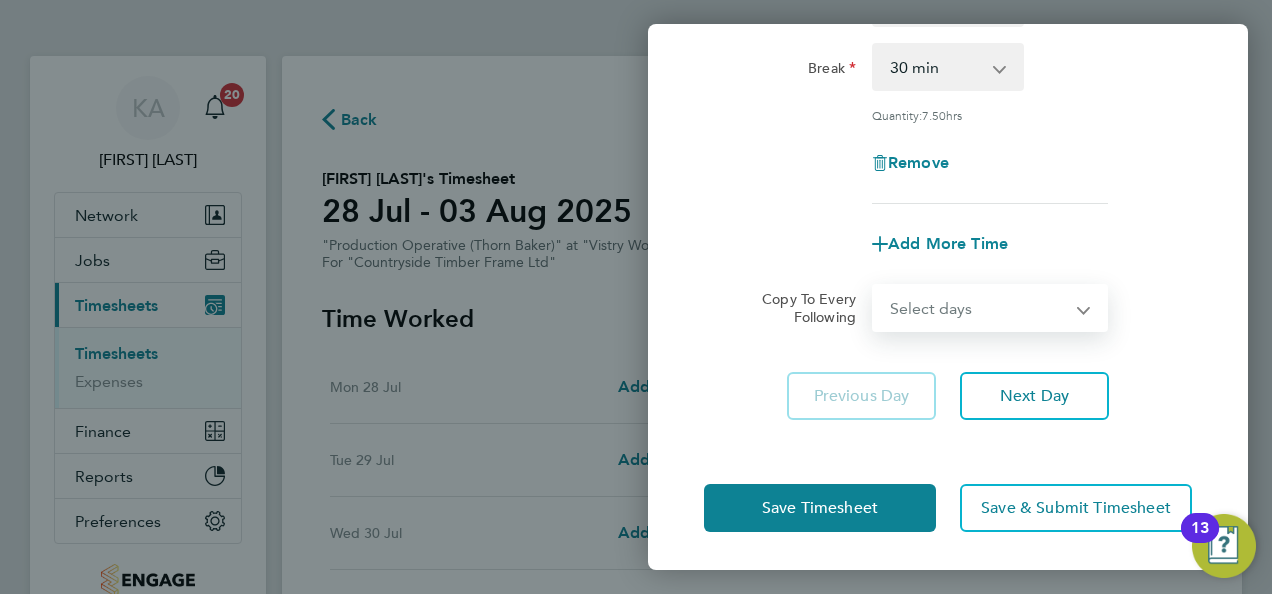 select on "WEEKDAY" 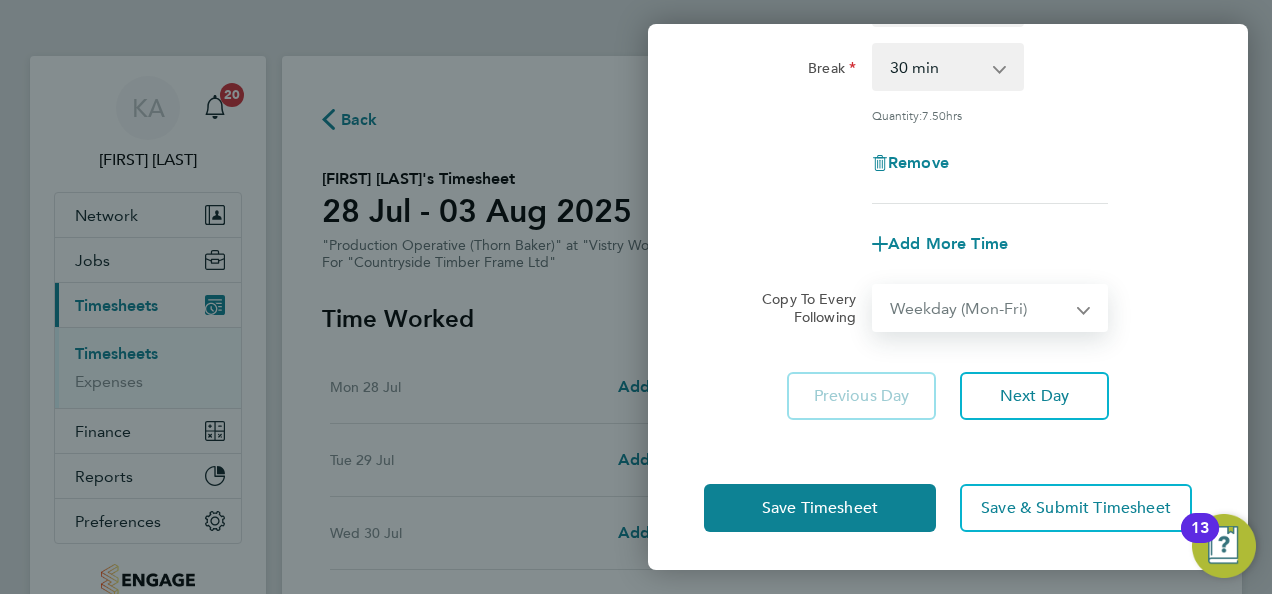 click on "Select days   Day   Weekday (Mon-Fri)   Weekend (Sat-Sun)   Tuesday   Wednesday   Thursday   Friday   Saturday   Sunday" at bounding box center (979, 308) 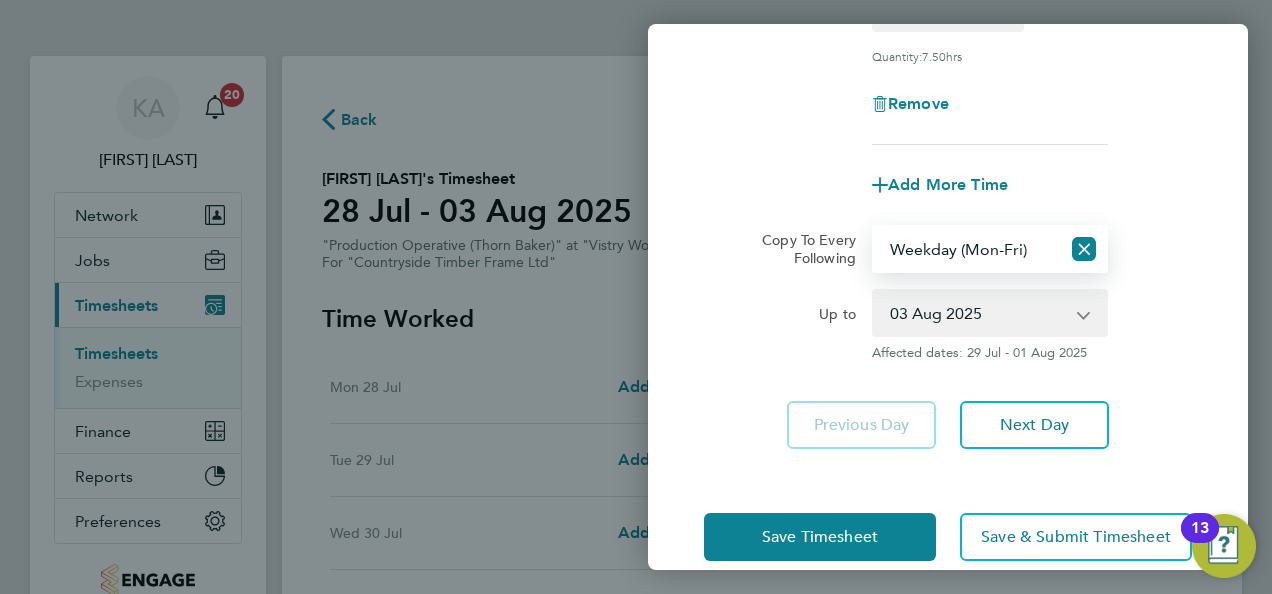 scroll, scrollTop: 397, scrollLeft: 0, axis: vertical 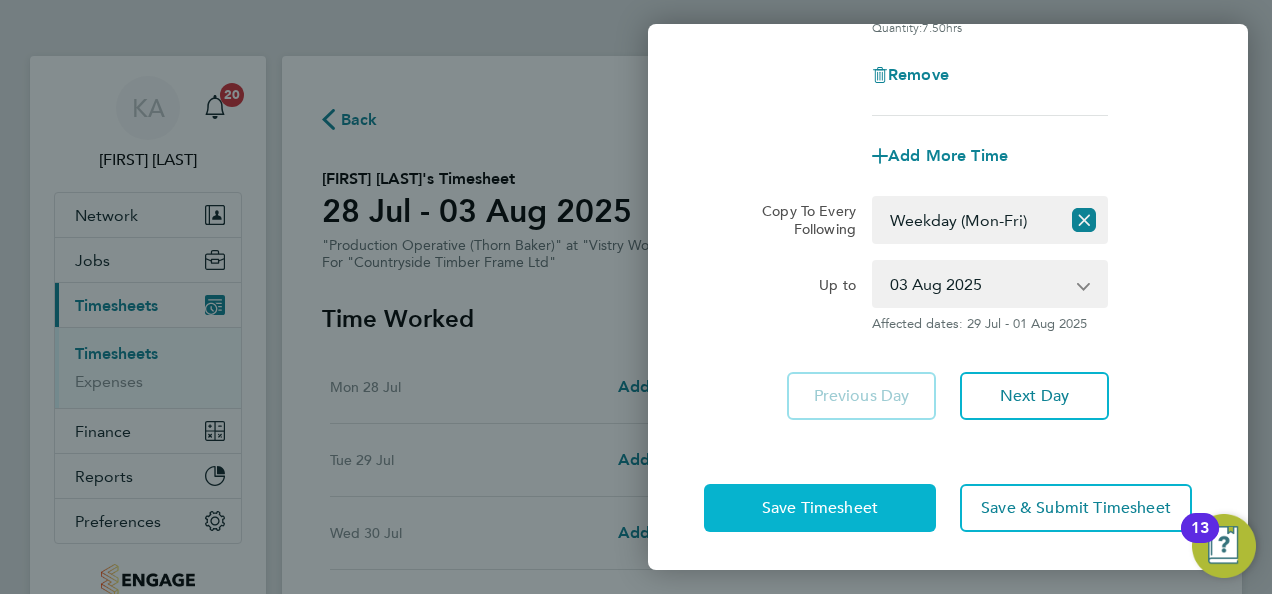 click on "Save Timesheet" 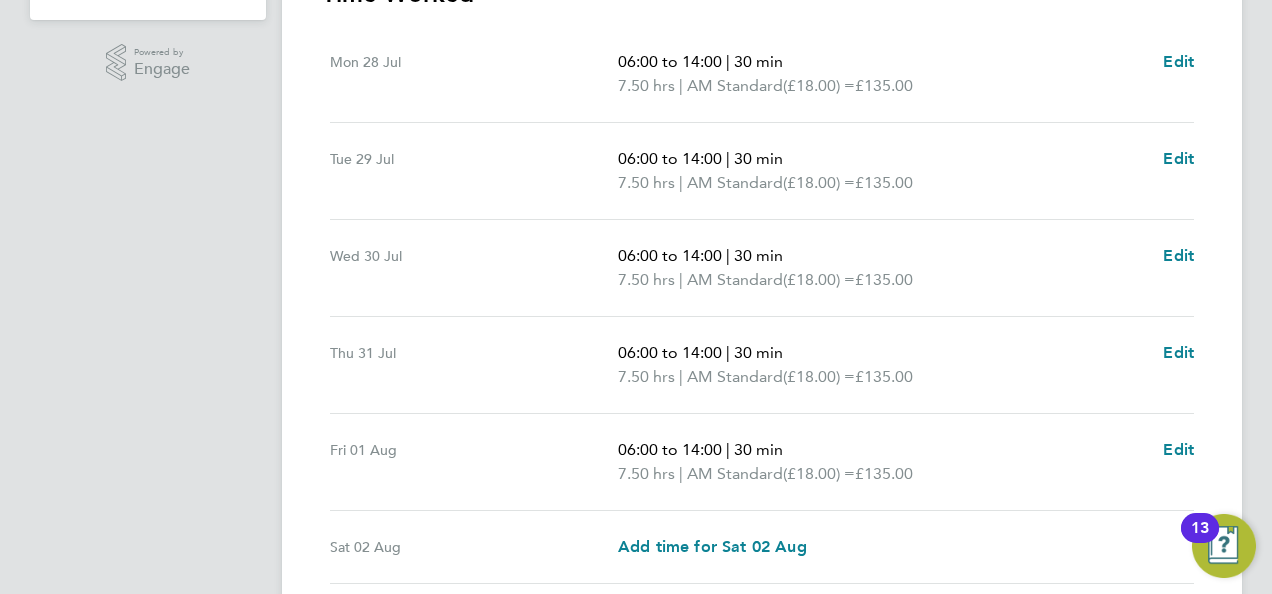 scroll, scrollTop: 847, scrollLeft: 0, axis: vertical 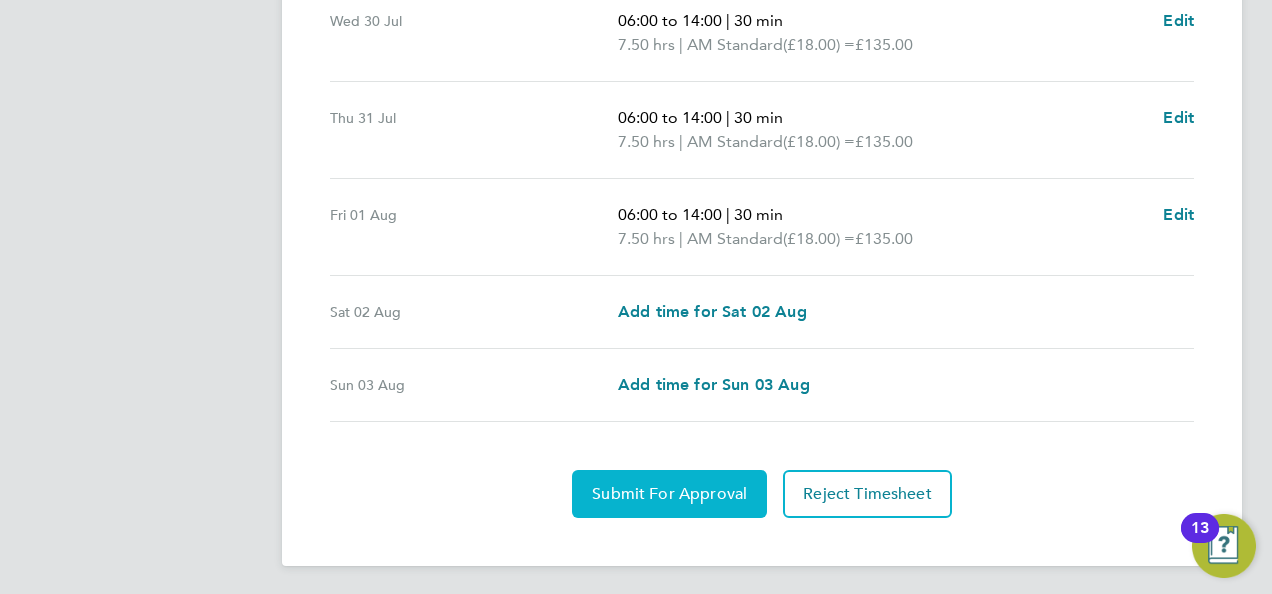 click on "Submit For Approval" 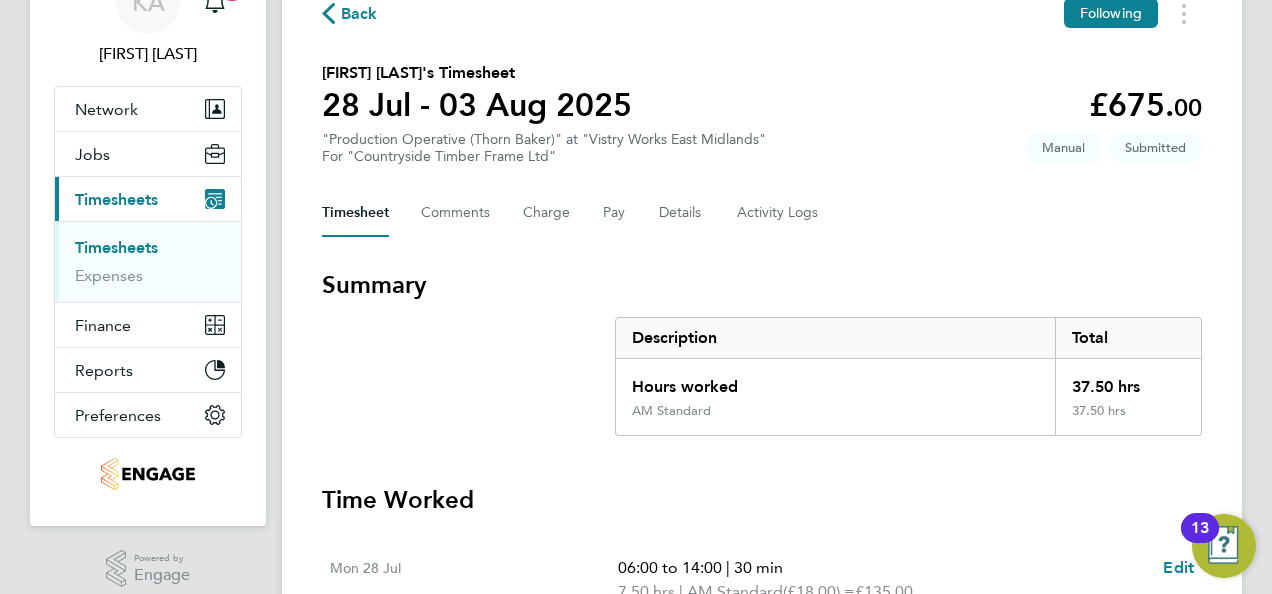 scroll, scrollTop: 0, scrollLeft: 0, axis: both 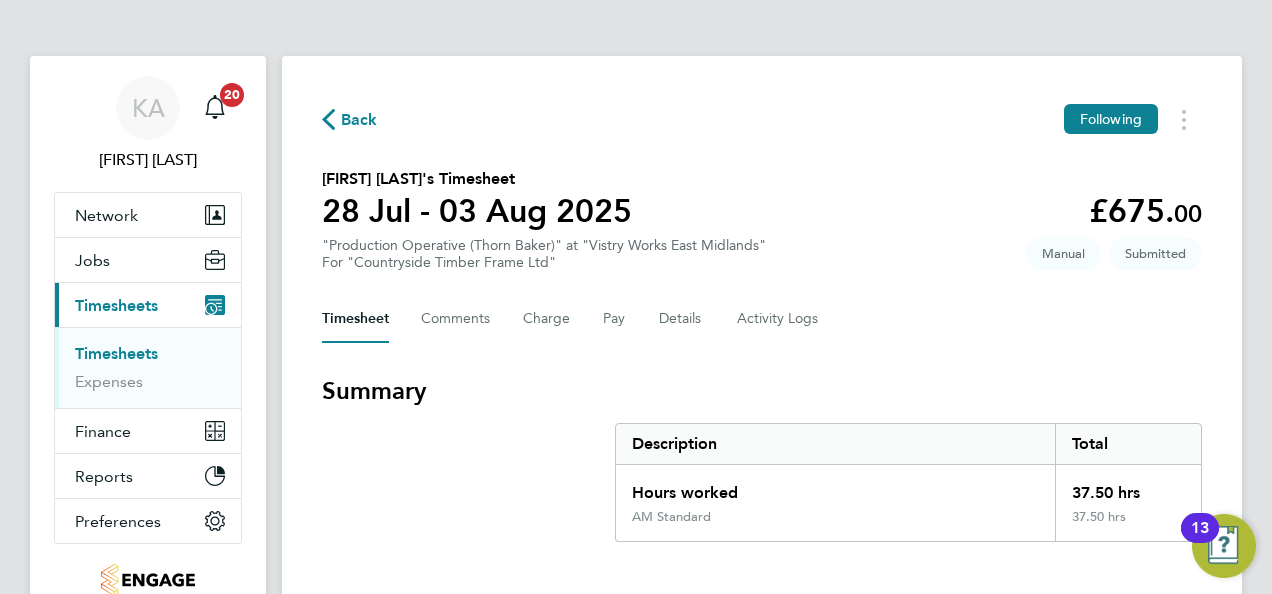 click 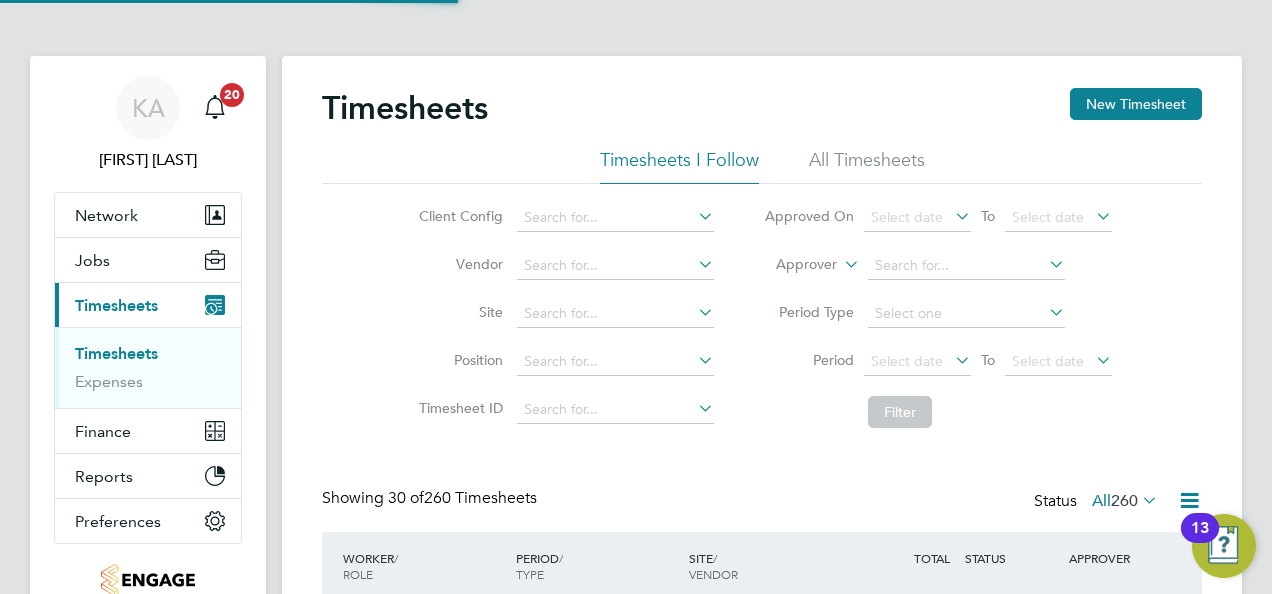 scroll, scrollTop: 10, scrollLeft: 10, axis: both 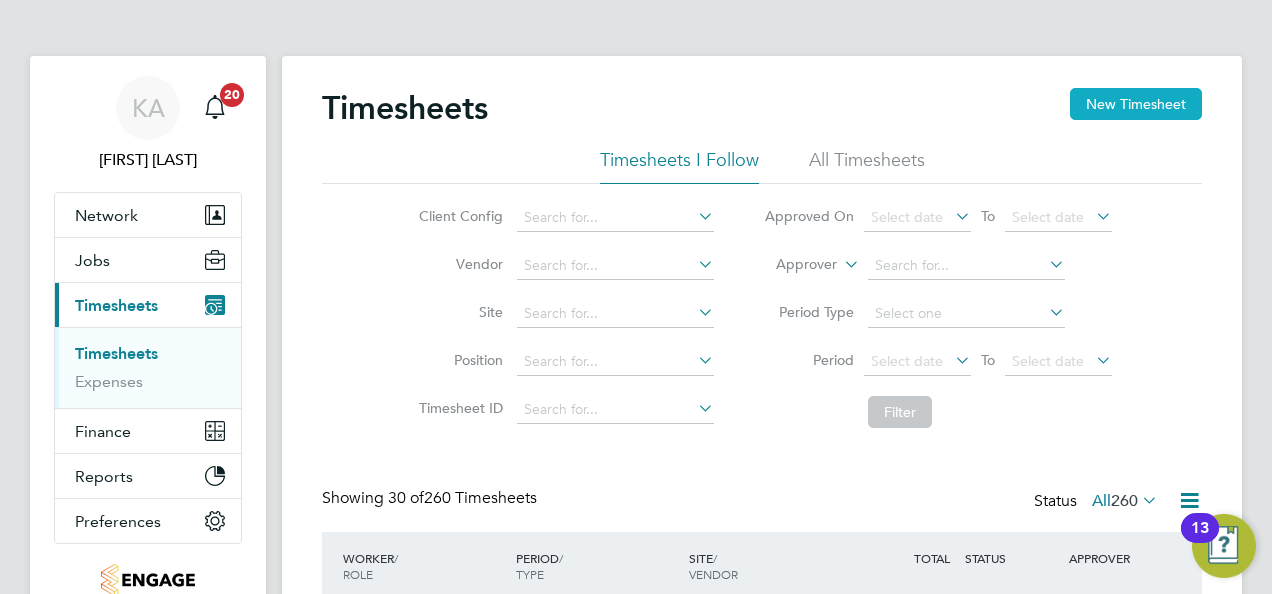 click on "New Timesheet" 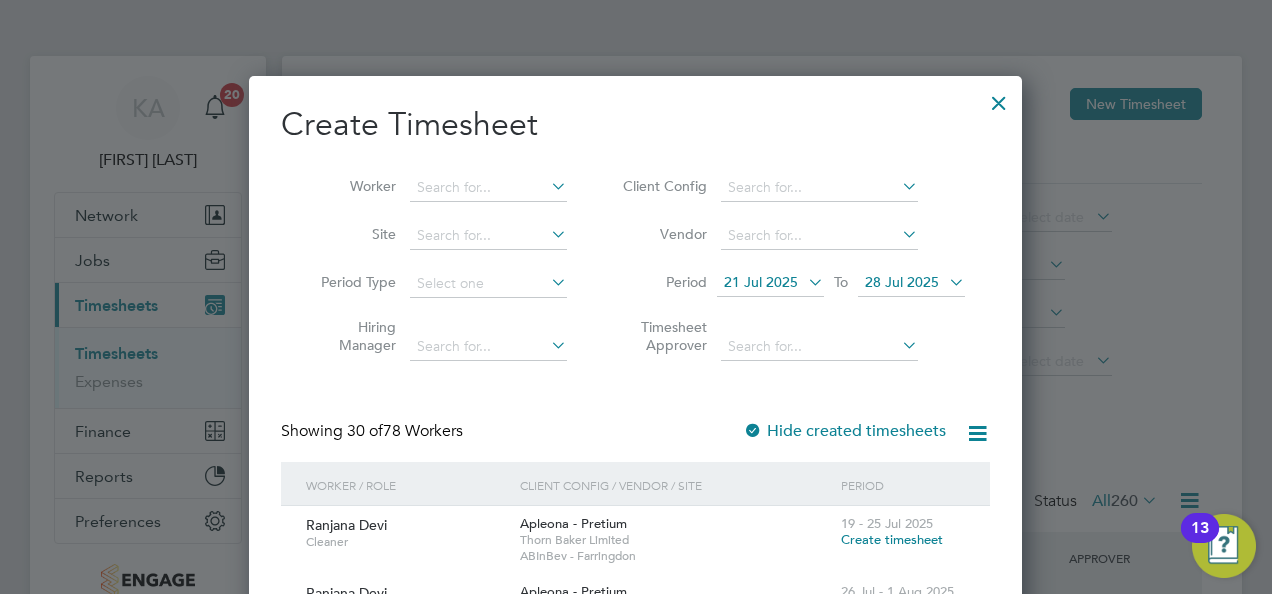 click at bounding box center (898, 186) 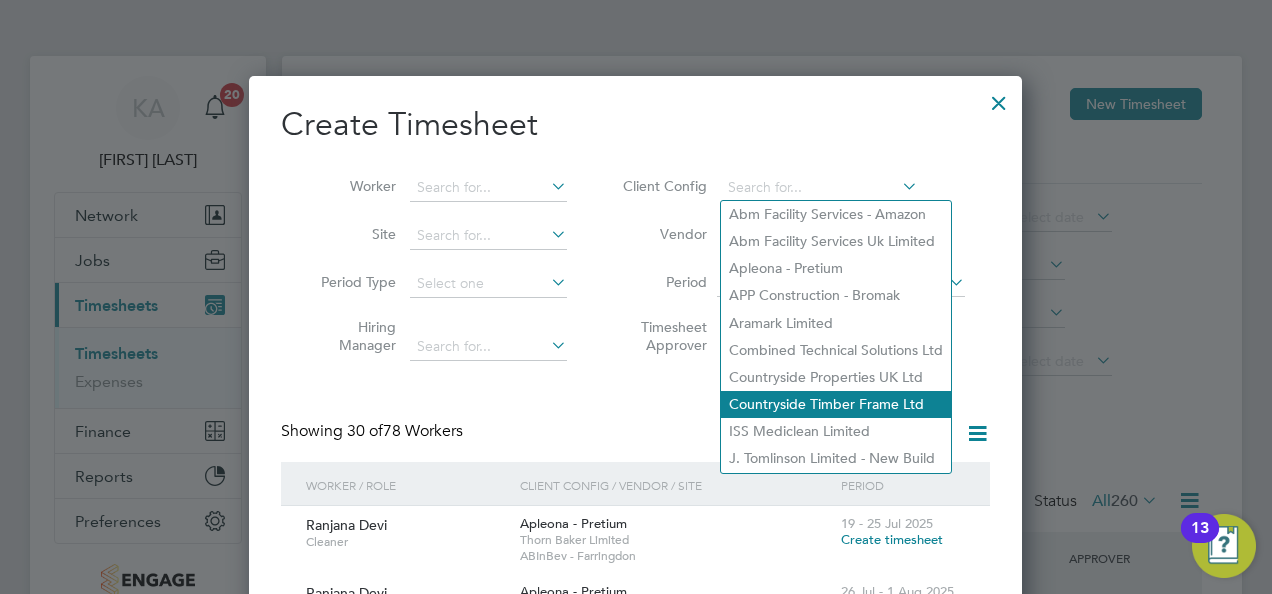 click on "Countryside Timber Frame Ltd" 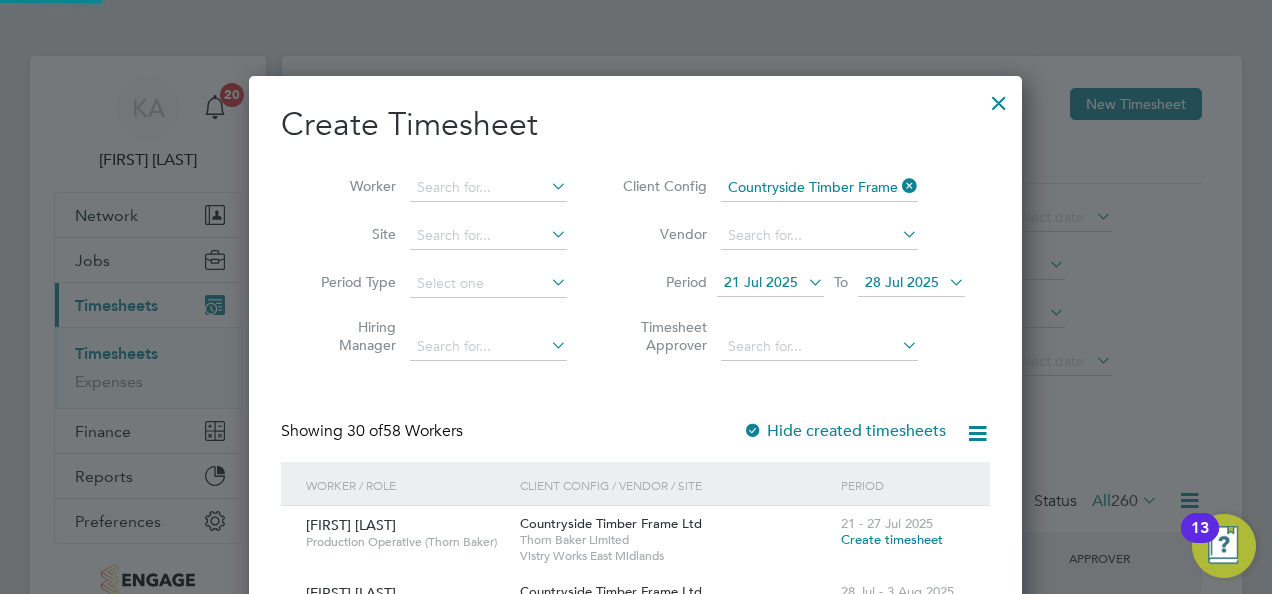 click at bounding box center [804, 282] 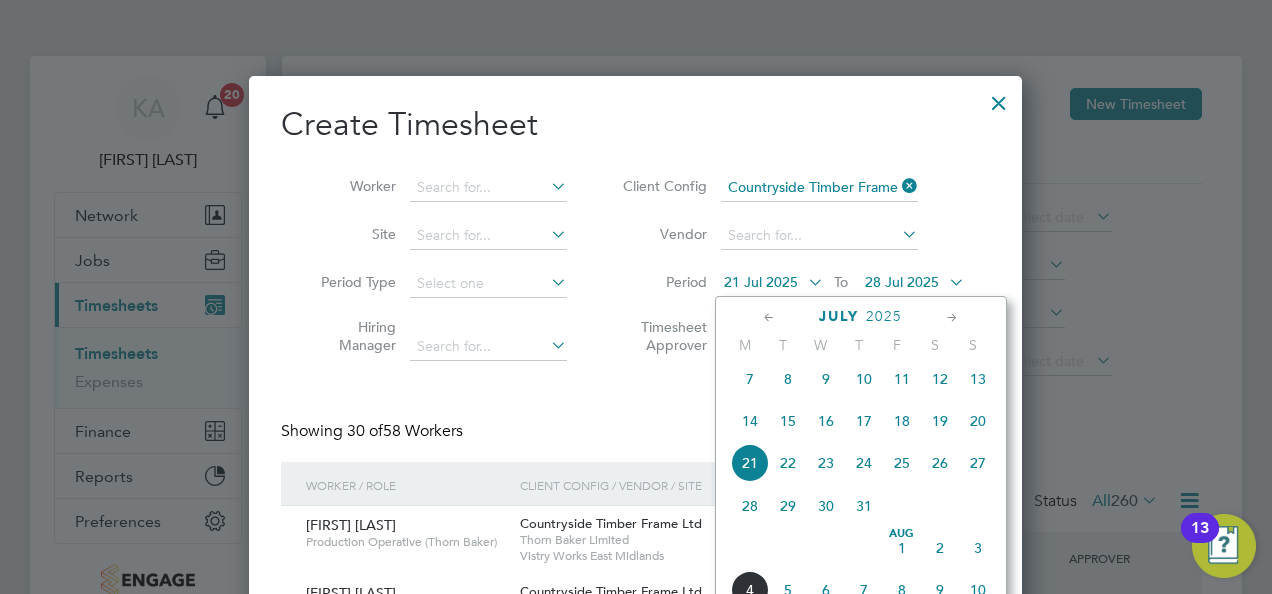 click on "28" 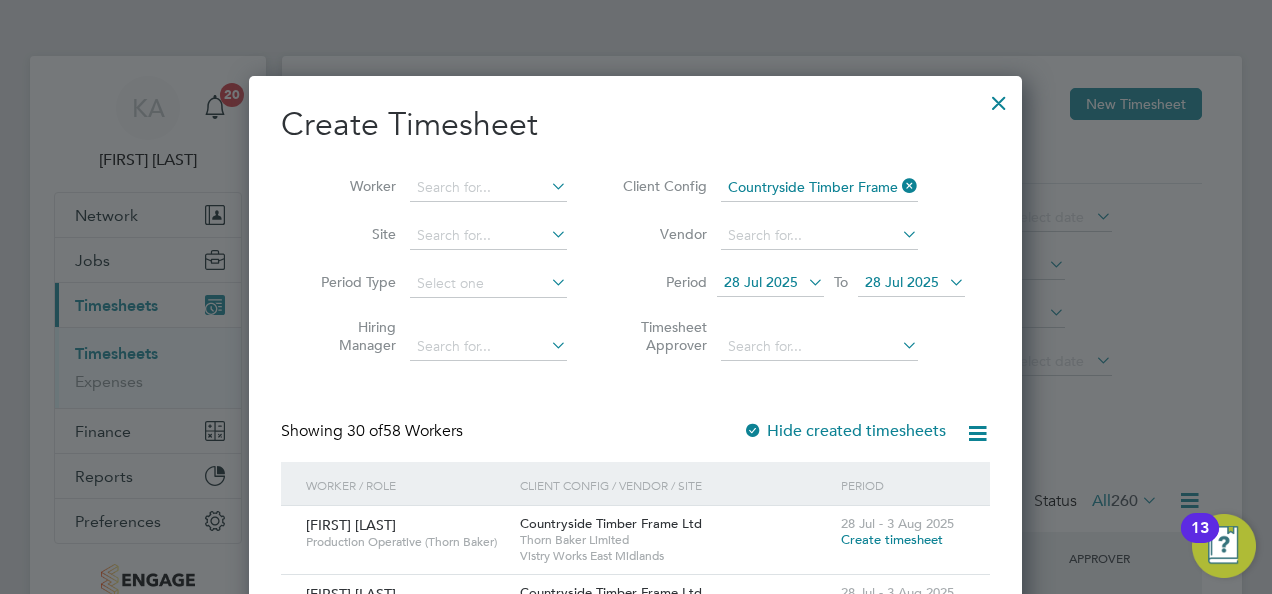 click at bounding box center [945, 282] 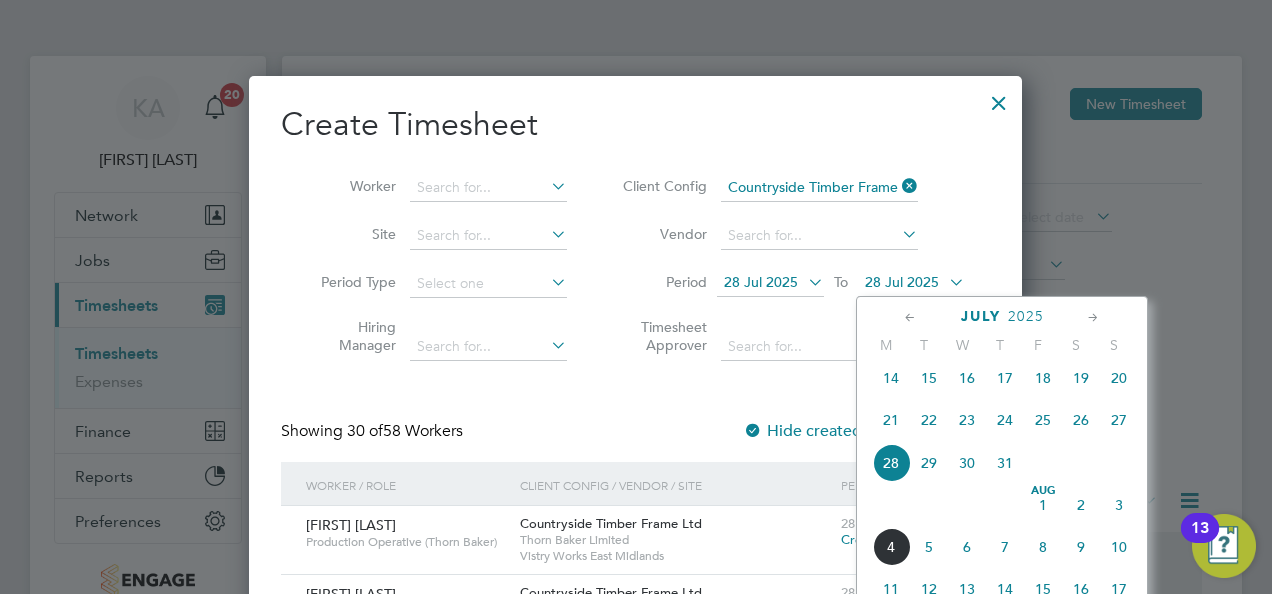 click on "3" 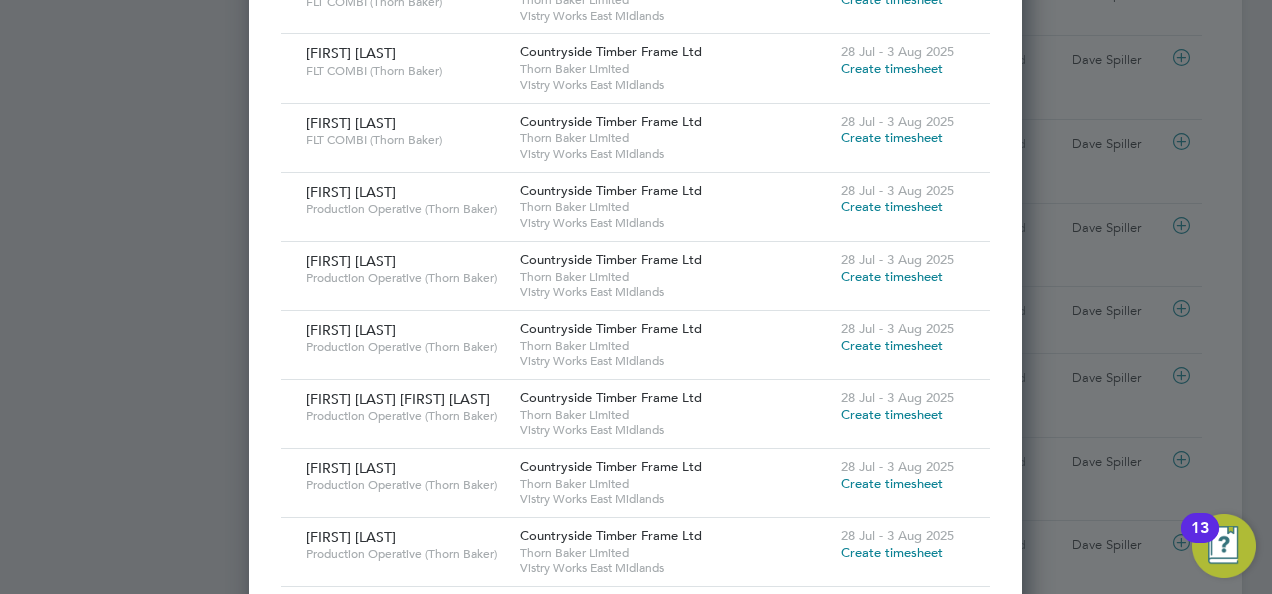 click on "Create timesheet" at bounding box center [892, 414] 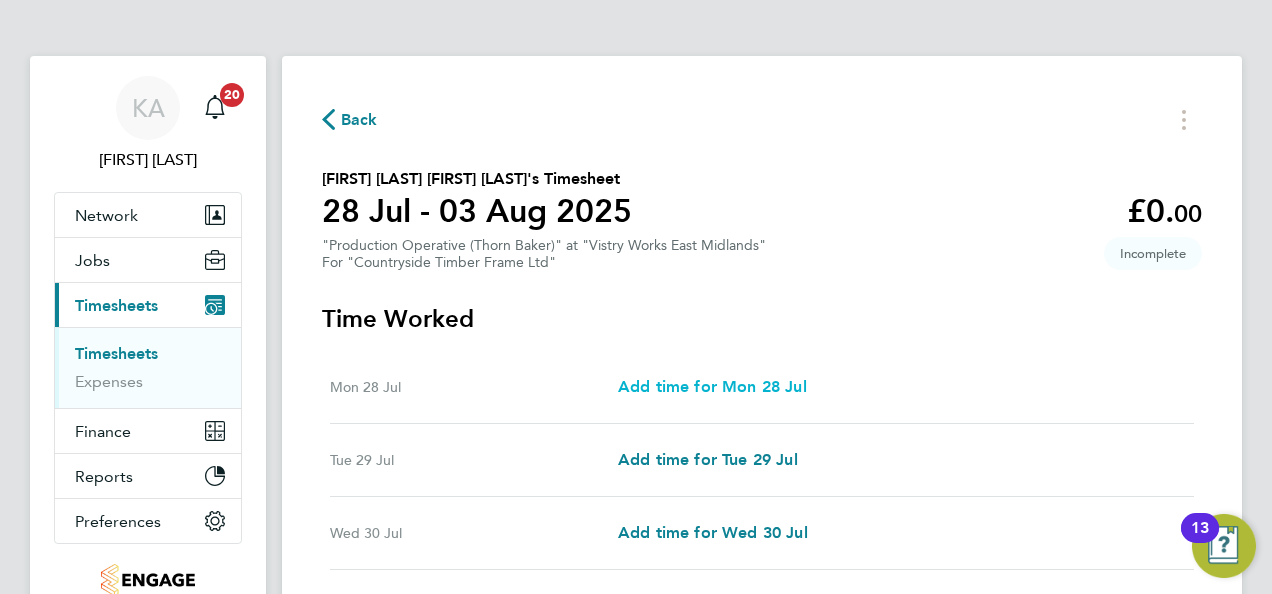 click on "Add time for Mon 28 Jul" at bounding box center (712, 386) 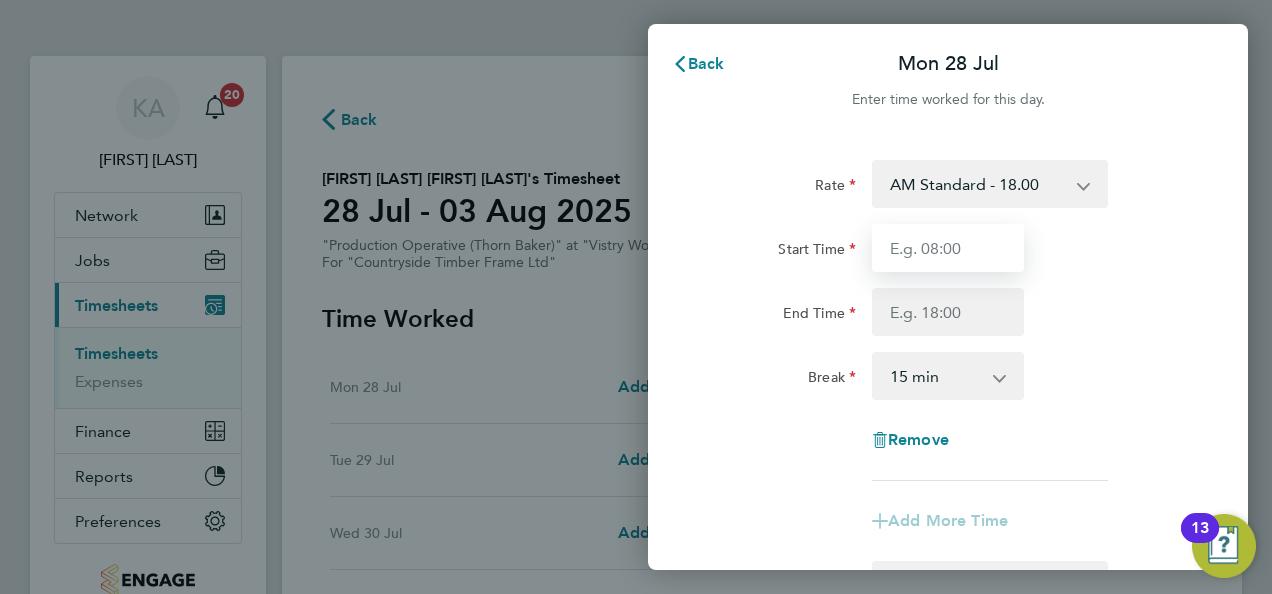 click on "Start Time" at bounding box center (948, 248) 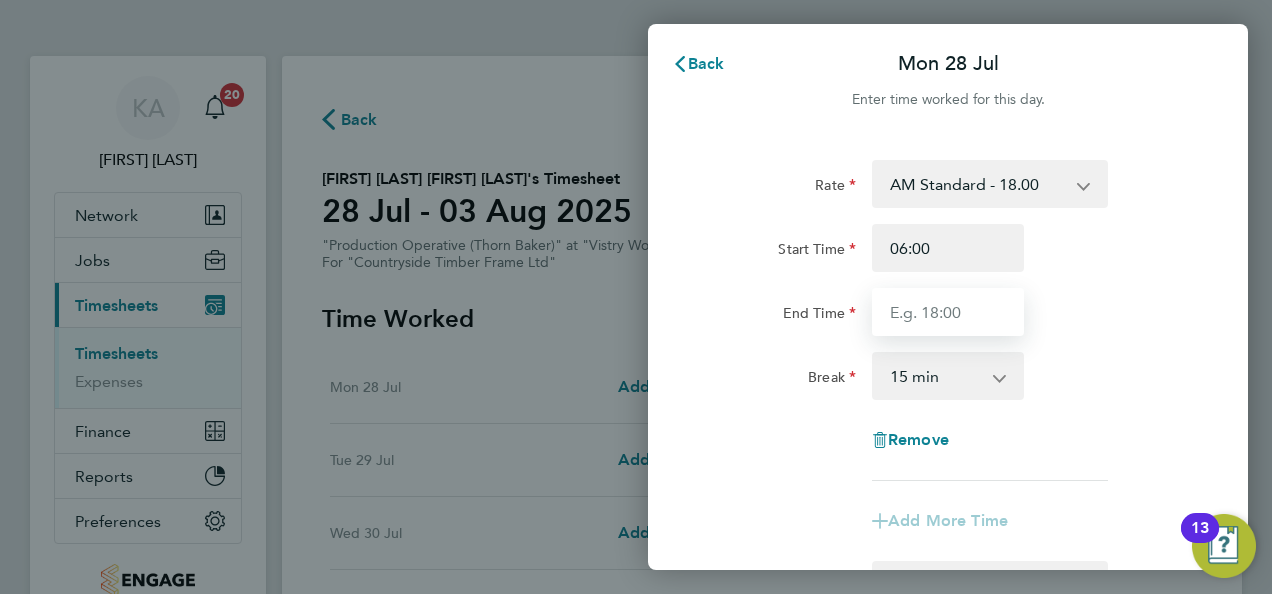 type on "14:00" 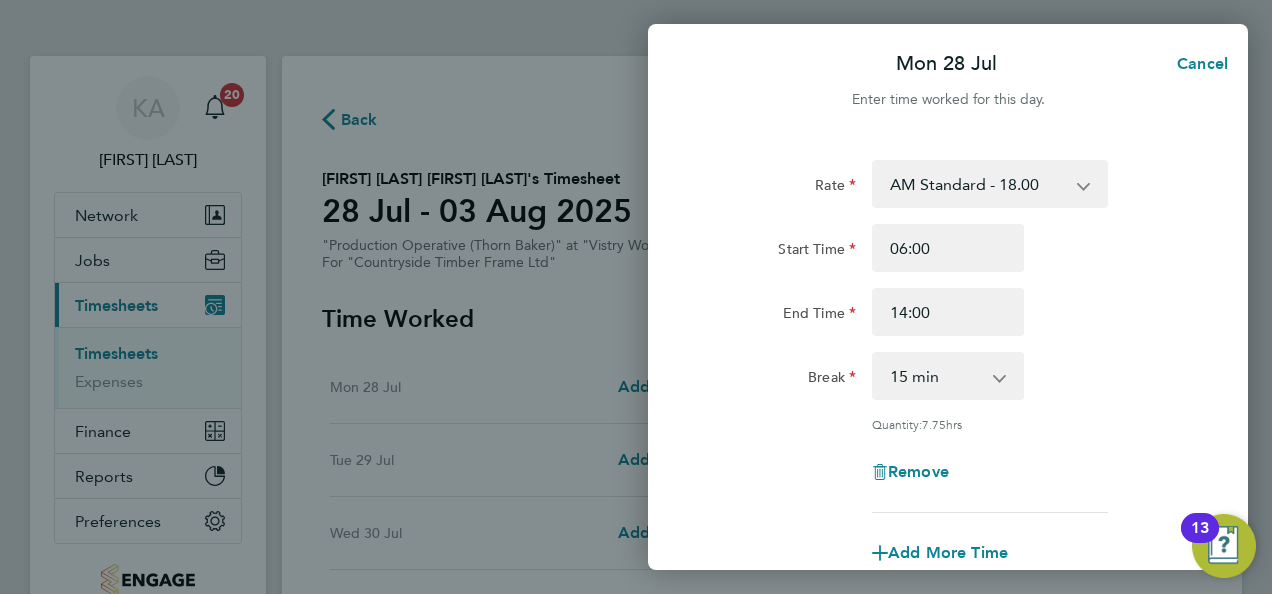 click 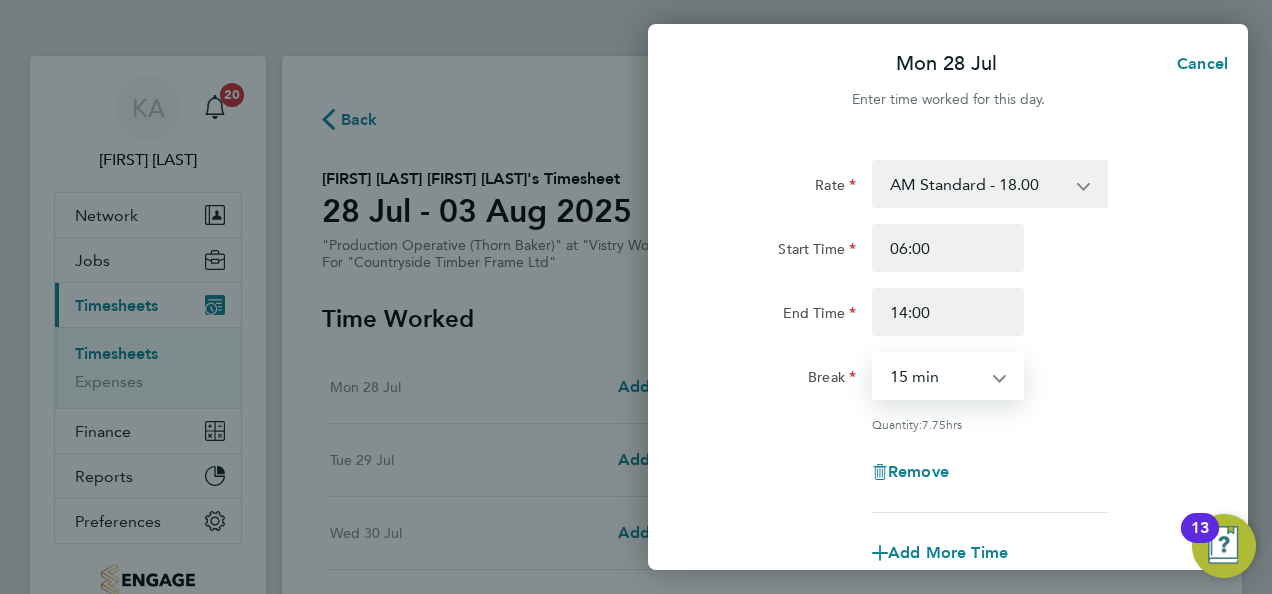 click on "0 min   15 min   30 min   45 min   60 min   75 min   90 min" at bounding box center [936, 376] 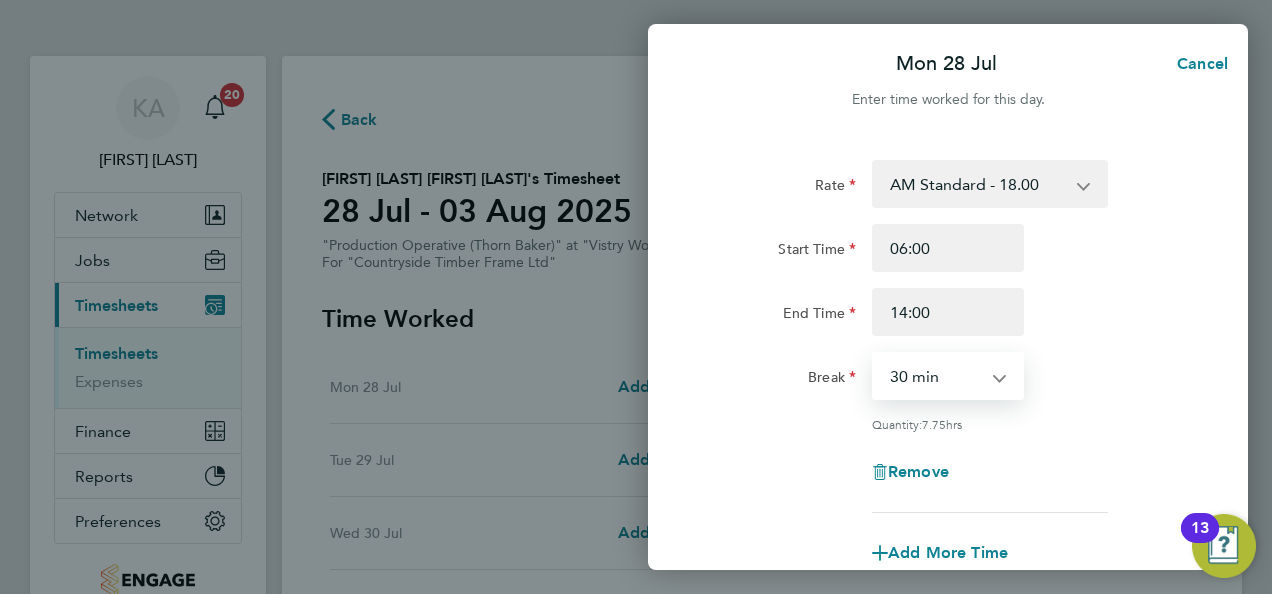 click on "0 min   15 min   30 min   45 min   60 min   75 min   90 min" at bounding box center [936, 376] 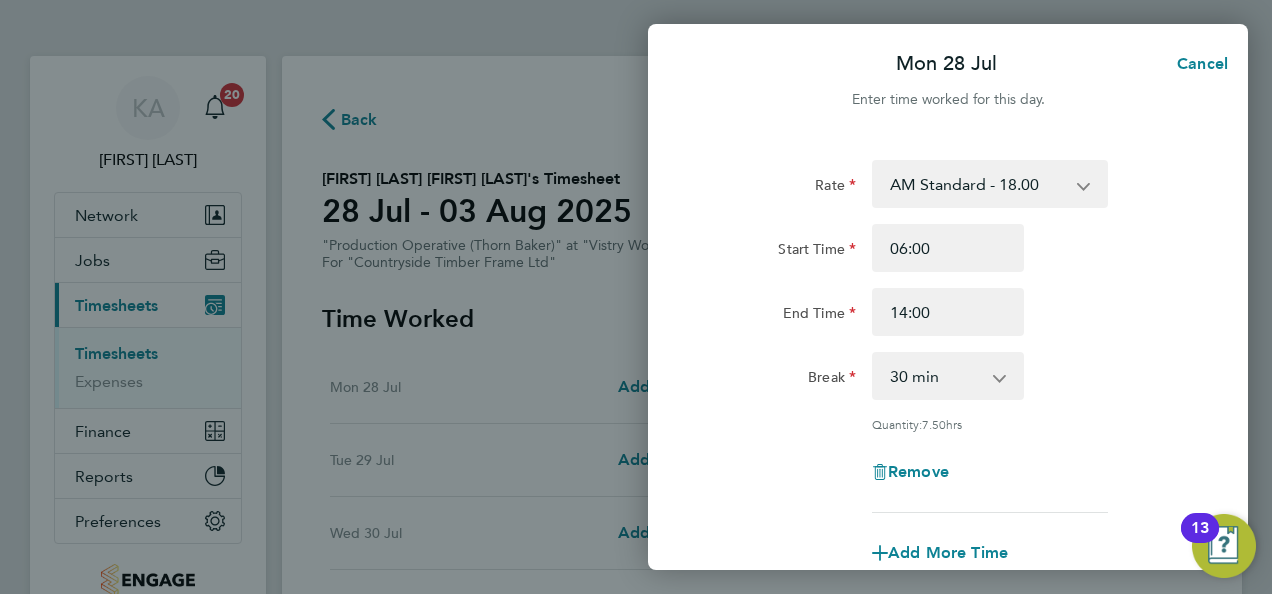 click on "Break  0 min   15 min   30 min   45 min   60 min   75 min   90 min" 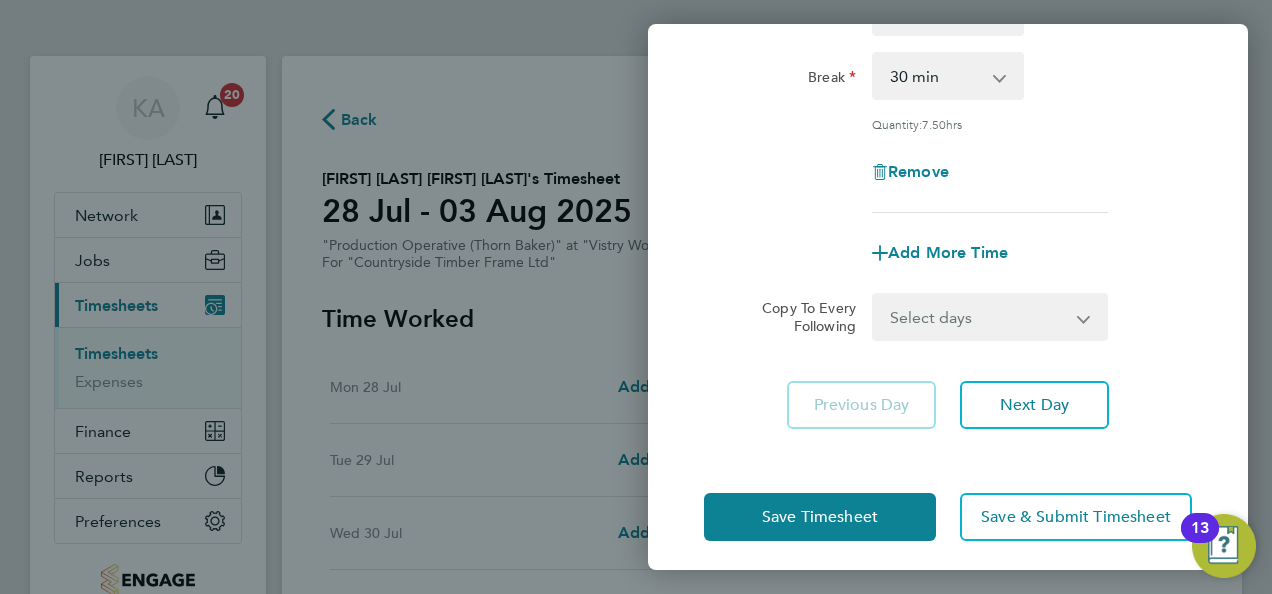 click on "Select days   Day   Weekday (Mon-Fri)   Weekend (Sat-Sun)   Tuesday   Wednesday   Thursday   Friday   Saturday   Sunday" at bounding box center (979, 317) 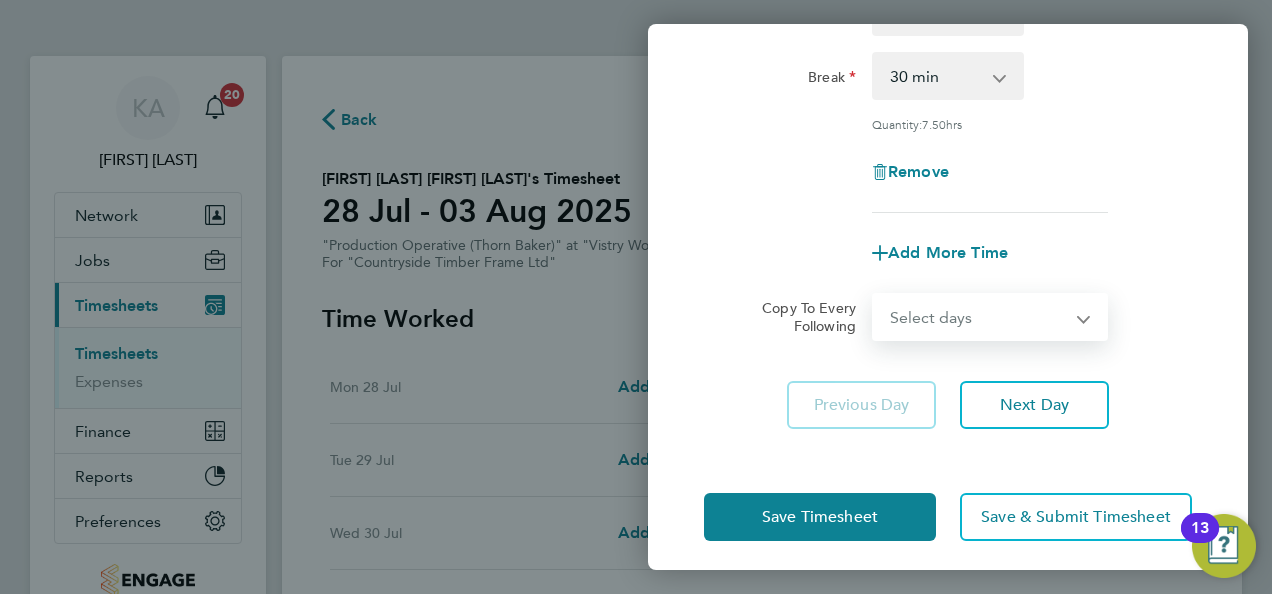 select on "WEEKDAY" 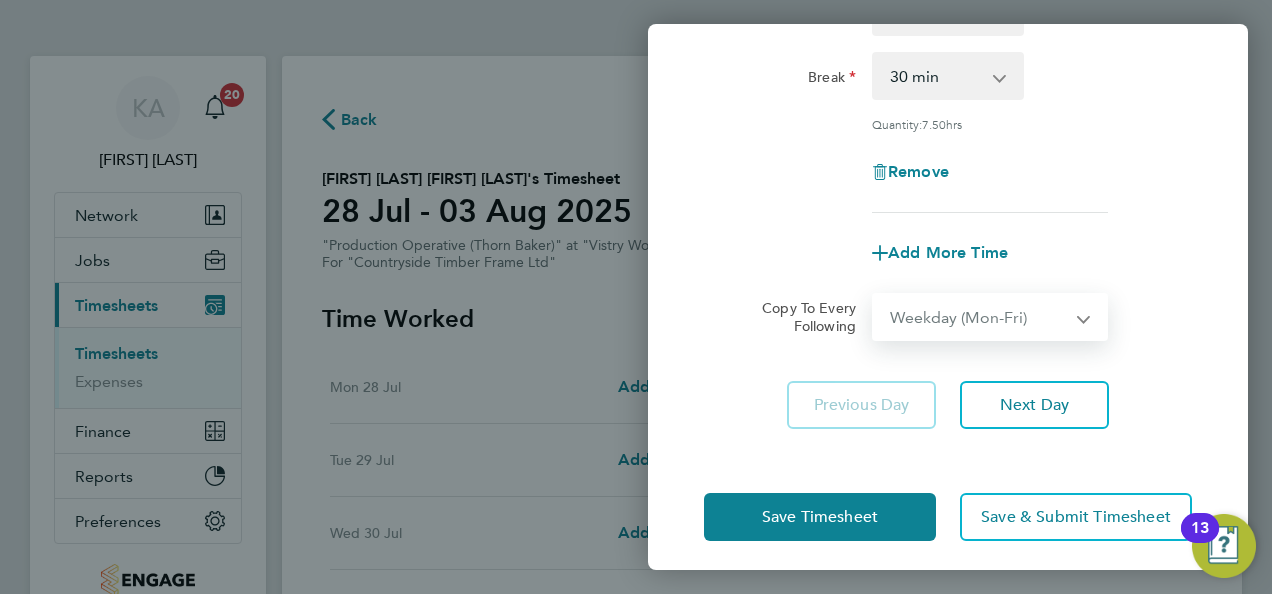 click on "Select days   Day   Weekday (Mon-Fri)   Weekend (Sat-Sun)   Tuesday   Wednesday   Thursday   Friday   Saturday   Sunday" at bounding box center (979, 317) 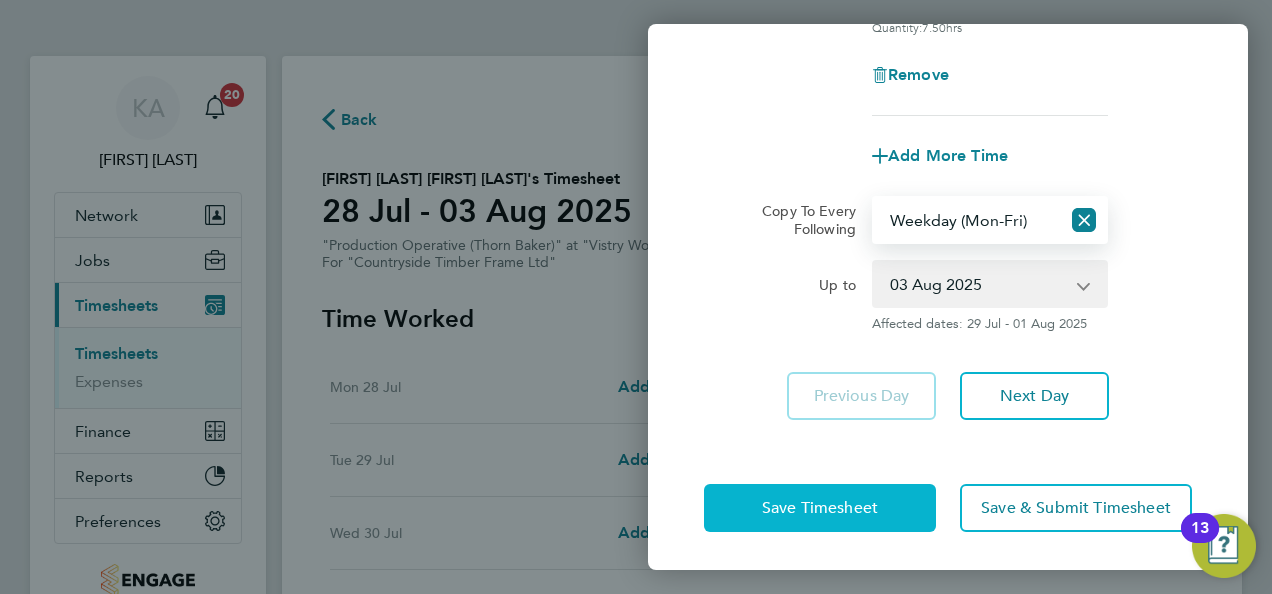 click on "Save Timesheet" 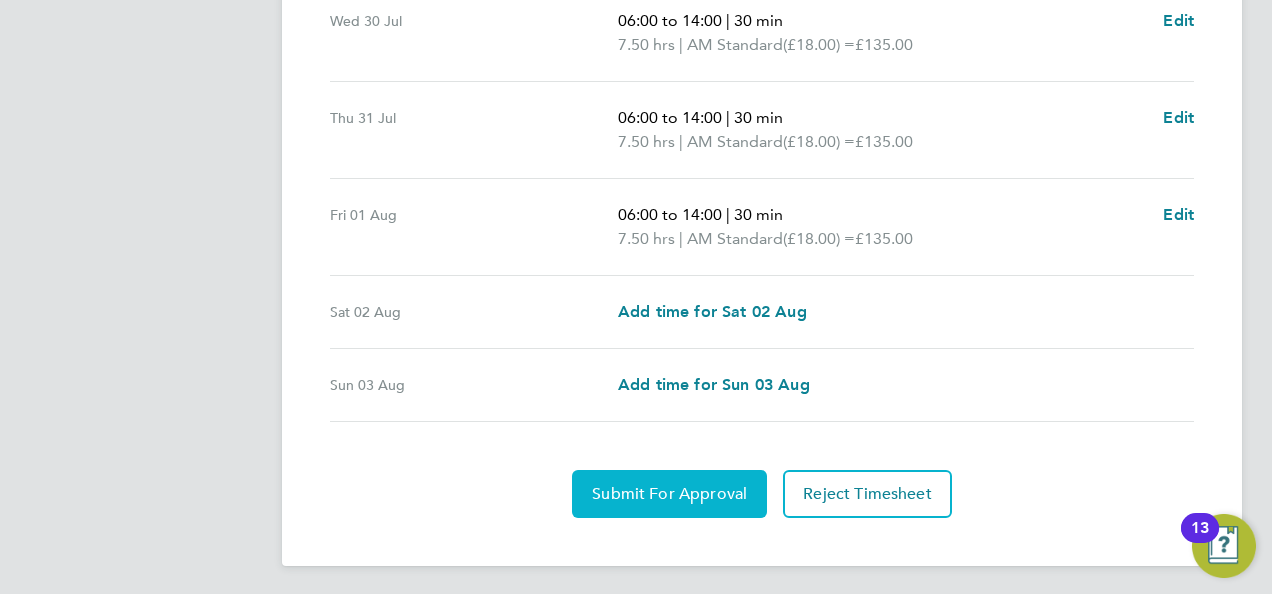 click on "Submit For Approval" 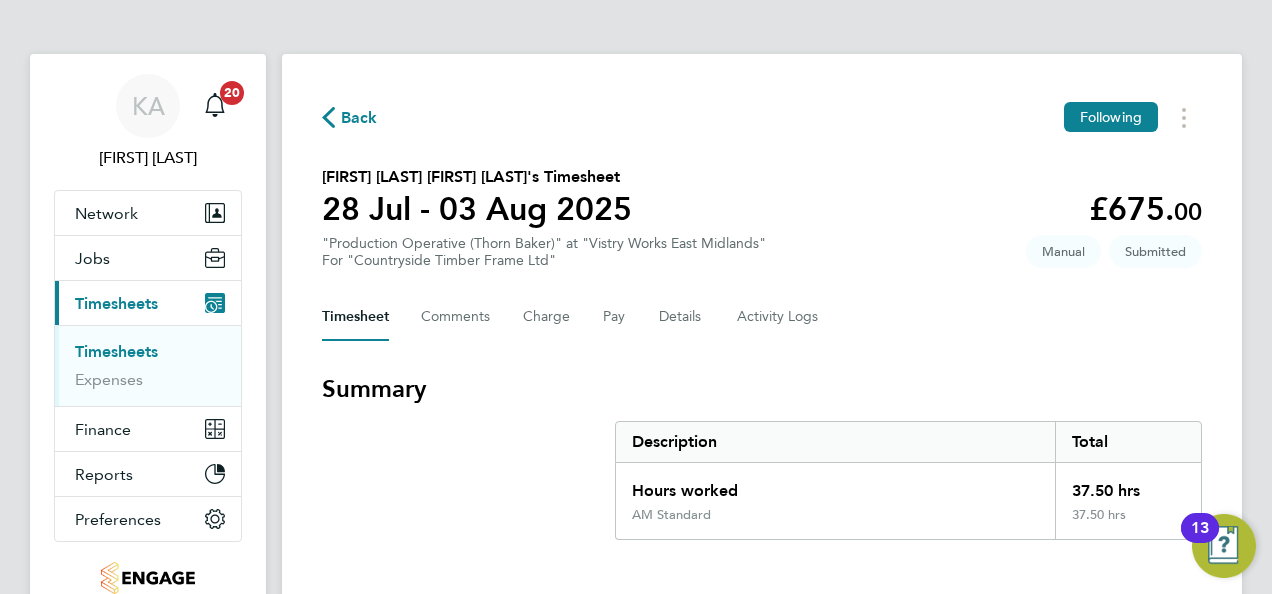 scroll, scrollTop: 0, scrollLeft: 0, axis: both 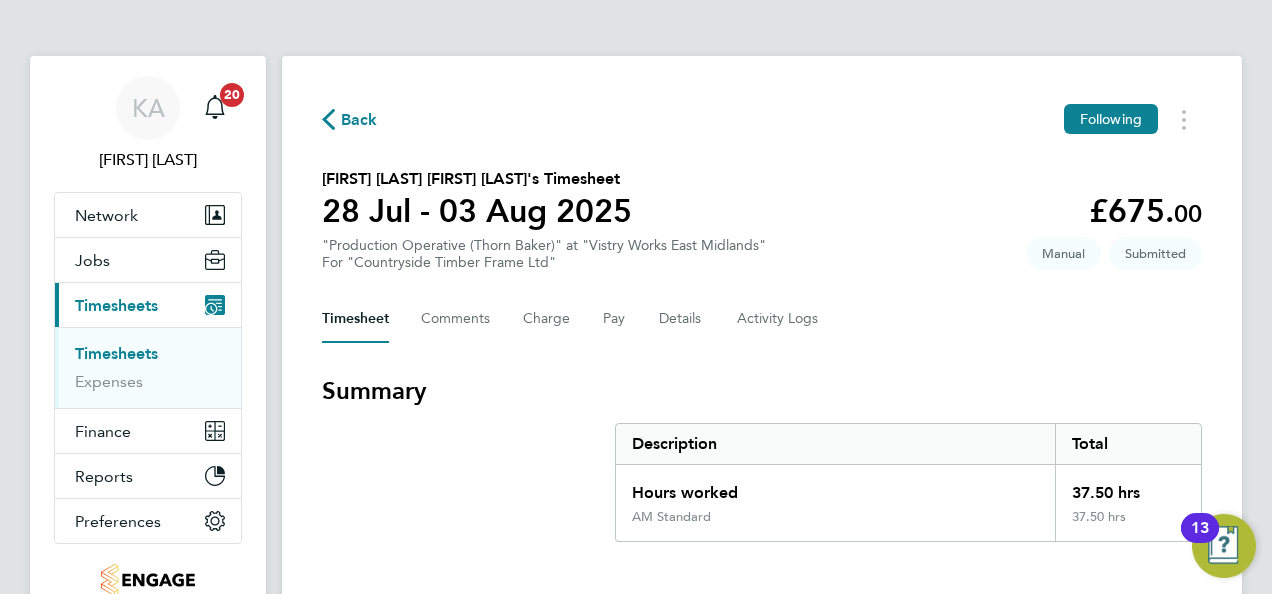 click on "Back" 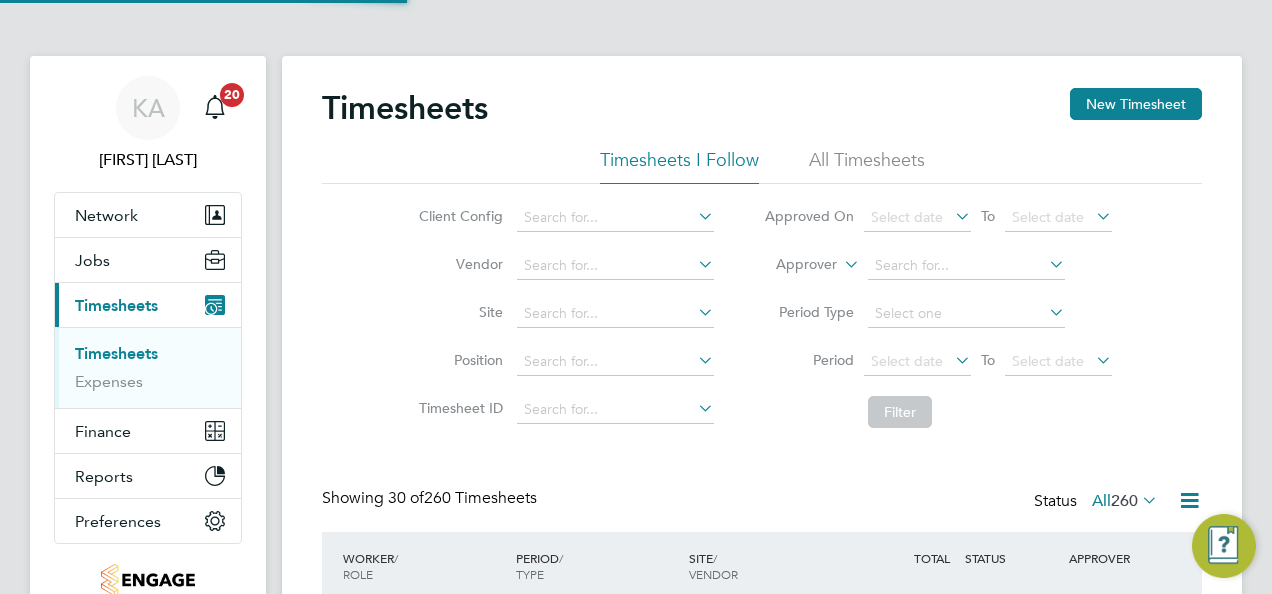 scroll, scrollTop: 10, scrollLeft: 10, axis: both 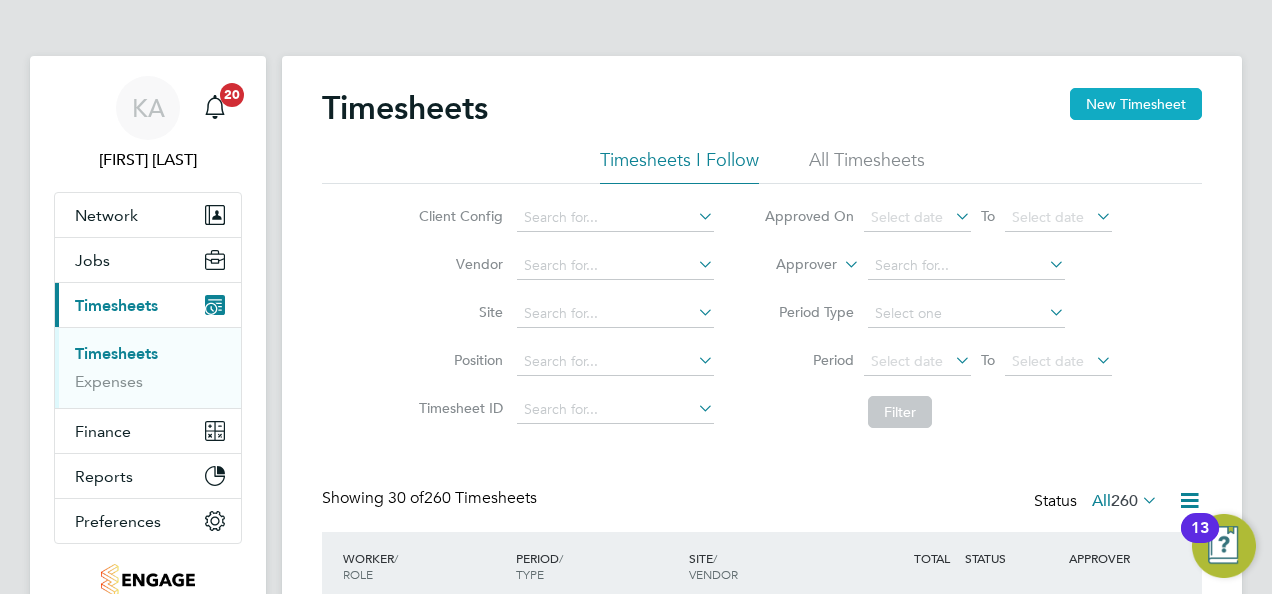 click on "New Timesheet" 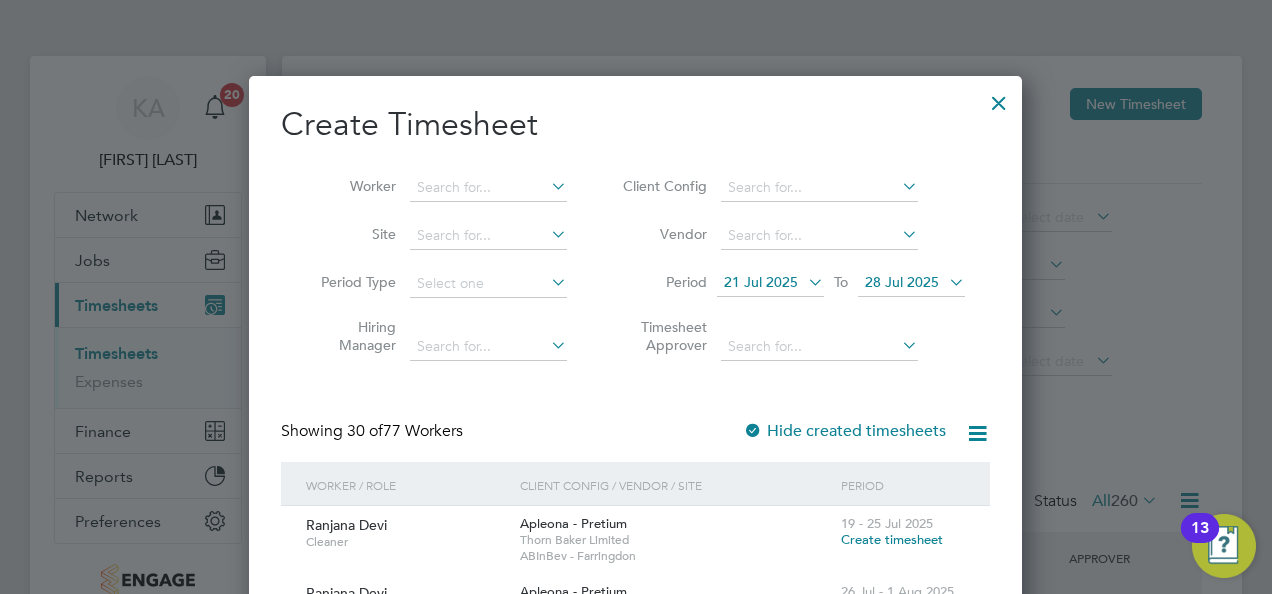 click at bounding box center [898, 186] 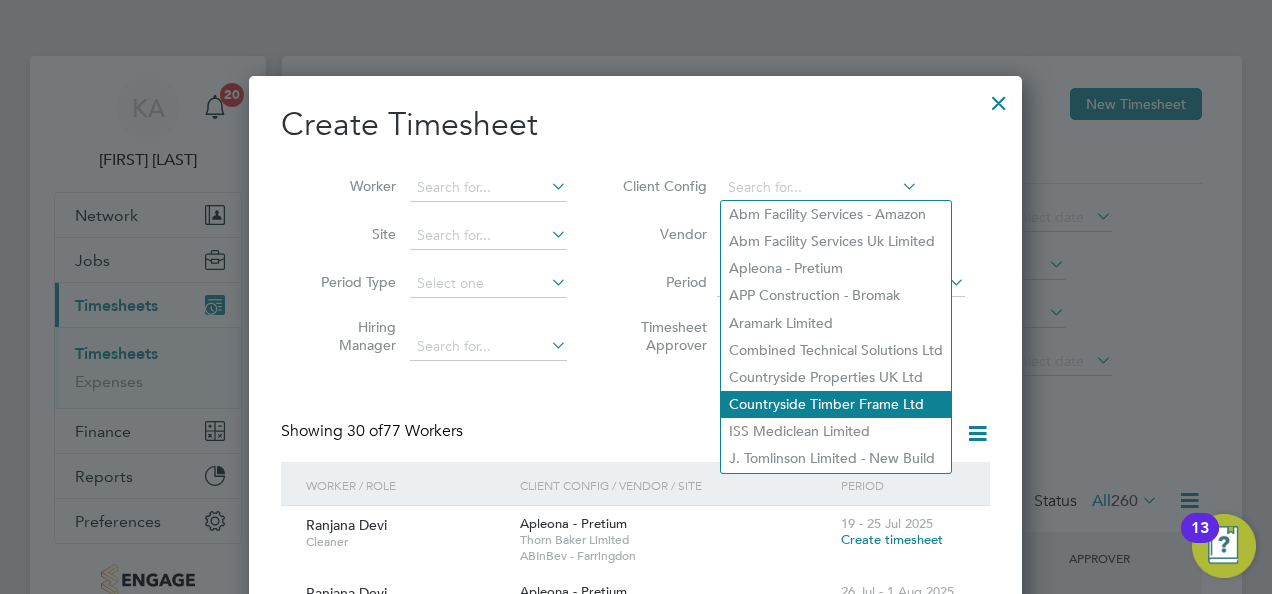 click on "Countryside Timber Frame Ltd" 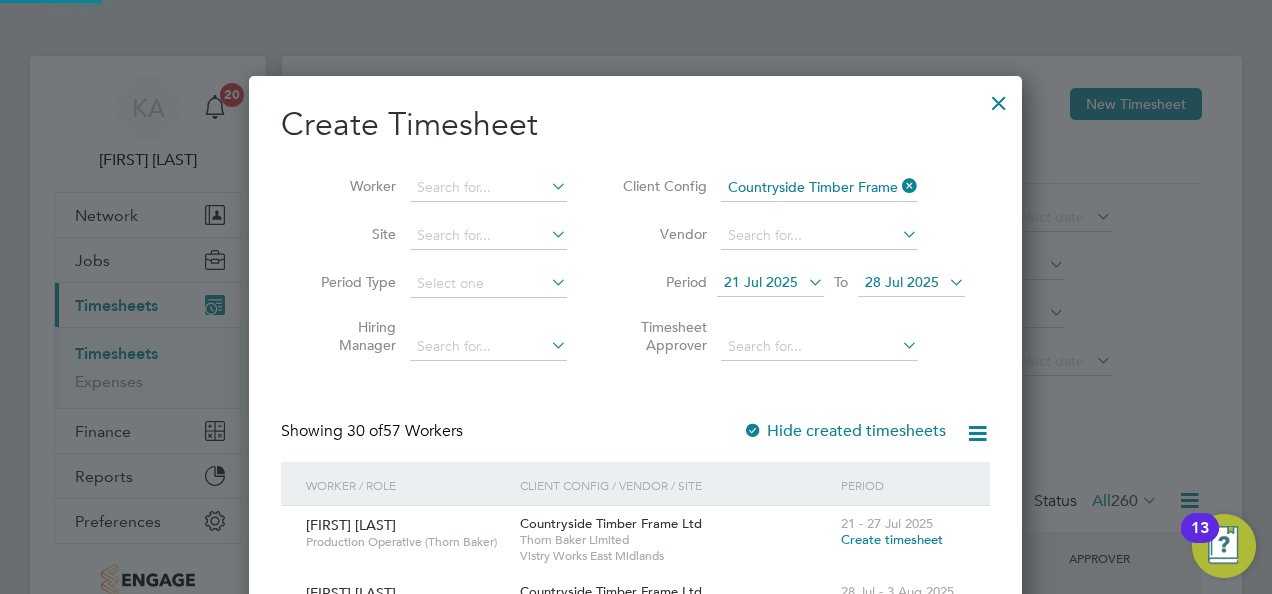 click at bounding box center (804, 282) 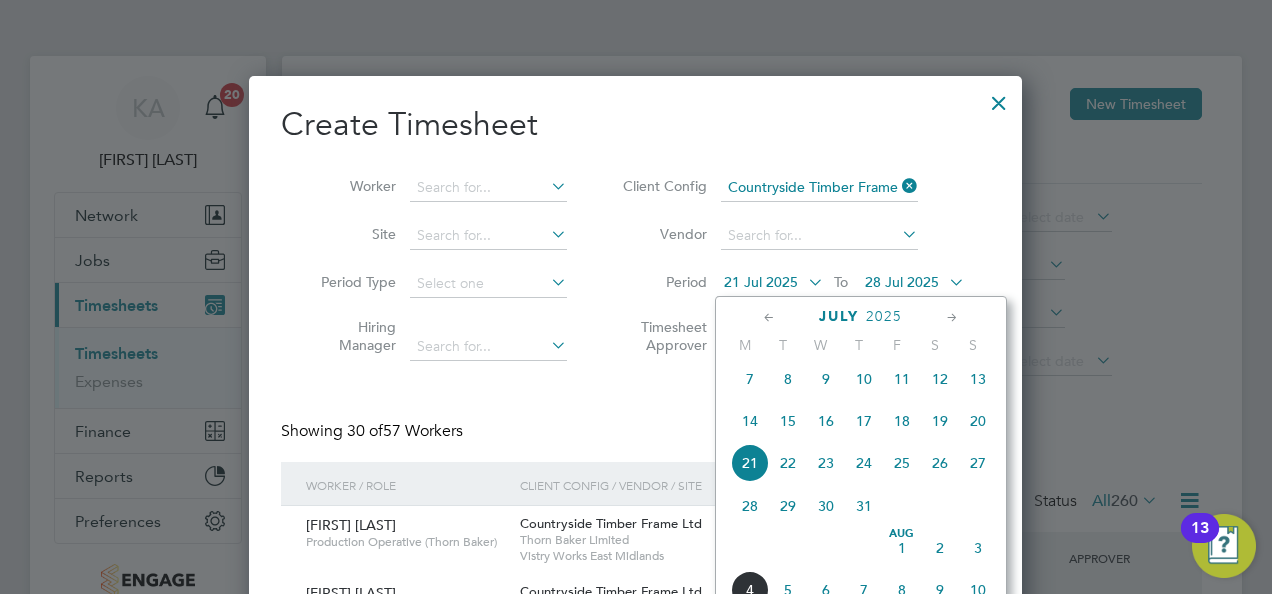 click on "28" 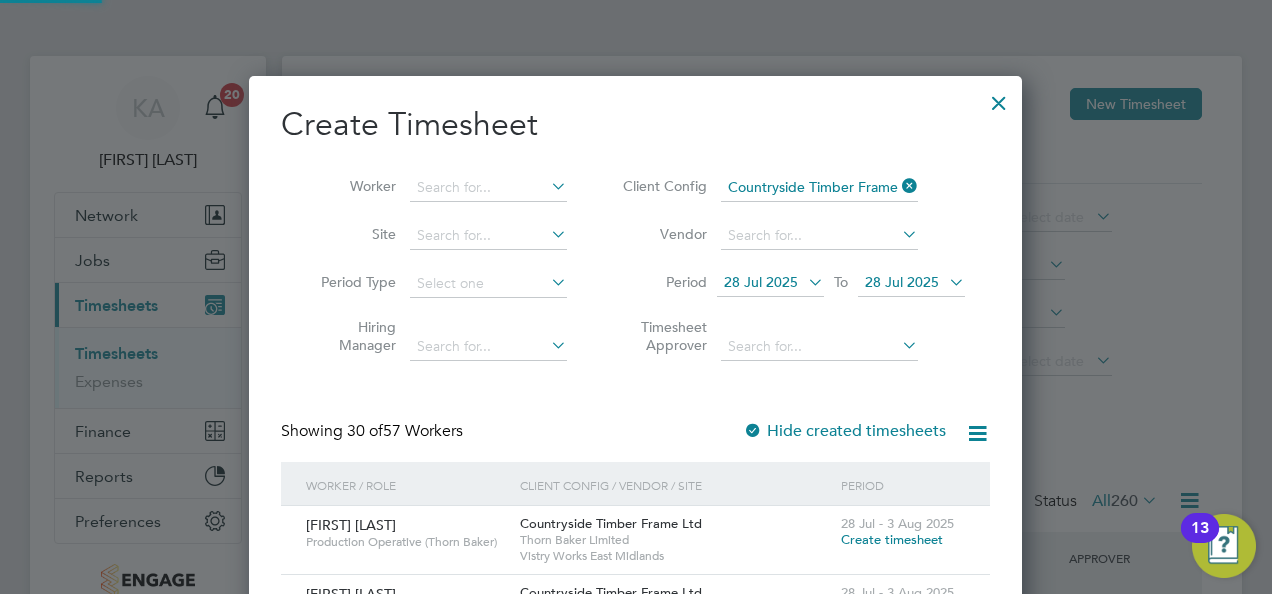 click on "28 Jul 2025" at bounding box center (911, 283) 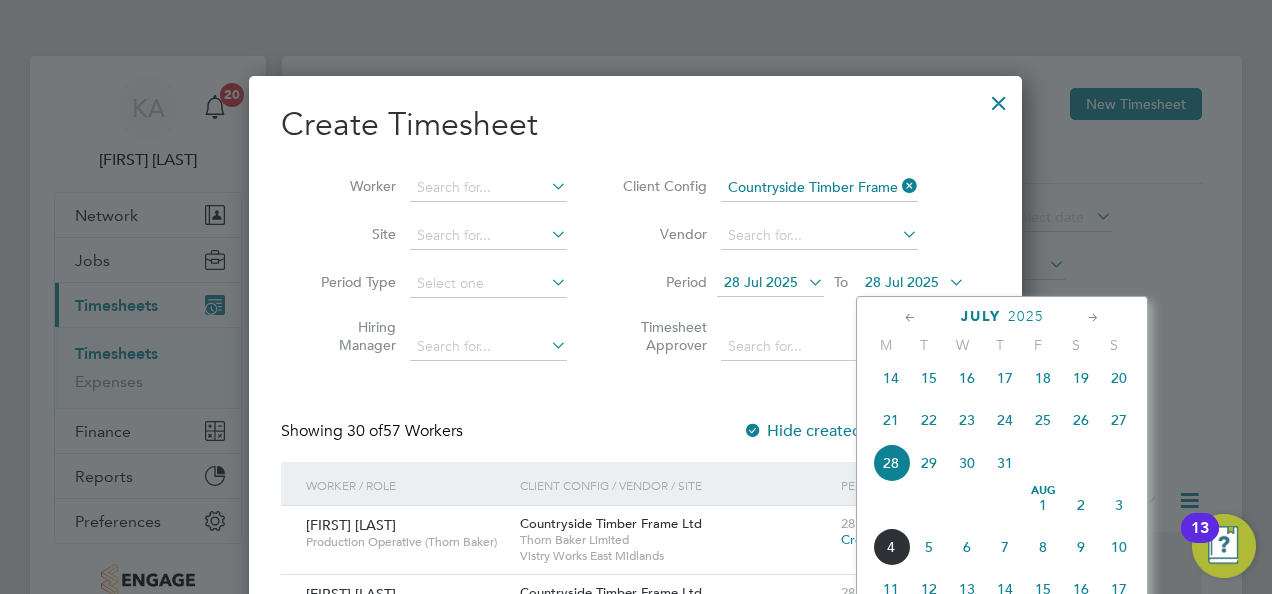 click on "3" 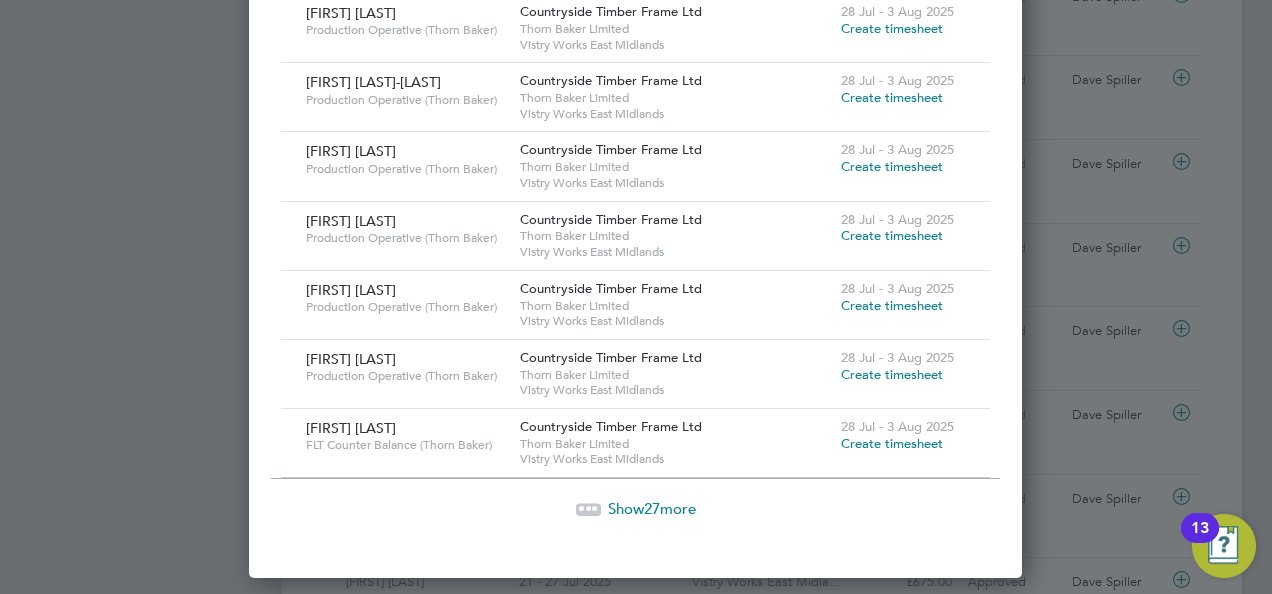 click on "27" at bounding box center [652, 508] 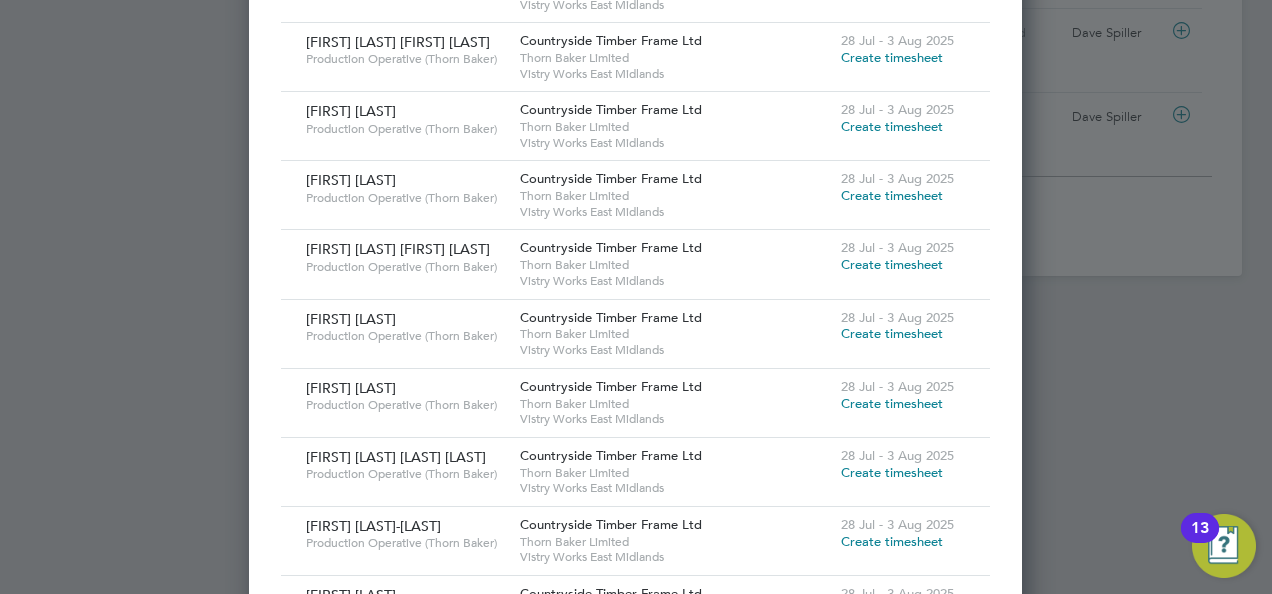 click on "Create timesheet" at bounding box center (892, 333) 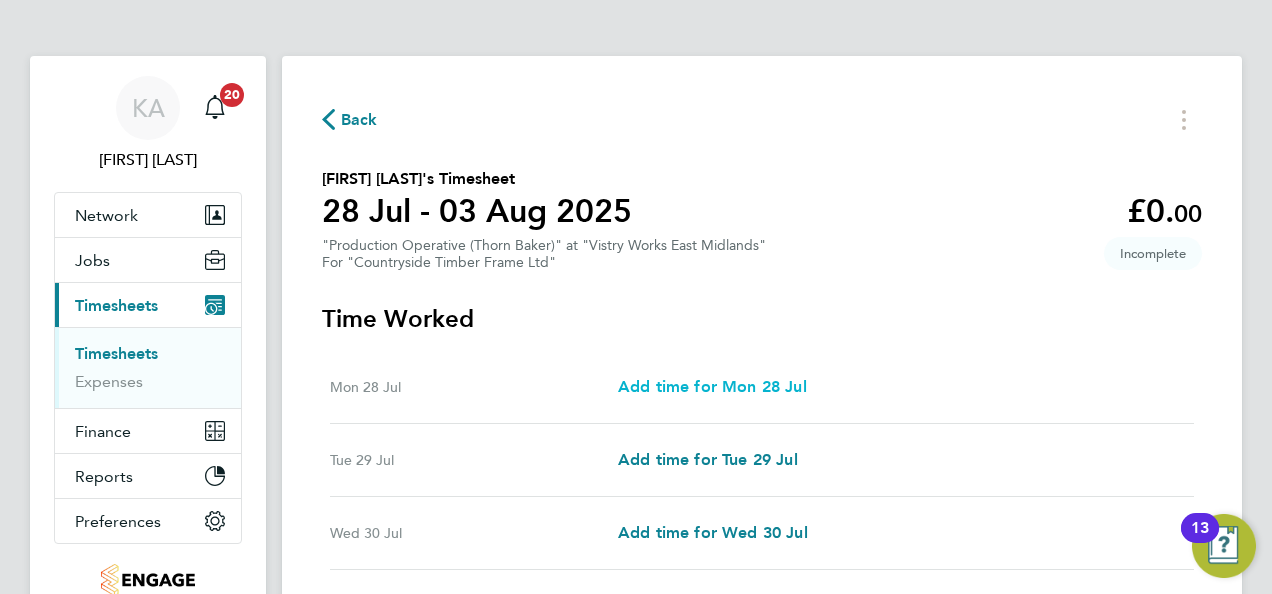 click on "Add time for Mon 28 Jul" at bounding box center (712, 386) 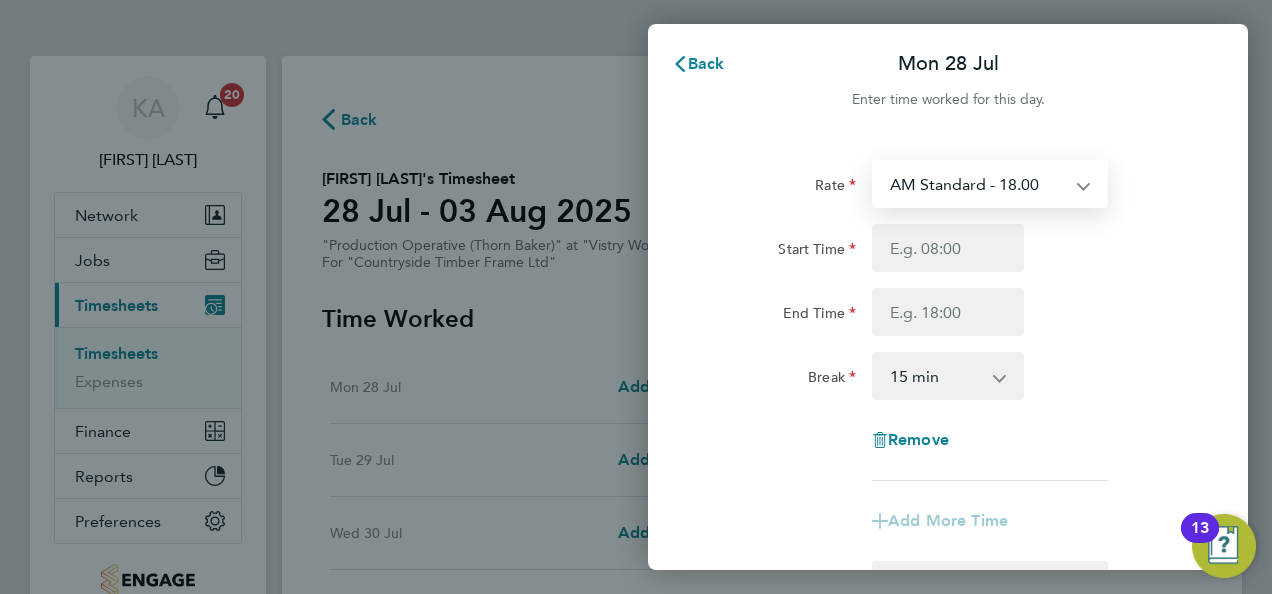 click on "AM Standard - 18.00   PM OT 2 - 39.24   OT 1 - 27.00   OT2 - 36.00   PM Standard - 19.62   PM OT 1 - 29.43" at bounding box center [978, 184] 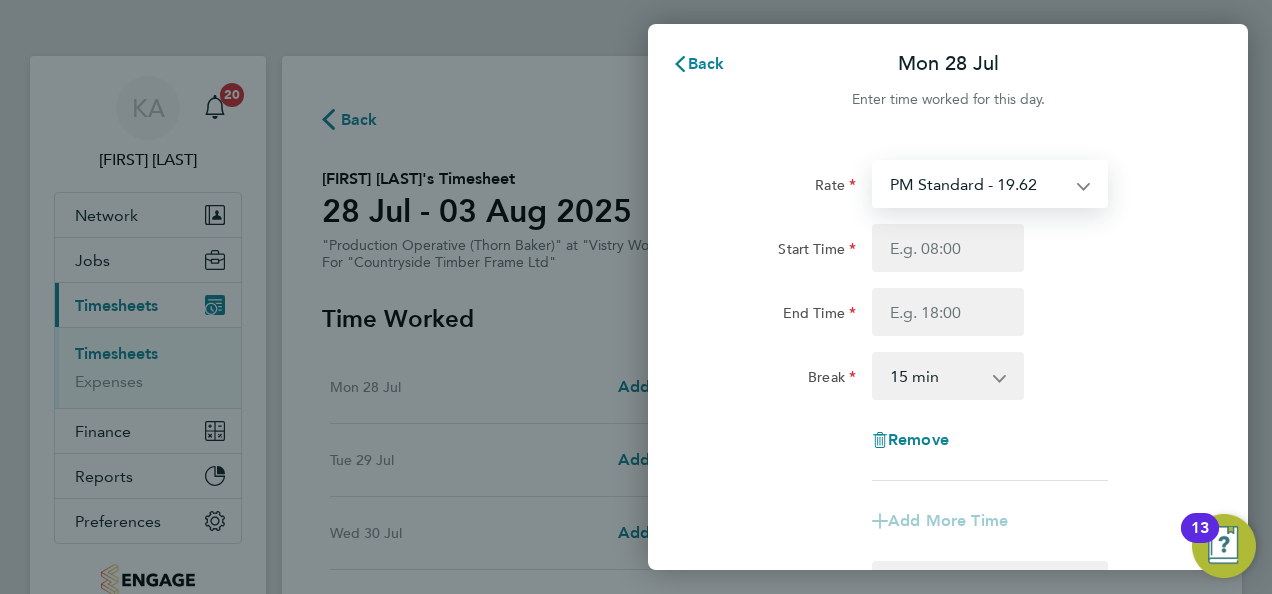 select on "15" 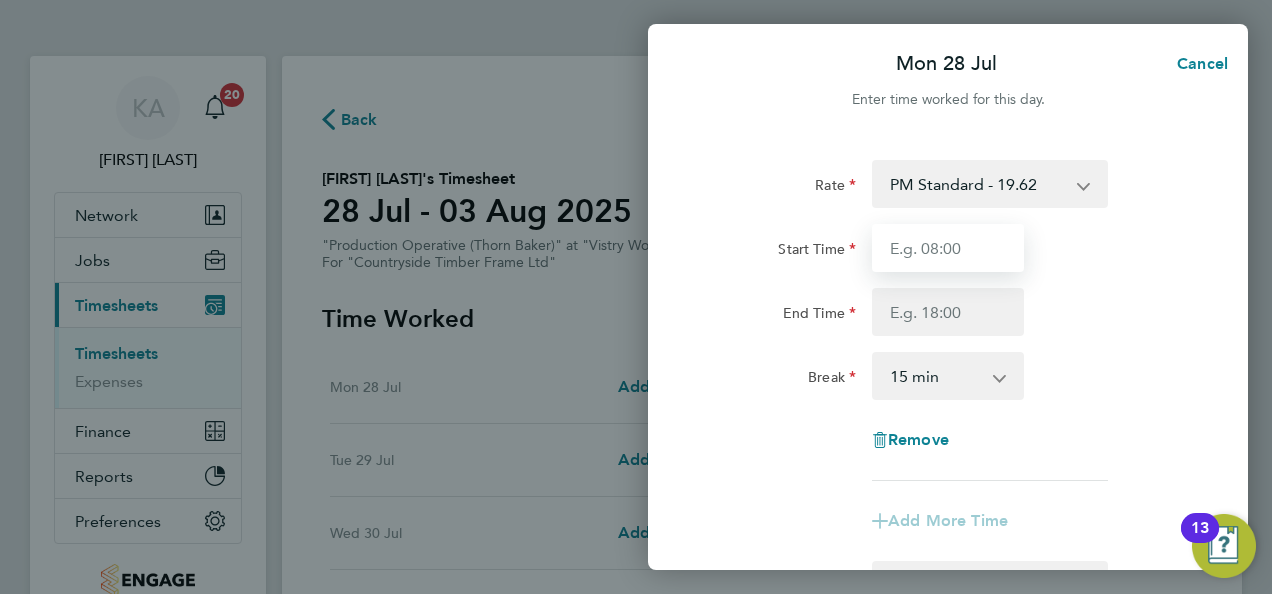 click on "Start Time" at bounding box center [948, 248] 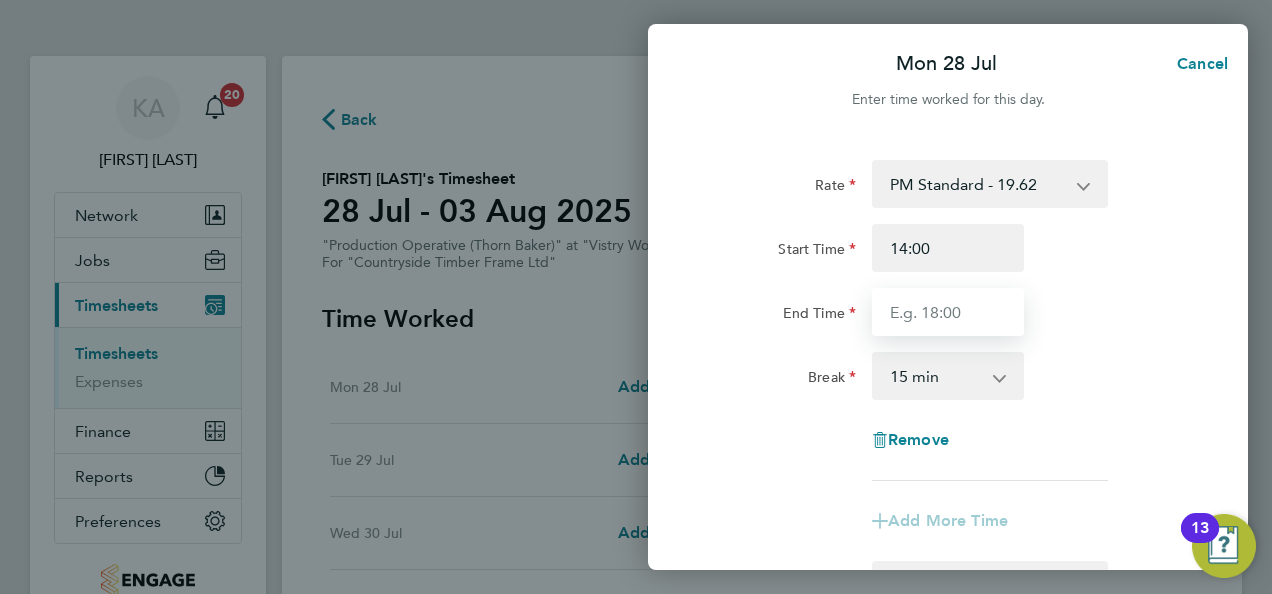 click on "End Time" at bounding box center (948, 312) 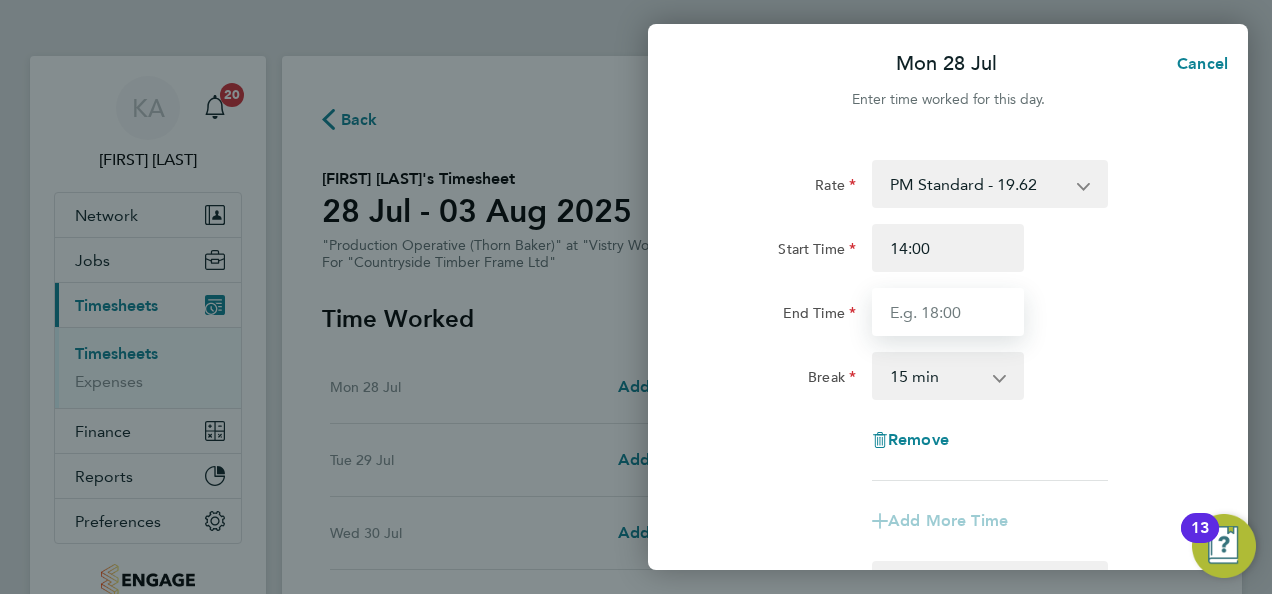 type on "22:30" 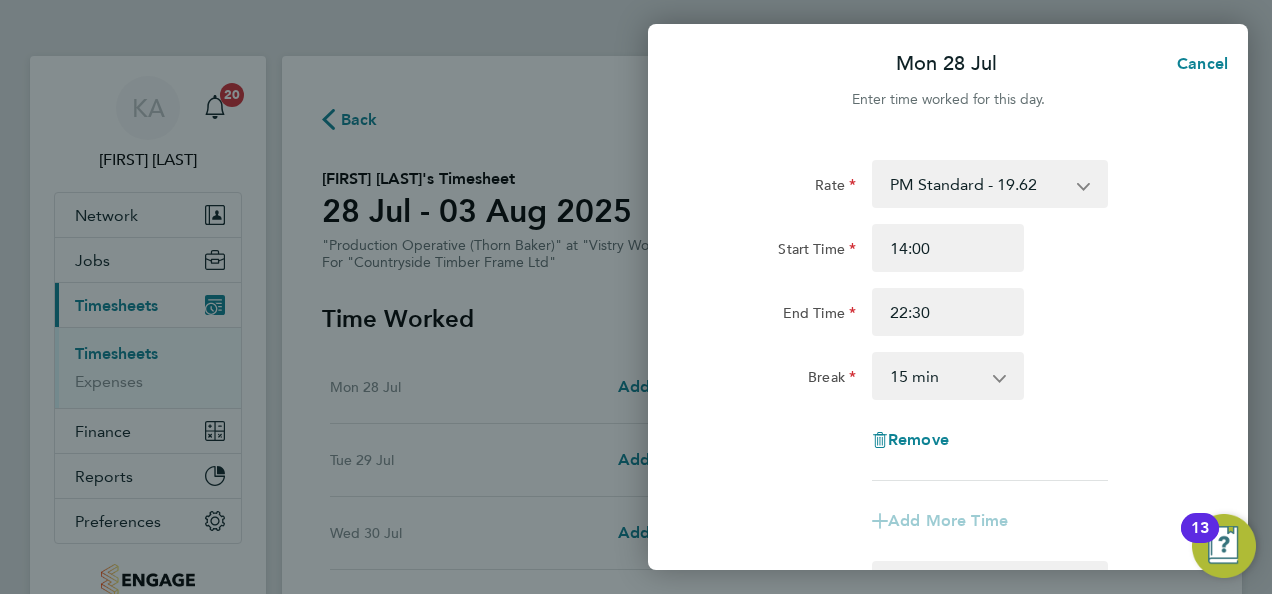 click 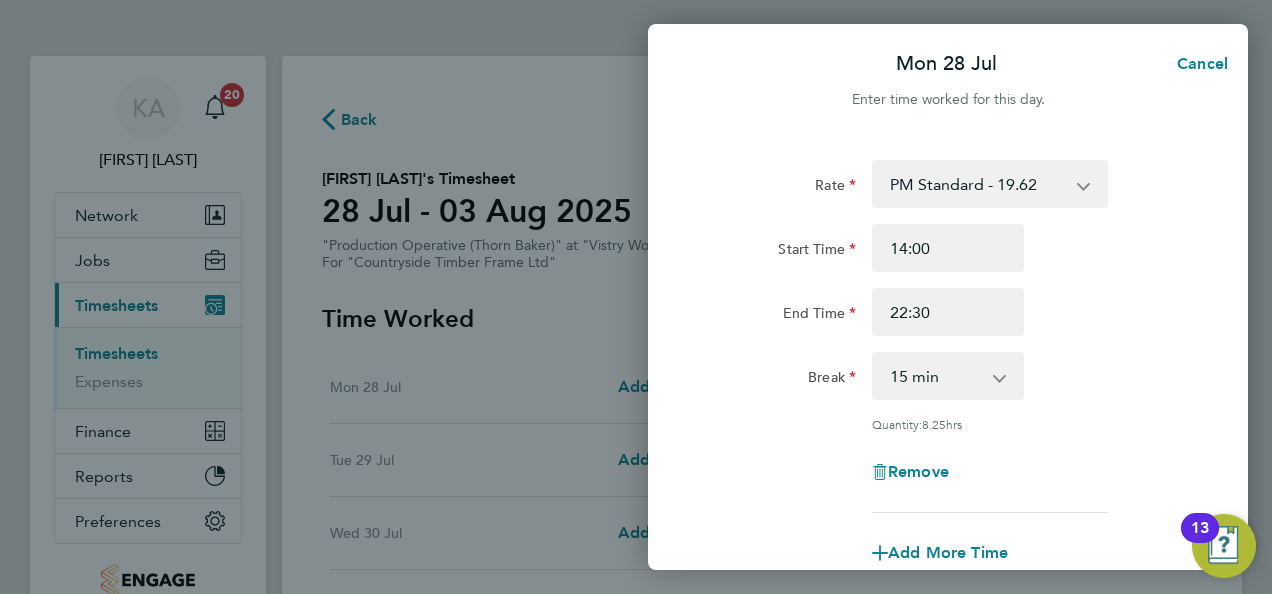 click on "0 min   15 min   30 min   45 min   60 min   75 min   90 min" at bounding box center [936, 376] 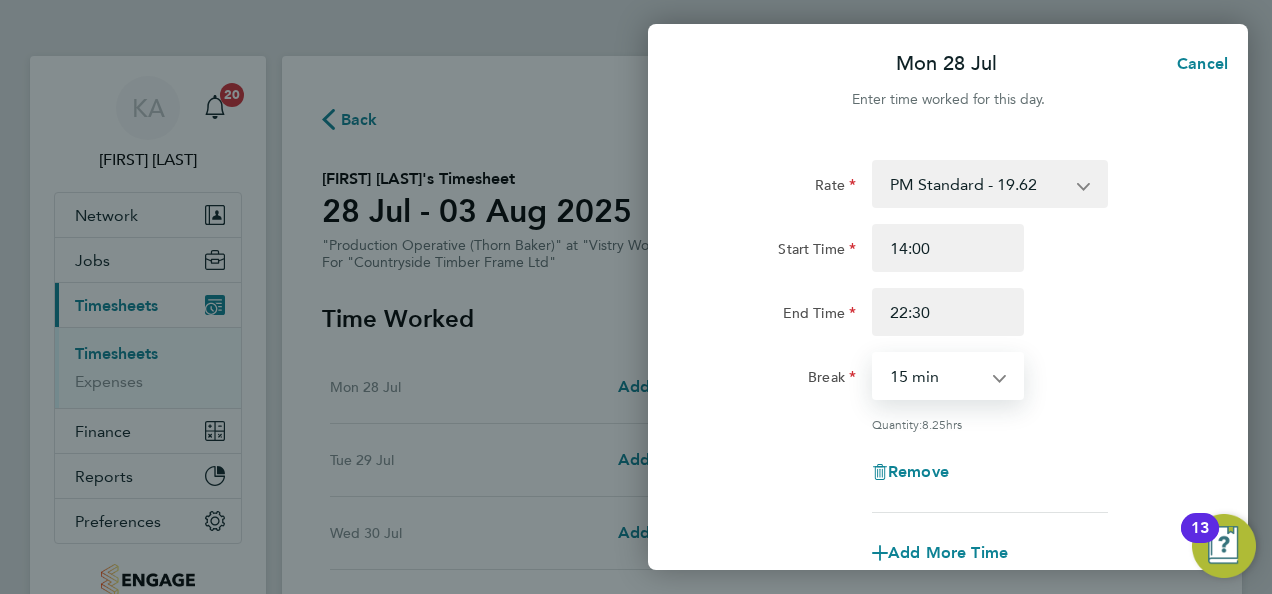 select on "30" 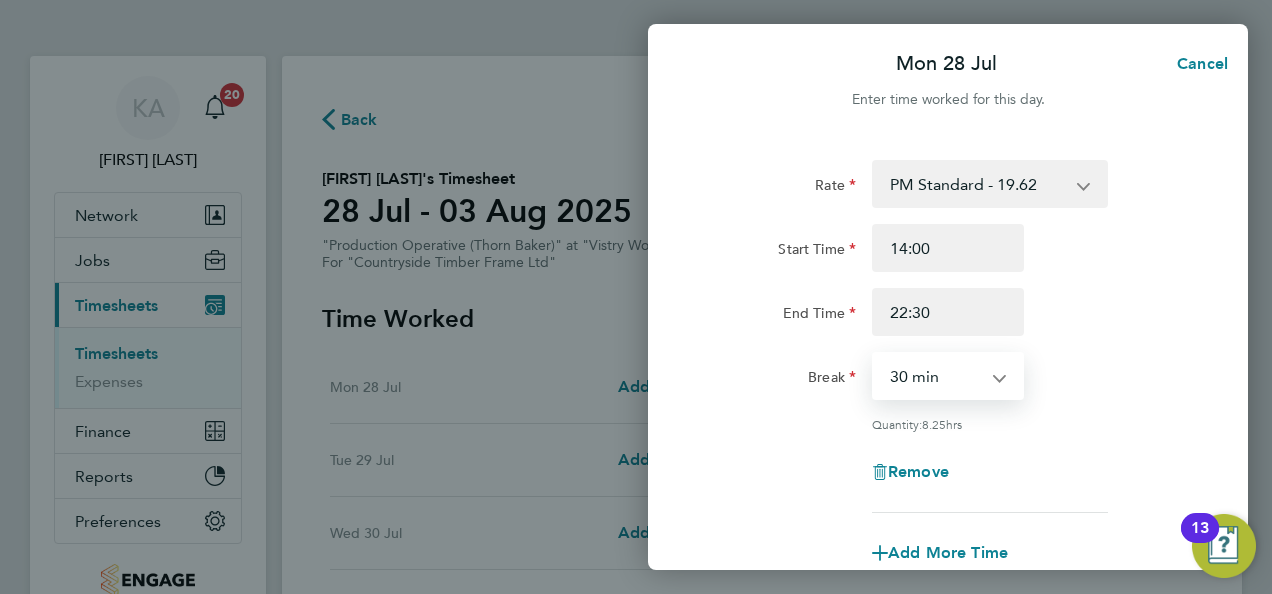 click on "0 min   15 min   30 min   45 min   60 min   75 min   90 min" at bounding box center [936, 376] 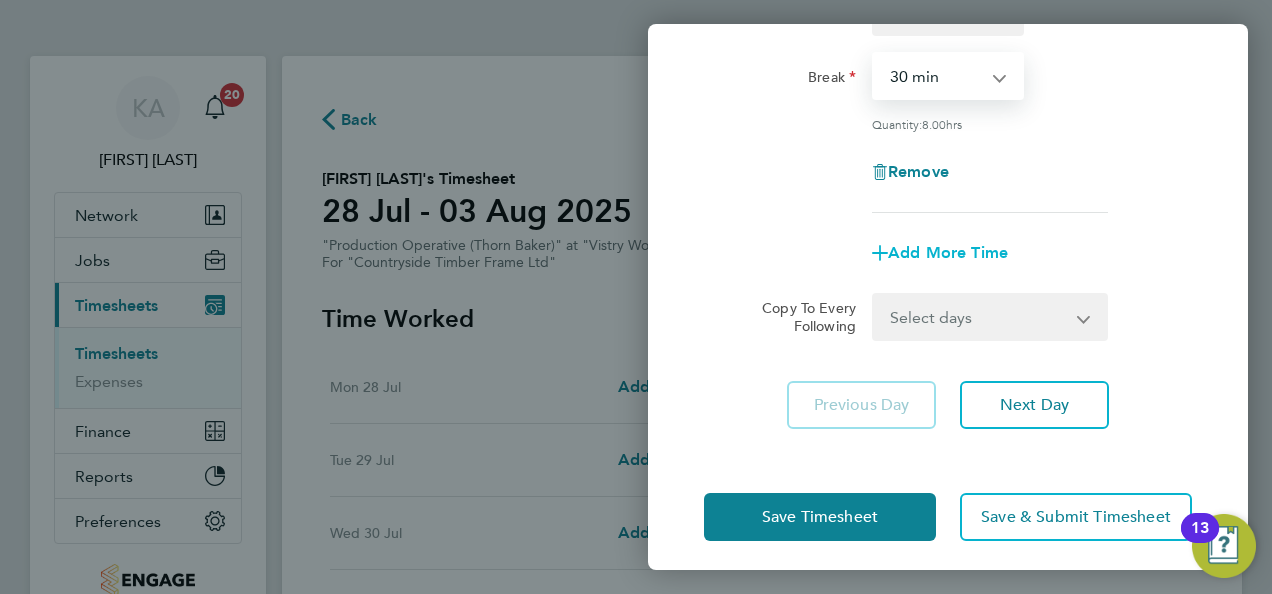 click 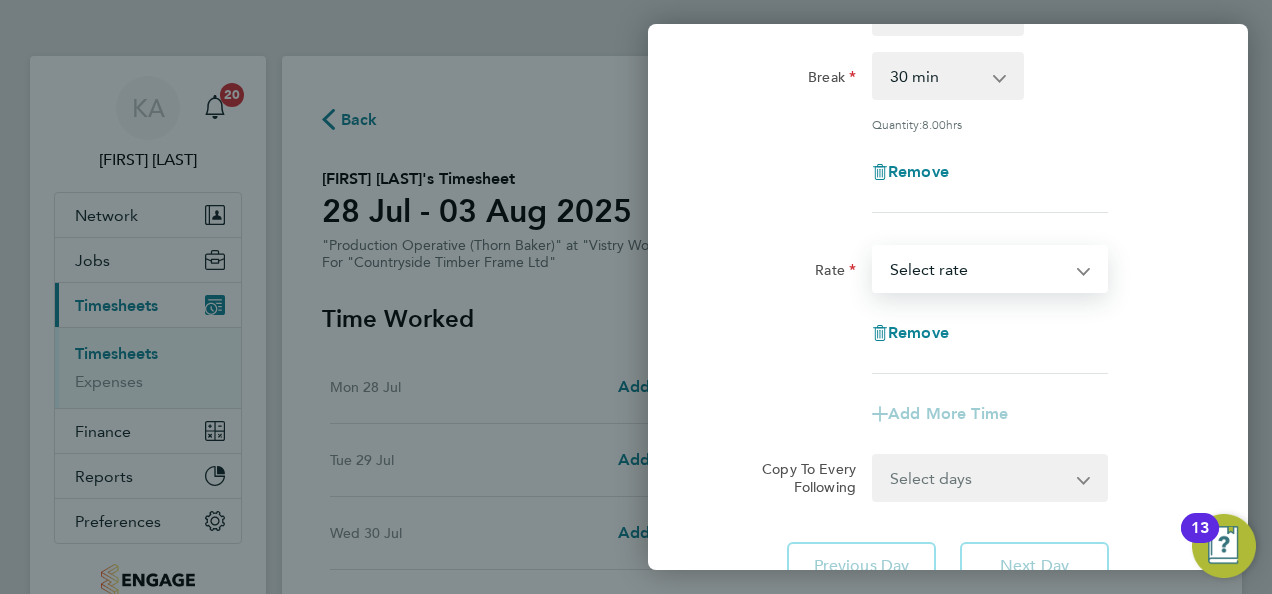 click on "AM Standard - 18.00   PM OT 2 - 39.24   OT 1 - 27.00   OT2 - 36.00   PM Standard - 19.62   PM OT 1 - 29.43   Select rate" at bounding box center (978, 269) 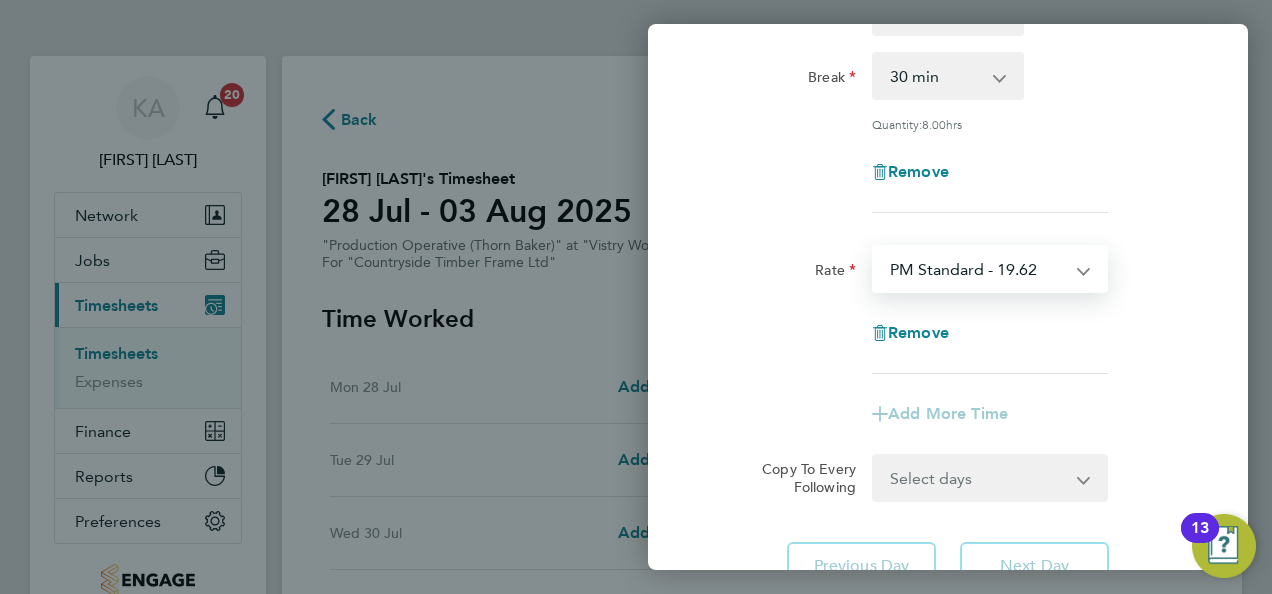 select on "15" 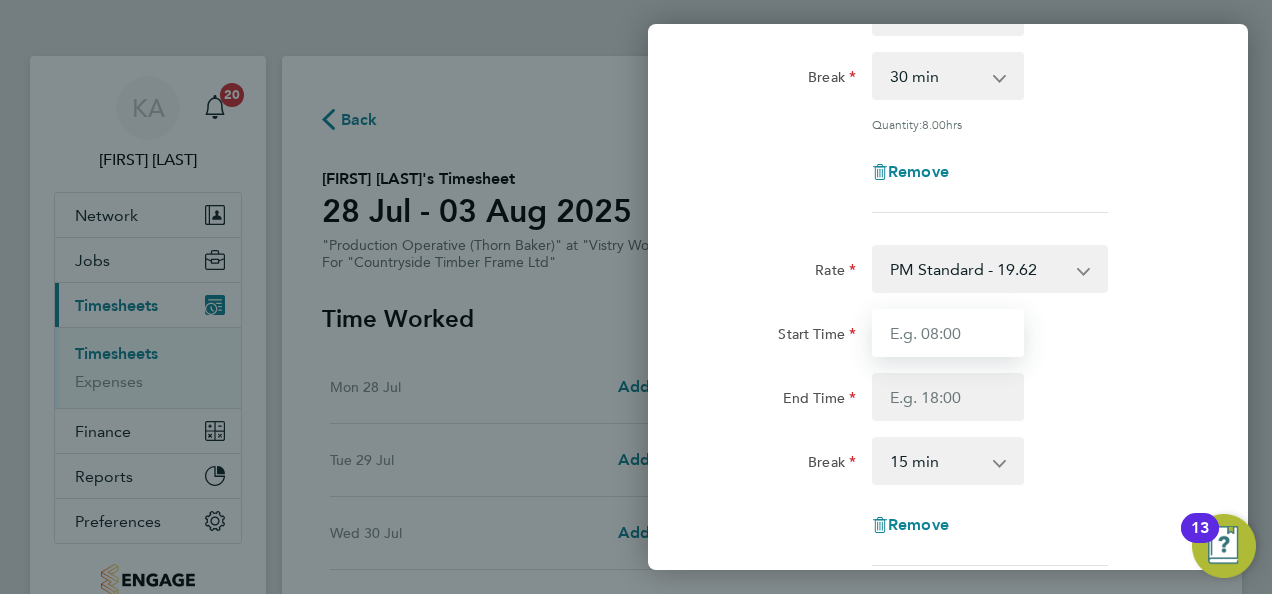 click on "Start Time" at bounding box center [948, 333] 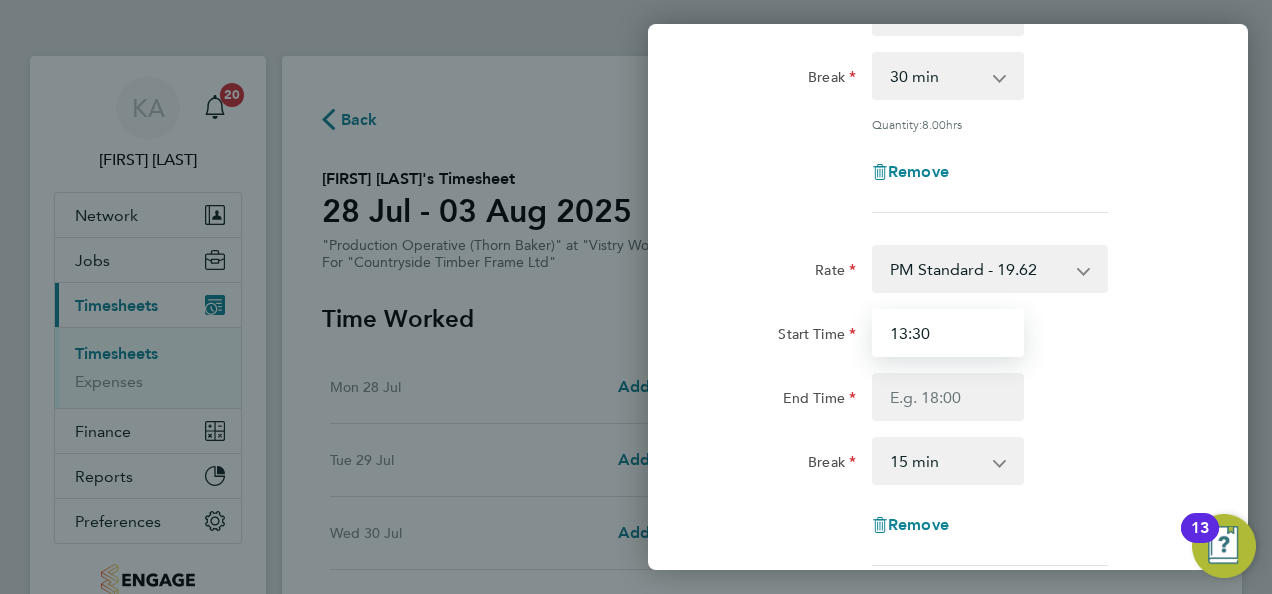 type on "13:30" 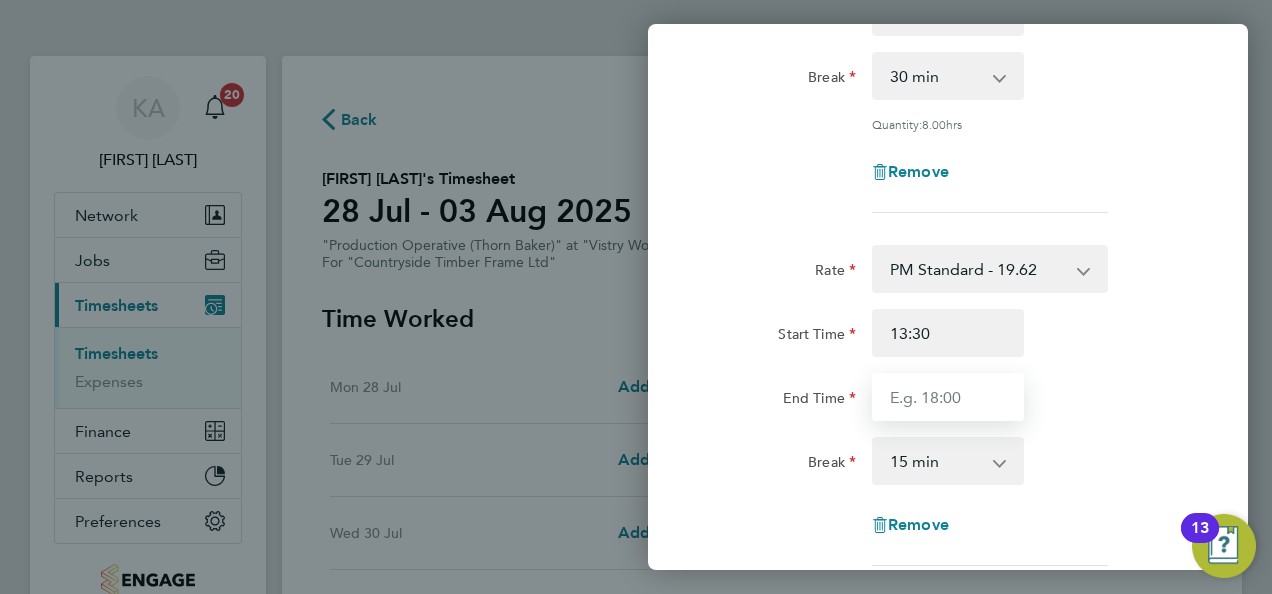click on "End Time" at bounding box center [948, 397] 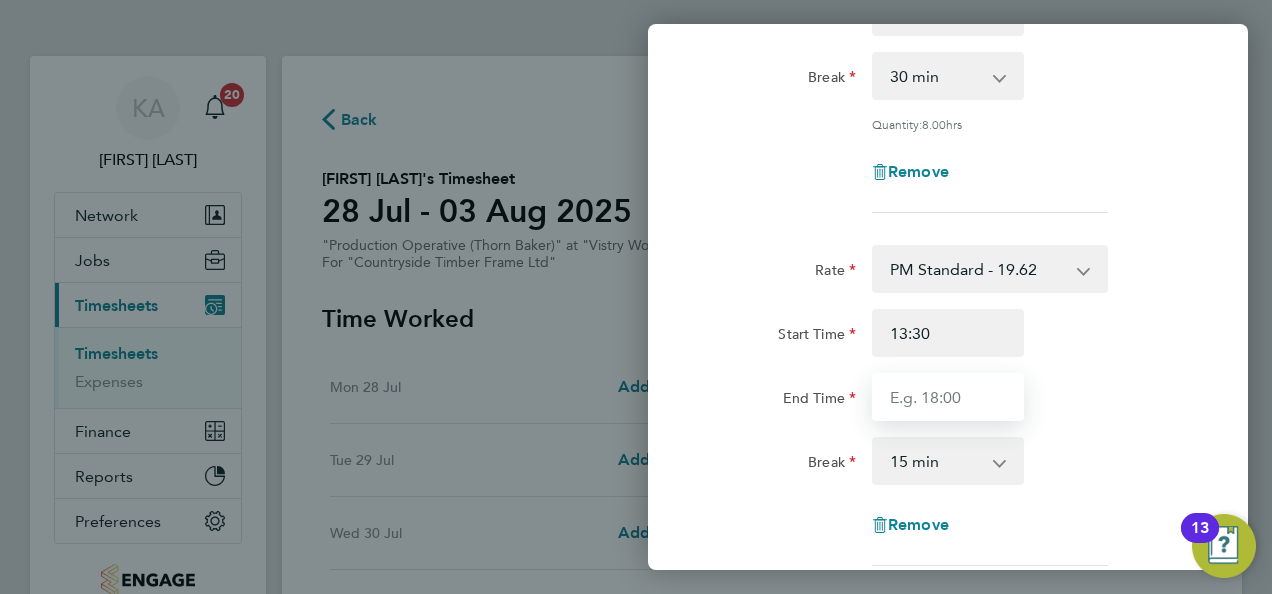 type on "14:00" 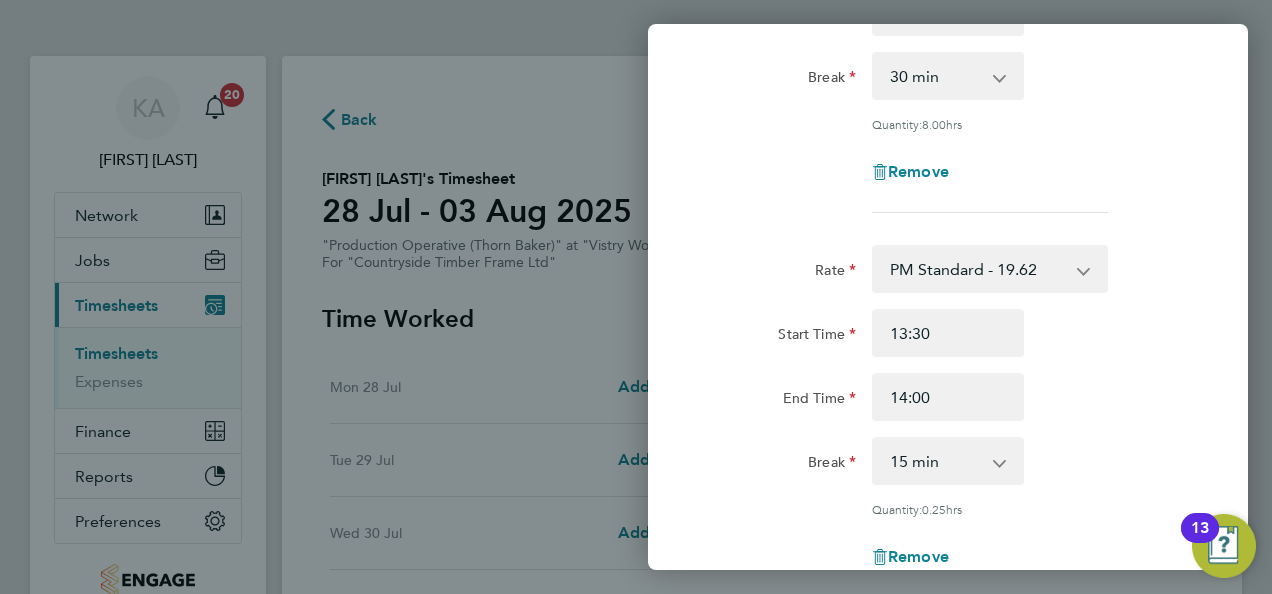 drag, startPoint x: 1128, startPoint y: 386, endPoint x: 1057, endPoint y: 422, distance: 79.60528 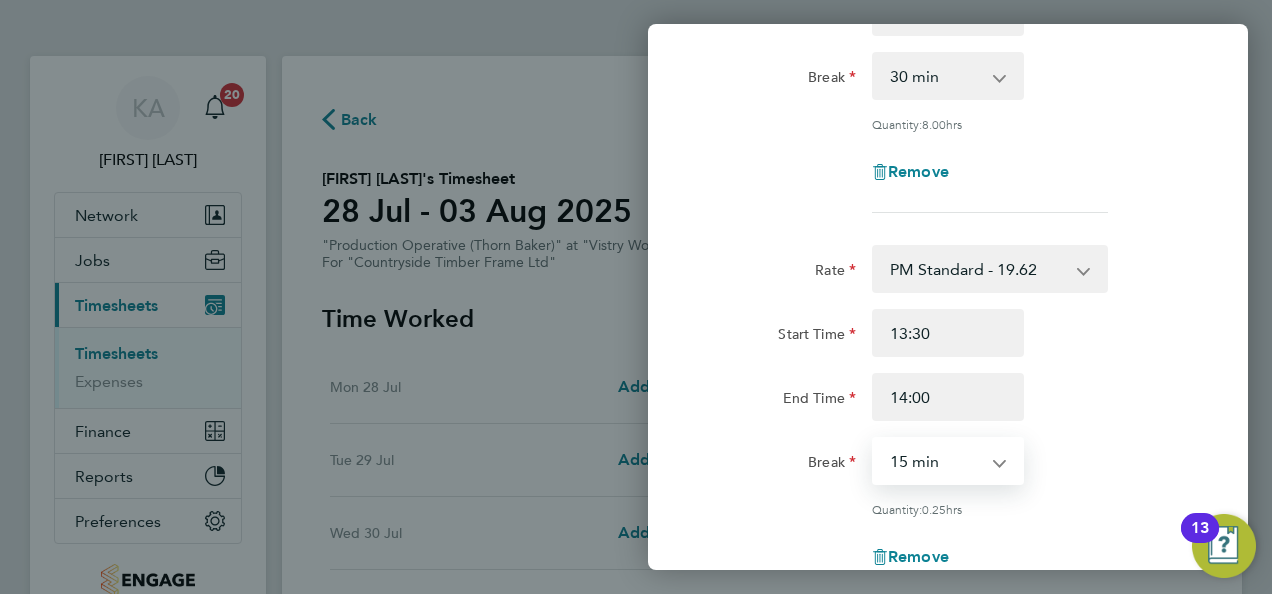click on "0 min   15 min" at bounding box center [936, 461] 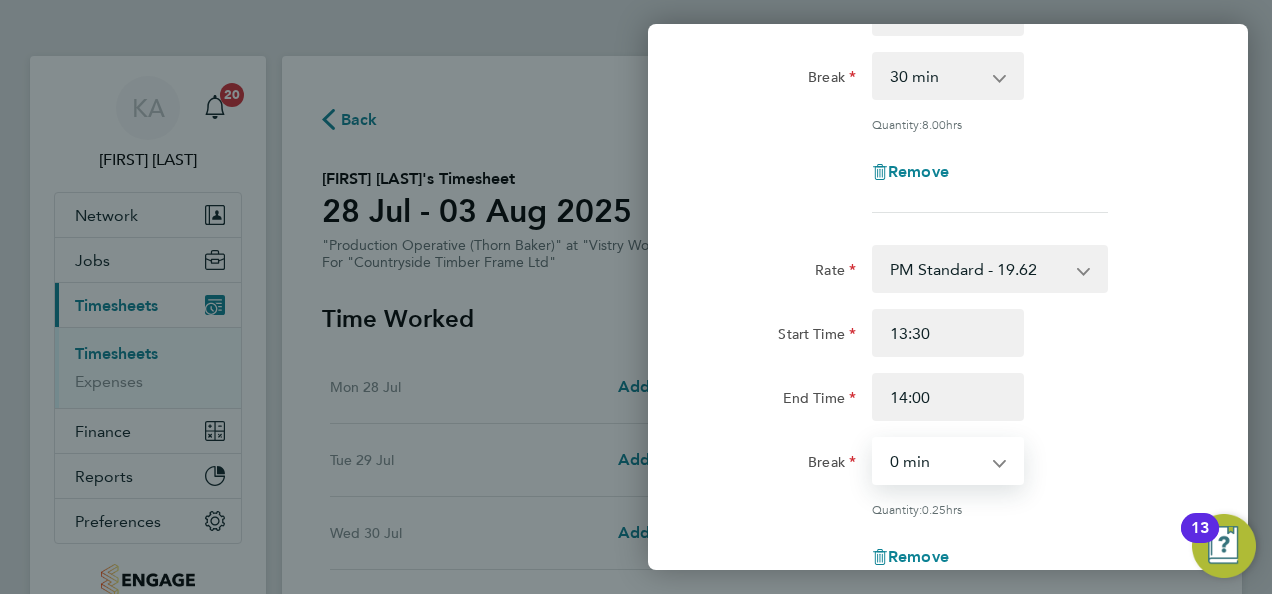 click on "0 min   15 min" at bounding box center (936, 461) 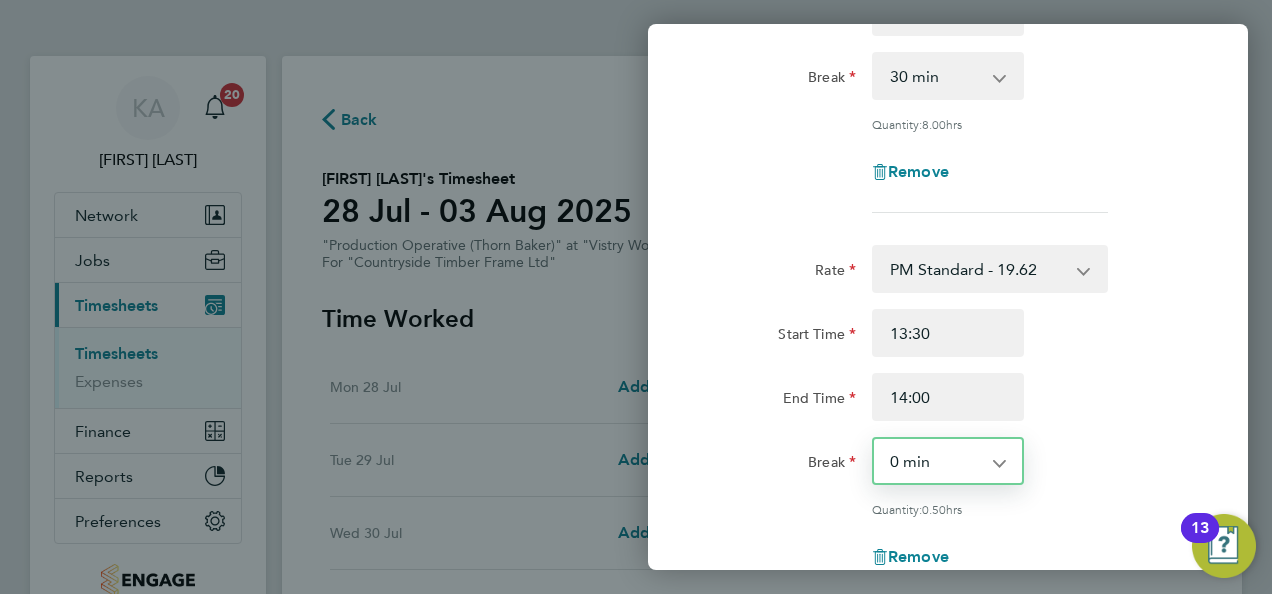 click on "End Time 14:00" 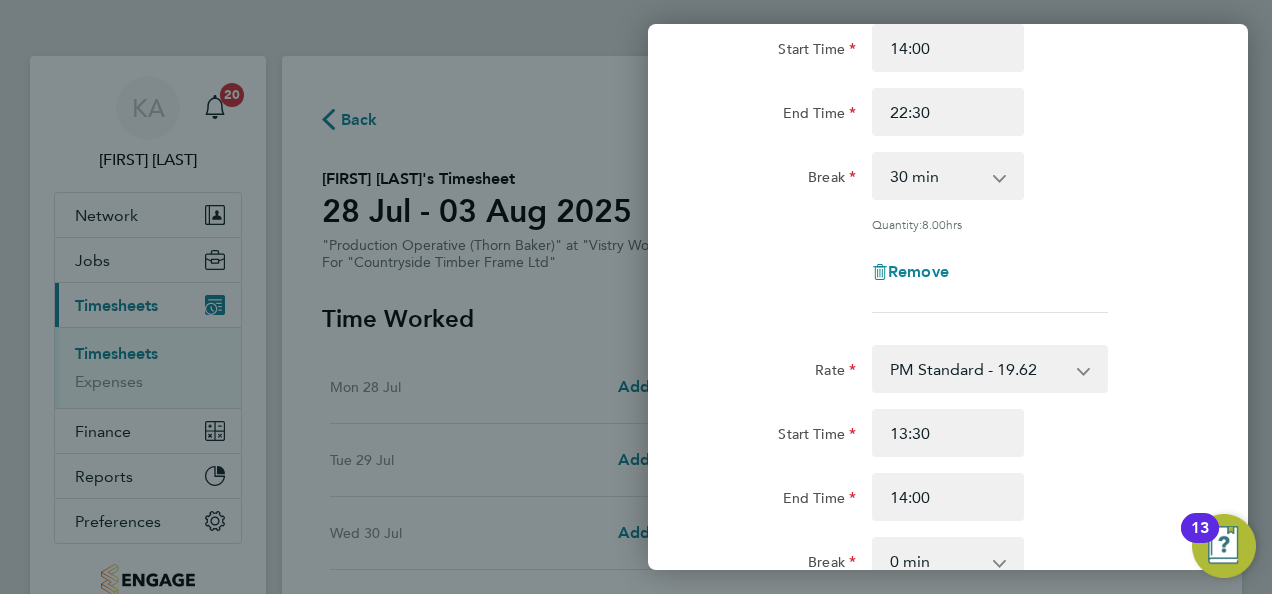 scroll, scrollTop: 300, scrollLeft: 0, axis: vertical 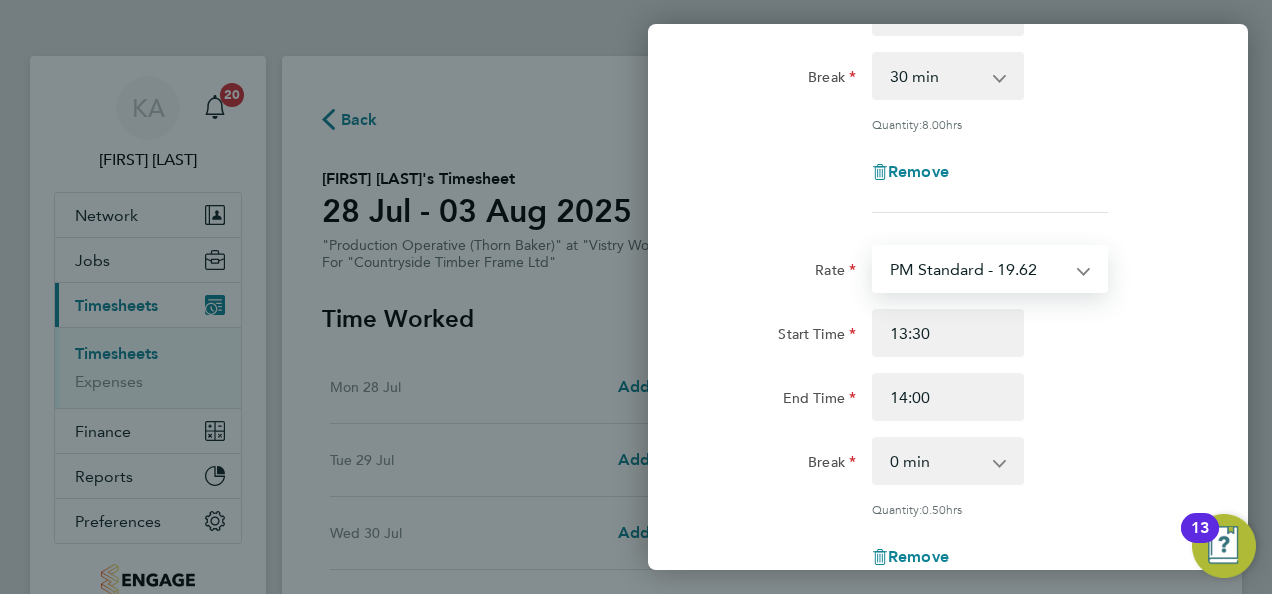 click on "PM Standard - 19.62   AM Standard - 18.00   PM OT 2 - 39.24   OT 1 - 27.00   OT2 - 36.00   PM OT 1 - 29.43" at bounding box center [978, 269] 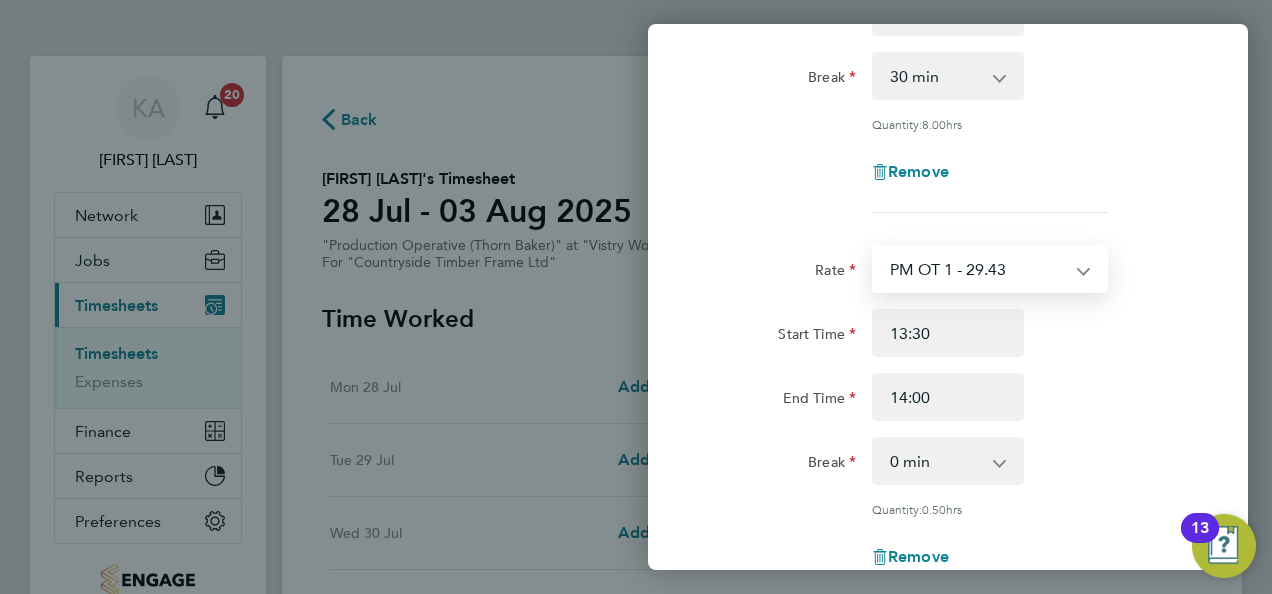 select on "15" 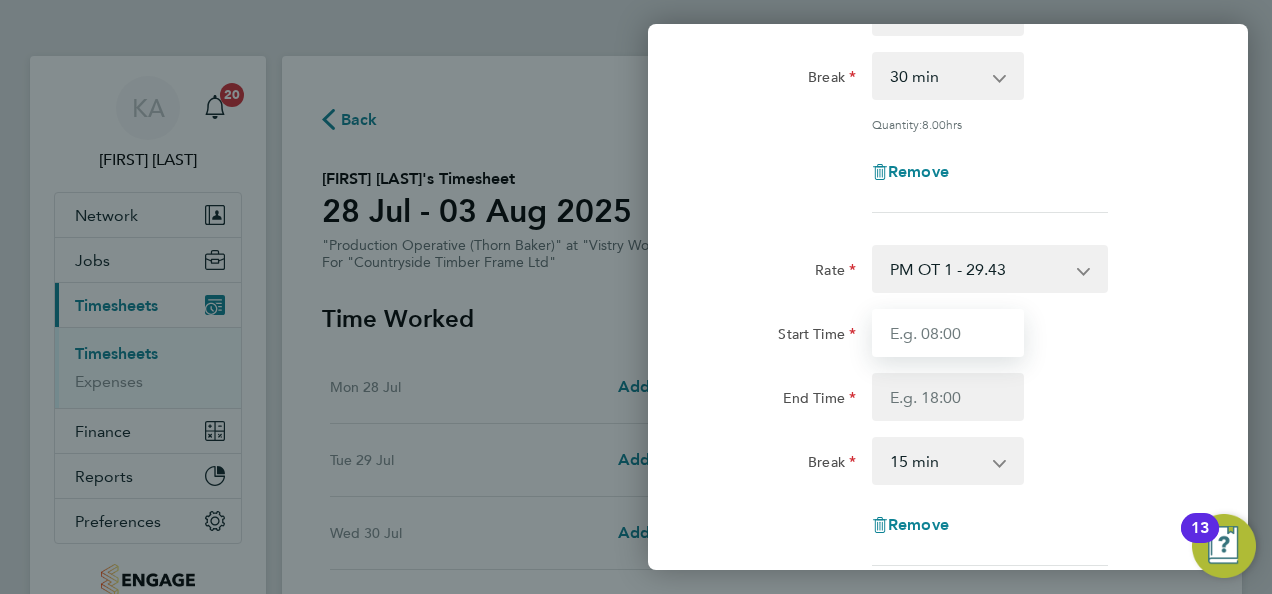 click on "Start Time" at bounding box center [948, 333] 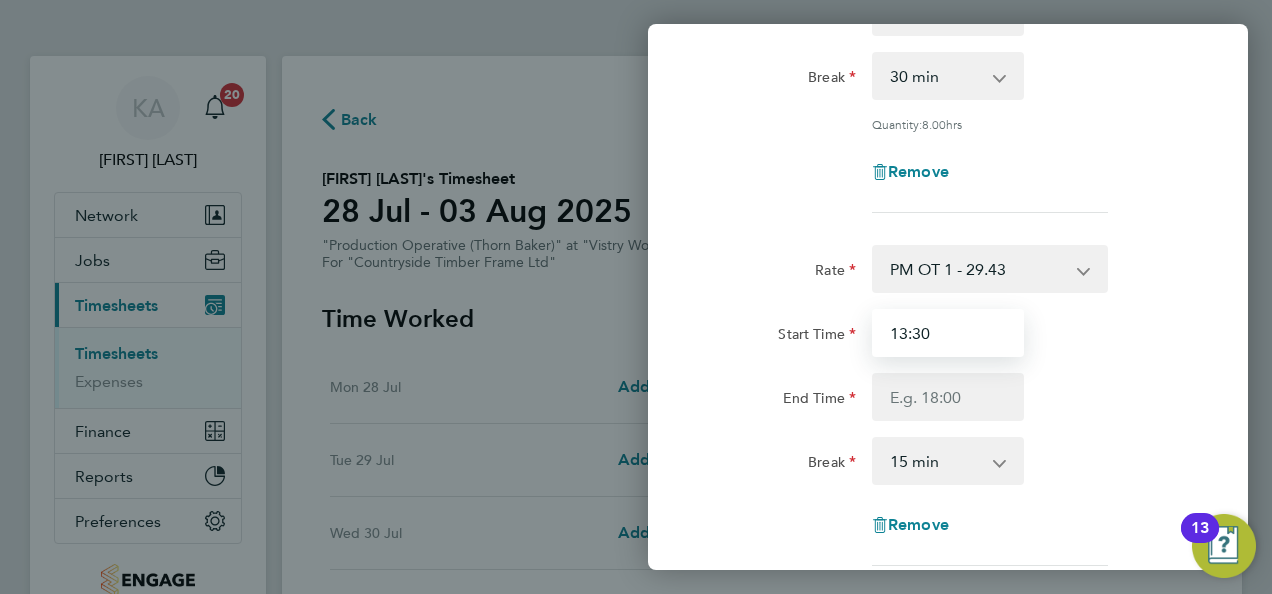 type on "13:30" 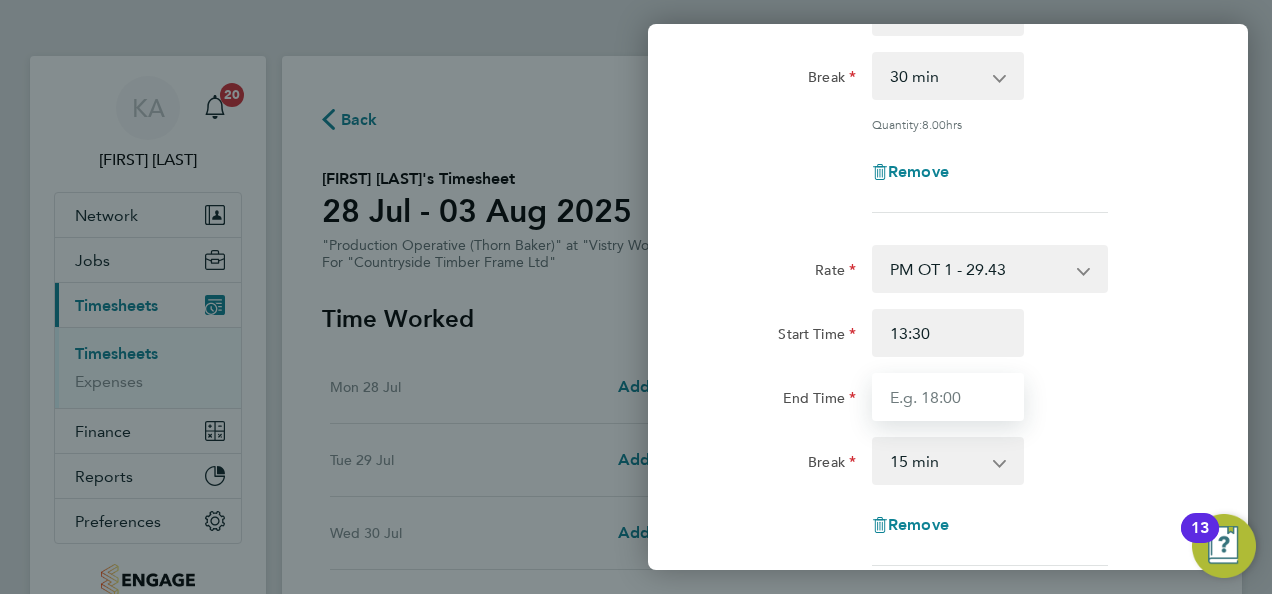 click on "End Time" at bounding box center (948, 397) 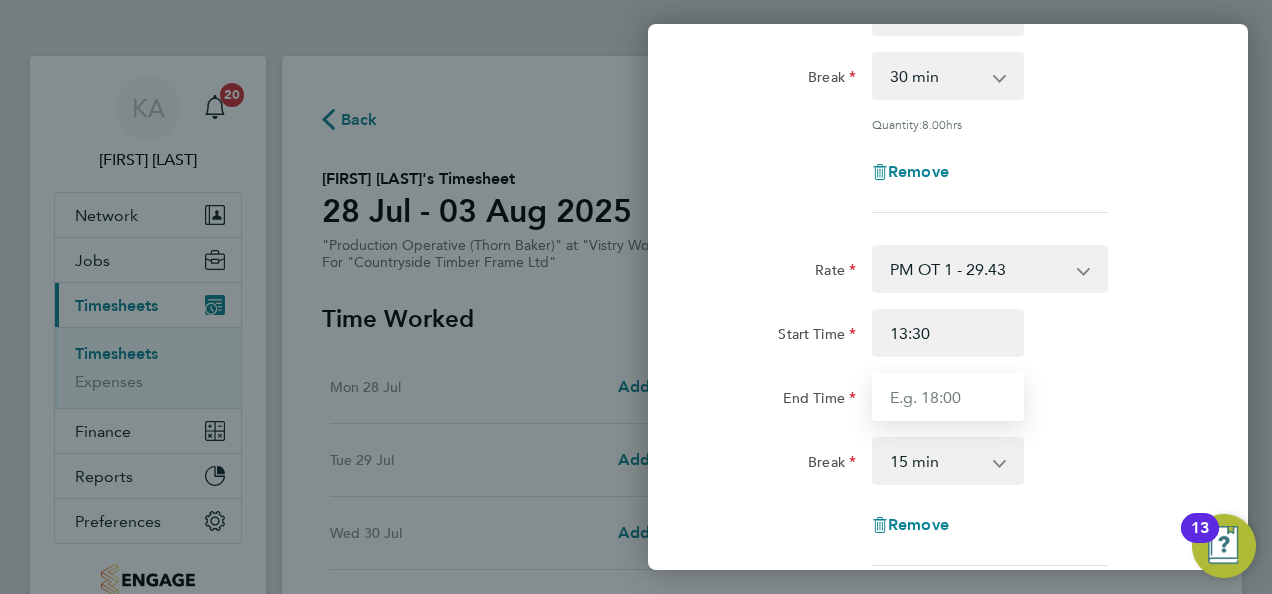 type on "14:00" 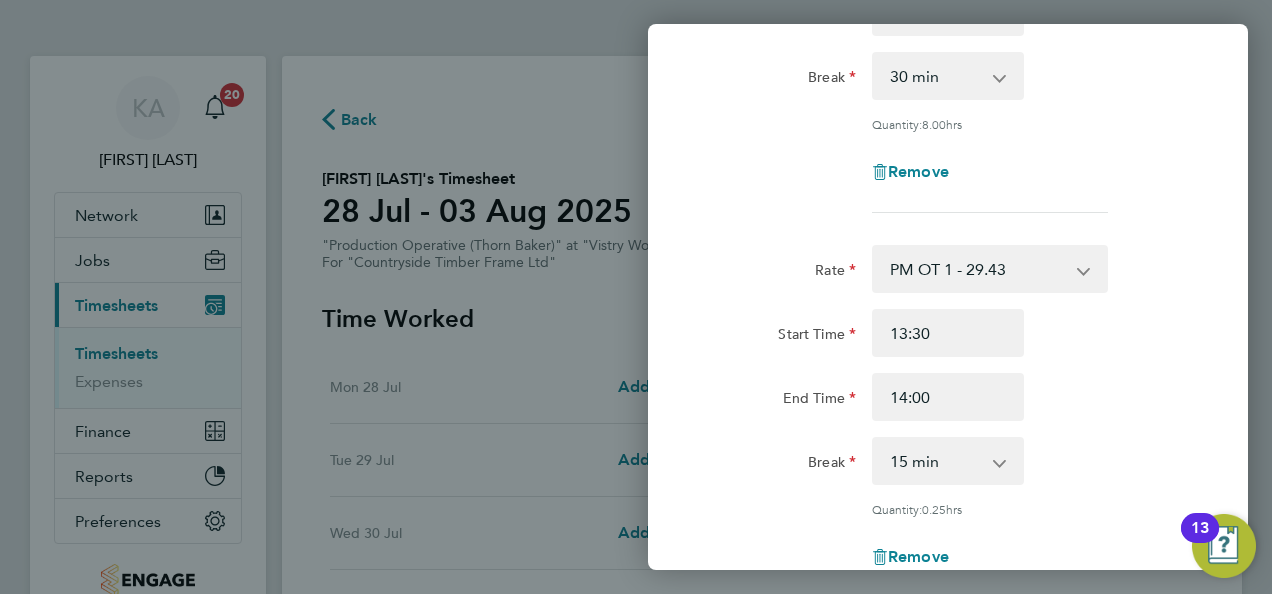 click 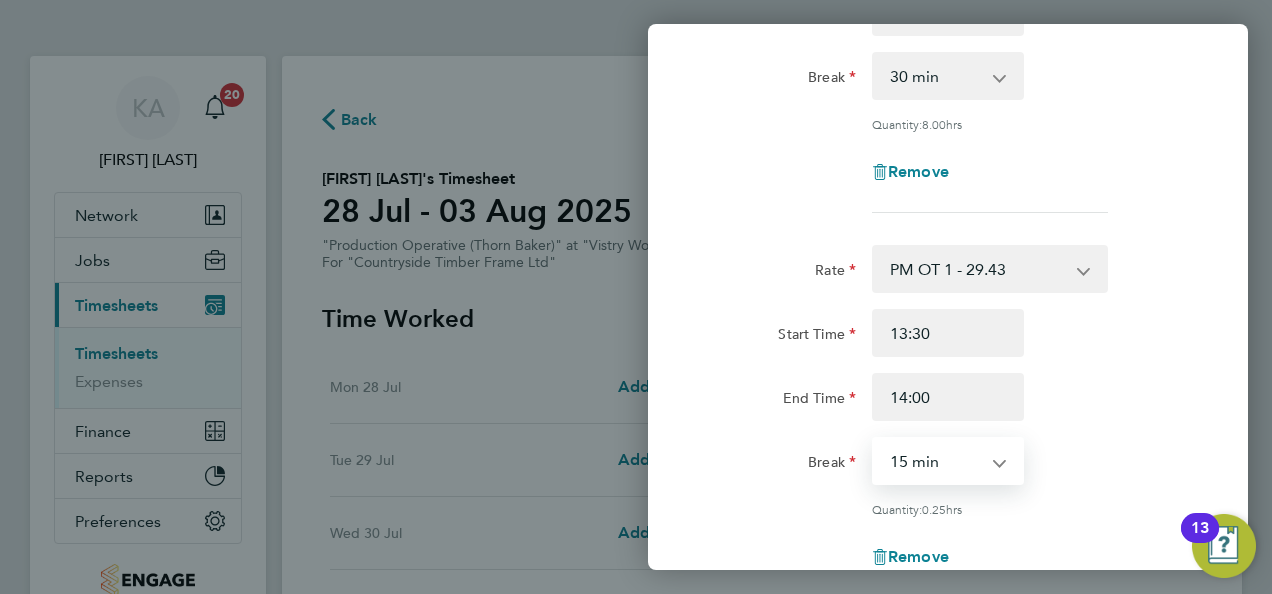 click on "0 min   15 min" at bounding box center (936, 461) 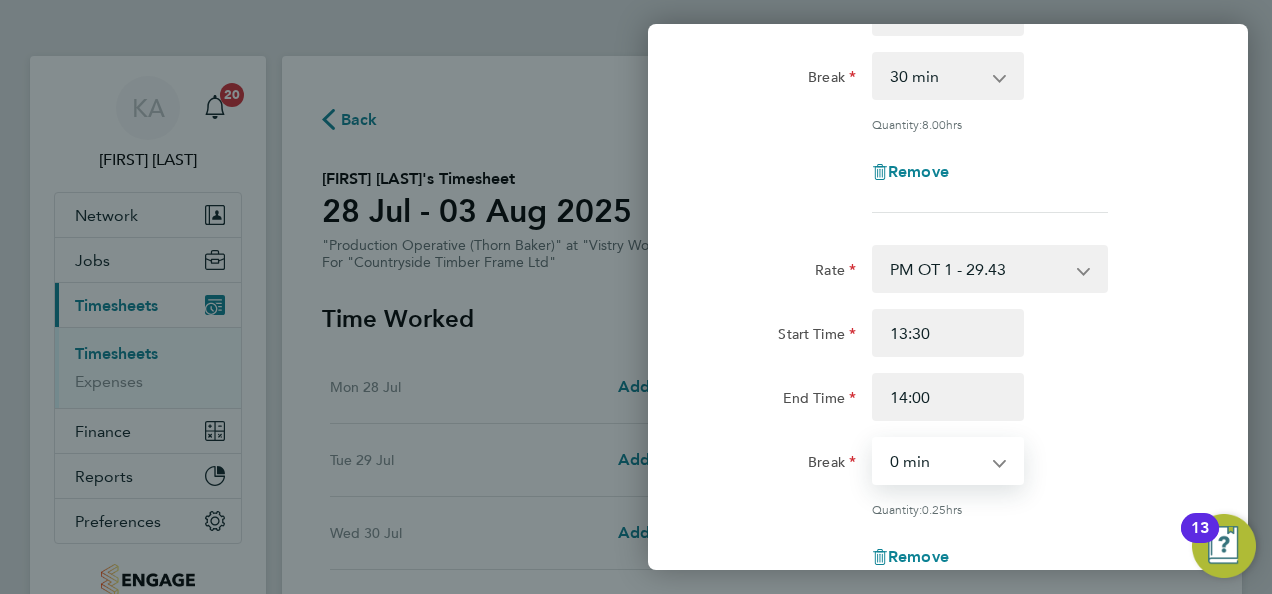 click on "0 min   15 min" at bounding box center [936, 461] 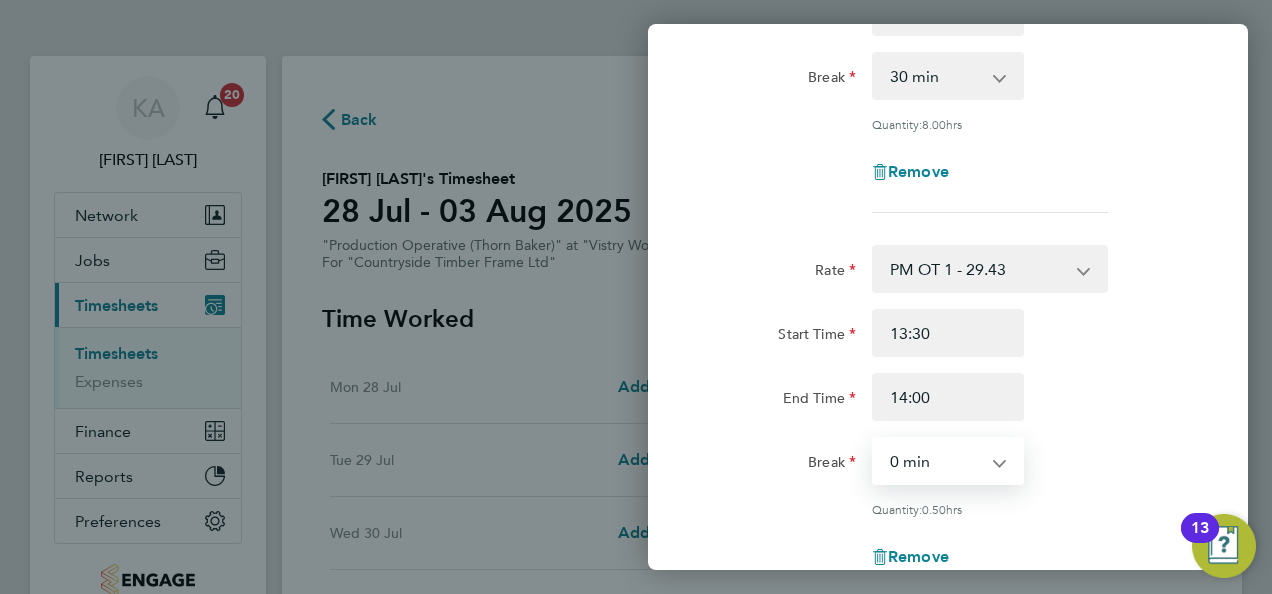 click on "End Time 14:00" 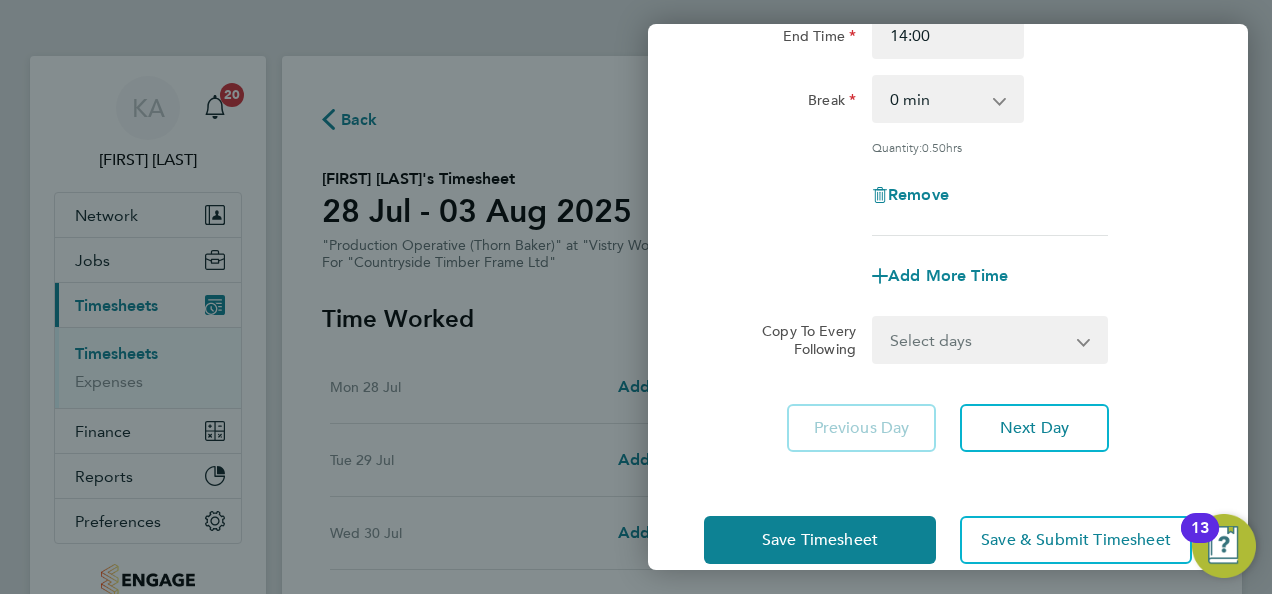 scroll, scrollTop: 692, scrollLeft: 0, axis: vertical 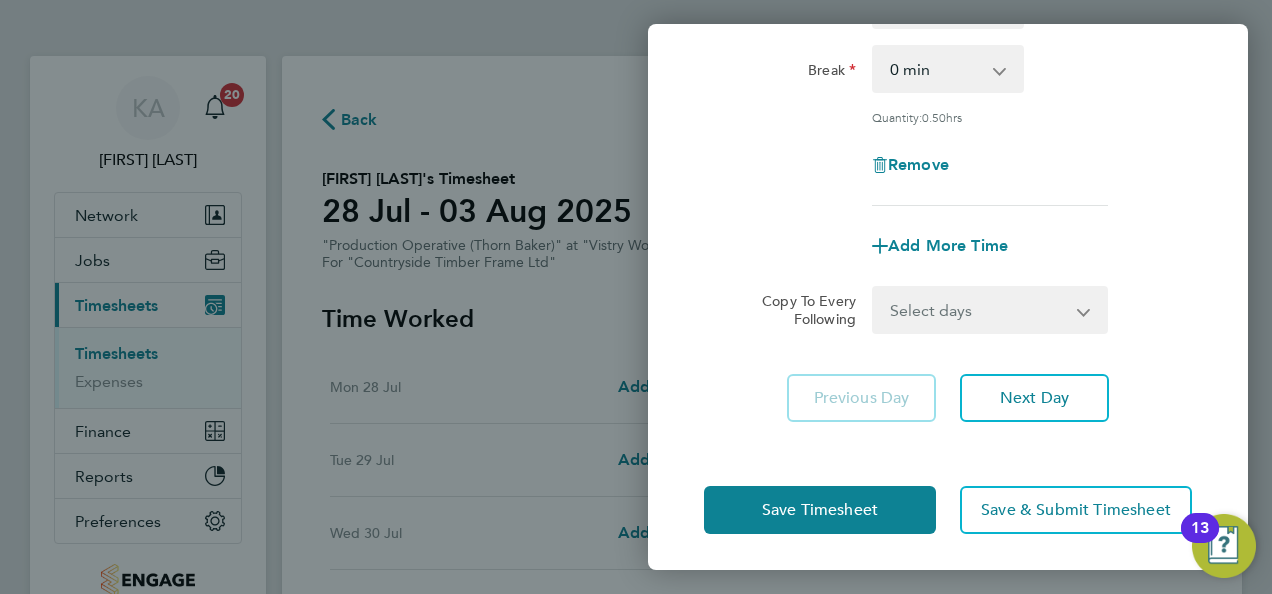 click on "Select days   Day   Weekday (Mon-Fri)   Weekend (Sat-Sun)   Tuesday   Wednesday   Thursday   Friday   Saturday   Sunday" at bounding box center (979, 310) 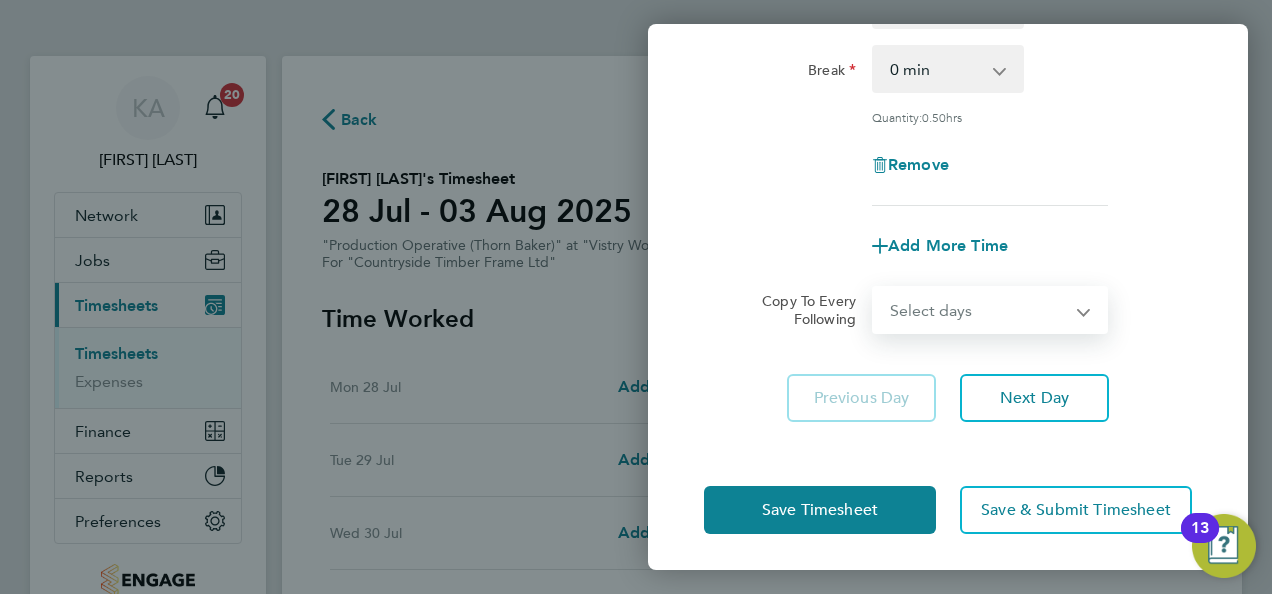 select on "WEEKDAY" 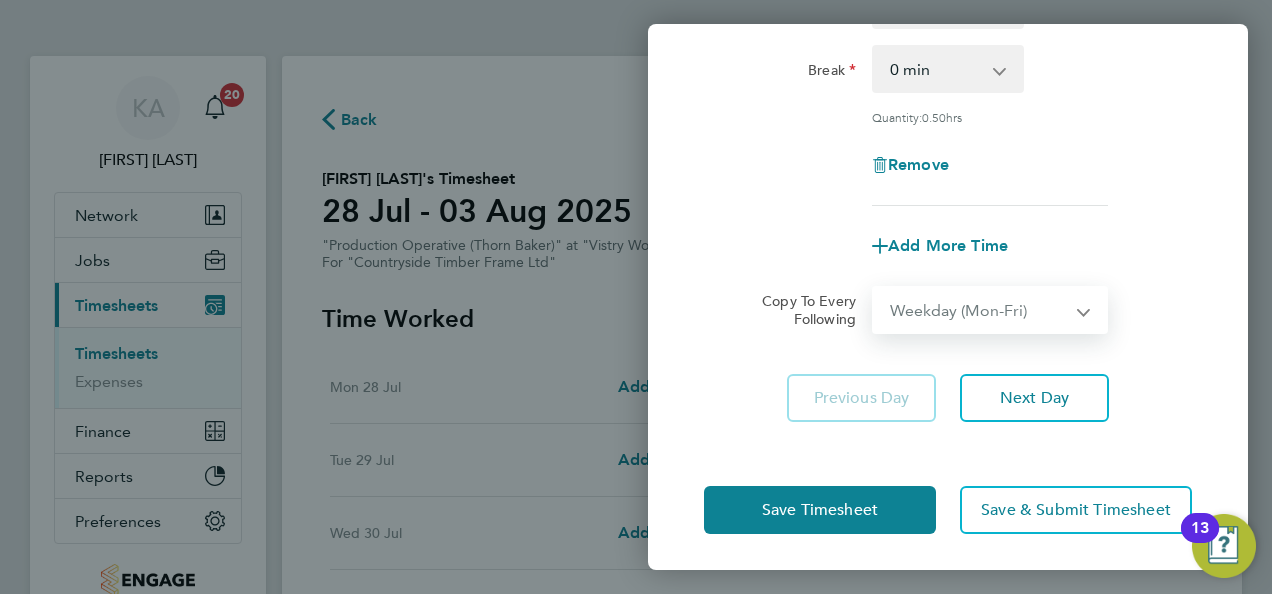 click on "Select days   Day   Weekday (Mon-Fri)   Weekend (Sat-Sun)   Tuesday   Wednesday   Thursday   Friday   Saturday   Sunday" at bounding box center [979, 310] 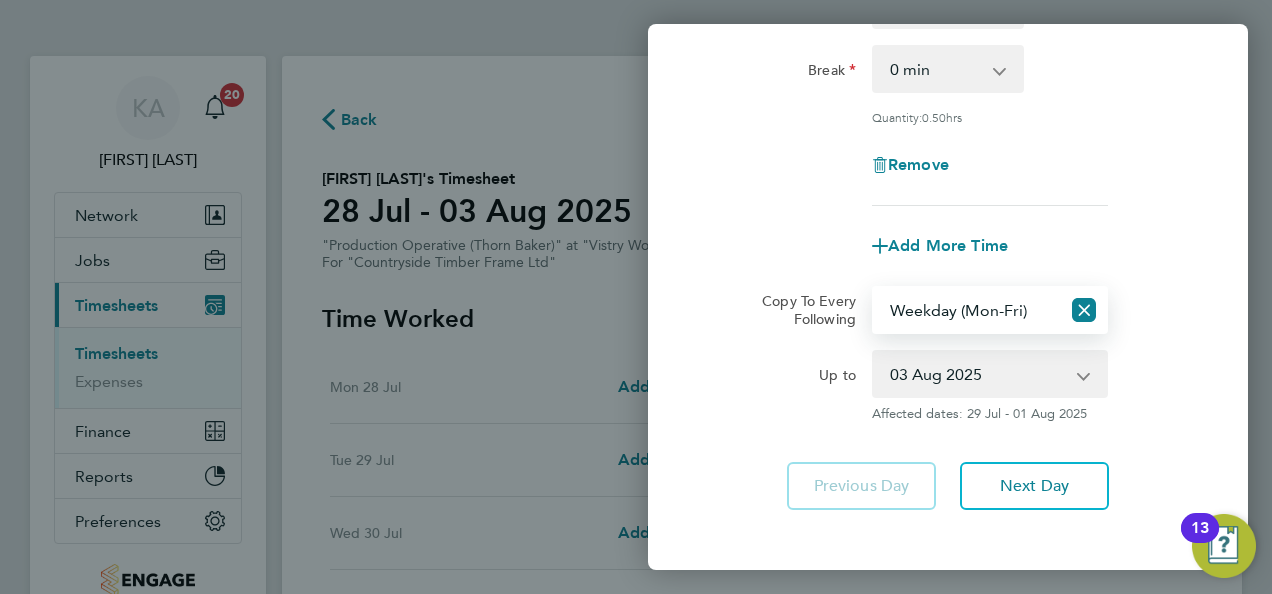 click on "29 Jul 2025   30 Jul 2025   31 Jul 2025   01 Aug 2025   02 Aug 2025   03 Aug 2025" at bounding box center (978, 374) 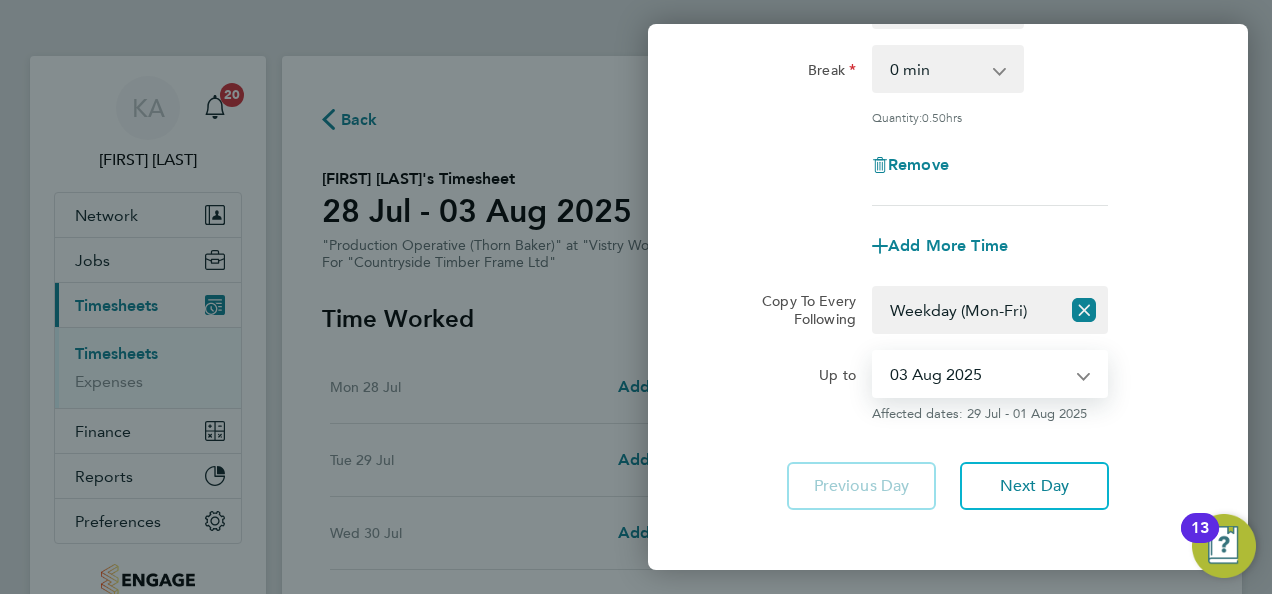 select on "2025-07-31" 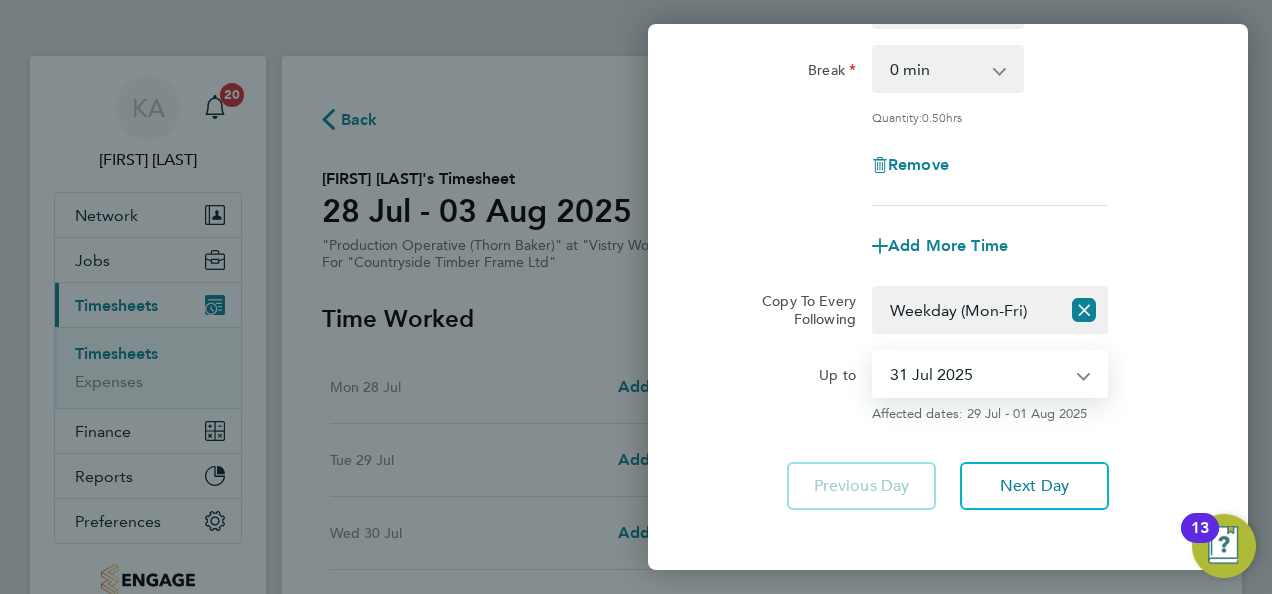 click on "29 Jul 2025   30 Jul 2025   31 Jul 2025   01 Aug 2025   02 Aug 2025   03 Aug 2025" at bounding box center (978, 374) 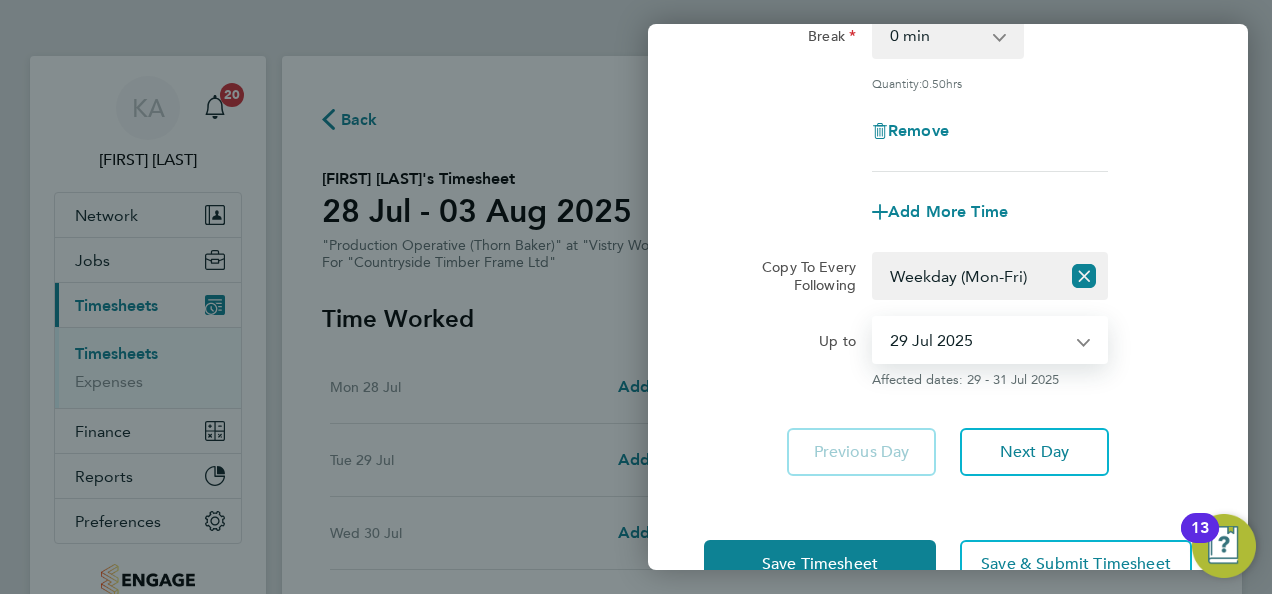 scroll, scrollTop: 780, scrollLeft: 0, axis: vertical 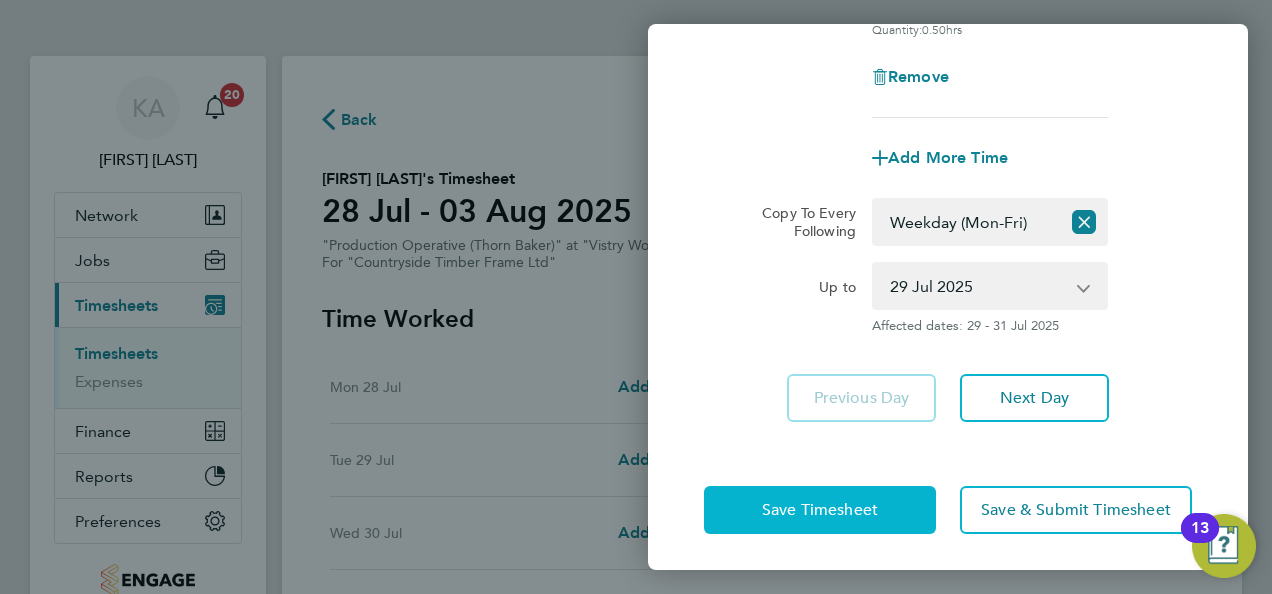 click on "Save Timesheet" 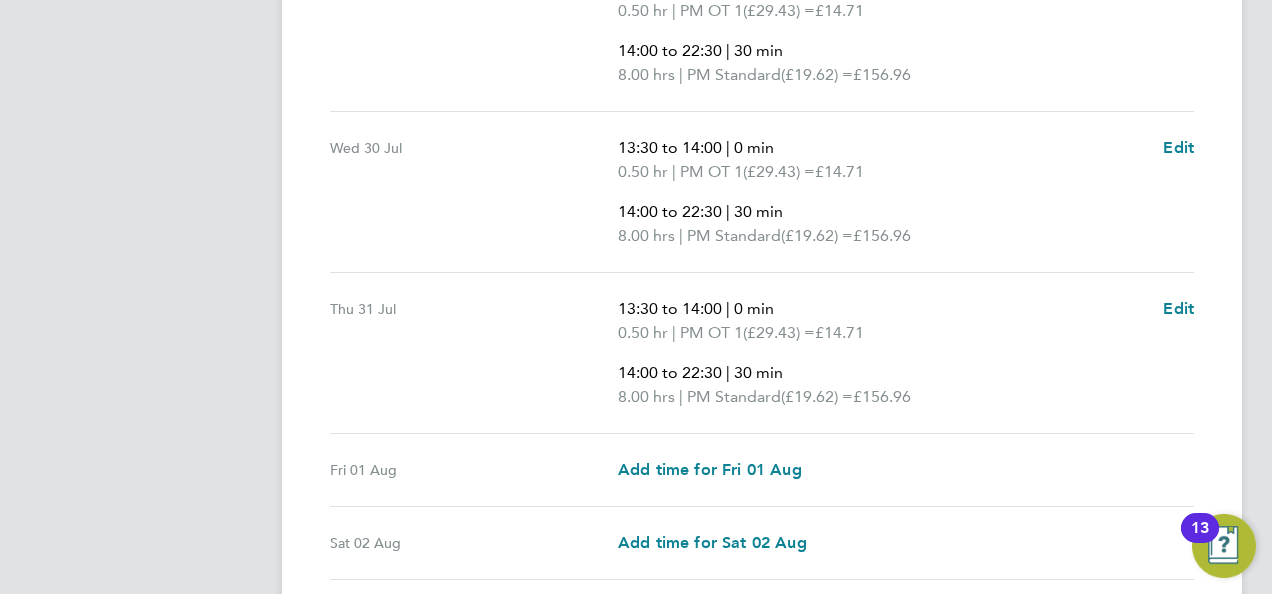 scroll, scrollTop: 900, scrollLeft: 0, axis: vertical 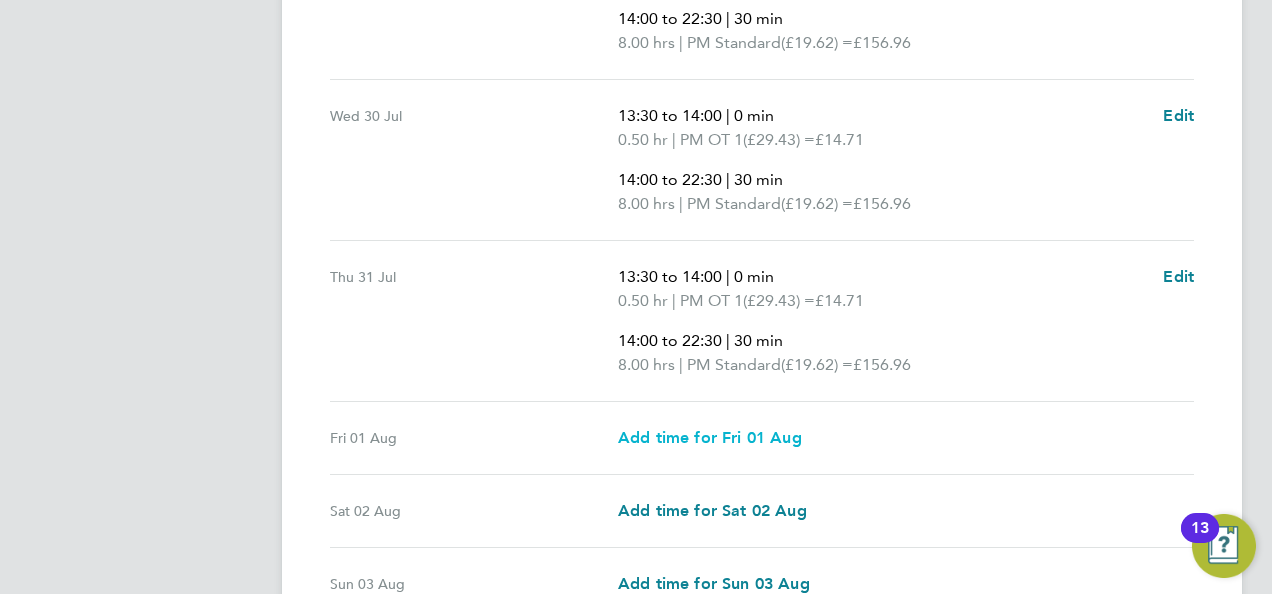 click on "Add time for Fri 01 Aug" at bounding box center [710, 437] 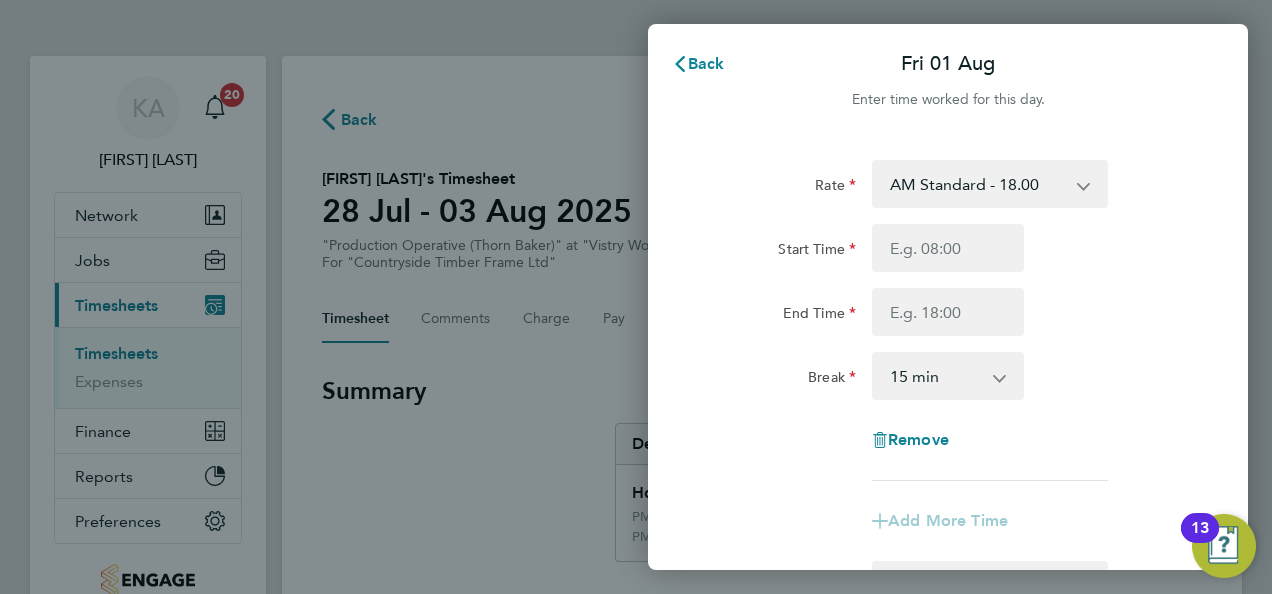 scroll, scrollTop: 0, scrollLeft: 0, axis: both 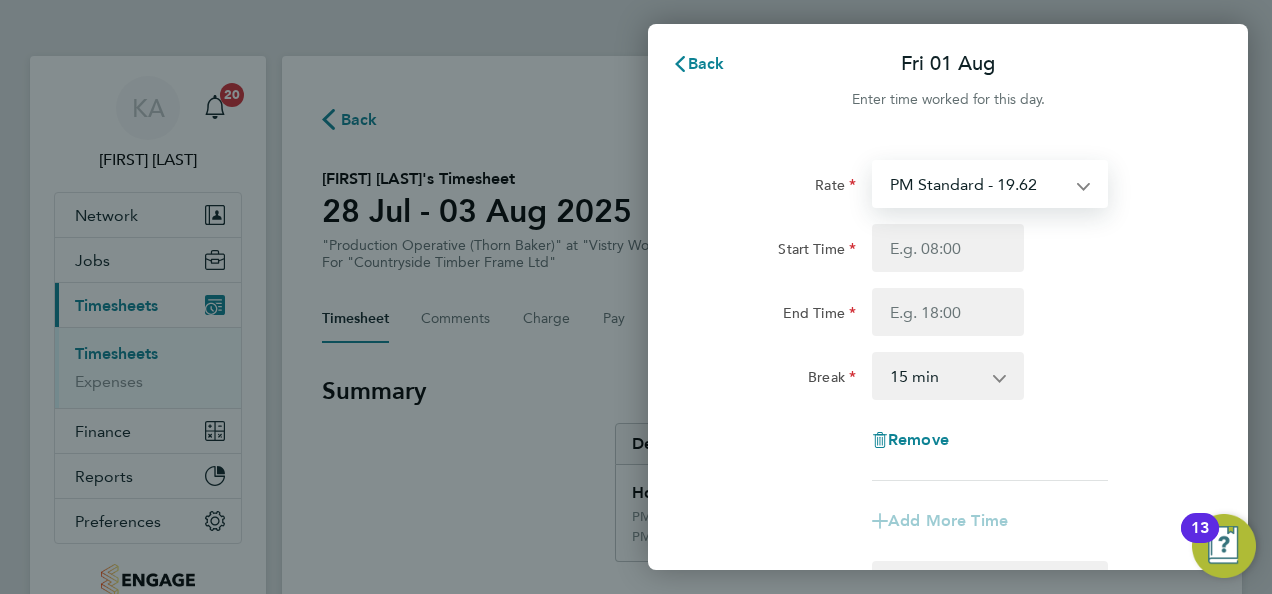 select on "15" 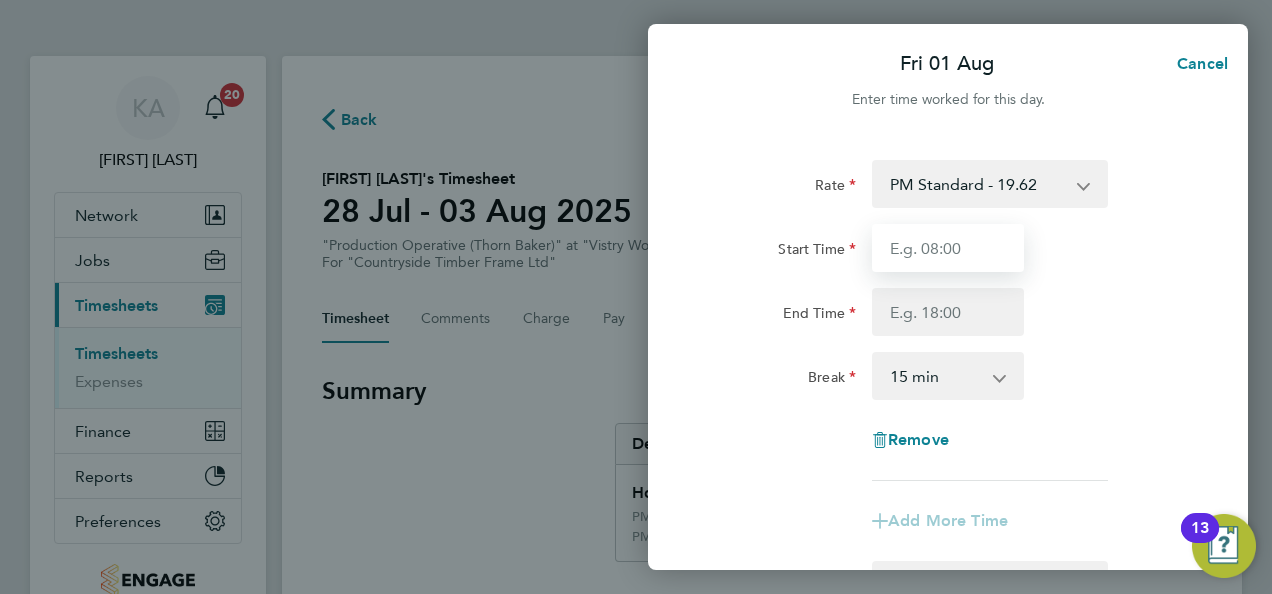 click on "Start Time" at bounding box center (948, 248) 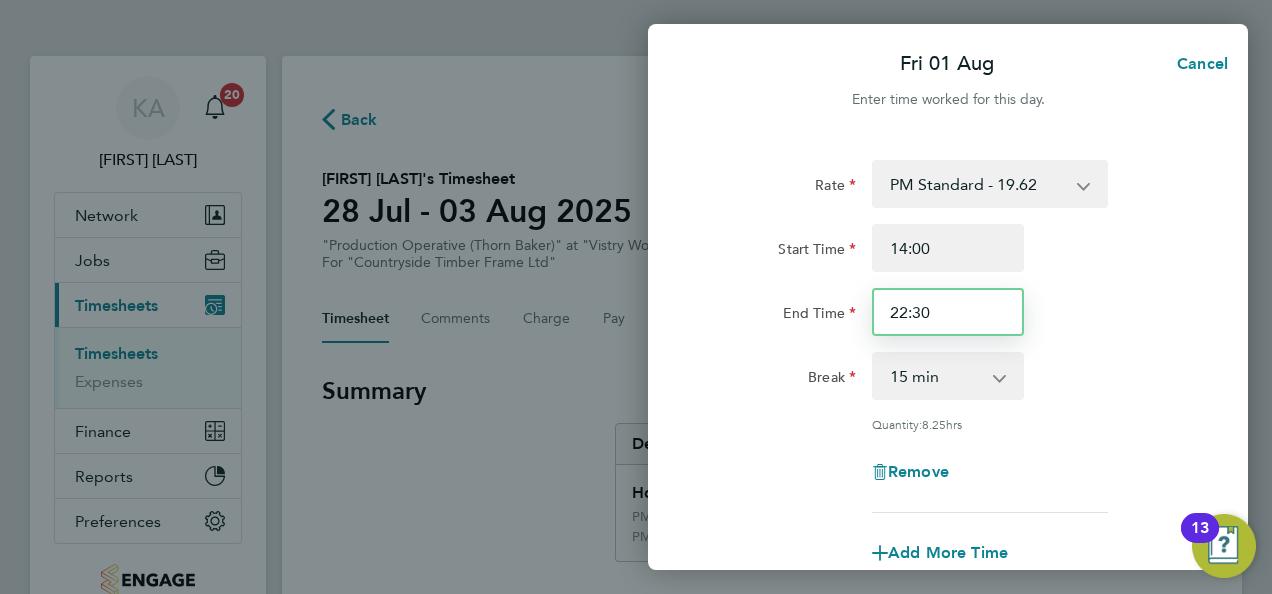 drag, startPoint x: 942, startPoint y: 306, endPoint x: 872, endPoint y: 307, distance: 70.00714 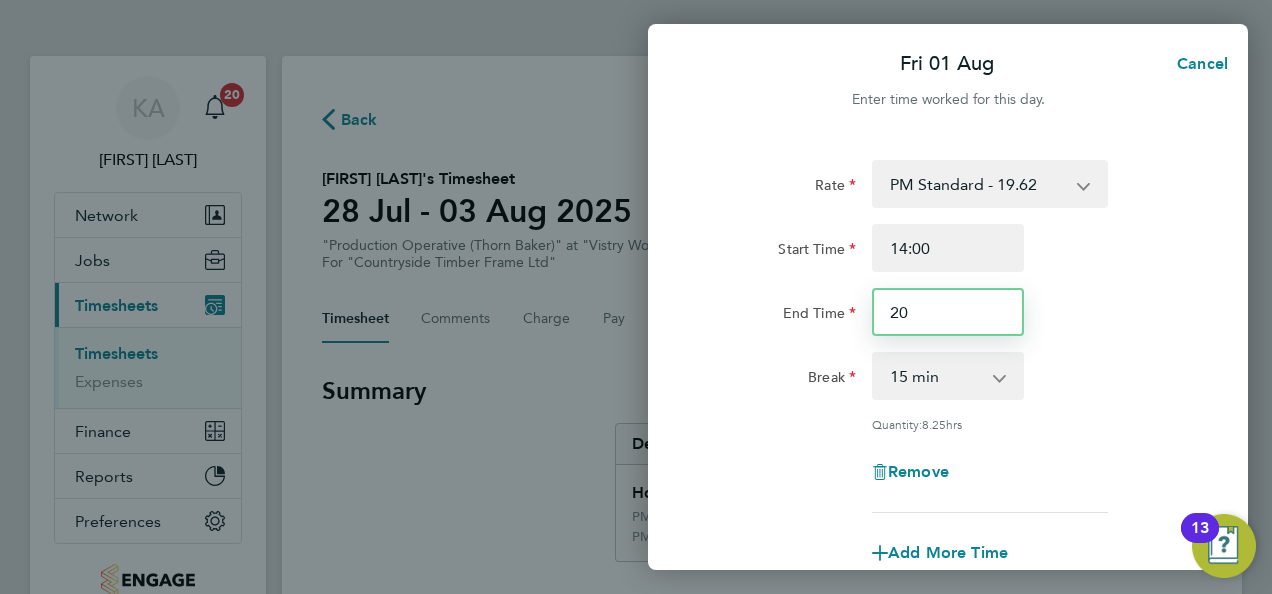 type on "20:00" 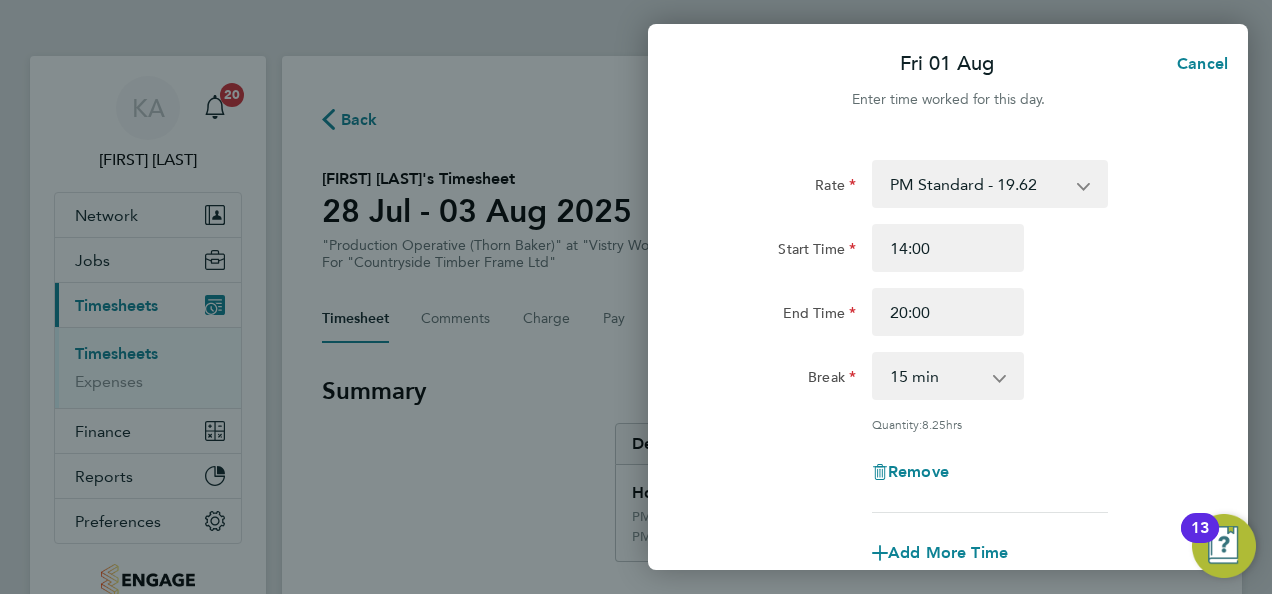 click on "0 min   15 min   30 min   45 min   60 min   75 min   90 min" at bounding box center (936, 376) 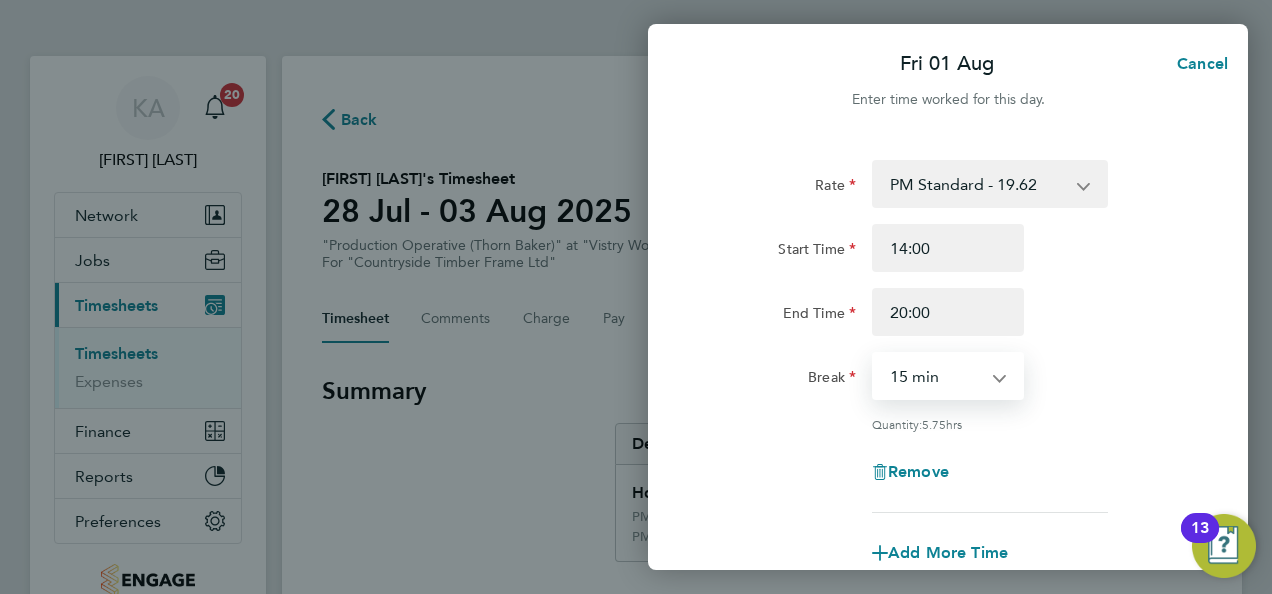 select on "30" 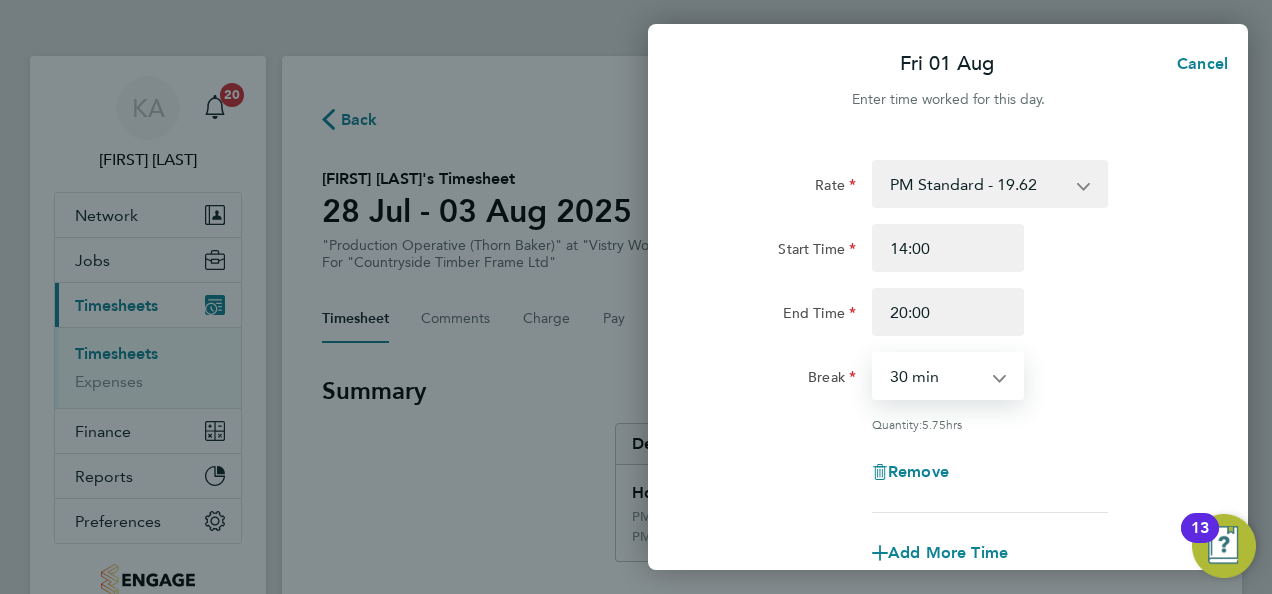 click on "0 min   15 min   30 min   45 min   60 min   75 min   90 min" at bounding box center [936, 376] 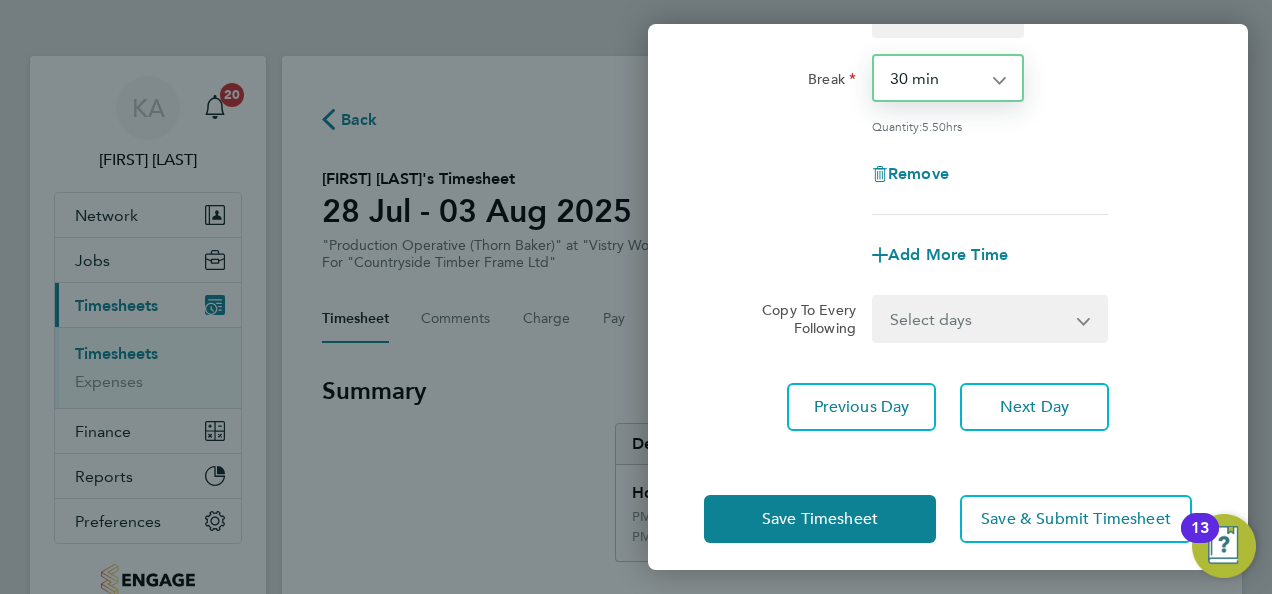 scroll, scrollTop: 300, scrollLeft: 0, axis: vertical 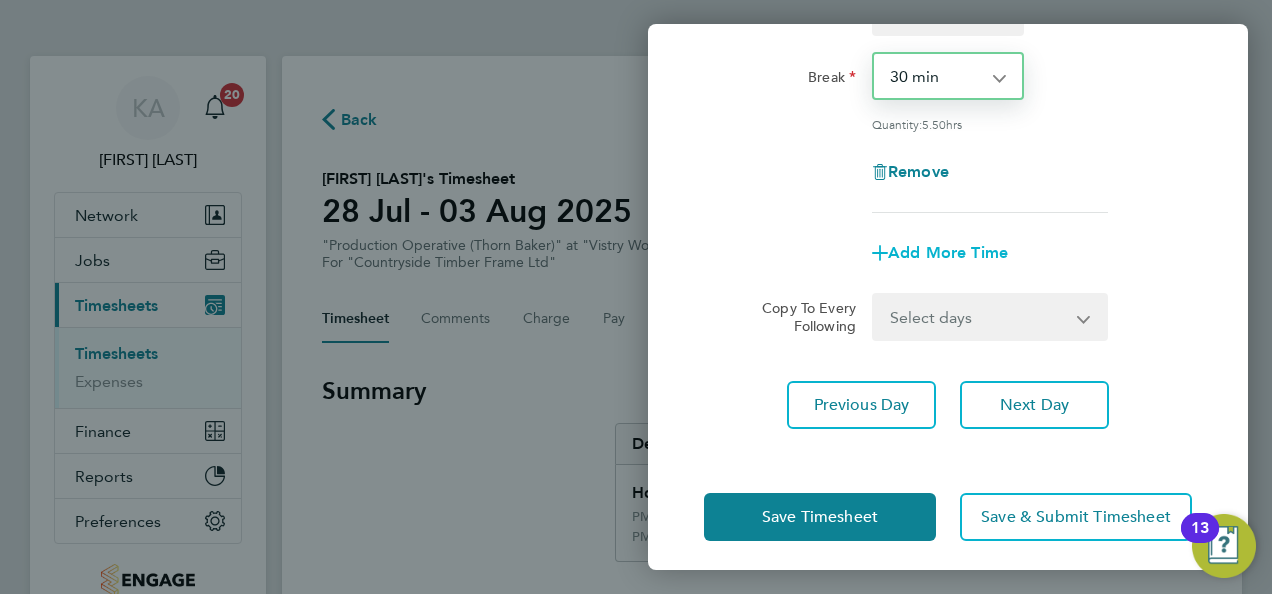 click on "Add More Time" 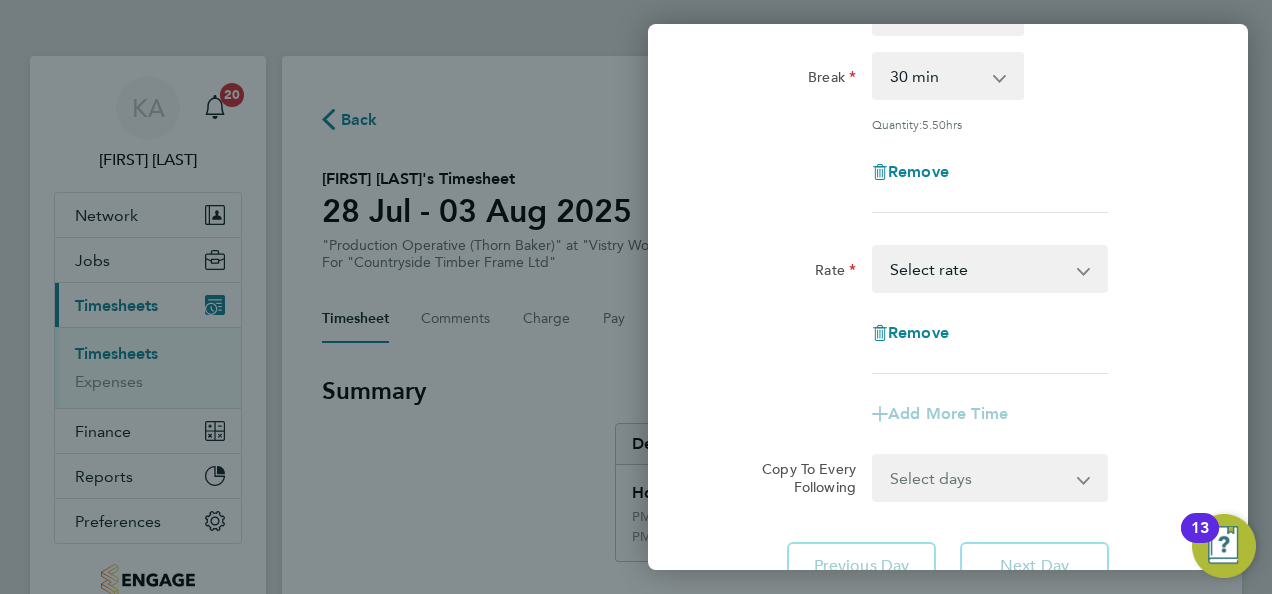 click 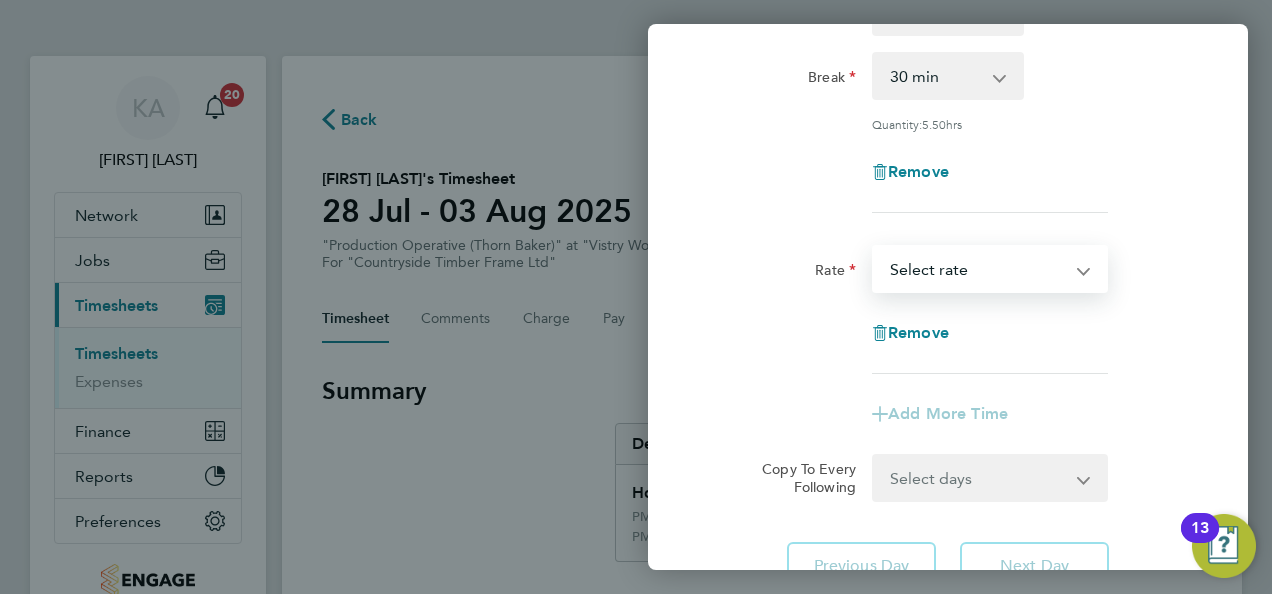 click on "AM Standard - 18.00   PM OT 2 - 39.24   OT 1 - 27.00   OT2 - 36.00   PM Standard - 19.62   PM OT 1 - 29.43   Select rate" at bounding box center (978, 269) 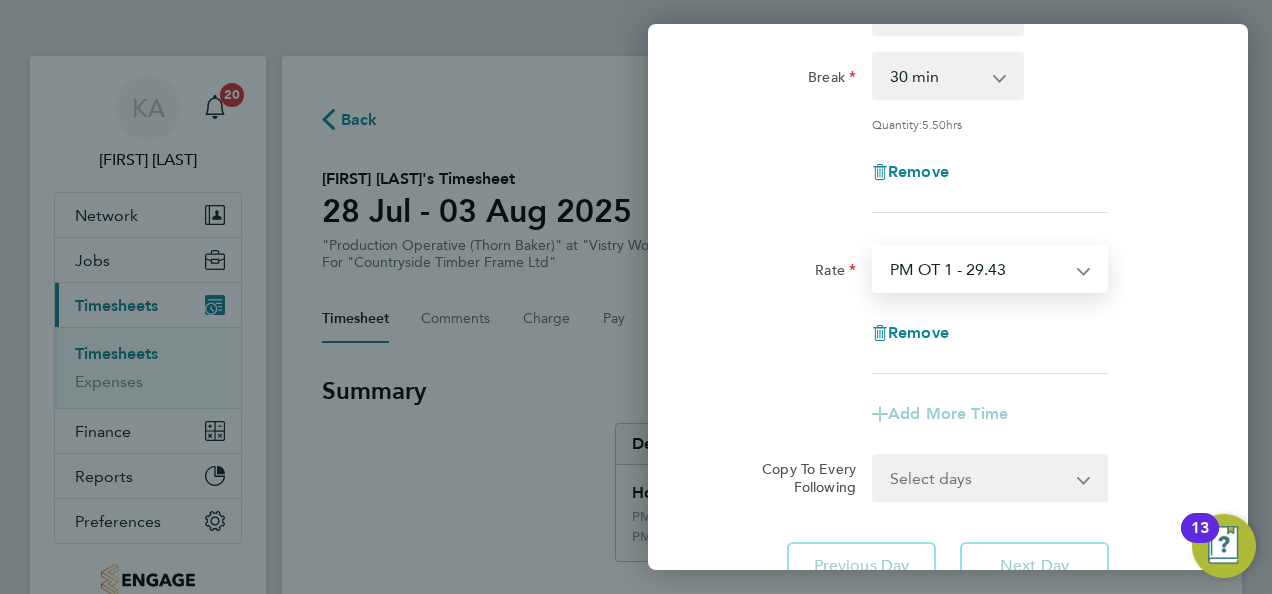 select on "15" 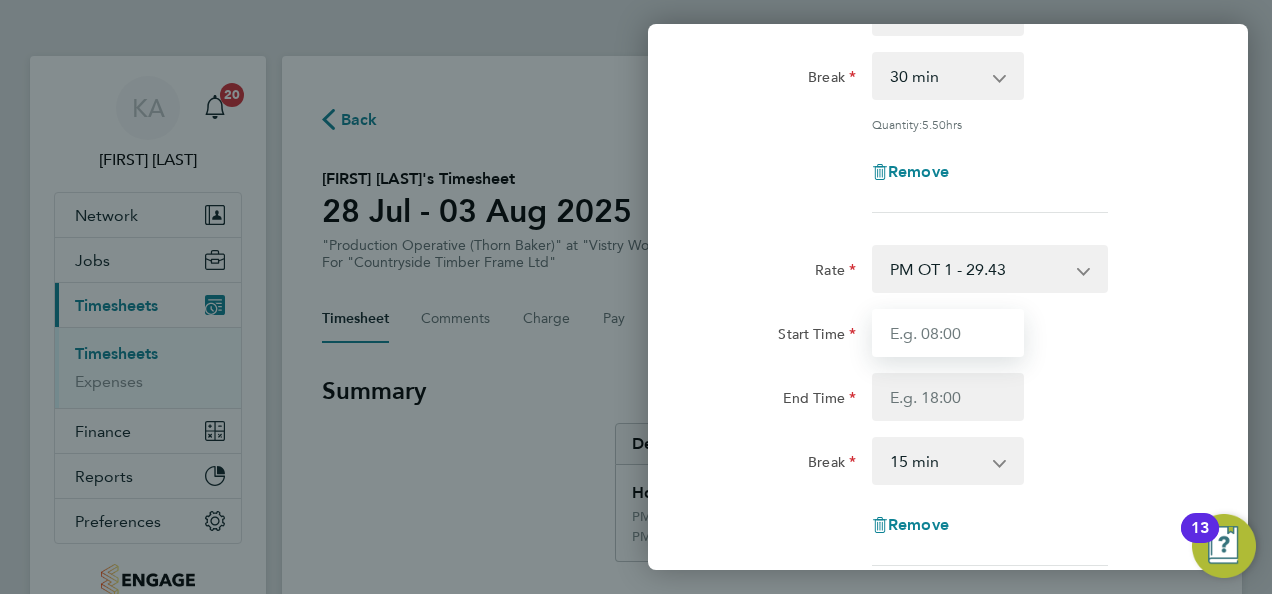 click on "Start Time" at bounding box center (948, 333) 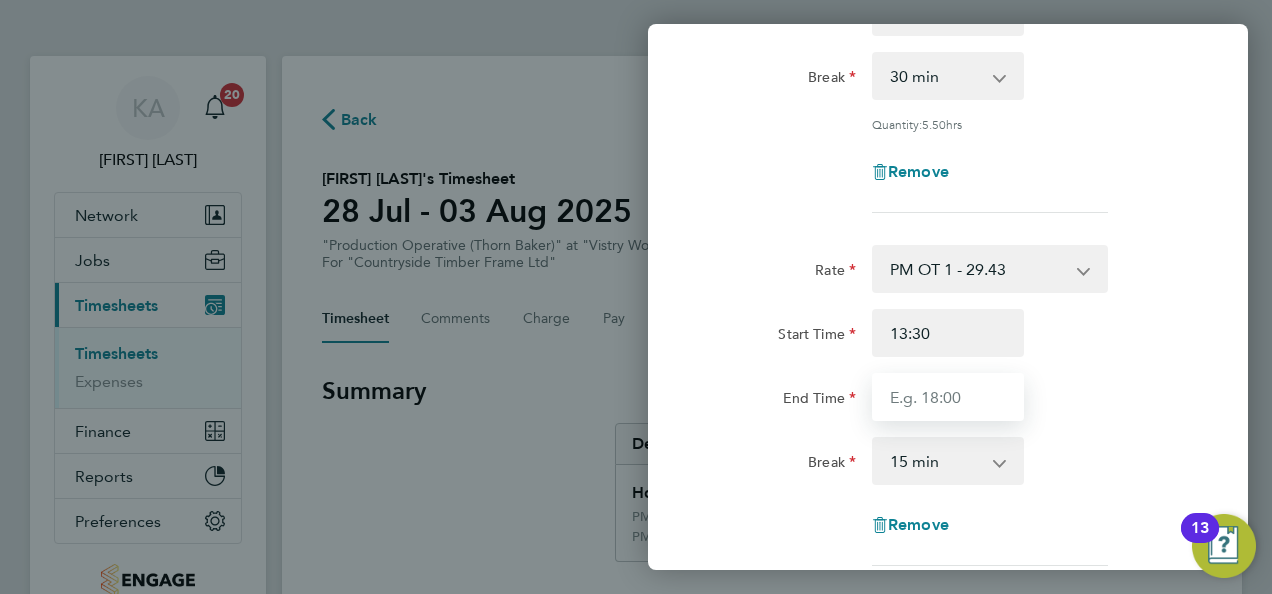 type on "14:00" 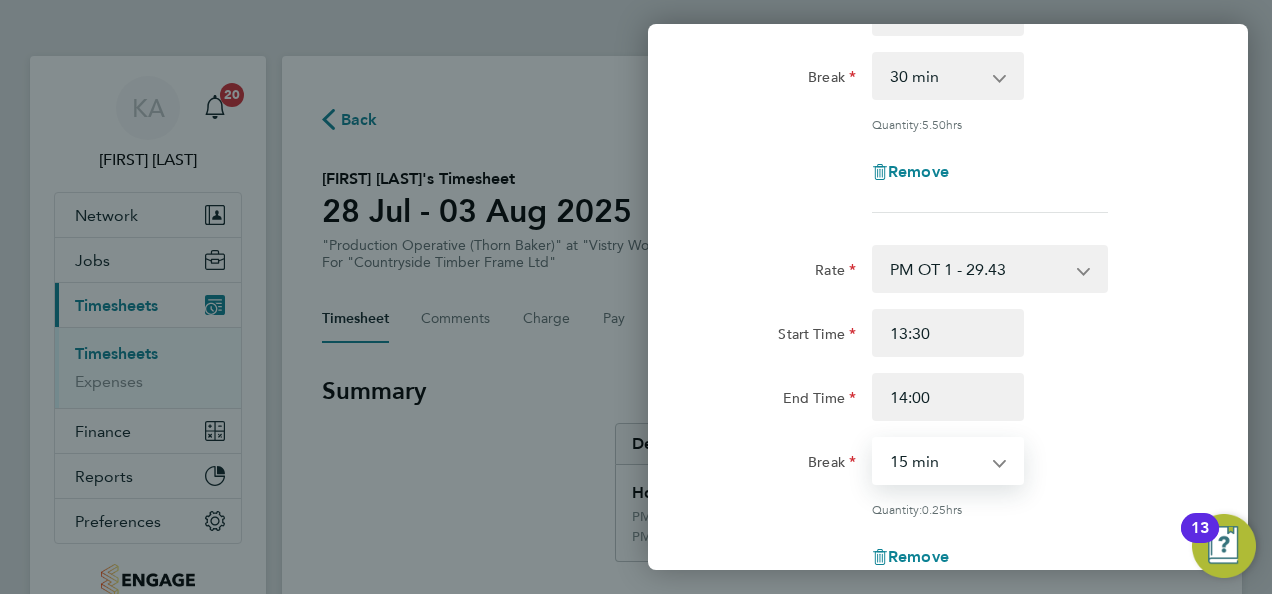 click on "0 min   15 min" at bounding box center [936, 461] 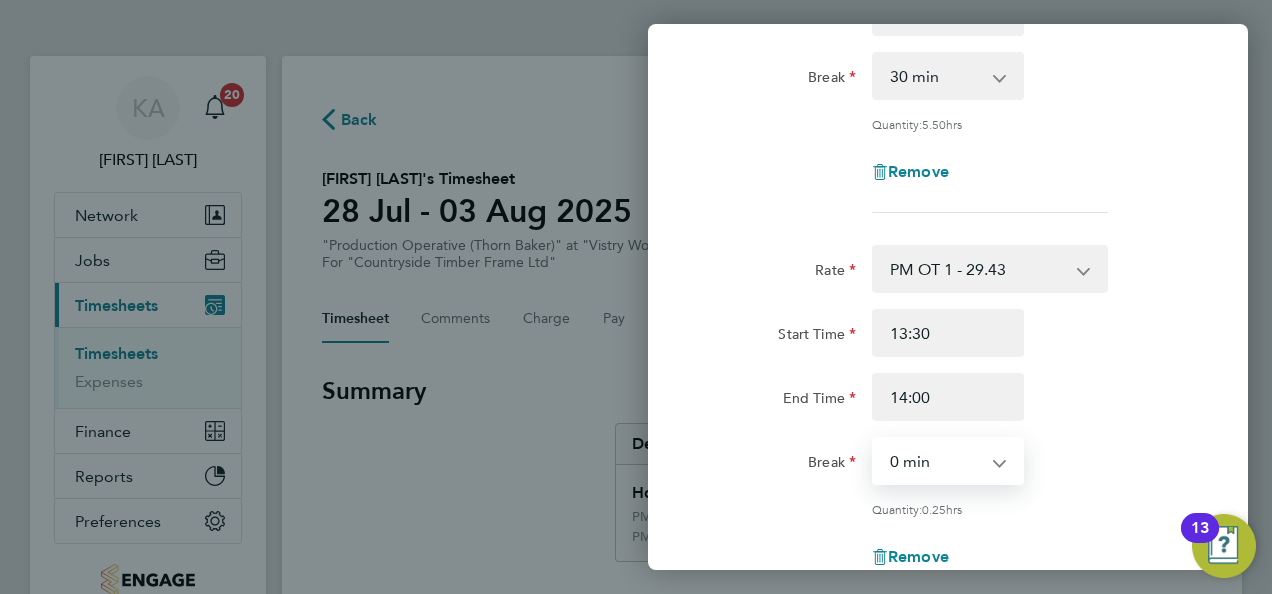 click on "0 min   15 min" at bounding box center [936, 461] 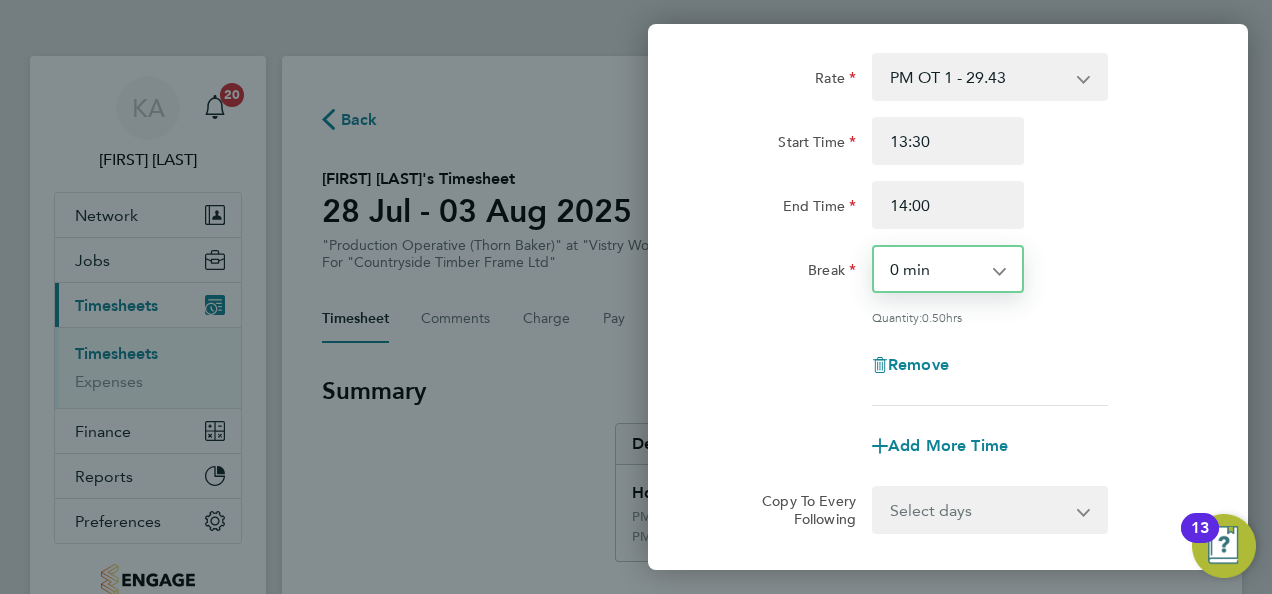 scroll, scrollTop: 692, scrollLeft: 0, axis: vertical 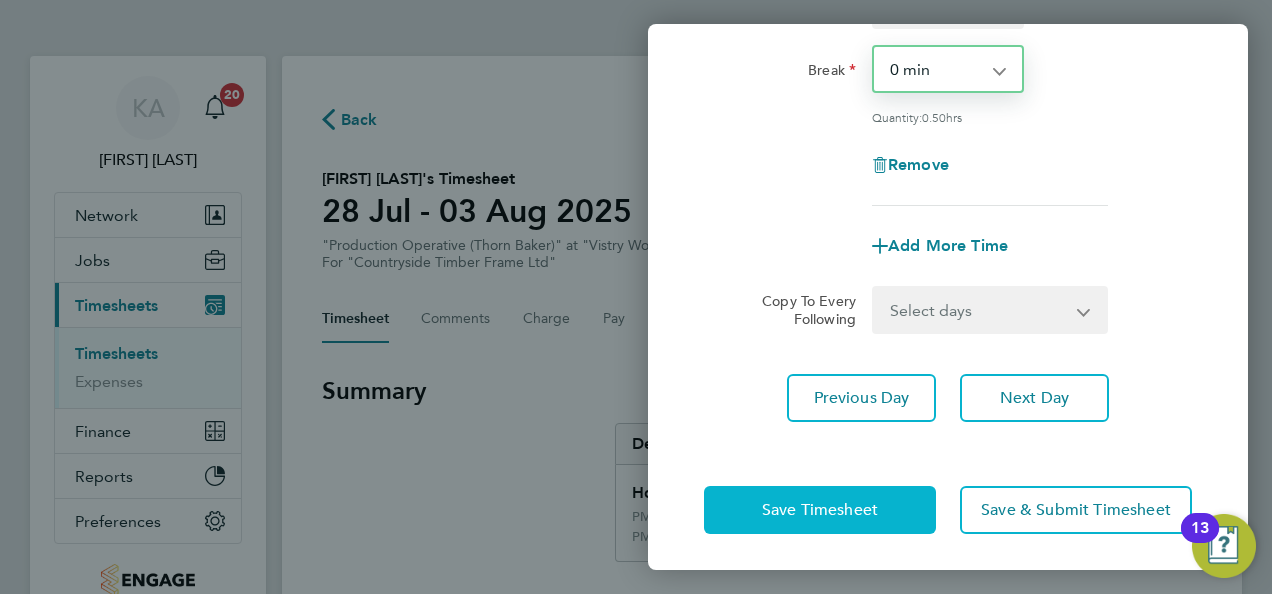 click on "Save Timesheet" 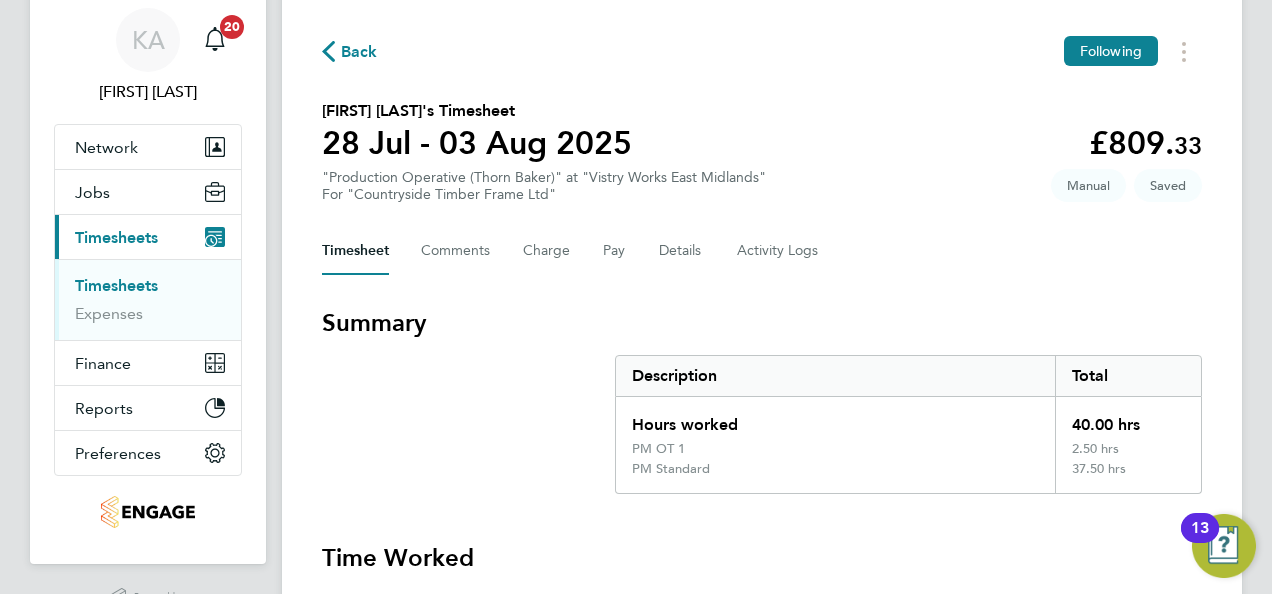 scroll, scrollTop: 100, scrollLeft: 0, axis: vertical 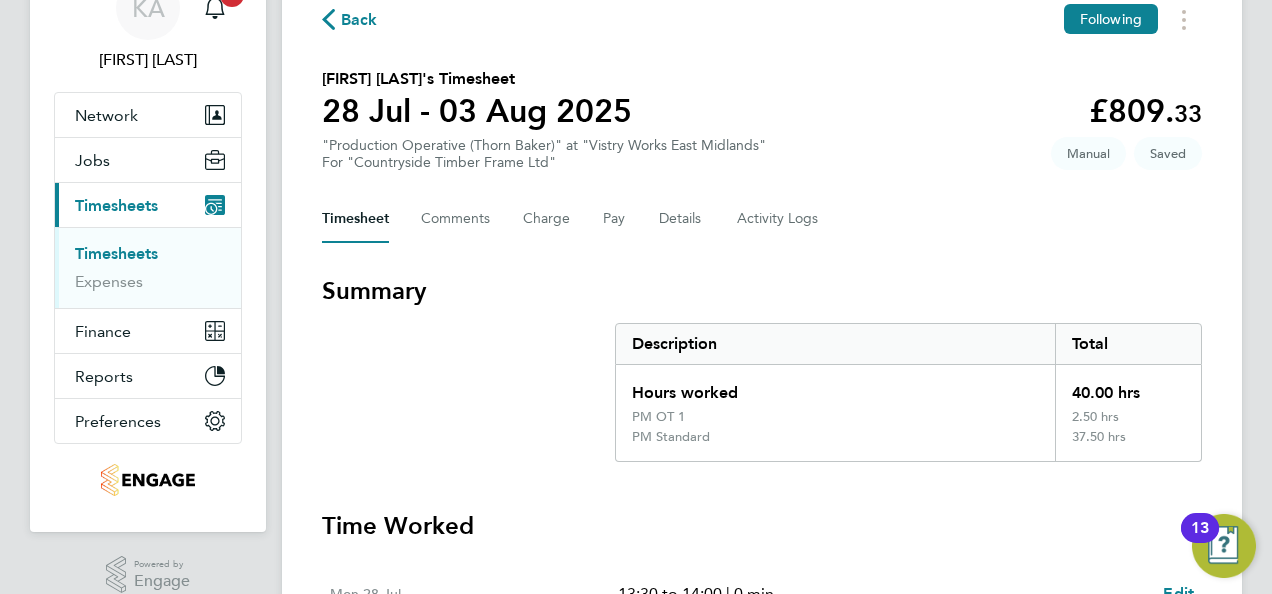 click on "Back  Following
Daniel Swierzowski's Timesheet   28 Jul - 03 Aug 2025   £809. 33  "Production Operative (Thorn Baker)" at "Vistry Works East Midlands"  For "Countryside Timber Frame Ltd"  Saved   Manual   Timesheet   Comments   Charge   Pay   Details   Activity Logs   Summary   Description   Total   Hours worked   40.00 hrs   PM OT 1   2.50 hrs   PM Standard   37.50 hrs   Time Worked   Mon 28 Jul   13:30 to 14:00   |   0 min   0.50 hr   |   PM OT 1   (£29.43) =   £14.71   14:00 to 22:30   |   30 min   8.00 hrs   |   PM Standard   (£19.62) =   £156.96   Edit   Tue 29 Jul   13:30 to 14:00   |   0 min   0.50 hr   |   PM OT 1   (£29.43) =   £14.71   14:00 to 22:30   |   30 min   8.00 hrs   |   PM Standard   (£19.62) =   £156.96   Edit   Wed 30 Jul   13:30 to 14:00   |   0 min   0.50 hr   |   PM OT 1   (£29.43) =   £14.71   14:00 to 22:30   |   30 min   8.00 hrs   |   PM Standard   (£19.62) =   £156.96   Edit   Thu 31 Jul   13:30 to 14:00   |   0 min   0.50 hr   |   PM OT 1   £14.71" 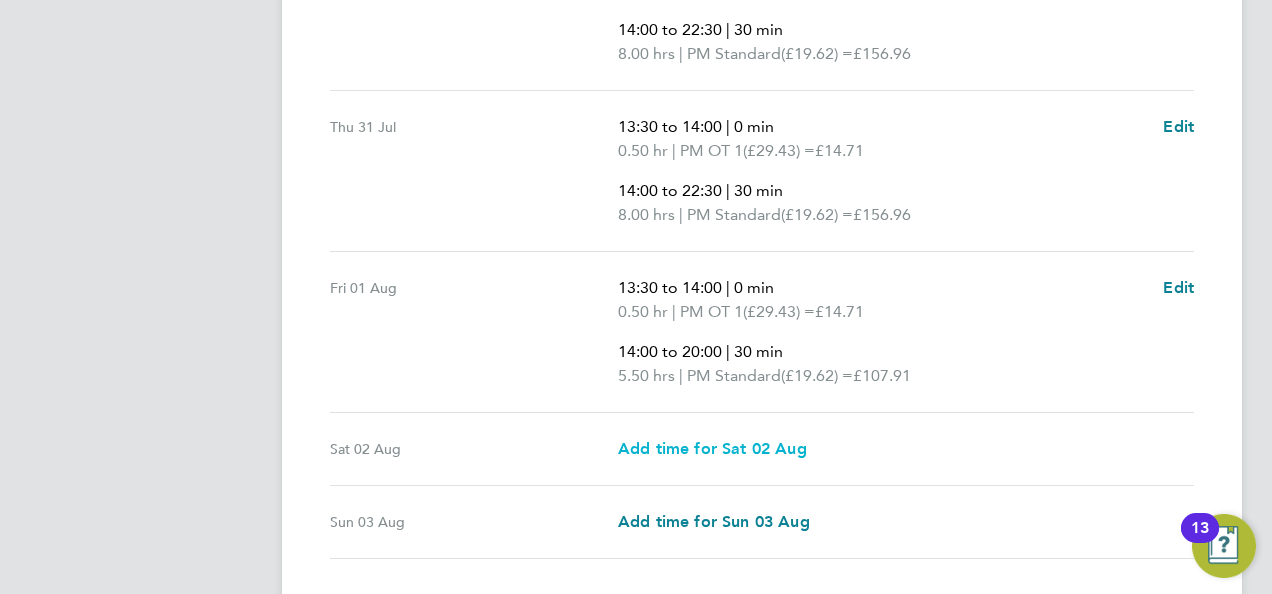 scroll, scrollTop: 1187, scrollLeft: 0, axis: vertical 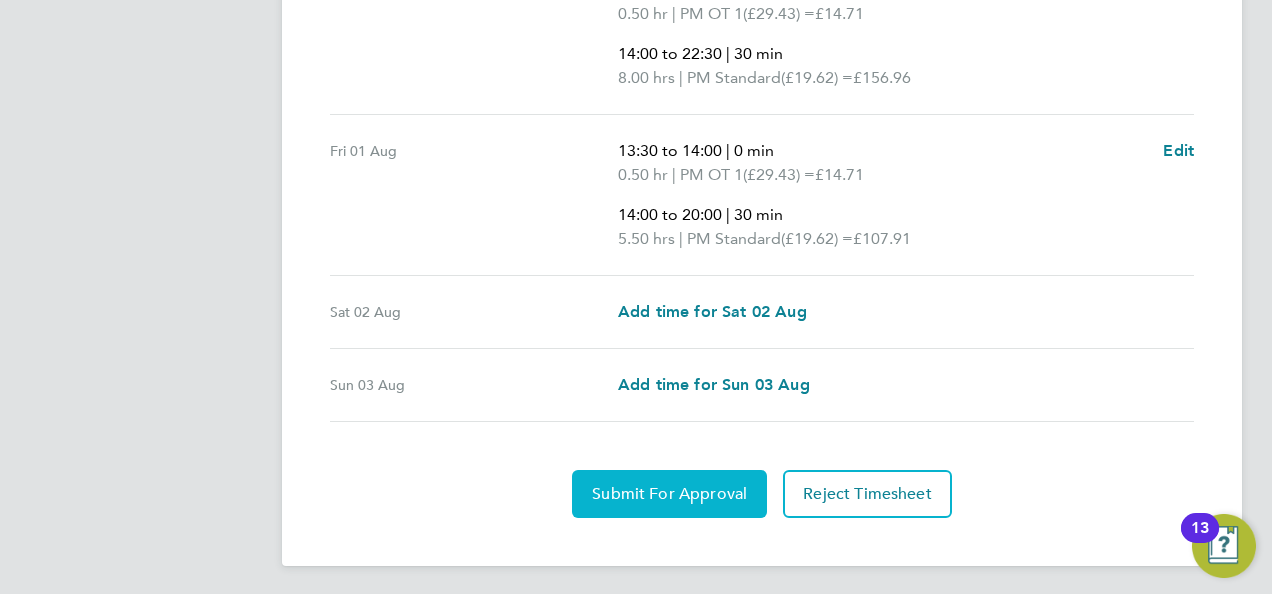 click on "Submit For Approval" 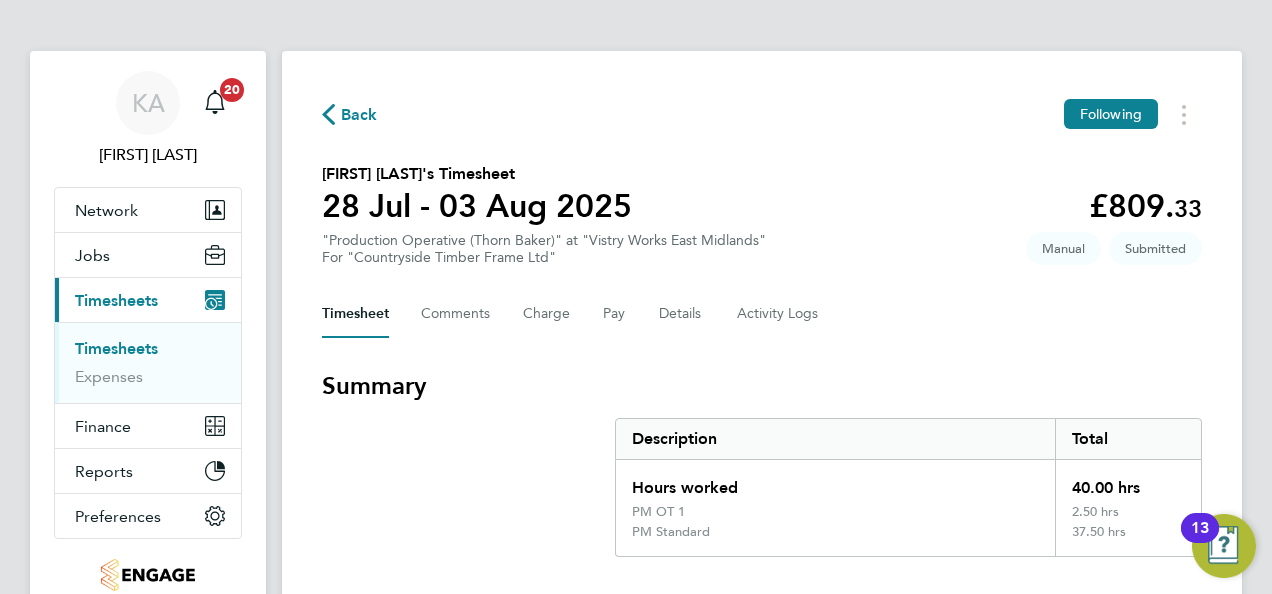 scroll, scrollTop: 0, scrollLeft: 0, axis: both 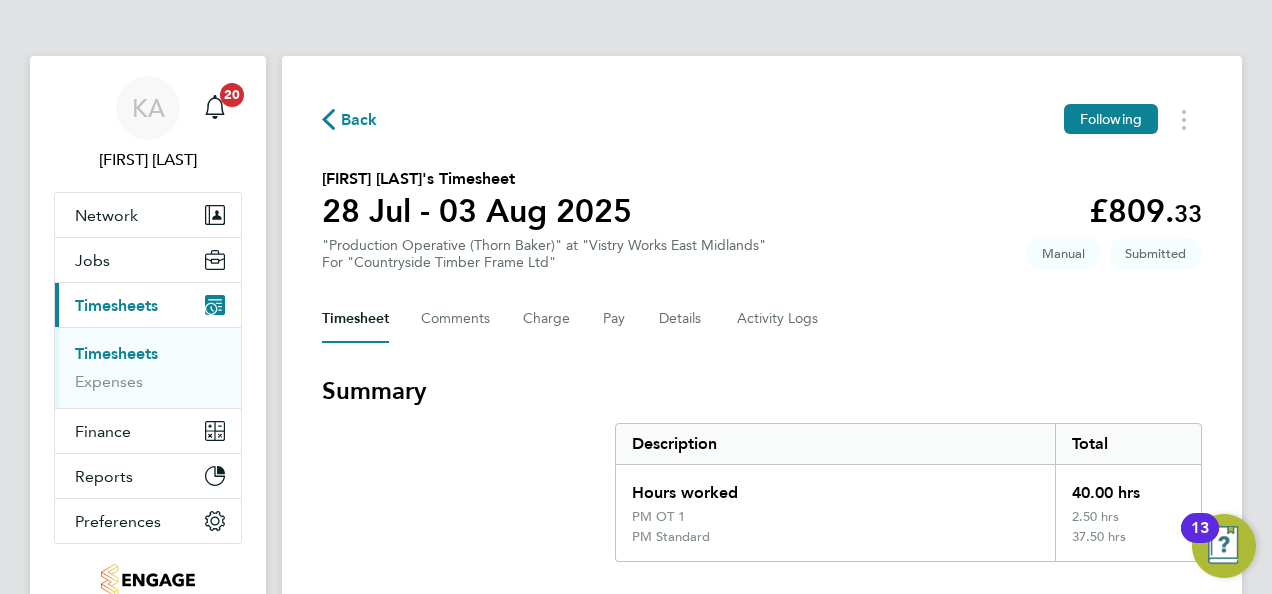 click on "Back" 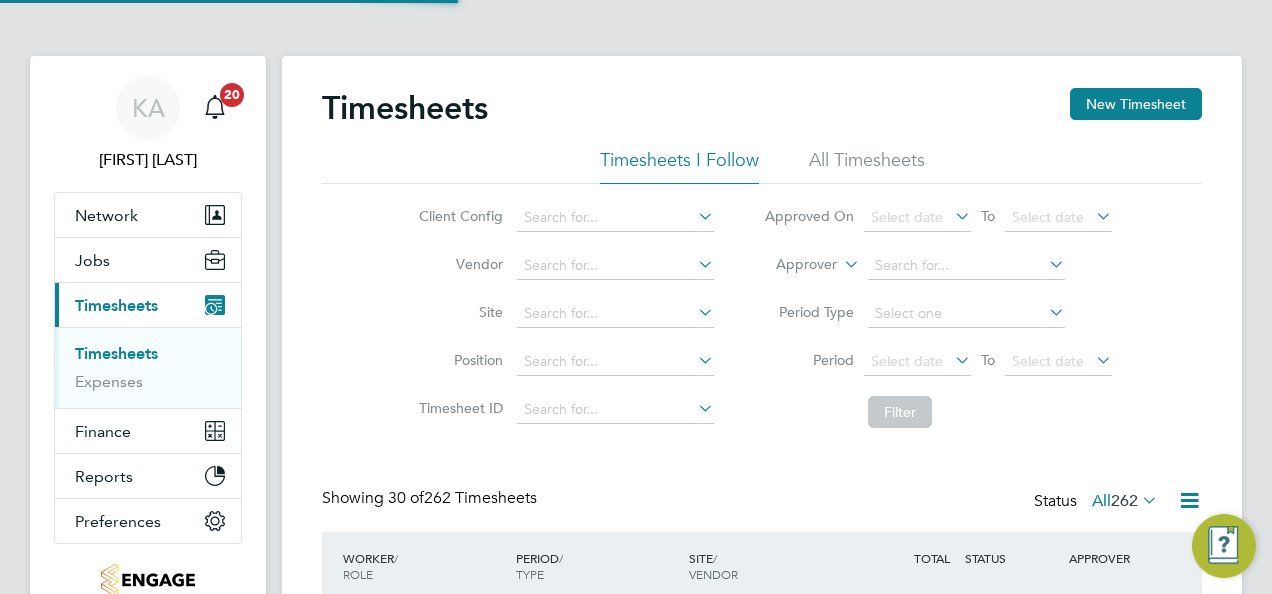 scroll, scrollTop: 10, scrollLeft: 10, axis: both 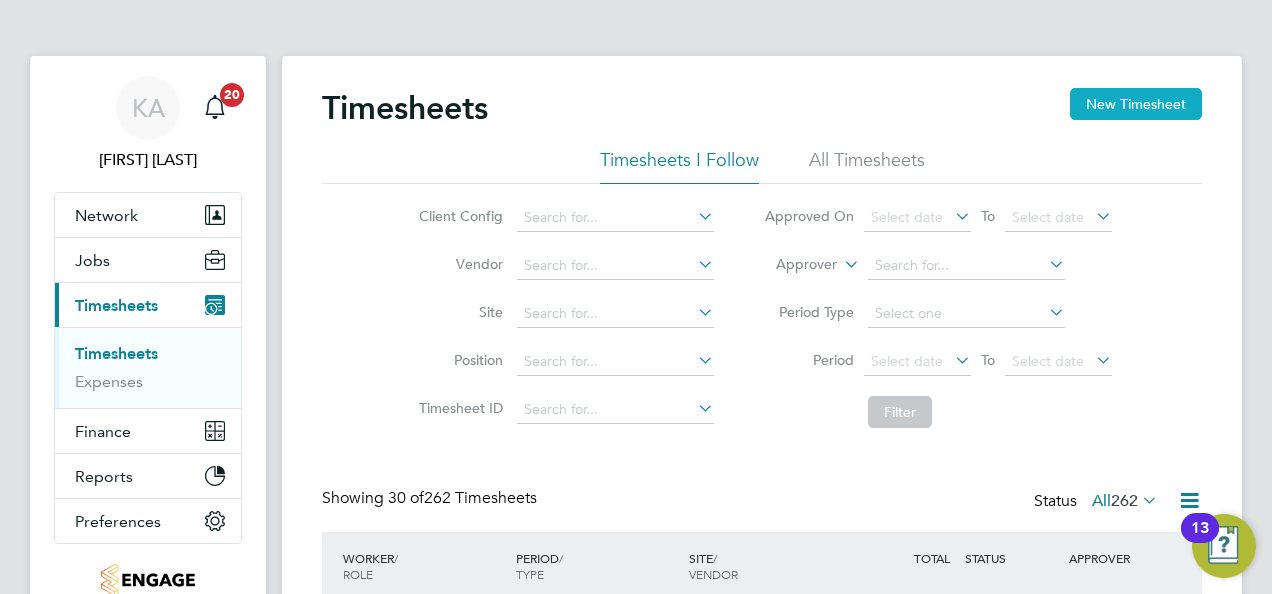 click on "New Timesheet" 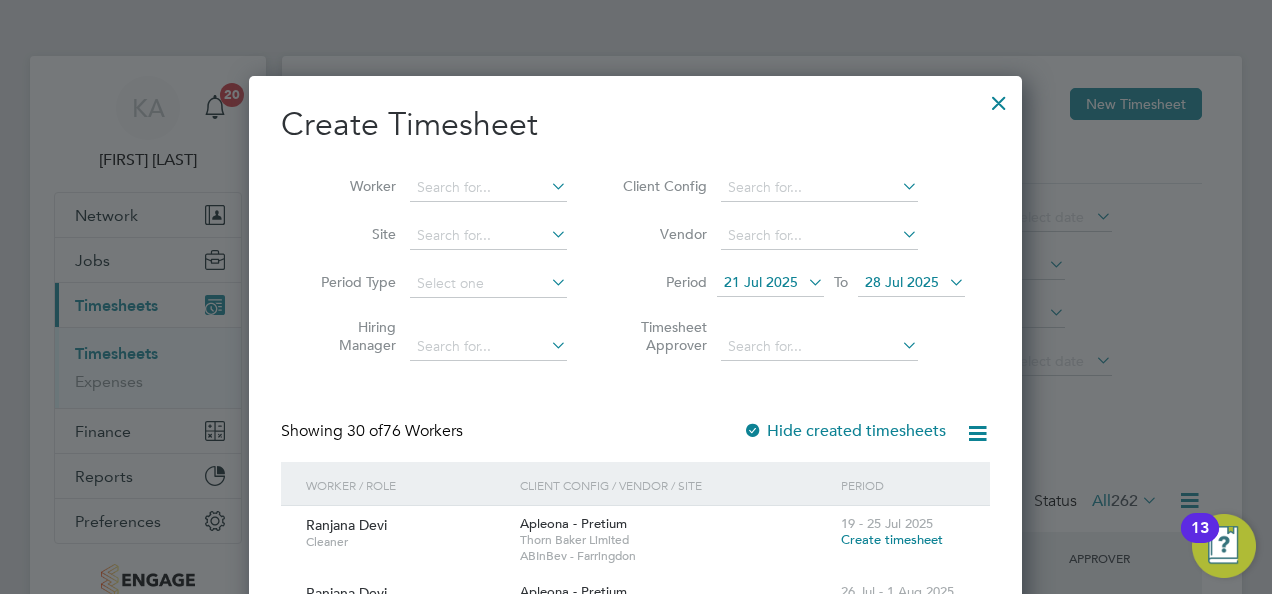 click at bounding box center [898, 186] 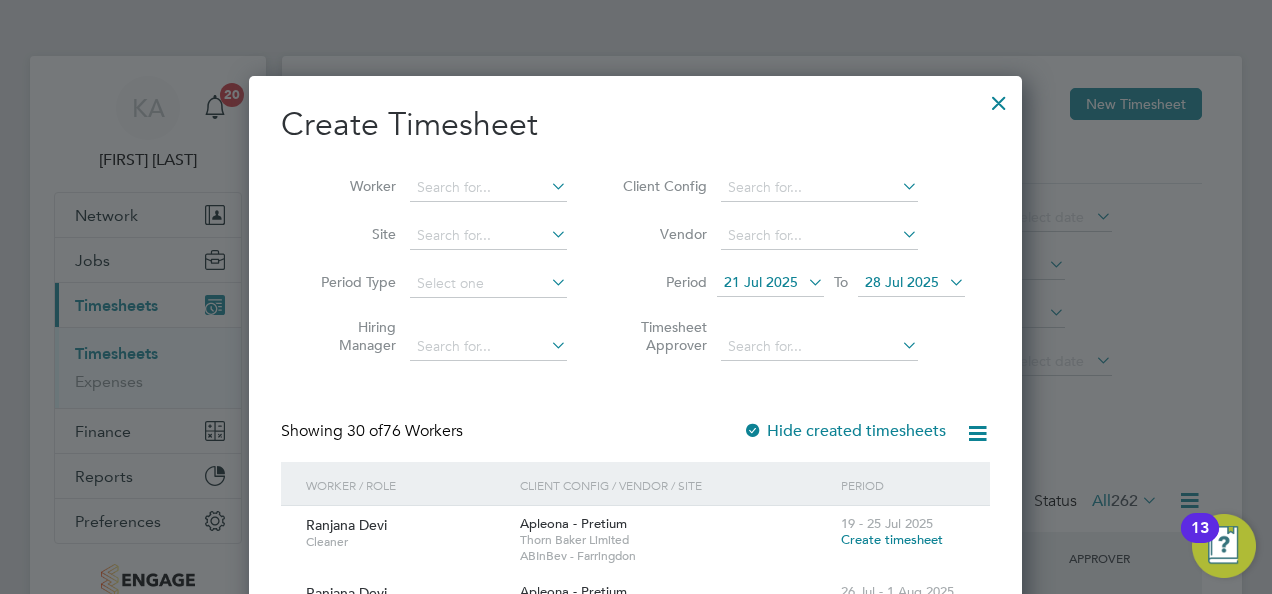 click on "Countryside Timber Frame Ltd" 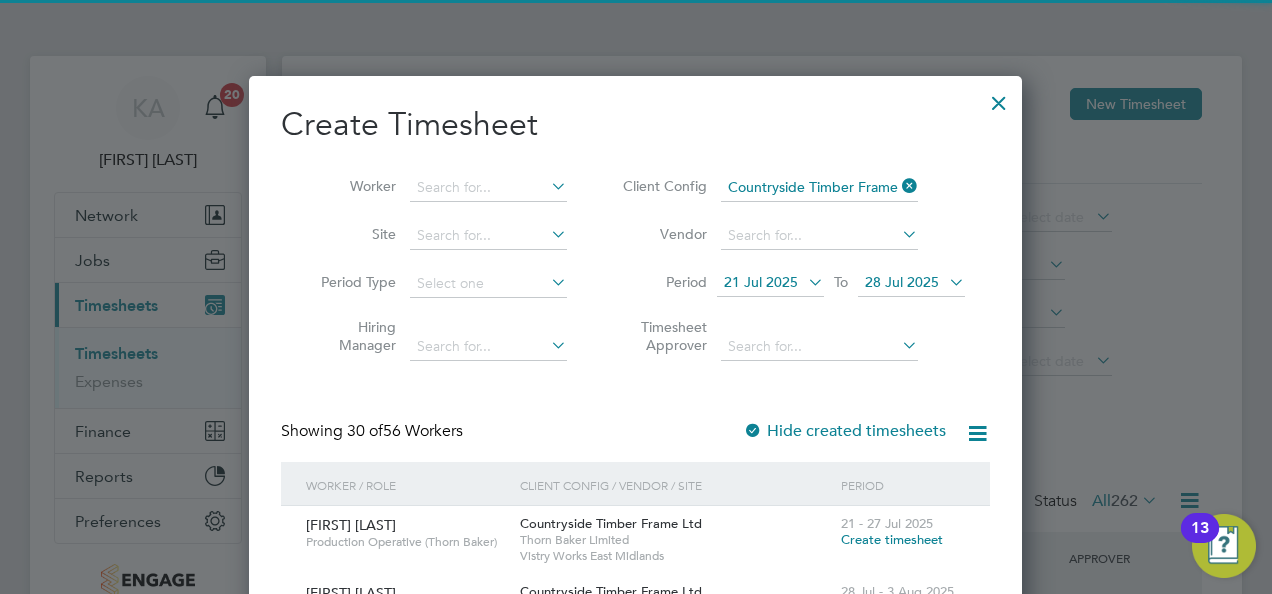 click at bounding box center (804, 282) 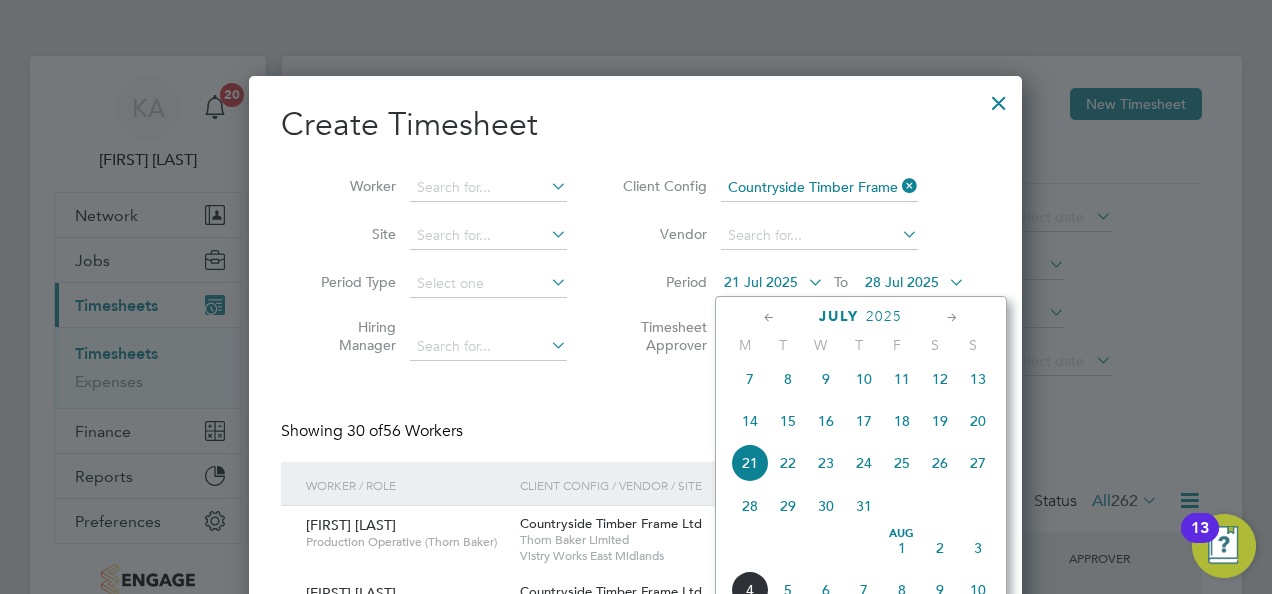 click on "28" 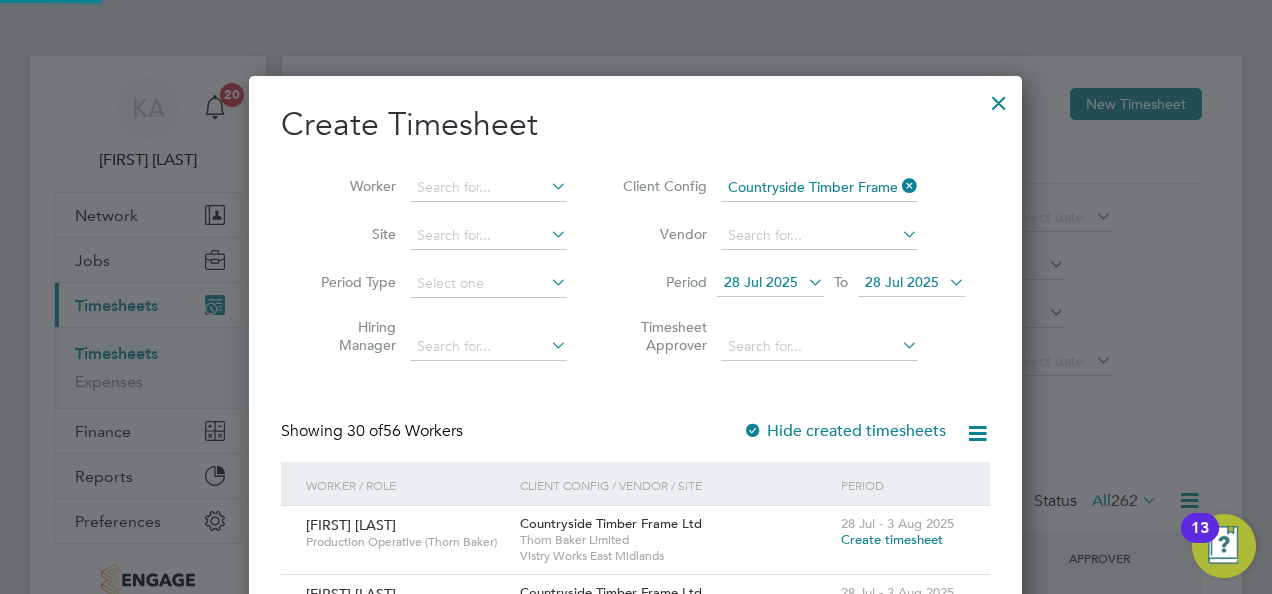 click at bounding box center [945, 282] 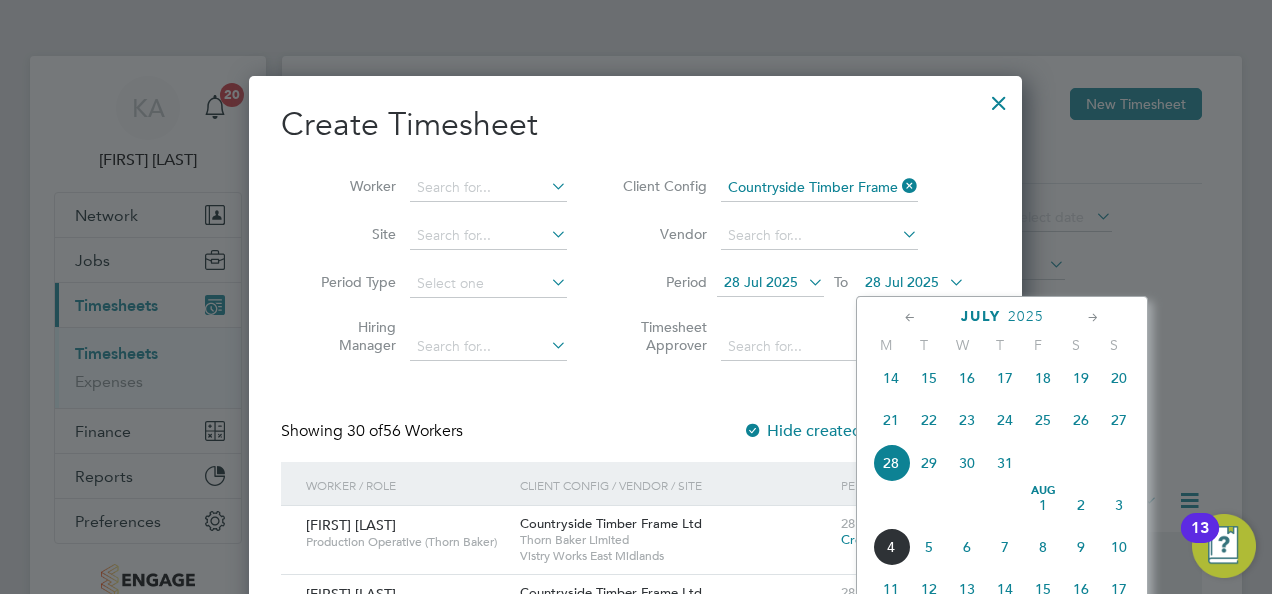 click on "3" 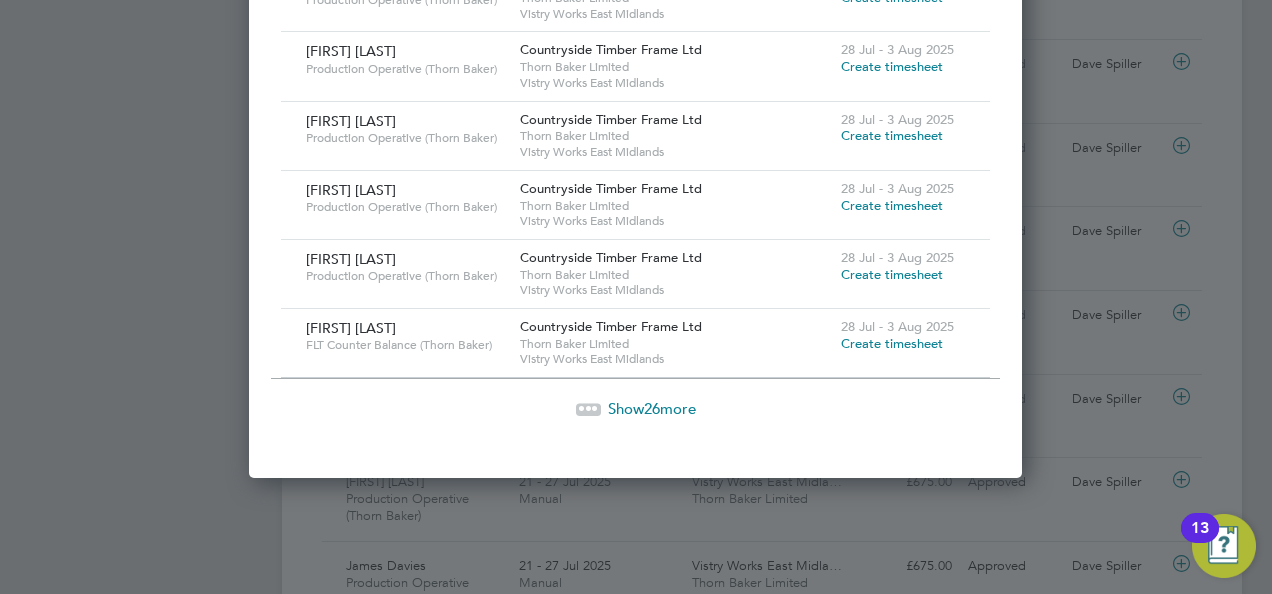 click on "Show  26  more" at bounding box center (652, 408) 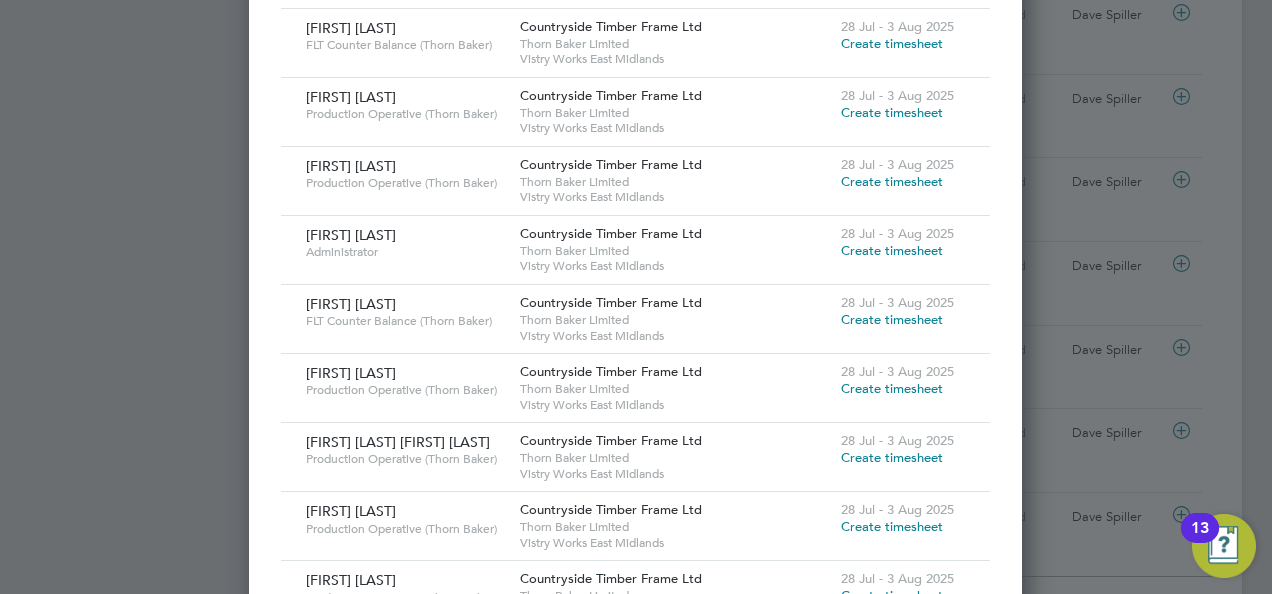 click on "Create timesheet" at bounding box center [892, 250] 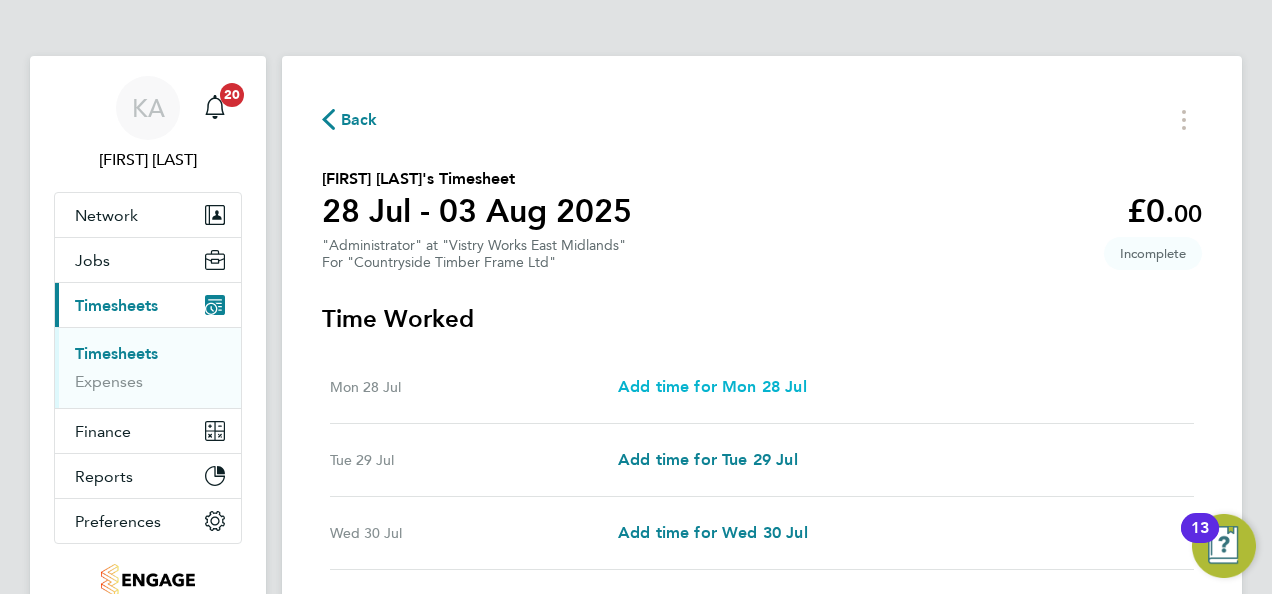 click on "Add time for Mon 28 Jul" at bounding box center [712, 386] 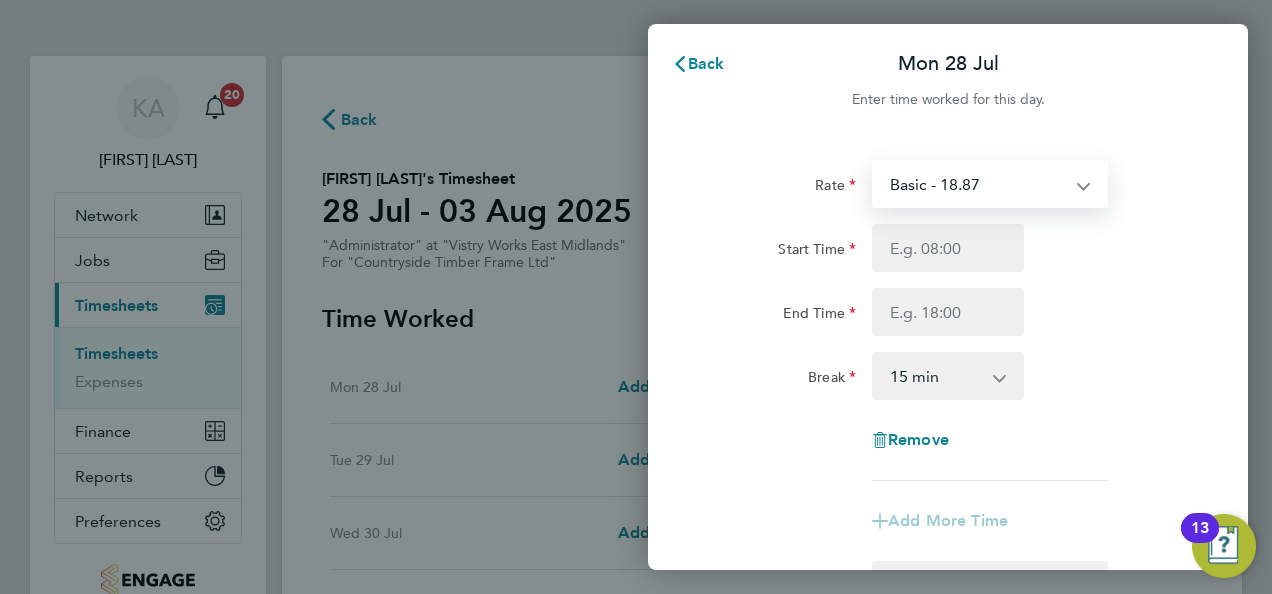 click on "Basic - 18.87" at bounding box center [978, 184] 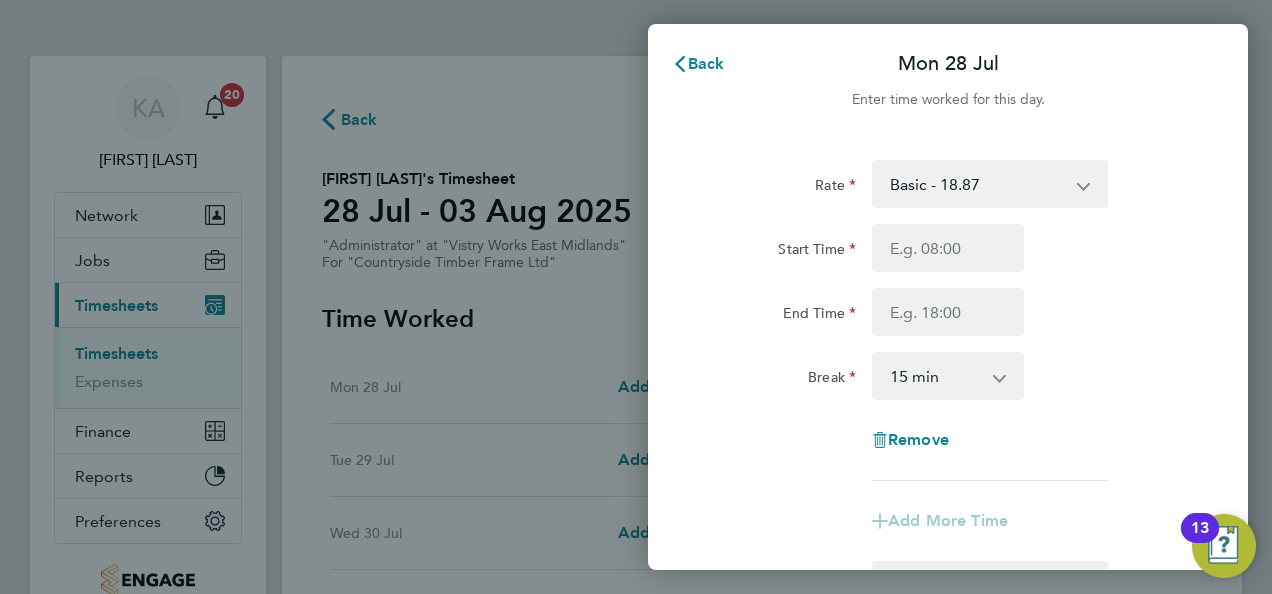 click 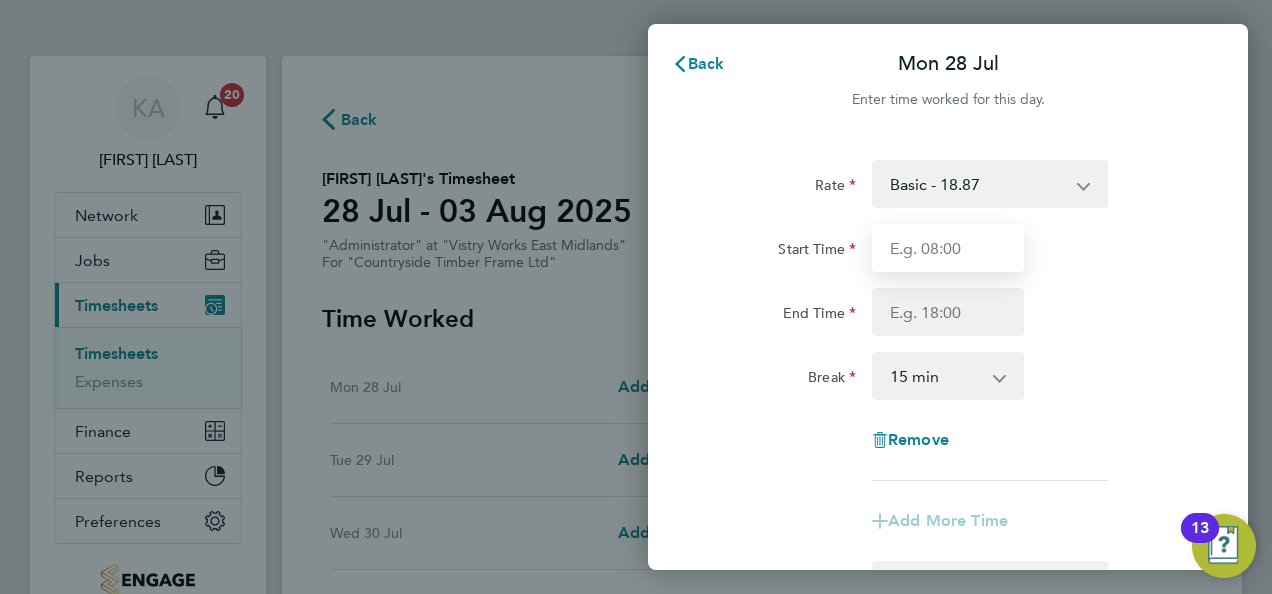 click on "Start Time" at bounding box center [948, 248] 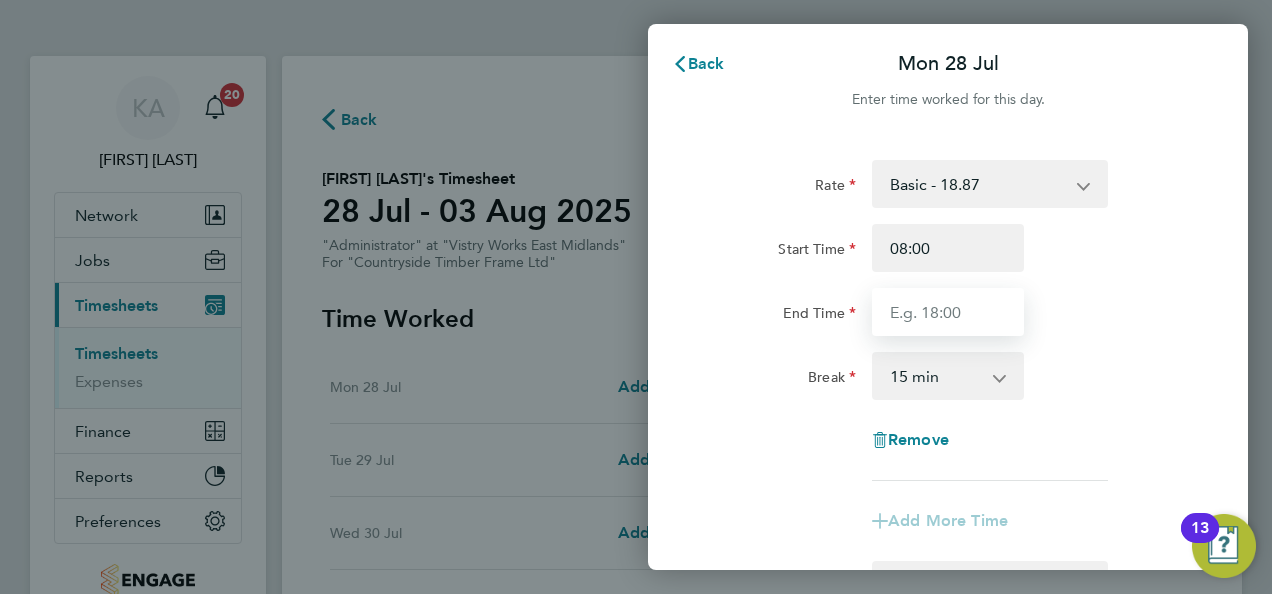 click on "End Time" at bounding box center [948, 312] 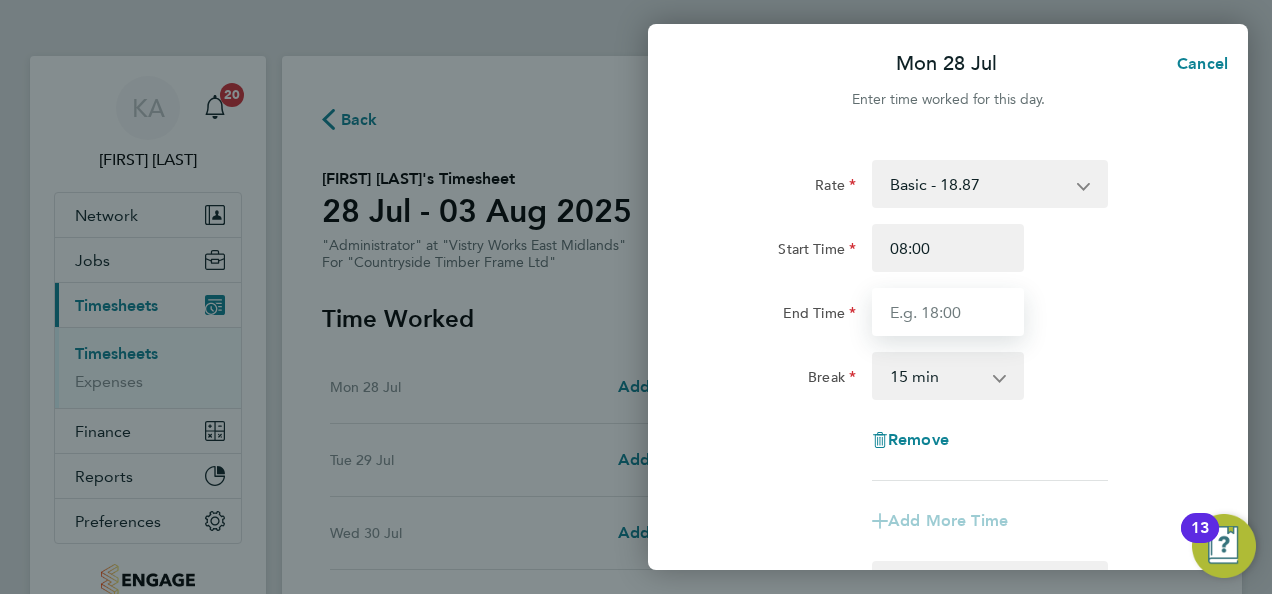 type on "16:00" 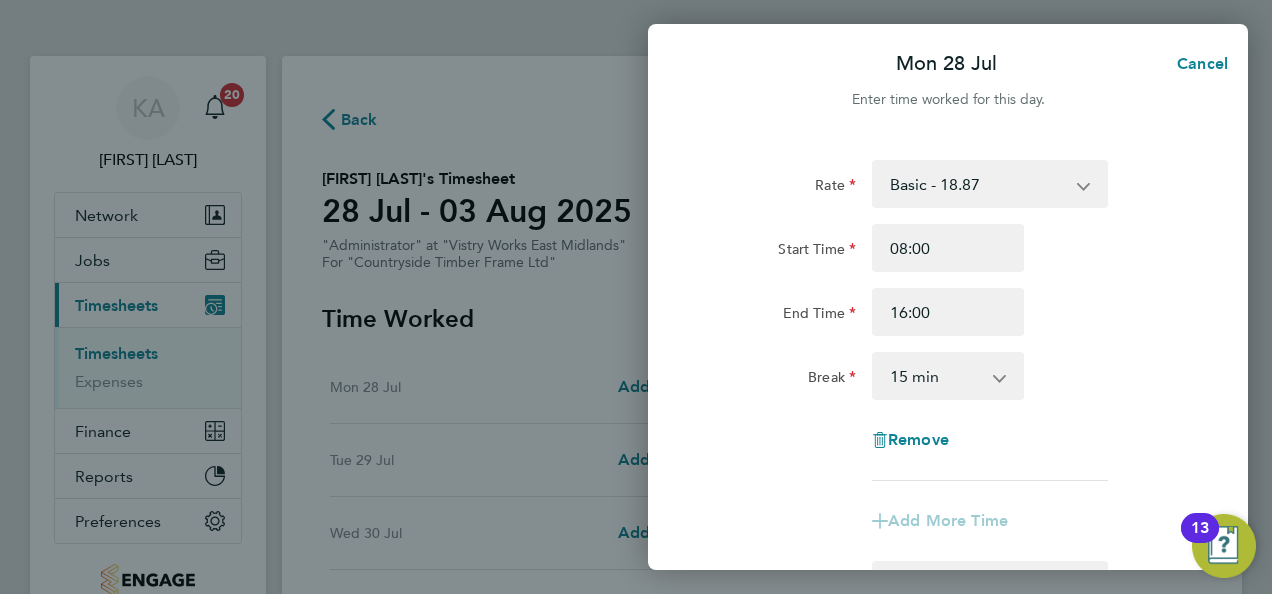 click 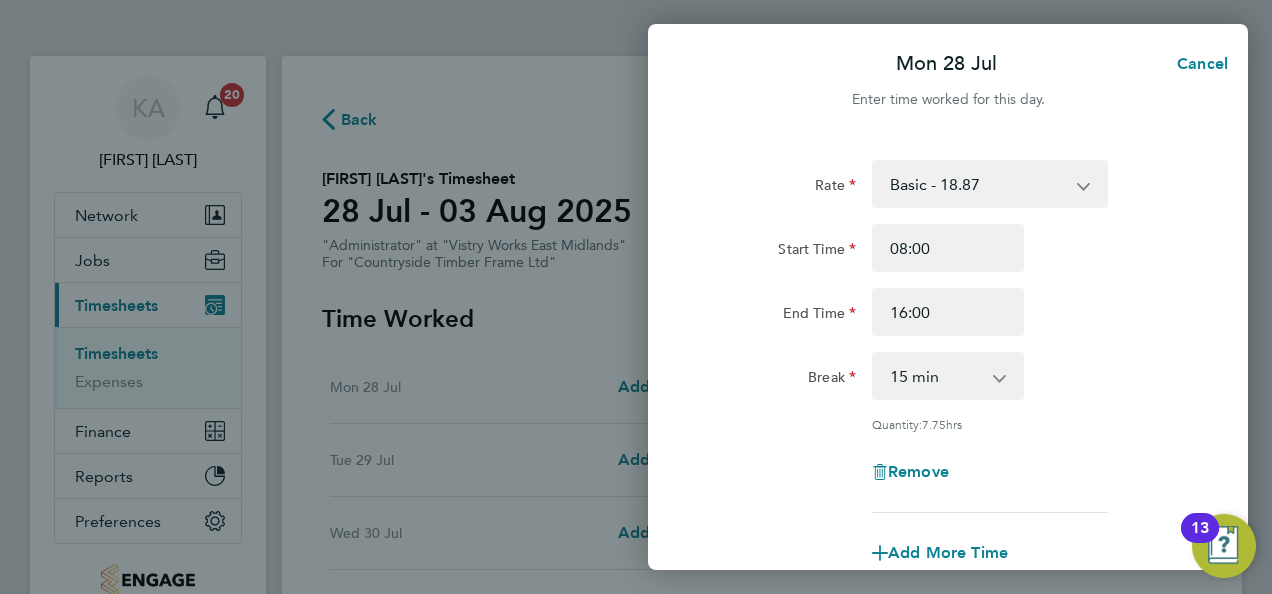 click on "0 min   15 min   30 min   45 min   60 min   75 min   90 min" at bounding box center [936, 376] 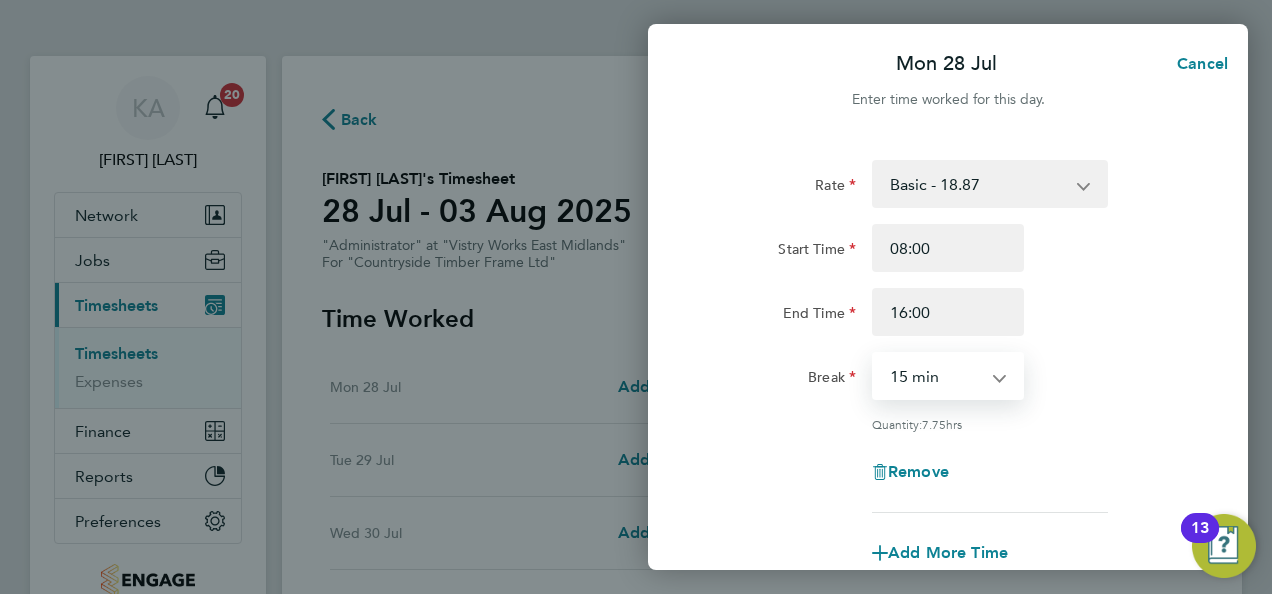 select on "30" 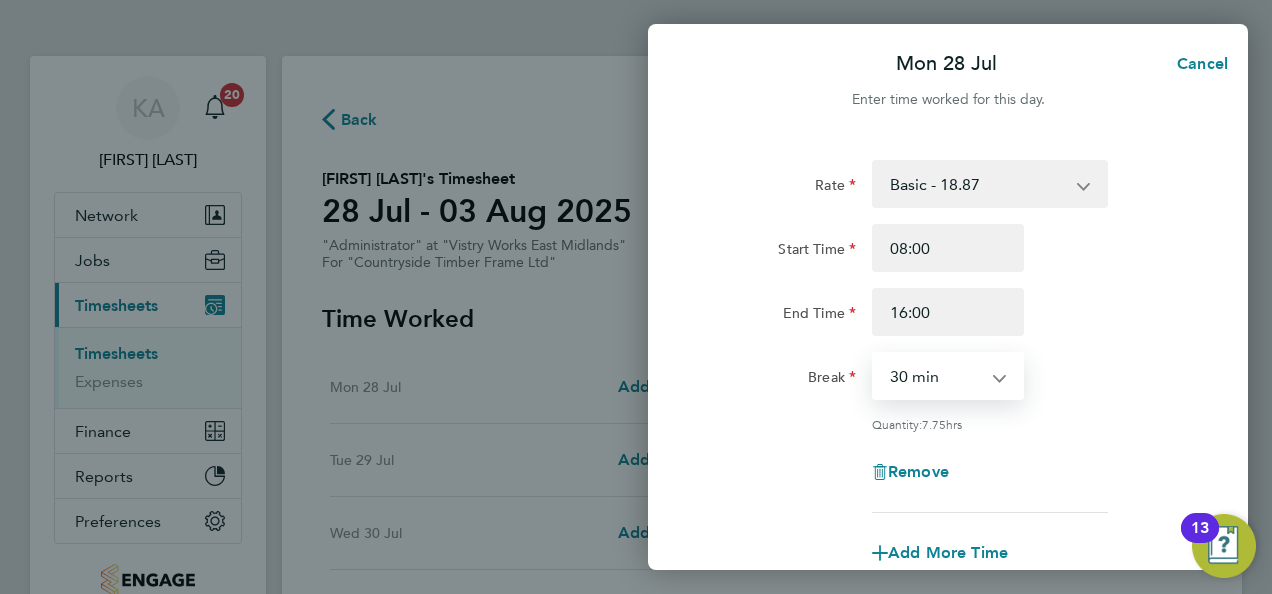 click on "0 min   15 min   30 min   45 min   60 min   75 min   90 min" at bounding box center [936, 376] 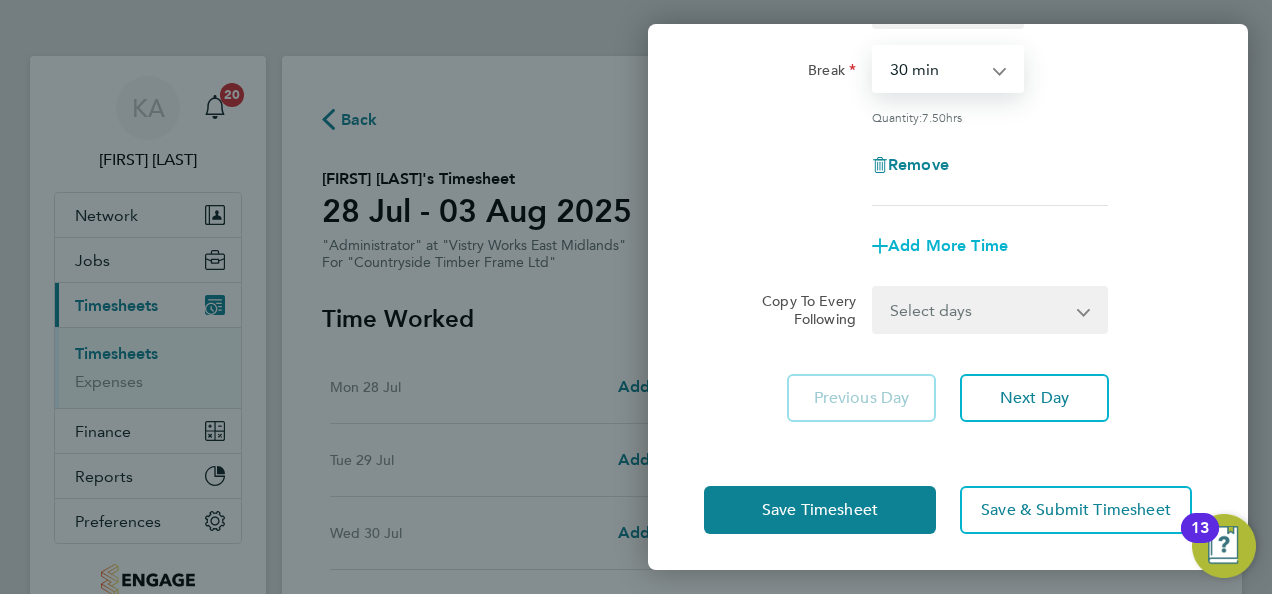 scroll, scrollTop: 309, scrollLeft: 0, axis: vertical 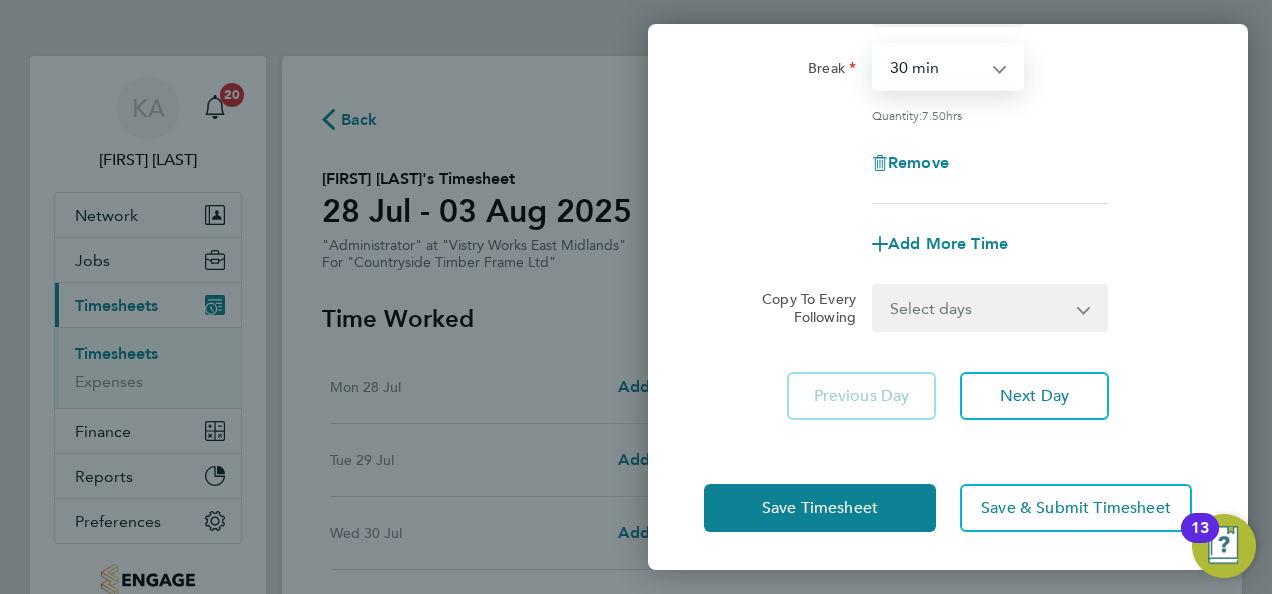 click on "Select days   Day   Weekday (Mon-Fri)   Weekend (Sat-Sun)   Tuesday   Wednesday   Thursday   Friday   Saturday   Sunday" at bounding box center (979, 308) 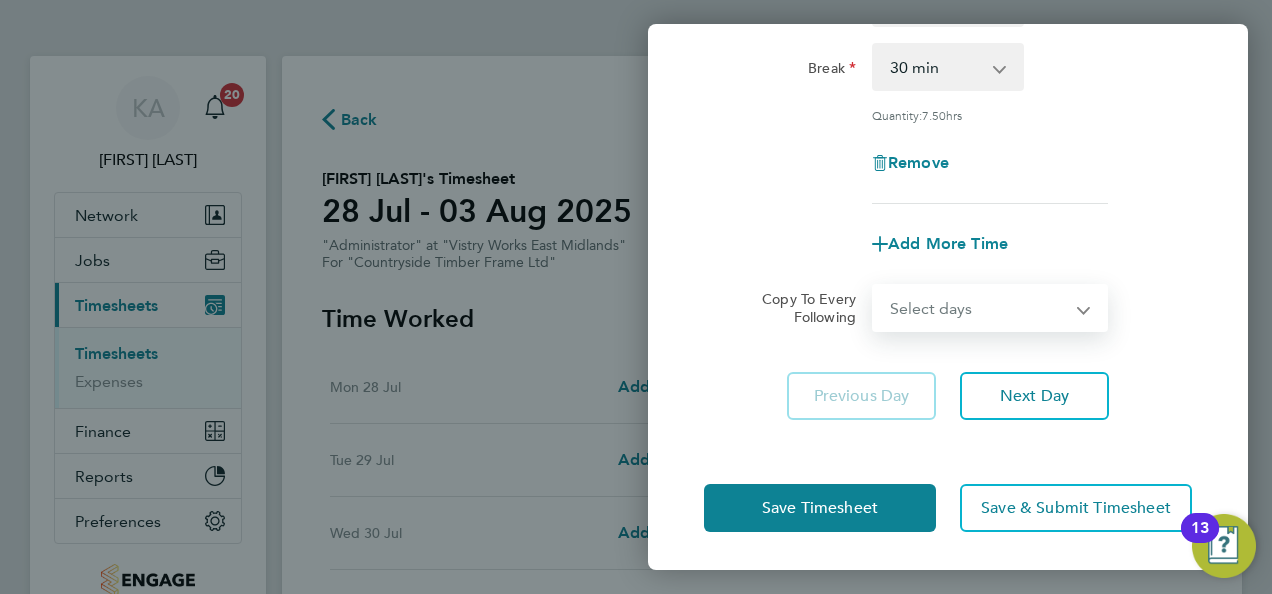 select on "WEEKDAY" 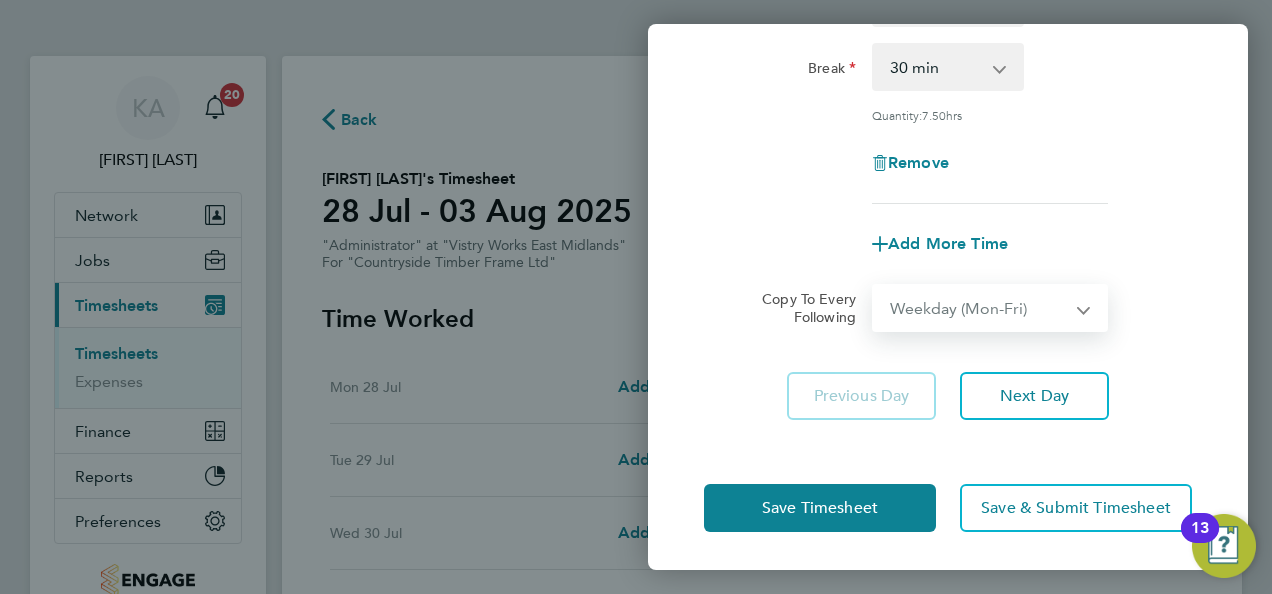 click on "Select days   Day   Weekday (Mon-Fri)   Weekend (Sat-Sun)   Tuesday   Wednesday   Thursday   Friday   Saturday   Sunday" at bounding box center (979, 308) 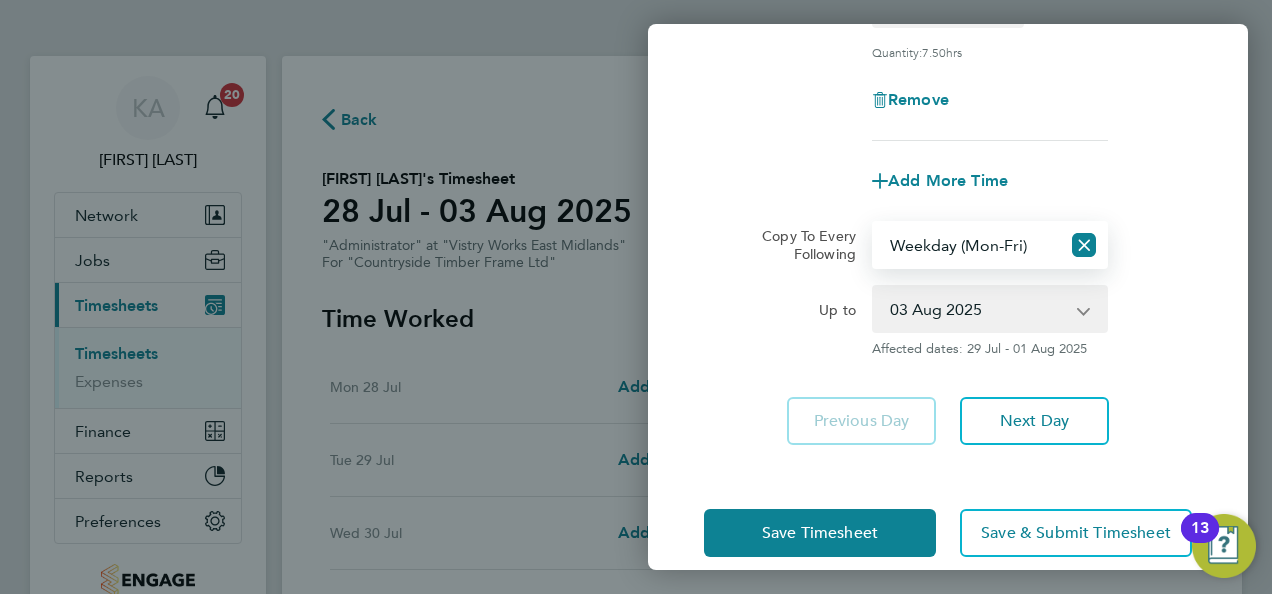 scroll, scrollTop: 397, scrollLeft: 0, axis: vertical 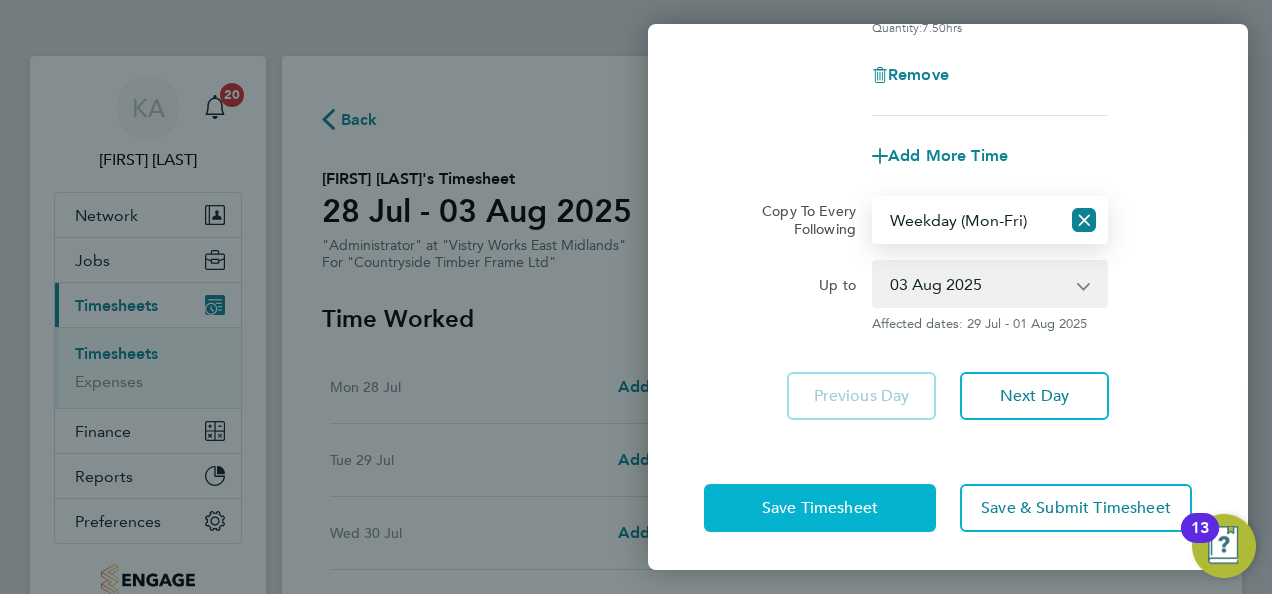 click on "Save Timesheet" 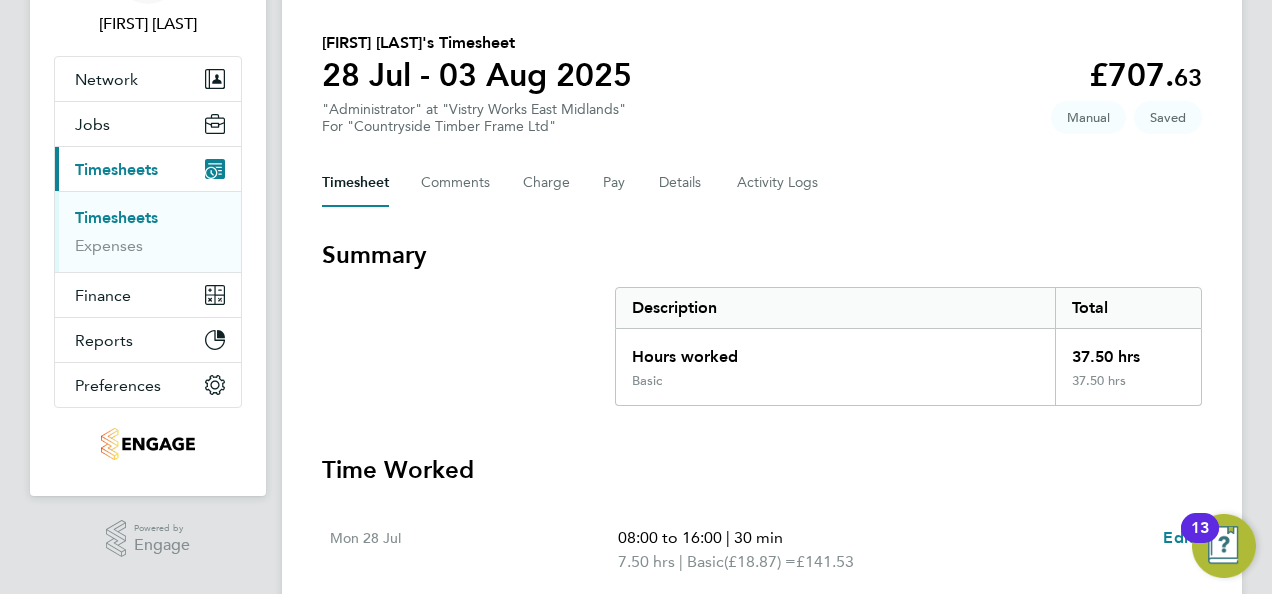scroll, scrollTop: 200, scrollLeft: 0, axis: vertical 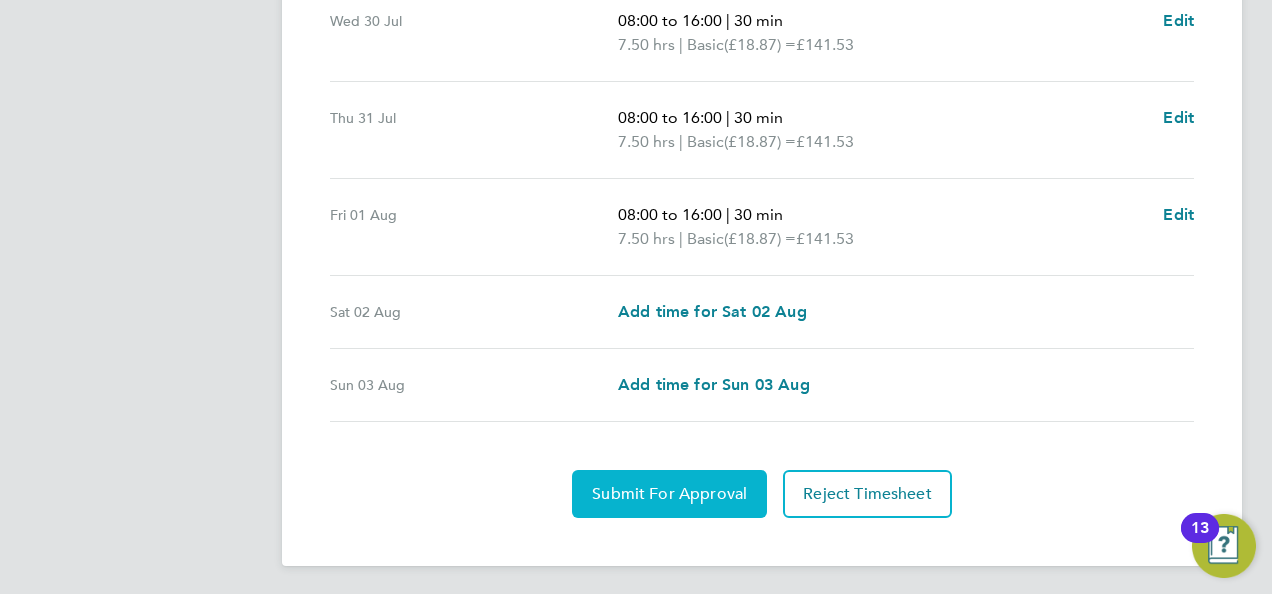 click on "Submit For Approval" 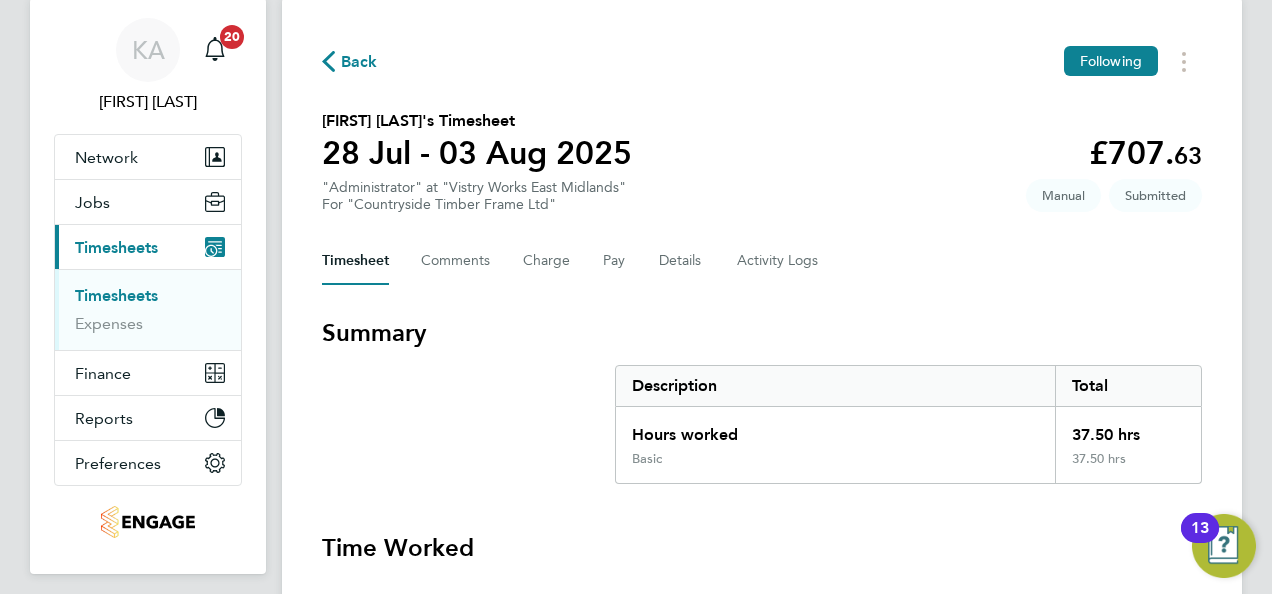 scroll, scrollTop: 47, scrollLeft: 0, axis: vertical 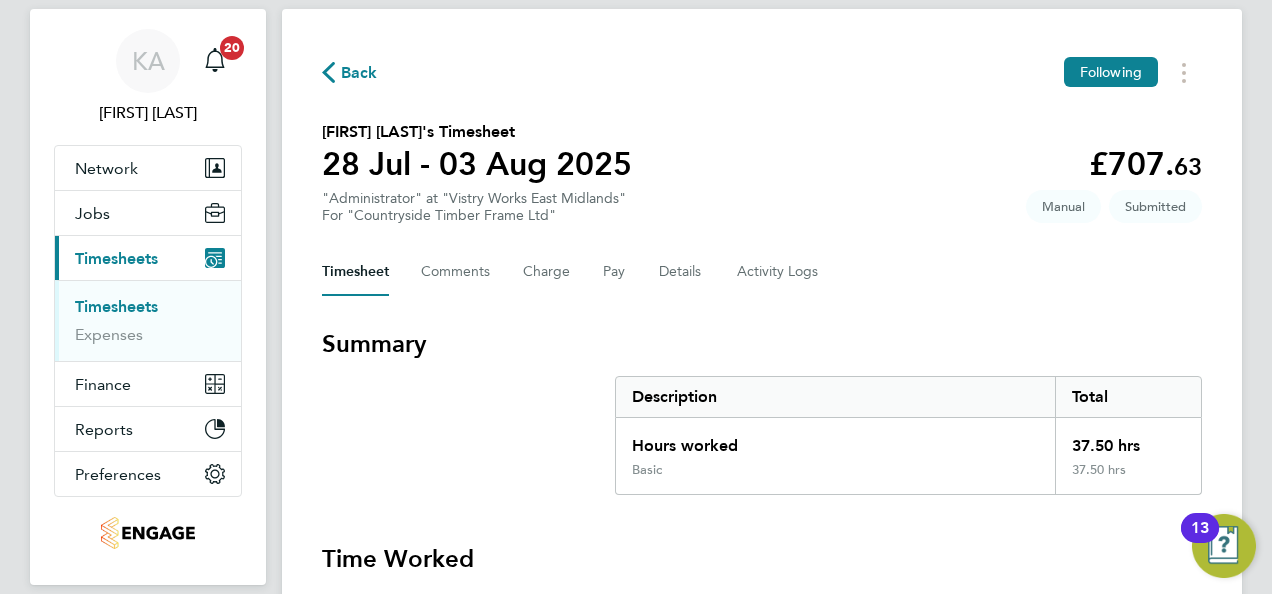 click on "Back" 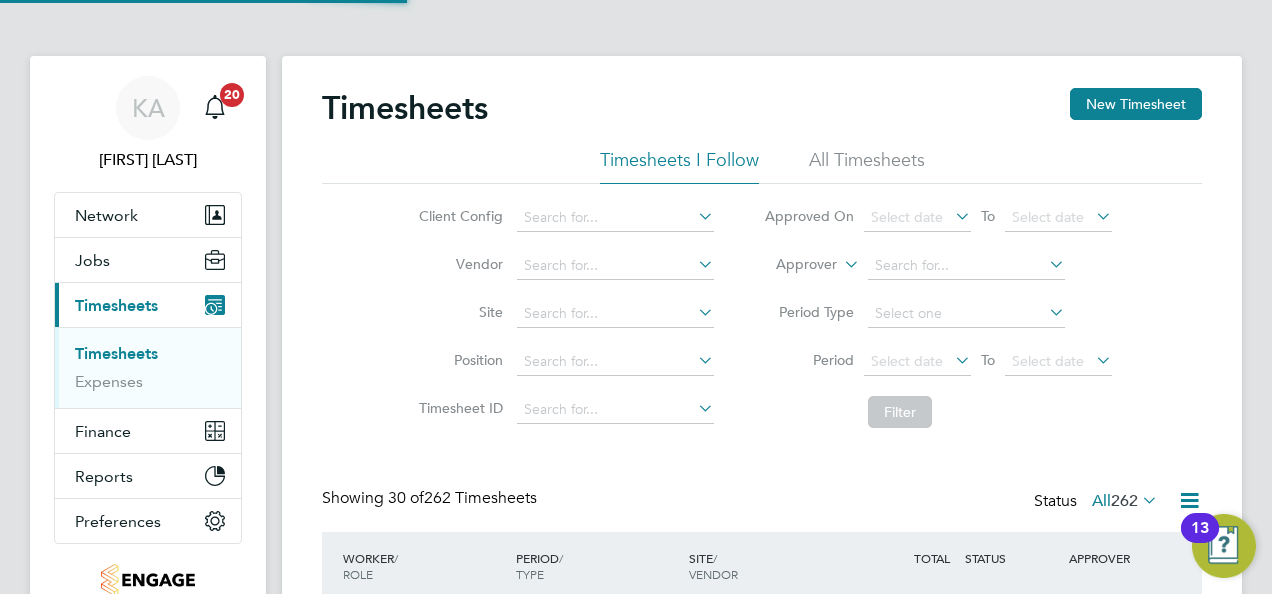 scroll, scrollTop: 10, scrollLeft: 10, axis: both 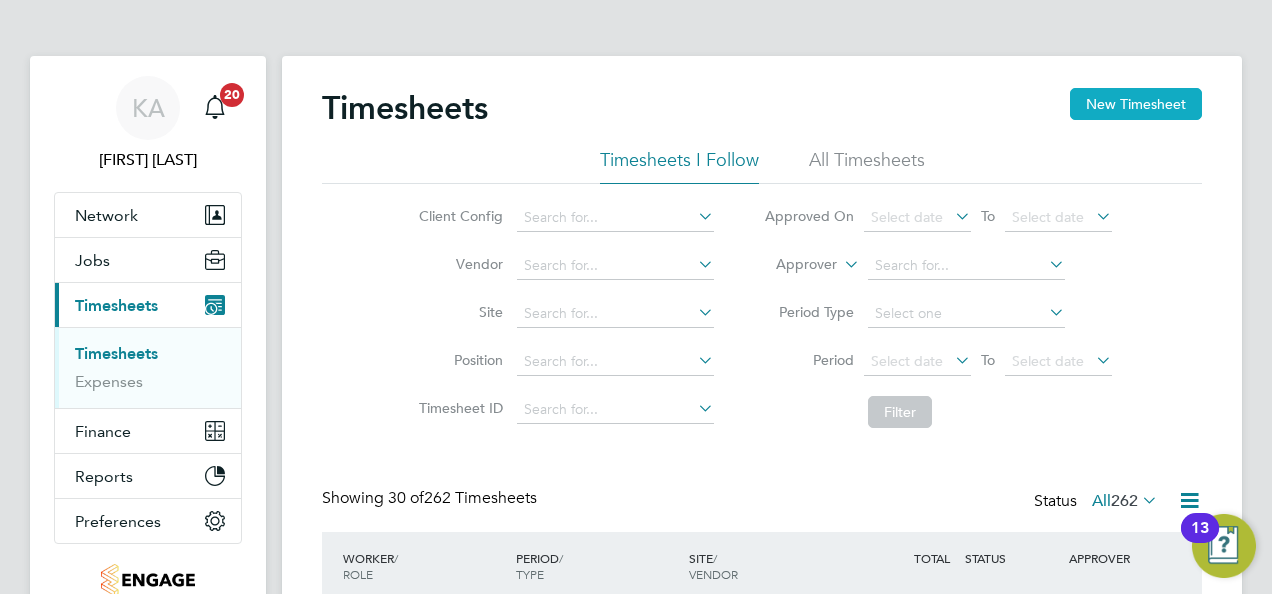click on "New Timesheet" 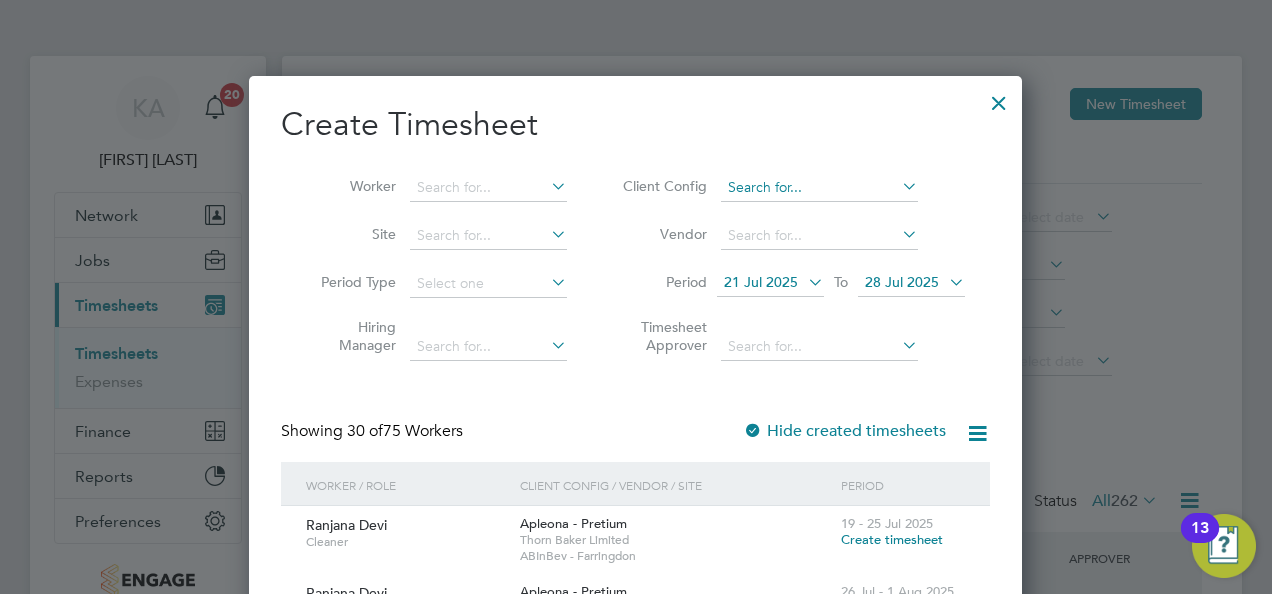 click at bounding box center (819, 188) 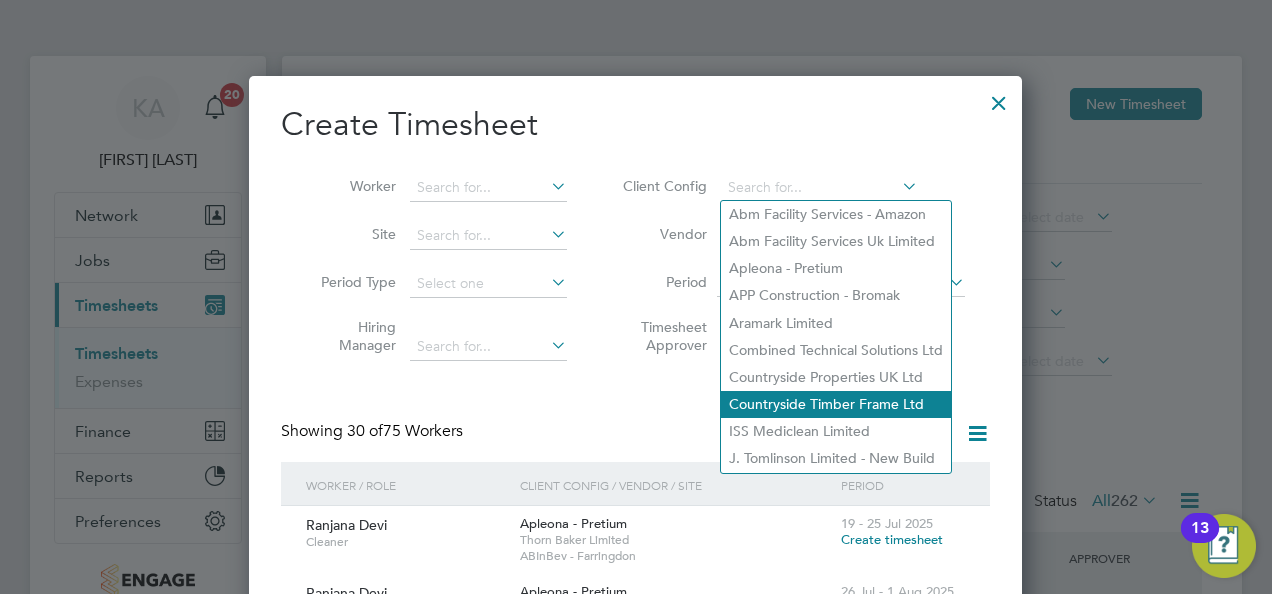 click on "Countryside Timber Frame Ltd" 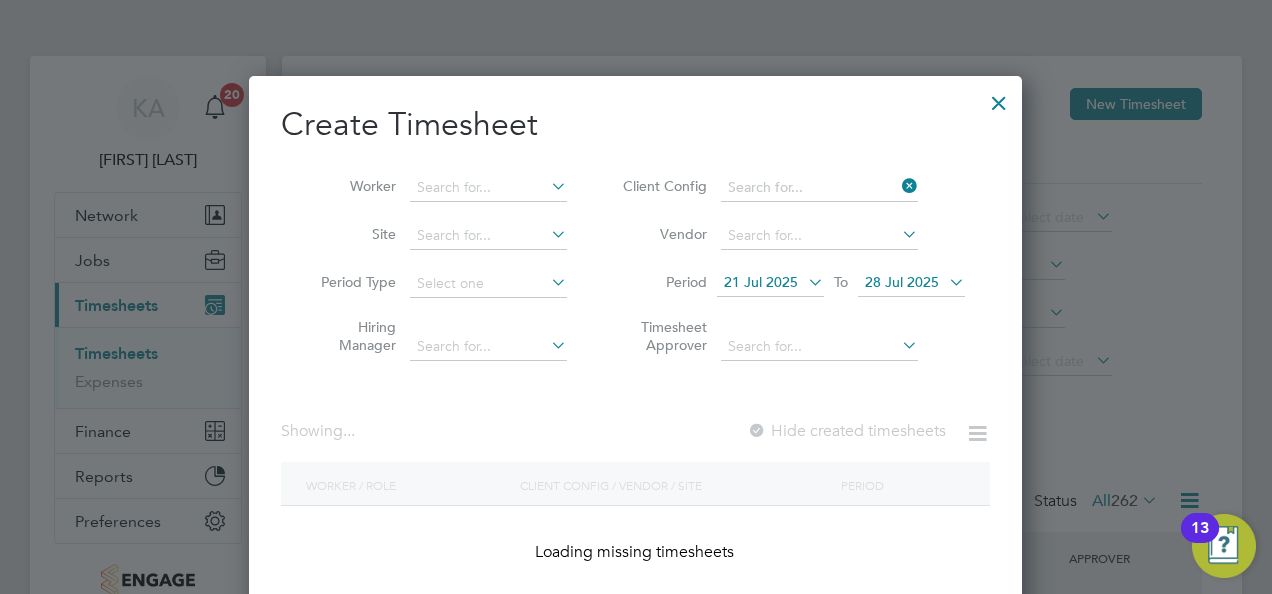 type on "Countryside Timber Frame Ltd" 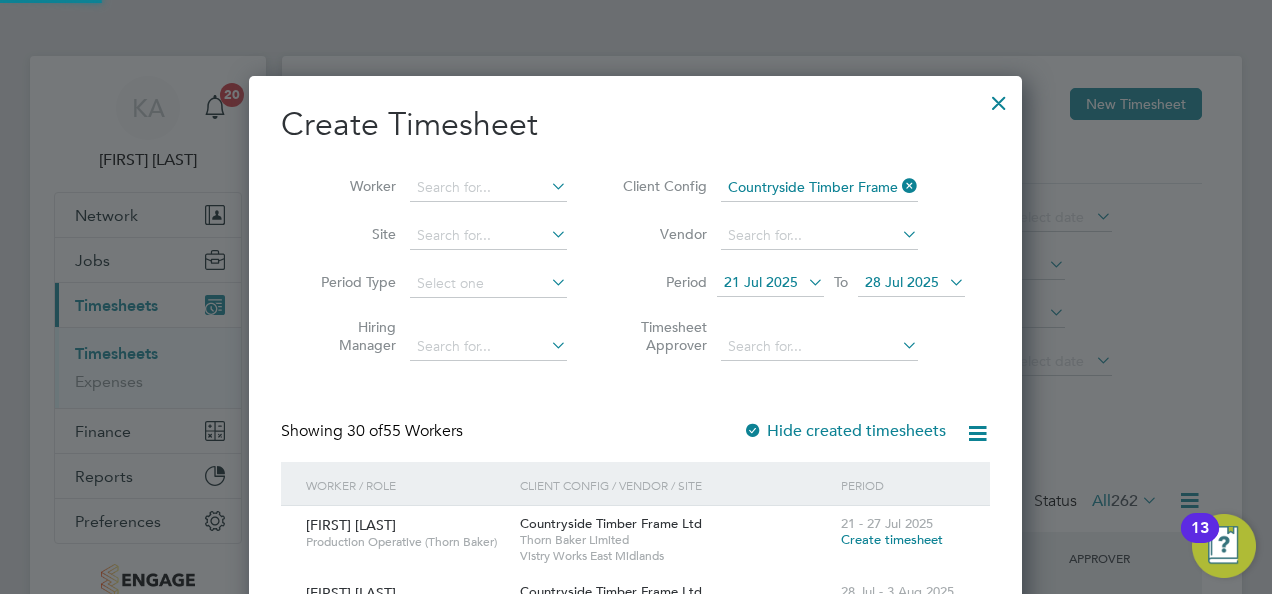 click on "21 Jul 2025" at bounding box center [761, 282] 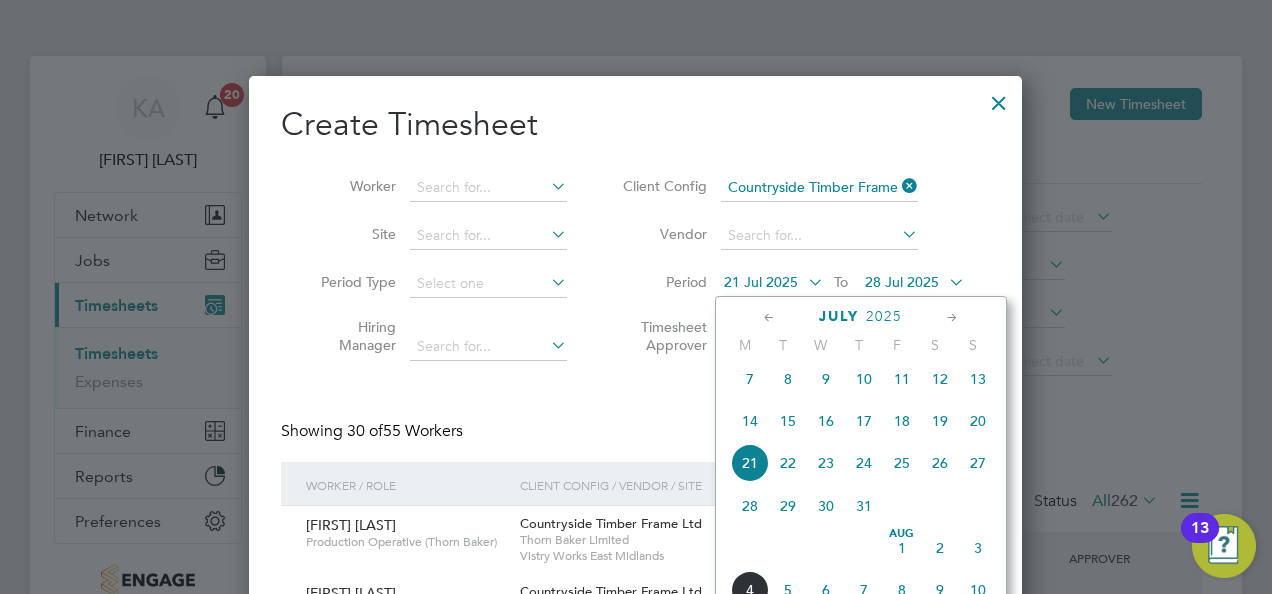 click on "28" 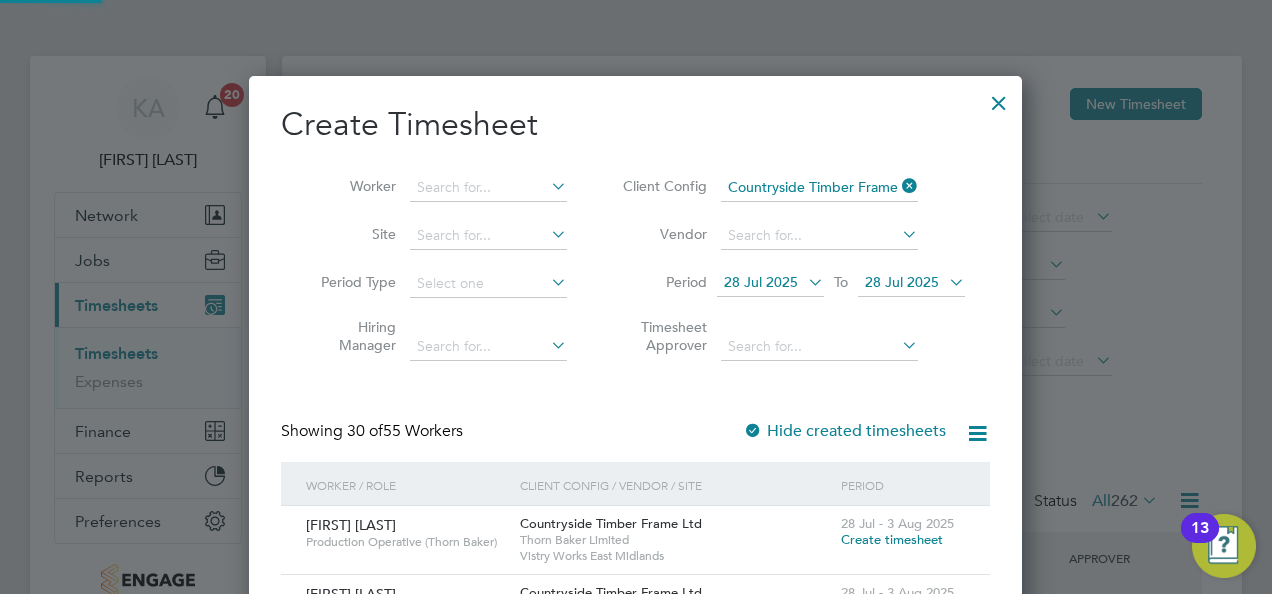 click on "28 Jul 2025" at bounding box center (902, 282) 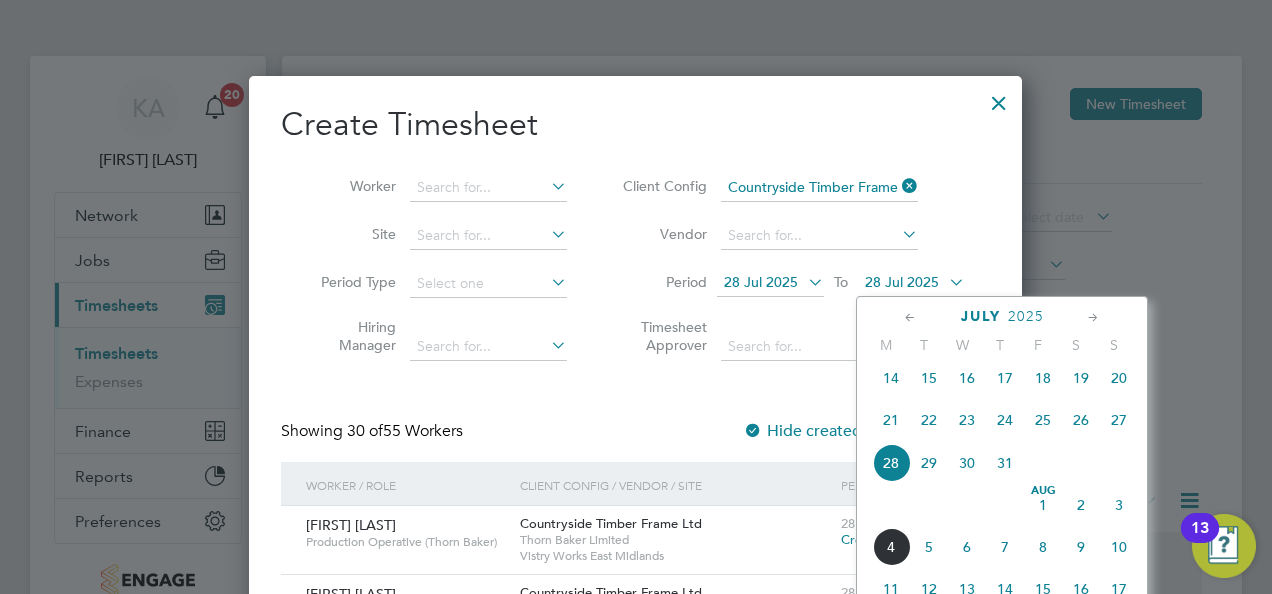 click on "3" 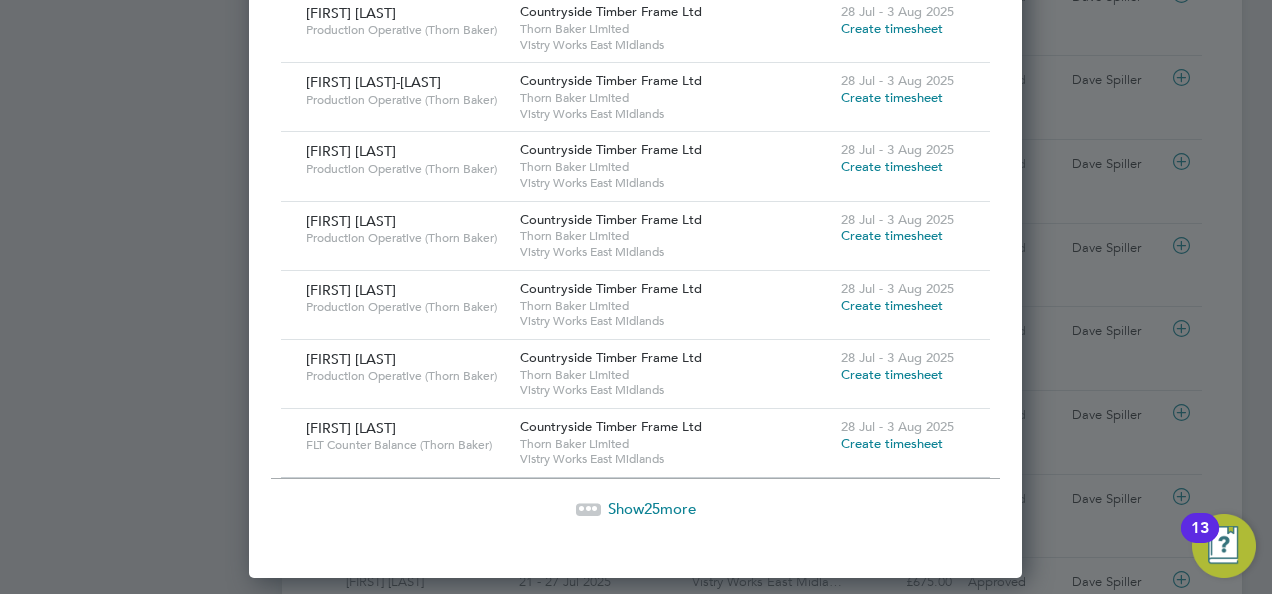 click on "Show  25  more" at bounding box center (652, 508) 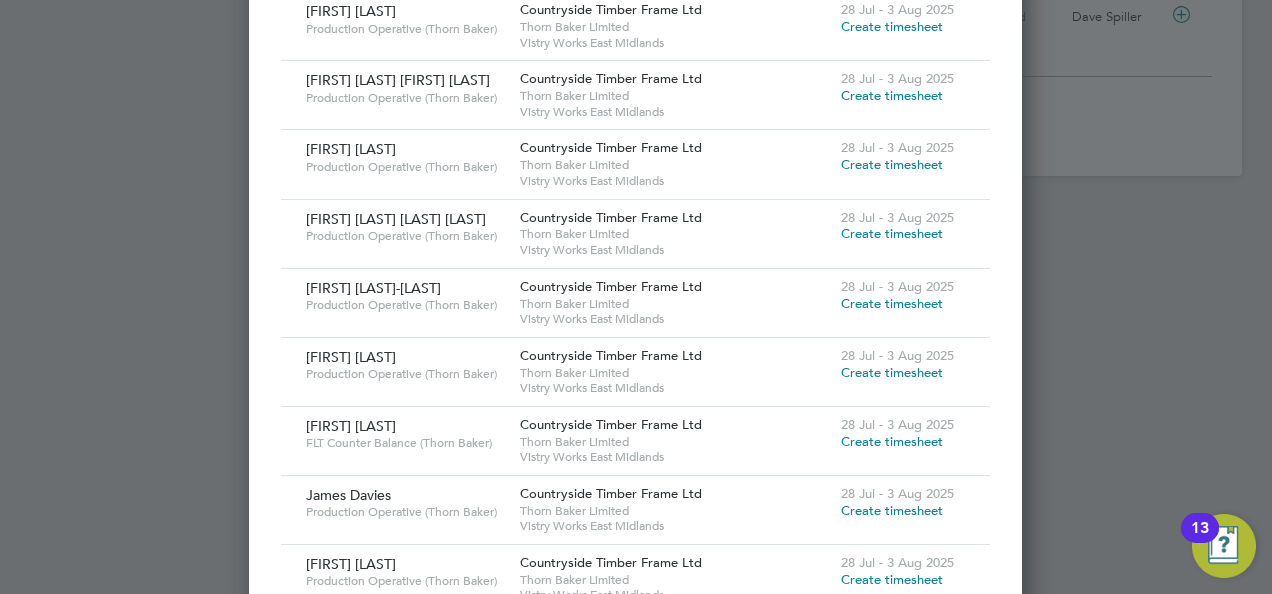 click on "Create timesheet" at bounding box center [892, 303] 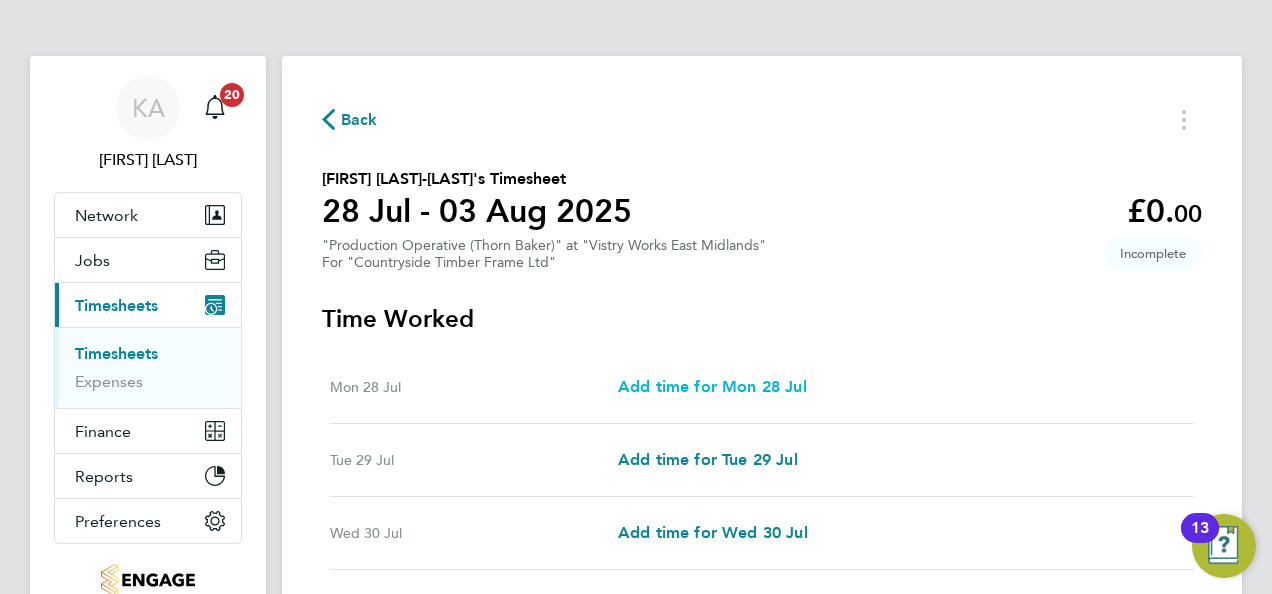 click on "Add time for Mon 28 Jul" at bounding box center [712, 386] 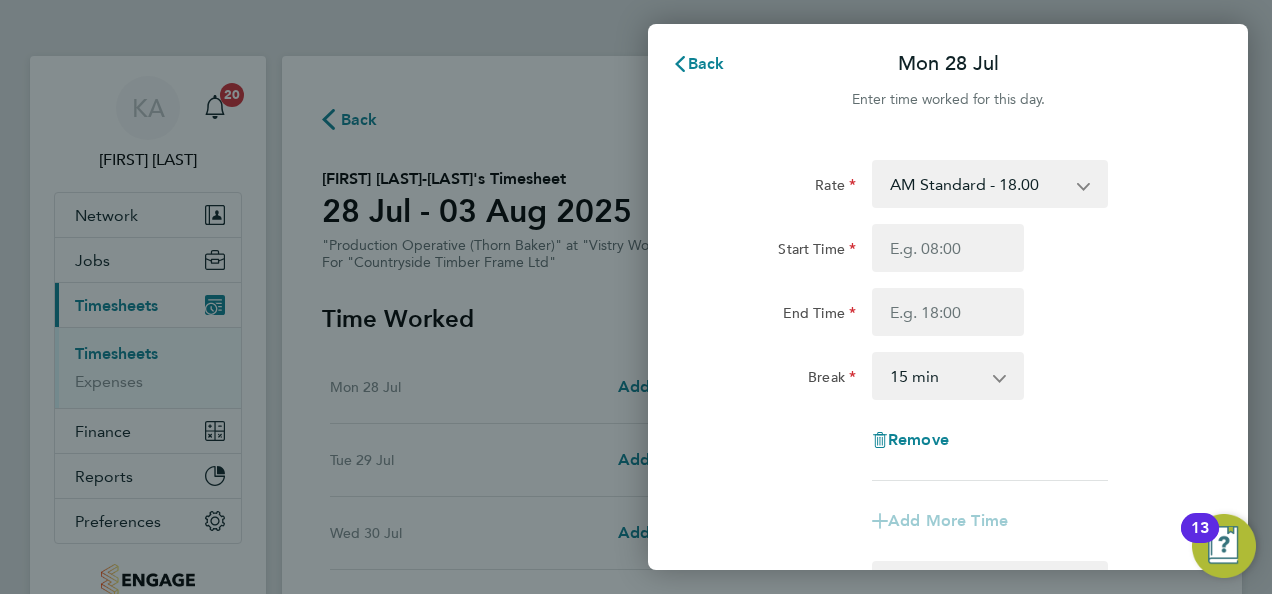 click on "AM Standard - 18.00   OT 1 - 27.00   OT2 - 36.00   PM Standard - 19.62   PM OT 1 - 29.43   PM OT 2 - 39.24" at bounding box center (978, 184) 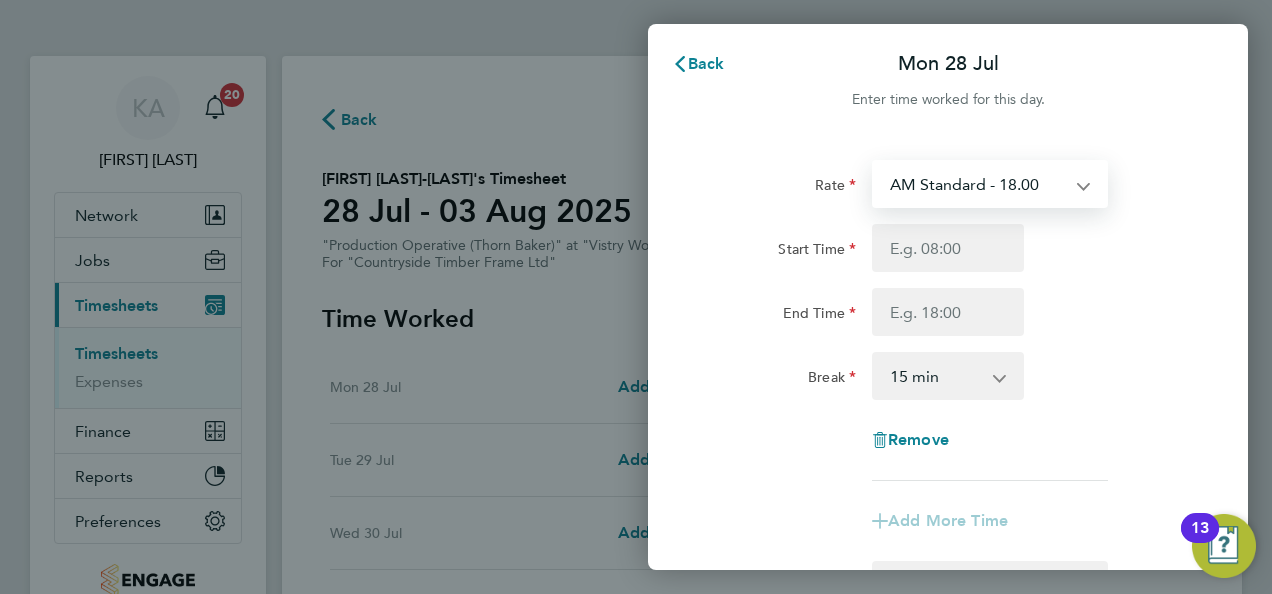 select on "15" 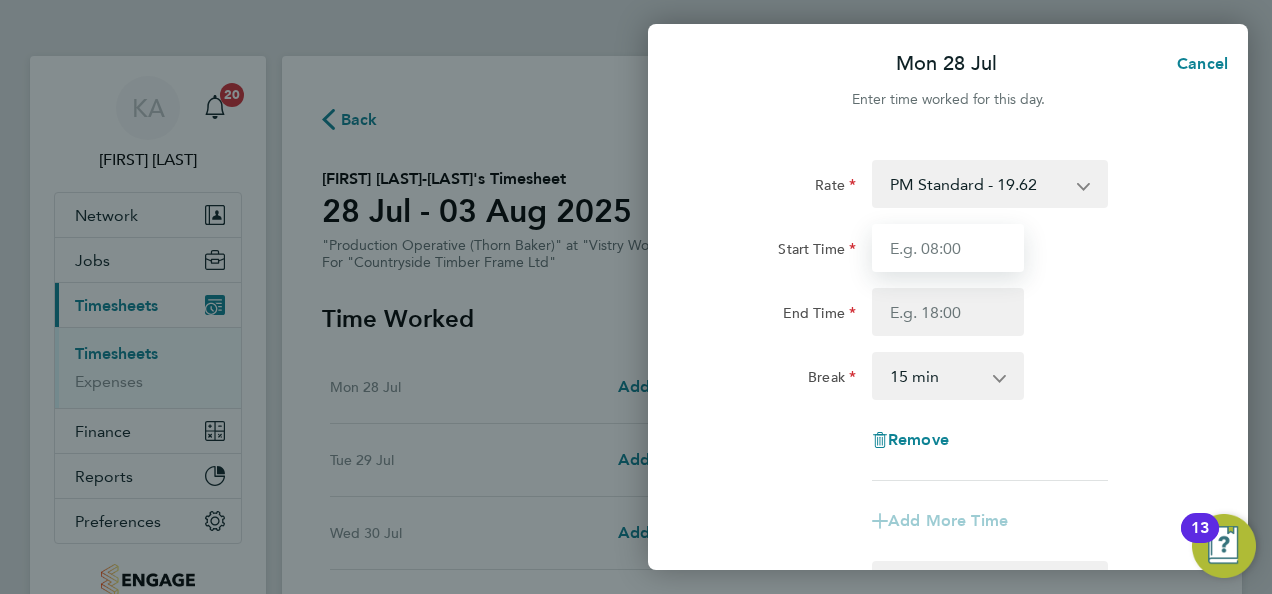 click on "Start Time" at bounding box center (948, 248) 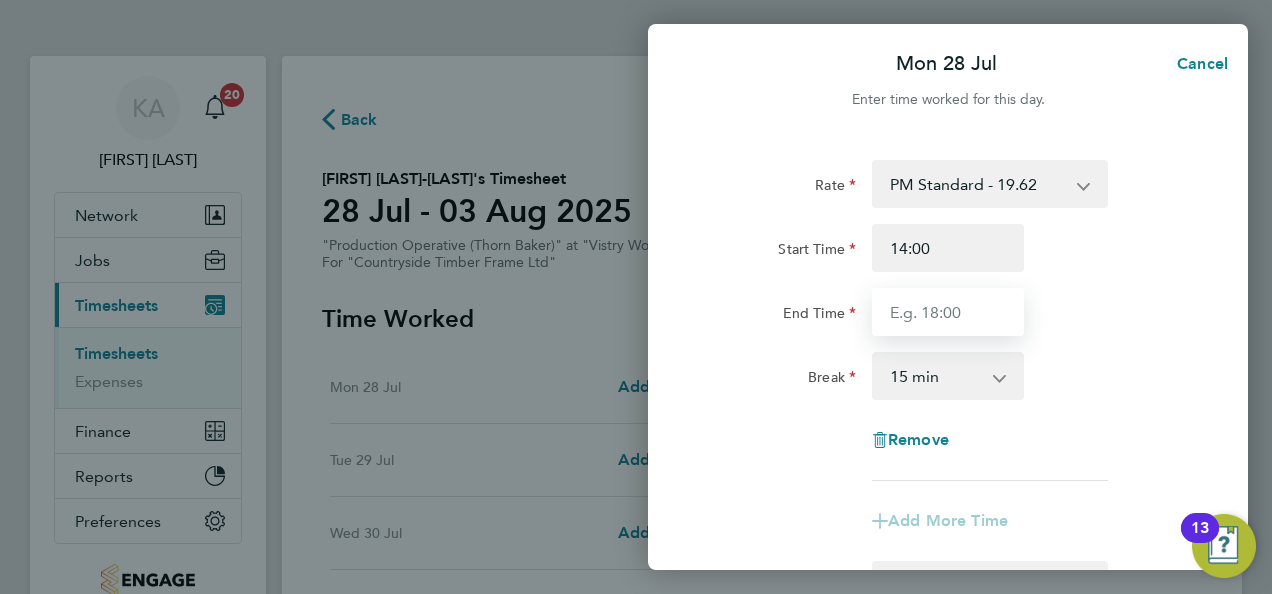 click on "End Time" at bounding box center [948, 312] 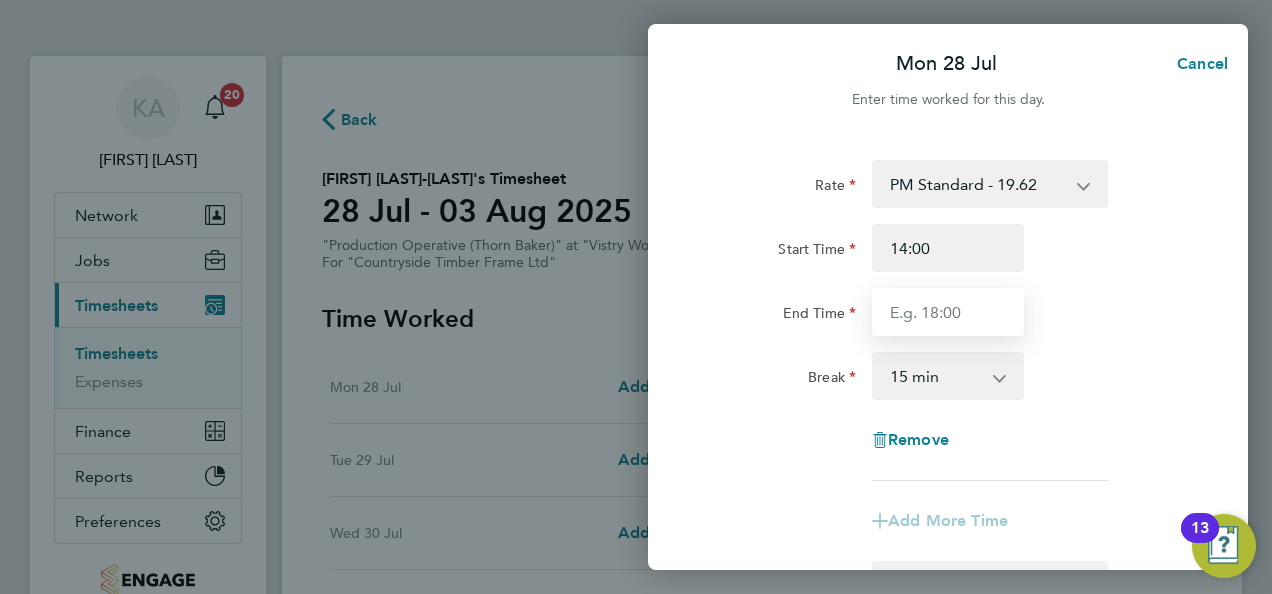 type on "22:00" 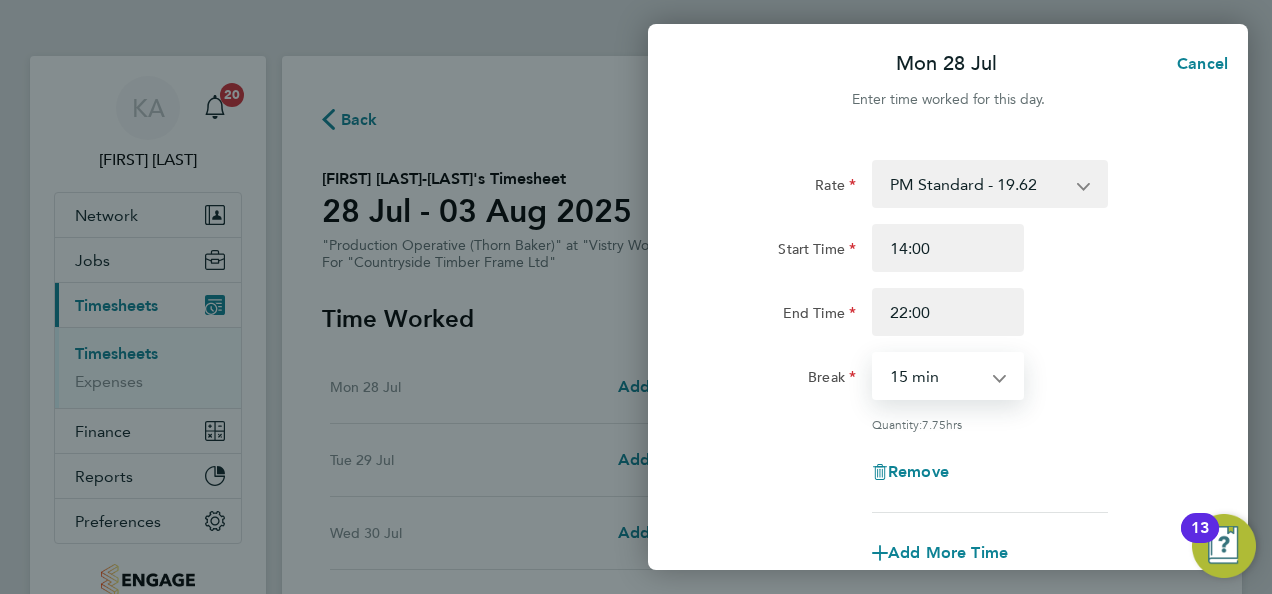 click on "0 min   15 min   30 min   45 min   60 min   75 min   90 min" at bounding box center [936, 376] 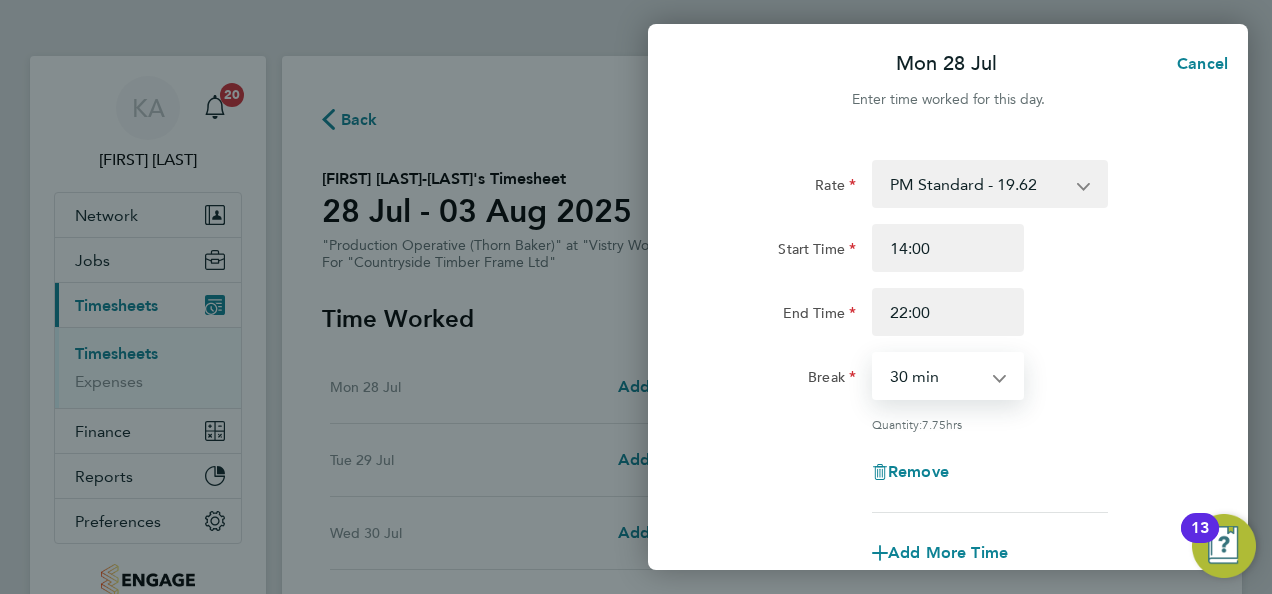 click on "0 min   15 min   30 min   45 min   60 min   75 min   90 min" at bounding box center [936, 376] 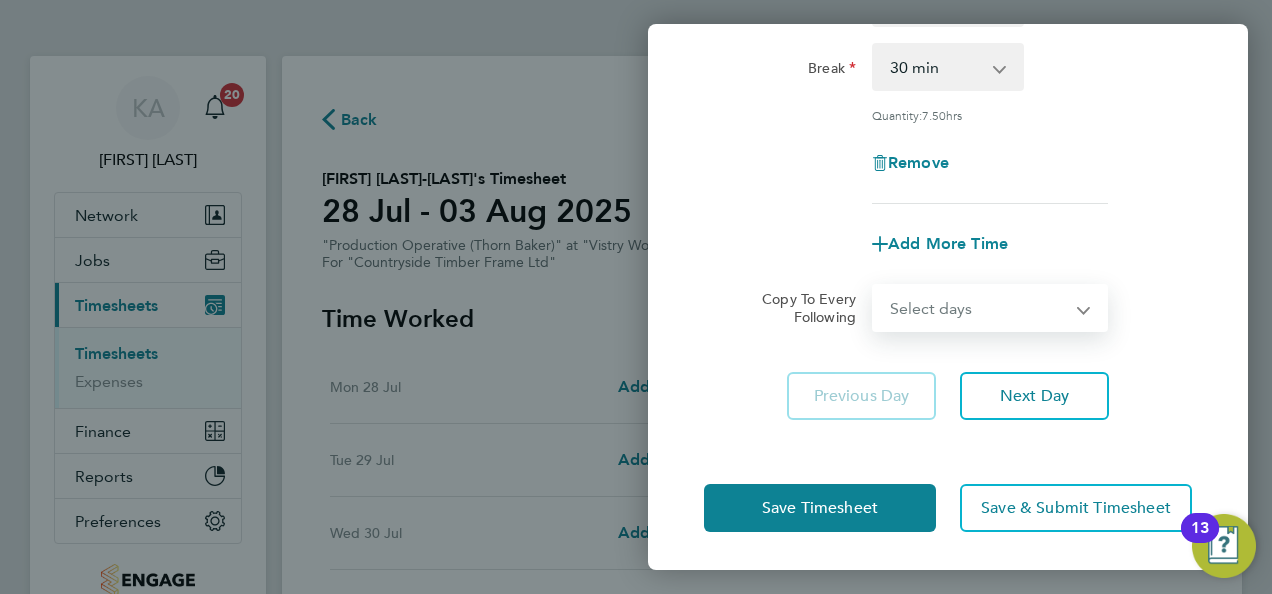click on "Select days   Day   Weekday (Mon-Fri)   Weekend (Sat-Sun)   Tuesday   Wednesday   Thursday   Friday   Saturday   Sunday" at bounding box center [979, 308] 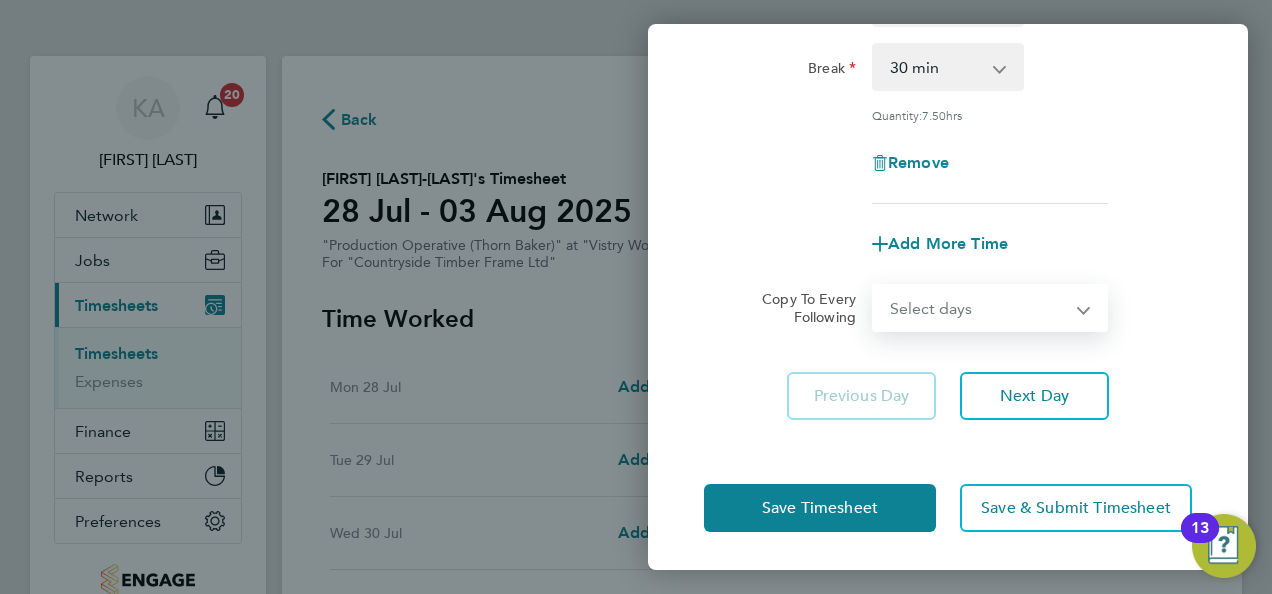 select on "WEEKDAY" 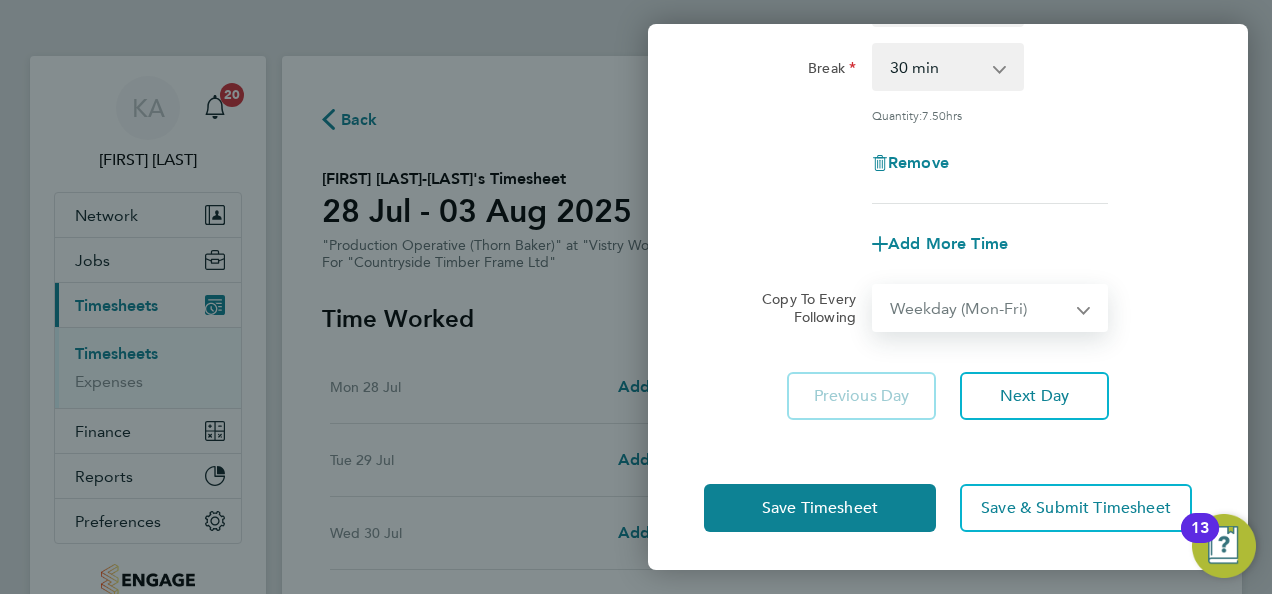 click on "Select days   Day   Weekday (Mon-Fri)   Weekend (Sat-Sun)   Tuesday   Wednesday   Thursday   Friday   Saturday   Sunday" at bounding box center (979, 308) 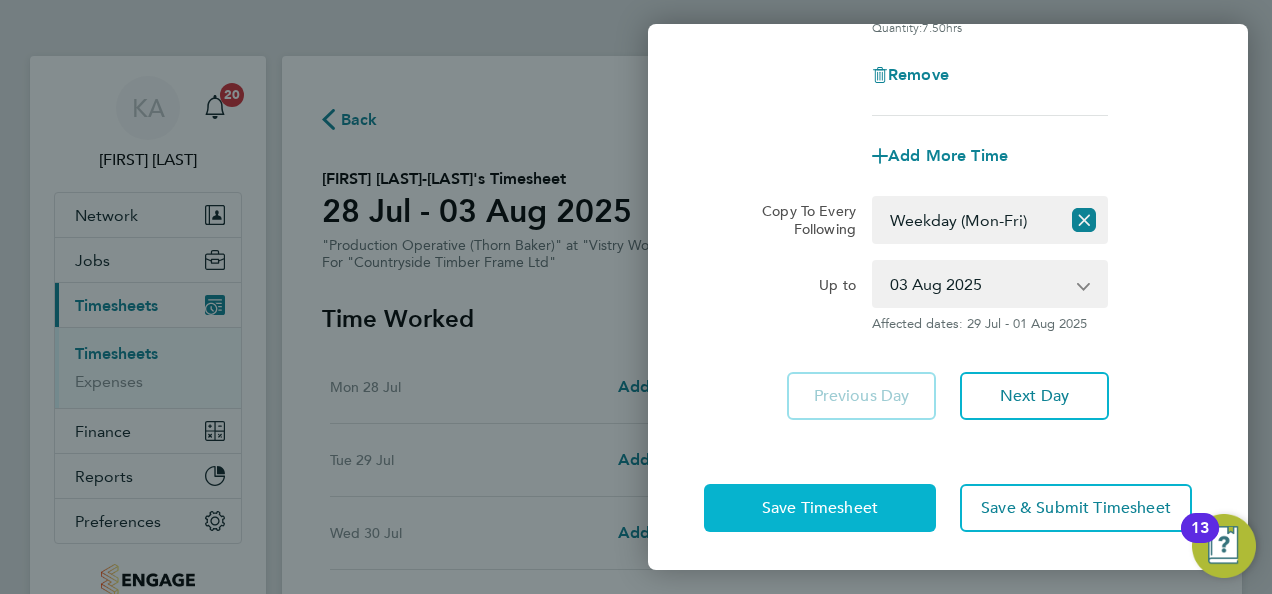 click on "Save Timesheet" 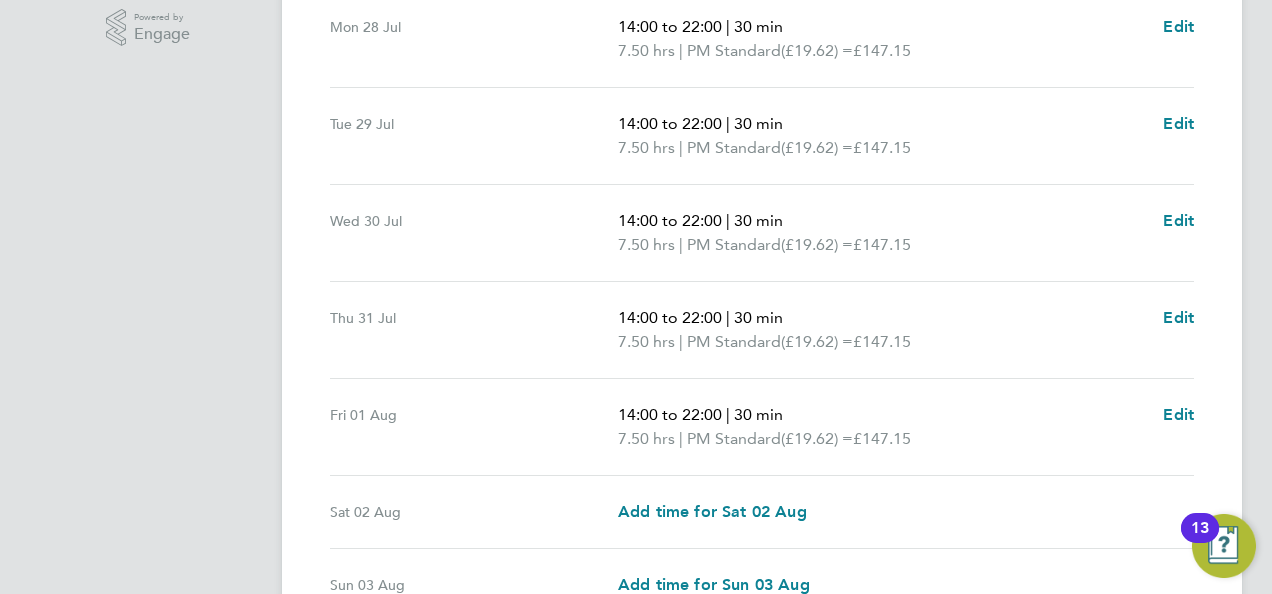 scroll, scrollTop: 847, scrollLeft: 0, axis: vertical 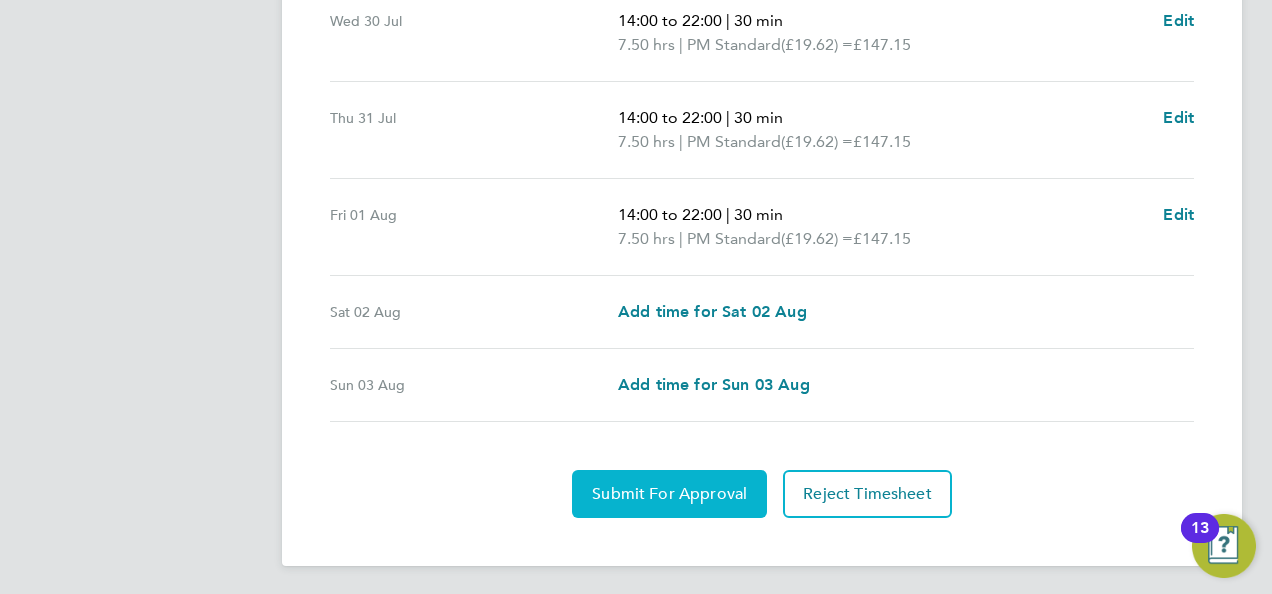 click on "Submit For Approval" 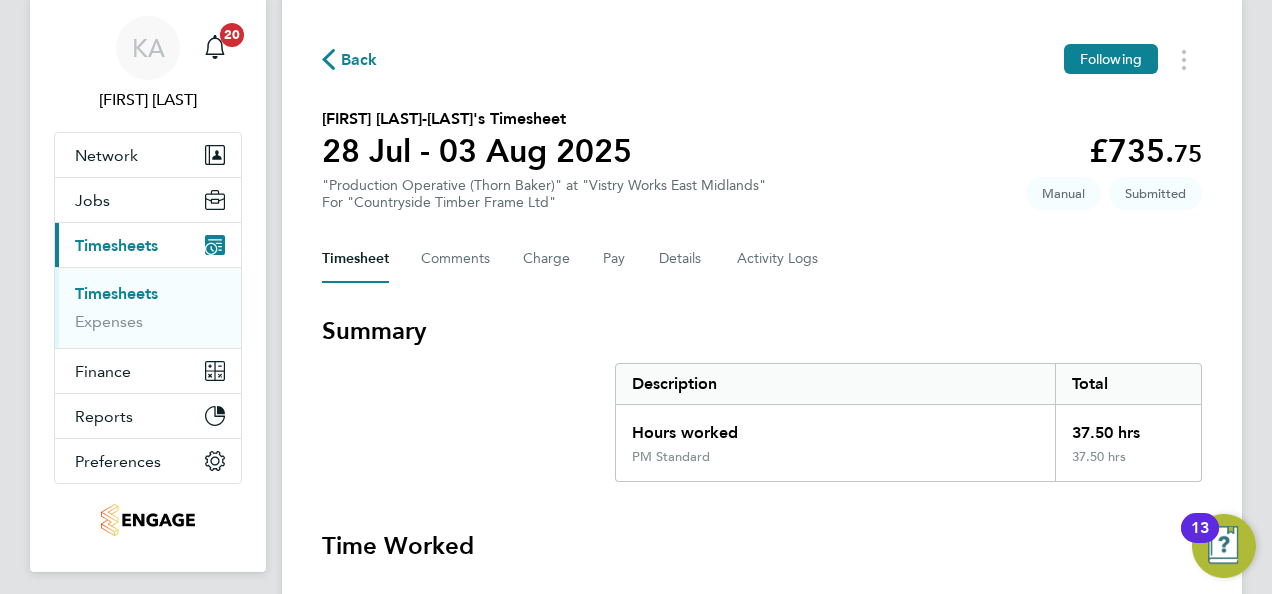 scroll, scrollTop: 0, scrollLeft: 0, axis: both 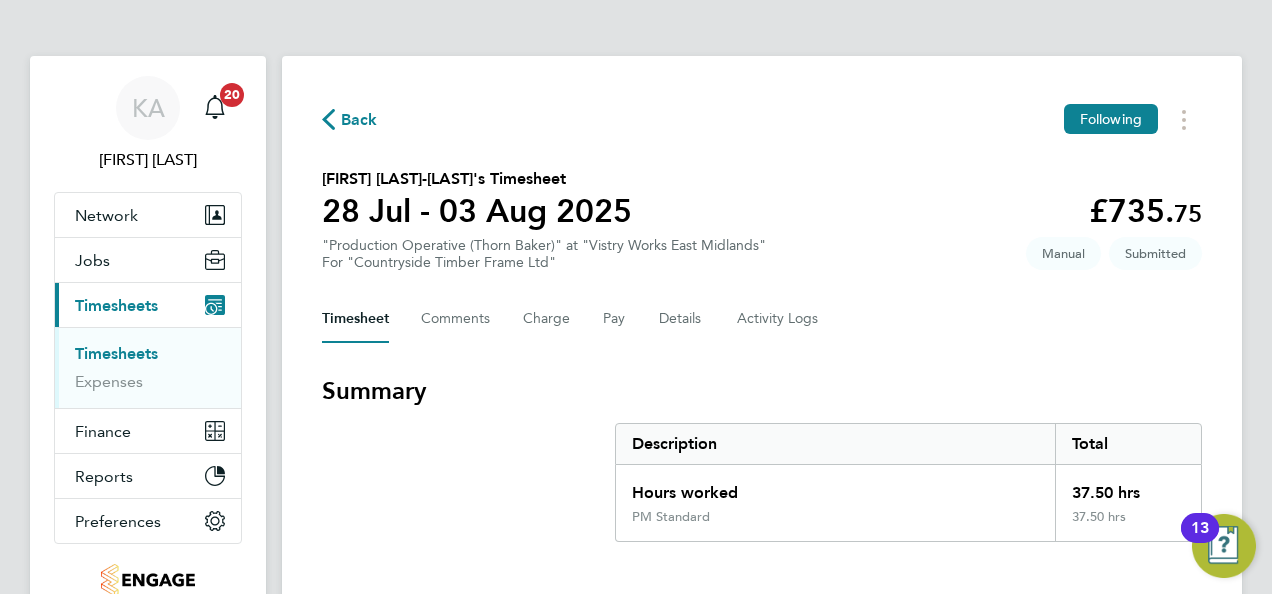 click on "Back" 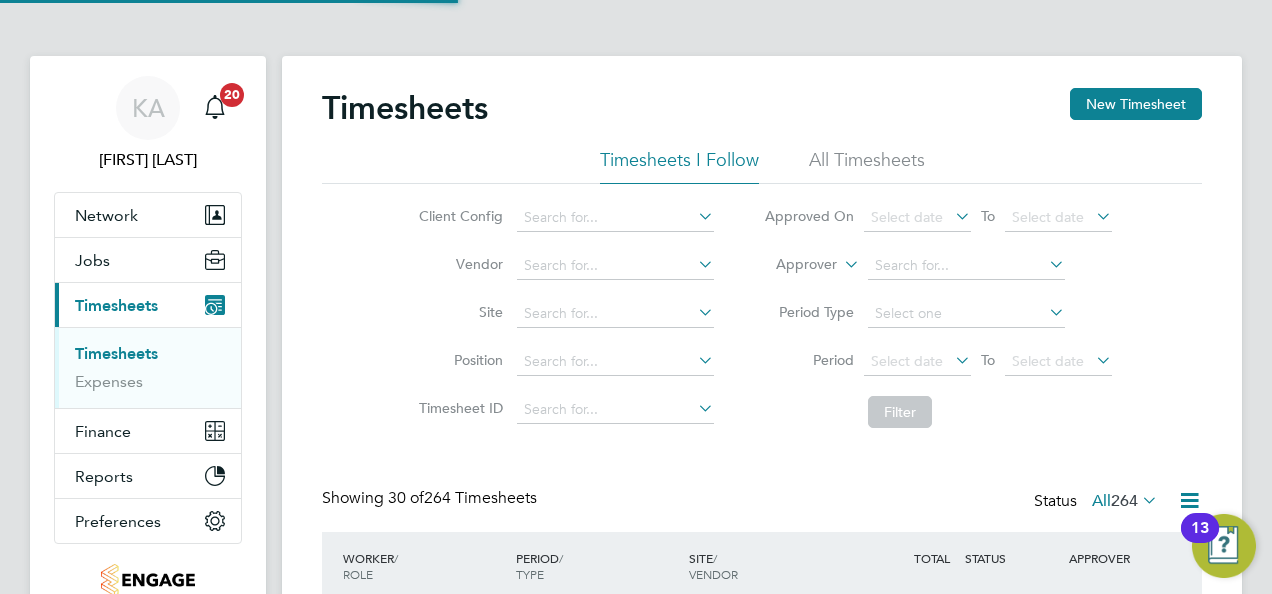 scroll, scrollTop: 10, scrollLeft: 10, axis: both 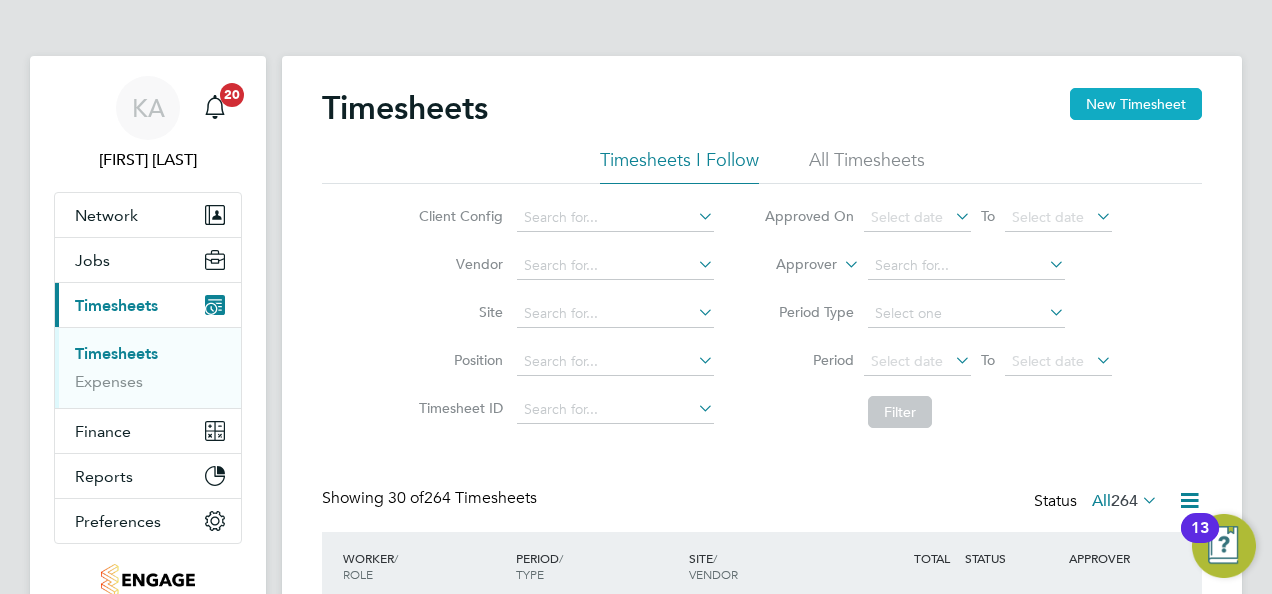 click on "New Timesheet" 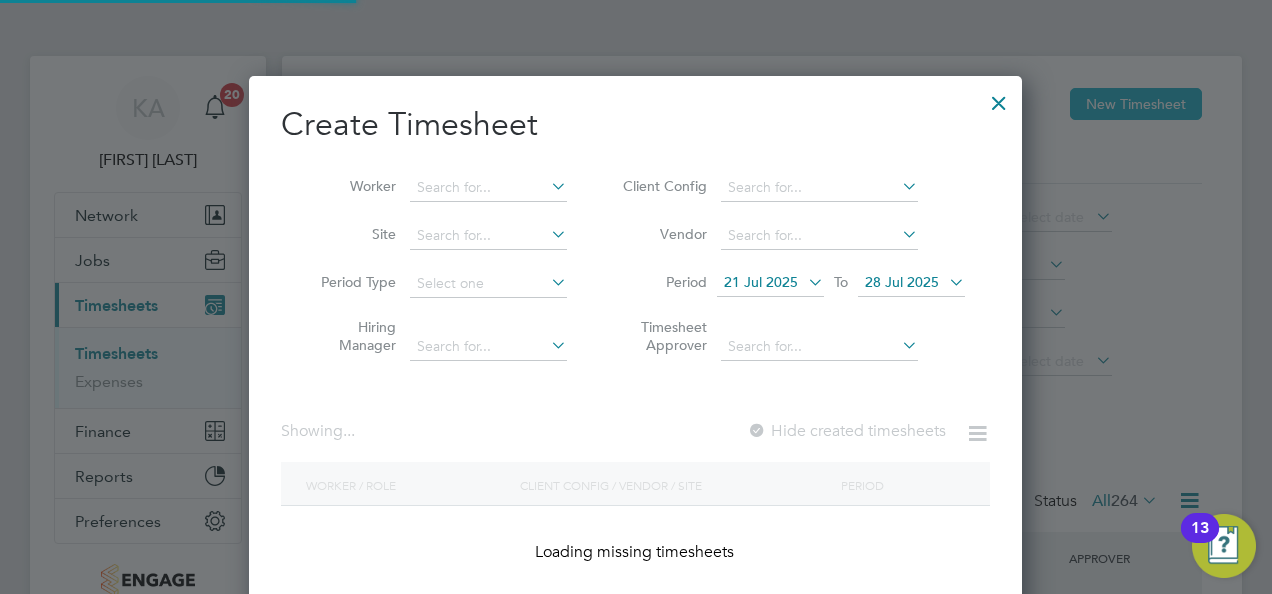 scroll, scrollTop: 10, scrollLeft: 9, axis: both 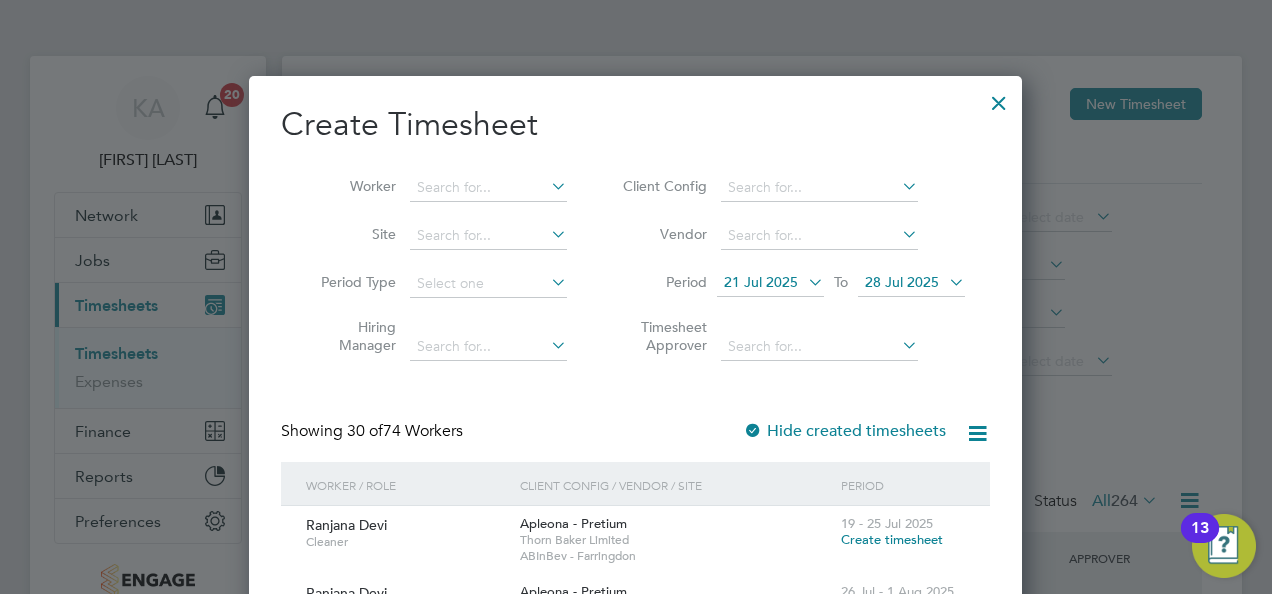 click at bounding box center (898, 186) 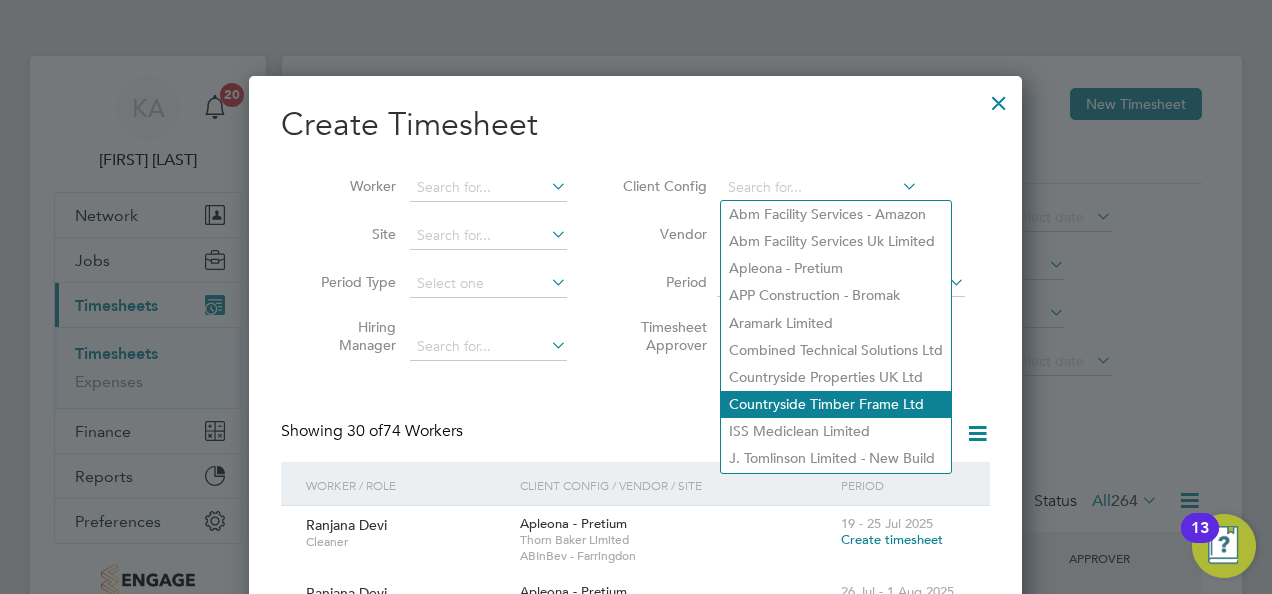 click on "Countryside Timber Frame Ltd" 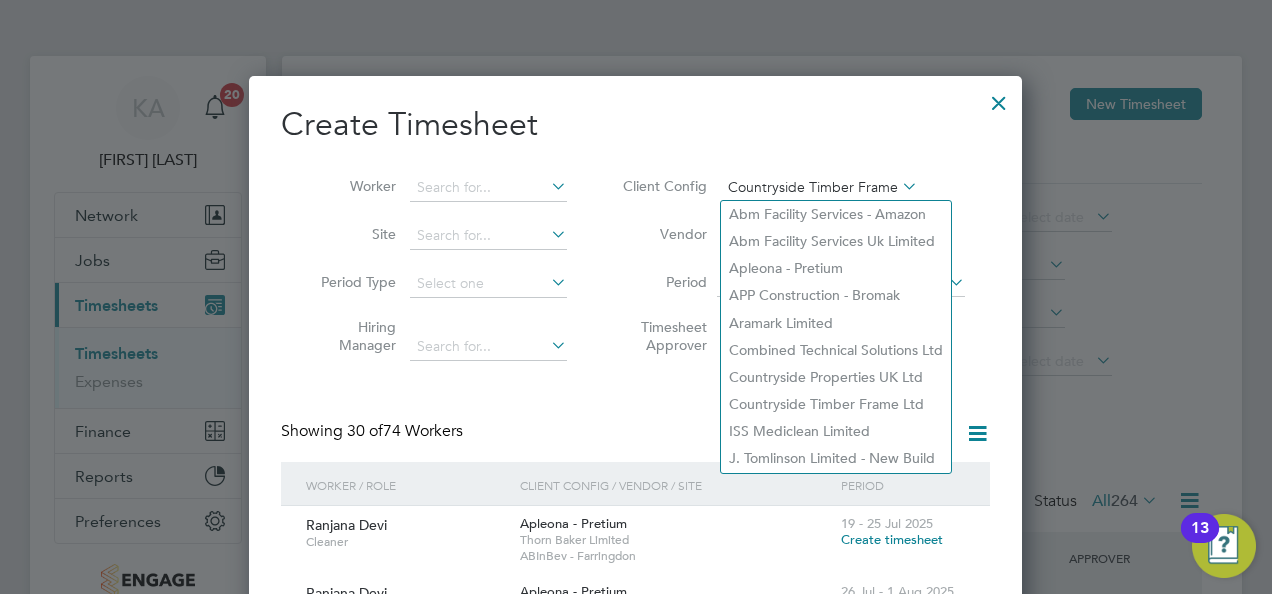 scroll, scrollTop: 10, scrollLeft: 9, axis: both 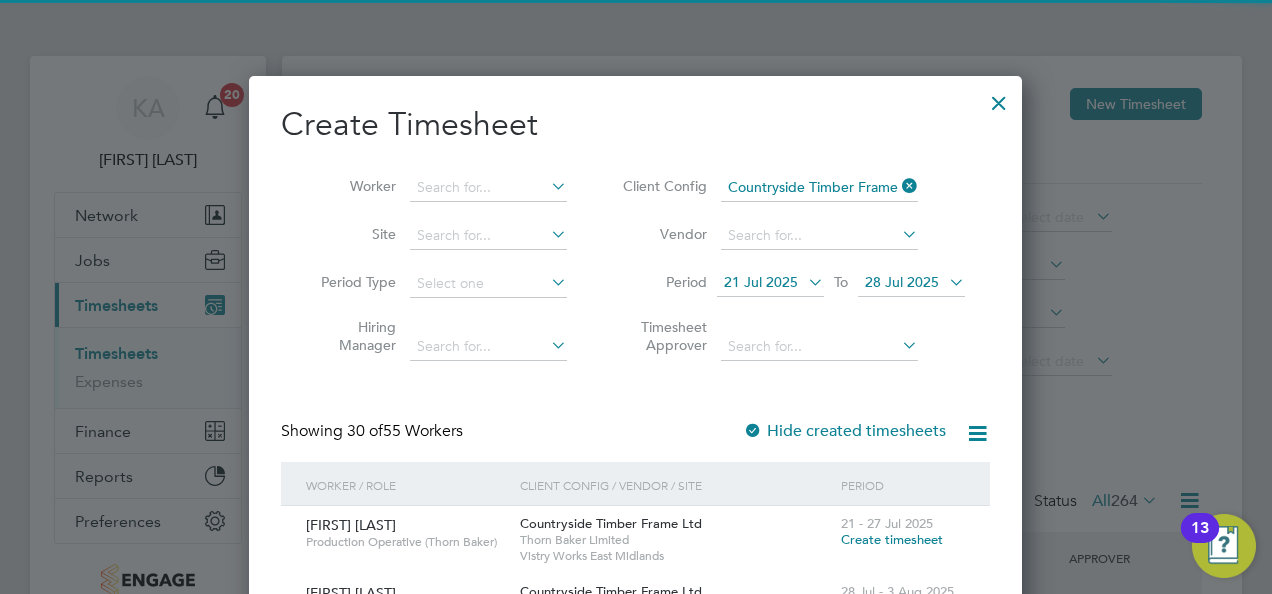 click at bounding box center (804, 282) 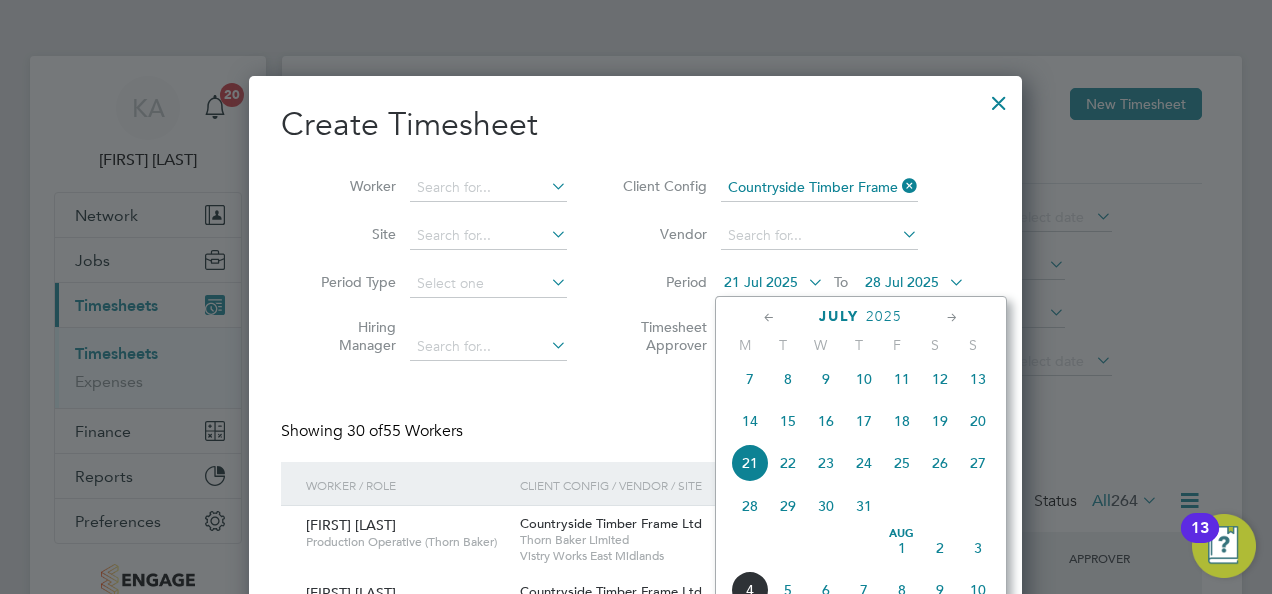 click on "28" 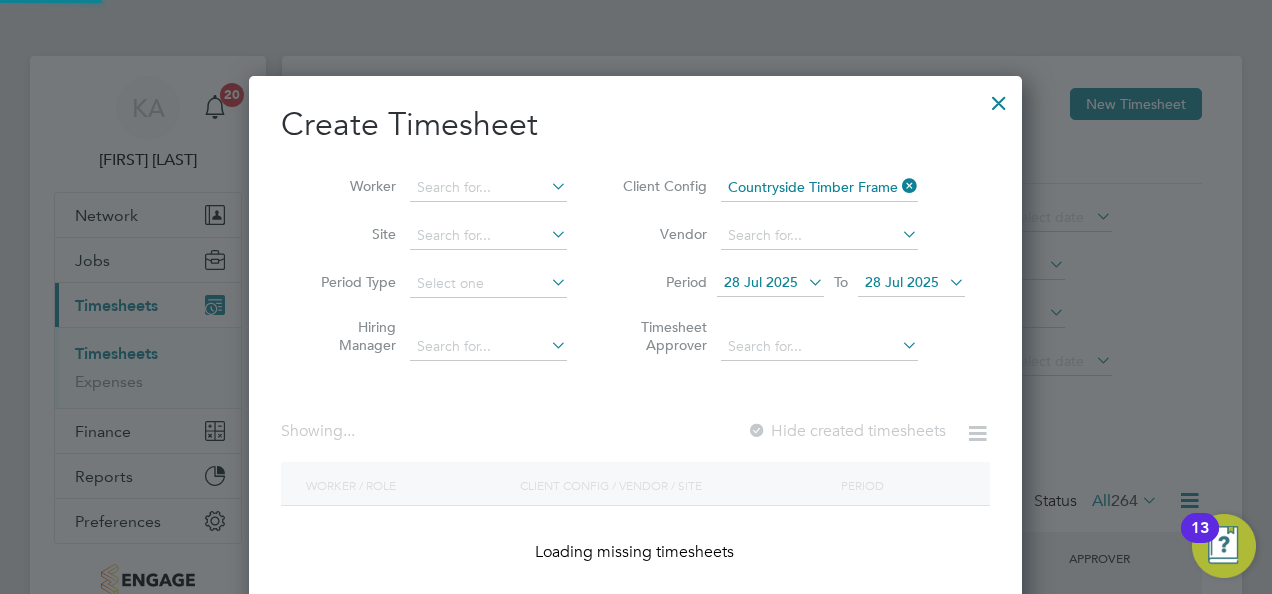 scroll, scrollTop: 10, scrollLeft: 9, axis: both 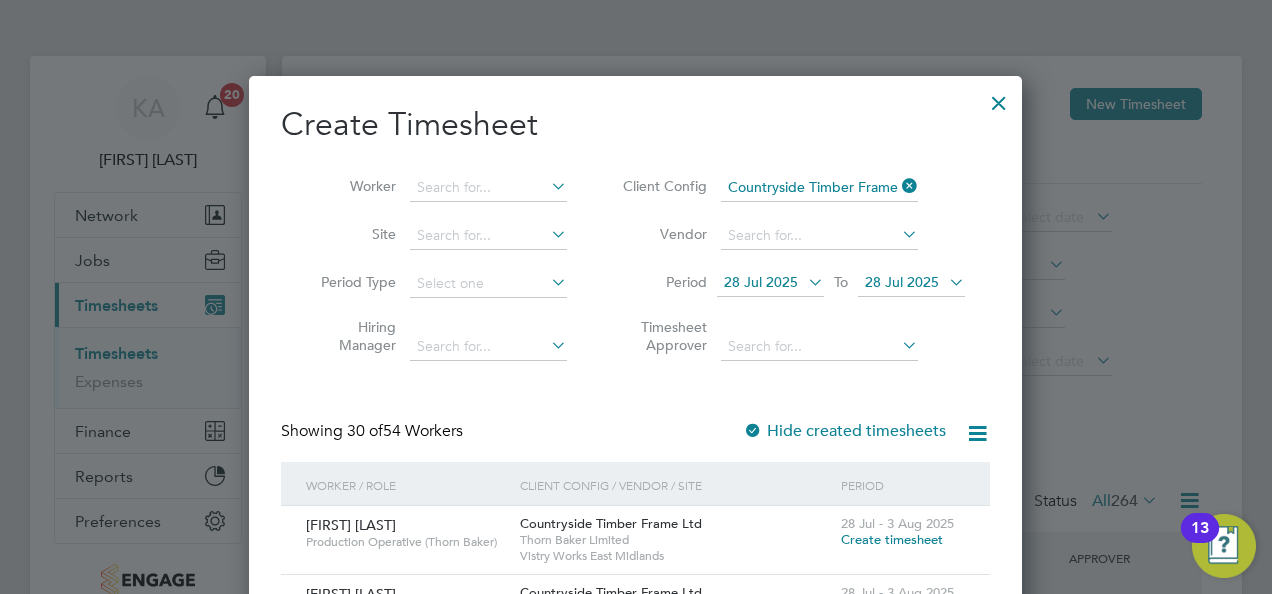 click on "28 Jul 2025" at bounding box center [911, 283] 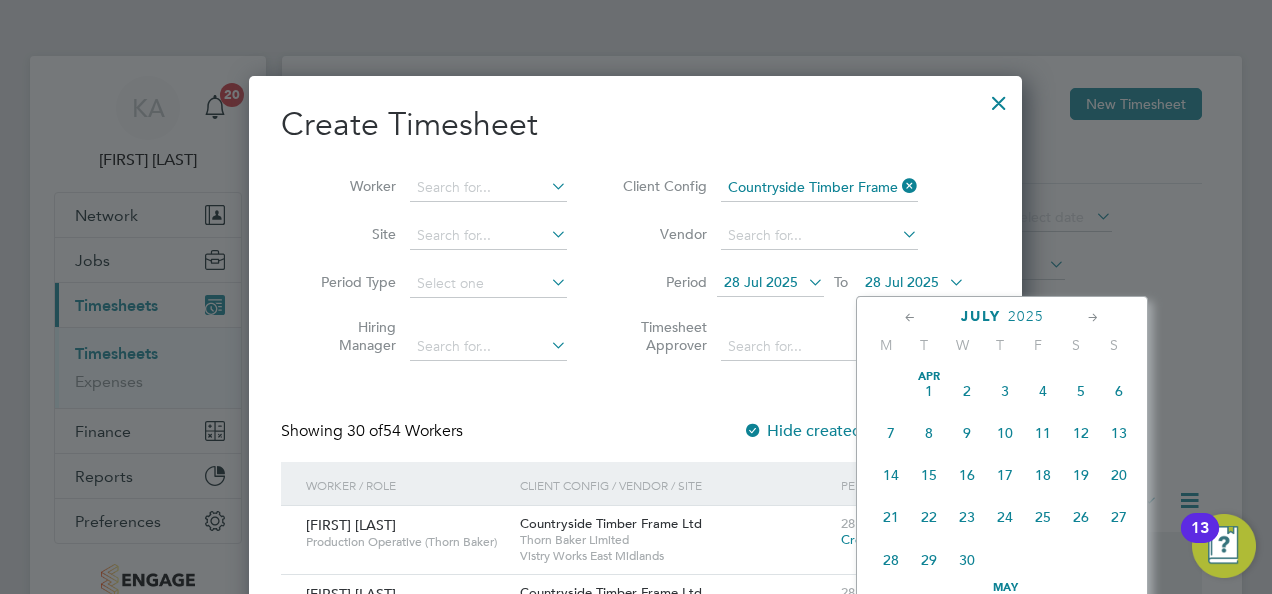 scroll, scrollTop: 772, scrollLeft: 0, axis: vertical 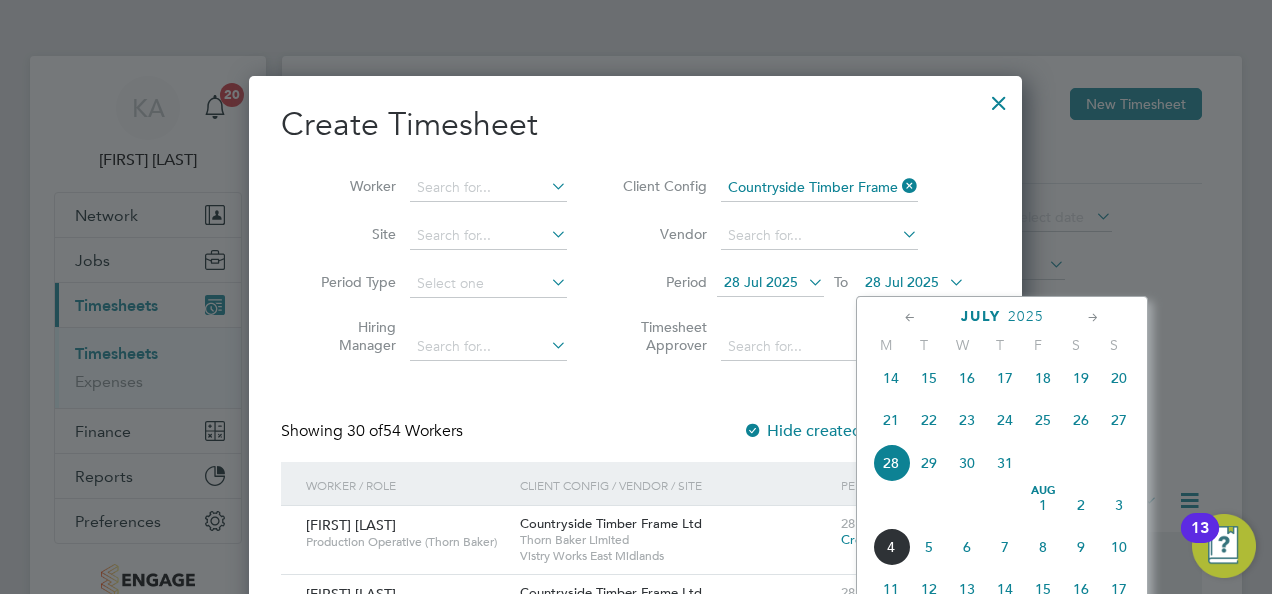 click on "3" 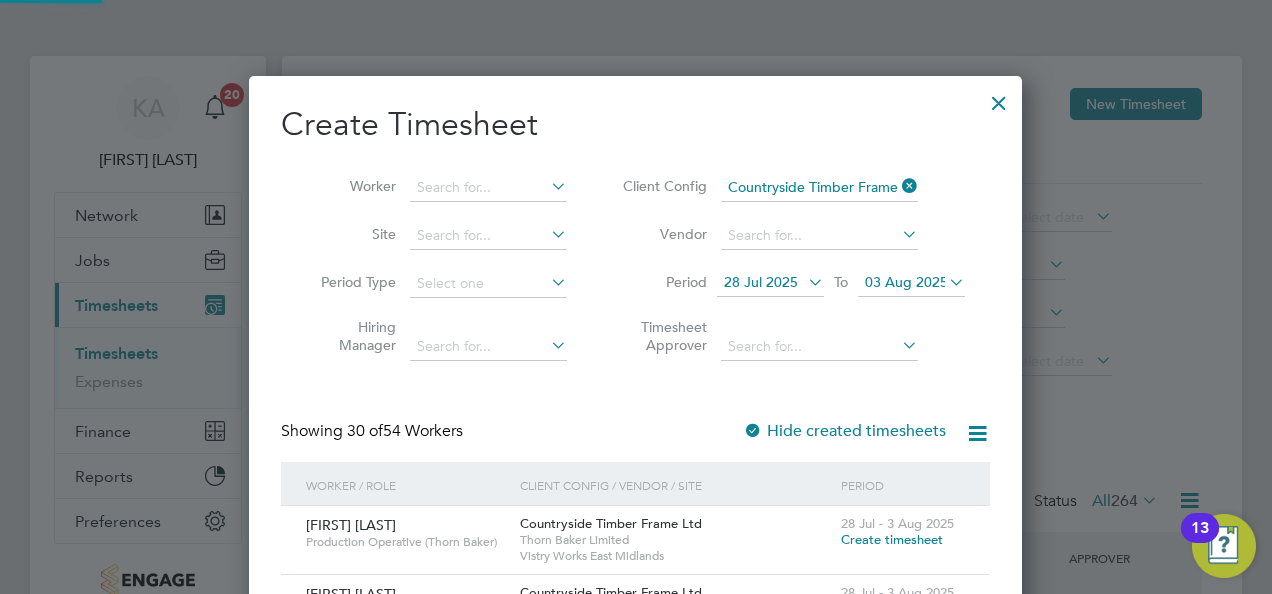 scroll, scrollTop: 10, scrollLeft: 9, axis: both 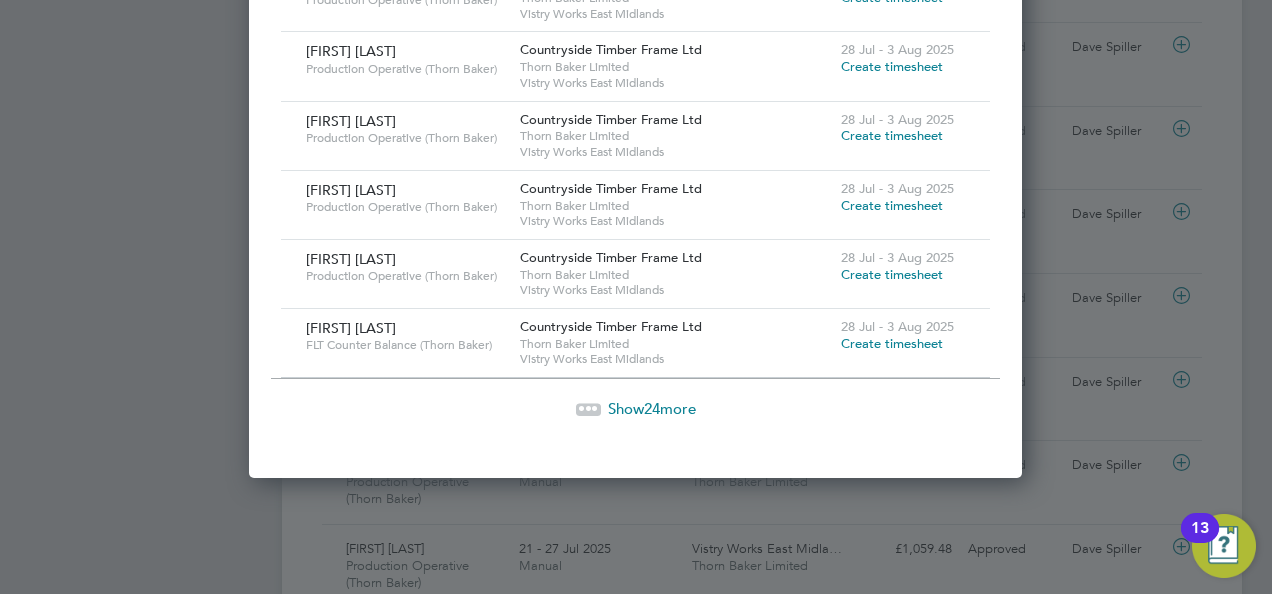 click on "Show  24  more" at bounding box center (652, 408) 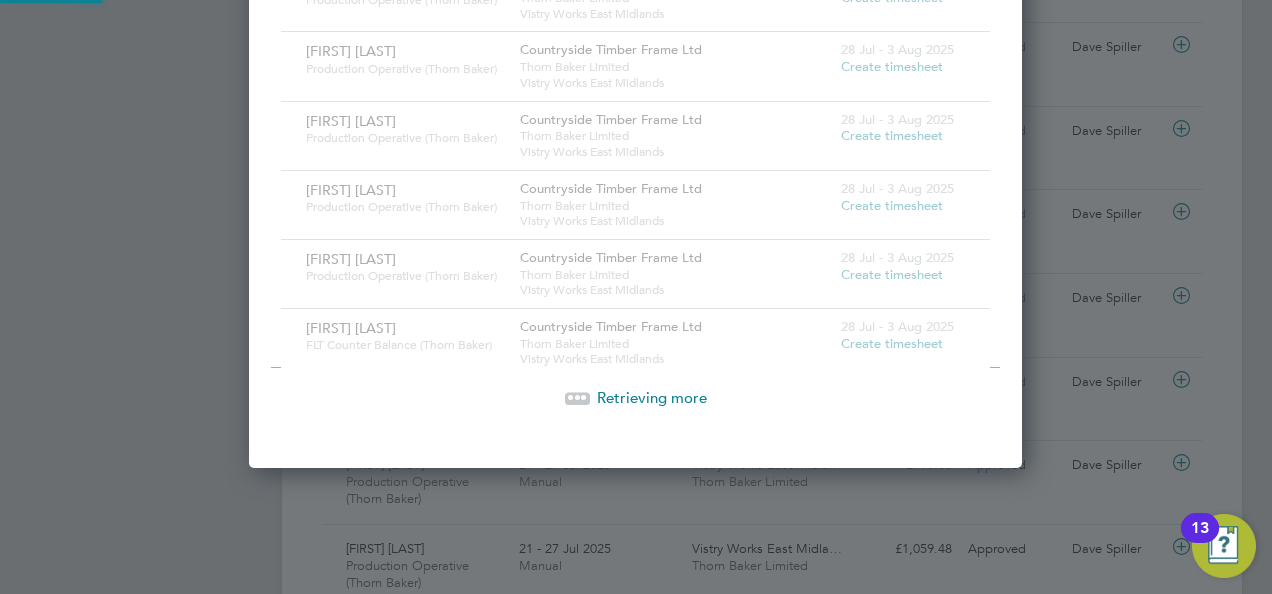 scroll, scrollTop: 4182, scrollLeft: 774, axis: both 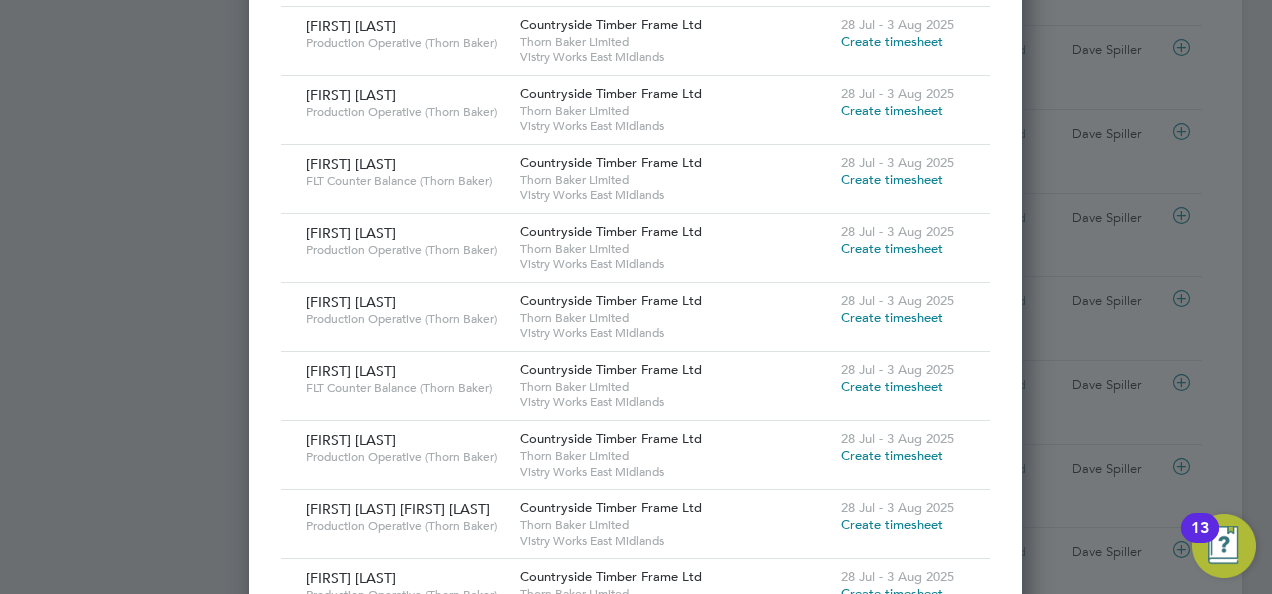 click on "Create timesheet" at bounding box center [892, 248] 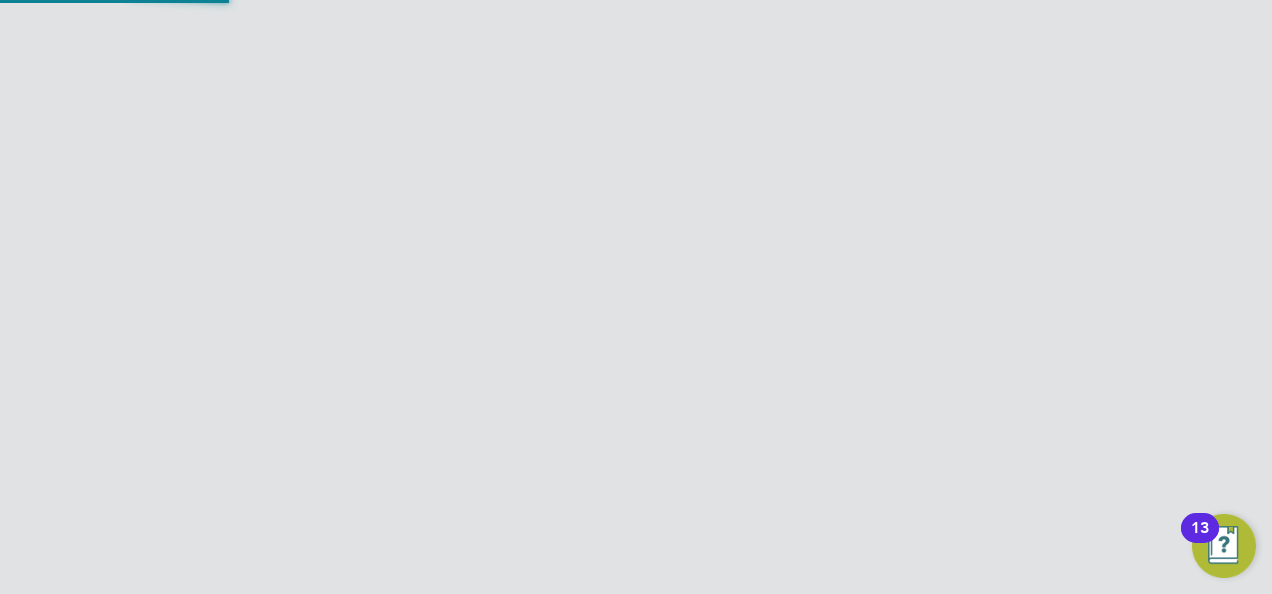 scroll, scrollTop: 170, scrollLeft: 0, axis: vertical 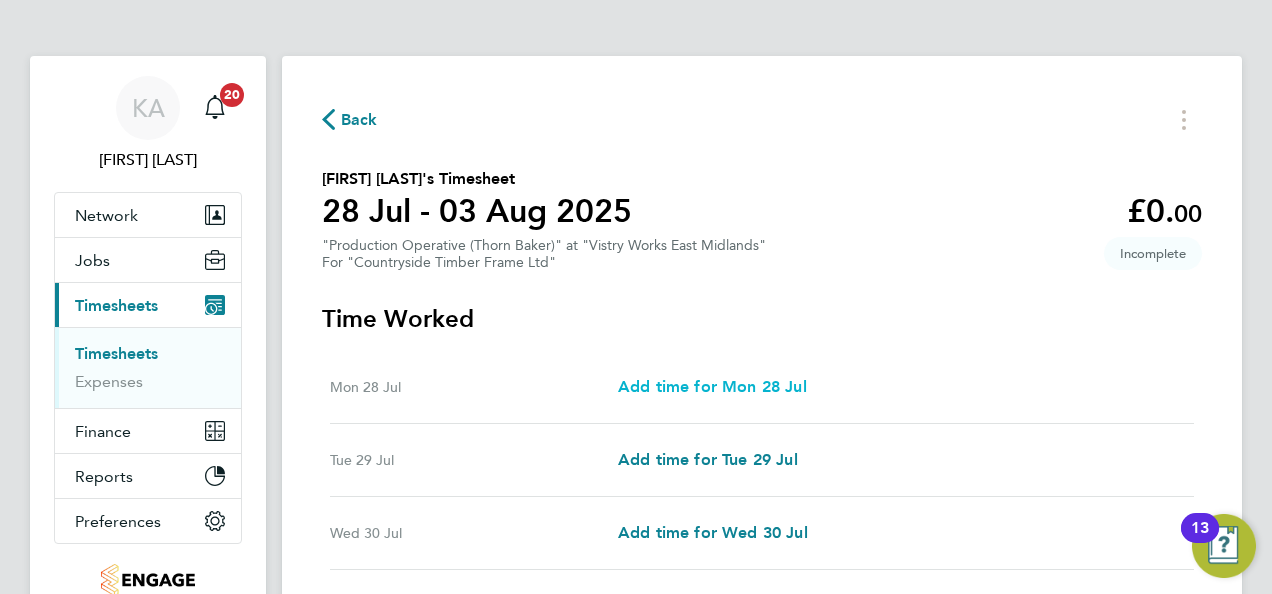 click on "Add time for Mon 28 Jul" at bounding box center [712, 386] 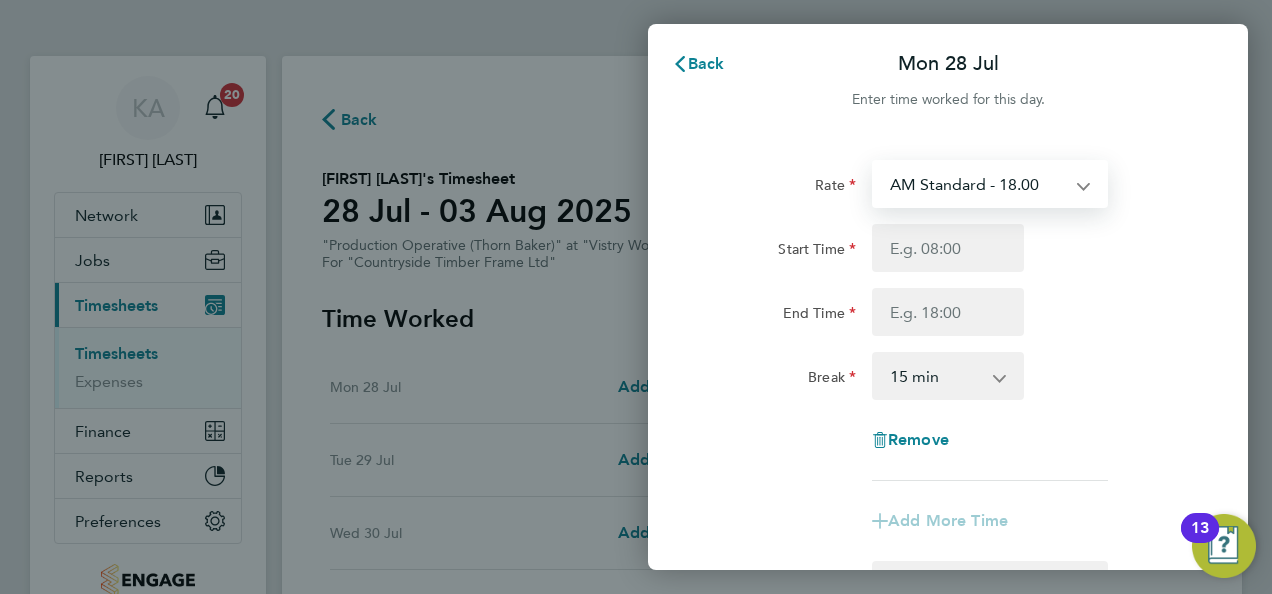click on "AM Standard - 18.00   OT2 - 36.00   PM OT 1 - 29.43   OT 1 - 27.00   PM OT 2 - 39.24   PM Standard - 19.62" at bounding box center (978, 184) 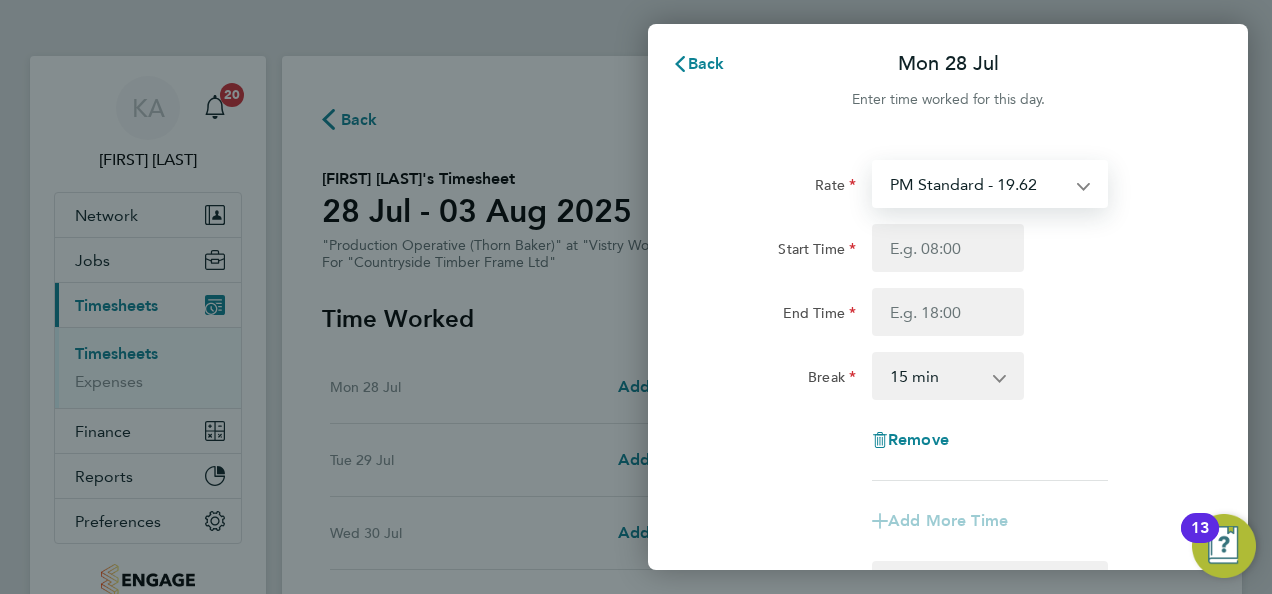 select on "15" 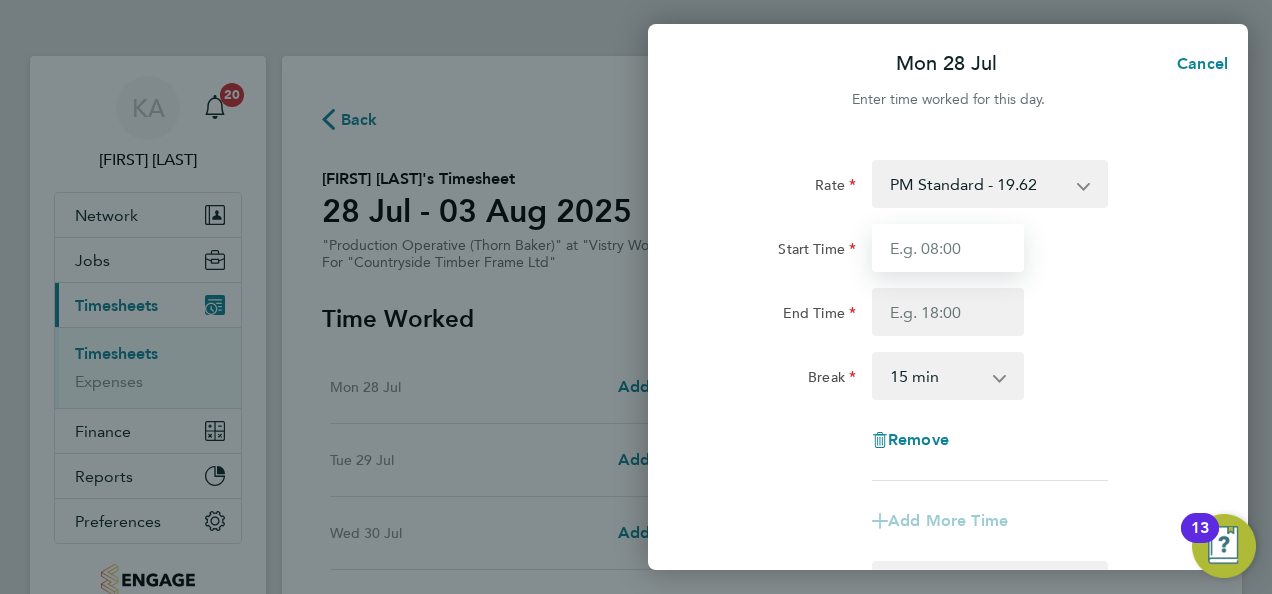 click on "Start Time" at bounding box center [948, 248] 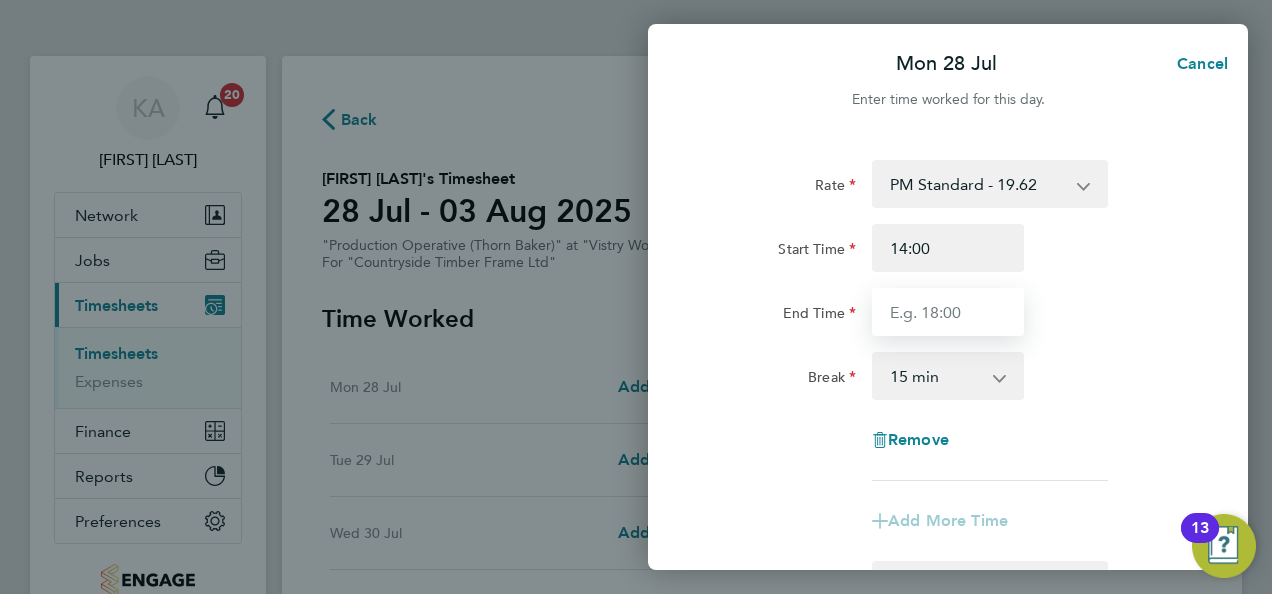 type on "22:00" 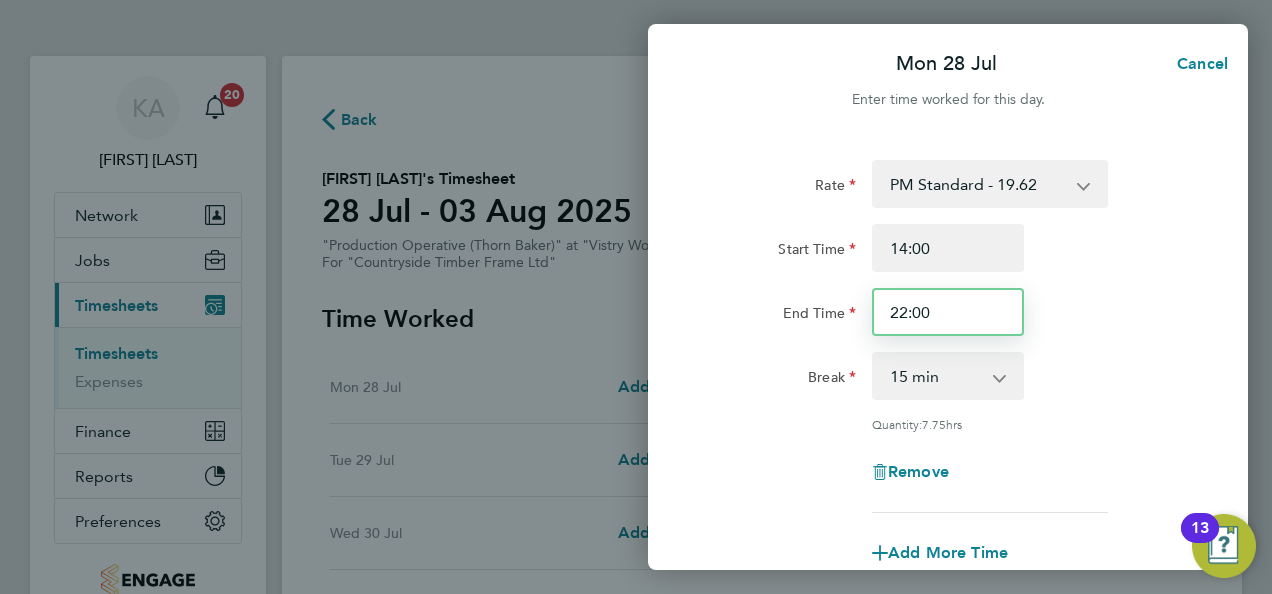 drag, startPoint x: 947, startPoint y: 314, endPoint x: 910, endPoint y: 312, distance: 37.054016 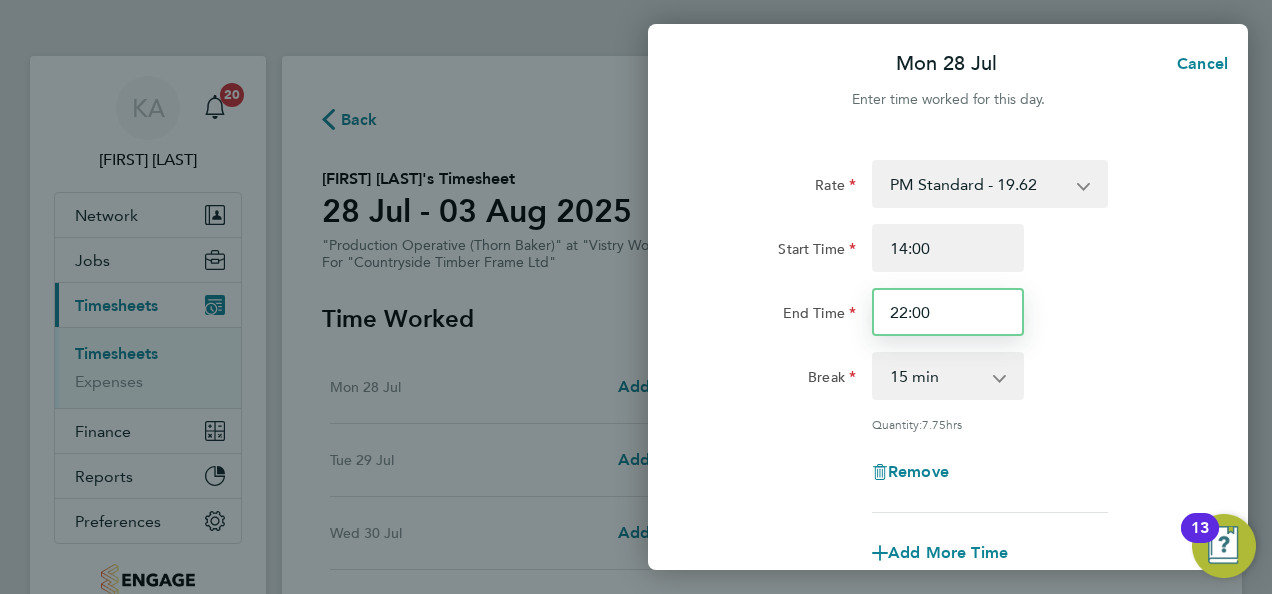 click on "22:00" at bounding box center (948, 312) 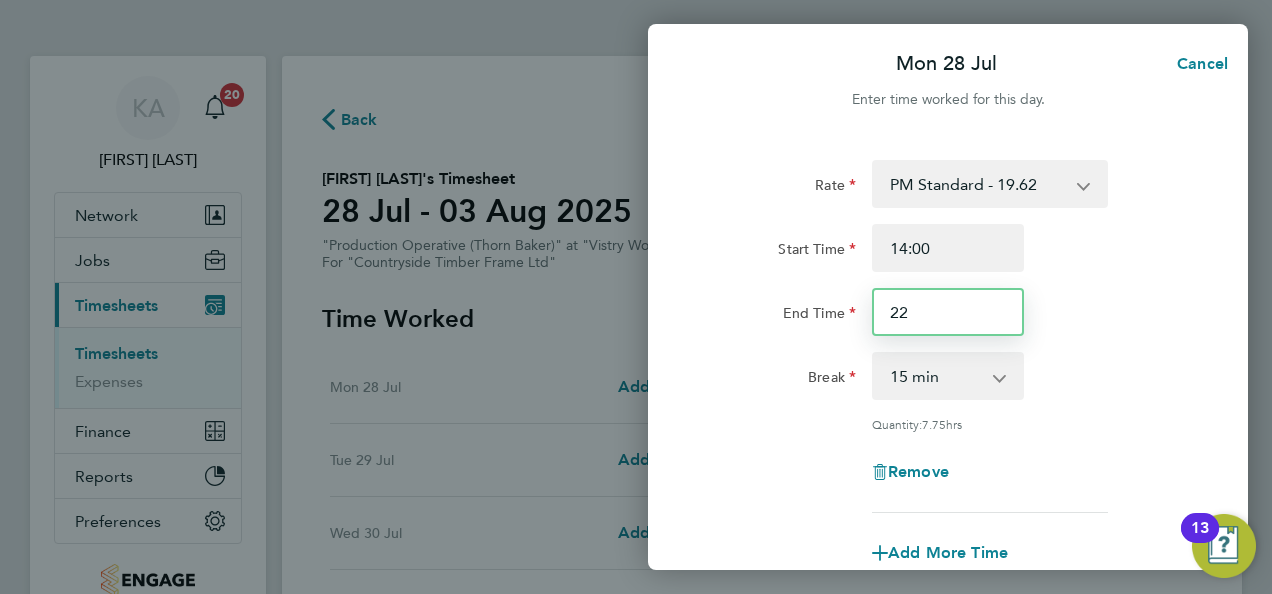 type on "22:30" 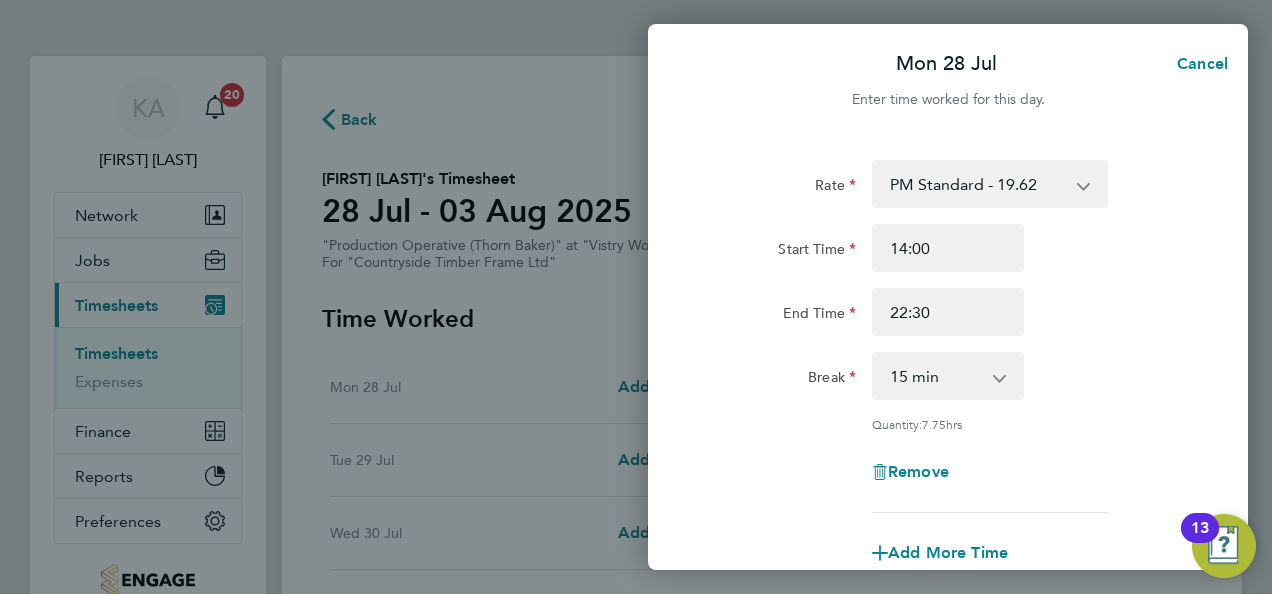 click 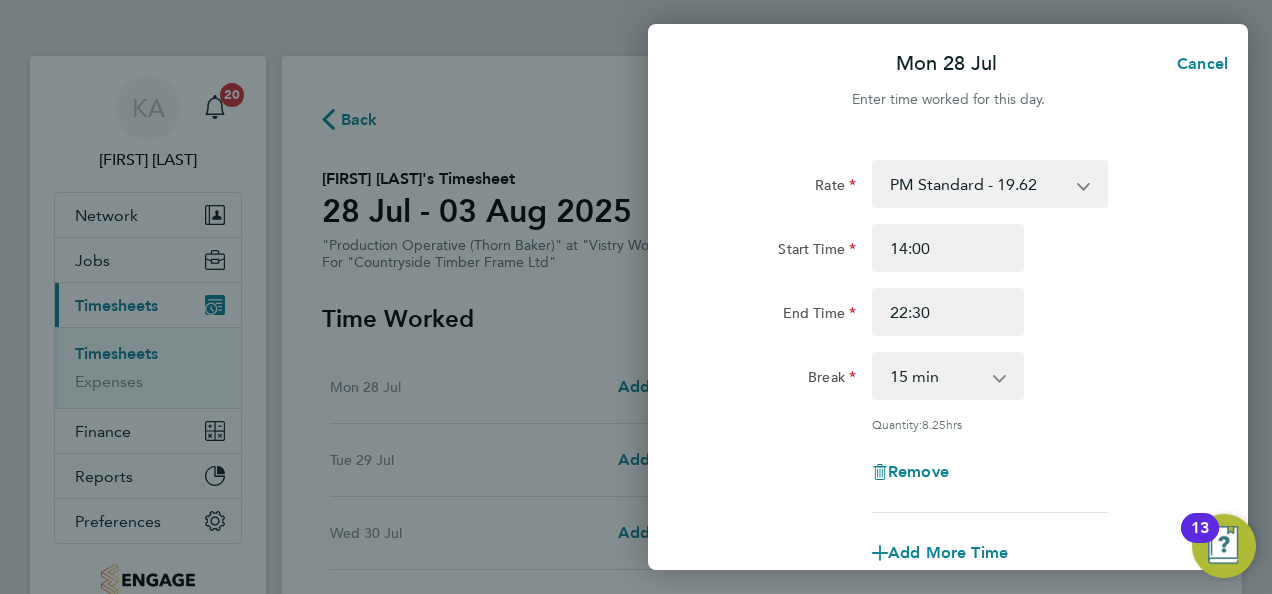 click 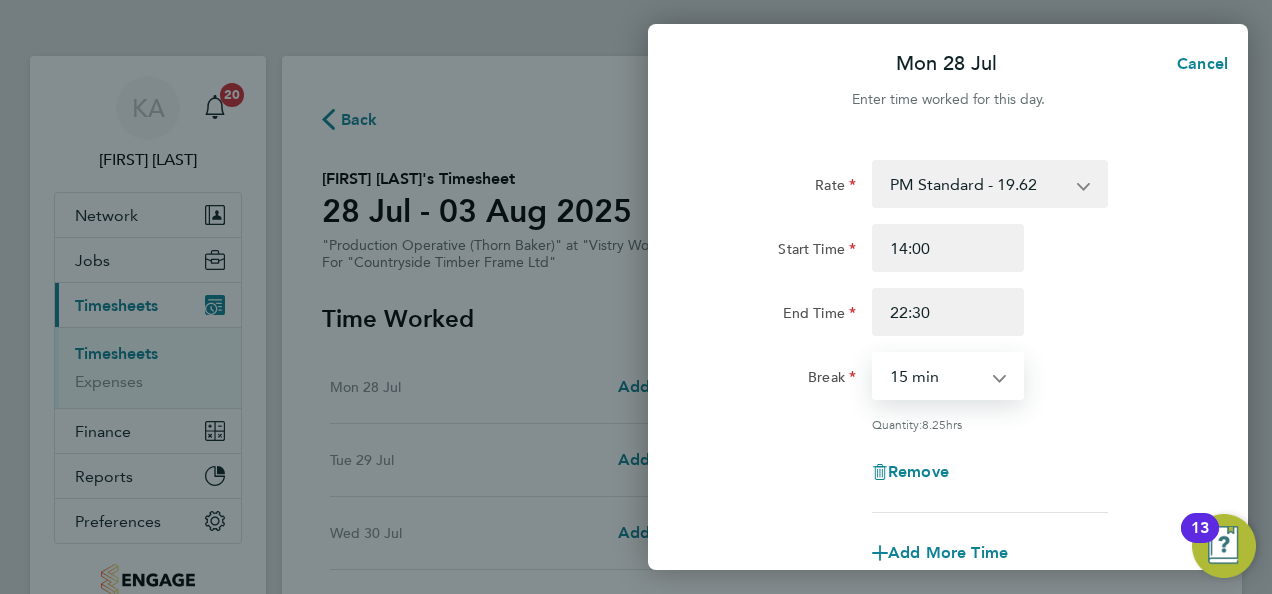 select on "30" 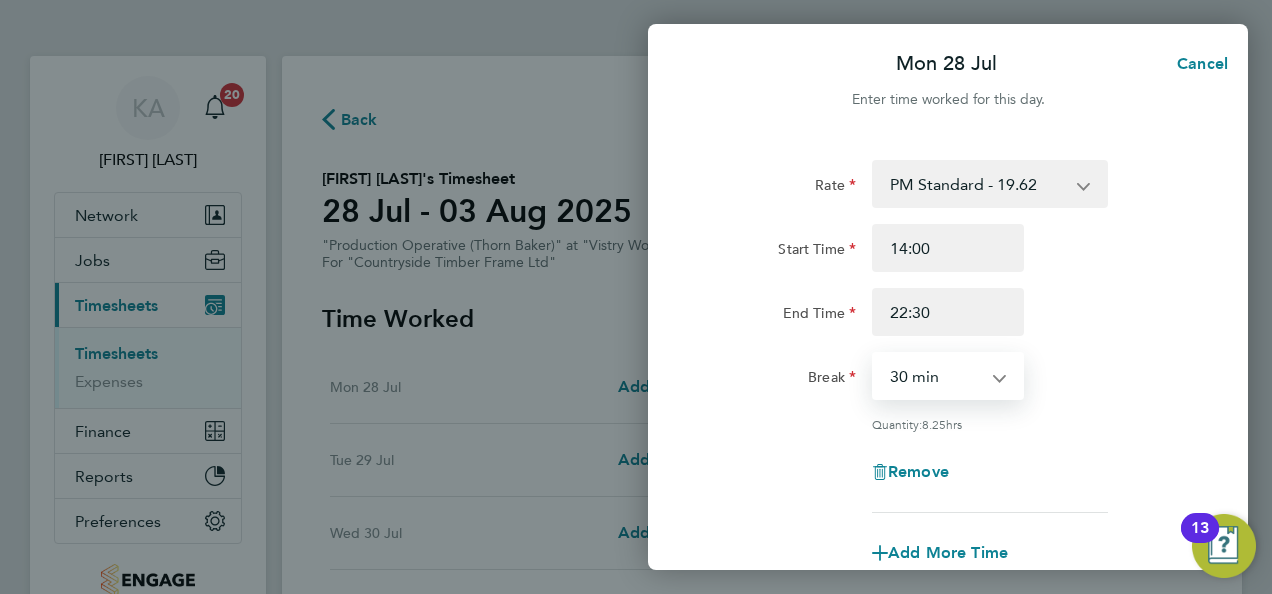 click on "0 min   15 min   30 min   45 min   60 min   75 min   90 min" at bounding box center (936, 376) 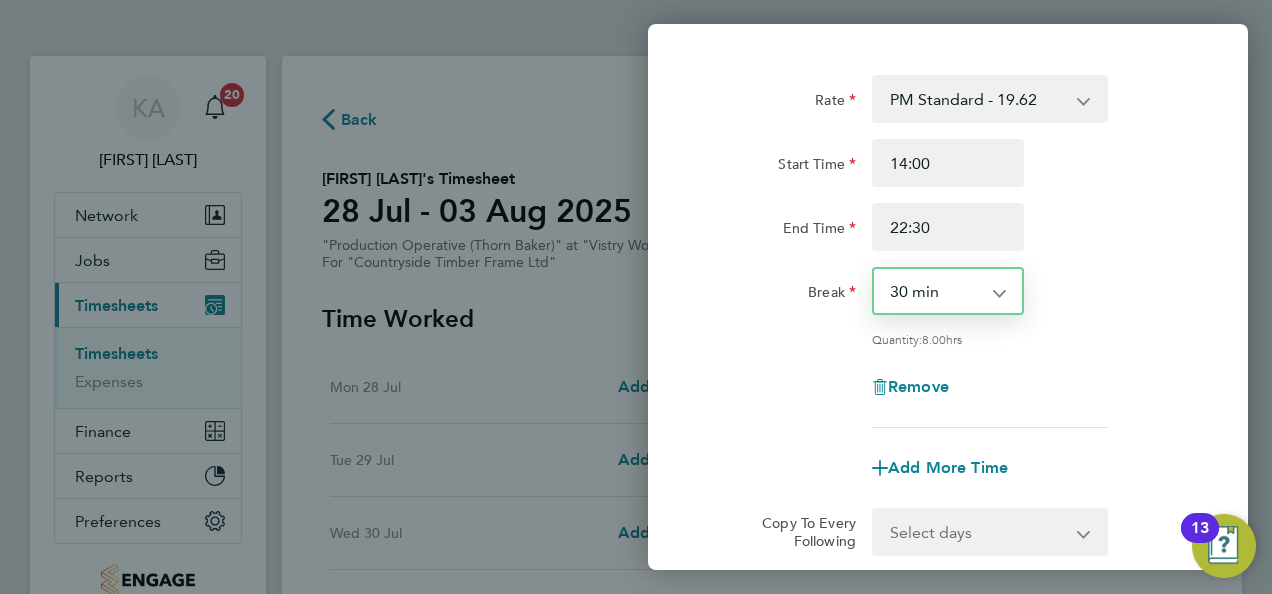 scroll, scrollTop: 200, scrollLeft: 0, axis: vertical 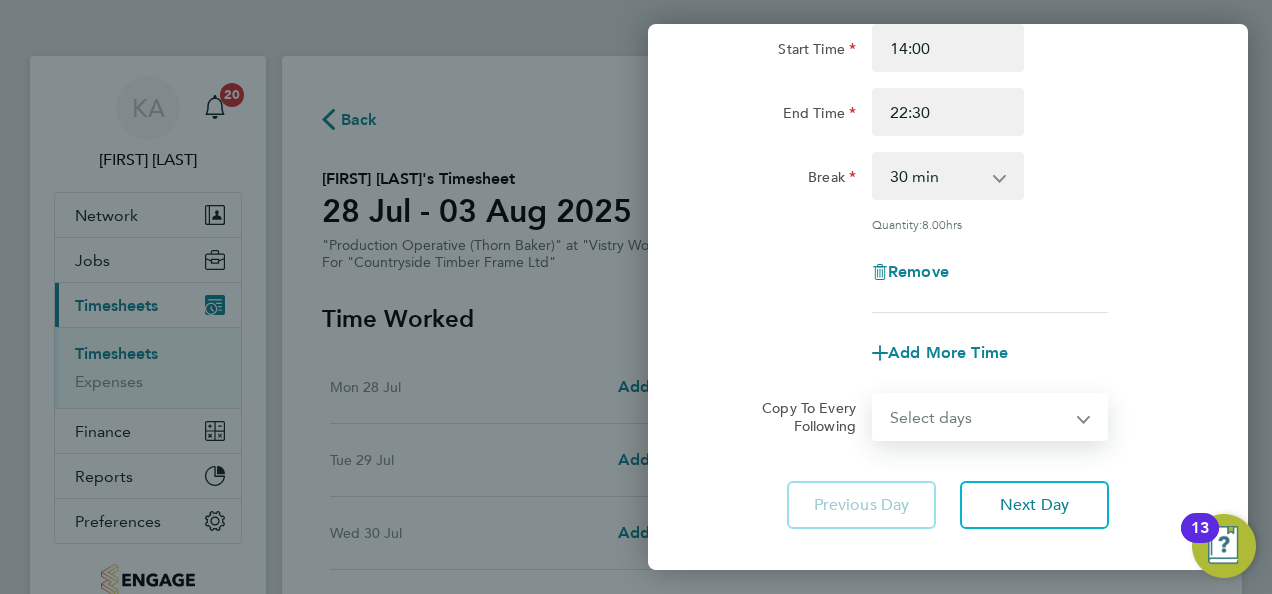click on "Select days   Day   Weekday (Mon-Fri)   Weekend (Sat-Sun)   Tuesday   Wednesday   Thursday   Friday   Saturday   Sunday" at bounding box center [979, 417] 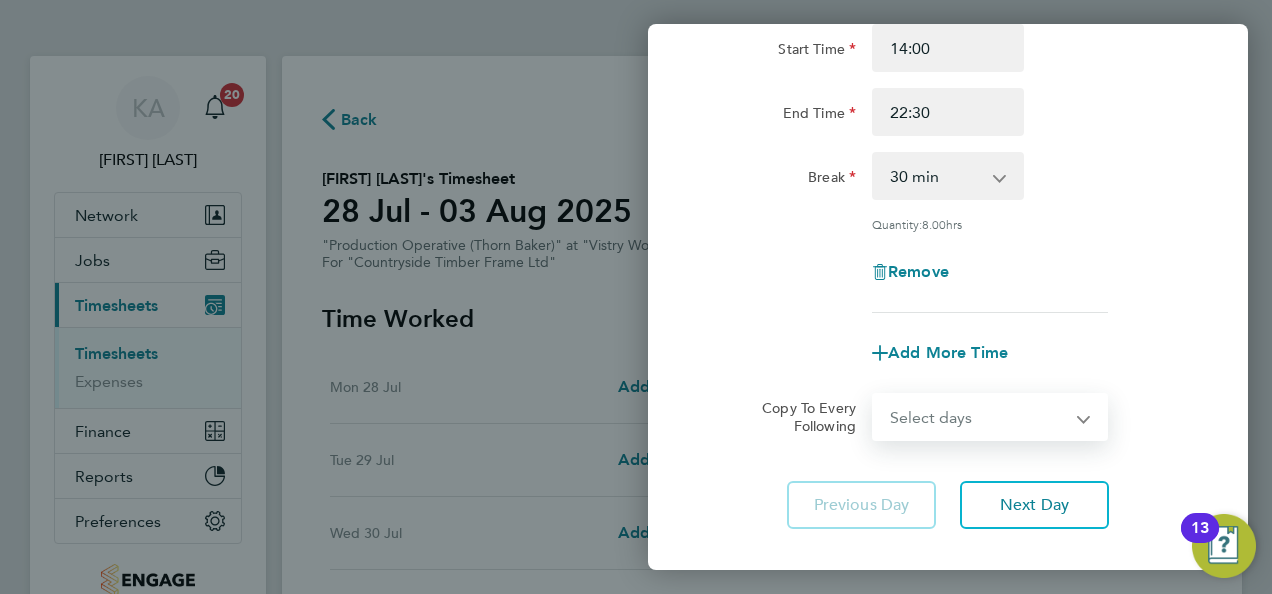 select on "WEEKDAY" 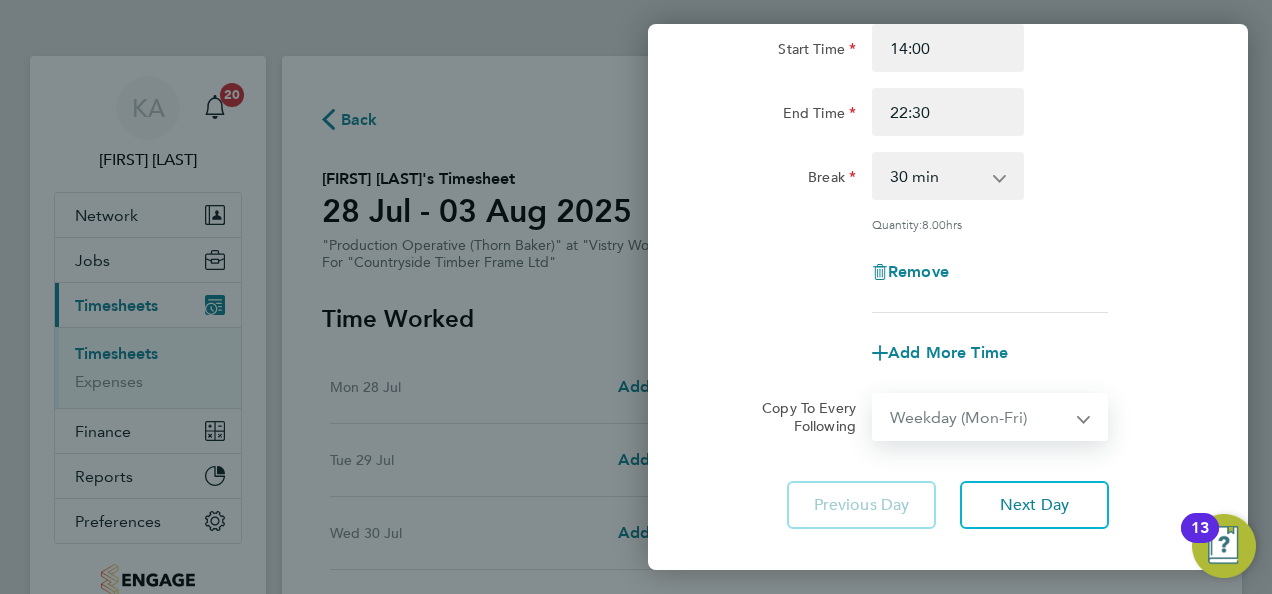 click on "Select days   Day   Weekday (Mon-Fri)   Weekend (Sat-Sun)   Tuesday   Wednesday   Thursday   Friday   Saturday   Sunday" at bounding box center (979, 417) 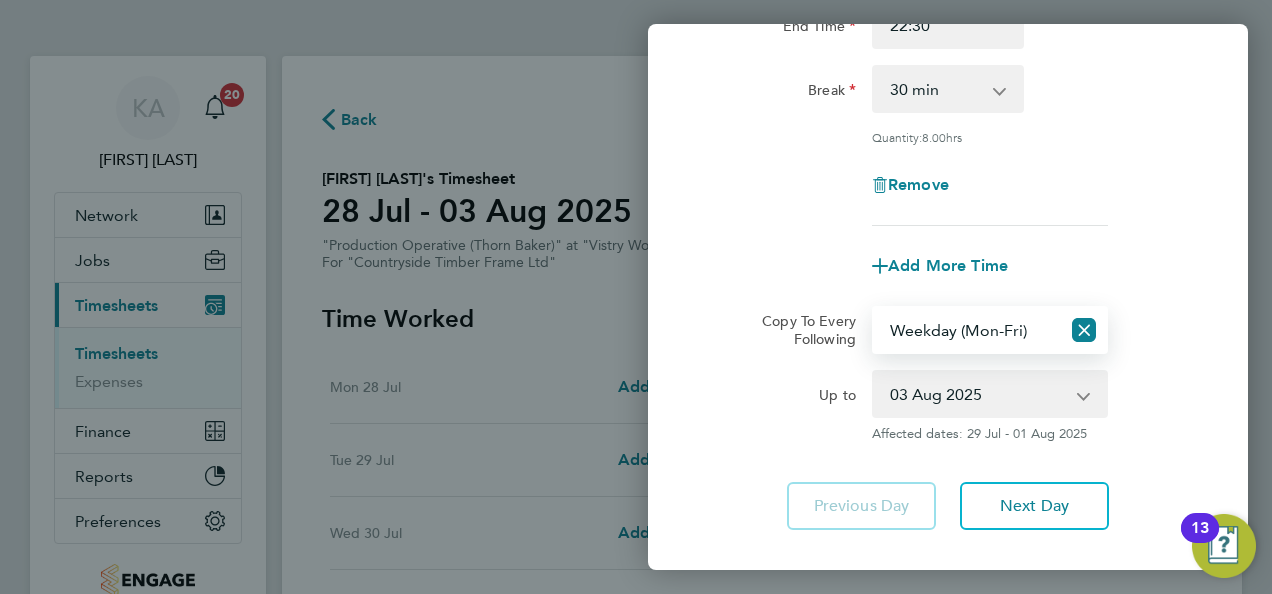 scroll, scrollTop: 397, scrollLeft: 0, axis: vertical 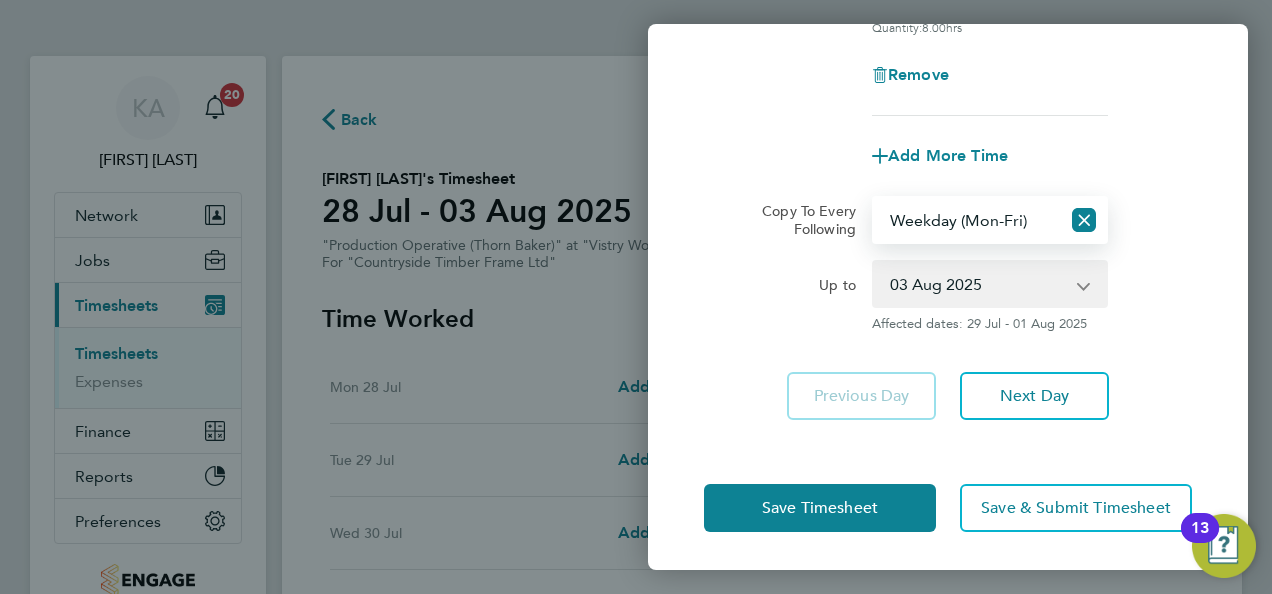 click on "29 Jul 2025   30 Jul 2025   31 Jul 2025   01 Aug 2025   02 Aug 2025   03 Aug 2025" at bounding box center [978, 284] 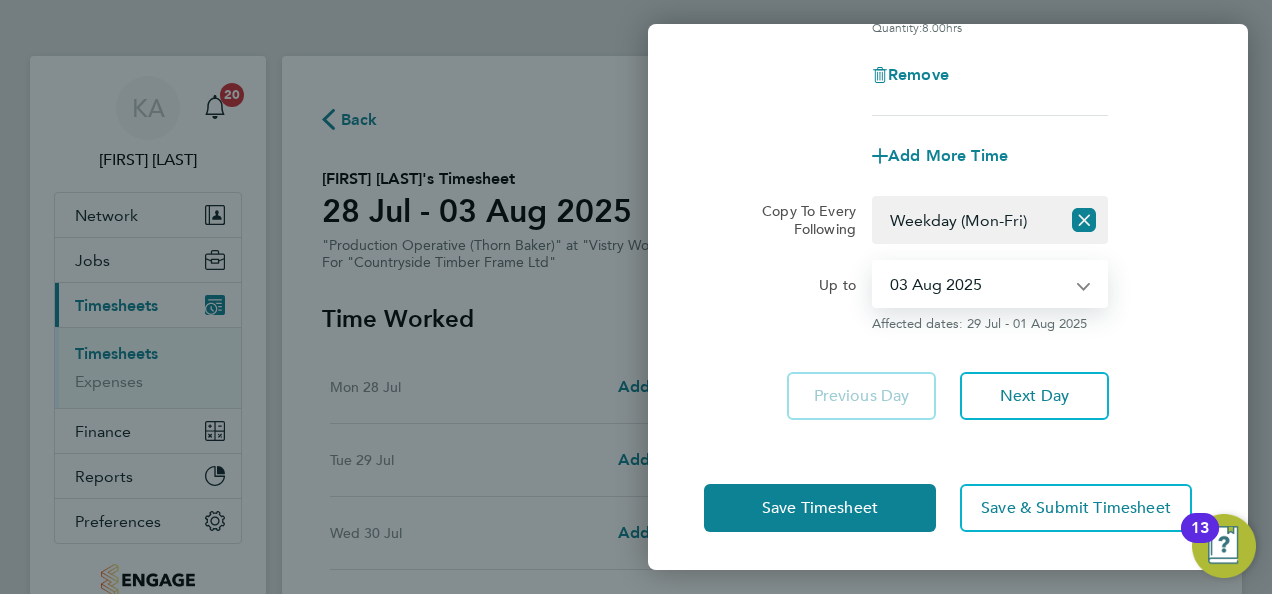 select on "2025-07-31" 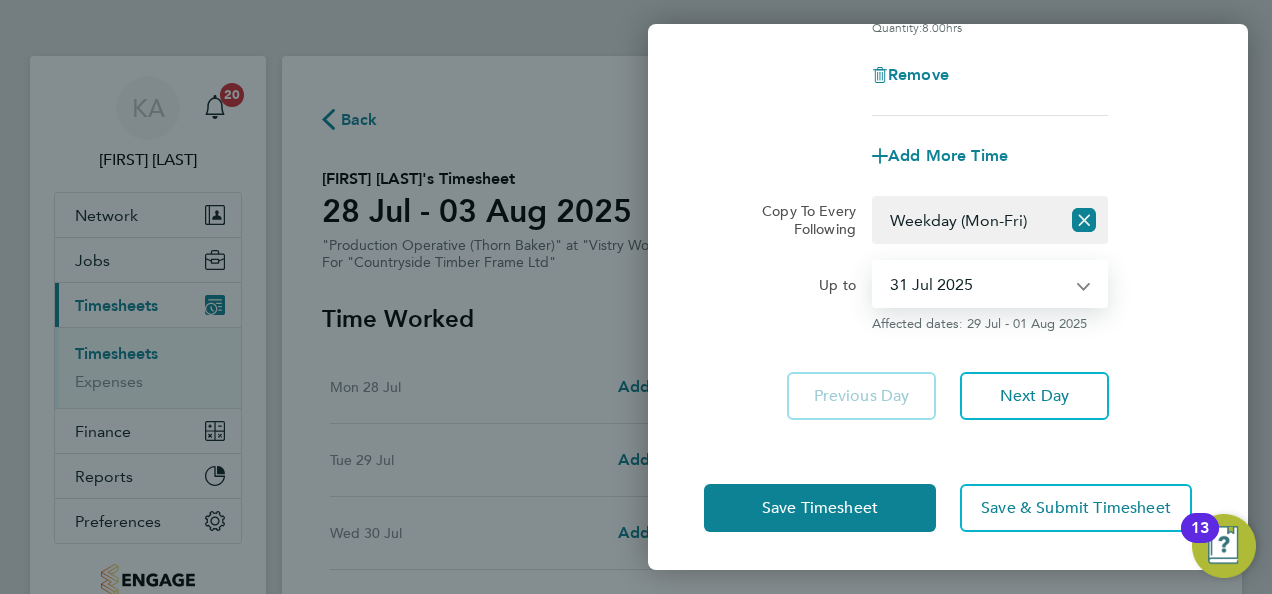 click on "29 Jul 2025   30 Jul 2025   31 Jul 2025   01 Aug 2025   02 Aug 2025   03 Aug 2025" at bounding box center (978, 284) 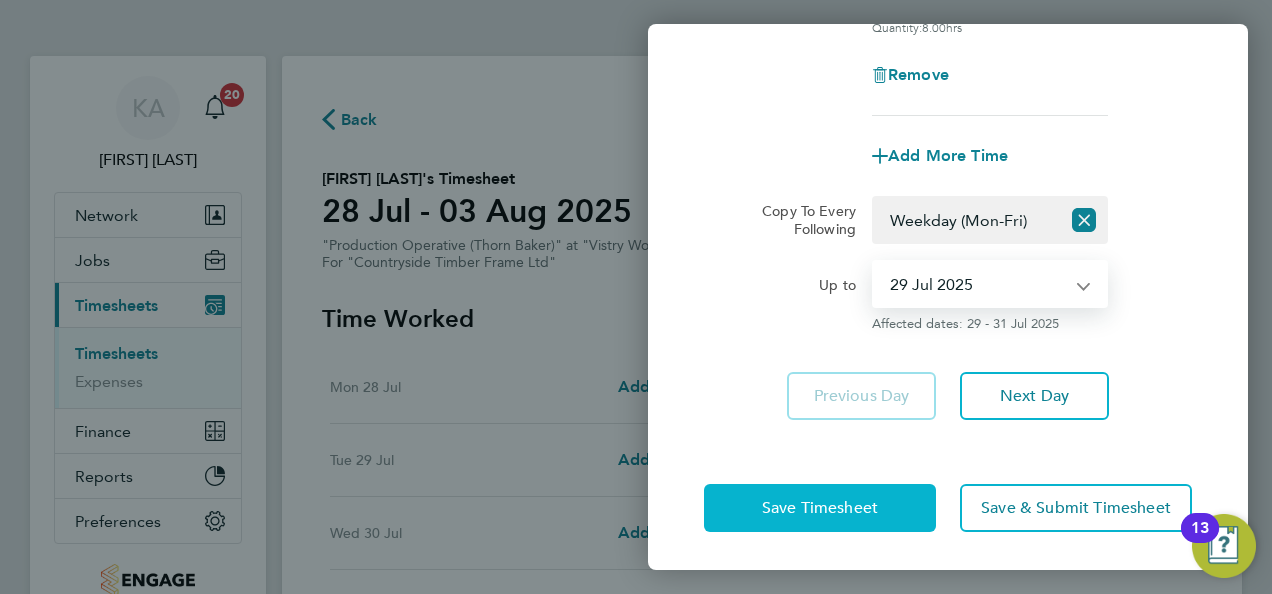 click on "Save Timesheet" 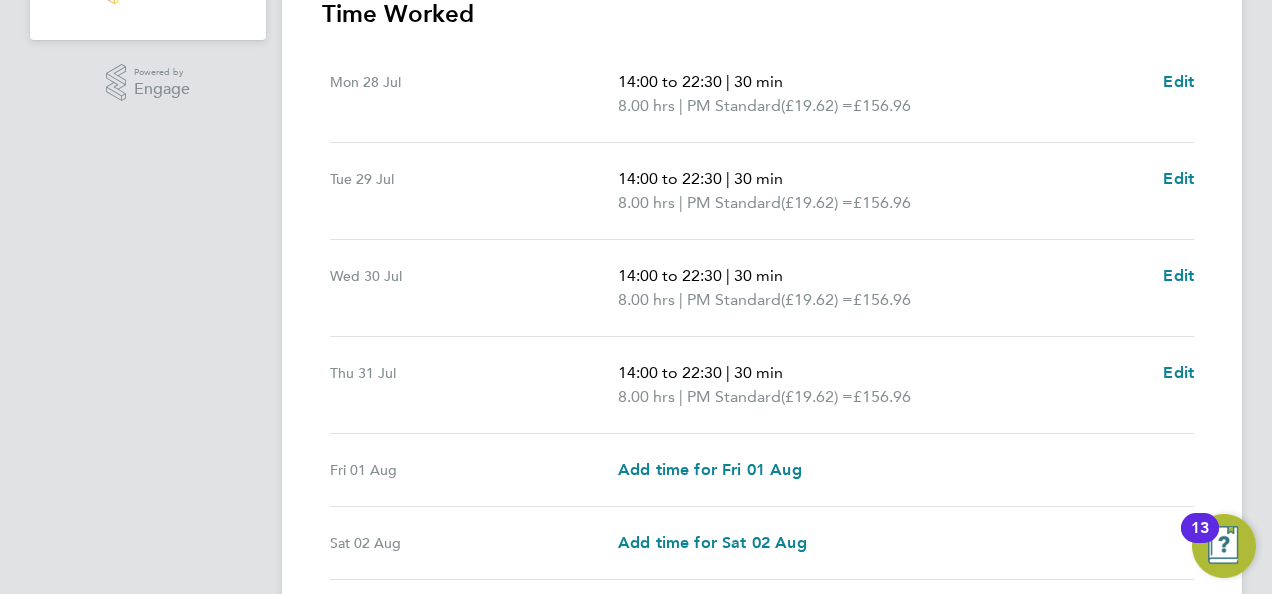 scroll, scrollTop: 623, scrollLeft: 0, axis: vertical 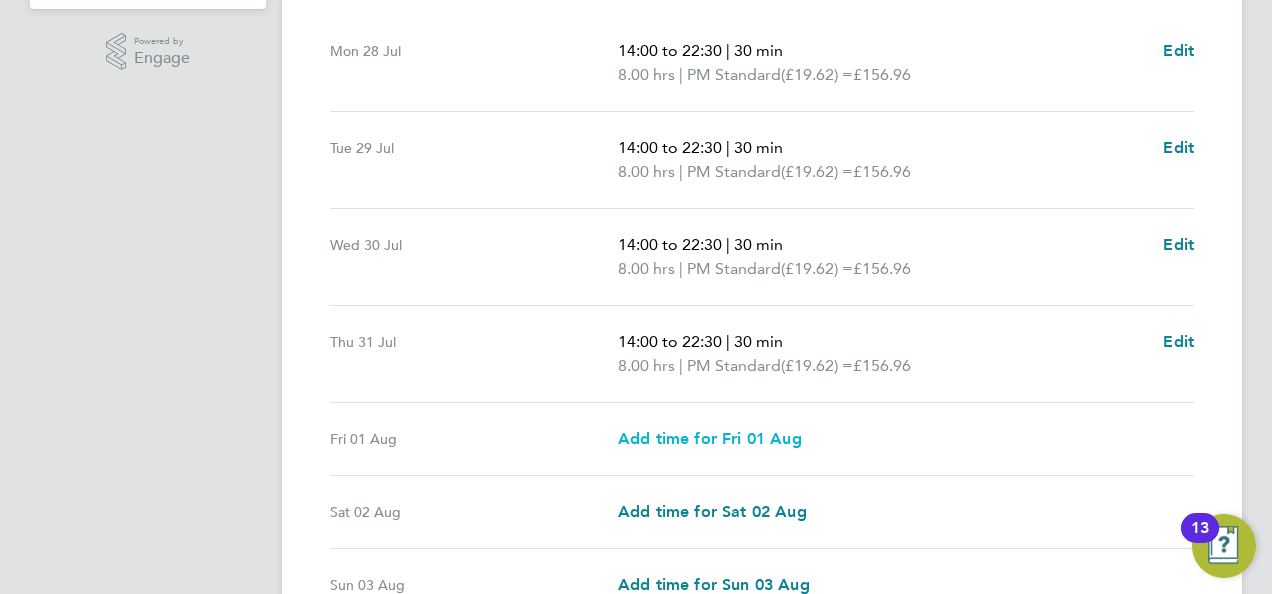 click on "Add time for Fri 01 Aug" at bounding box center [710, 438] 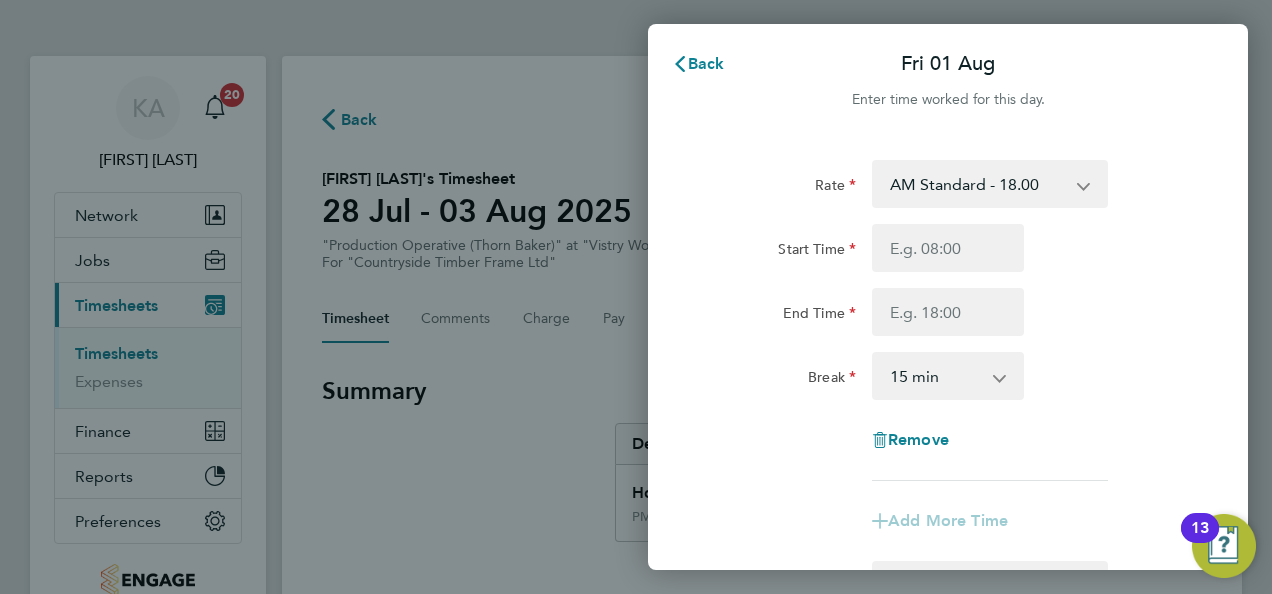 scroll, scrollTop: 0, scrollLeft: 0, axis: both 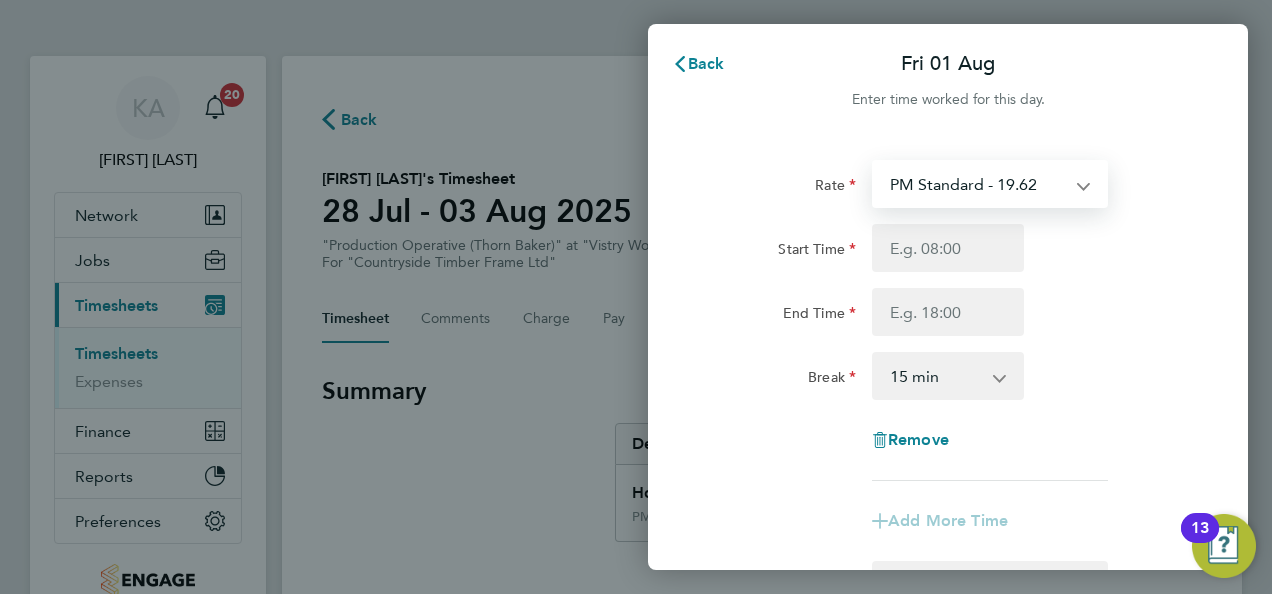 select on "15" 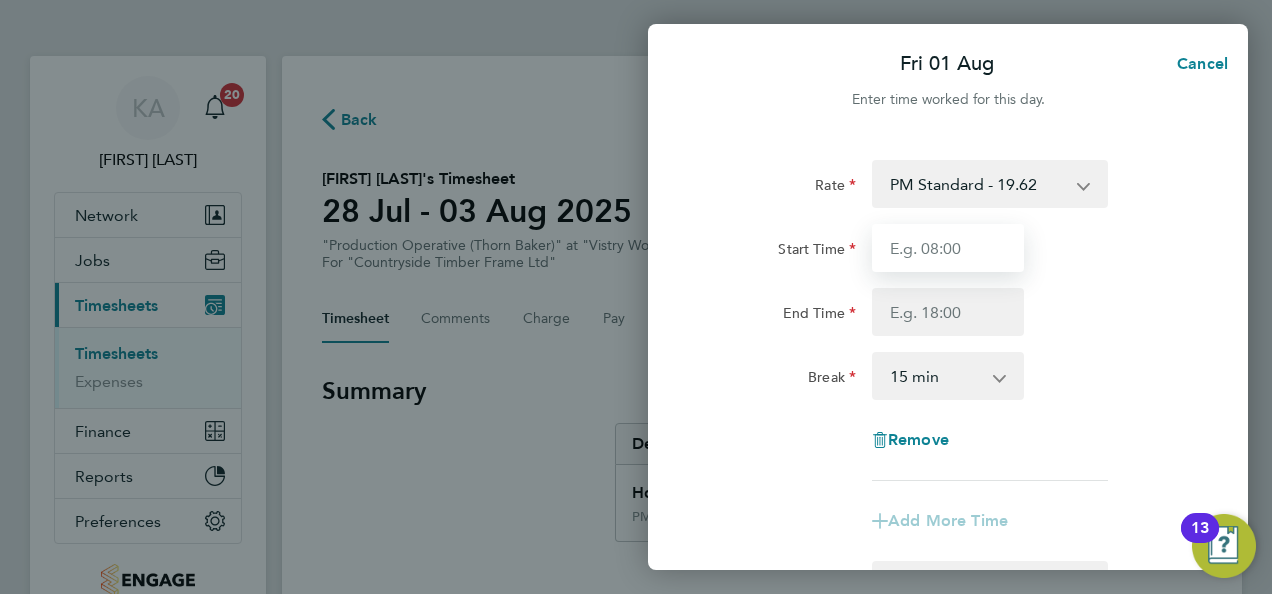 click on "Start Time" at bounding box center [948, 248] 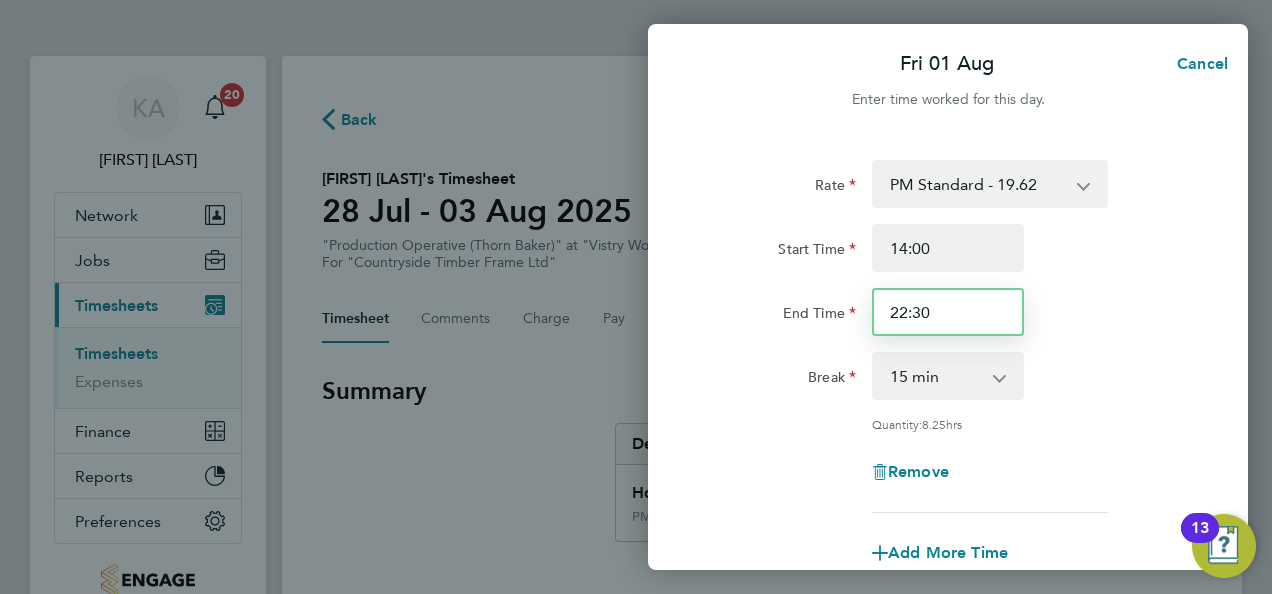 drag, startPoint x: 956, startPoint y: 312, endPoint x: 856, endPoint y: 304, distance: 100.31949 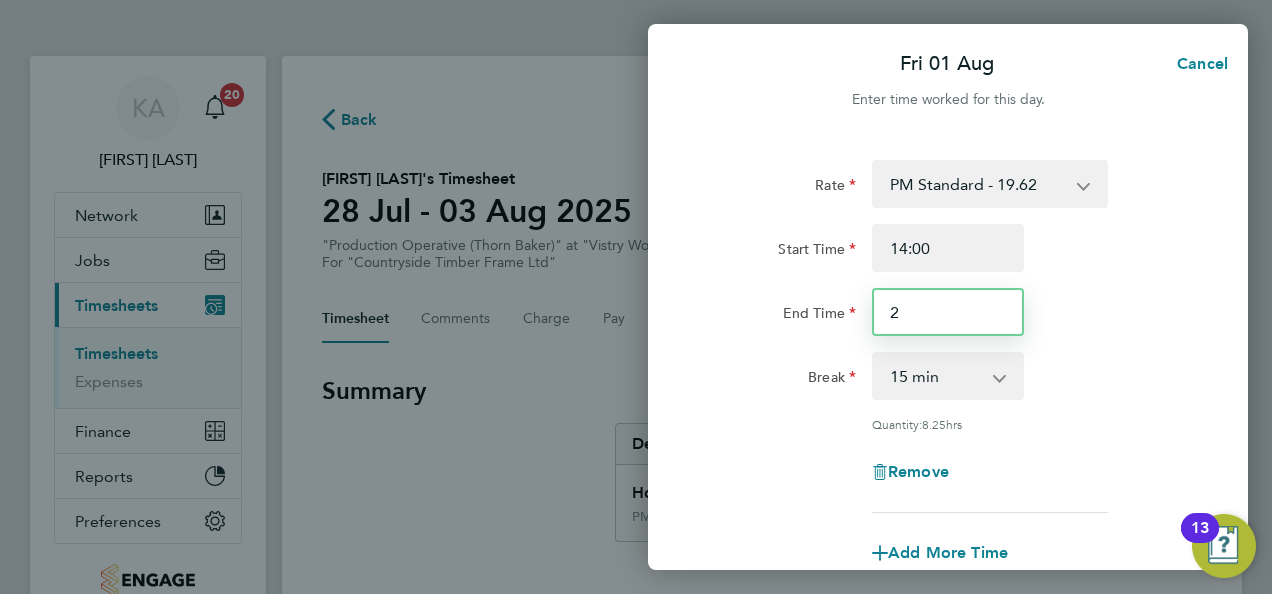 type on "20:00" 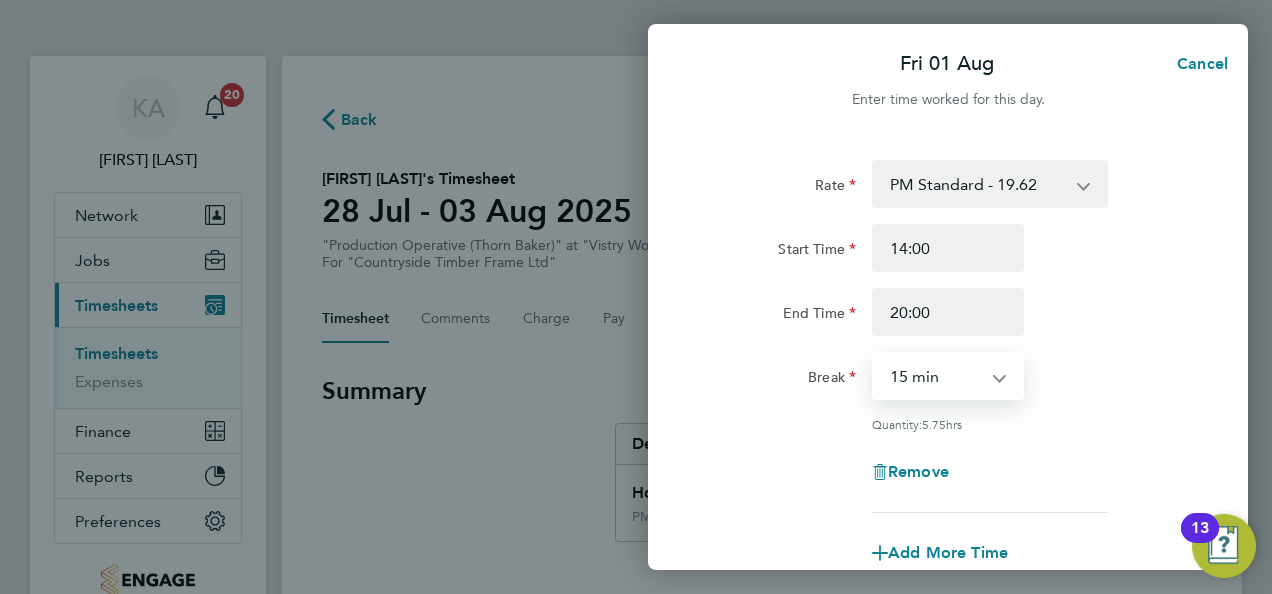 click on "0 min   15 min   30 min   45 min   60 min   75 min   90 min" at bounding box center [936, 376] 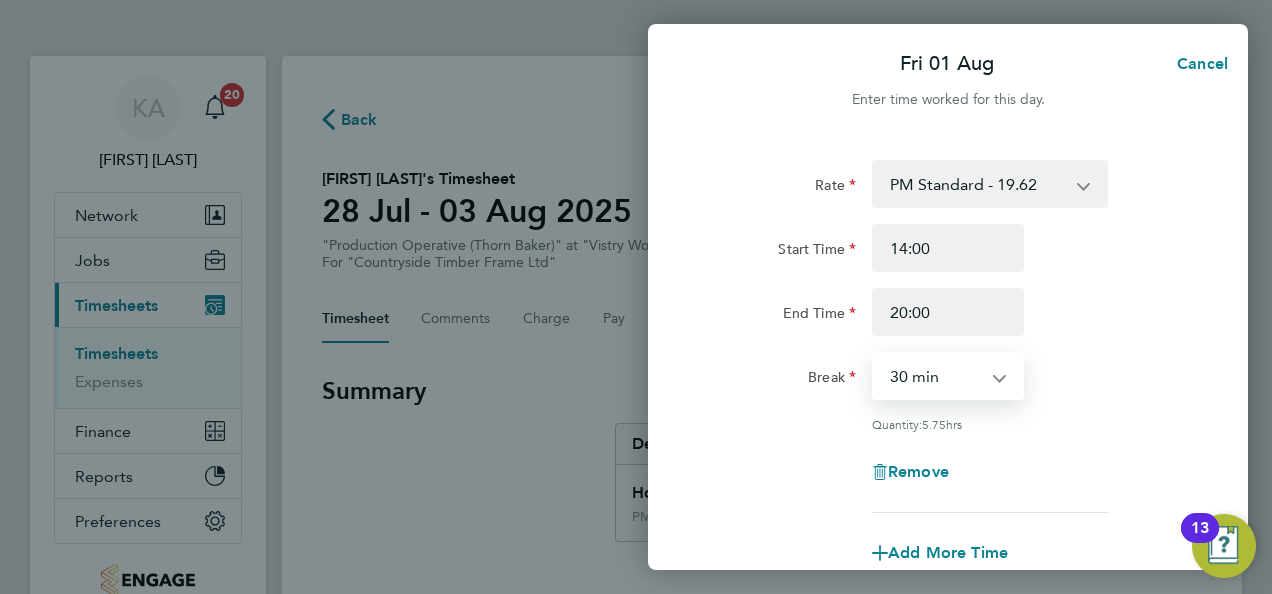 click on "0 min   15 min   30 min   45 min   60 min   75 min   90 min" at bounding box center [936, 376] 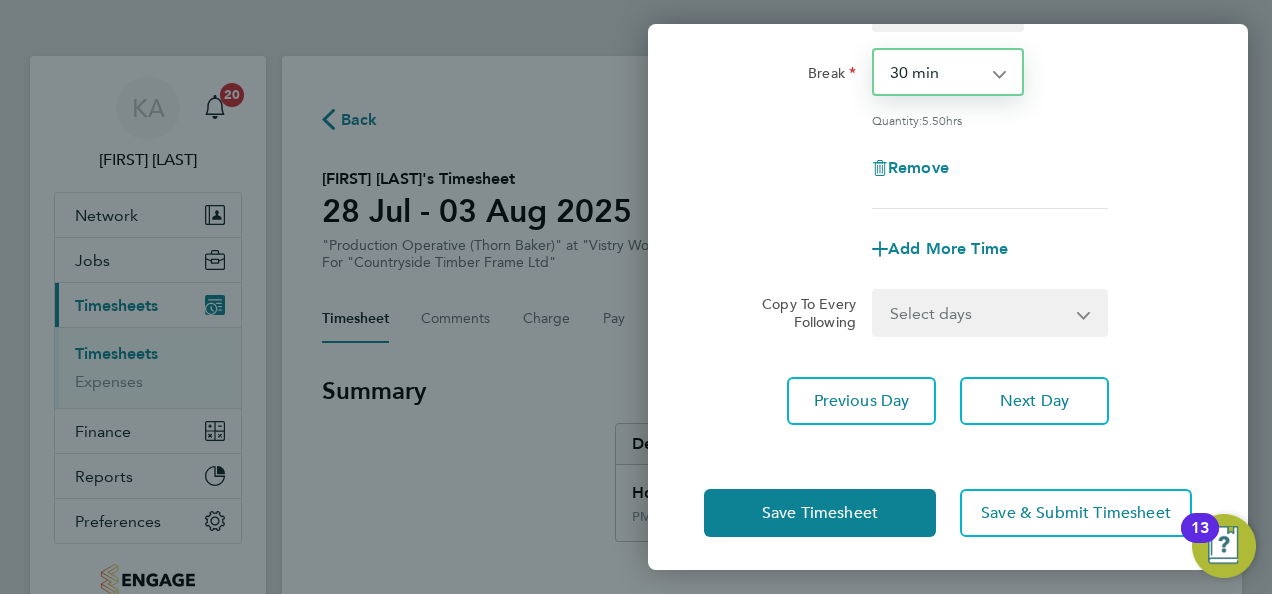 scroll, scrollTop: 309, scrollLeft: 0, axis: vertical 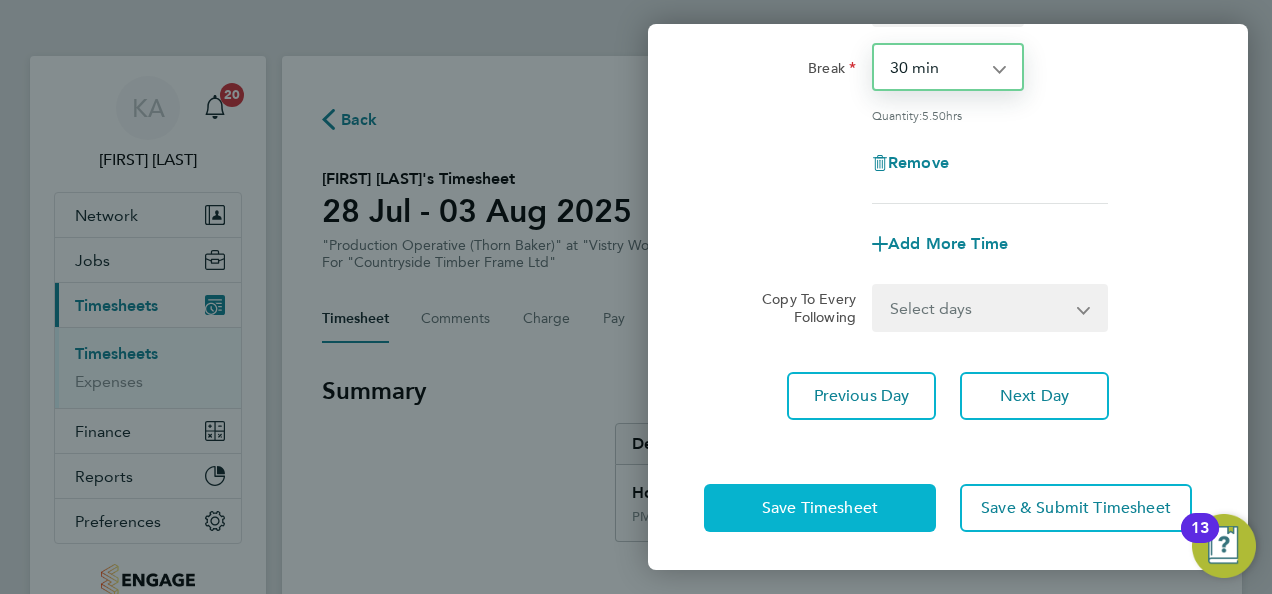 click on "Save Timesheet" 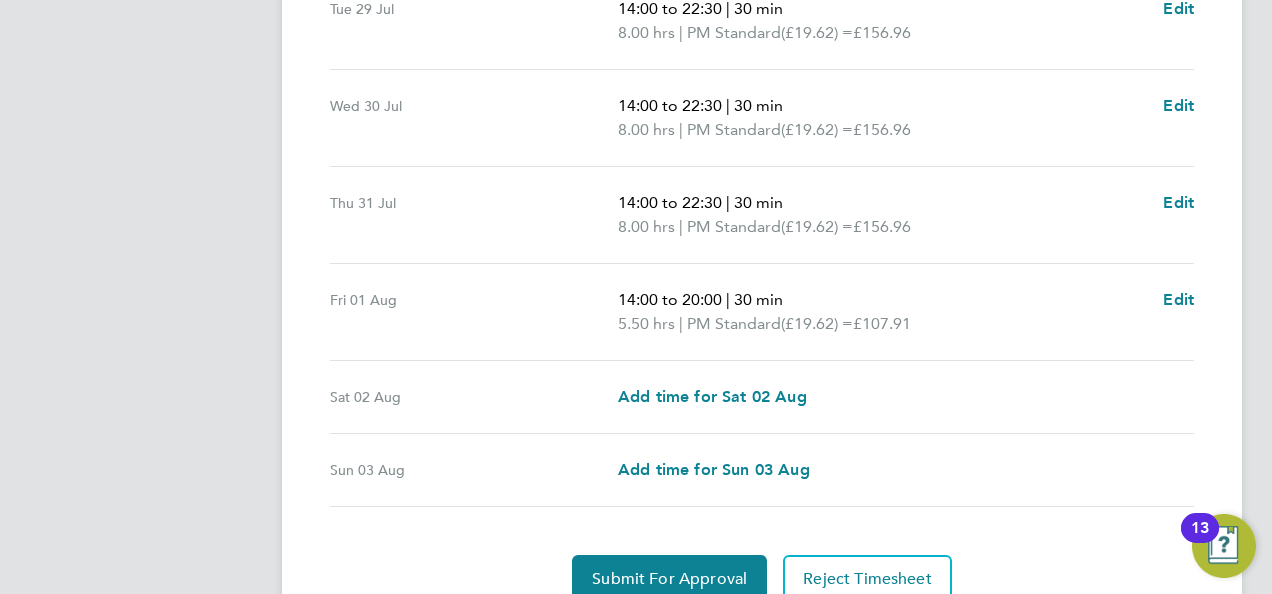 scroll, scrollTop: 847, scrollLeft: 0, axis: vertical 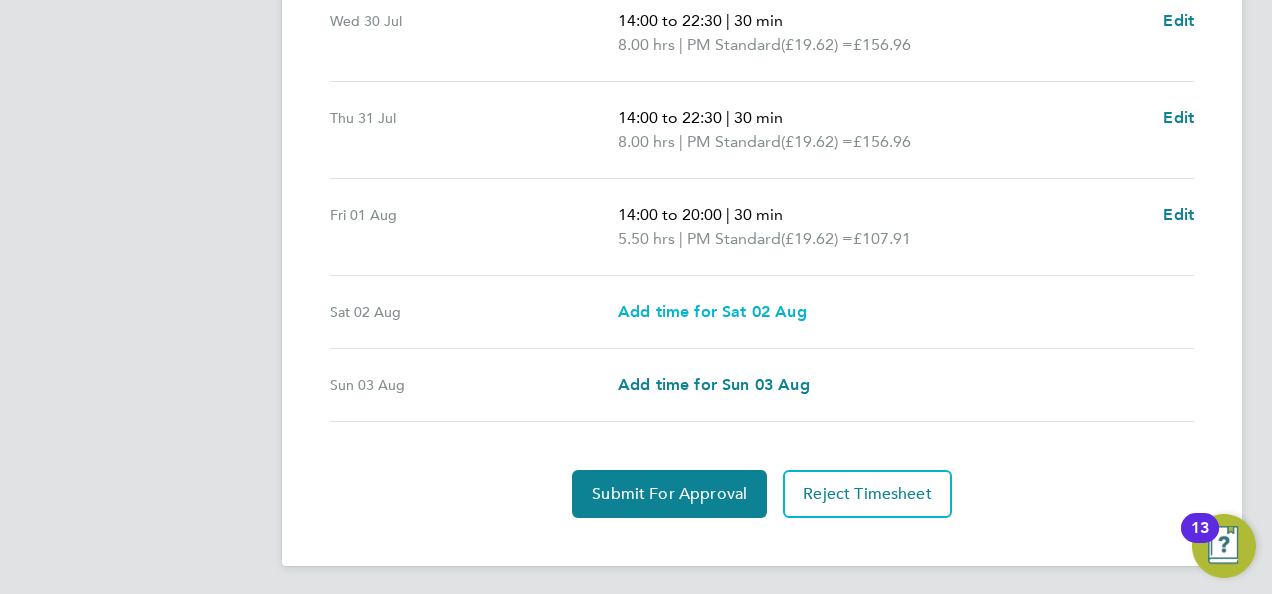 click on "Add time for Sat 02 Aug" at bounding box center [712, 311] 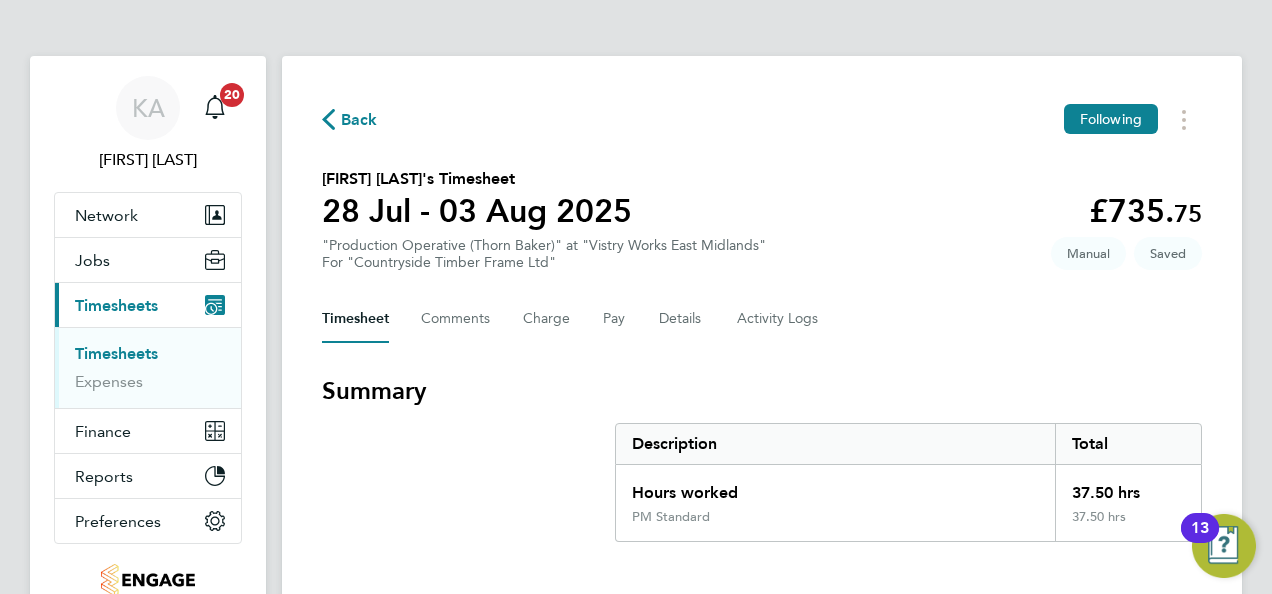 select on "15" 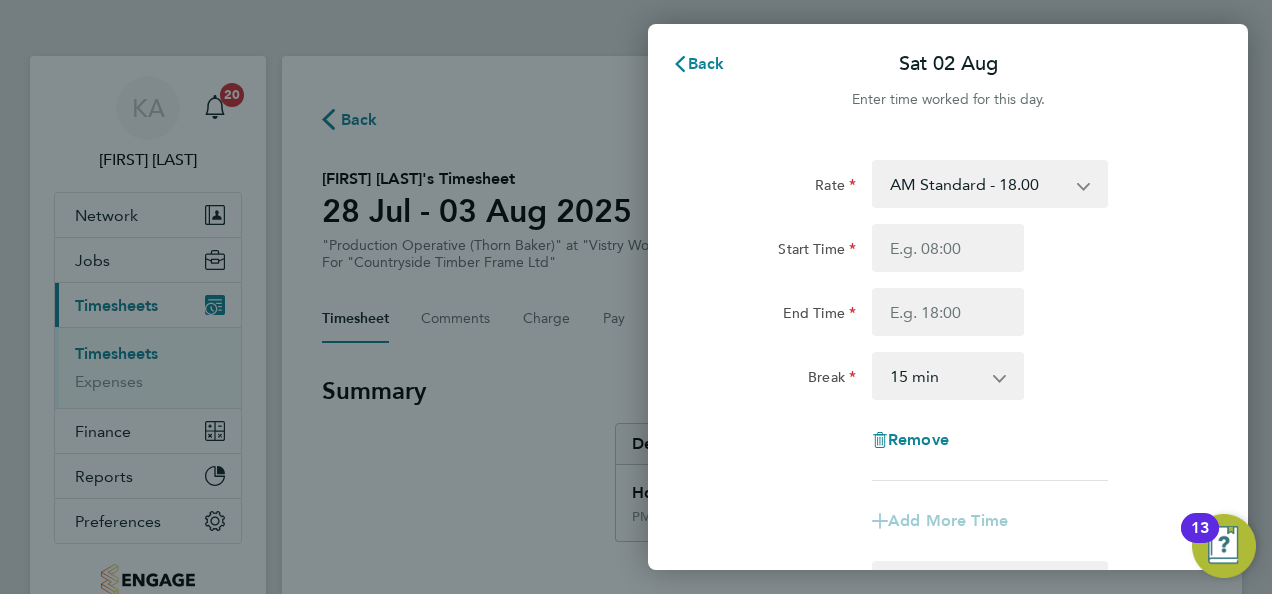 click on "AM Standard - 18.00   OT2 - 36.00   PM OT 1 - 29.43   OT 1 - 27.00   PM OT 2 - 39.24   PM Standard - 19.62" at bounding box center [978, 184] 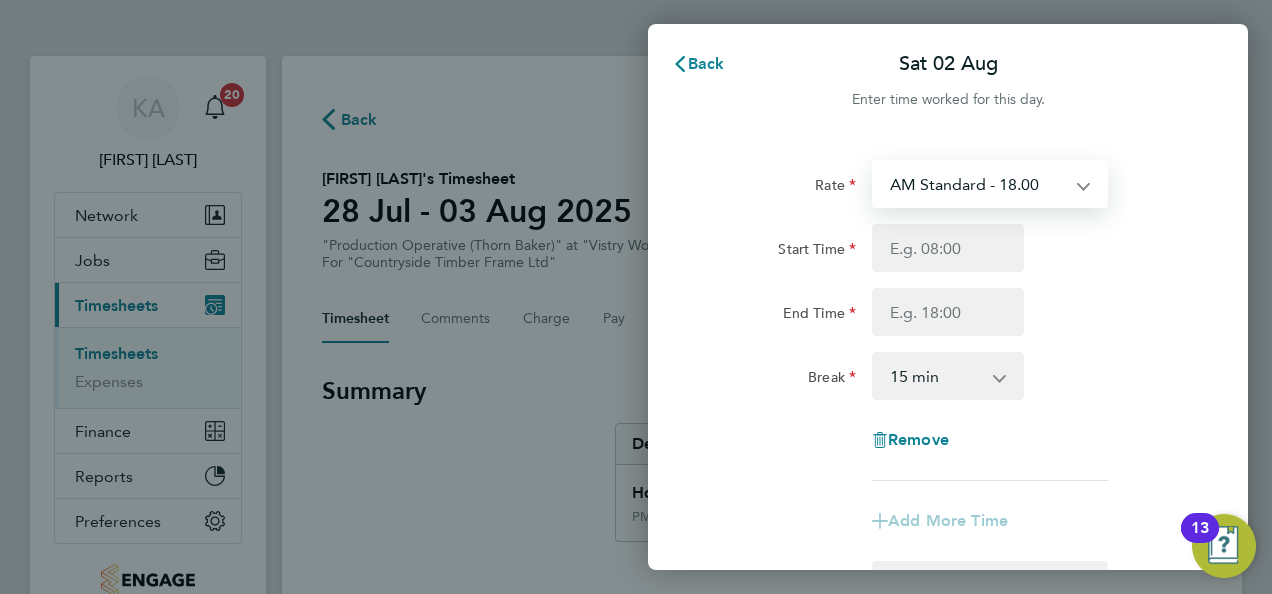 select on "15" 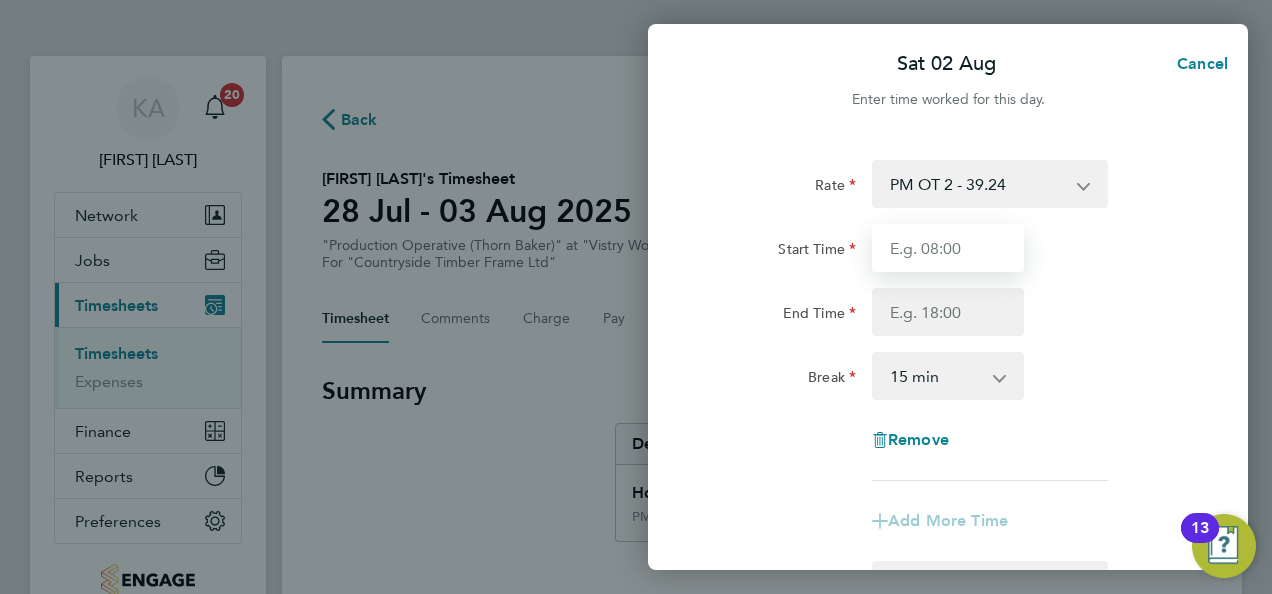 click on "Start Time" at bounding box center [948, 248] 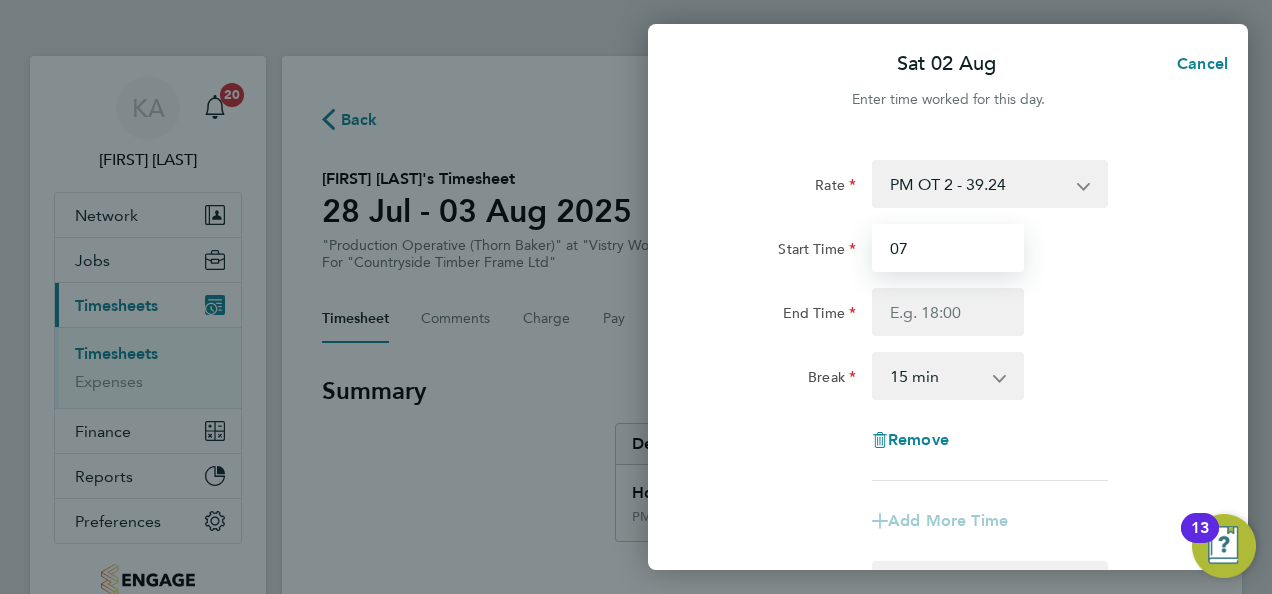 type on "07:00" 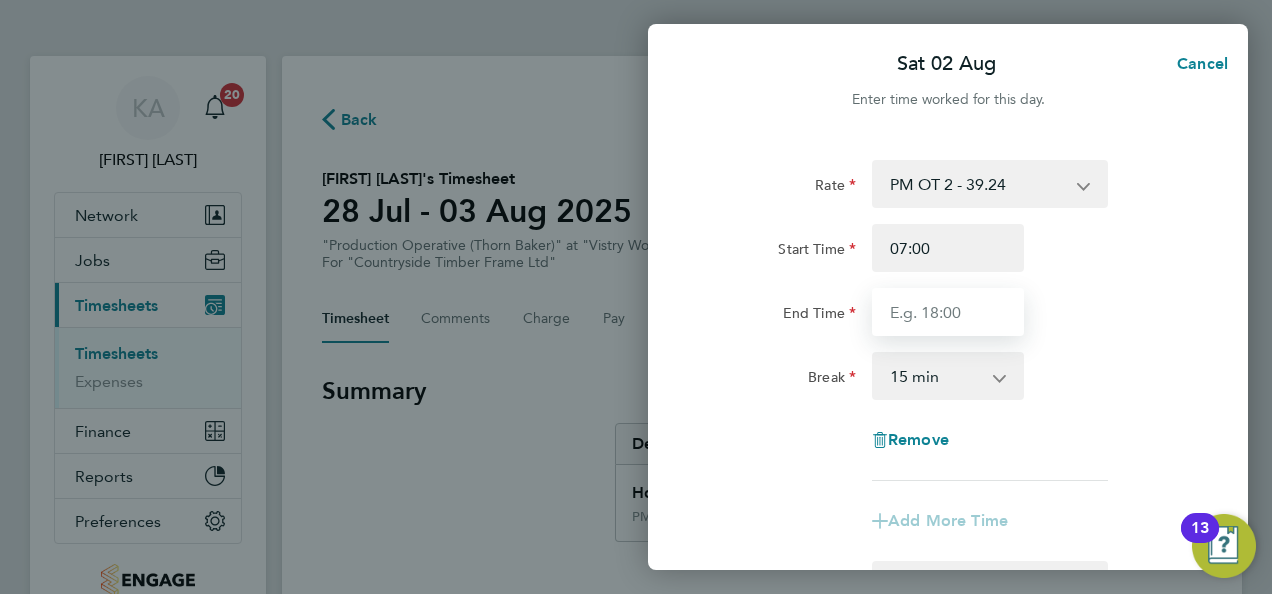click on "End Time" at bounding box center [948, 312] 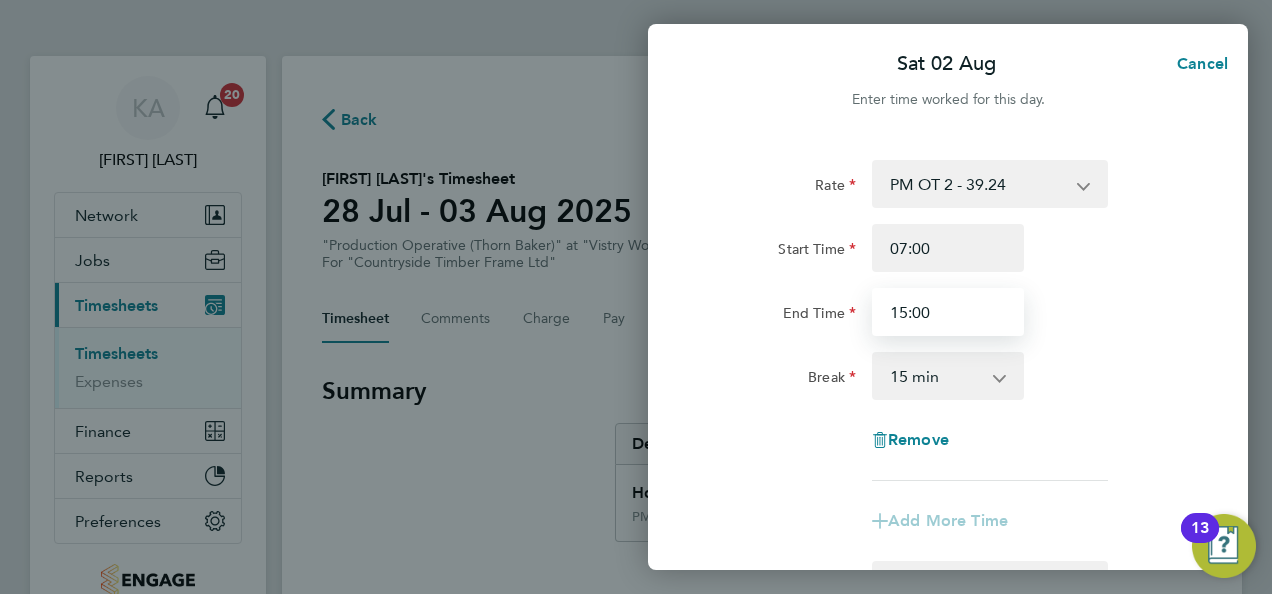 type on "15:00" 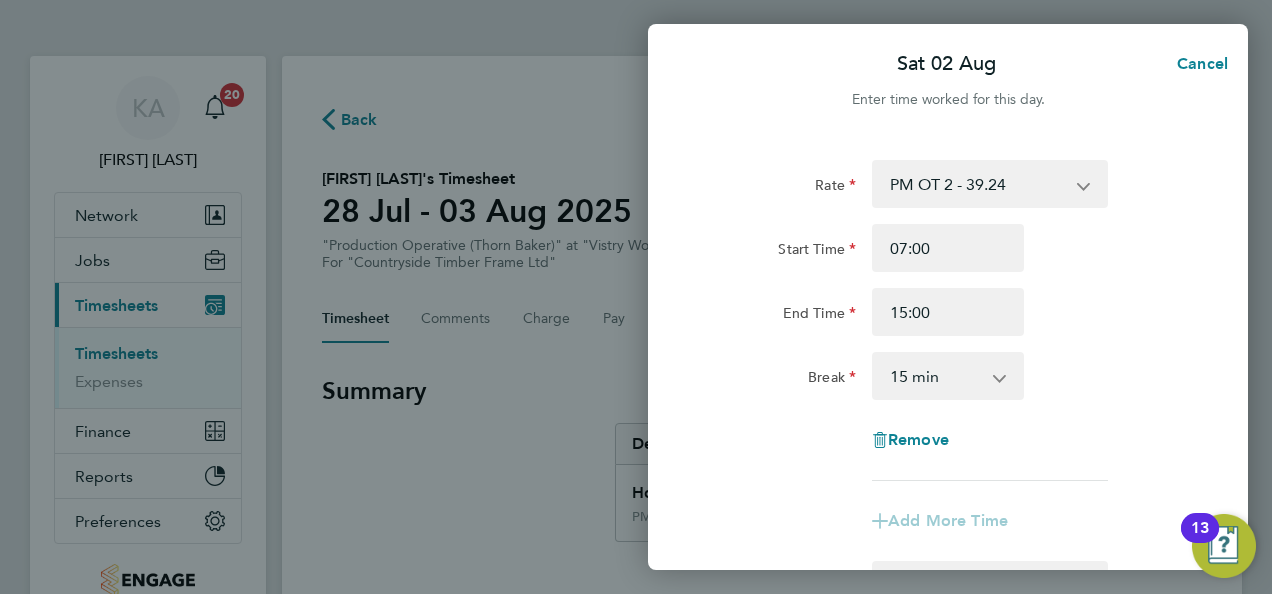 click on "0 min   15 min   30 min   45 min   60 min   75 min   90 min" at bounding box center (936, 376) 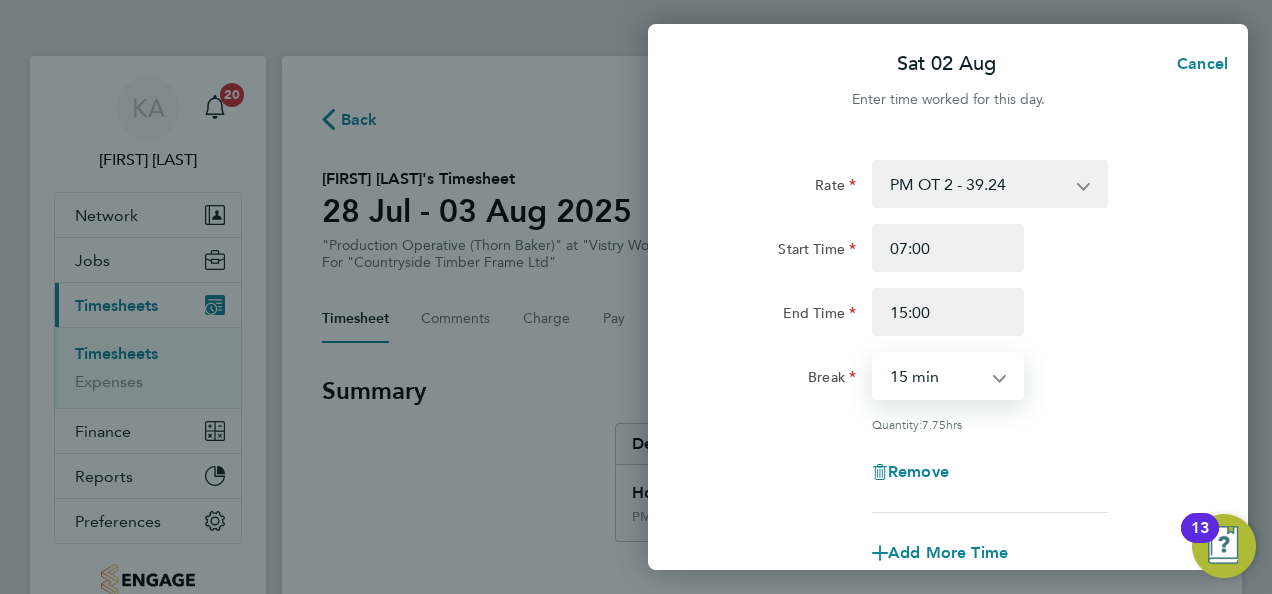 select on "30" 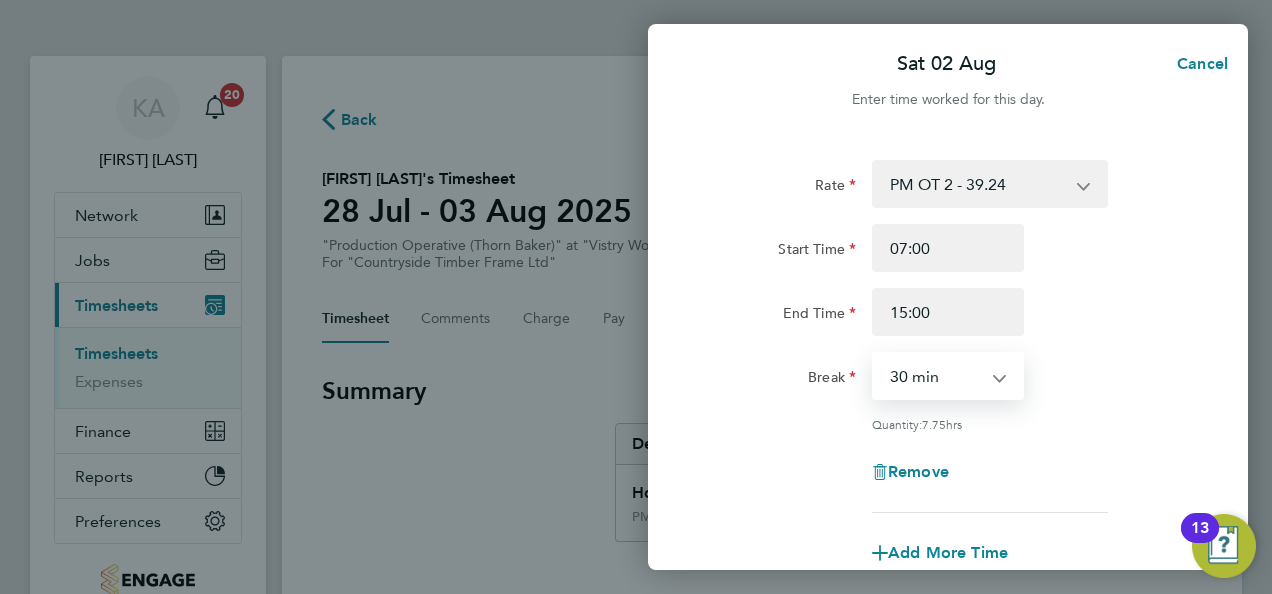 click on "0 min   15 min   30 min   45 min   60 min   75 min   90 min" at bounding box center (936, 376) 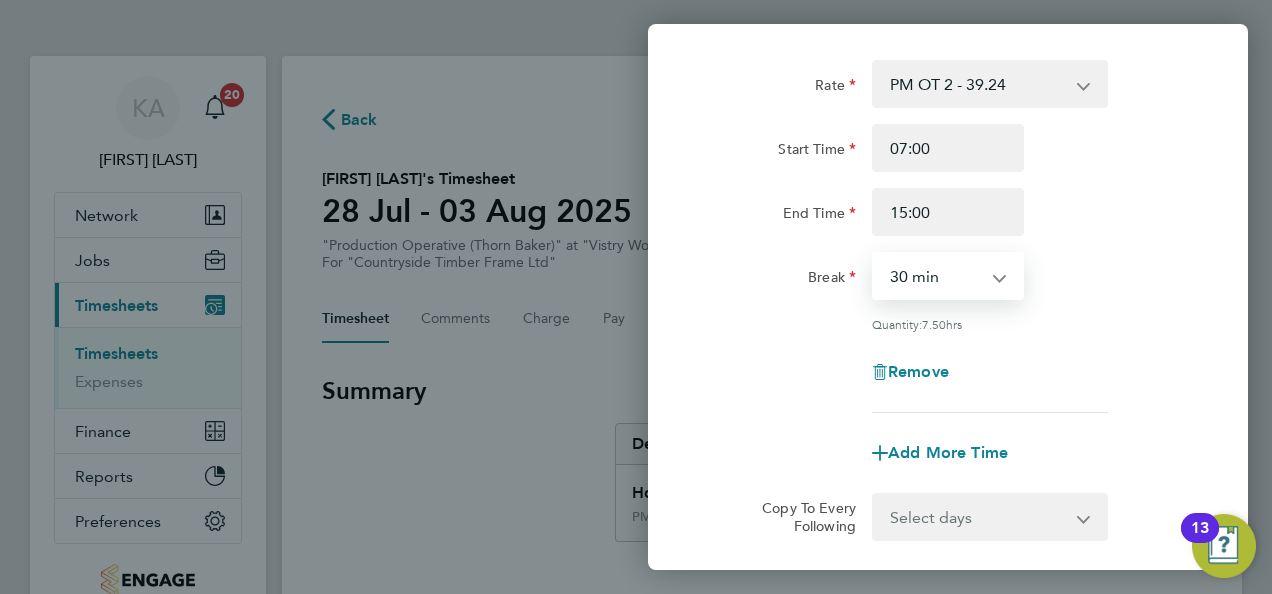 click on "Break  0 min   15 min   30 min   45 min   60 min   75 min   90 min" 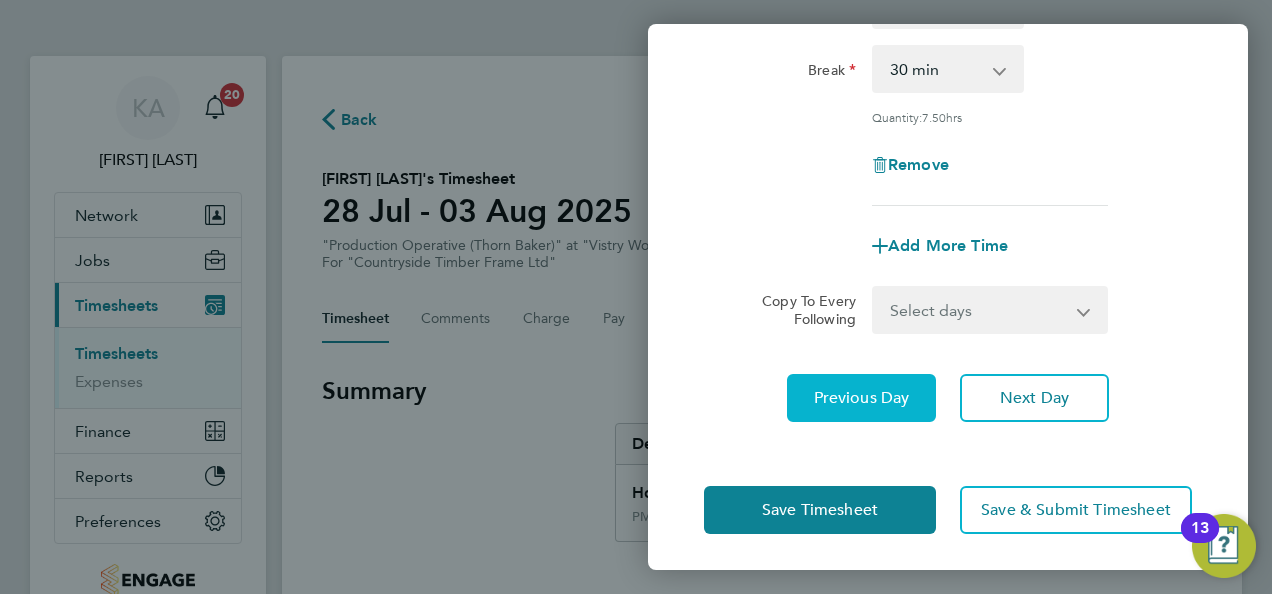 scroll, scrollTop: 309, scrollLeft: 0, axis: vertical 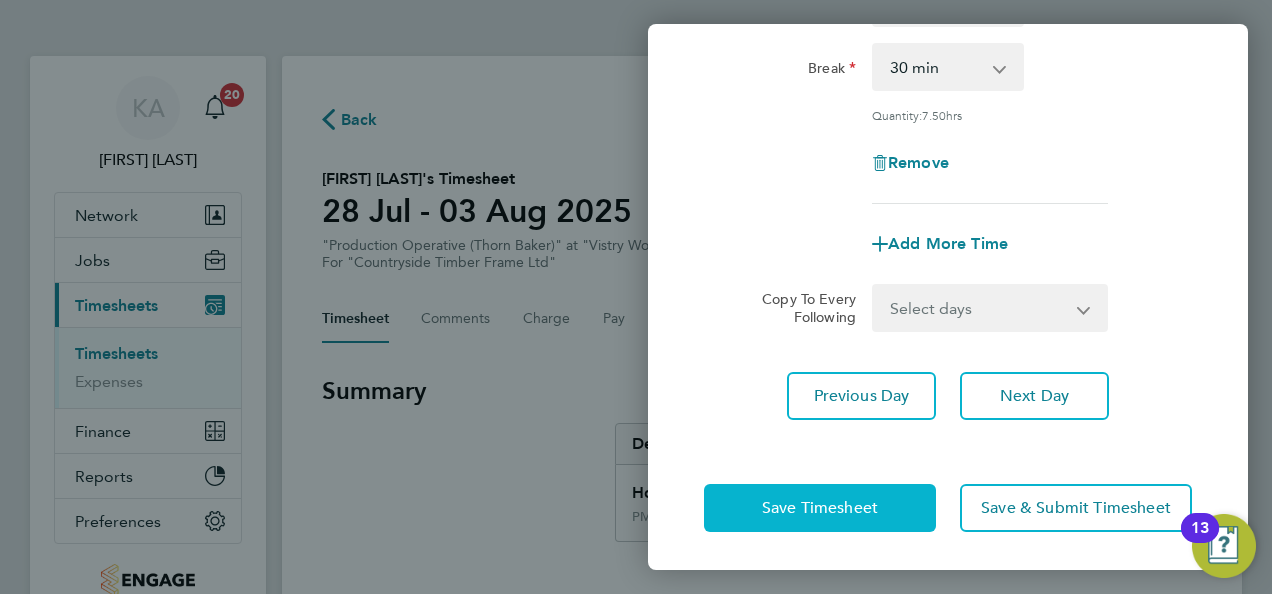 click on "Save Timesheet" 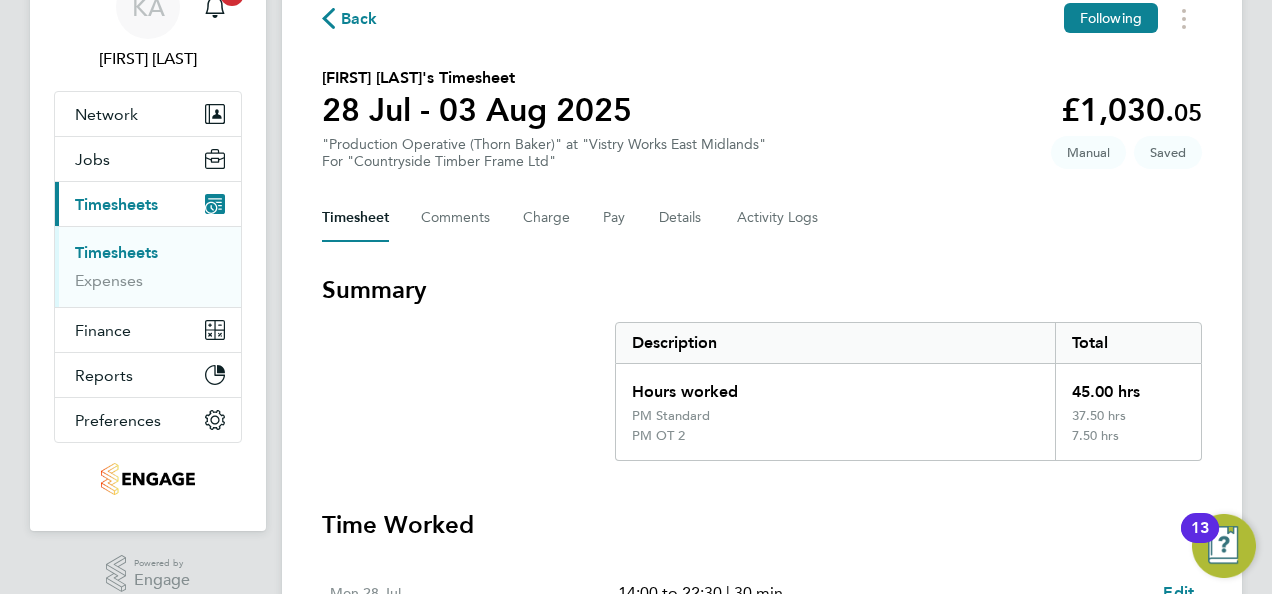 scroll, scrollTop: 100, scrollLeft: 0, axis: vertical 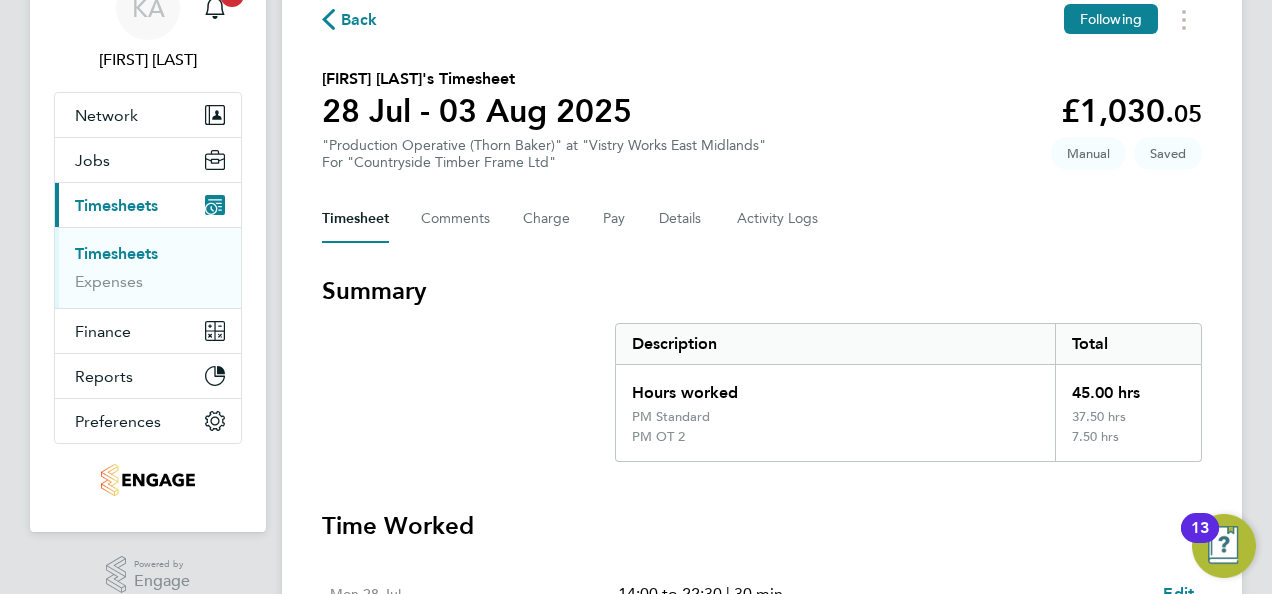 click on "Timesheet   Comments   Charge   Pay   Details   Activity Logs" 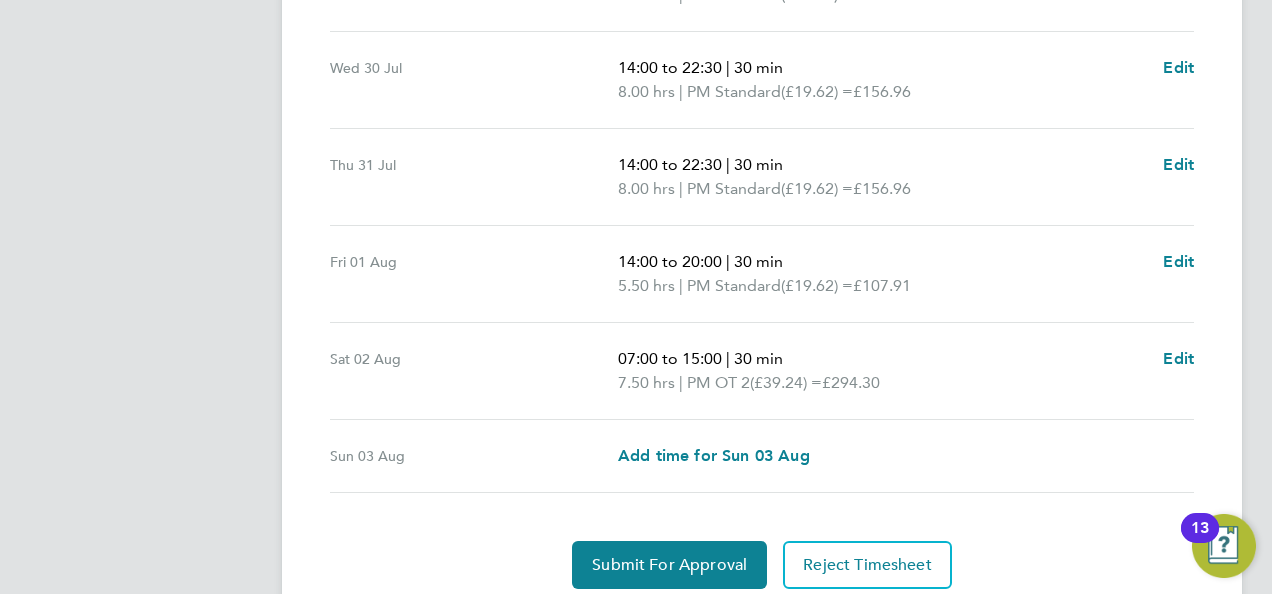 scroll, scrollTop: 891, scrollLeft: 0, axis: vertical 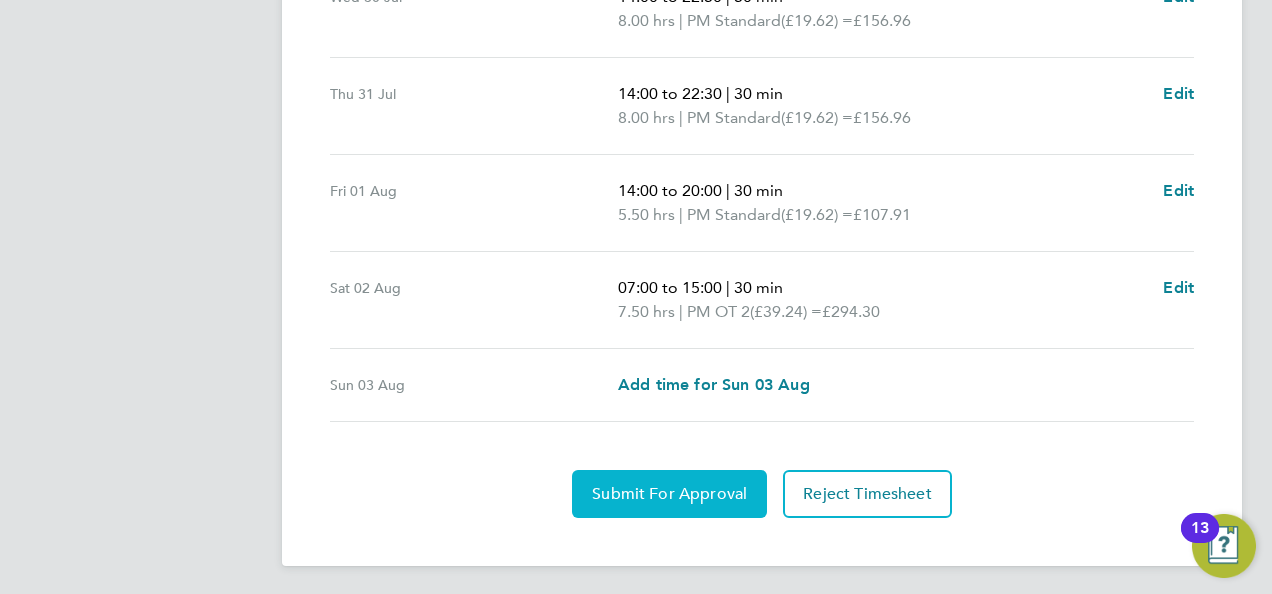 click on "Submit For Approval" 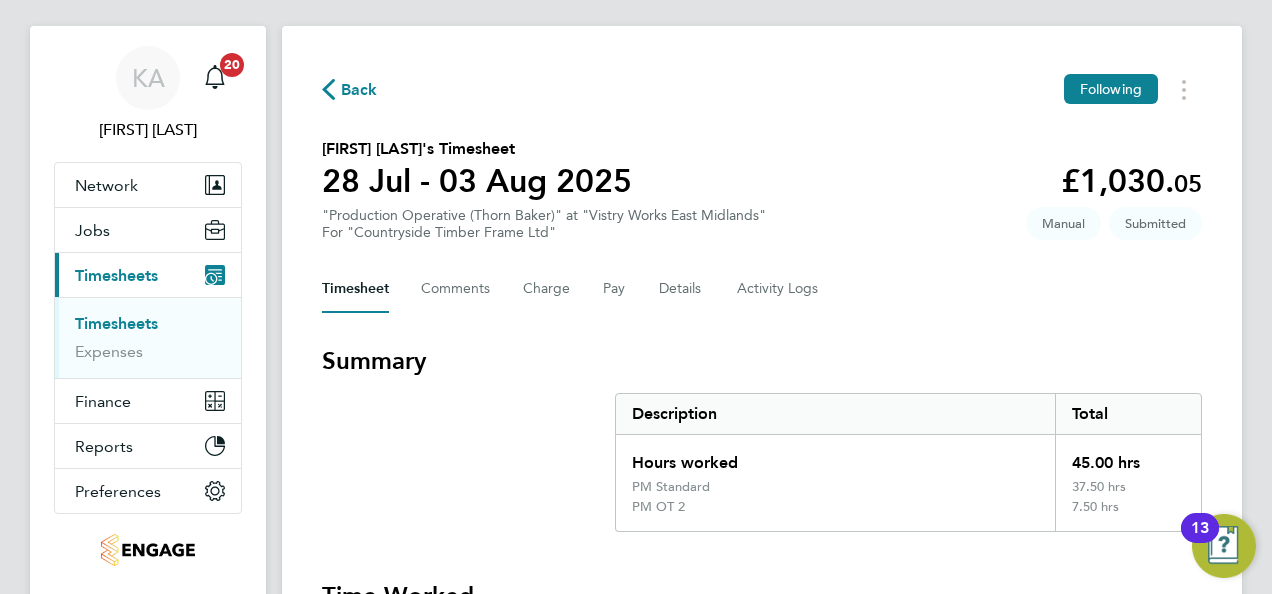 scroll, scrollTop: 0, scrollLeft: 0, axis: both 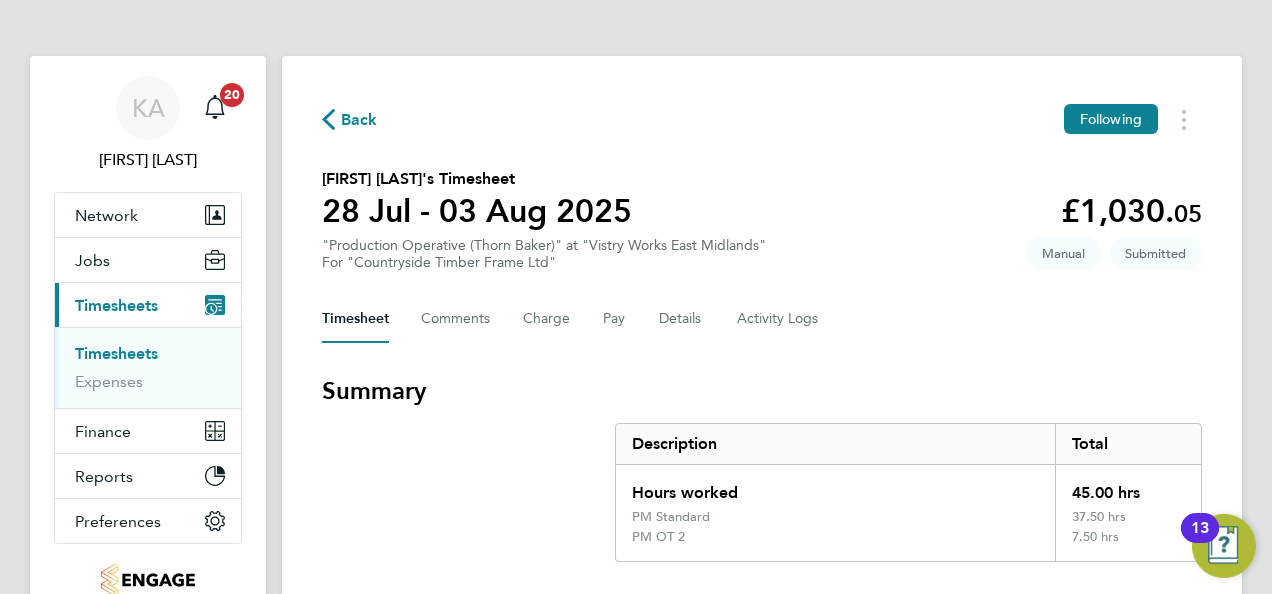 click on "Back" 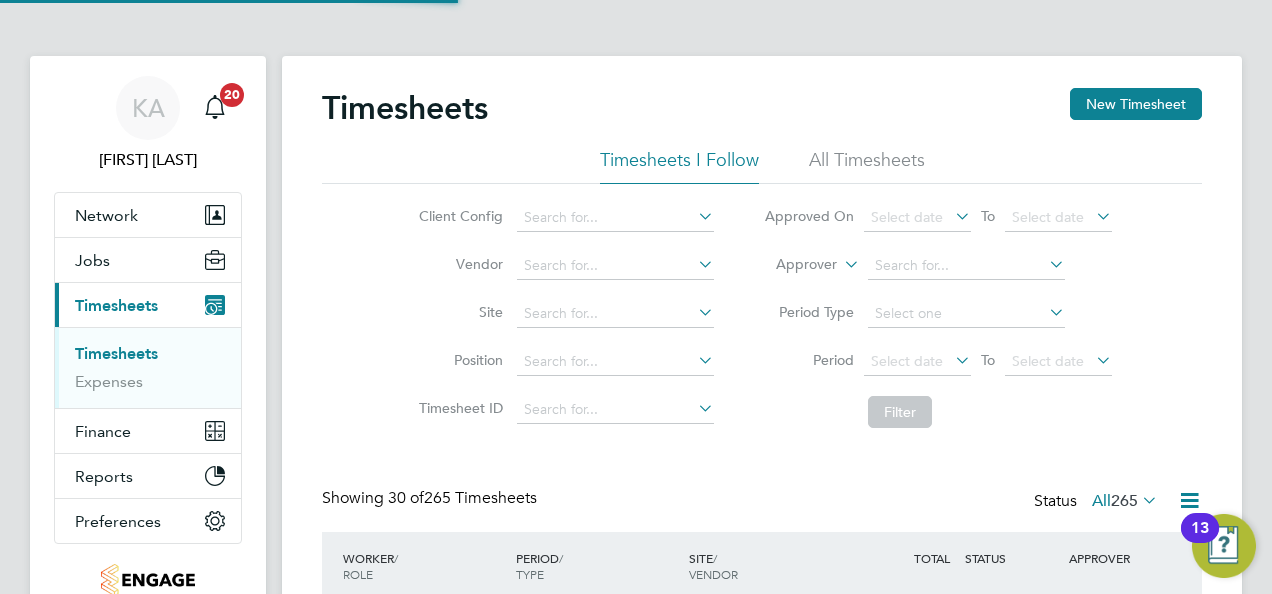 scroll, scrollTop: 10, scrollLeft: 10, axis: both 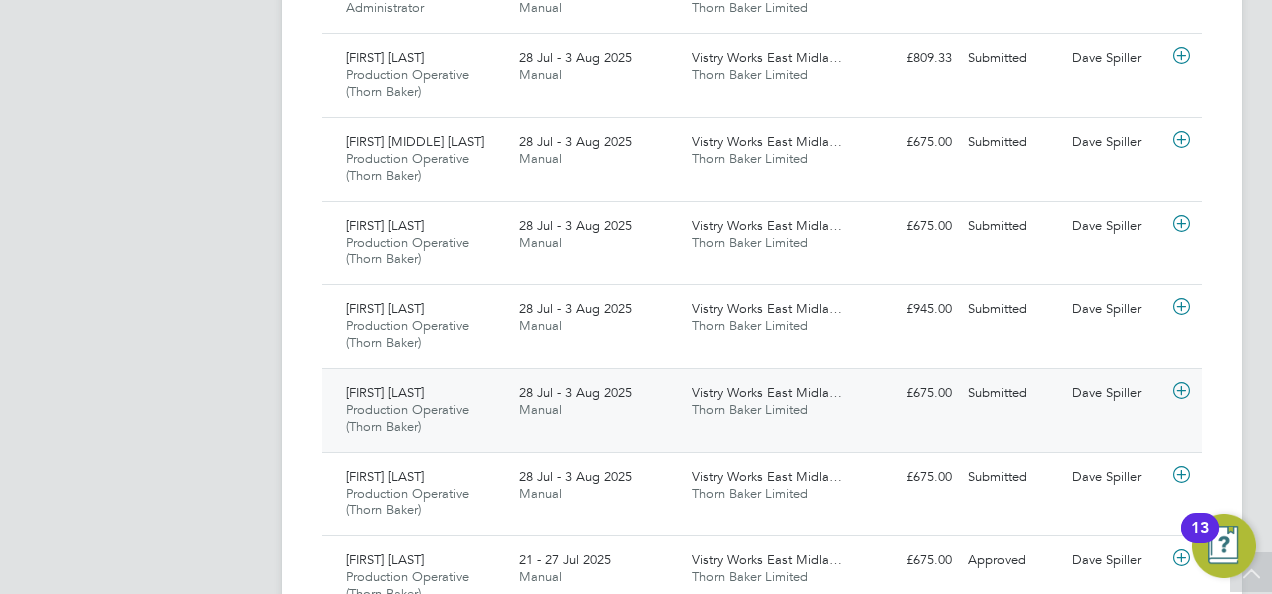 click 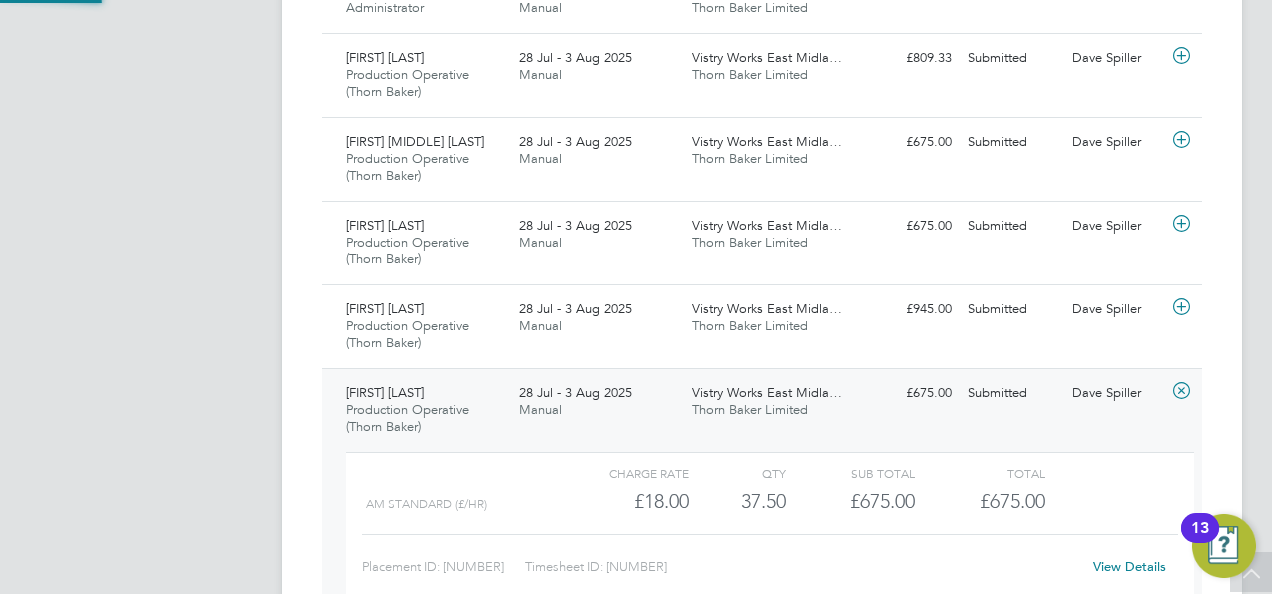 scroll, scrollTop: 10, scrollLeft: 10, axis: both 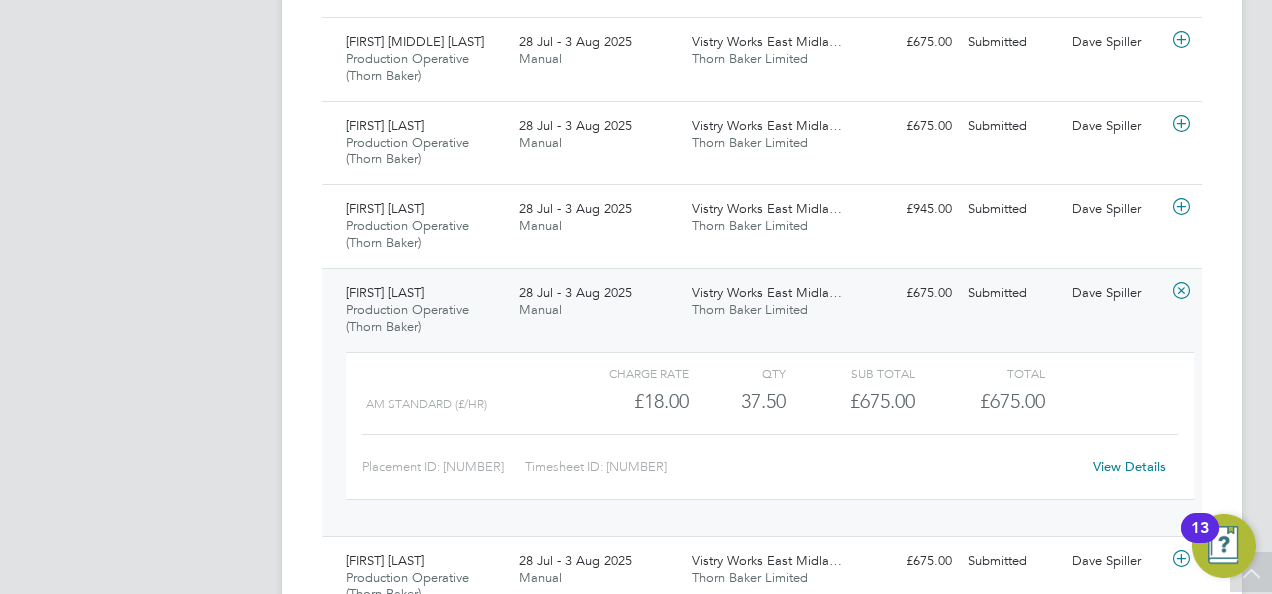 click on "View Details" 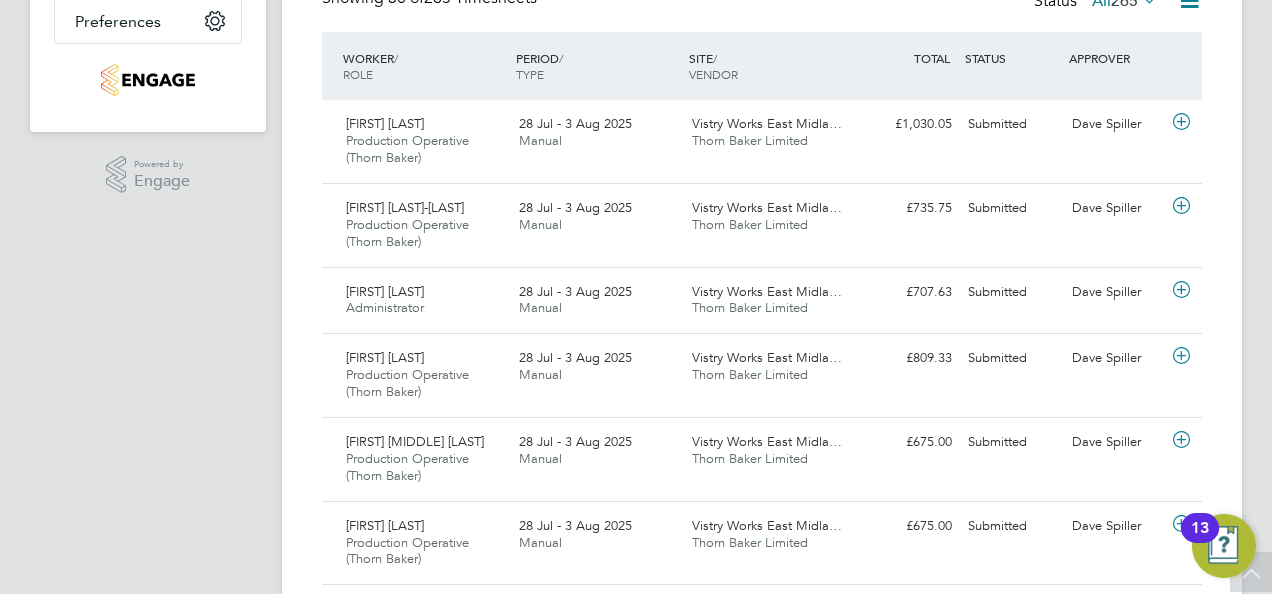 scroll, scrollTop: 200, scrollLeft: 0, axis: vertical 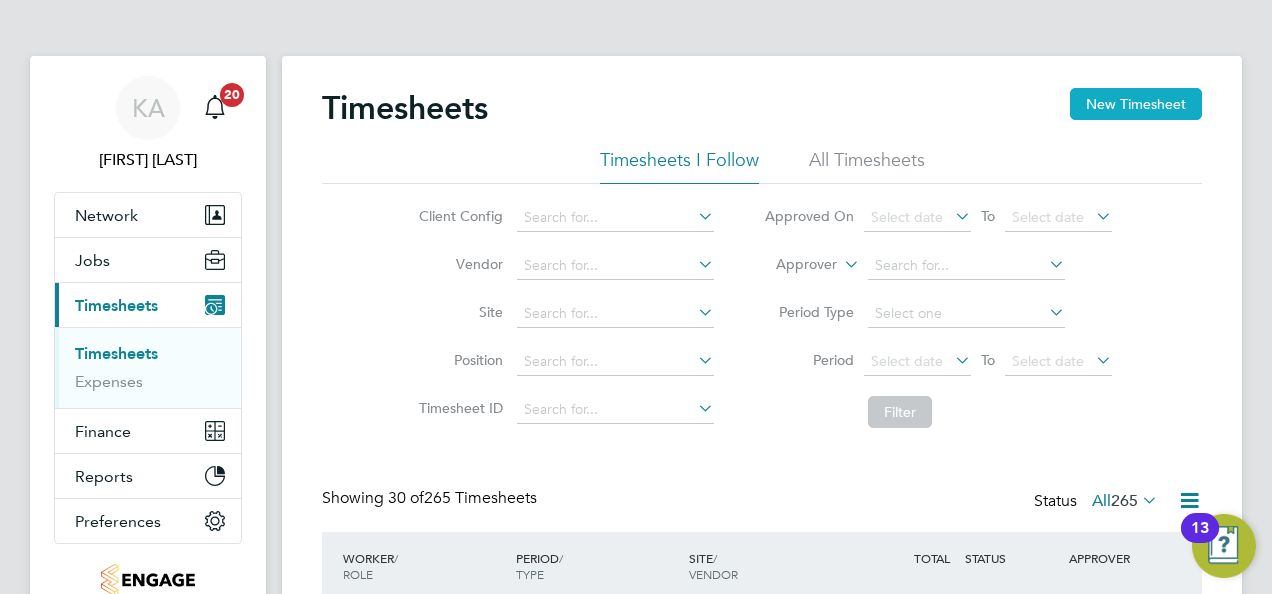 click on "New Timesheet" 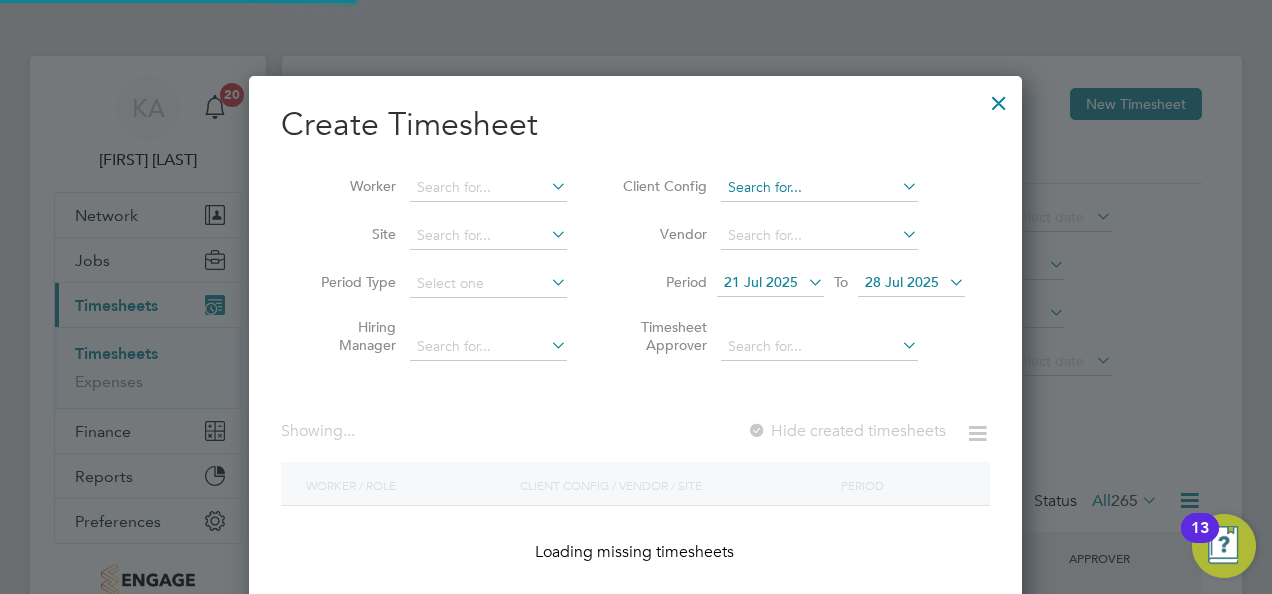scroll, scrollTop: 10, scrollLeft: 9, axis: both 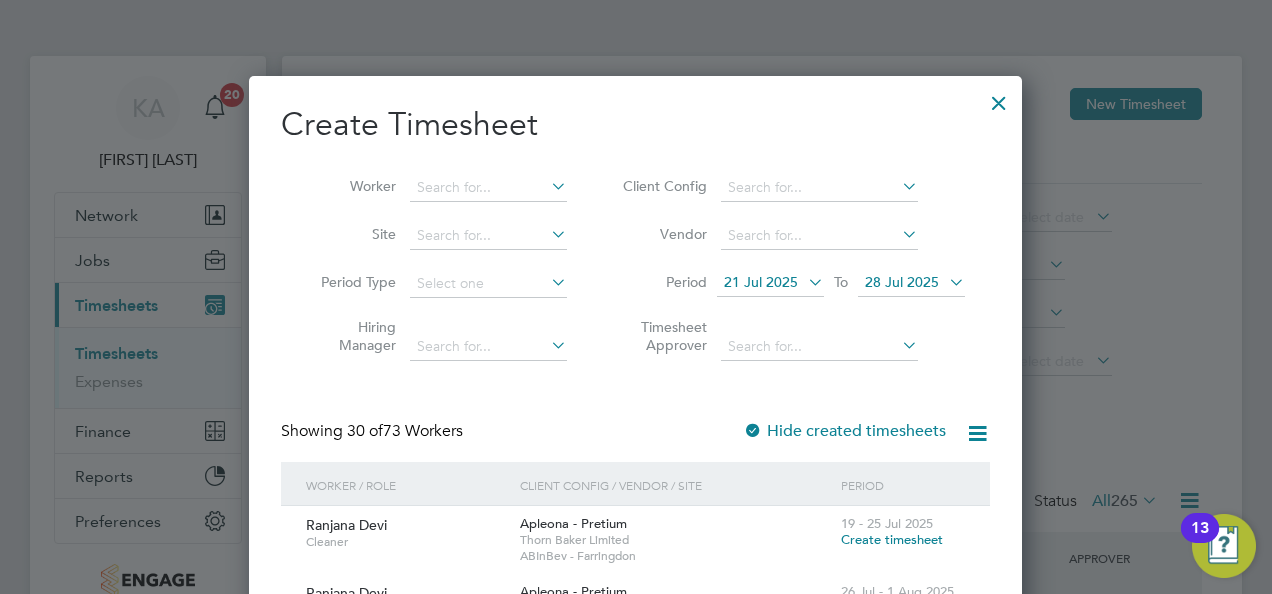 click at bounding box center [898, 186] 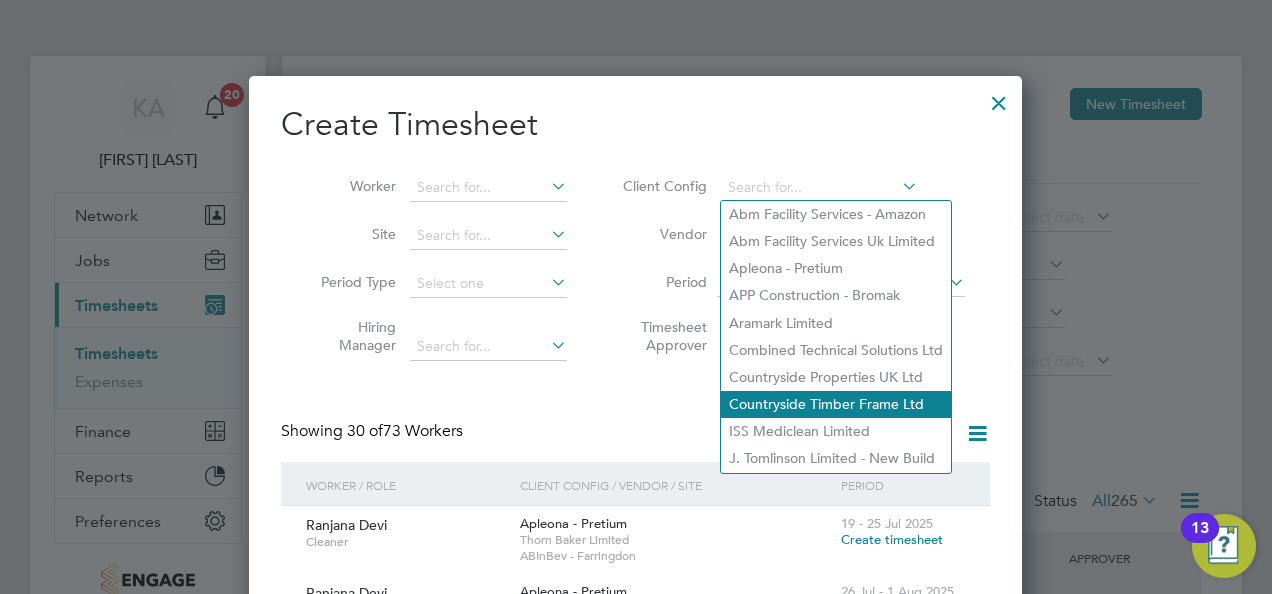 click on "Countryside Timber Frame Ltd" 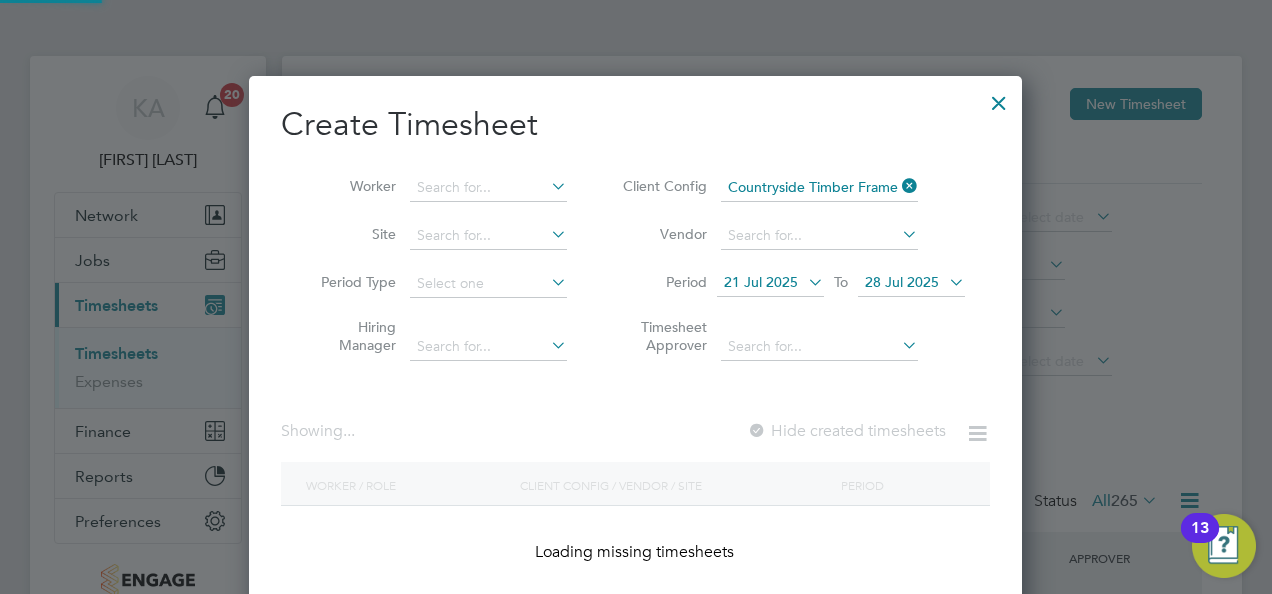 scroll, scrollTop: 10, scrollLeft: 9, axis: both 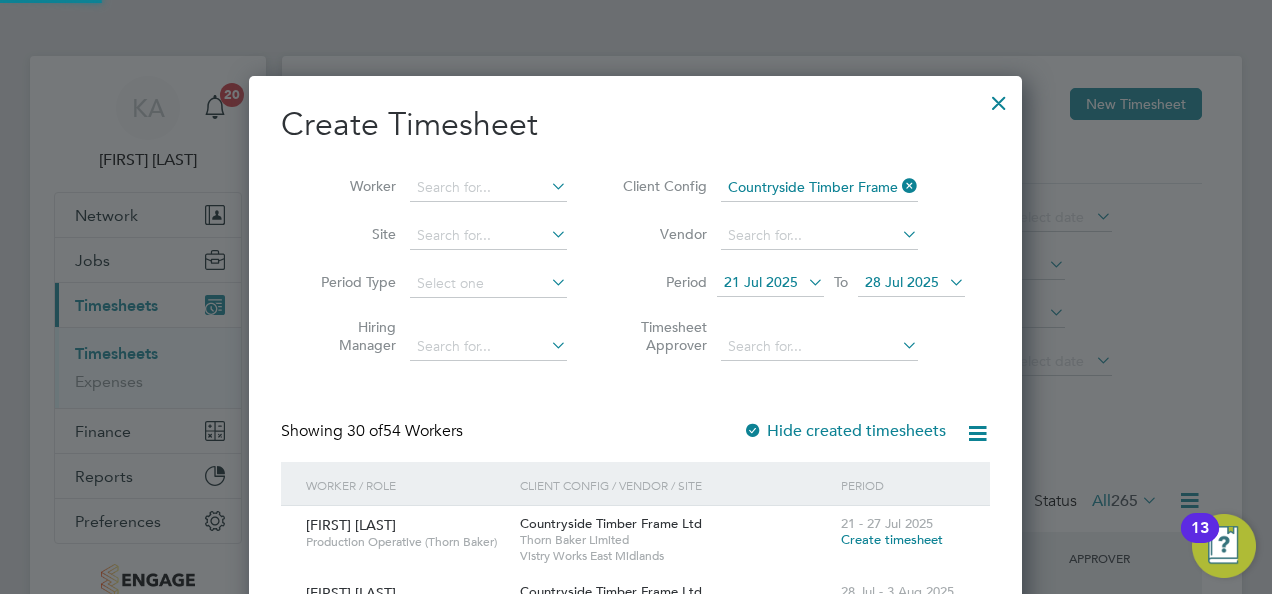 click at bounding box center (804, 282) 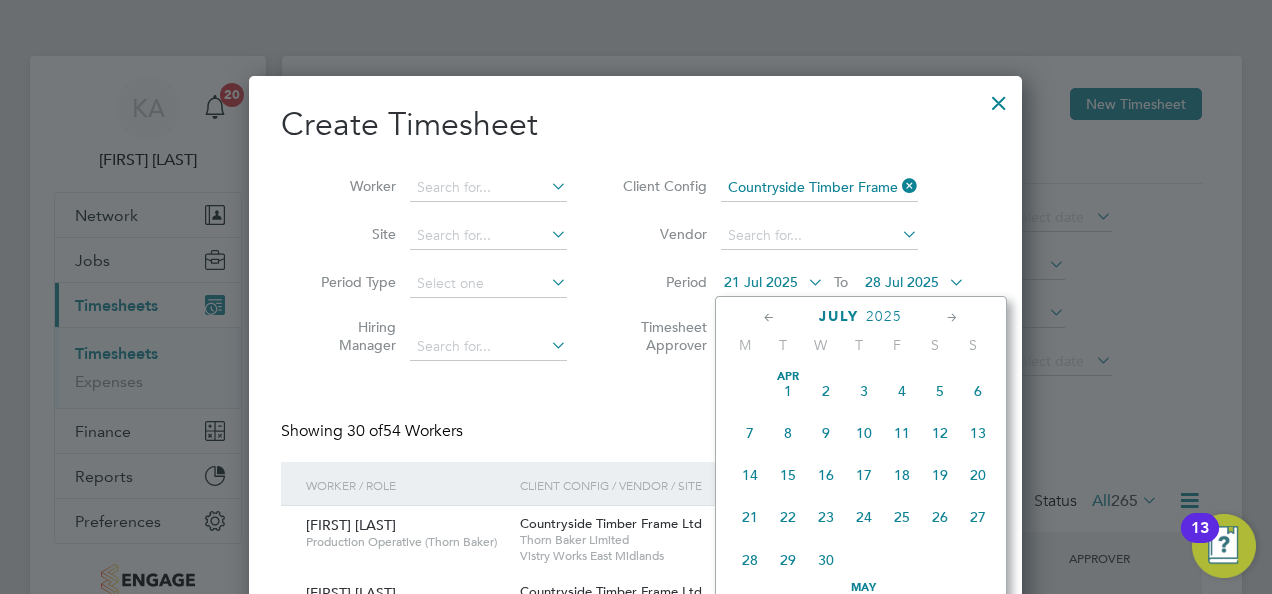 scroll, scrollTop: 729, scrollLeft: 0, axis: vertical 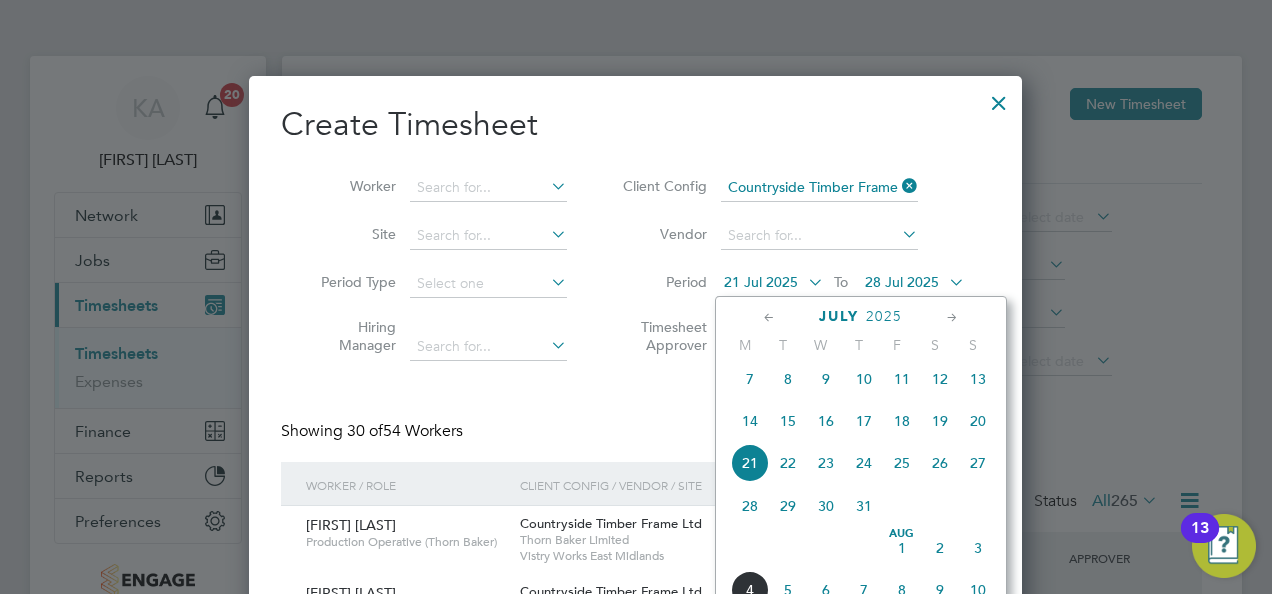 click on "28" 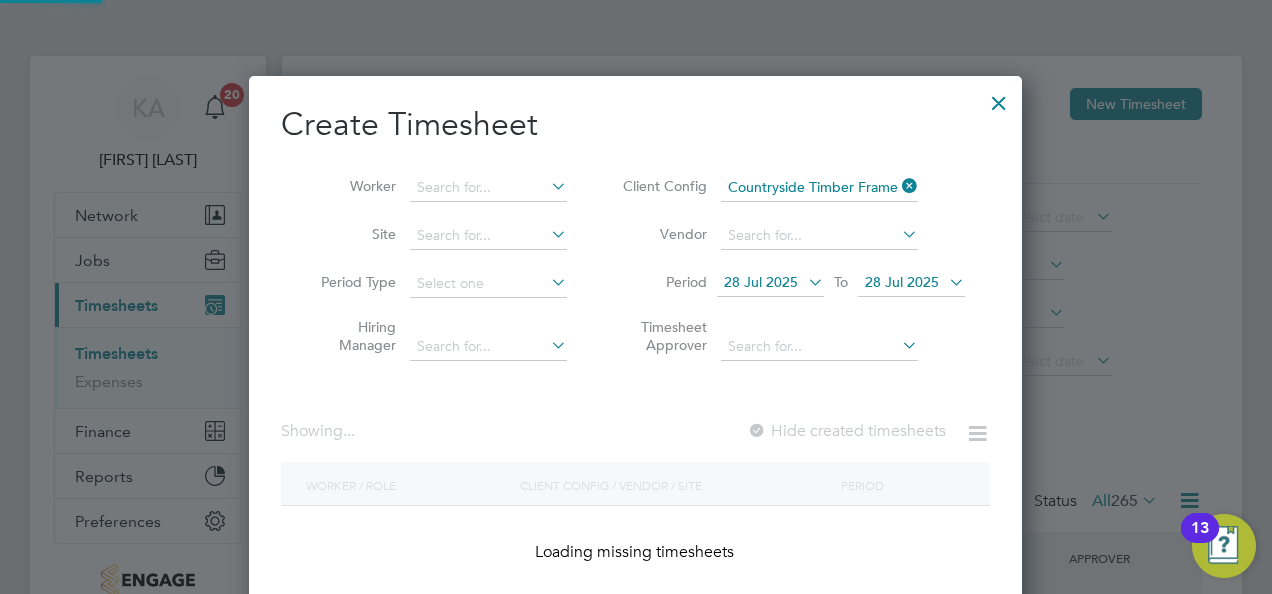 scroll, scrollTop: 10, scrollLeft: 9, axis: both 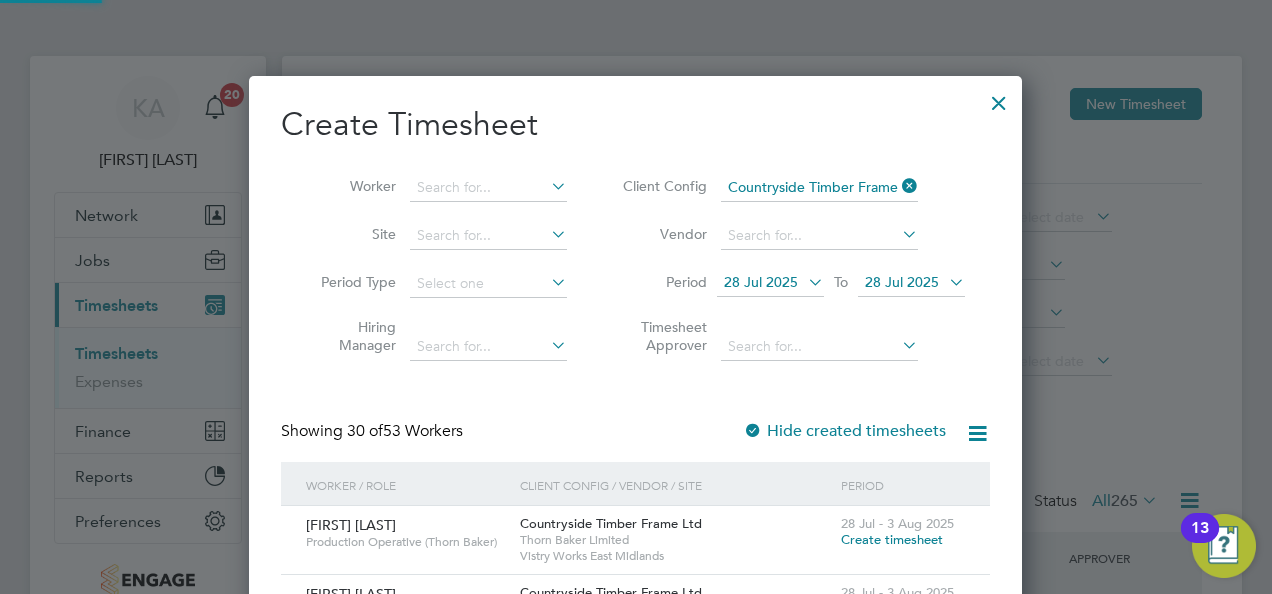 click on "28 Jul 2025" at bounding box center (902, 282) 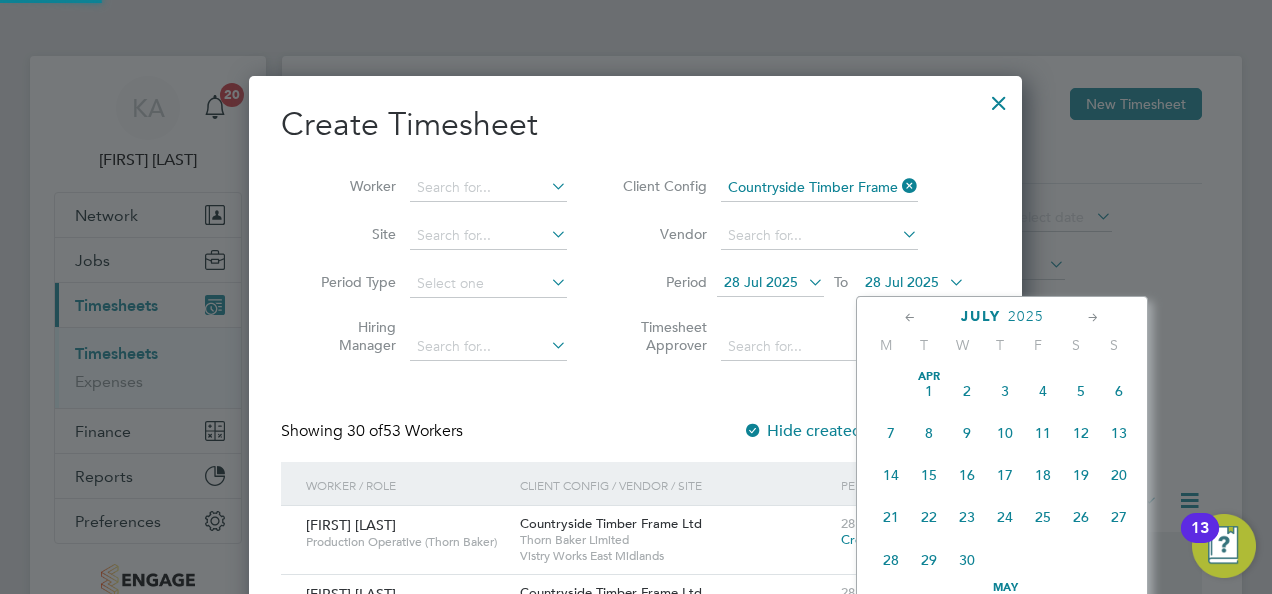 scroll, scrollTop: 772, scrollLeft: 0, axis: vertical 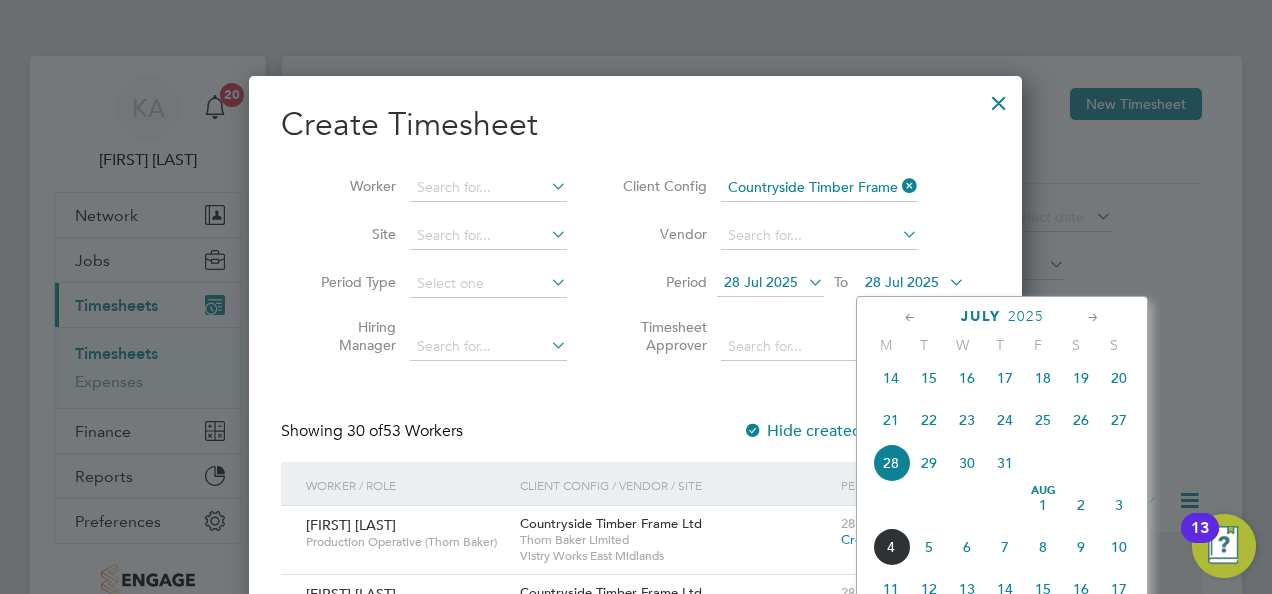 click on "3" 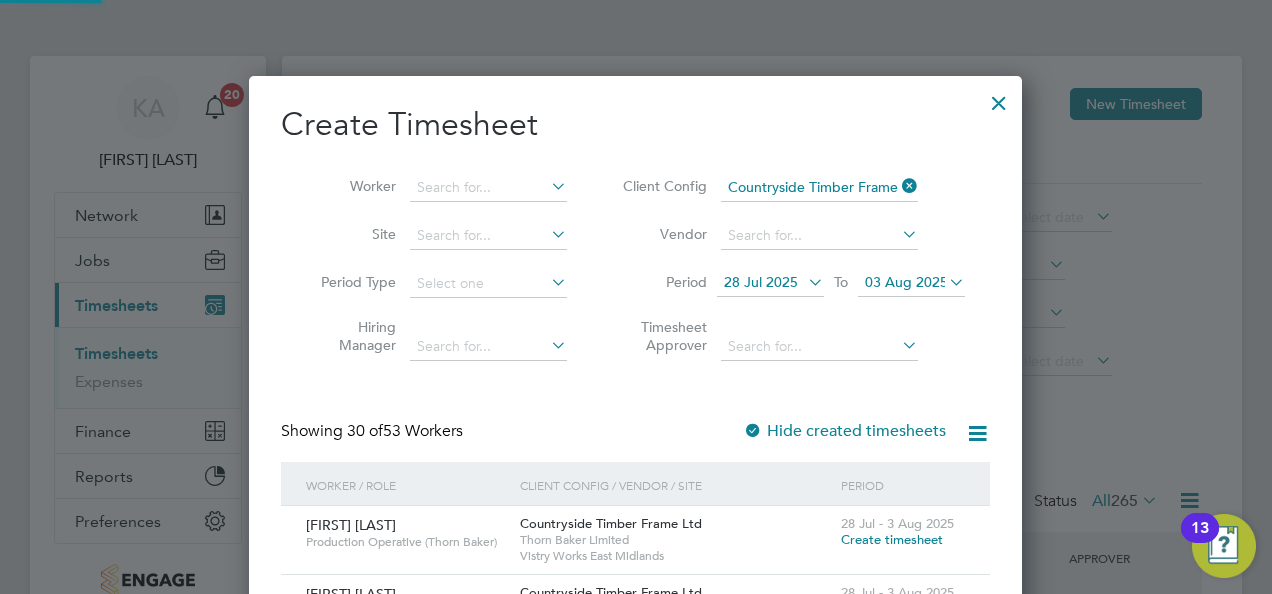scroll, scrollTop: 10, scrollLeft: 9, axis: both 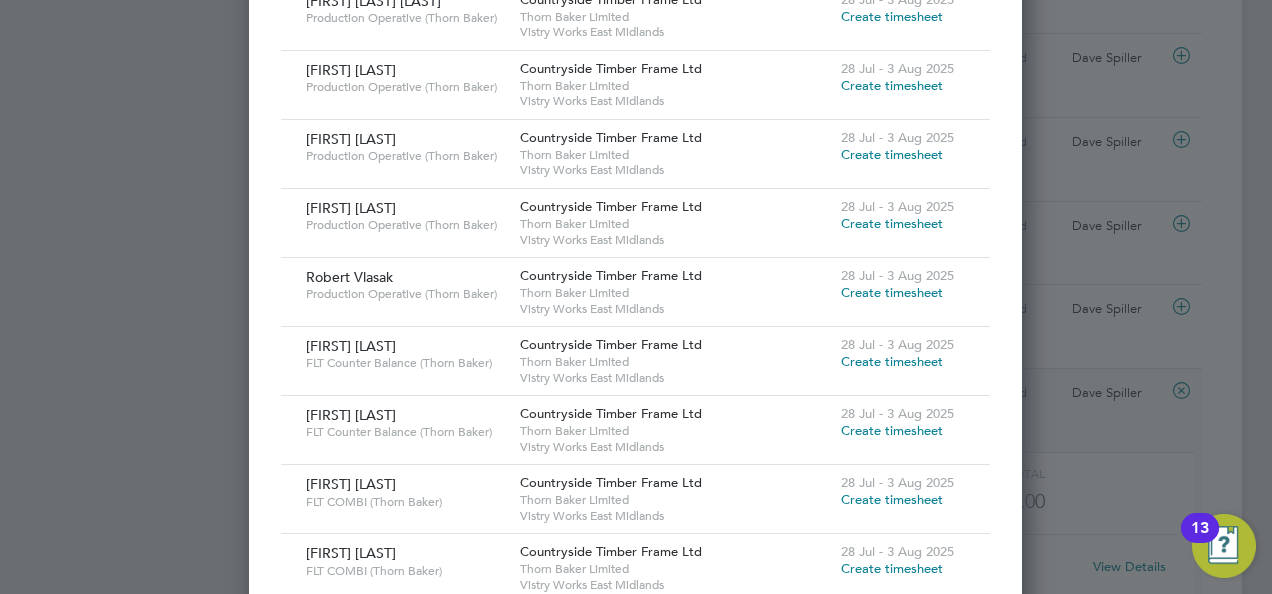 click on "Create timesheet" at bounding box center (892, 292) 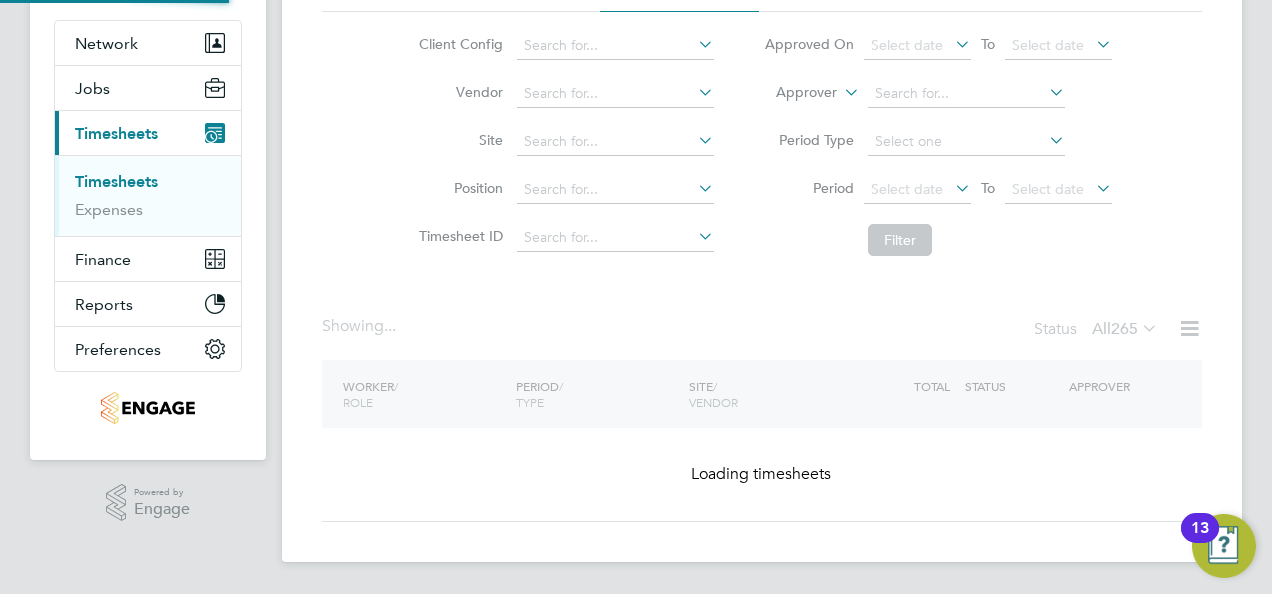scroll, scrollTop: 170, scrollLeft: 0, axis: vertical 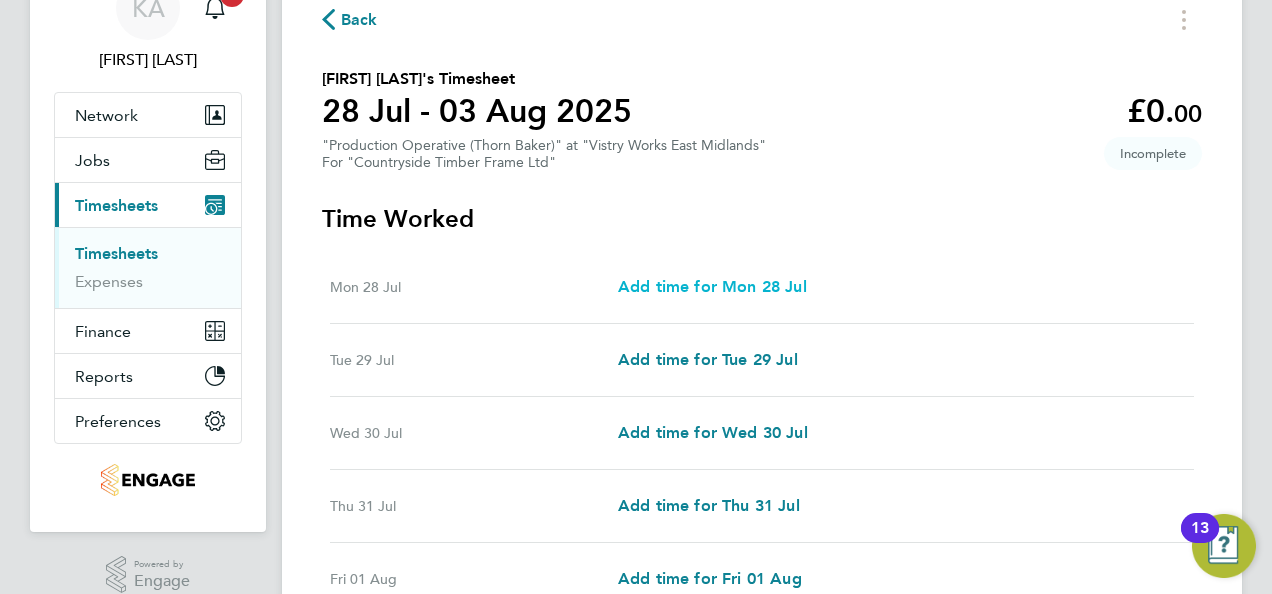 click on "Add time for Mon 28 Jul" at bounding box center [712, 286] 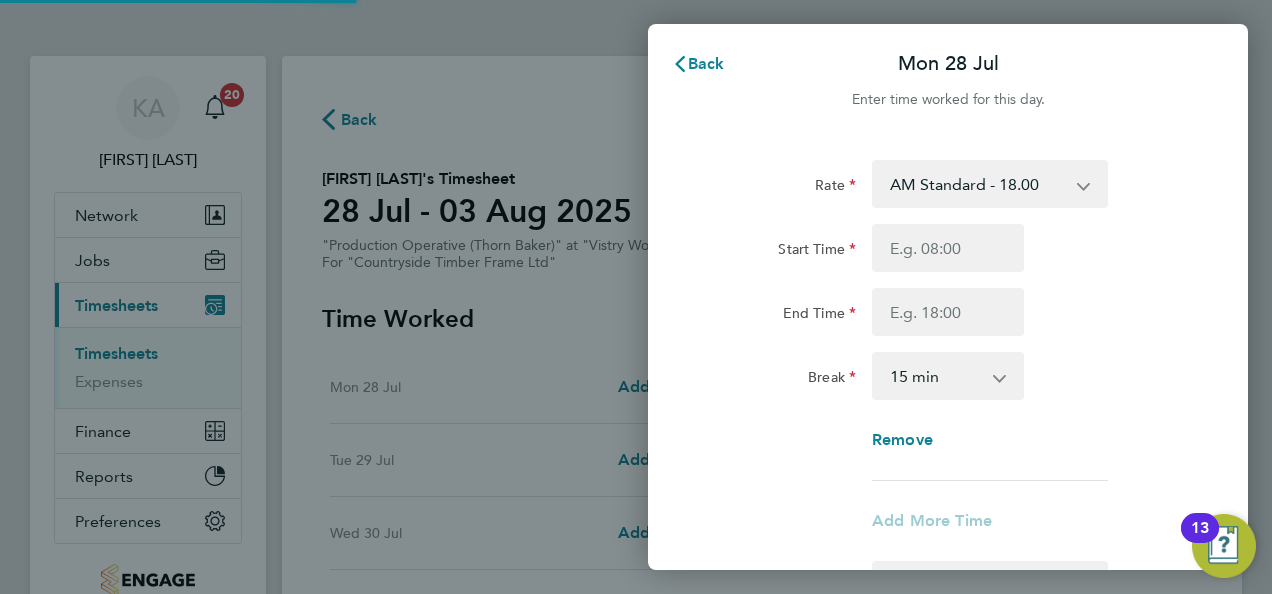 scroll, scrollTop: 0, scrollLeft: 0, axis: both 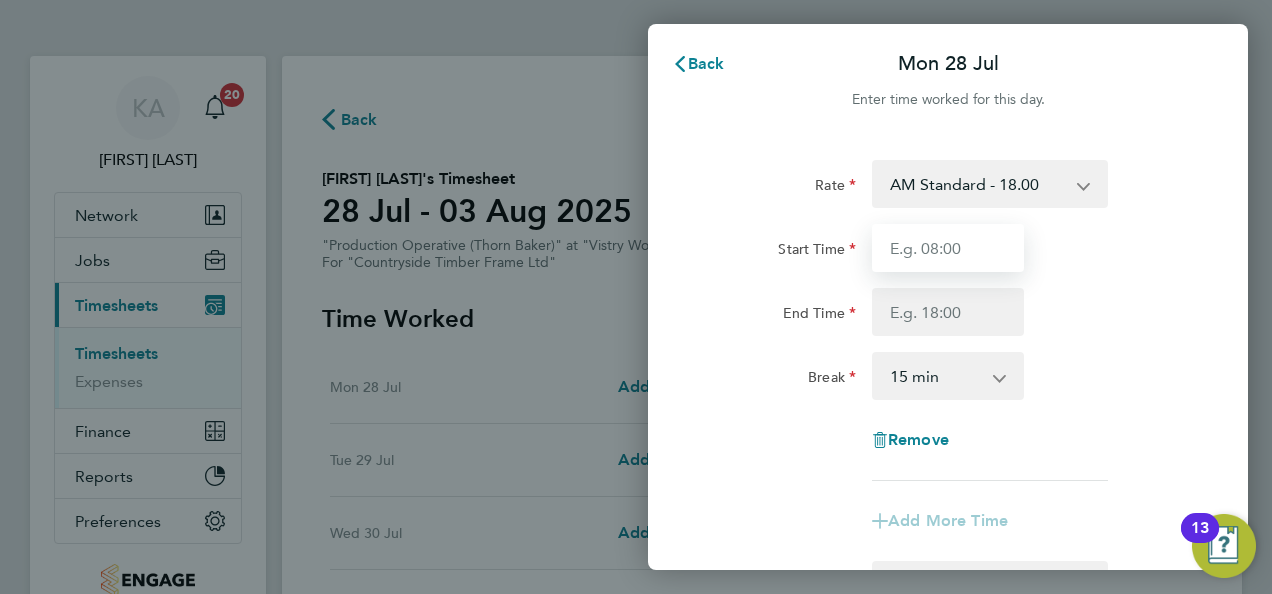 click on "Start Time" at bounding box center [948, 248] 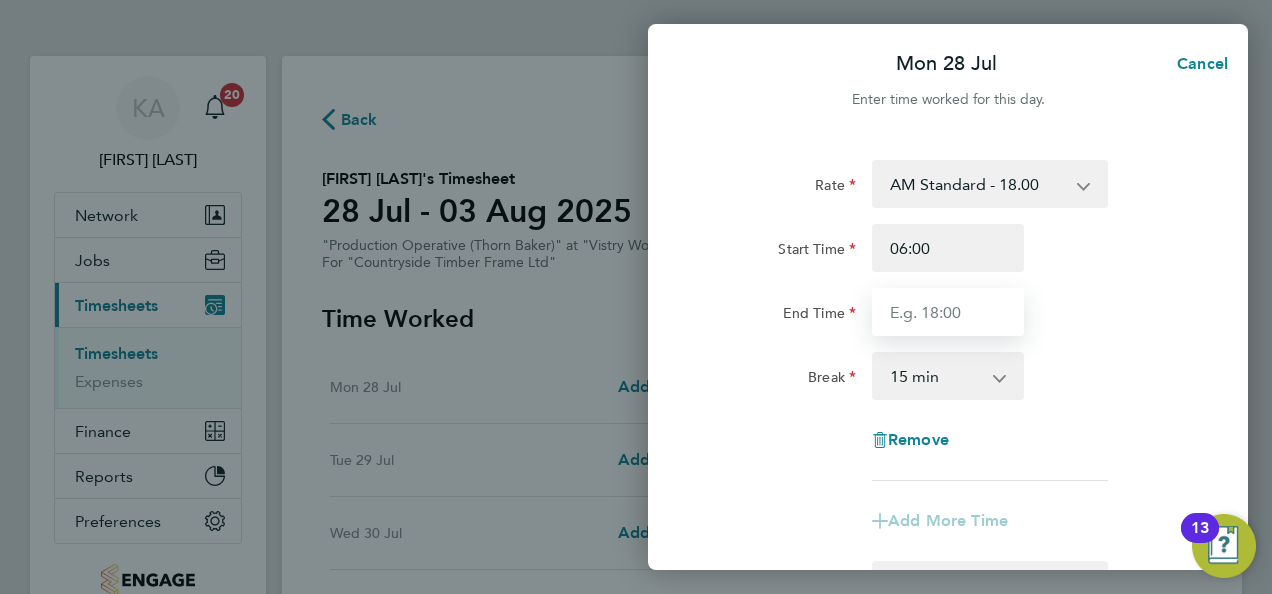 click on "End Time" at bounding box center [948, 312] 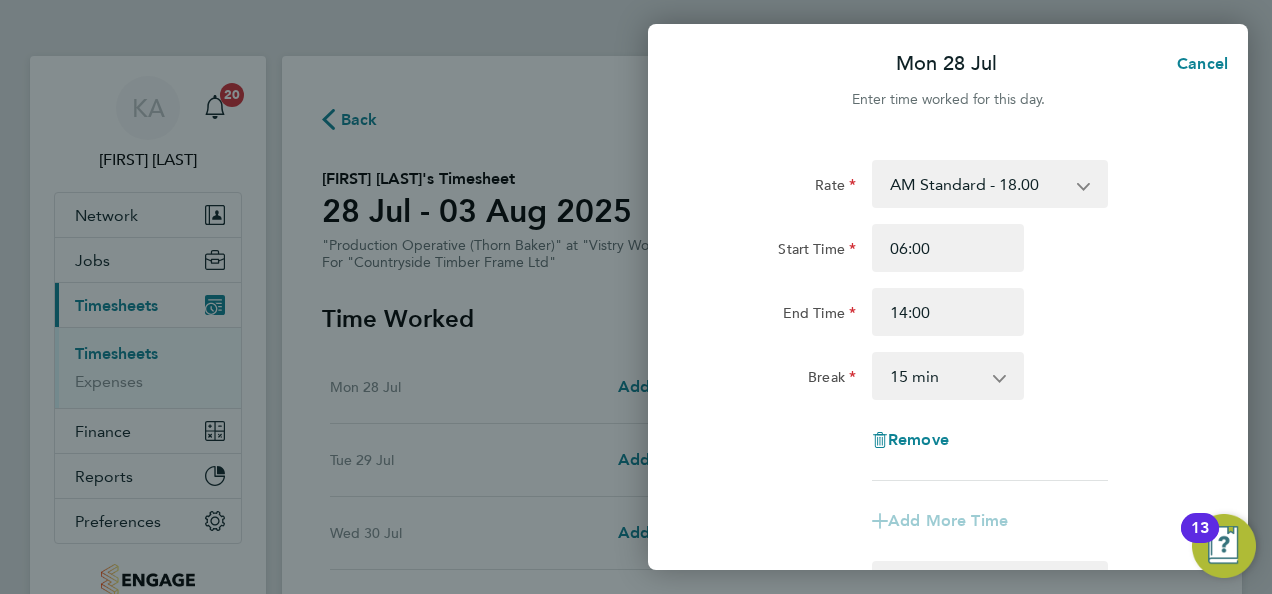 click on "0 min   15 min   30 min   45 min   60 min   75 min   90 min" at bounding box center (936, 376) 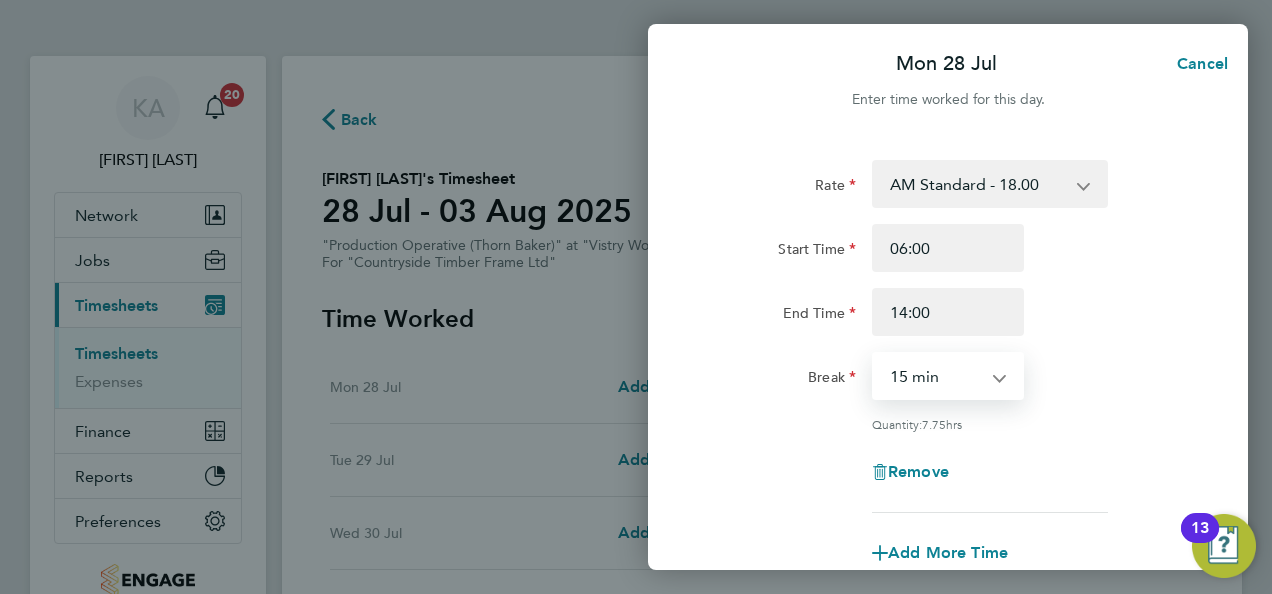 select on "30" 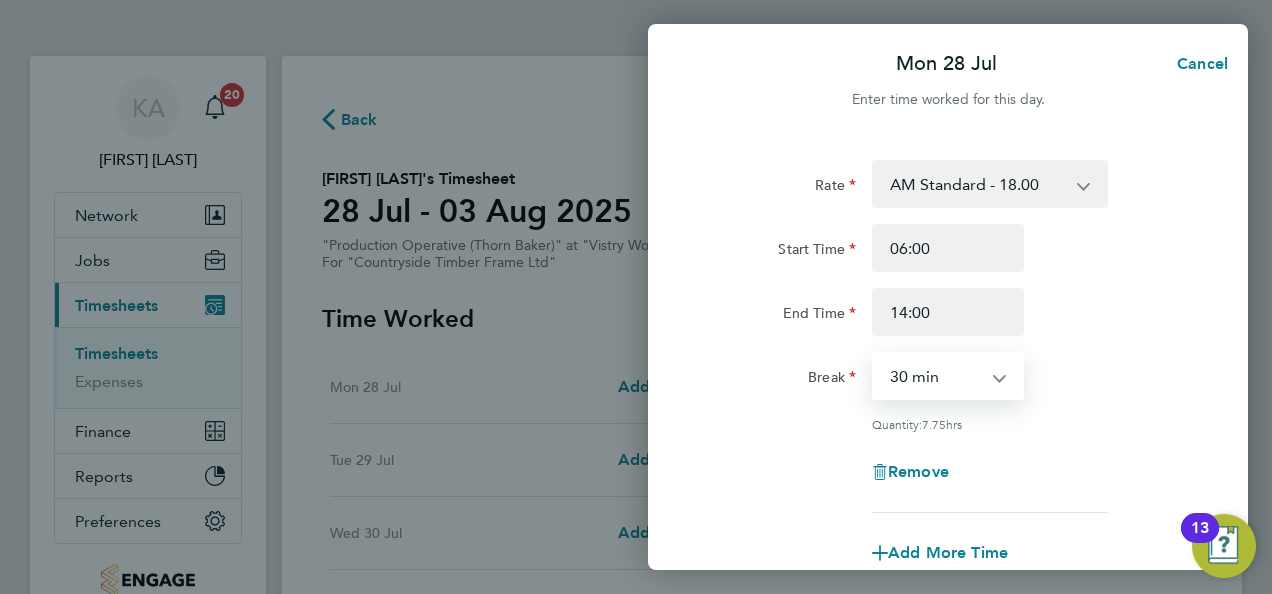 click on "0 min   15 min   30 min   45 min   60 min   75 min   90 min" at bounding box center (936, 376) 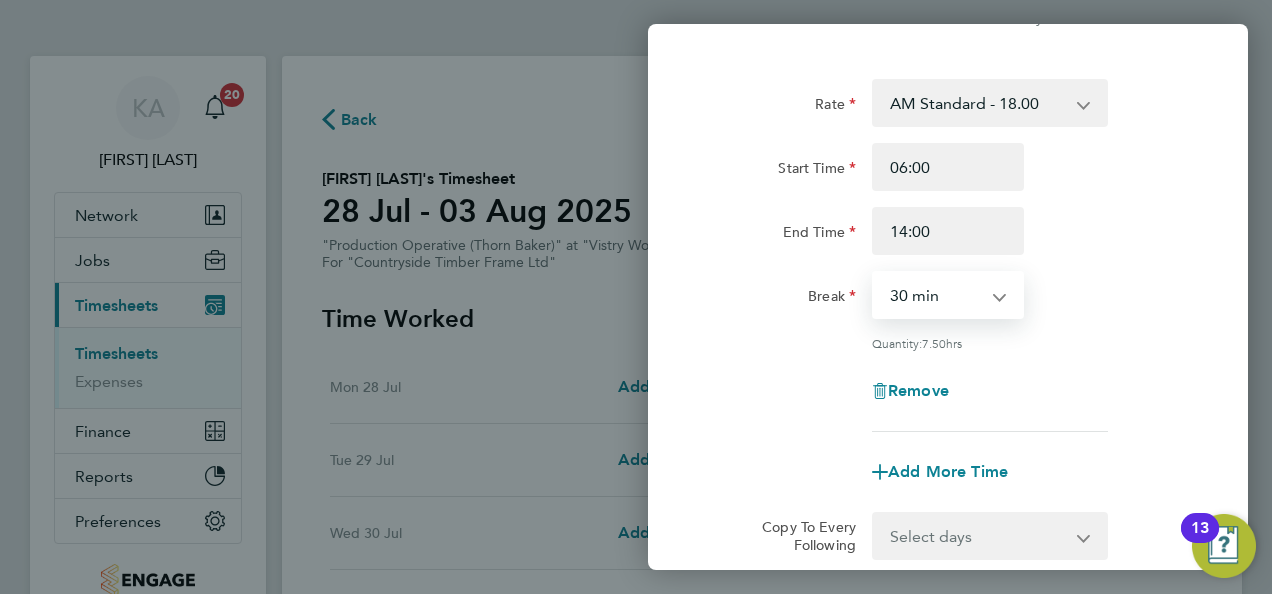 scroll, scrollTop: 200, scrollLeft: 0, axis: vertical 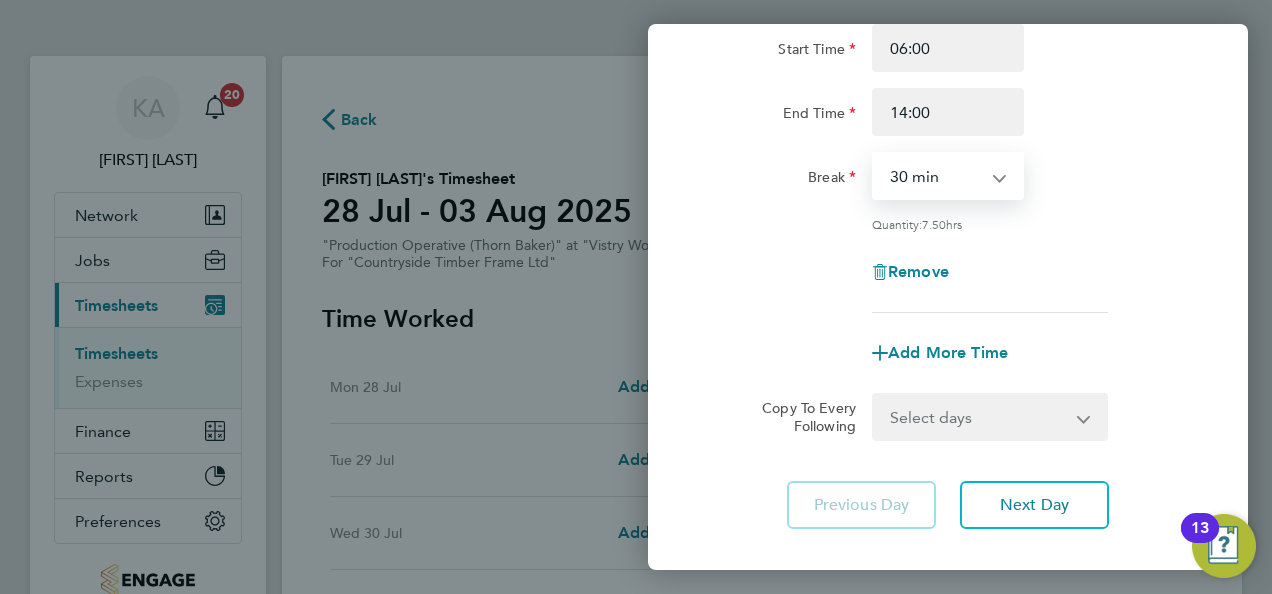 click on "Select days   Day   Weekday (Mon-Fri)   Weekend (Sat-Sun)   Tuesday   Wednesday   Thursday   Friday   Saturday   Sunday" at bounding box center (979, 417) 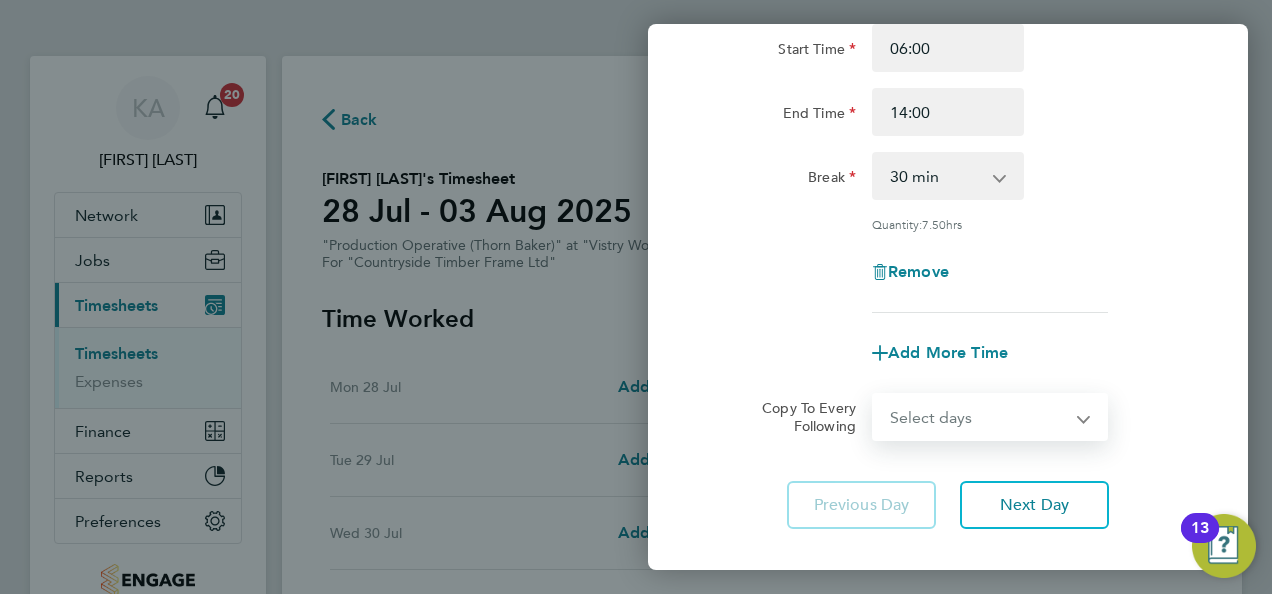 select on "WEEKDAY" 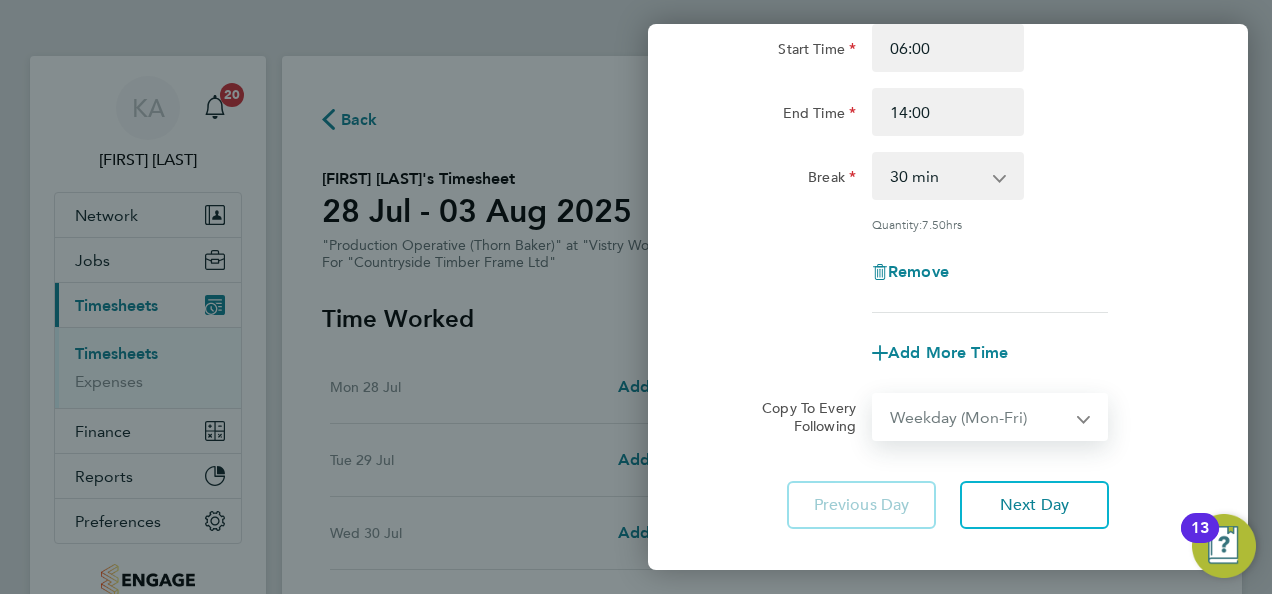 click on "Select days   Day   Weekday (Mon-Fri)   Weekend (Sat-Sun)   Tuesday   Wednesday   Thursday   Friday   Saturday   Sunday" at bounding box center (979, 417) 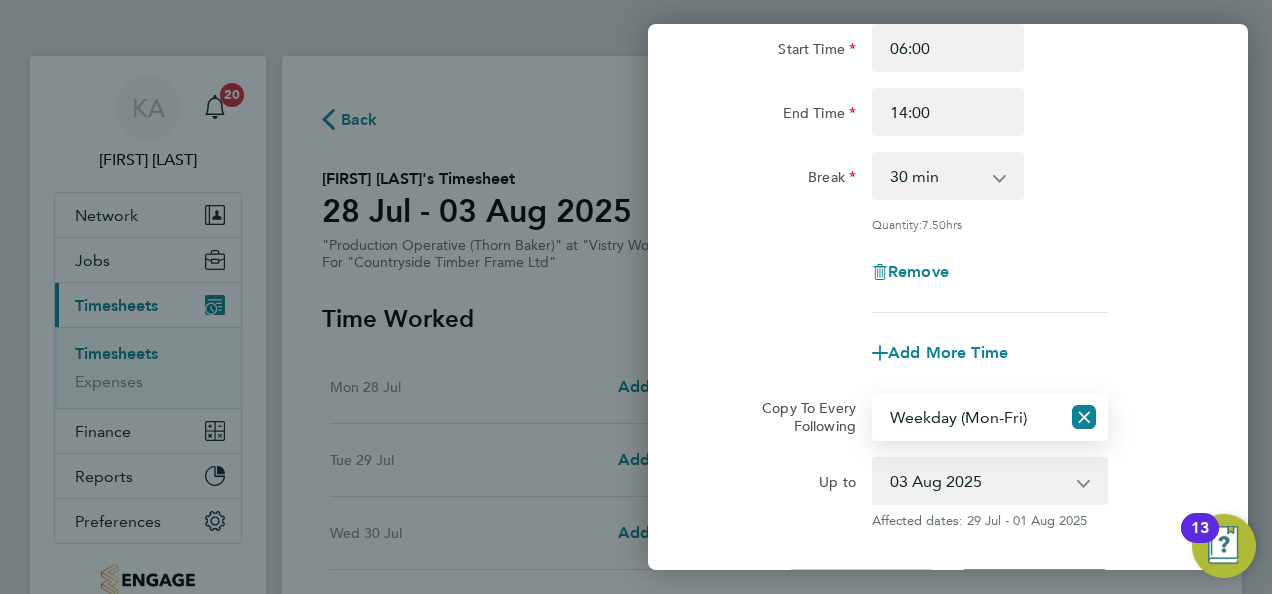 click on "29 Jul 2025   30 Jul 2025   31 Jul 2025   01 Aug 2025   02 Aug 2025   03 Aug 2025" at bounding box center [978, 481] 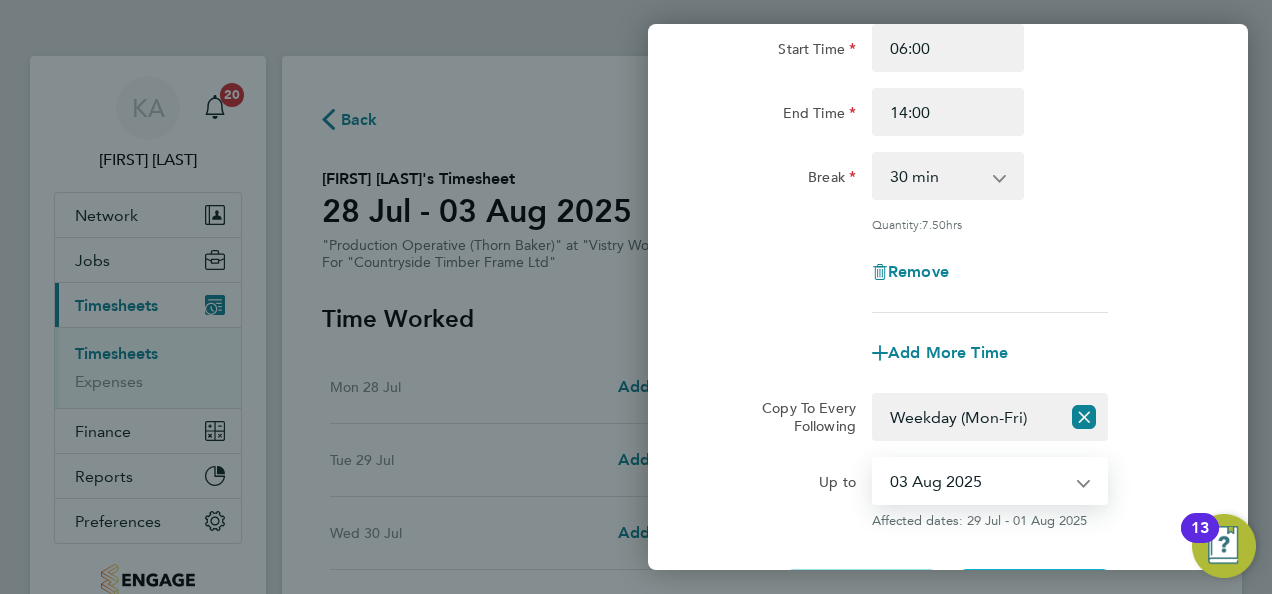 select on "2025-07-29" 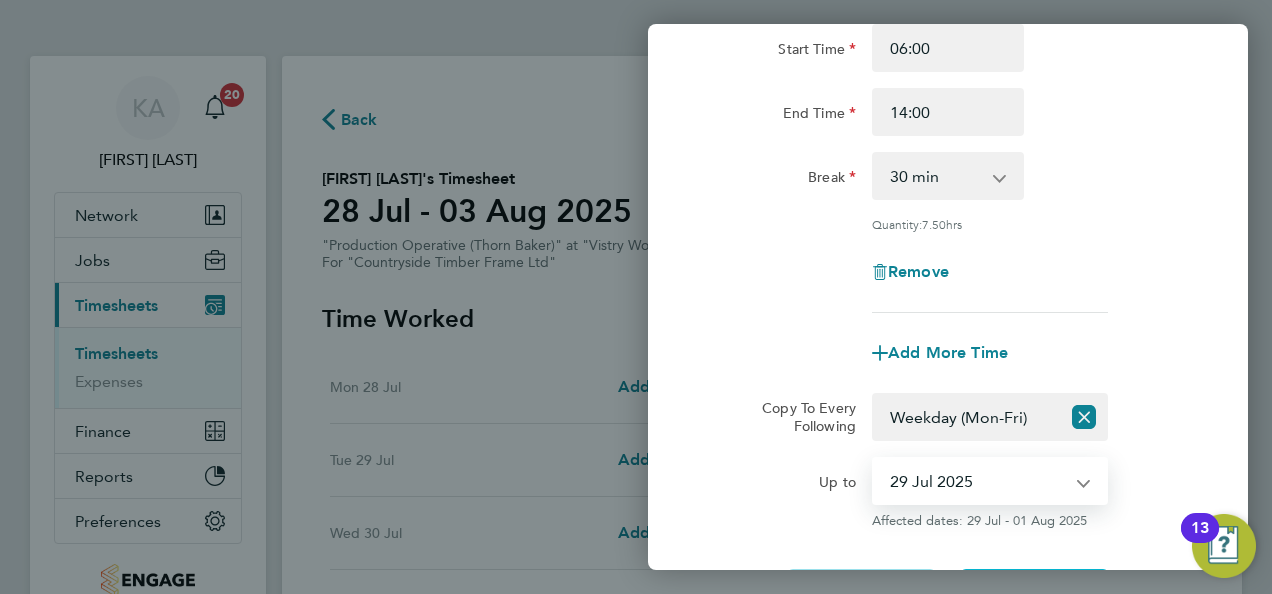 click on "29 Jul 2025   30 Jul 2025   31 Jul 2025   01 Aug 2025   02 Aug 2025   03 Aug 2025" at bounding box center [978, 481] 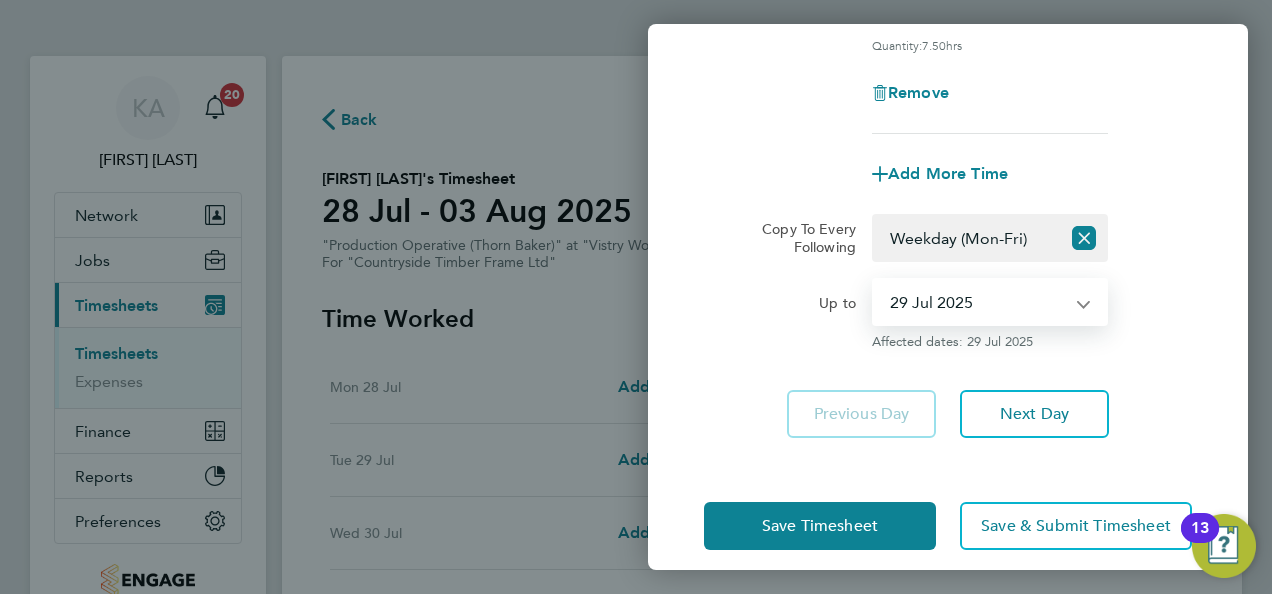 scroll, scrollTop: 397, scrollLeft: 0, axis: vertical 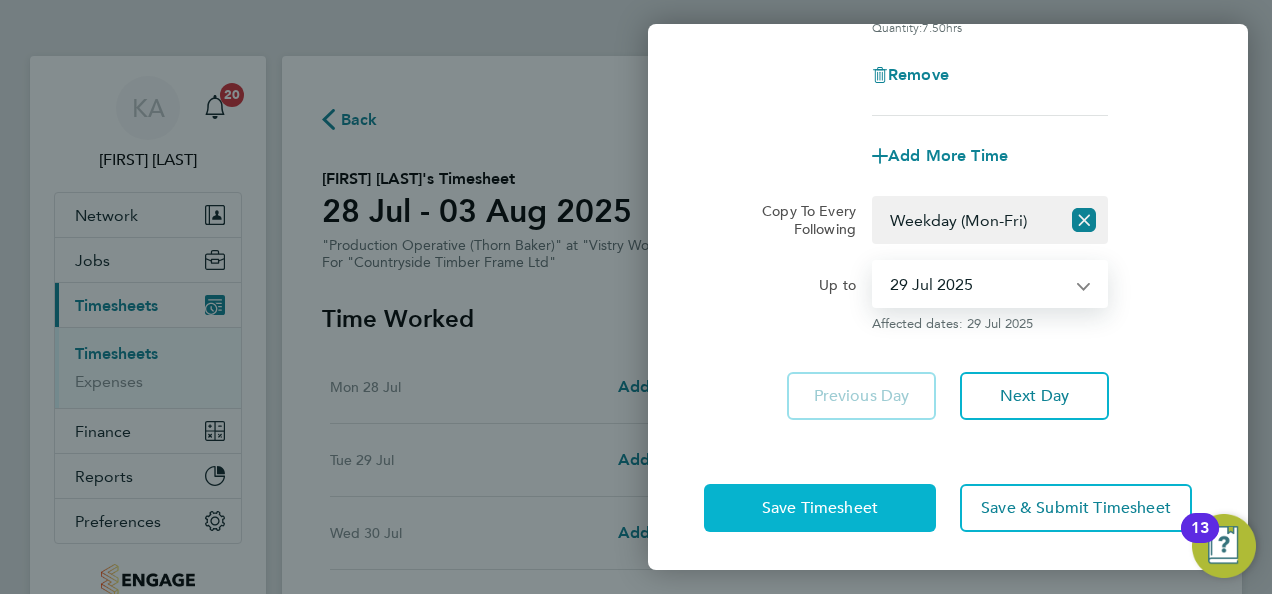 click on "Save Timesheet" 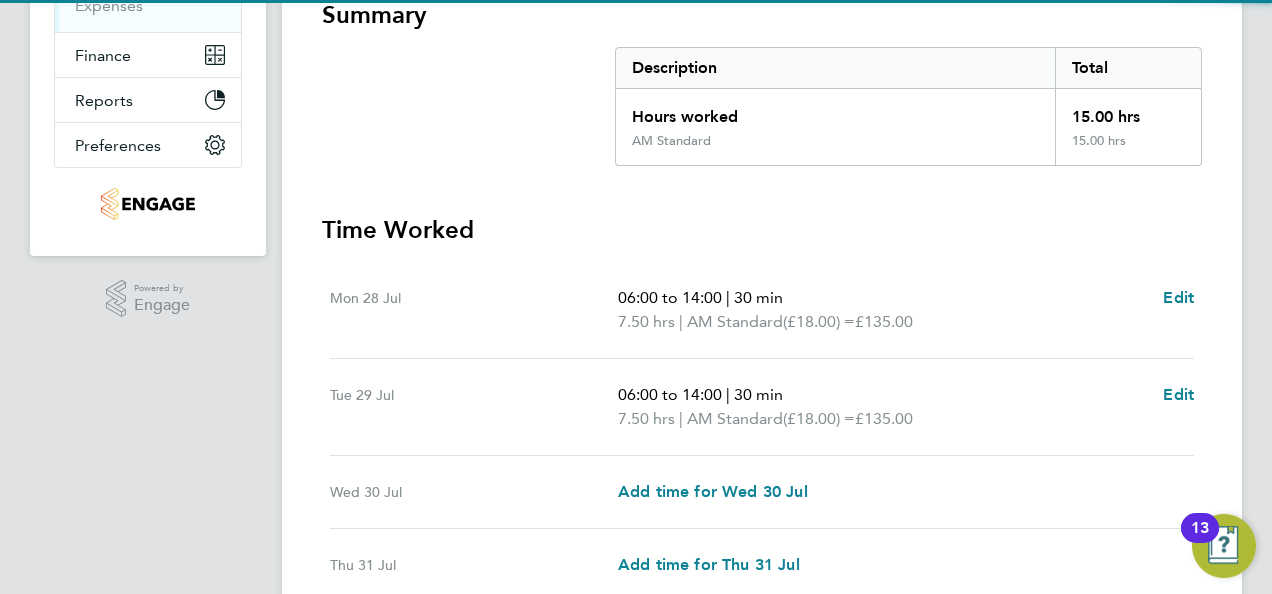 scroll, scrollTop: 500, scrollLeft: 0, axis: vertical 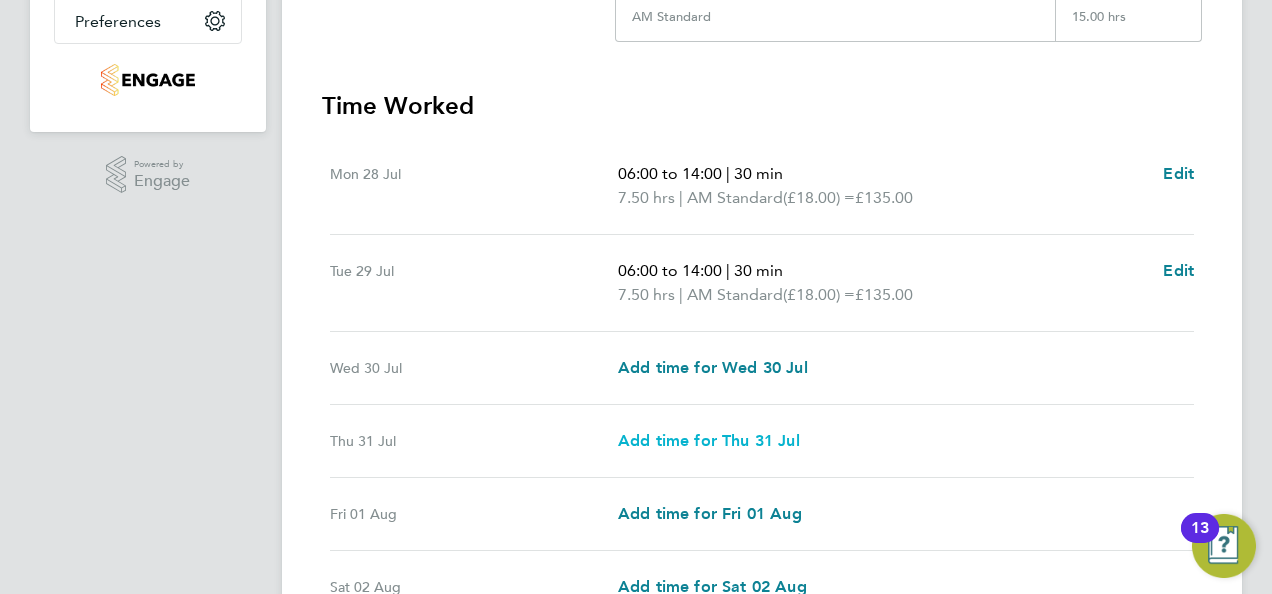 click on "Add time for Thu 31 Jul" at bounding box center [709, 440] 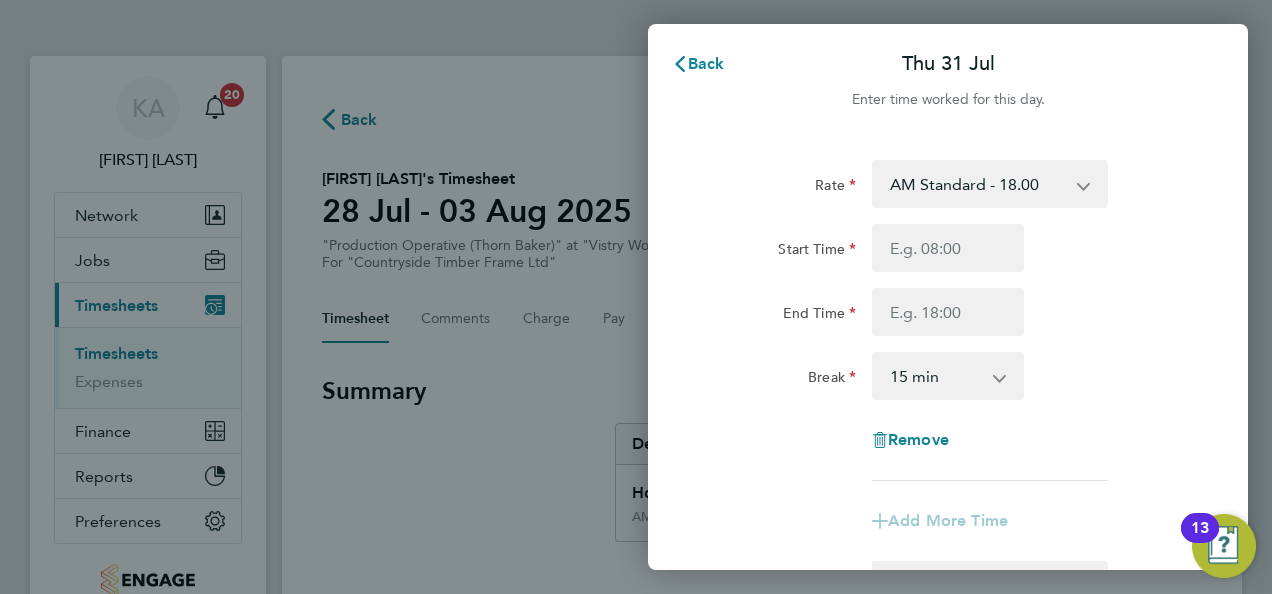 scroll, scrollTop: 0, scrollLeft: 0, axis: both 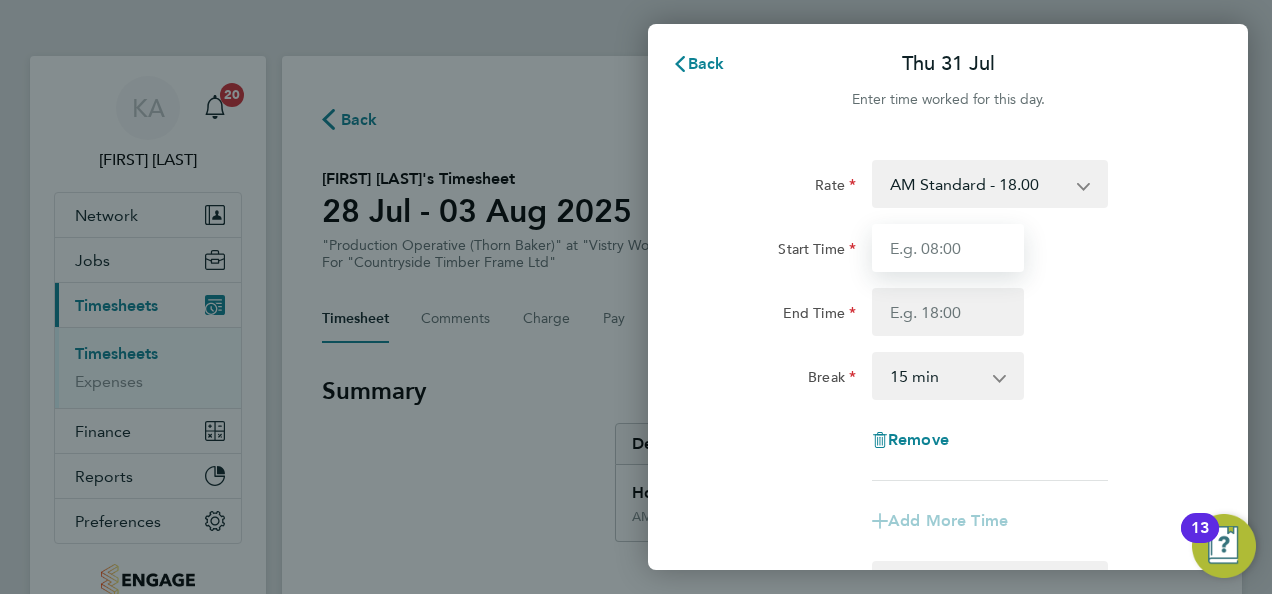 click on "Start Time" at bounding box center [948, 248] 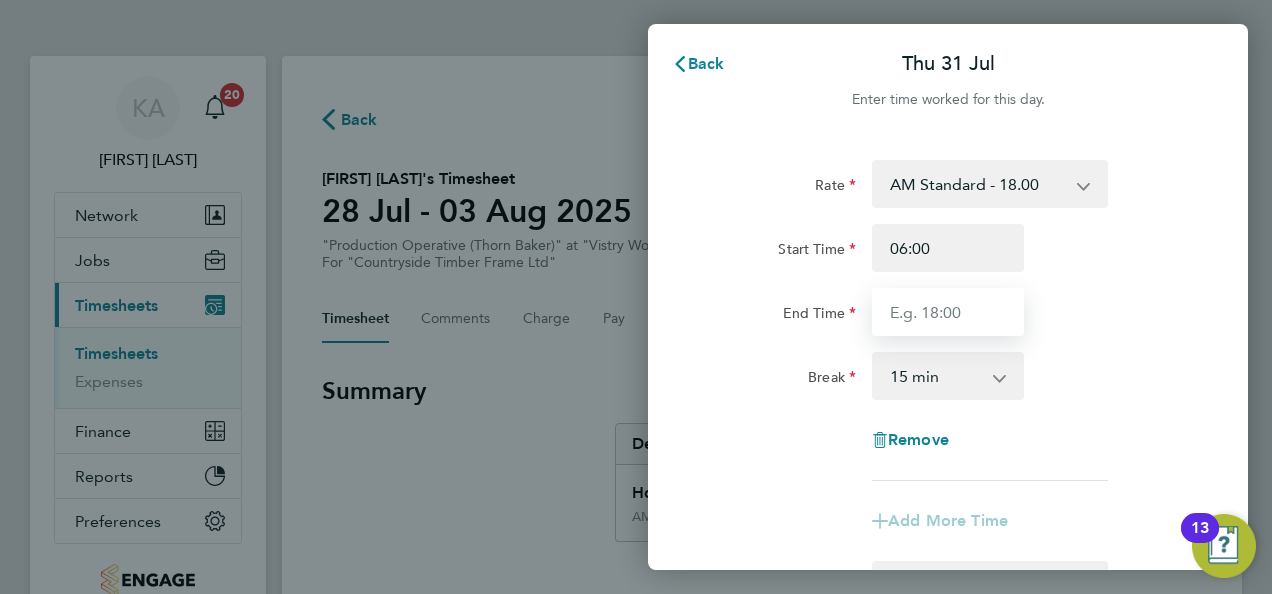 type on "14:00" 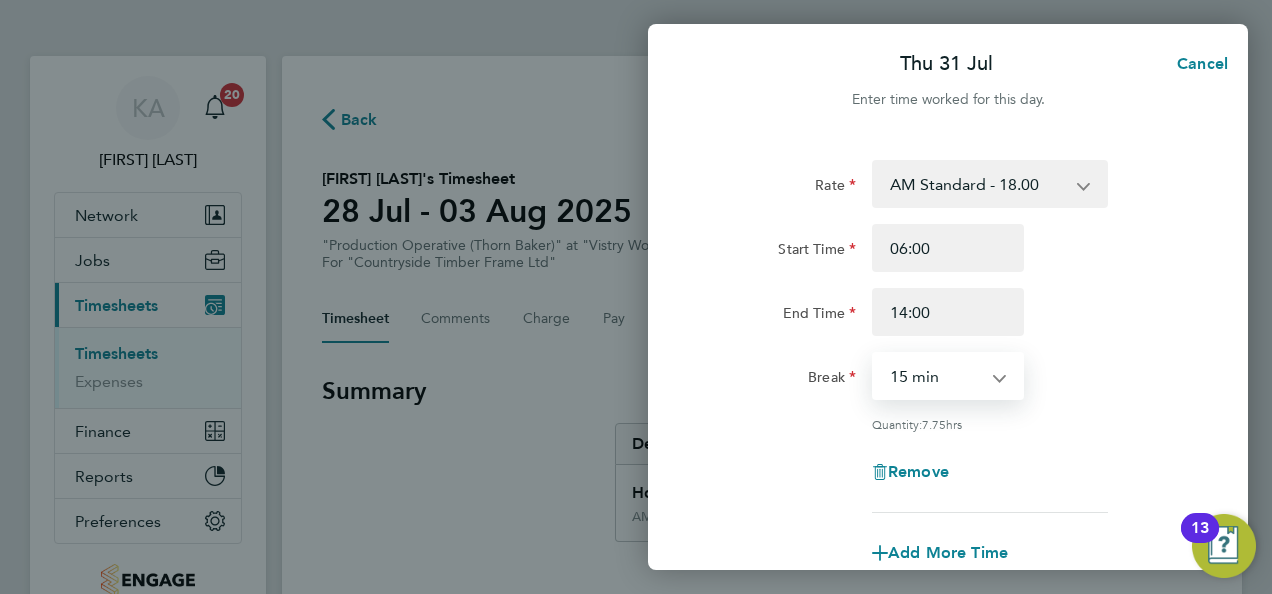click on "0 min   15 min   30 min   45 min   60 min   75 min   90 min" at bounding box center [936, 376] 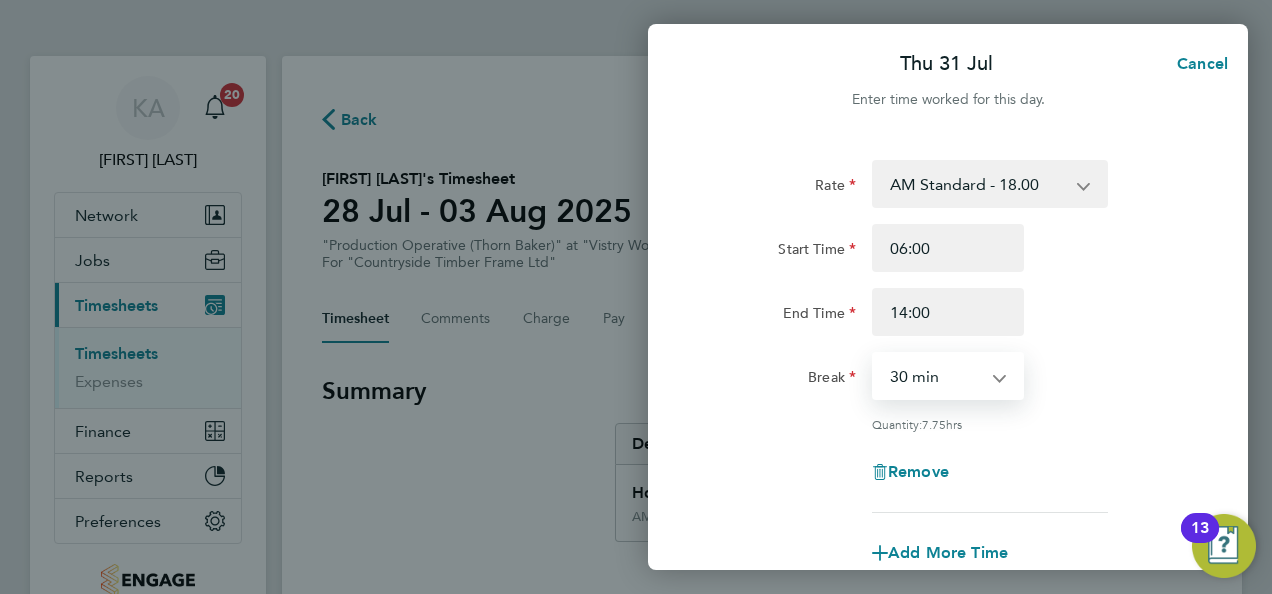 click on "0 min   15 min   30 min   45 min   60 min   75 min   90 min" at bounding box center (936, 376) 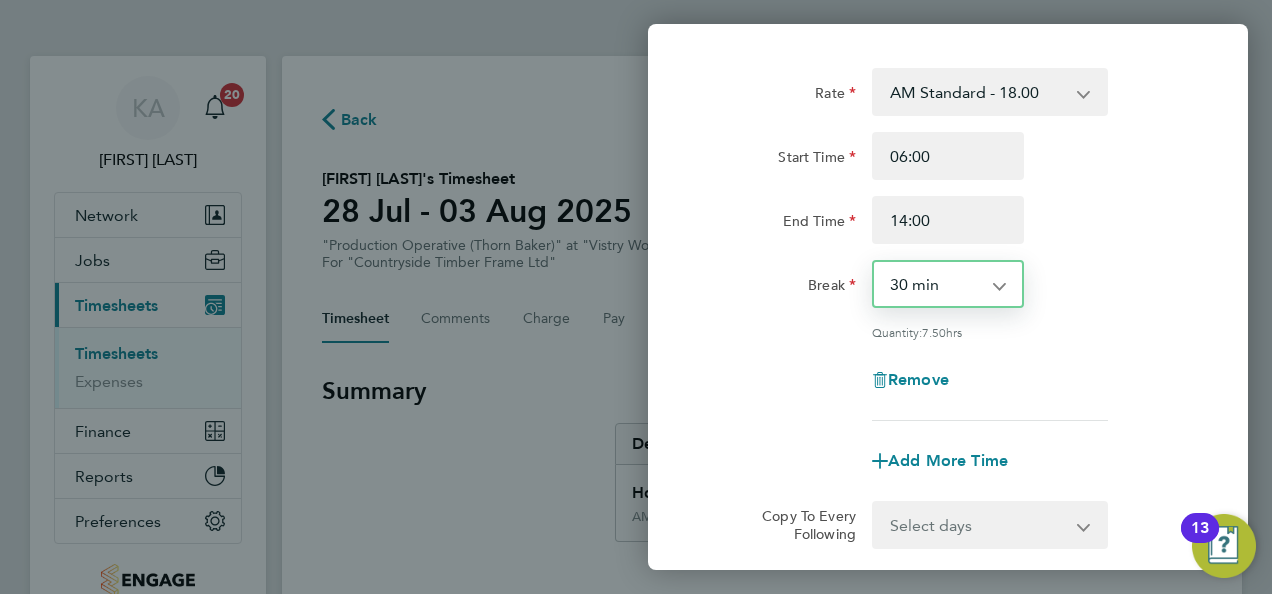 scroll, scrollTop: 200, scrollLeft: 0, axis: vertical 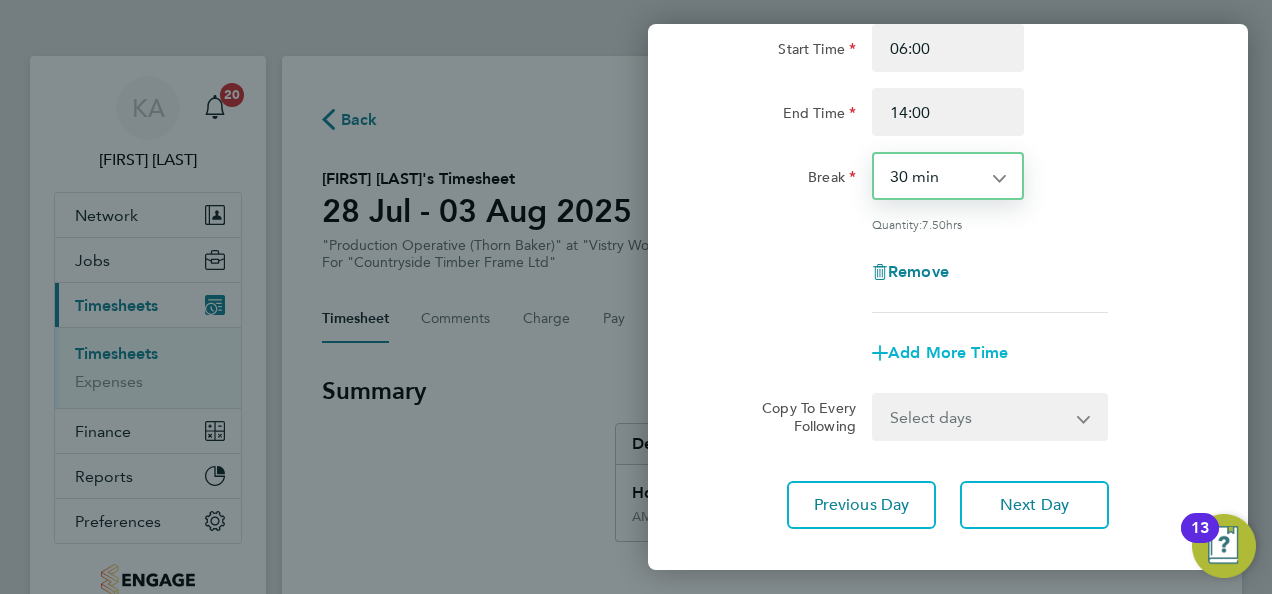 click on "Add More Time" 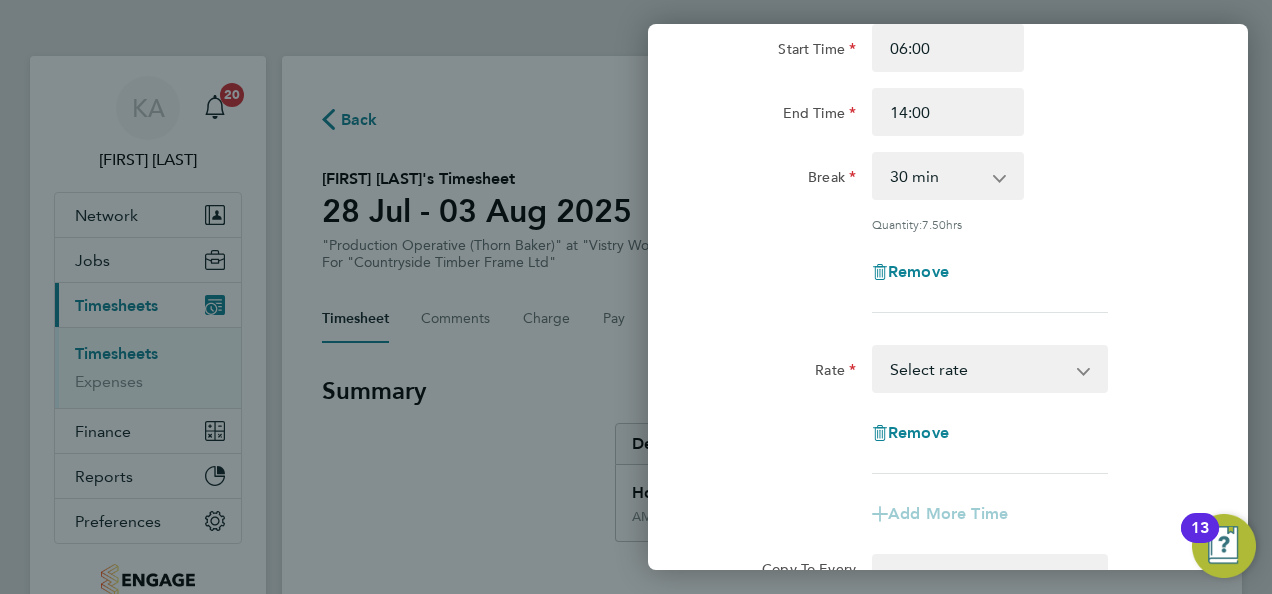click on "AM Standard - 18.00   PM OT 2 - 39.24   PM Standard - 19.62   OT 1 - 27.00   PM OT 1 - 29.43   OT2 - 36.00   Select rate" at bounding box center (978, 369) 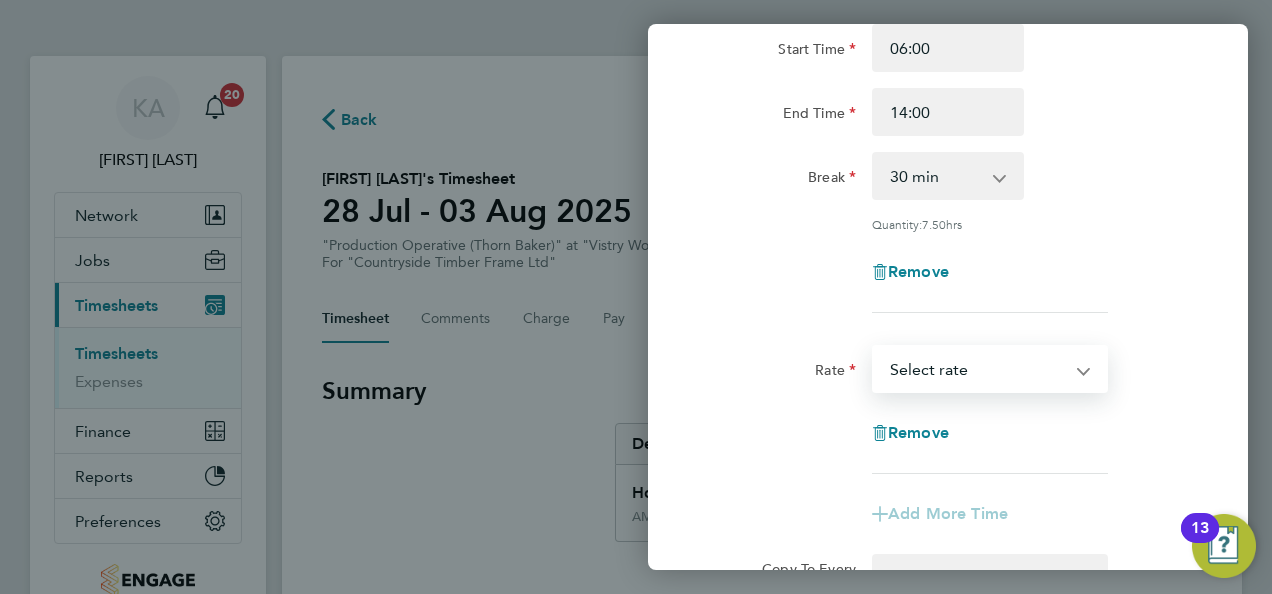select on "15" 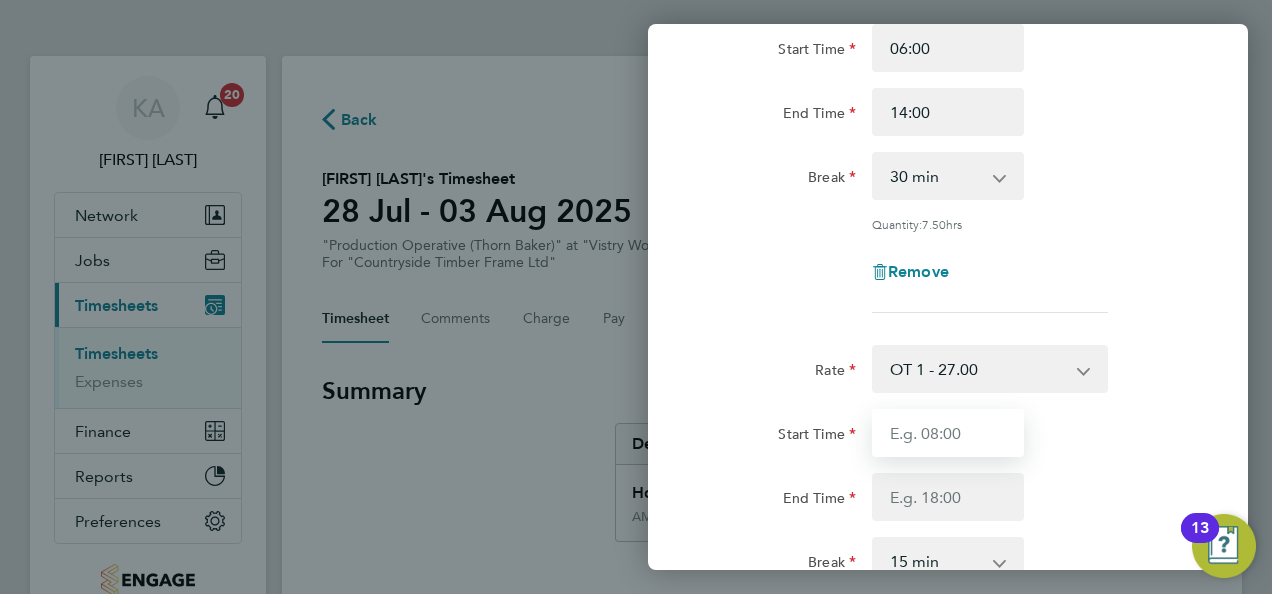click on "Start Time" at bounding box center (948, 433) 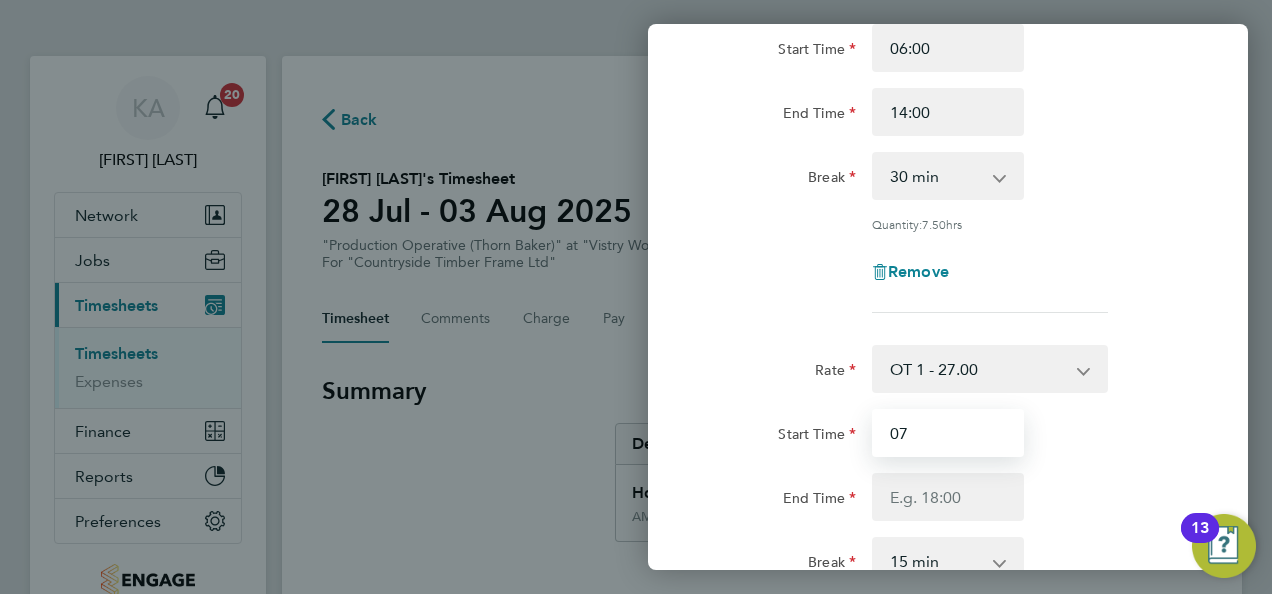 type on "07:00" 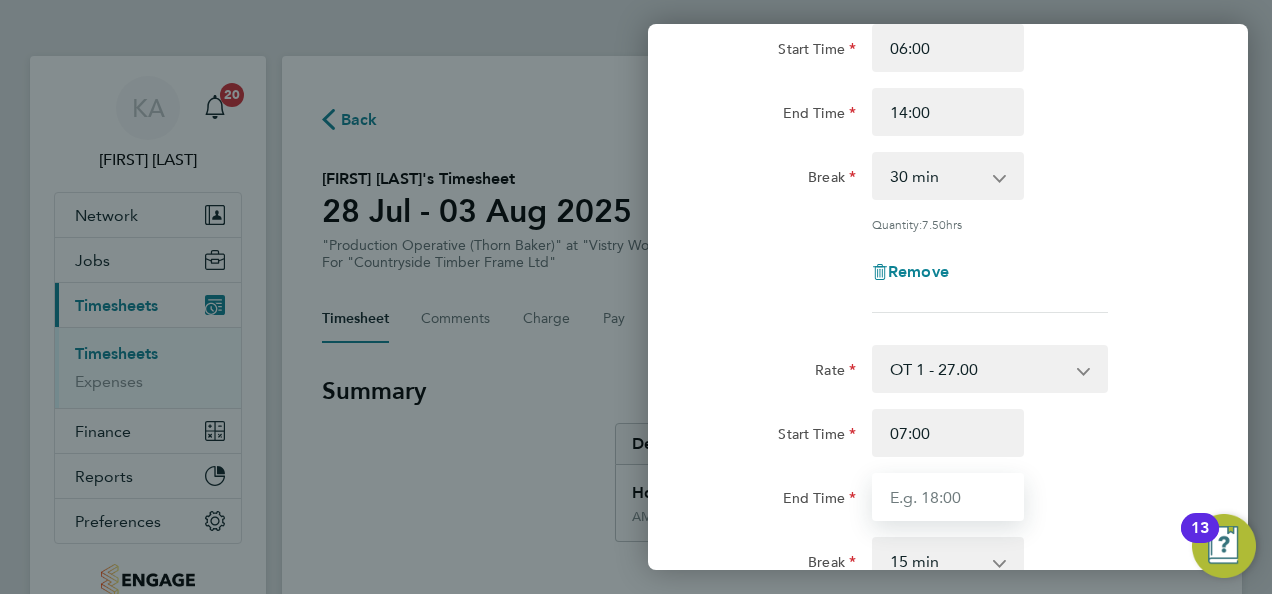 click on "End Time" at bounding box center (948, 497) 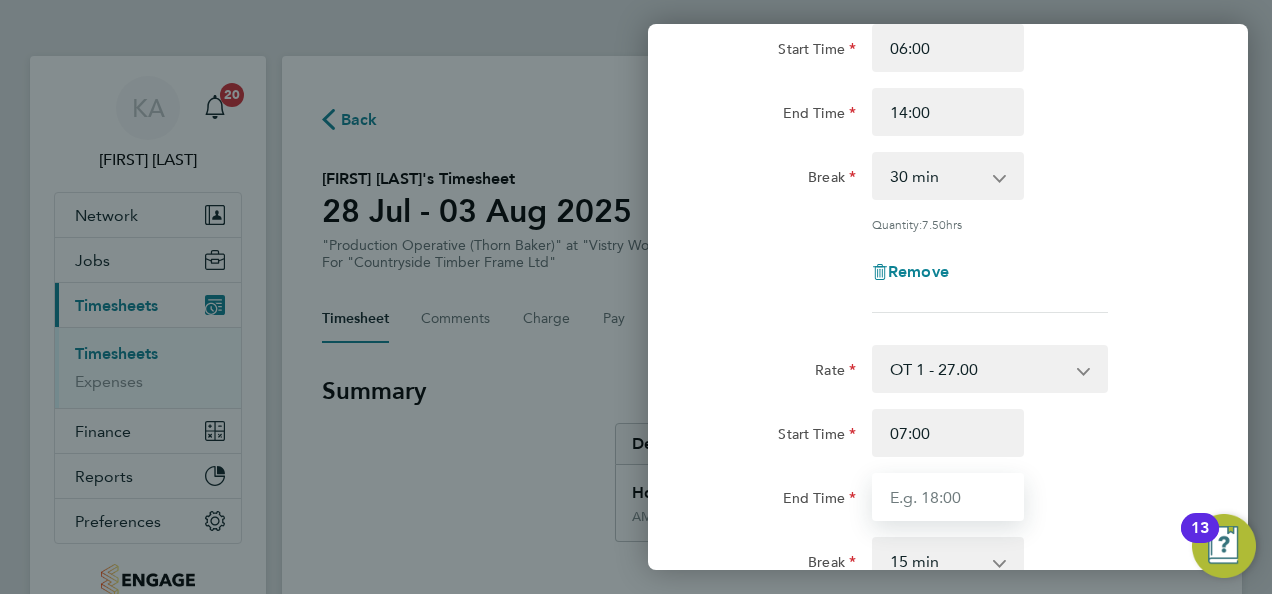 scroll, scrollTop: 0, scrollLeft: 0, axis: both 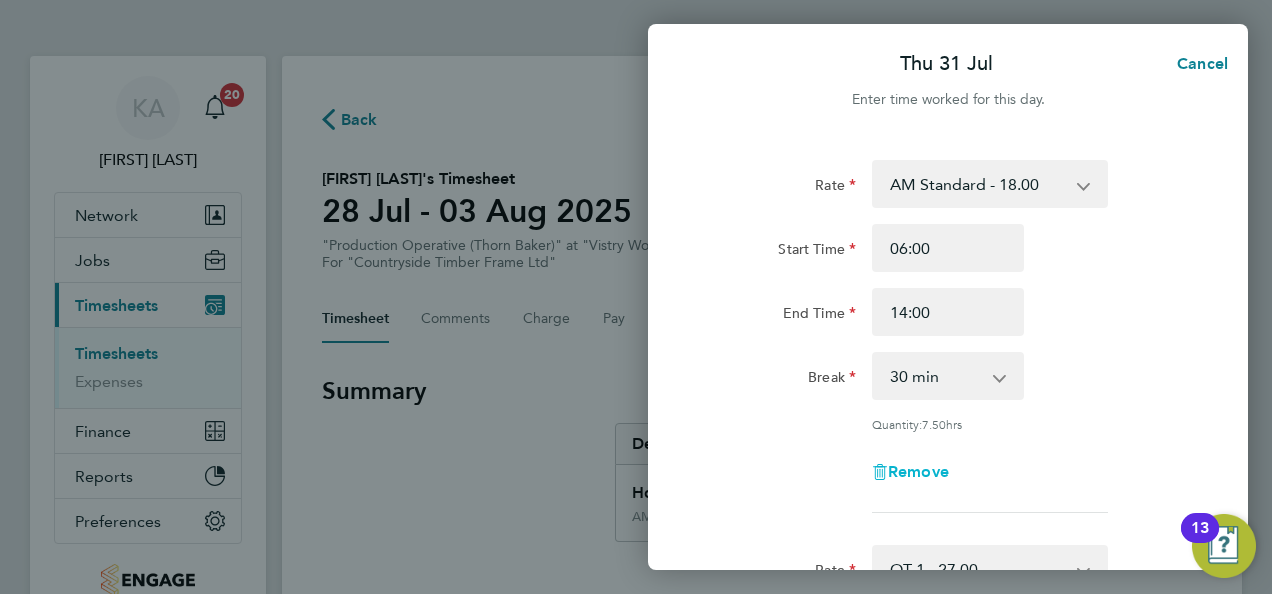 click on "Remove" 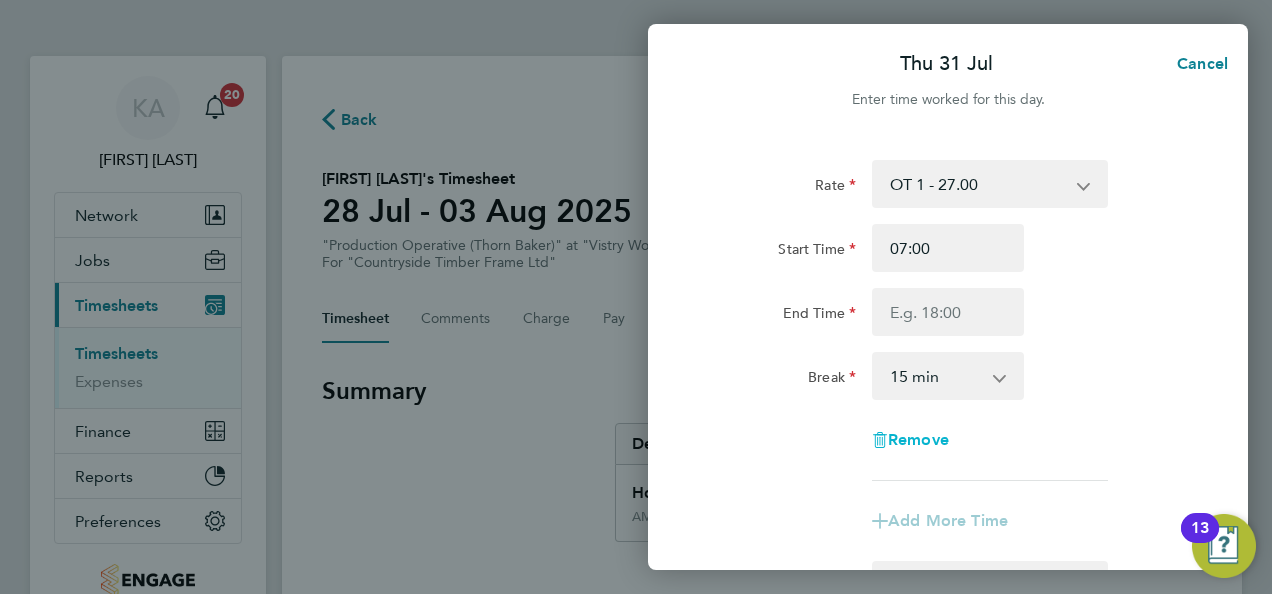 click on "Remove" 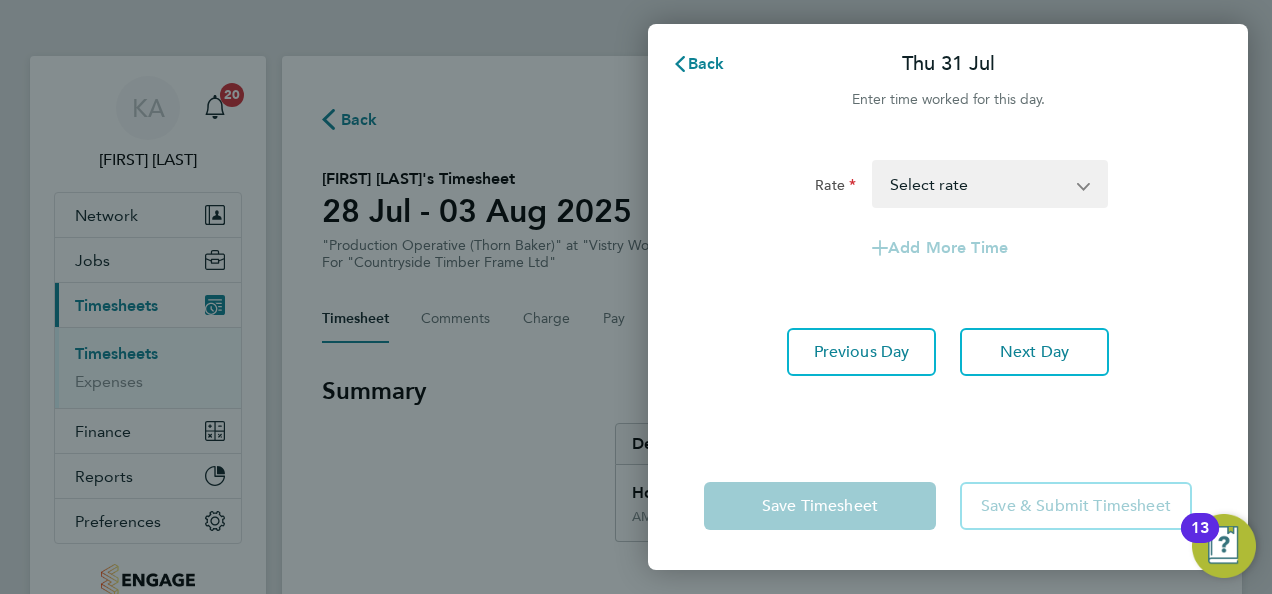 click on "AM Standard - 18.00   PM OT 2 - 39.24   PM Standard - 19.62   OT 1 - 27.00   PM OT 1 - 29.43   OT2 - 36.00   Select rate" at bounding box center (978, 184) 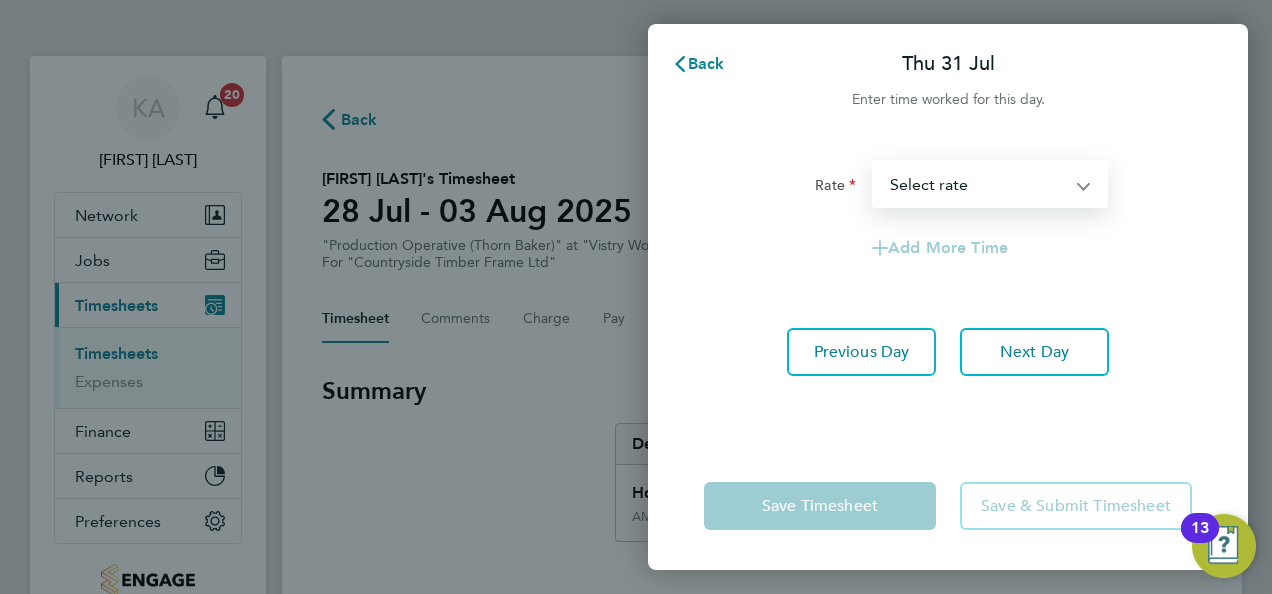 select on "15" 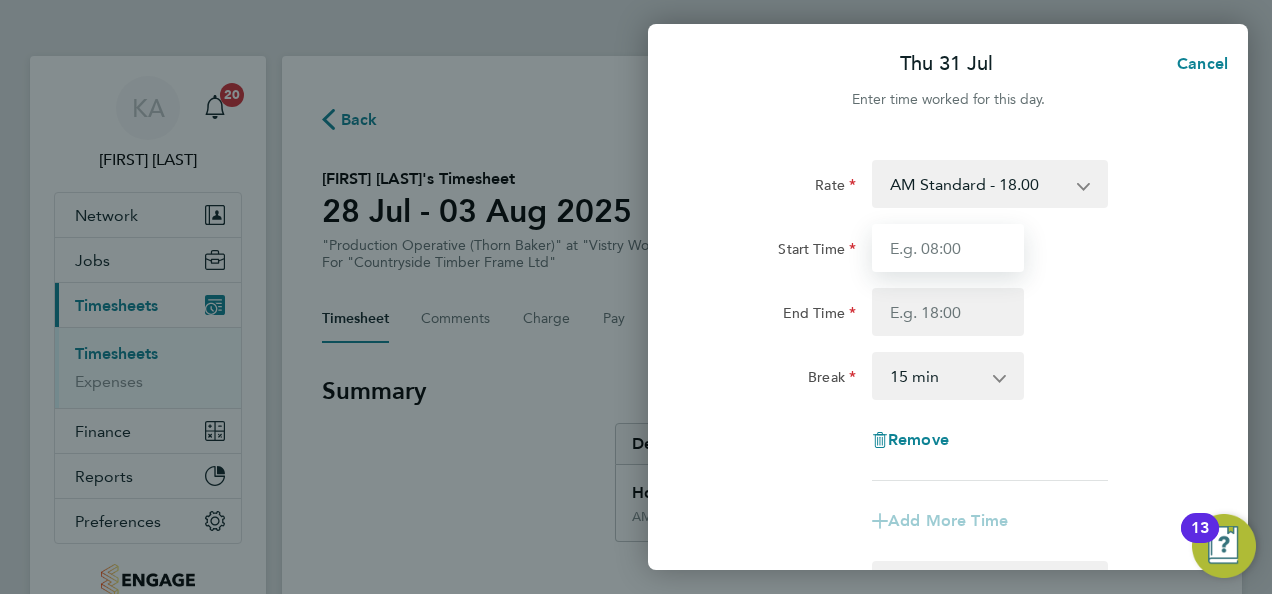 click on "Start Time" at bounding box center (948, 248) 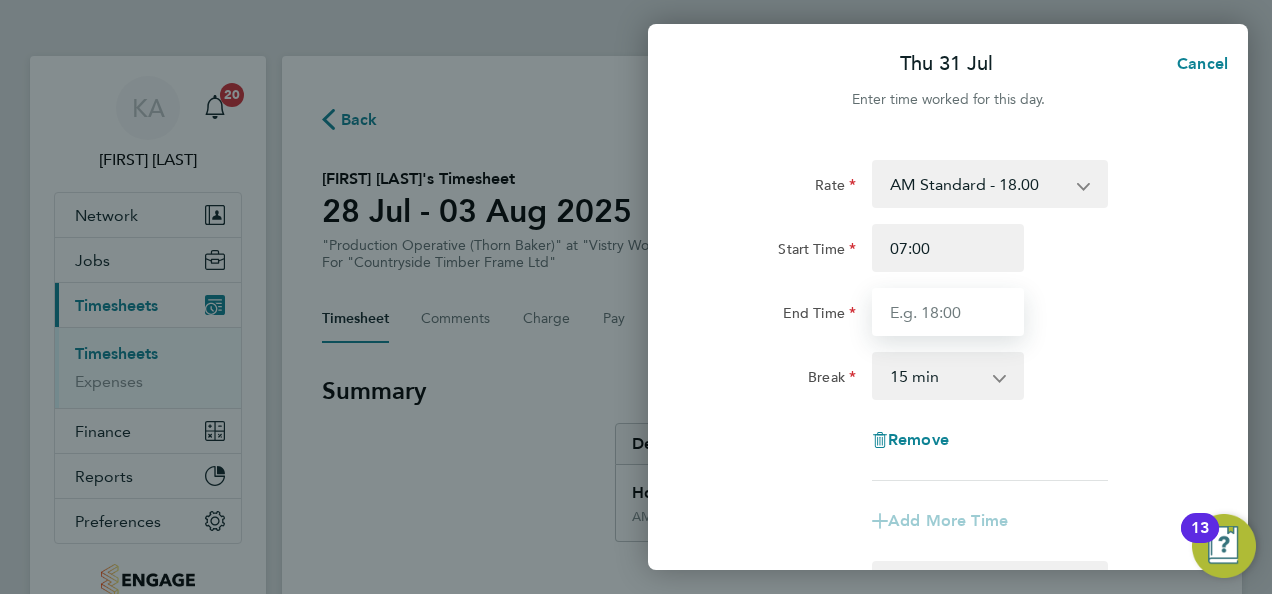 click on "End Time" at bounding box center [948, 312] 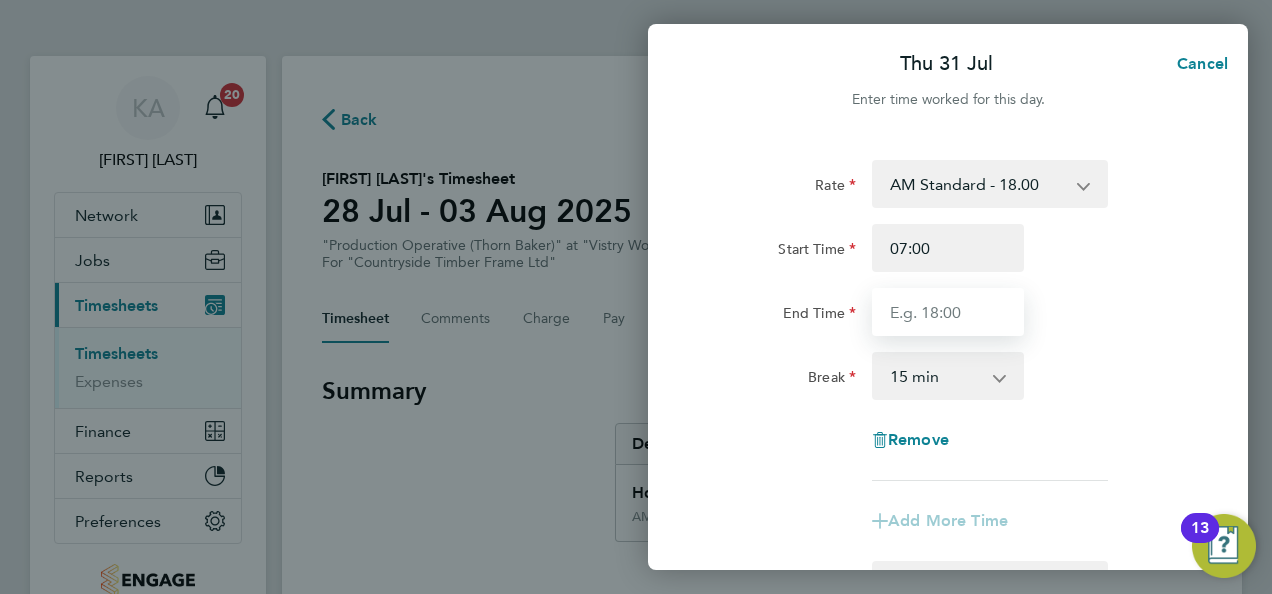 type on "14:00" 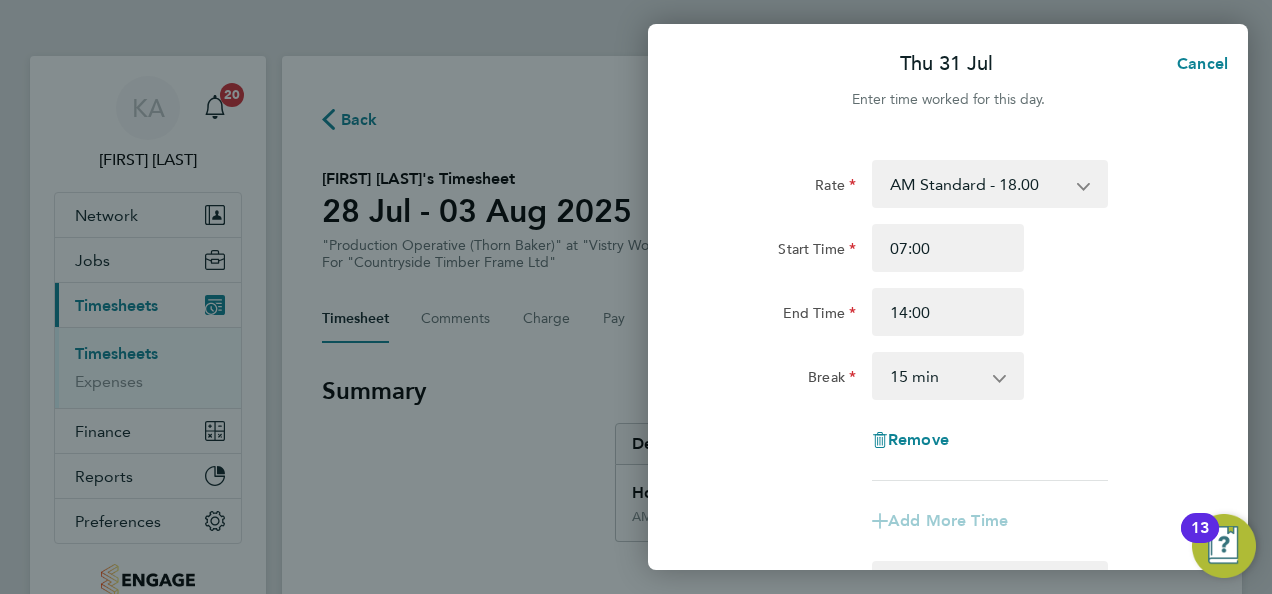 click on "0 min   15 min   30 min   45 min   60 min   75 min   90 min" at bounding box center [936, 376] 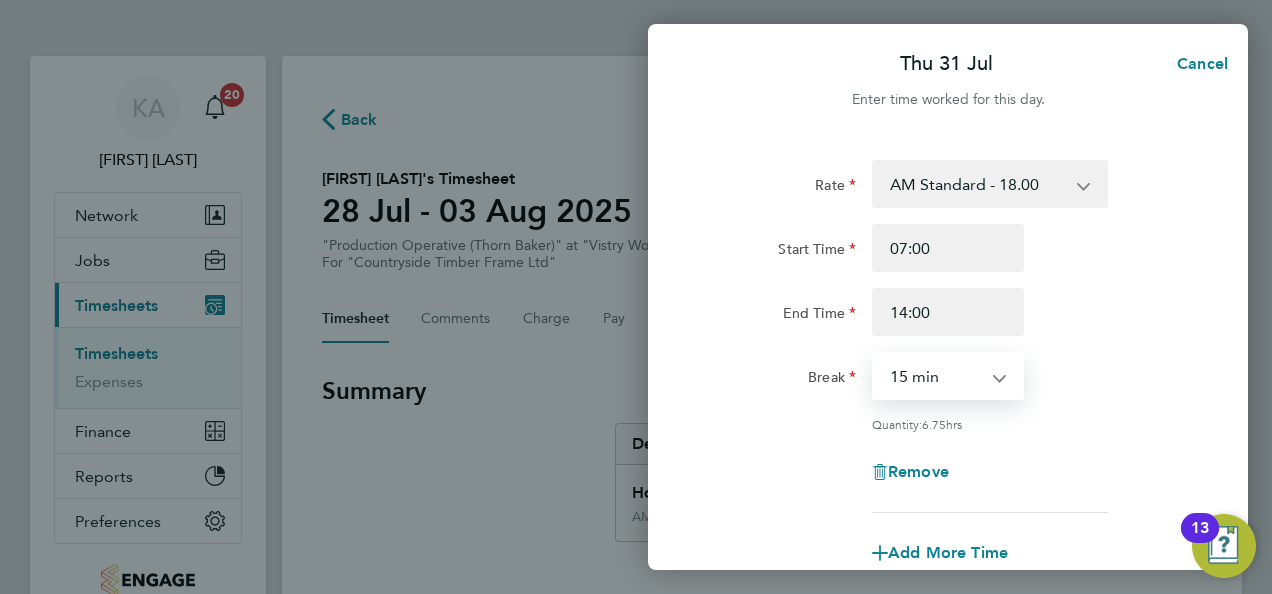 select on "30" 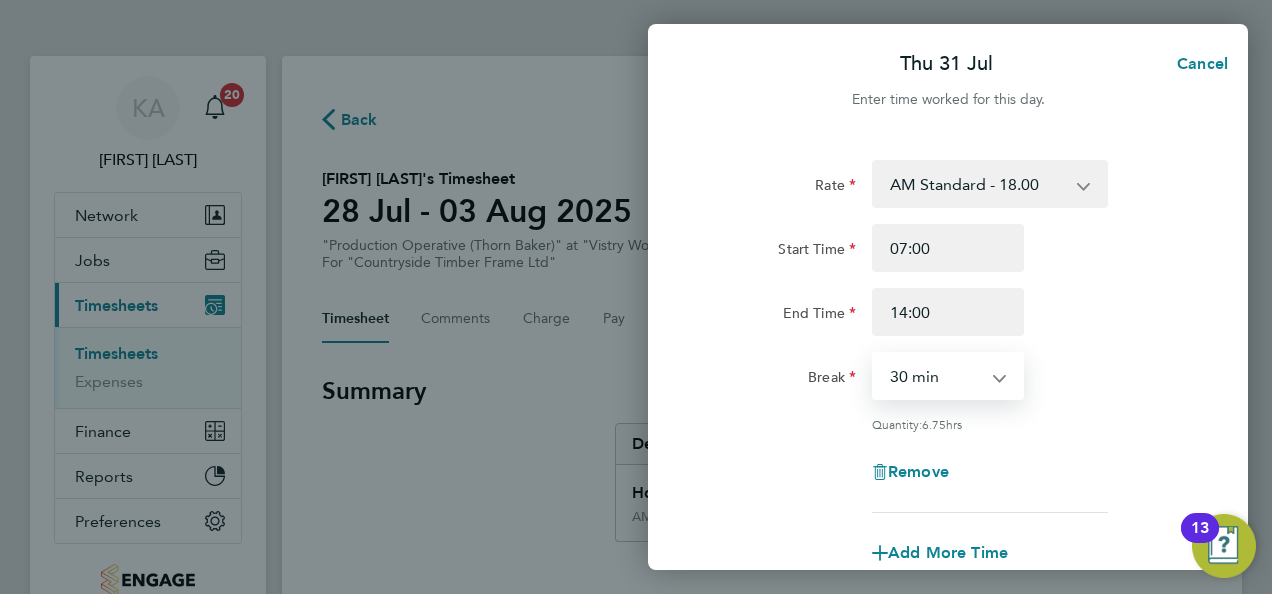 click on "0 min   15 min   30 min   45 min   60 min   75 min   90 min" at bounding box center (936, 376) 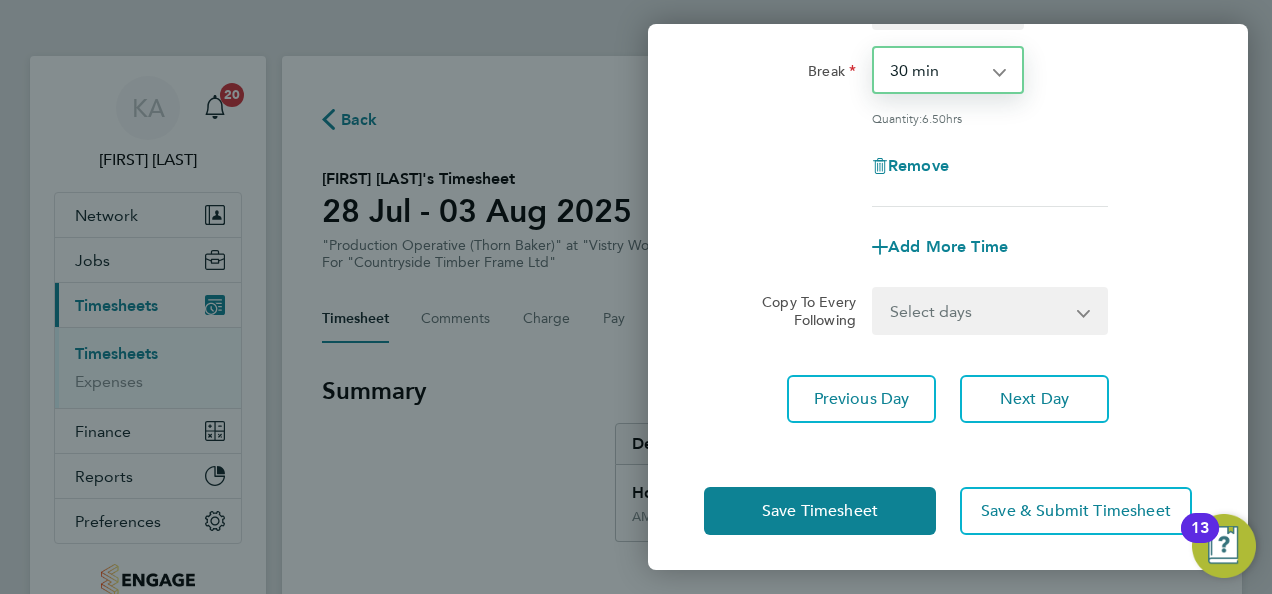 scroll, scrollTop: 309, scrollLeft: 0, axis: vertical 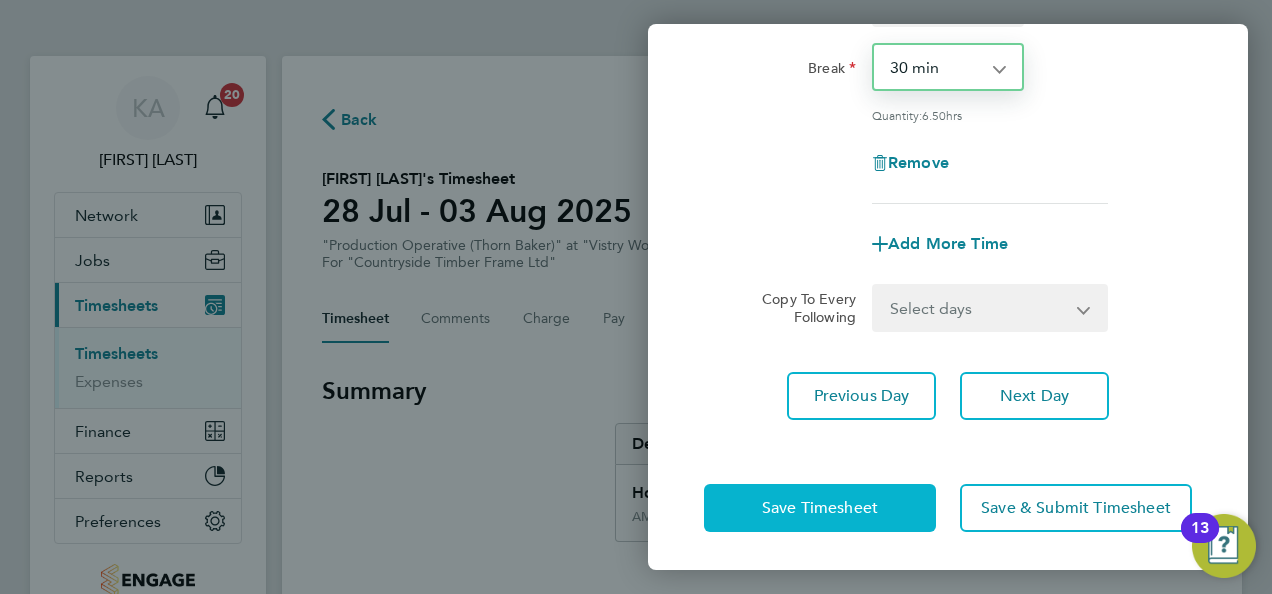 click on "Save Timesheet" 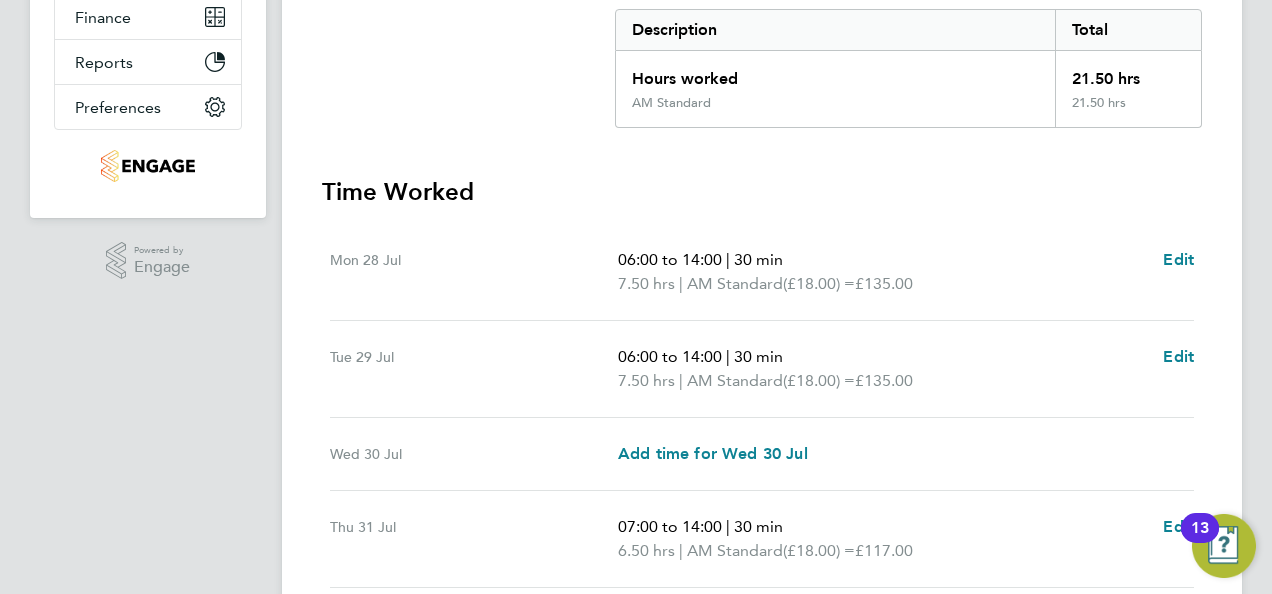 scroll, scrollTop: 600, scrollLeft: 0, axis: vertical 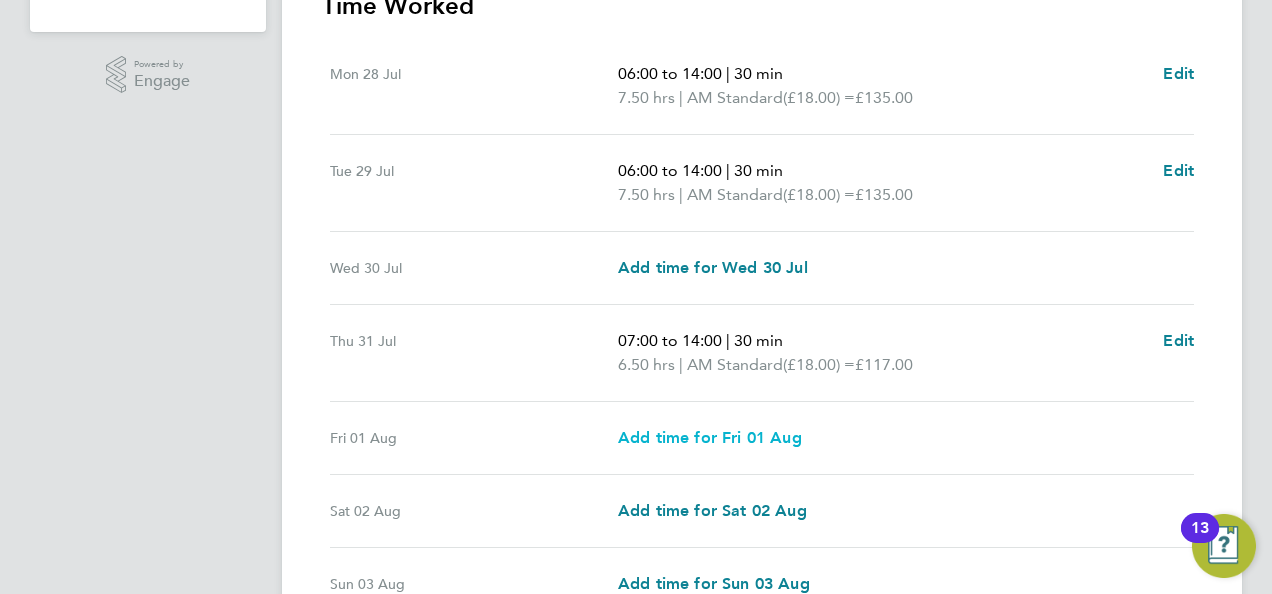 click on "Add time for Fri 01 Aug" at bounding box center (710, 437) 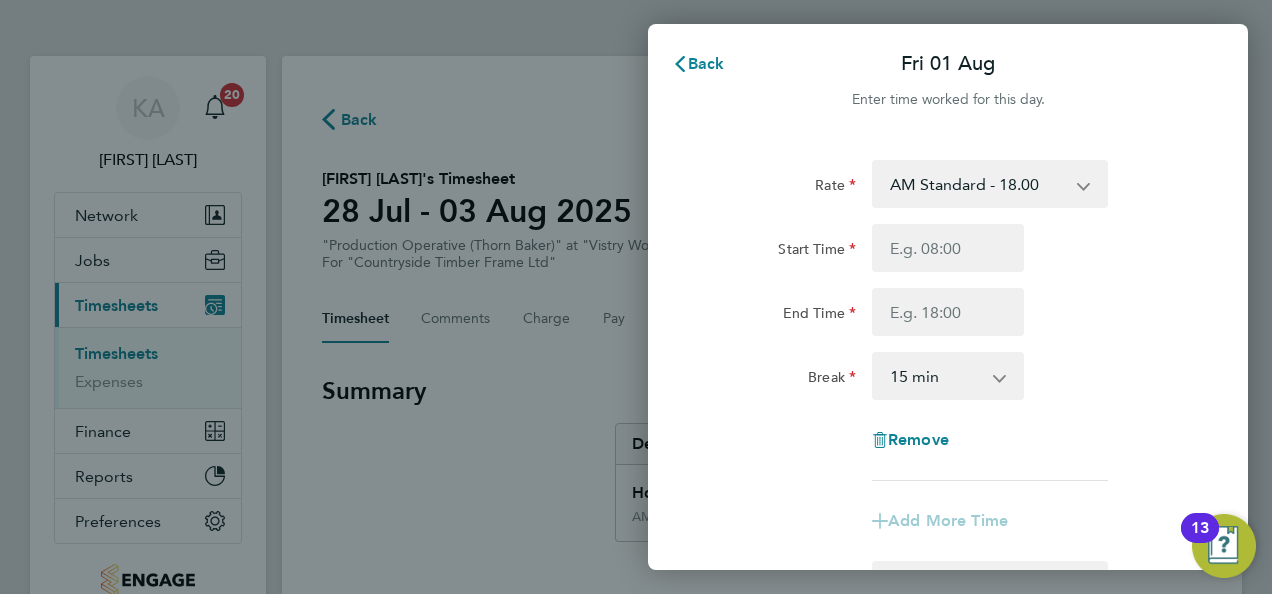 scroll, scrollTop: 0, scrollLeft: 0, axis: both 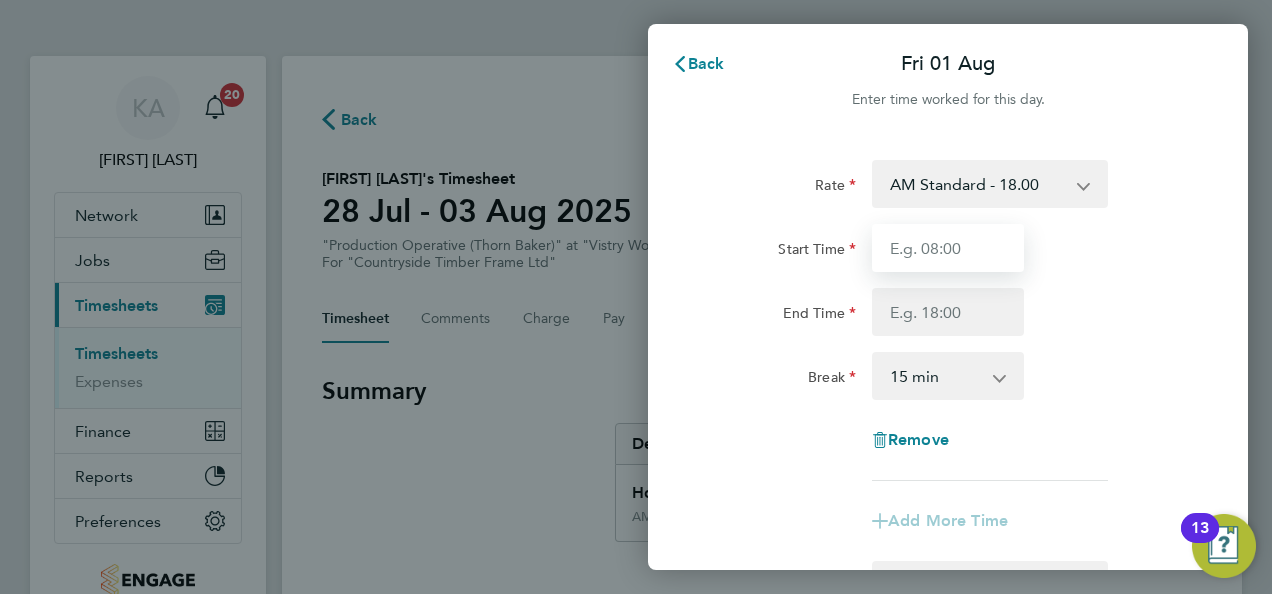 click on "Start Time" at bounding box center [948, 248] 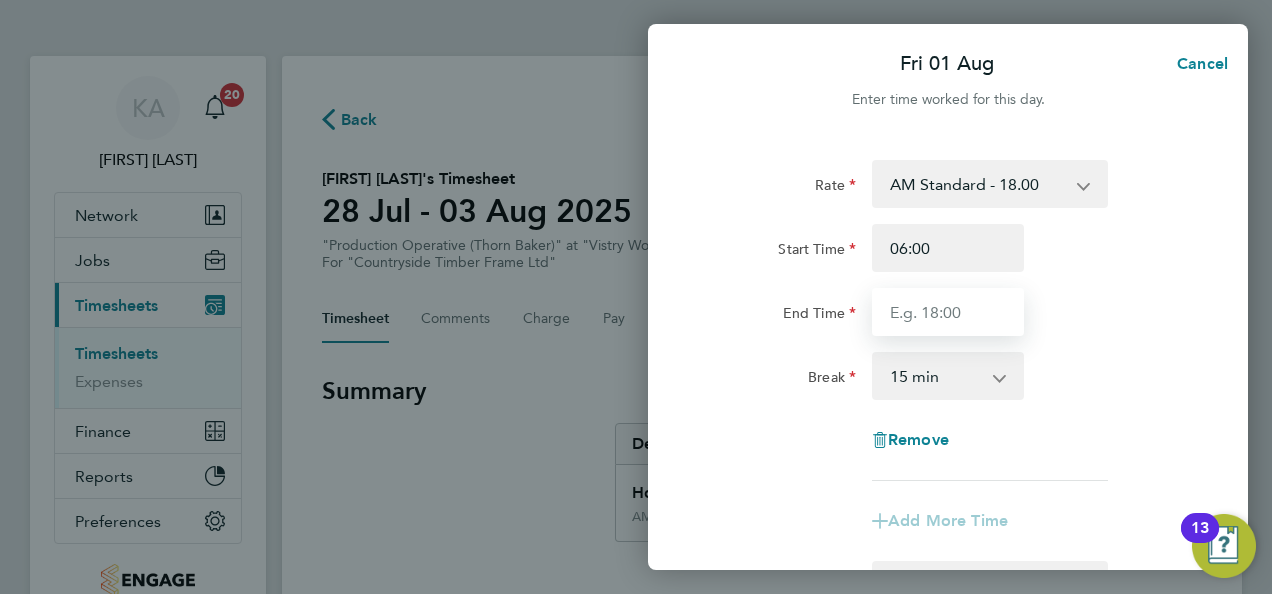 click on "End Time" at bounding box center [948, 312] 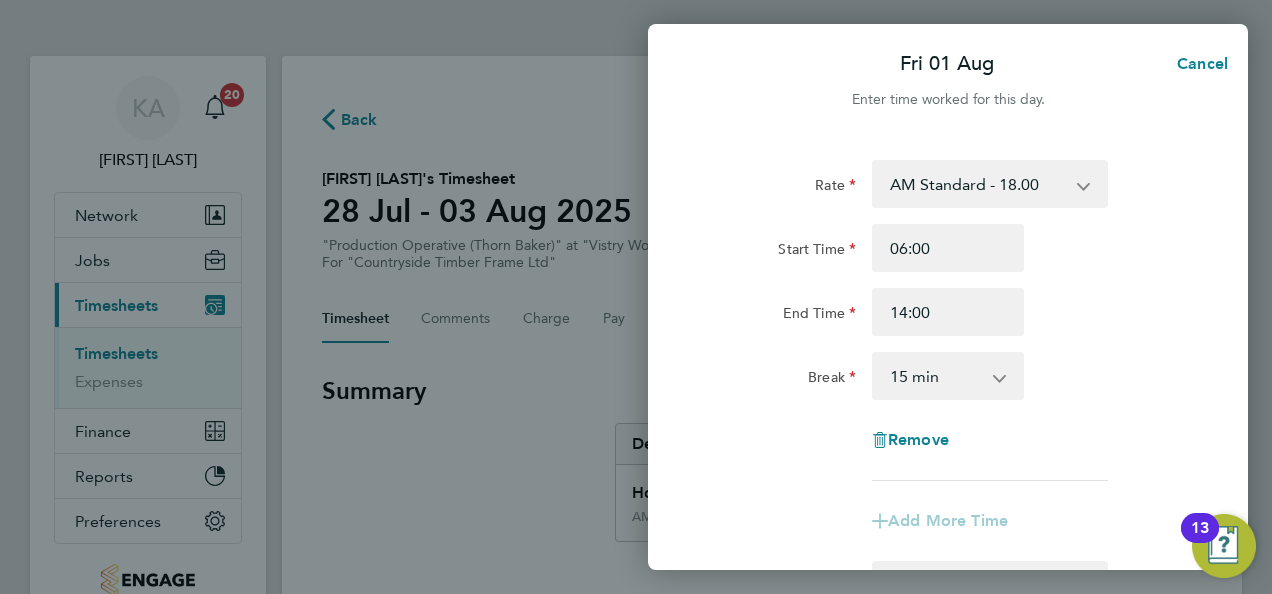 click on "0 min   15 min   30 min   45 min   60 min   75 min   90 min" at bounding box center [936, 376] 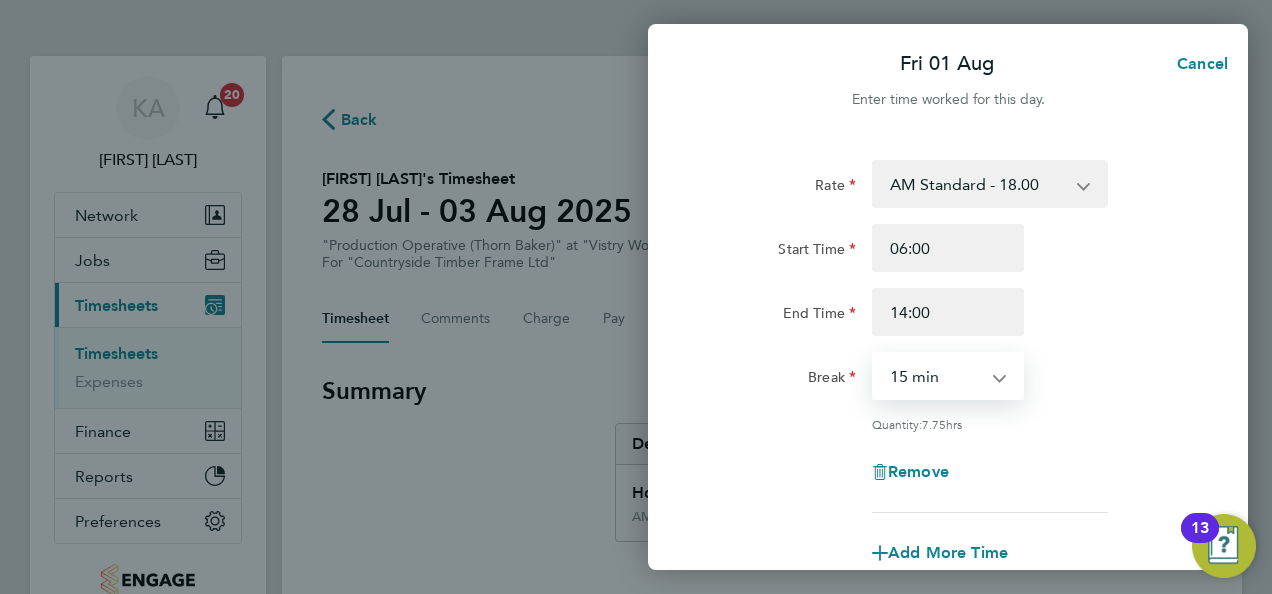 select on "30" 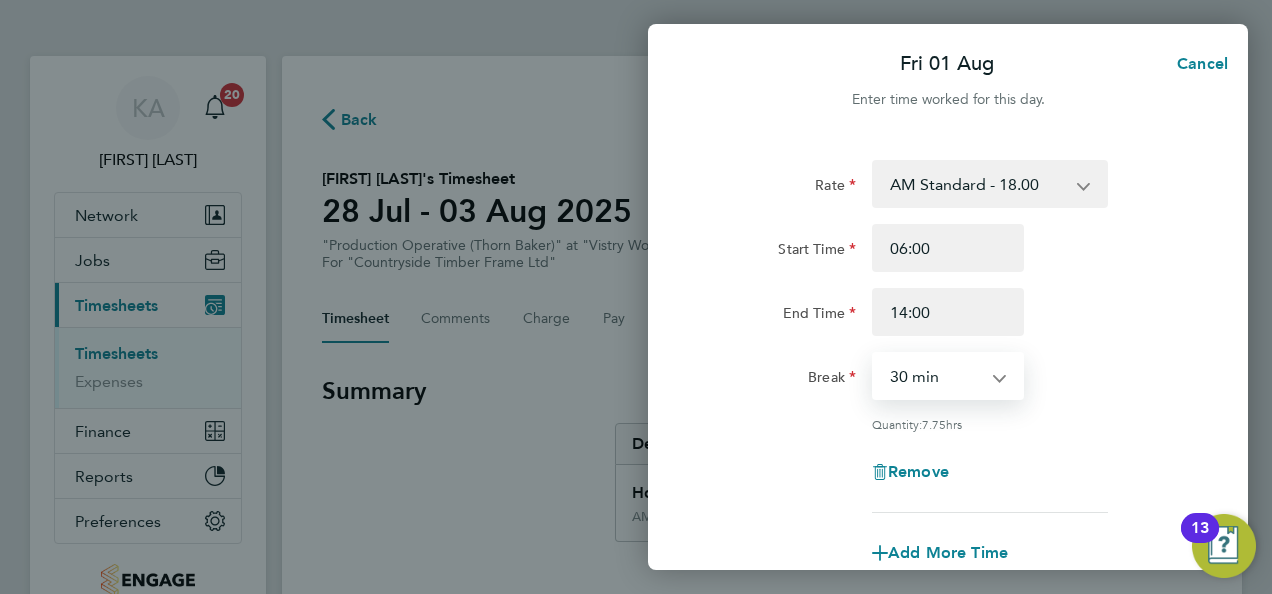 click on "0 min   15 min   30 min   45 min   60 min   75 min   90 min" at bounding box center [936, 376] 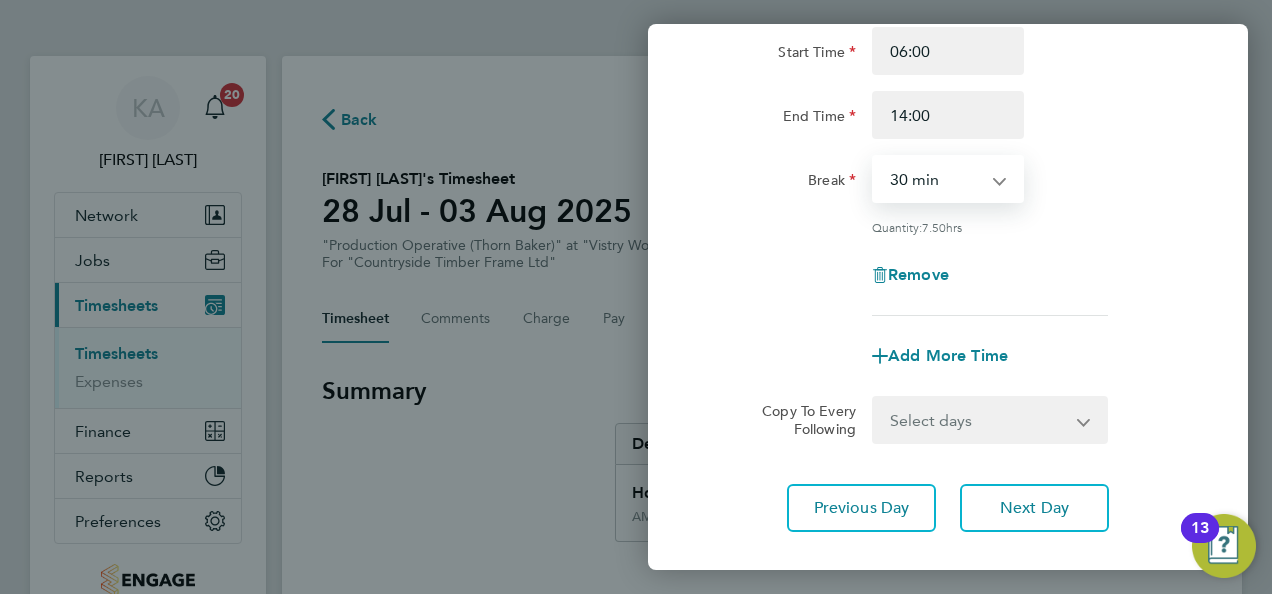 scroll, scrollTop: 309, scrollLeft: 0, axis: vertical 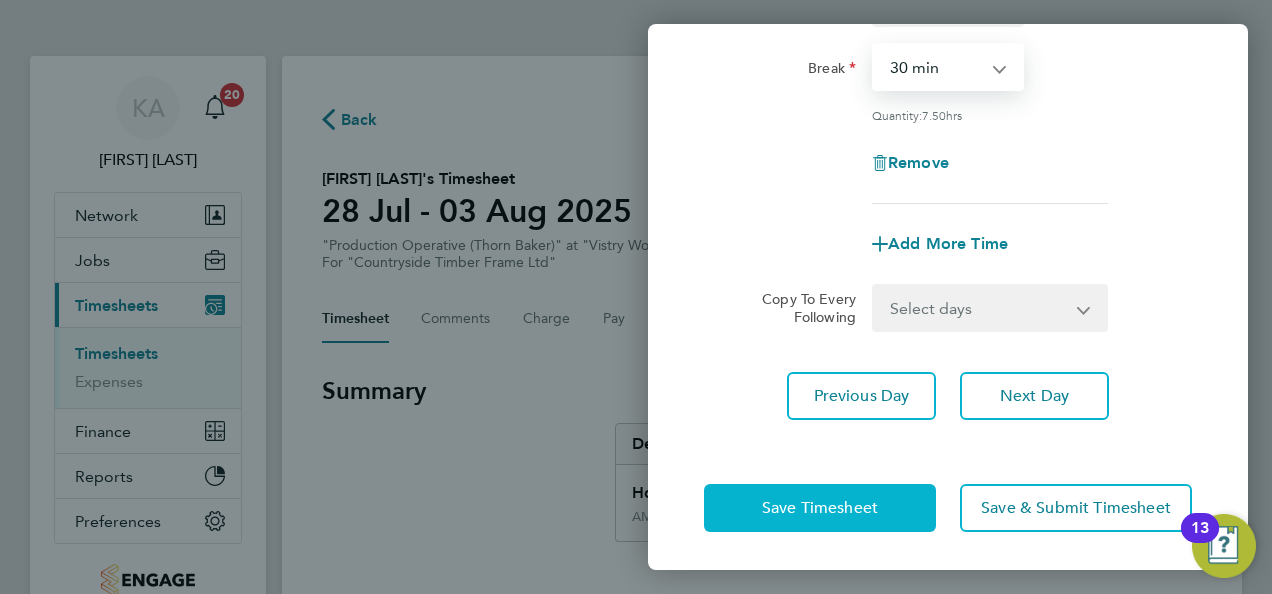 click on "Save Timesheet" 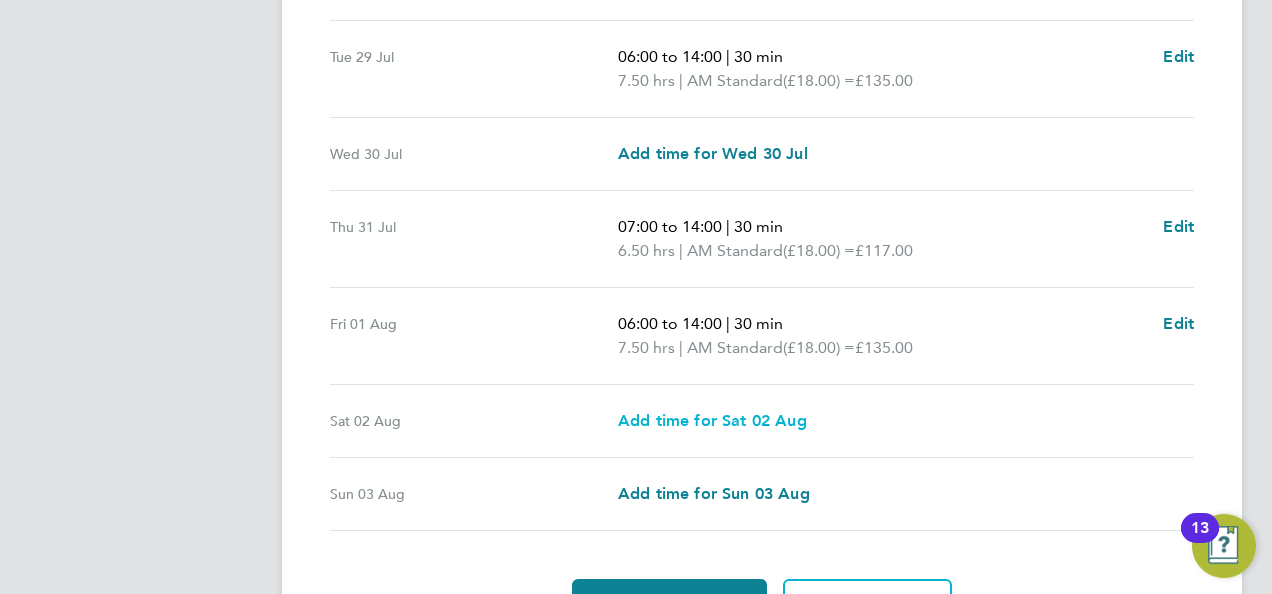scroll, scrollTop: 800, scrollLeft: 0, axis: vertical 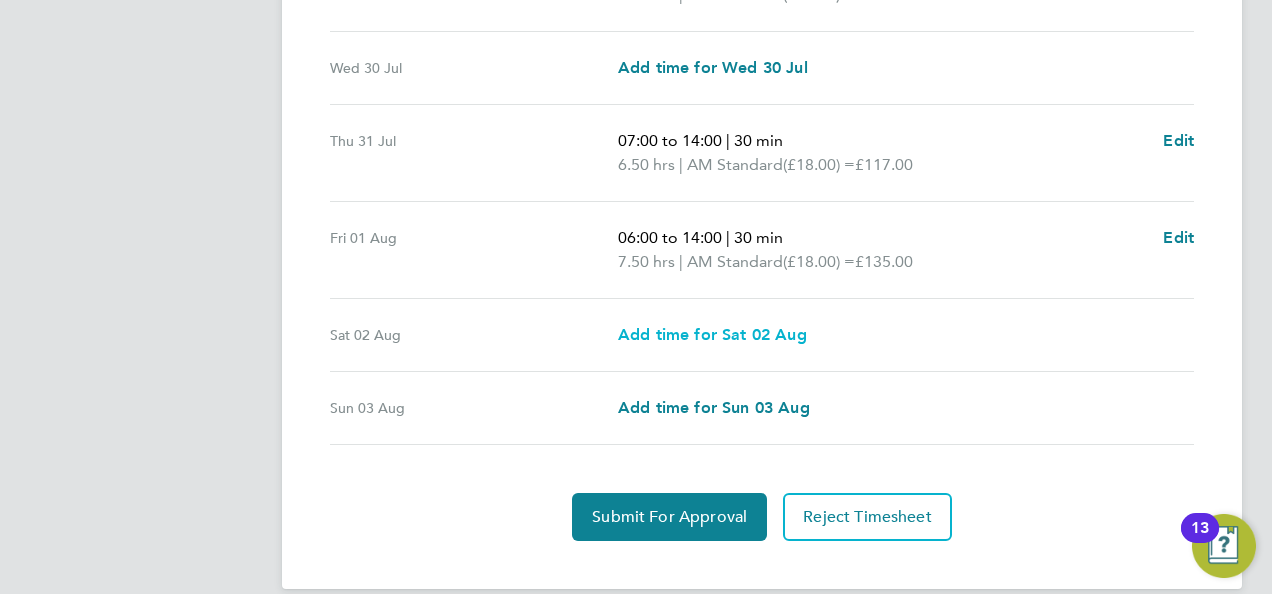 click on "Add time for Sat 02 Aug" at bounding box center (712, 334) 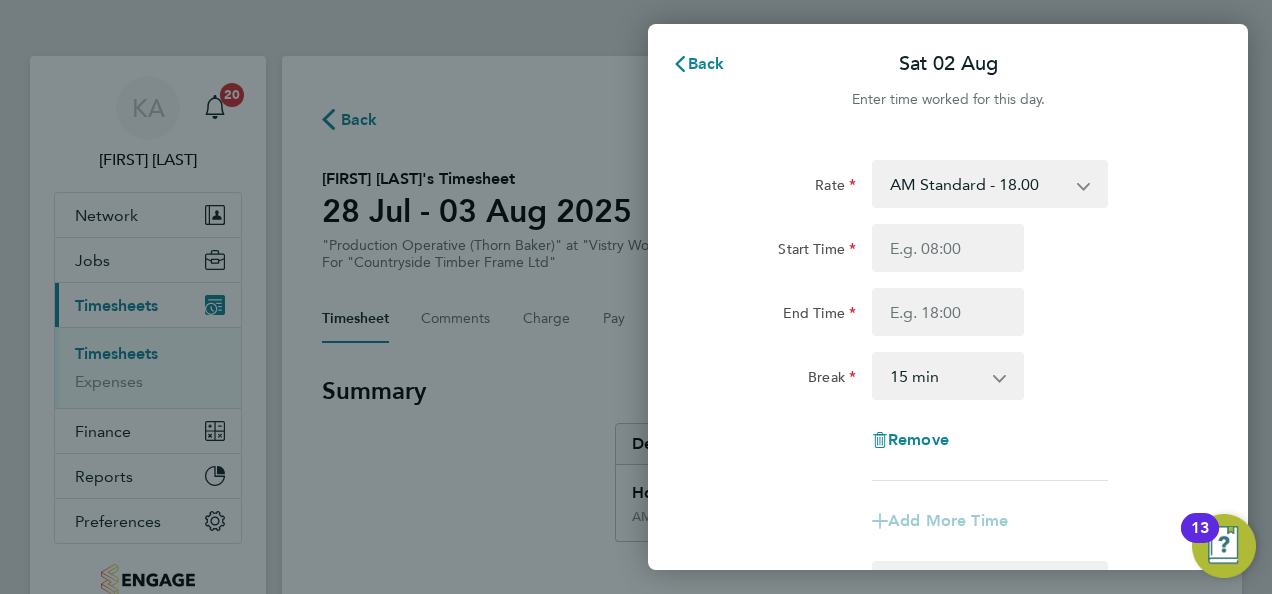 scroll, scrollTop: 0, scrollLeft: 0, axis: both 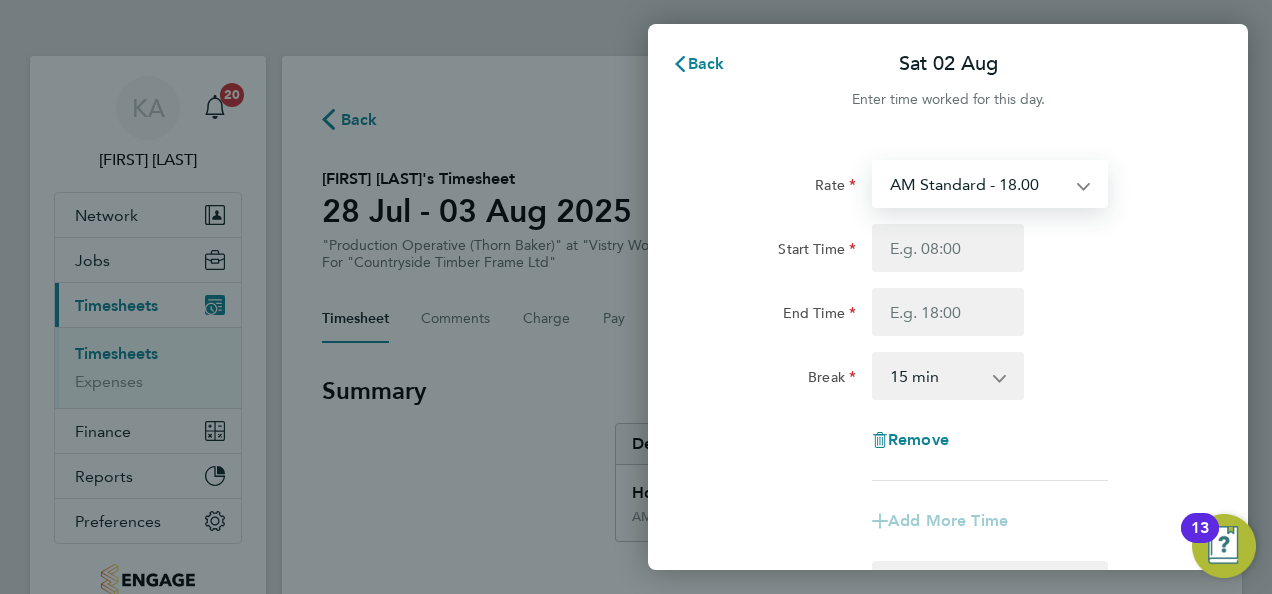 select on "15" 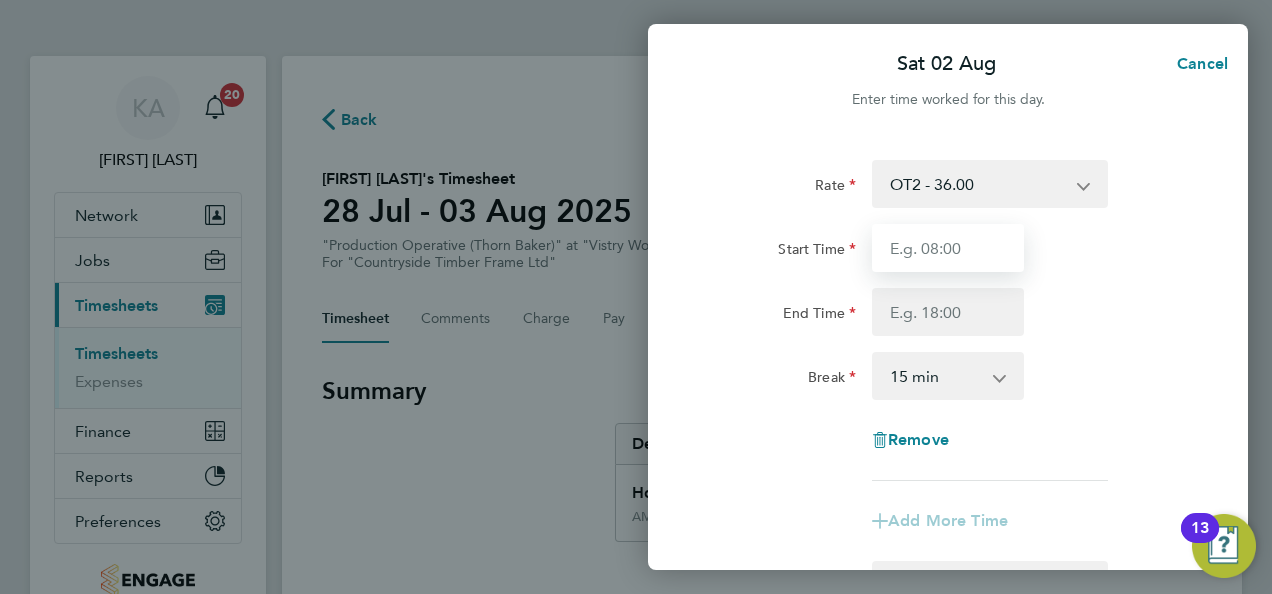 click on "Start Time" at bounding box center [948, 248] 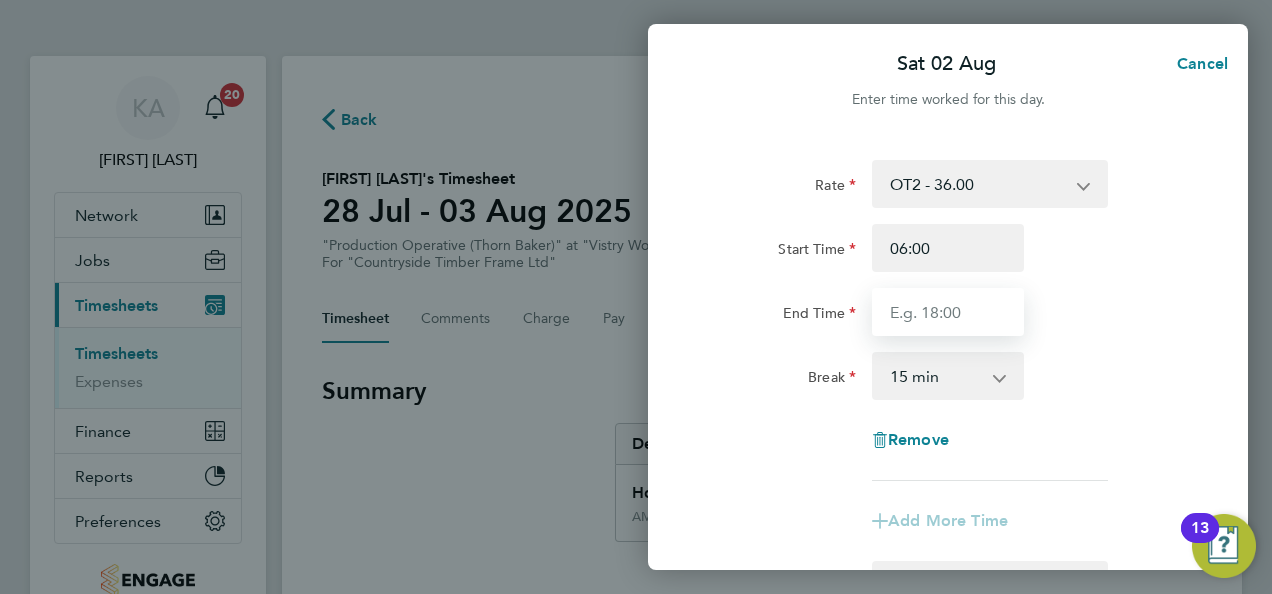 type on "14:00" 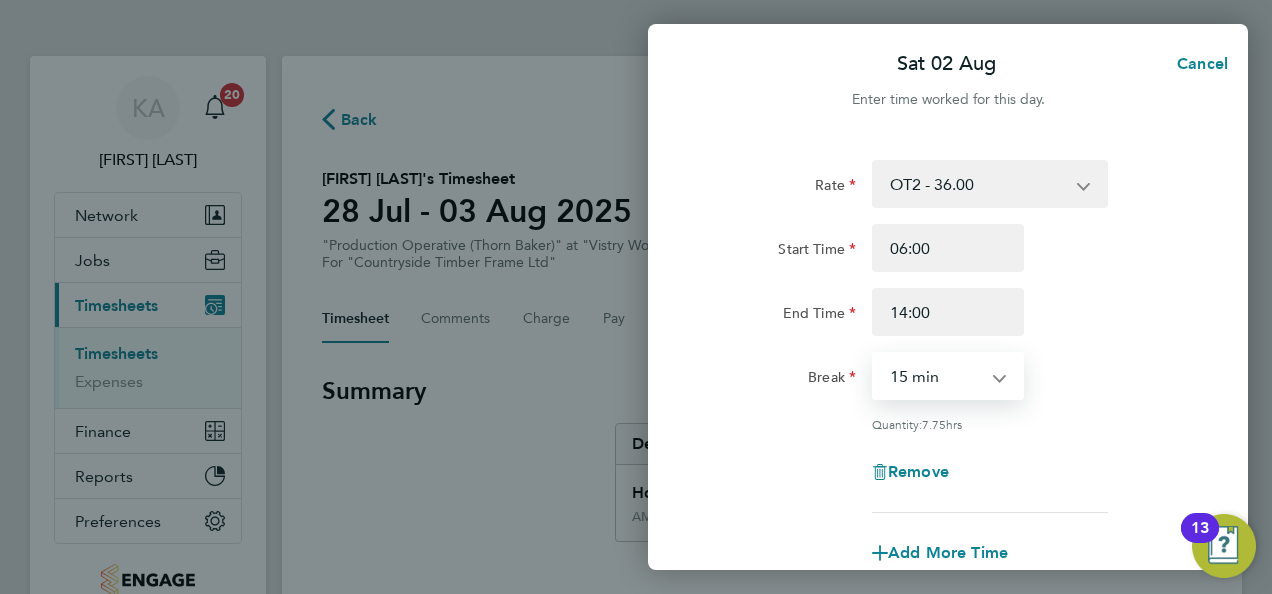 click on "0 min   15 min   30 min   45 min   60 min   75 min   90 min" at bounding box center [936, 376] 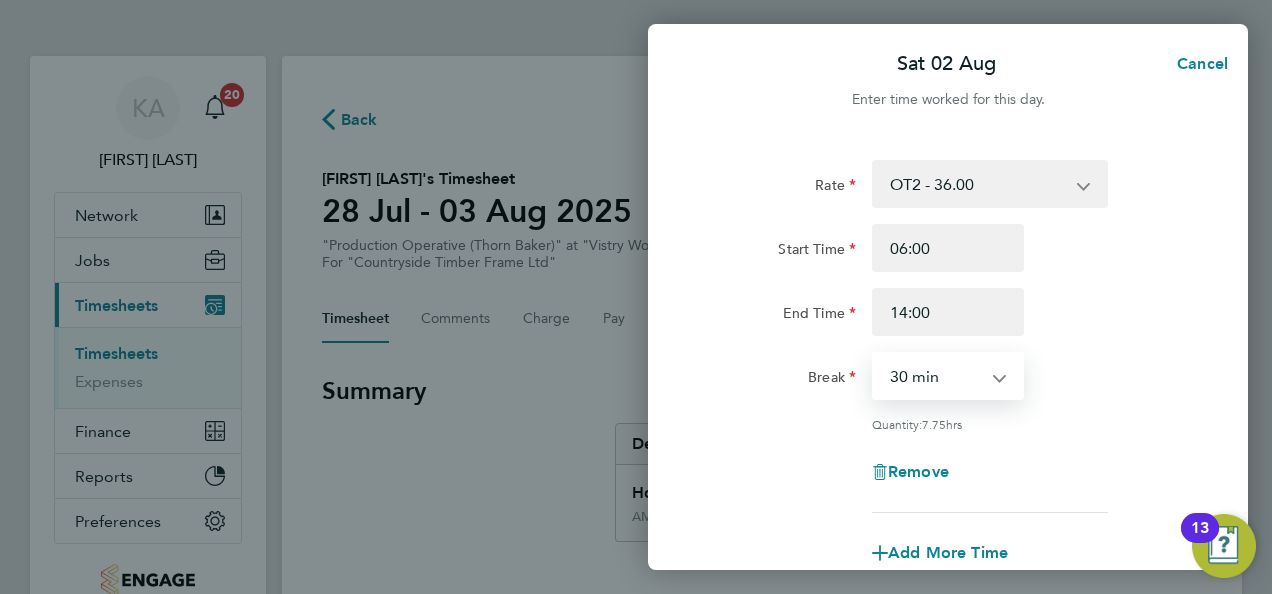 click on "0 min   15 min   30 min   45 min   60 min   75 min   90 min" at bounding box center (936, 376) 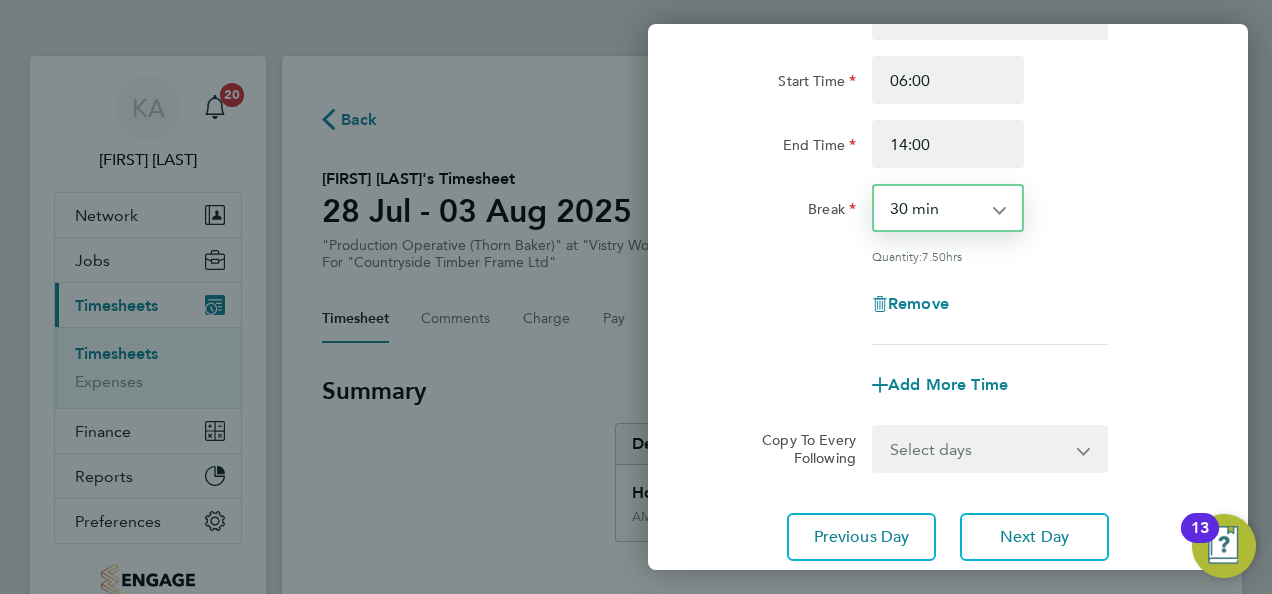 scroll, scrollTop: 300, scrollLeft: 0, axis: vertical 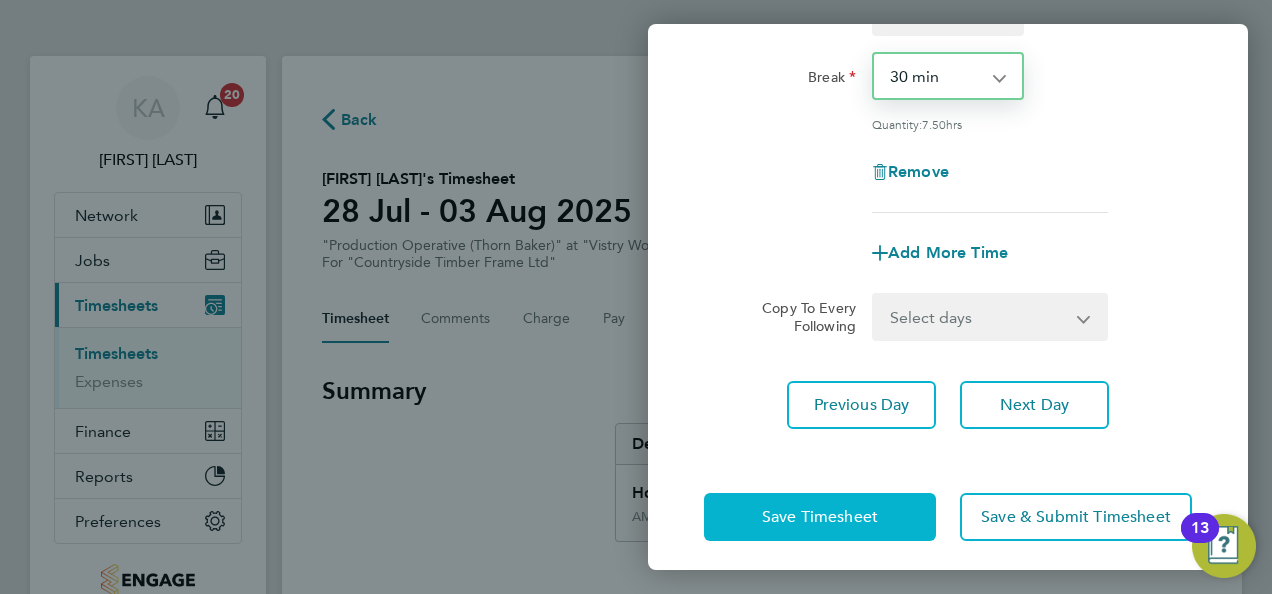 click on "Save Timesheet" 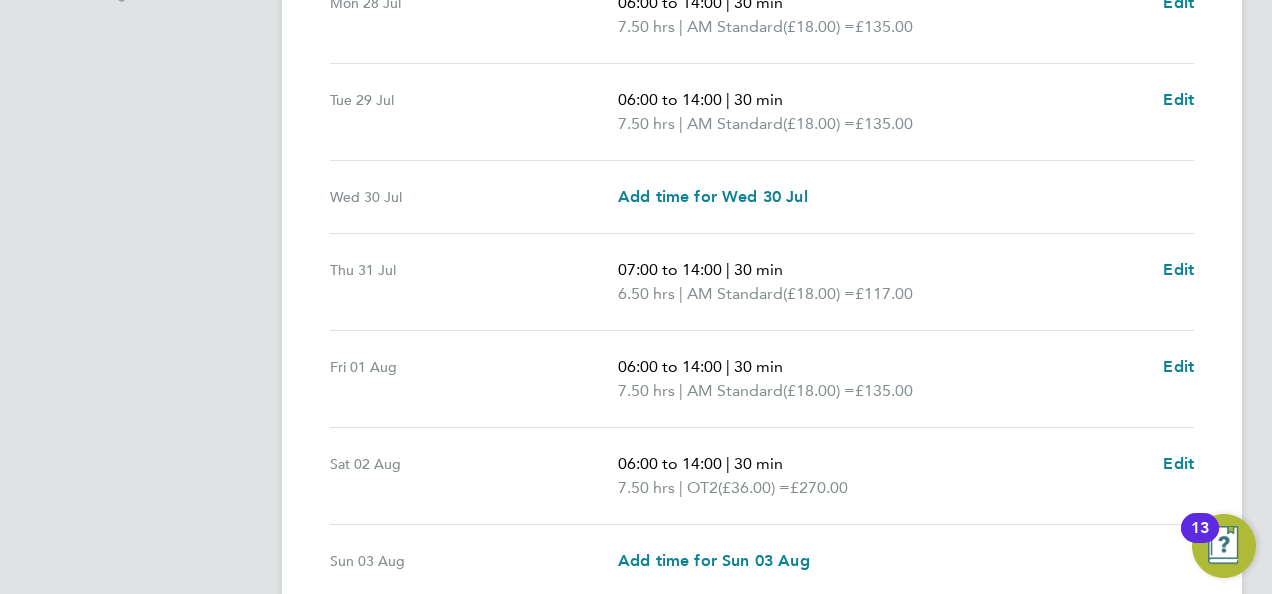 scroll, scrollTop: 700, scrollLeft: 0, axis: vertical 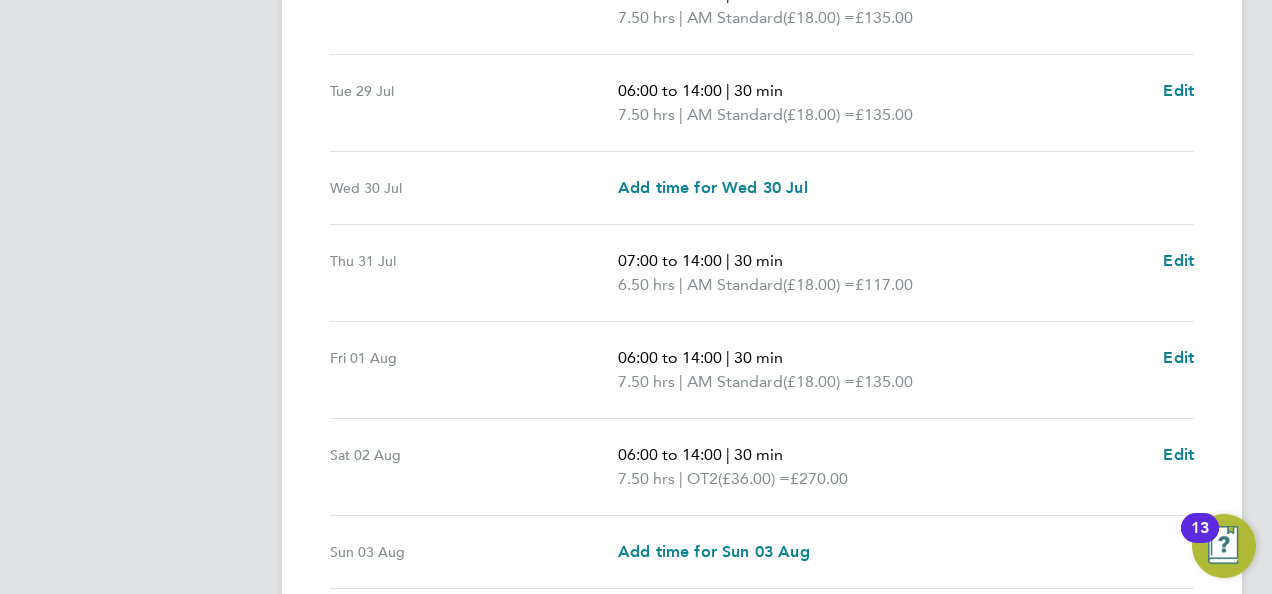 click on "Fri 01 Aug   06:00 to 14:00   |   30 min   7.50 hrs   |   AM Standard   (£18.00) =   £135.00   Edit" at bounding box center [762, 370] 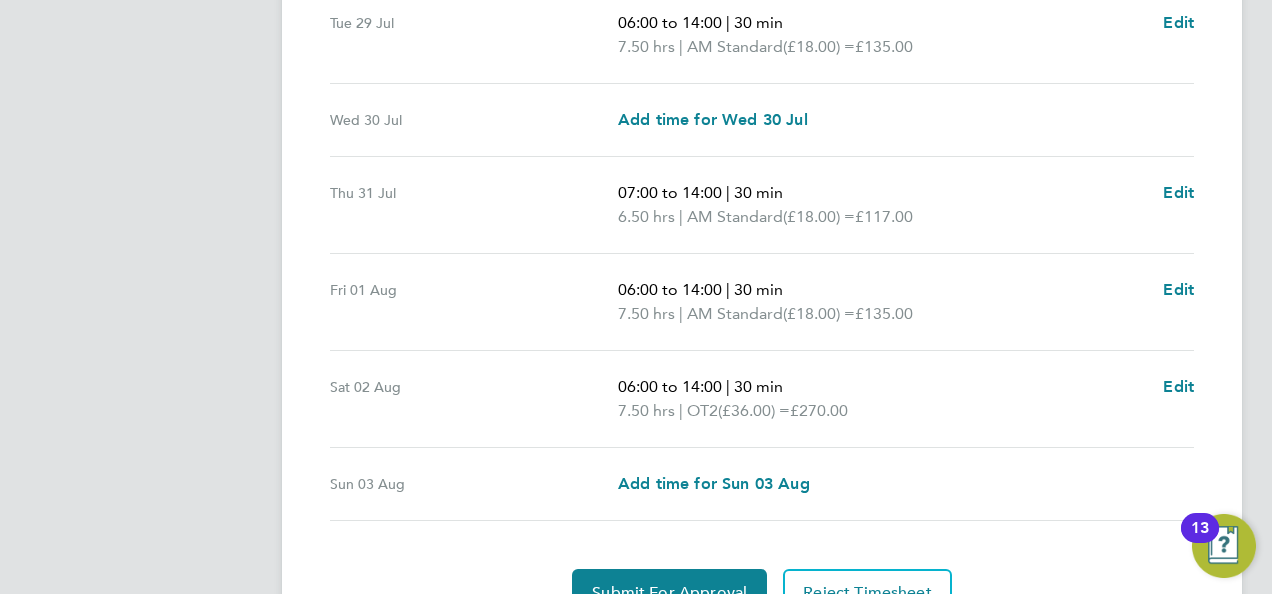 scroll, scrollTop: 800, scrollLeft: 0, axis: vertical 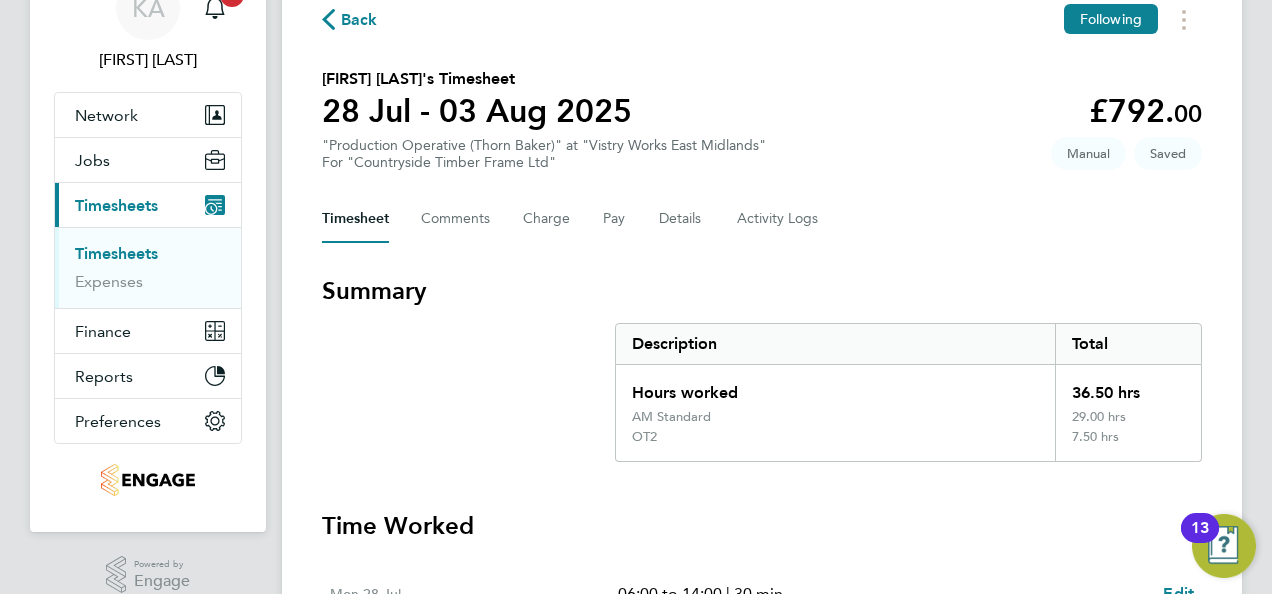 click on "Back  Following
Robert Vlasak's Timesheet   28 Jul - 03 Aug 2025   £792. 00  "Production Operative (Thorn Baker)" at "Vistry Works East Midlands"  For "Countryside Timber Frame Ltd"  Saved   Manual   Timesheet   Comments   Charge   Pay   Details   Activity Logs   Summary   Description   Total   Hours worked   36.50 hrs   AM Standard   29.00 hrs   OT2   7.50 hrs   Time Worked   Mon 28 Jul   06:00 to 14:00   |   30 min   7.50 hrs   |   AM Standard   (£18.00) =   £135.00   Edit   Tue 29 Jul   06:00 to 14:00   |   30 min   7.50 hrs   |   AM Standard   (£18.00) =   £135.00   Edit   Wed 30 Jul   Add time for Wed 30 Jul   Add time for Wed 30 Jul   Thu 31 Jul   07:00 to 14:00   |   30 min   6.50 hrs   |   AM Standard   (£18.00) =   £117.00   Edit   Fri 01 Aug   06:00 to 14:00   |   30 min   7.50 hrs   |   AM Standard   (£18.00) =   £135.00   Edit   Sat 02 Aug   06:00 to 14:00   |   30 min   7.50 hrs   |   OT2   (£36.00) =   £270.00   Edit   Sun 03 Aug   Add time for Sun 03 Aug" 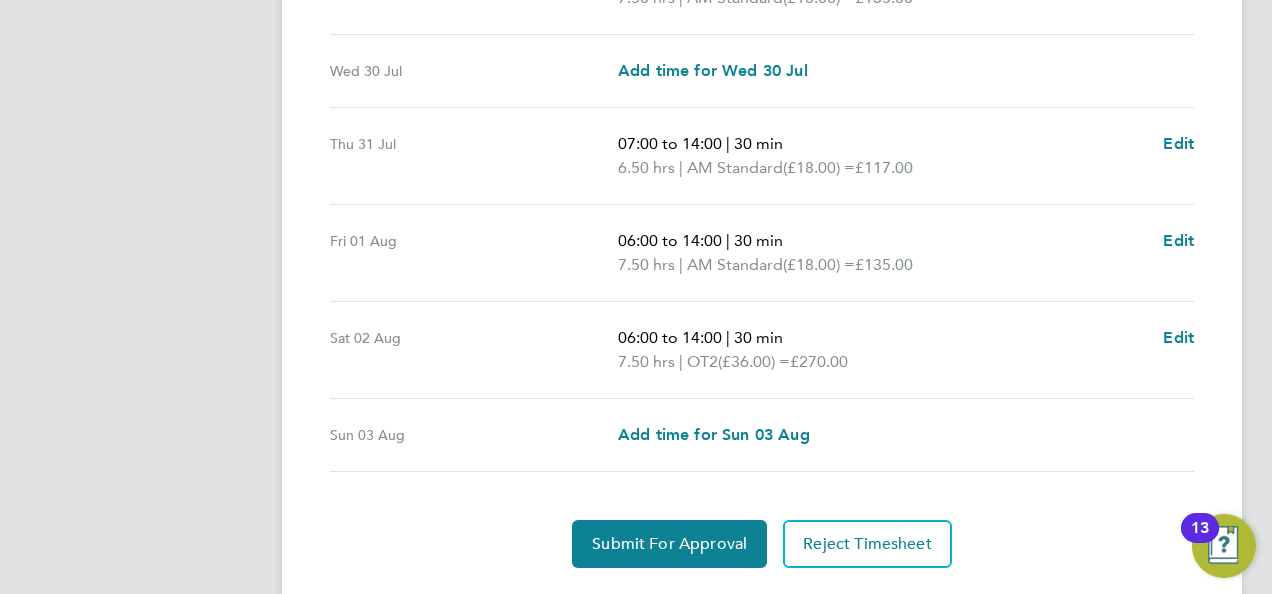 scroll, scrollTop: 867, scrollLeft: 0, axis: vertical 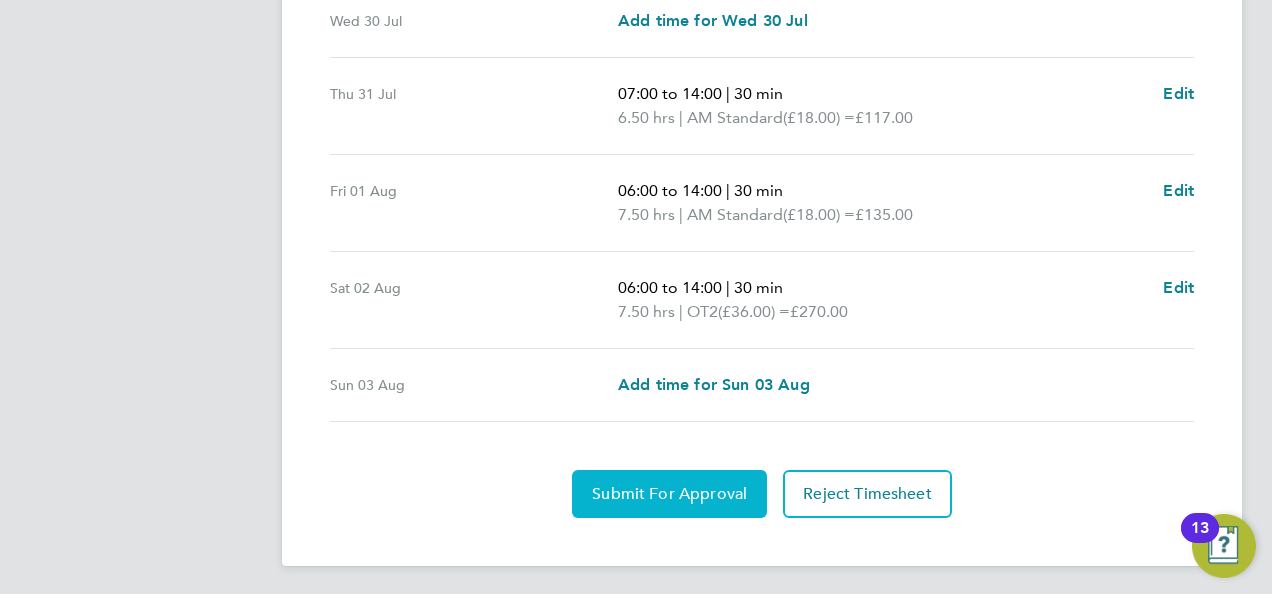 click on "Submit For Approval" 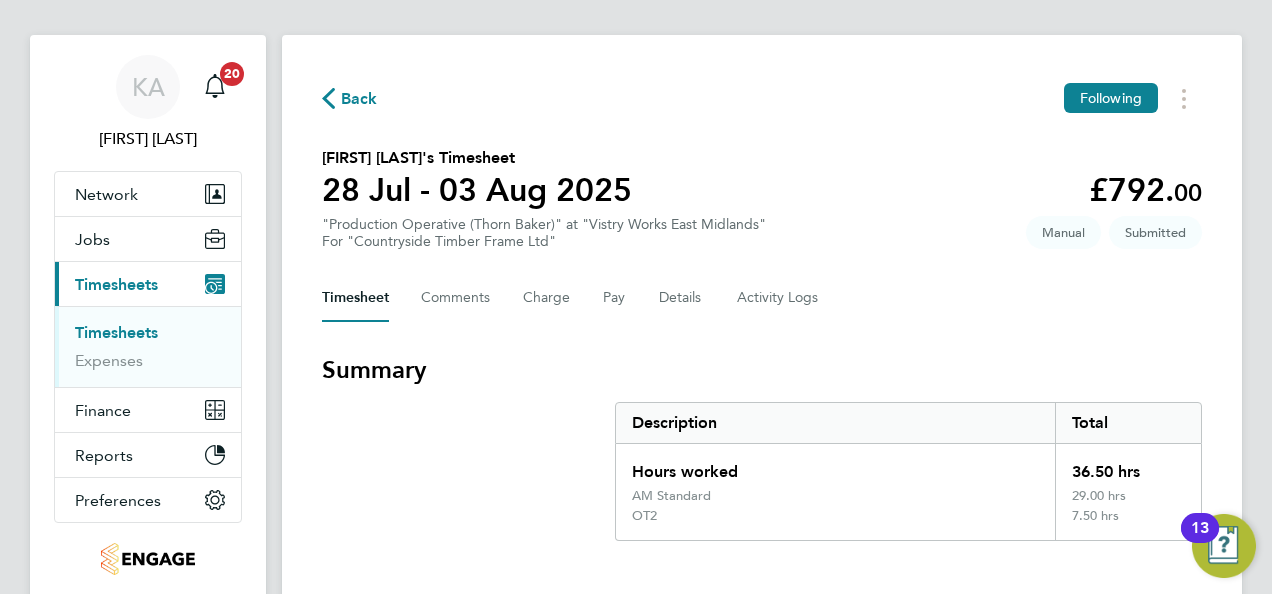 scroll, scrollTop: 0, scrollLeft: 0, axis: both 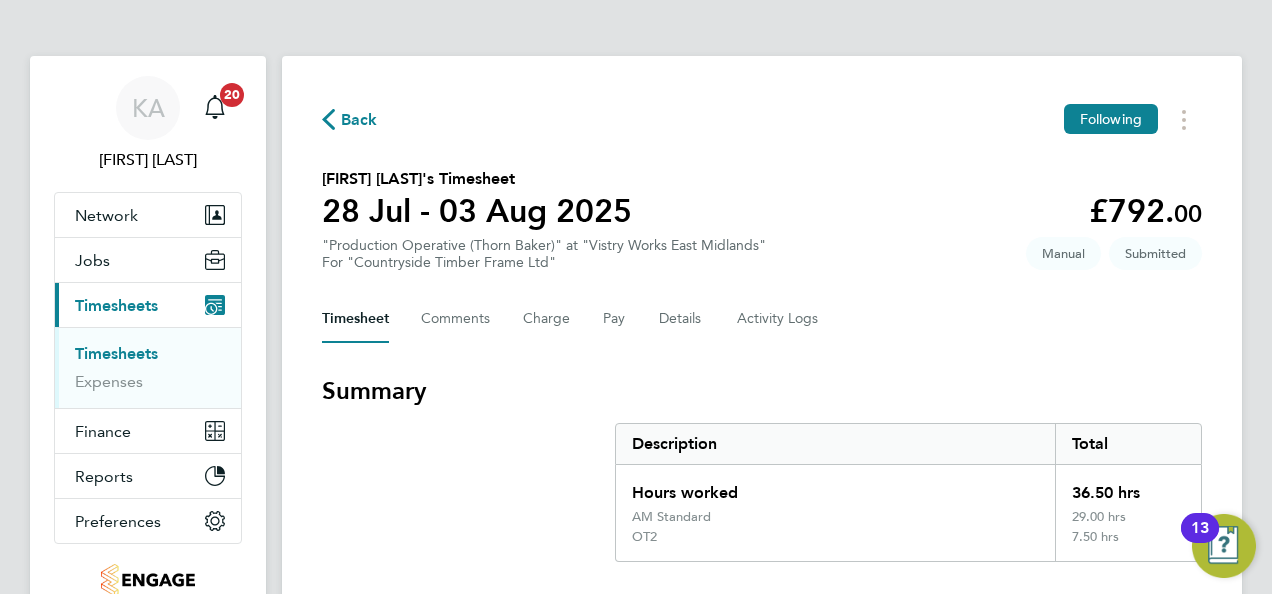 click 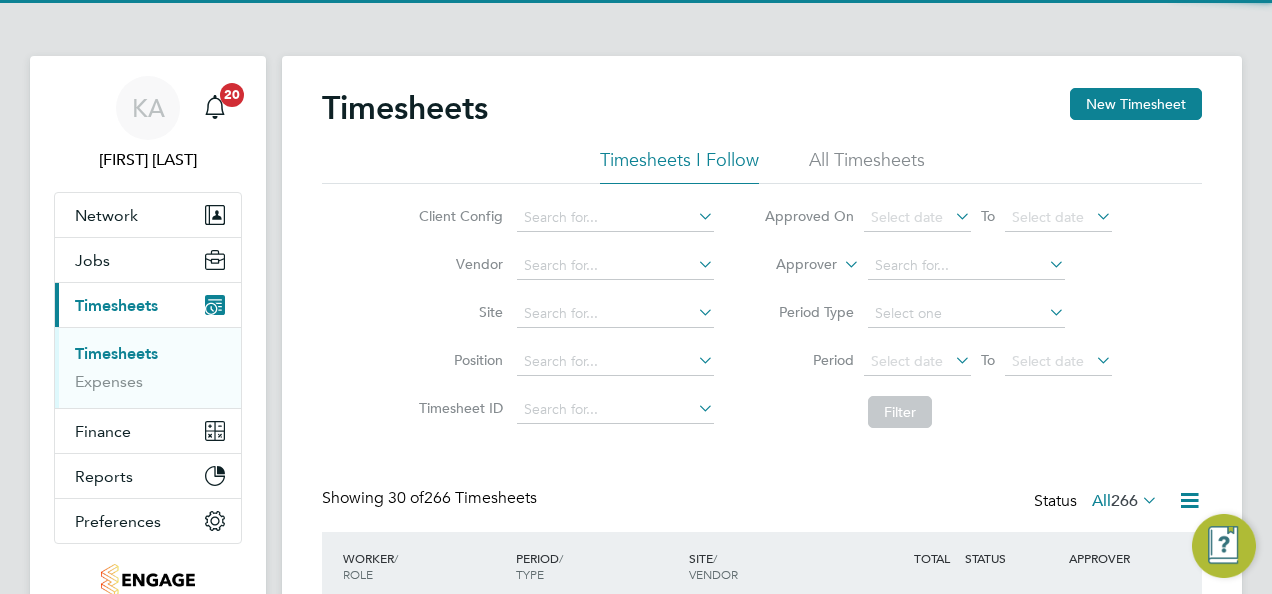 scroll, scrollTop: 482, scrollLeft: 0, axis: vertical 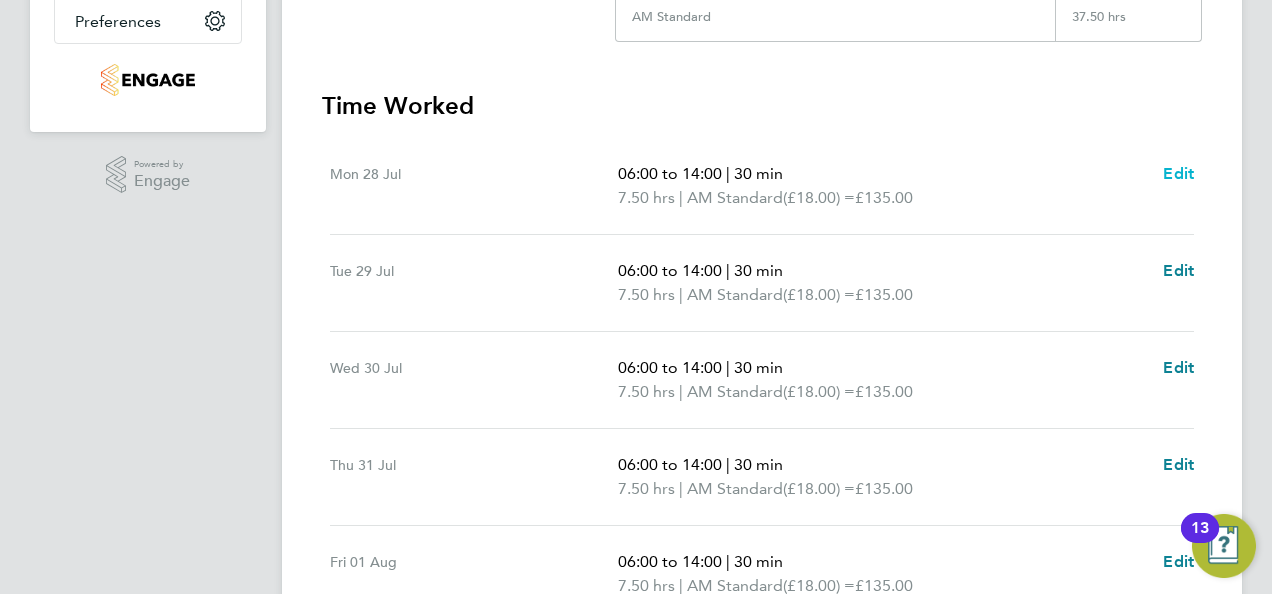 click on "Edit" at bounding box center [1178, 173] 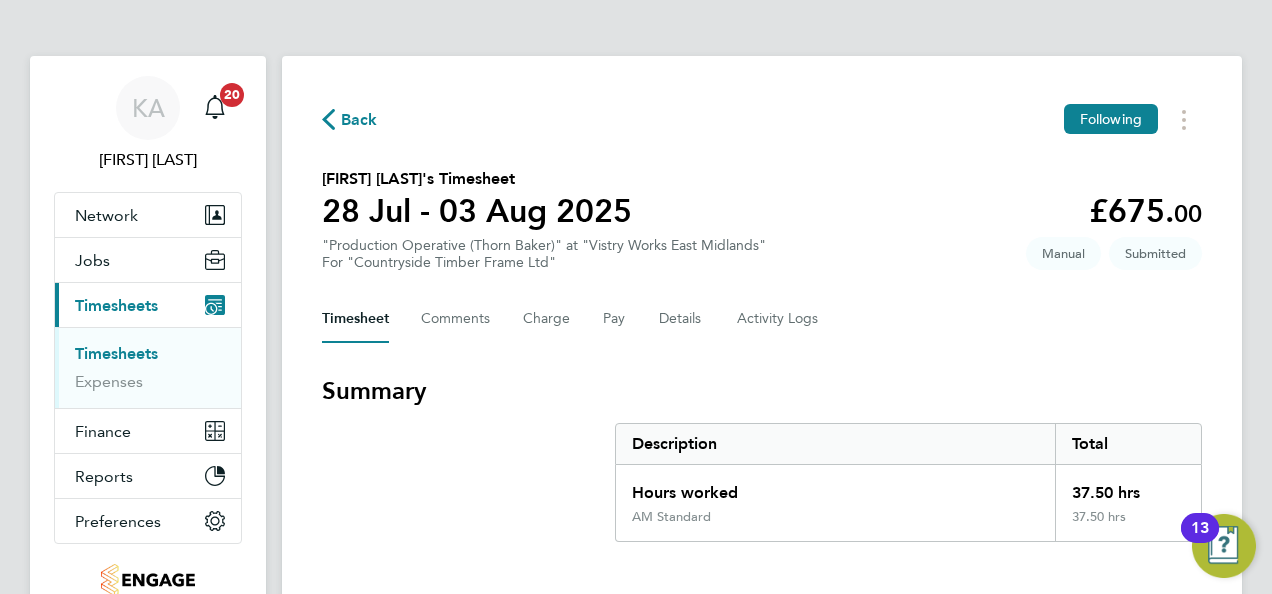 select on "30" 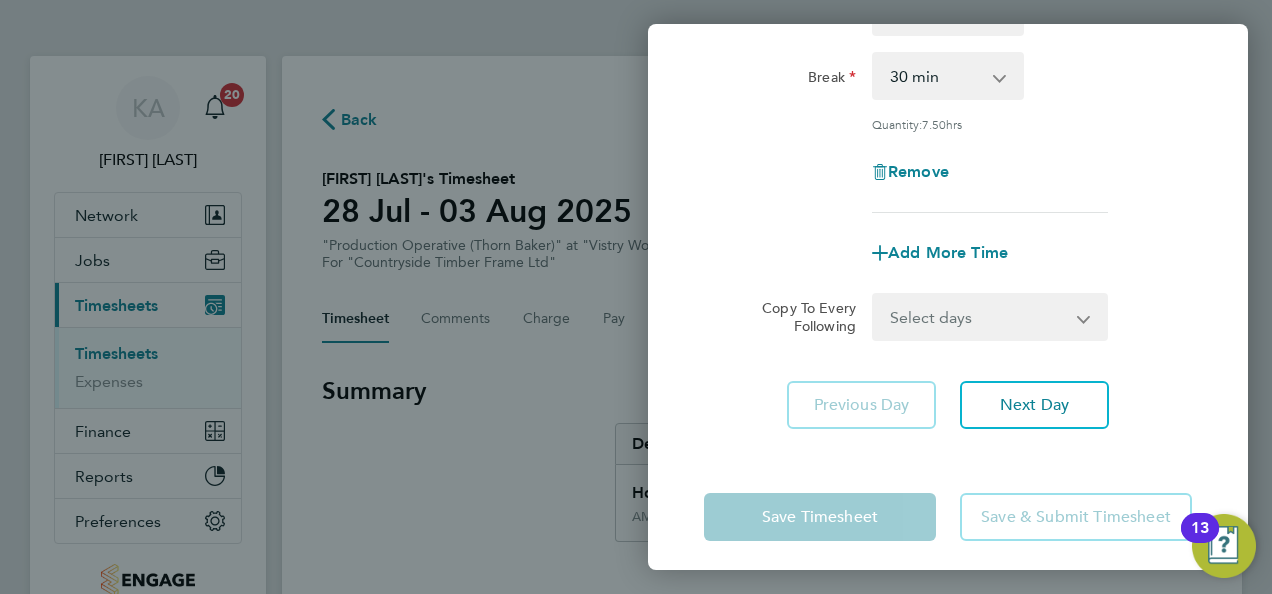 scroll, scrollTop: 309, scrollLeft: 0, axis: vertical 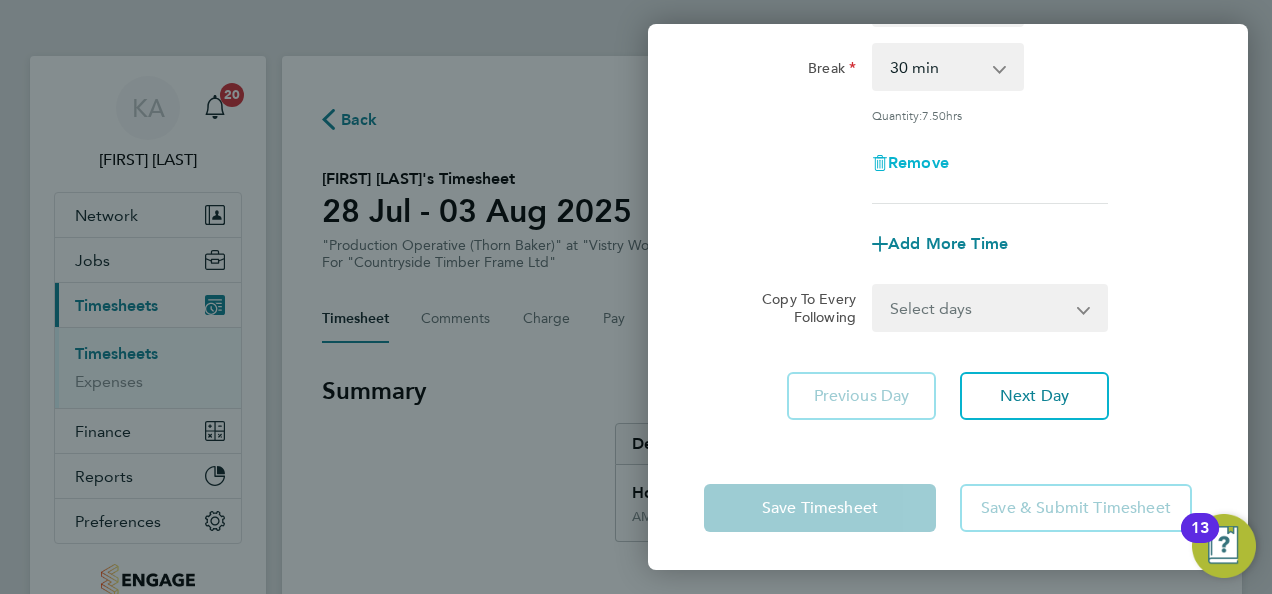 click on "Remove" 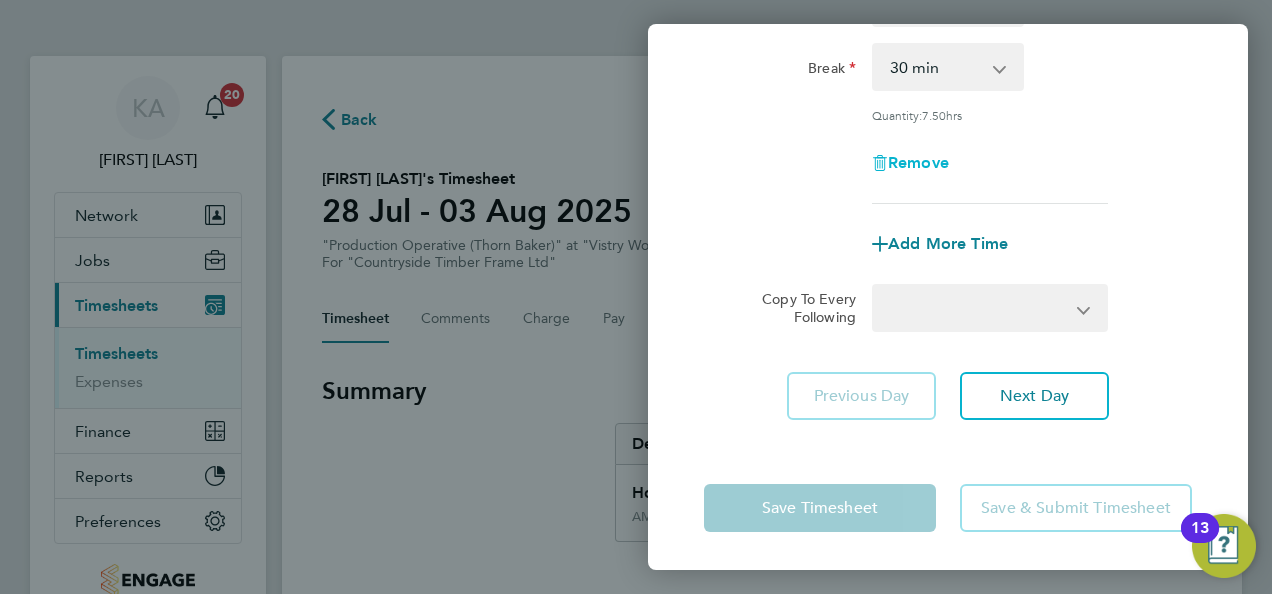 scroll, scrollTop: 0, scrollLeft: 0, axis: both 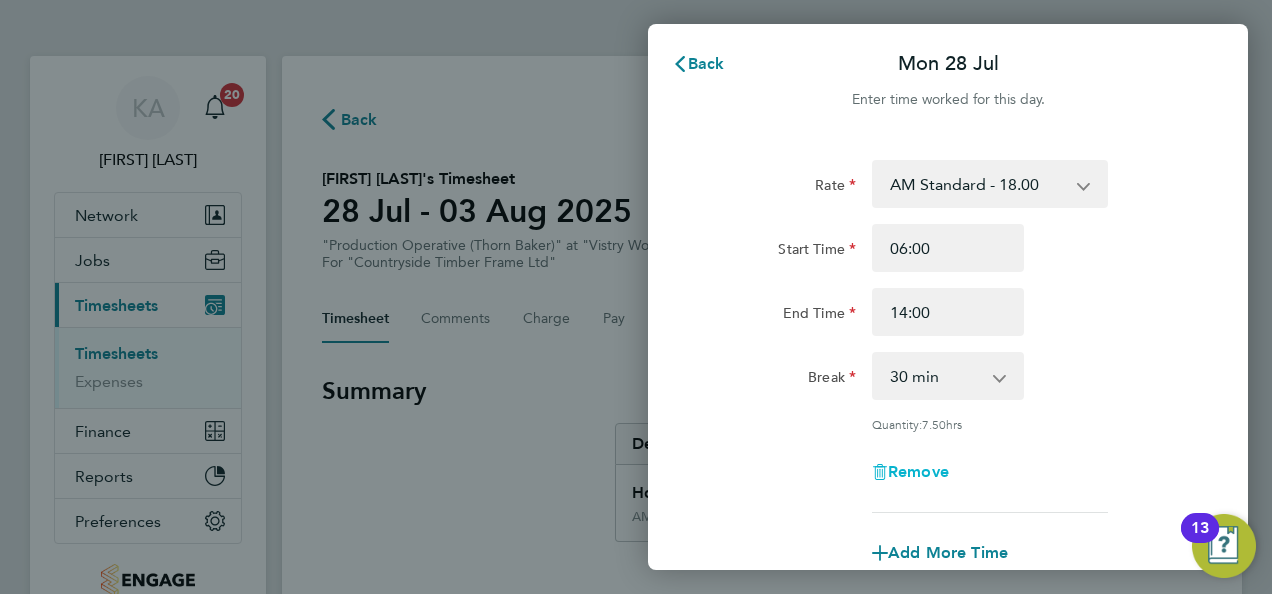 select on "null" 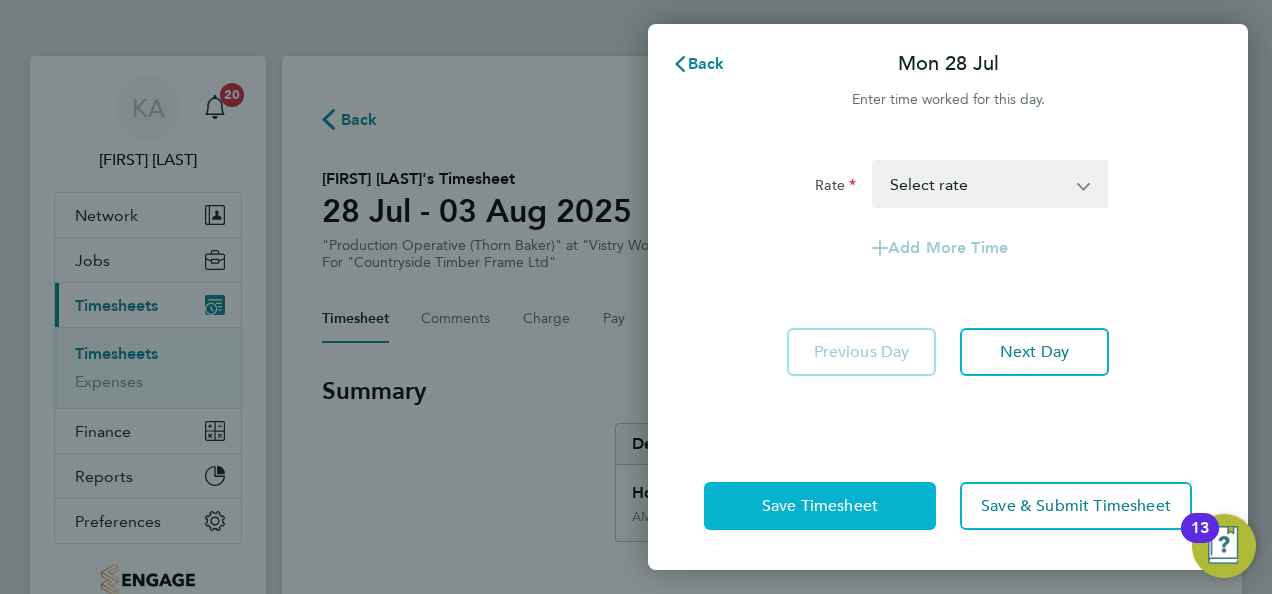 click on "Save Timesheet" 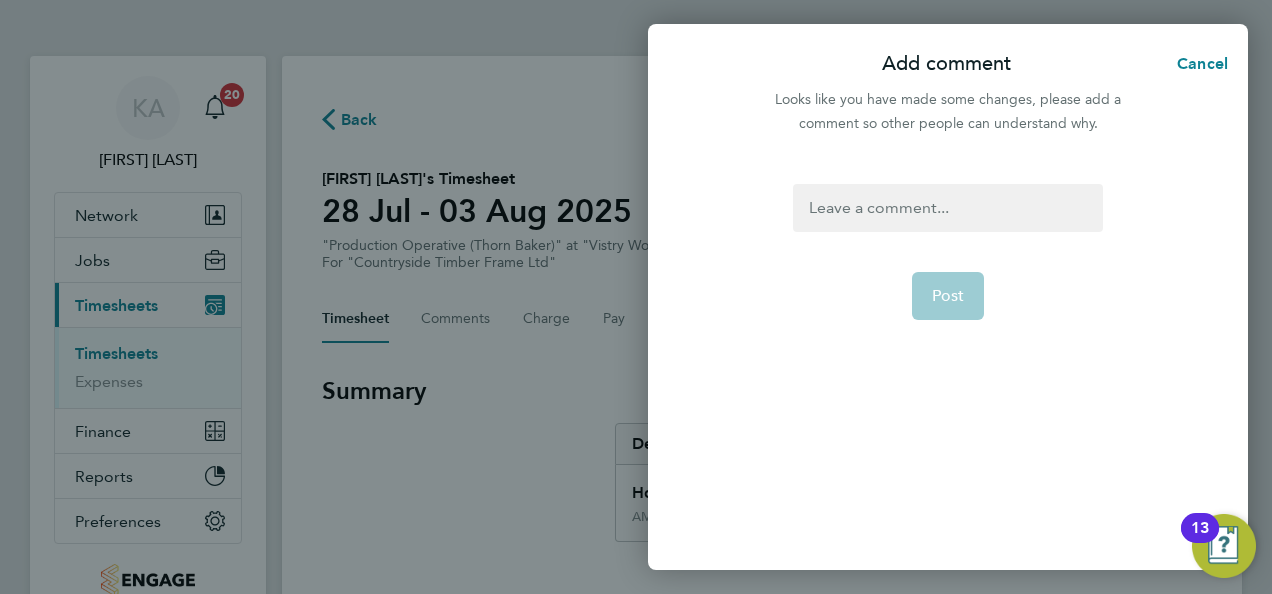 click at bounding box center (947, 208) 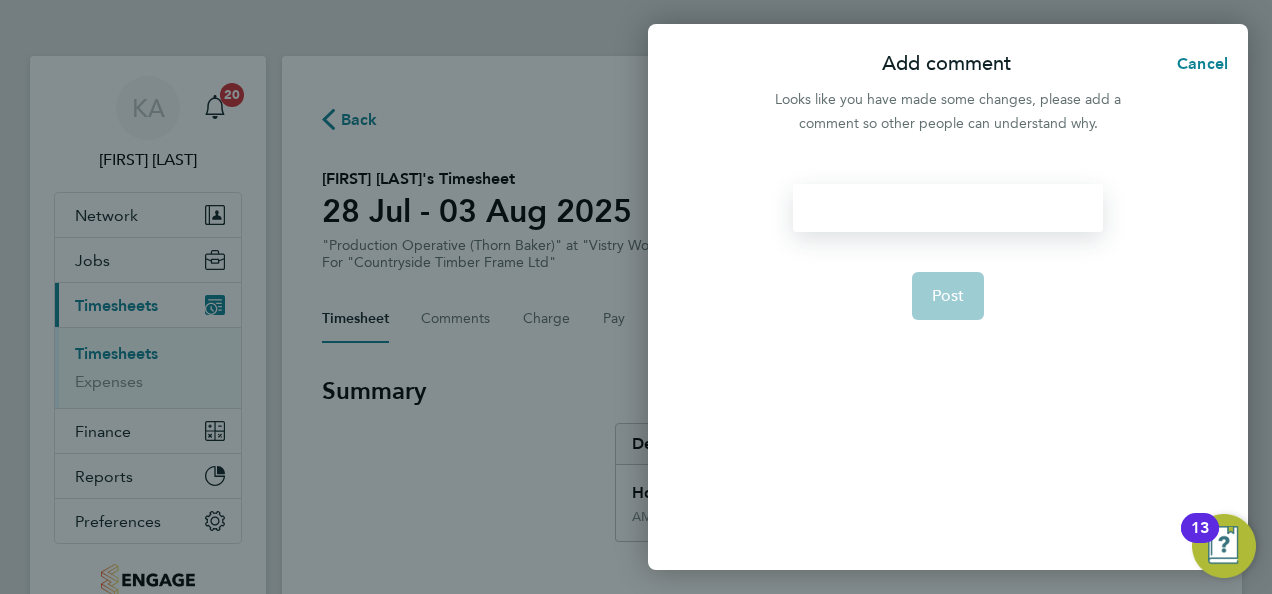 click at bounding box center (947, 208) 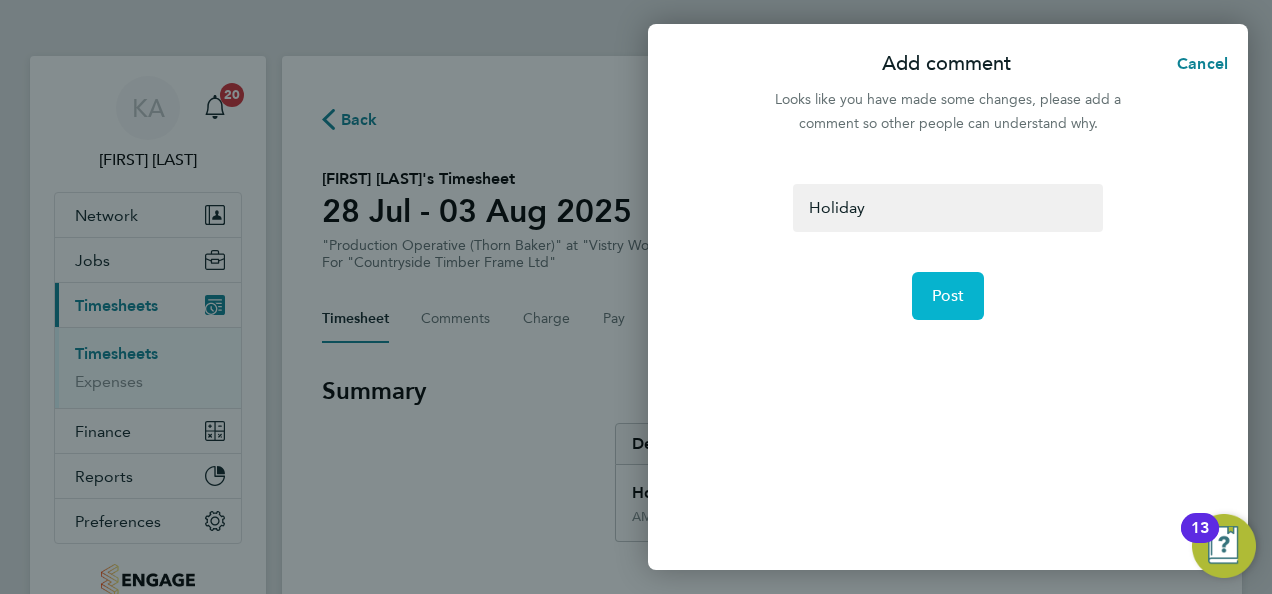 click on "Post" 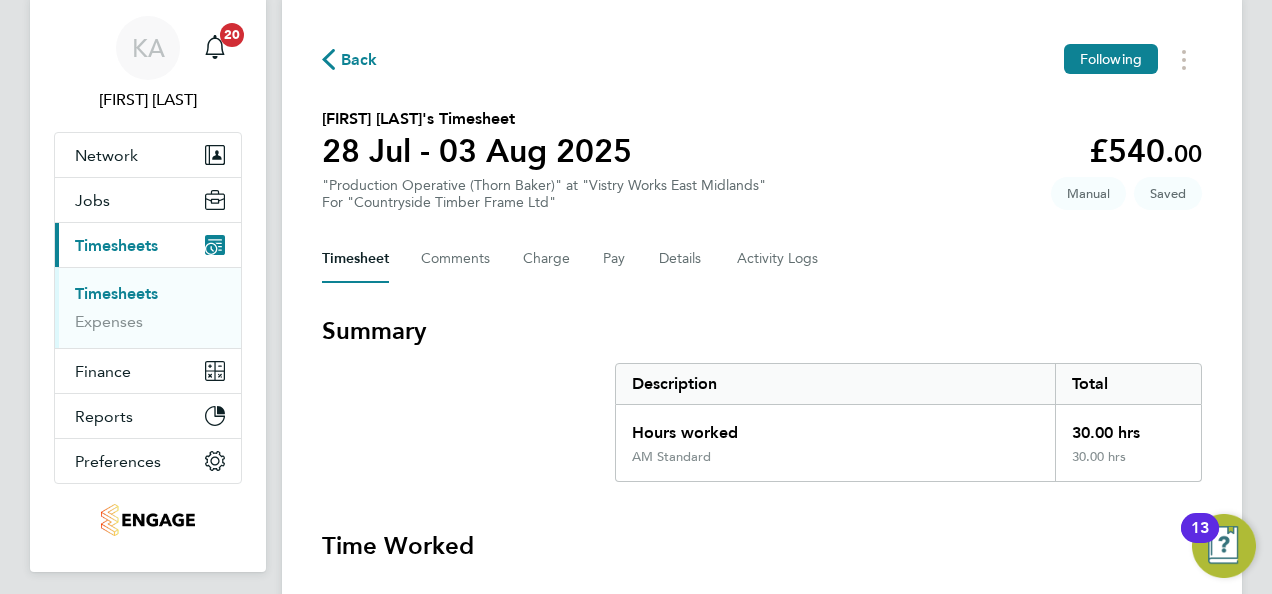 scroll, scrollTop: 0, scrollLeft: 0, axis: both 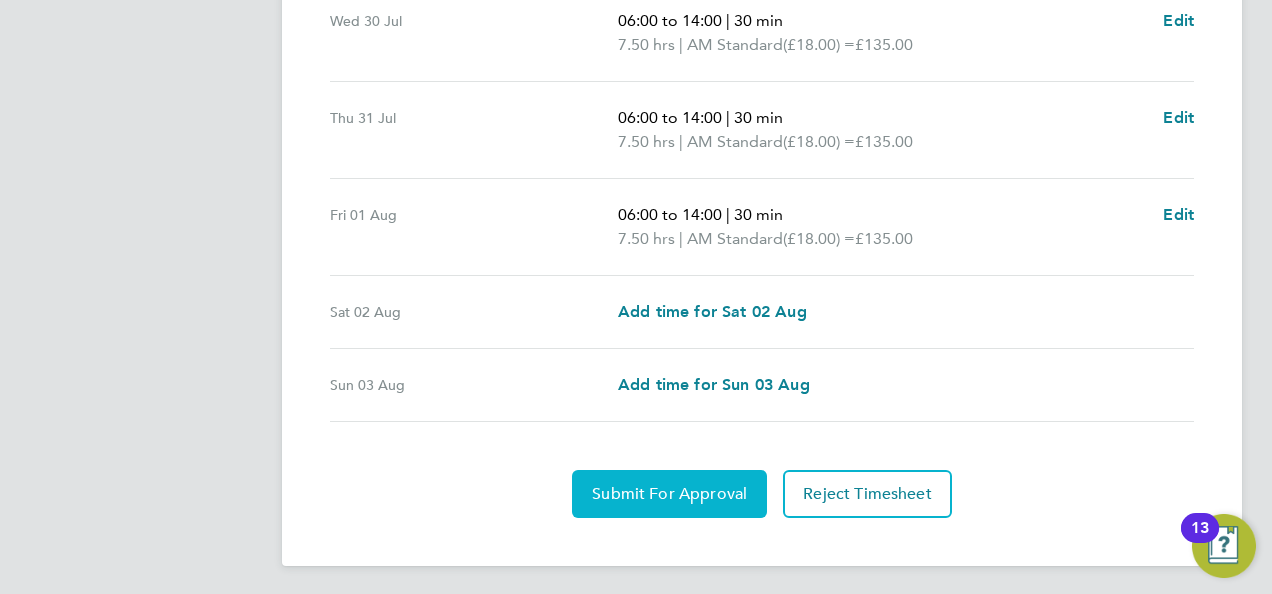 click on "Submit For Approval" 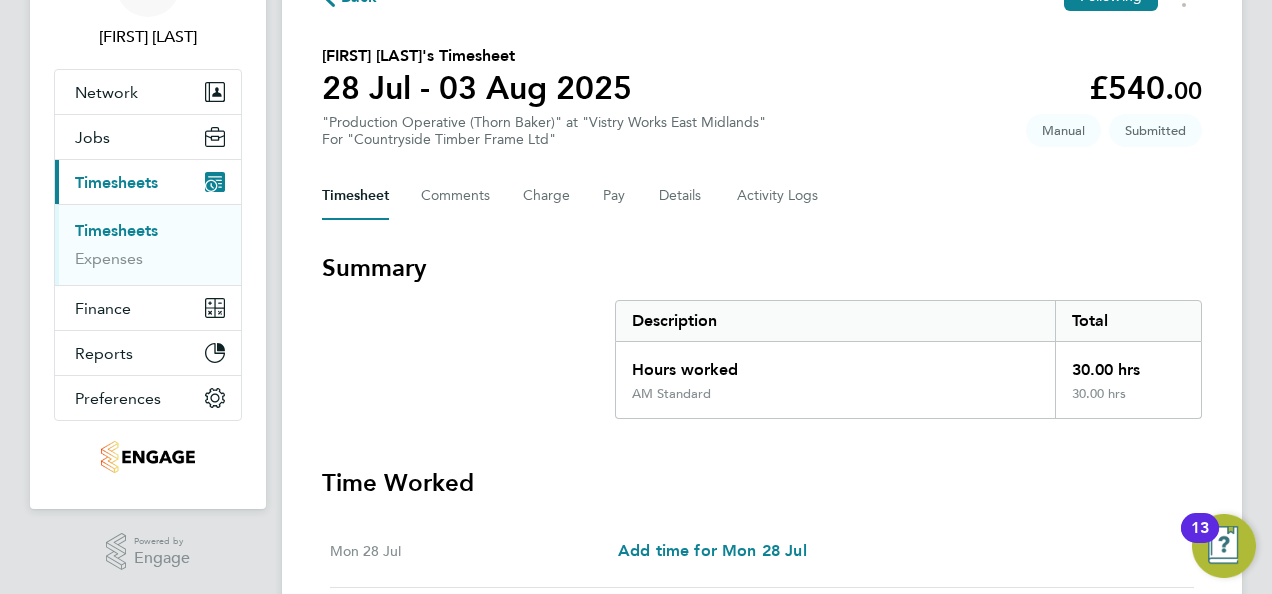 scroll, scrollTop: 0, scrollLeft: 0, axis: both 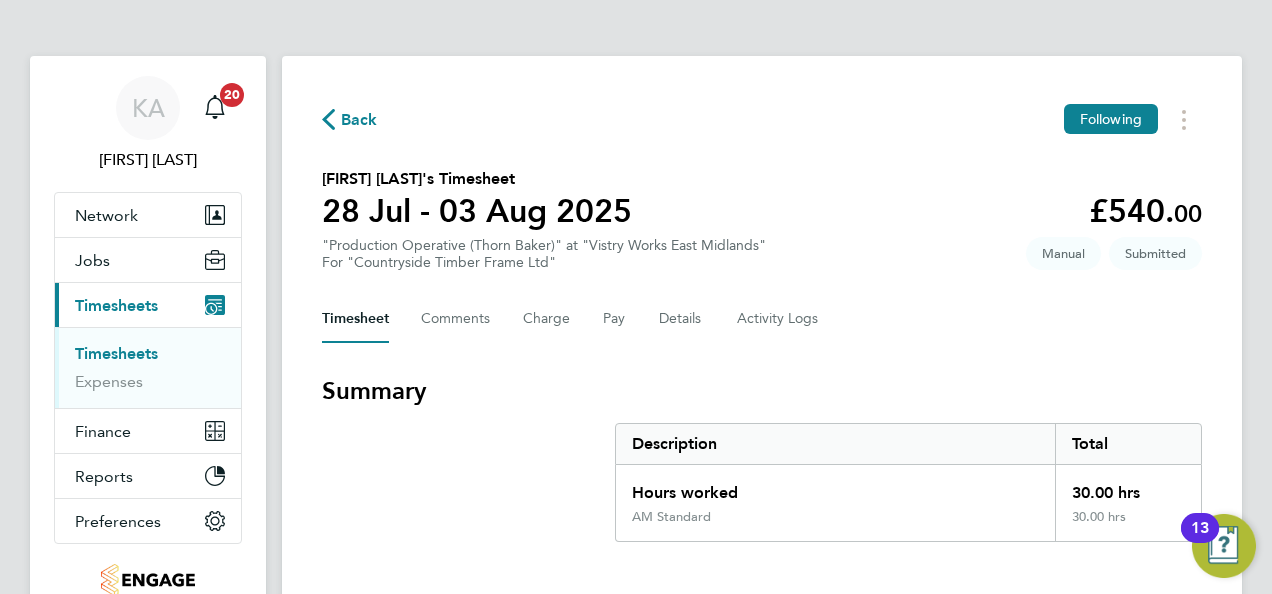 click 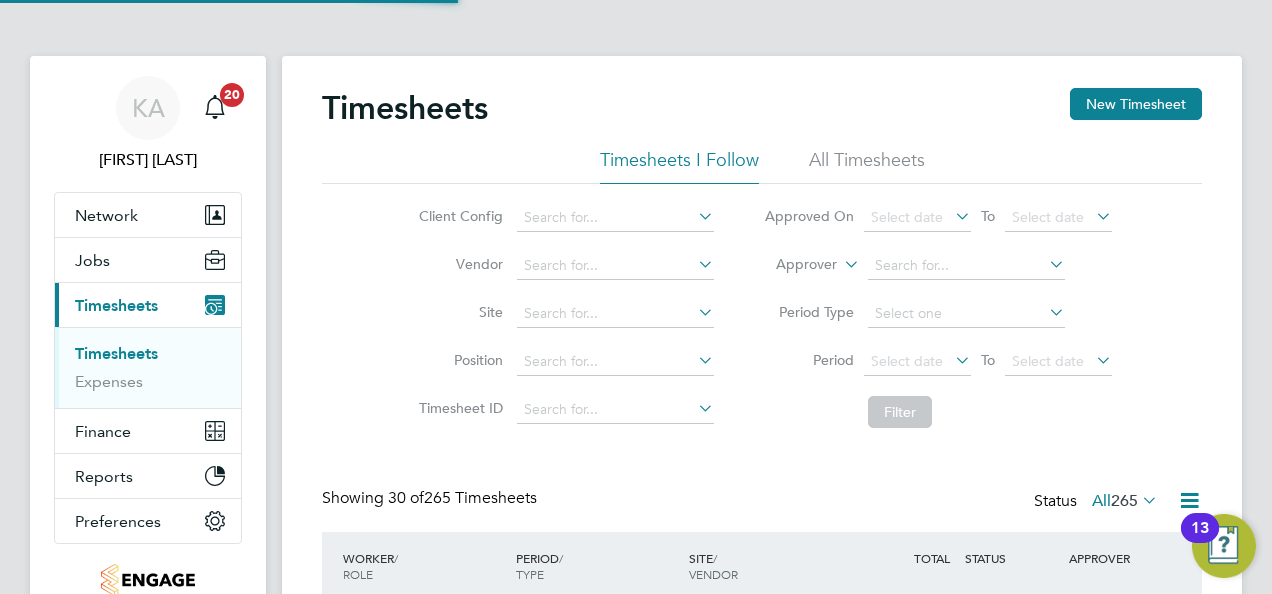 scroll, scrollTop: 10, scrollLeft: 10, axis: both 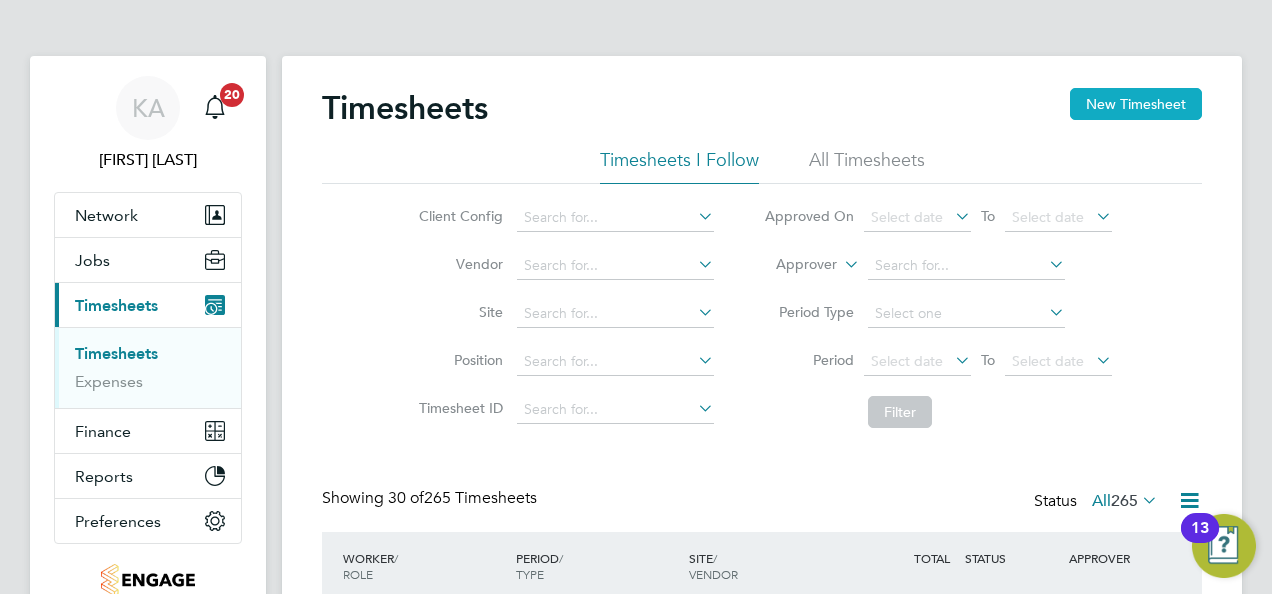click on "New Timesheet" 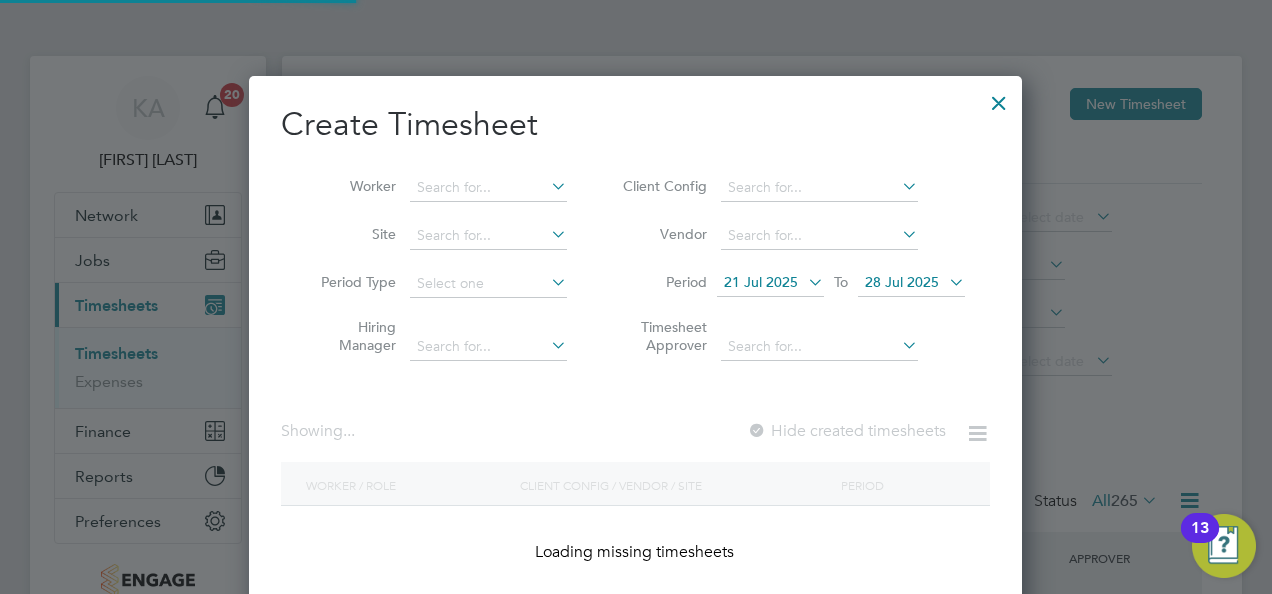 scroll, scrollTop: 10, scrollLeft: 9, axis: both 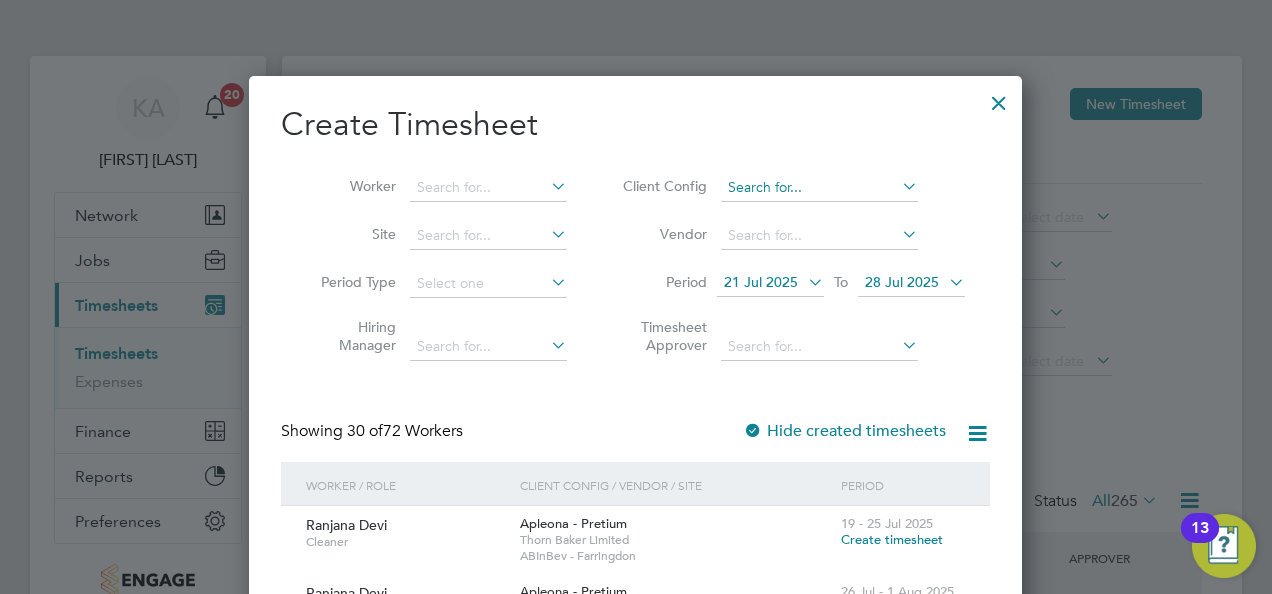 click at bounding box center [819, 188] 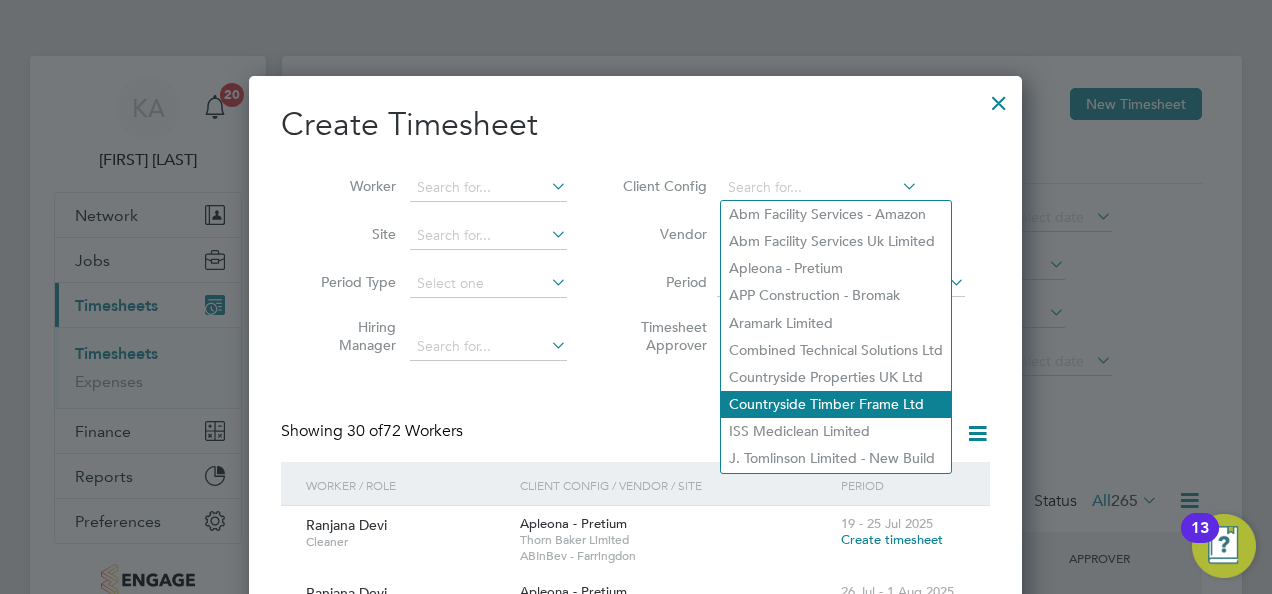 click on "Countryside Timber Frame Ltd" 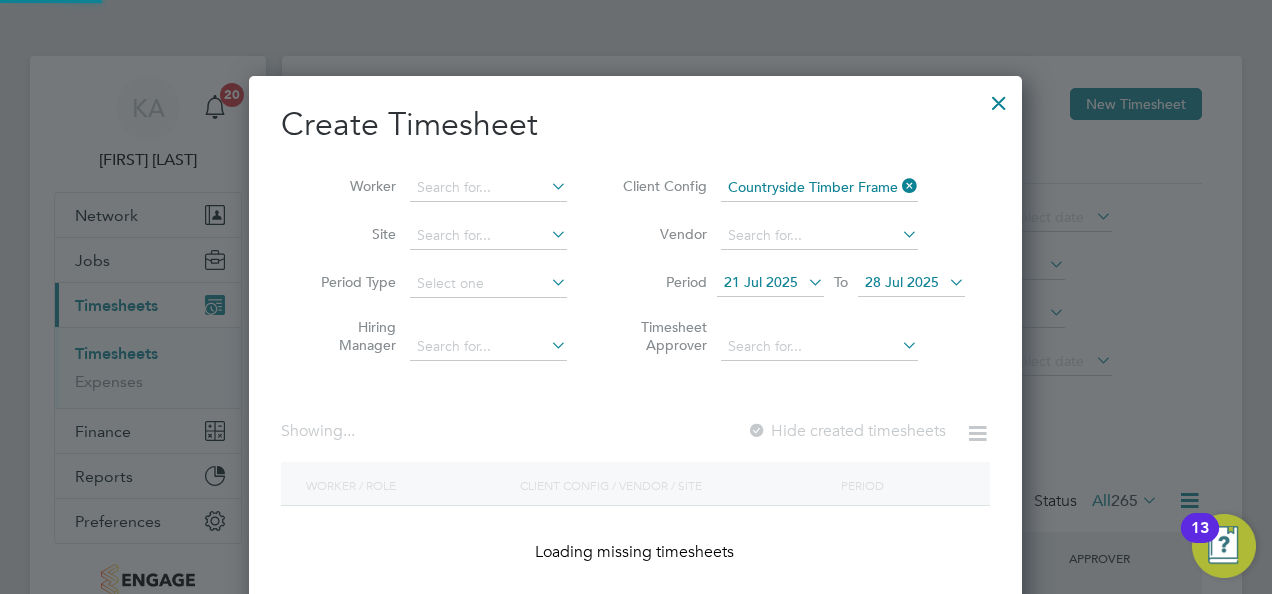 scroll, scrollTop: 10, scrollLeft: 9, axis: both 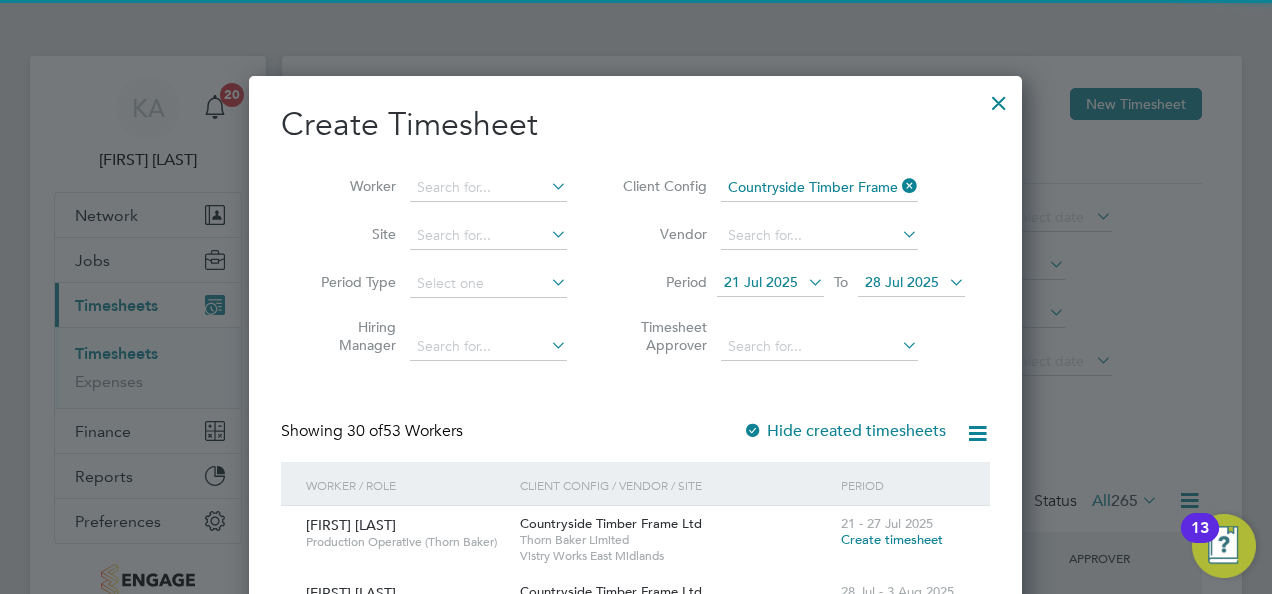 click on "21 Jul 2025" at bounding box center (761, 282) 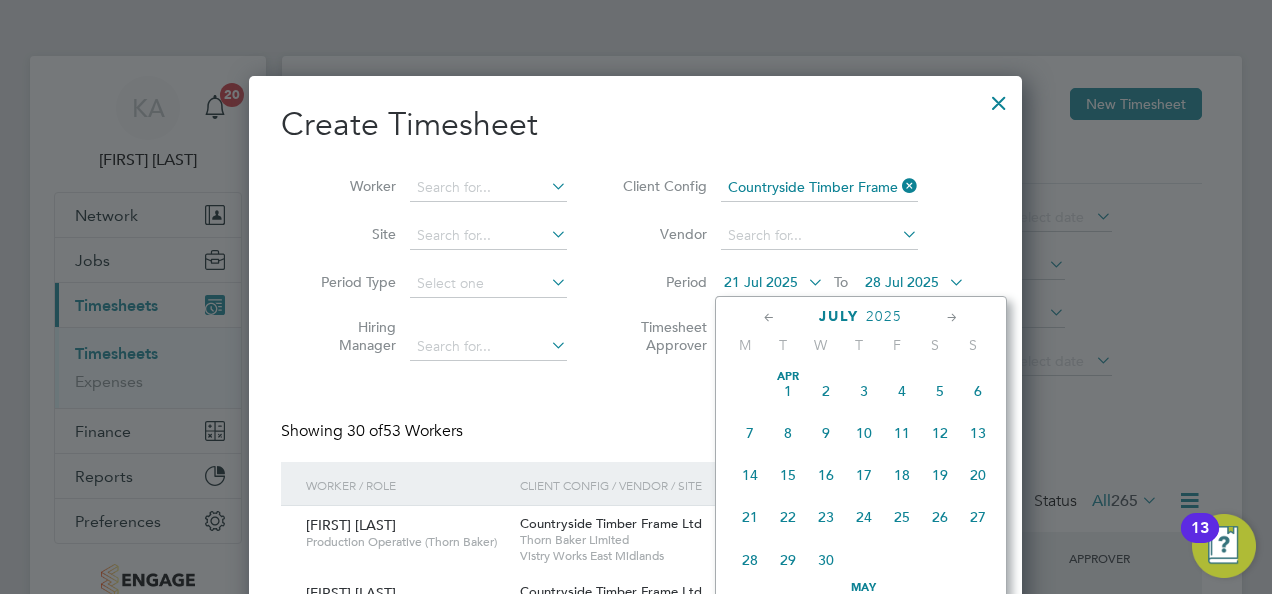 scroll, scrollTop: 729, scrollLeft: 0, axis: vertical 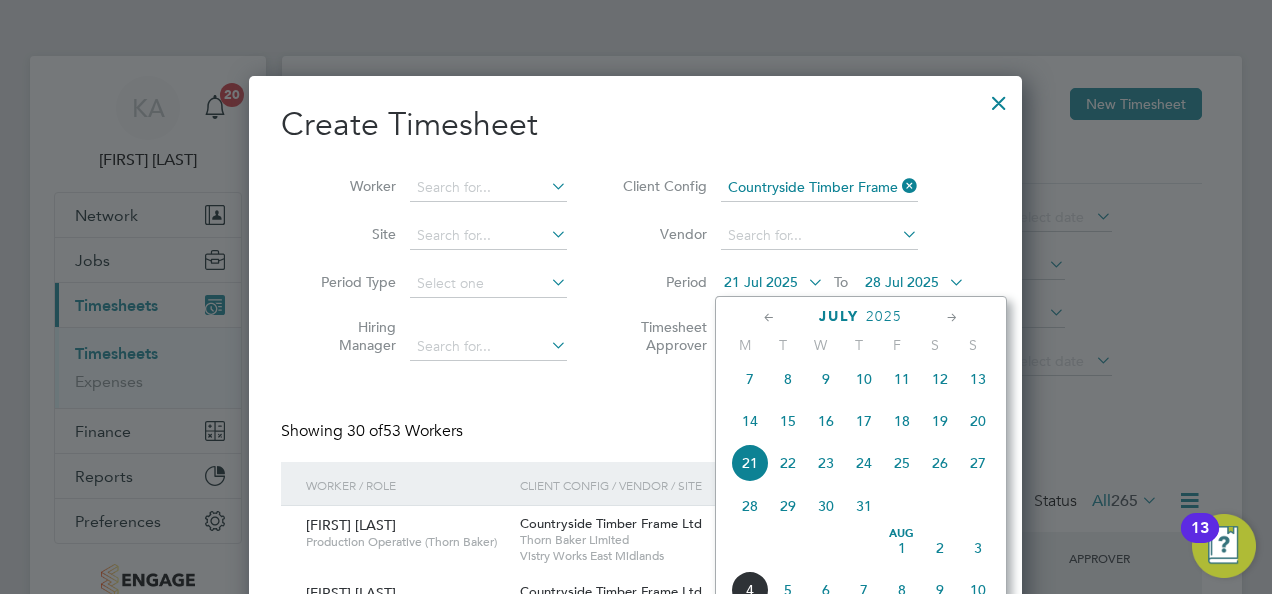 click on "28" 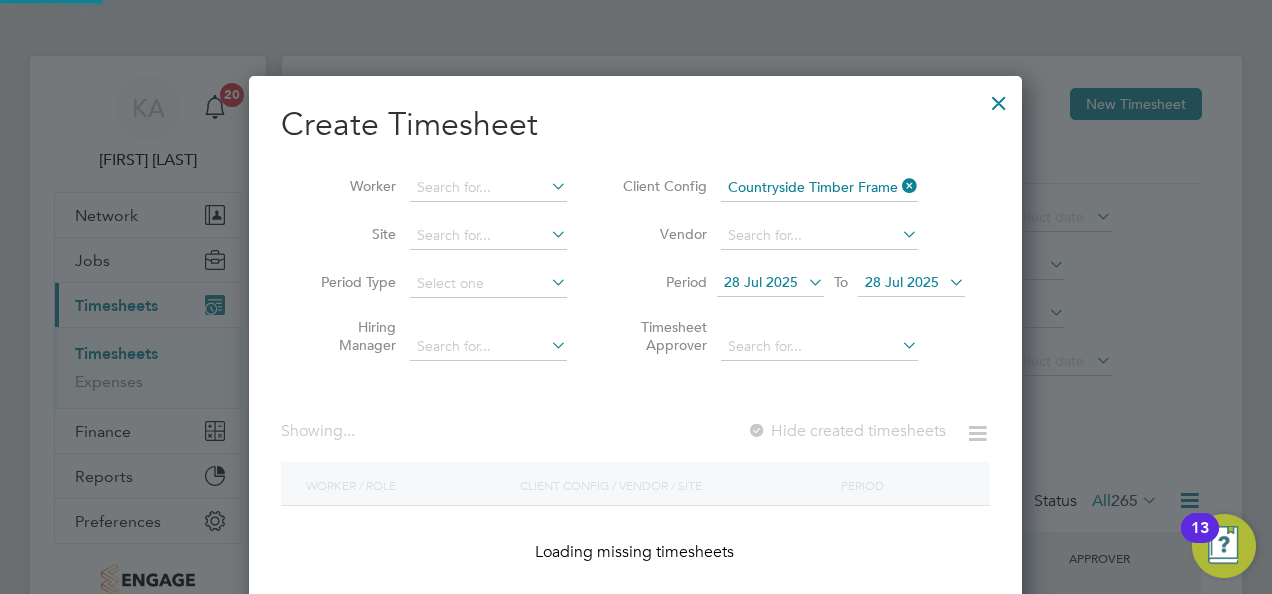 scroll, scrollTop: 10, scrollLeft: 9, axis: both 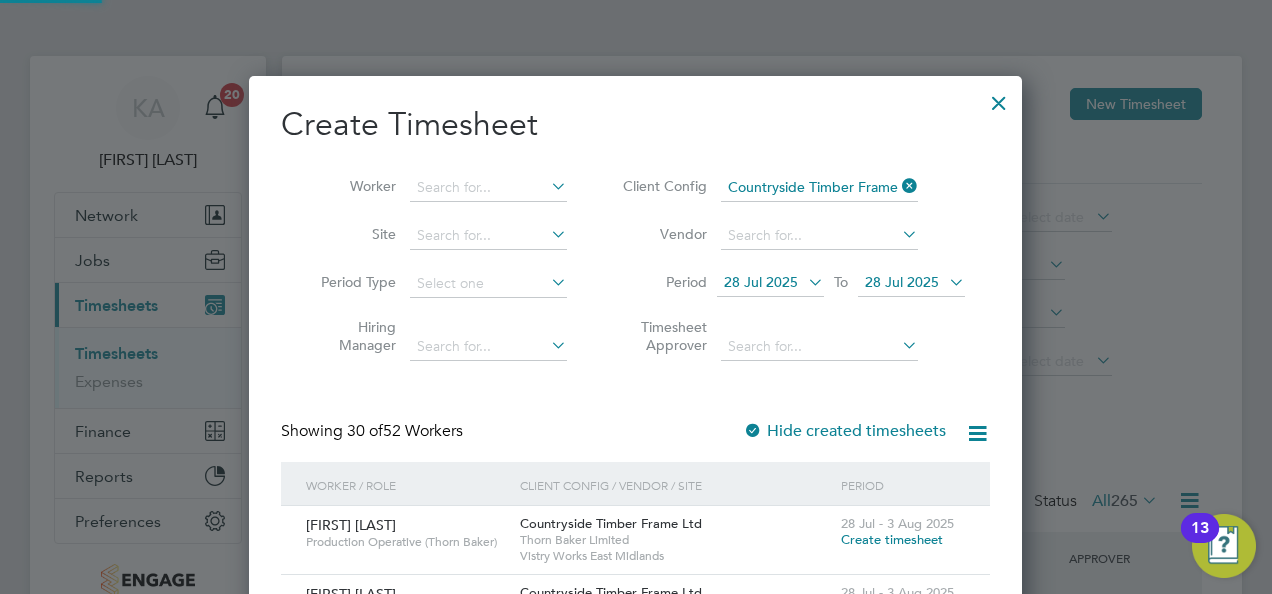 click on "28 Jul 2025" at bounding box center (902, 282) 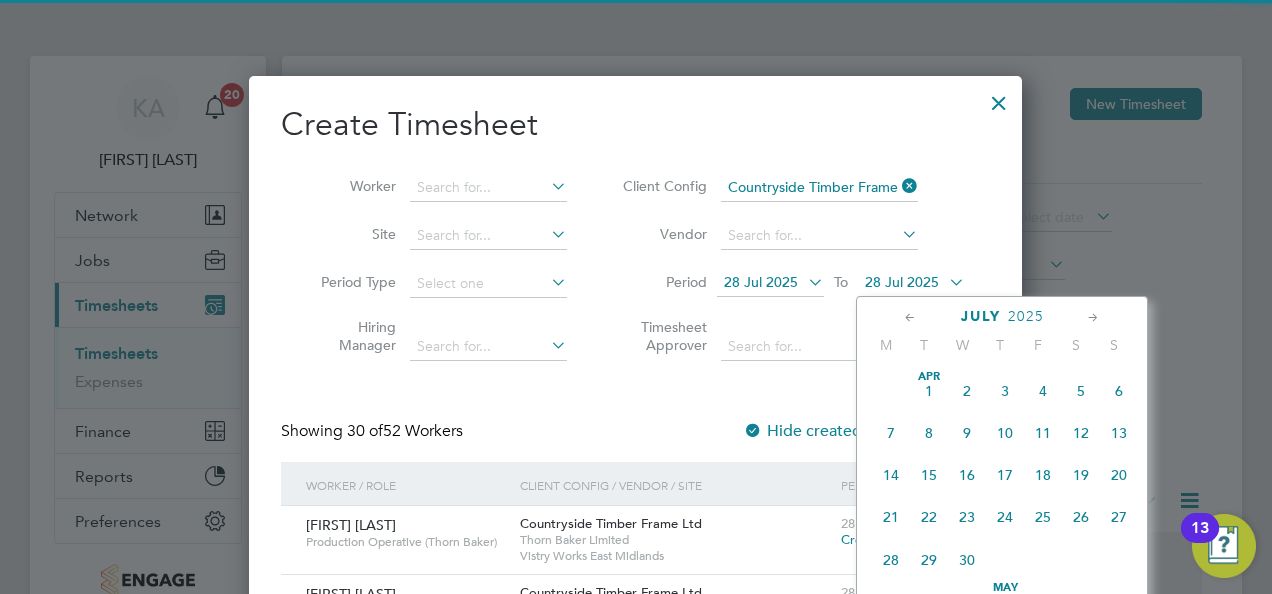 scroll, scrollTop: 772, scrollLeft: 0, axis: vertical 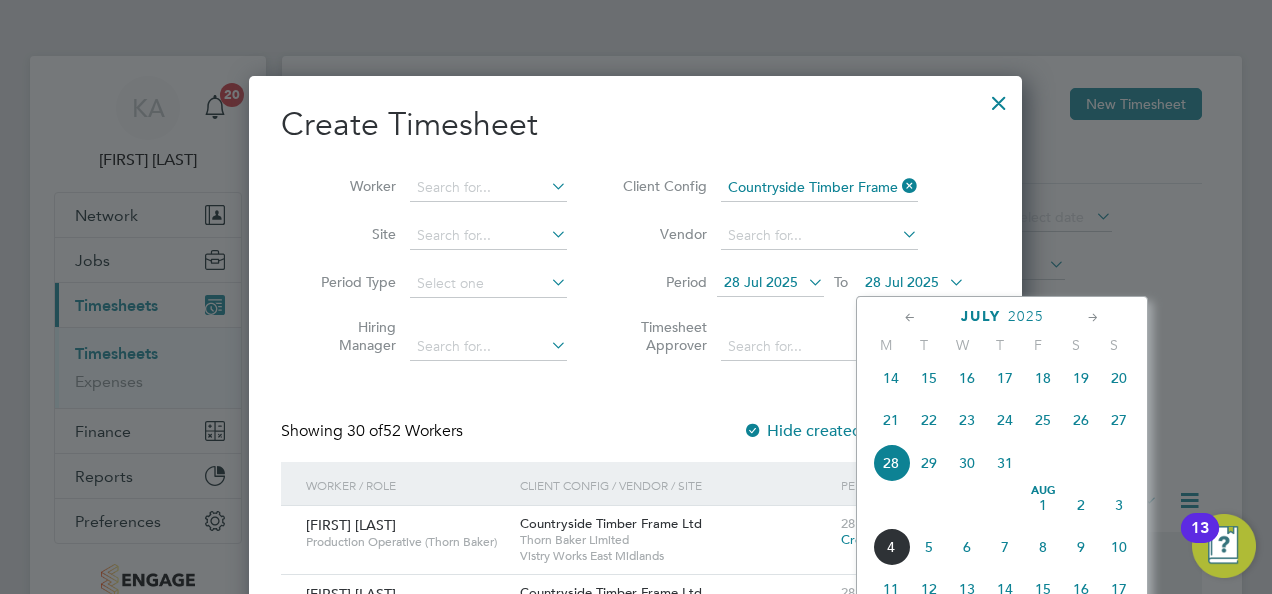 click on "3" 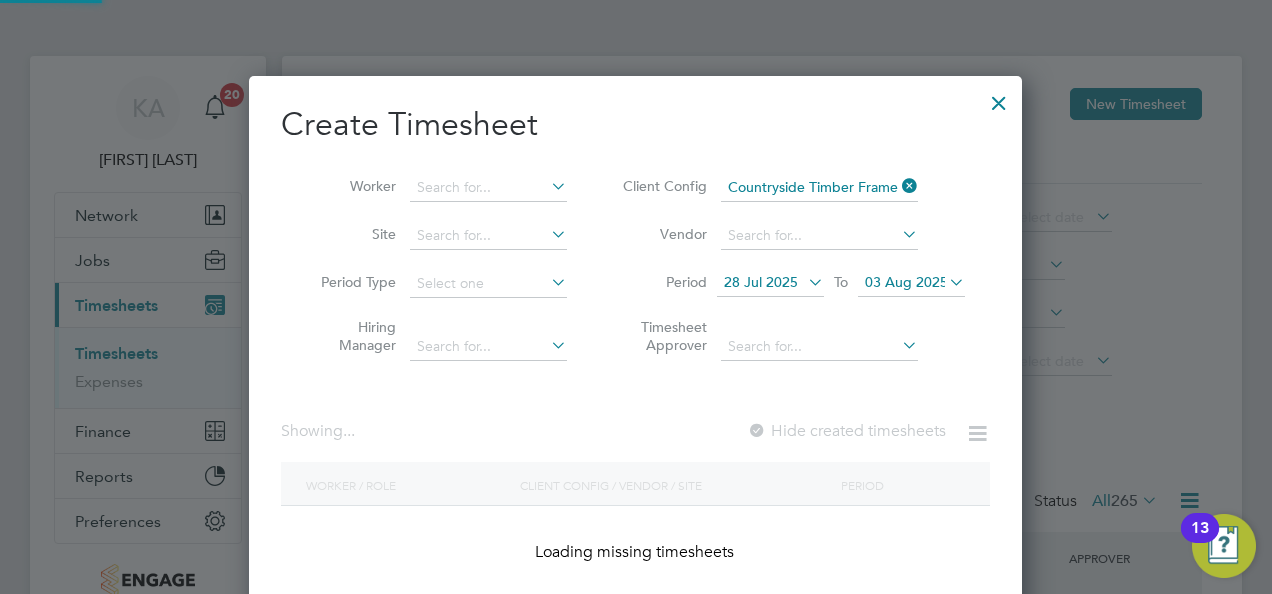 scroll, scrollTop: 10, scrollLeft: 9, axis: both 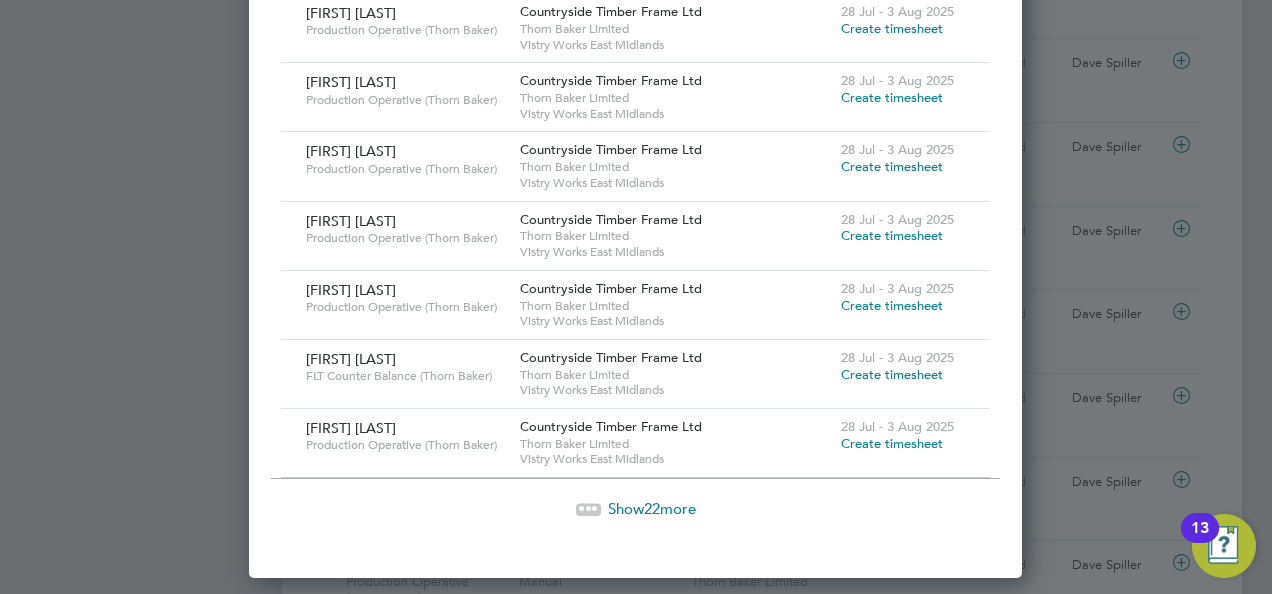 click on "Create timesheet" at bounding box center [892, 374] 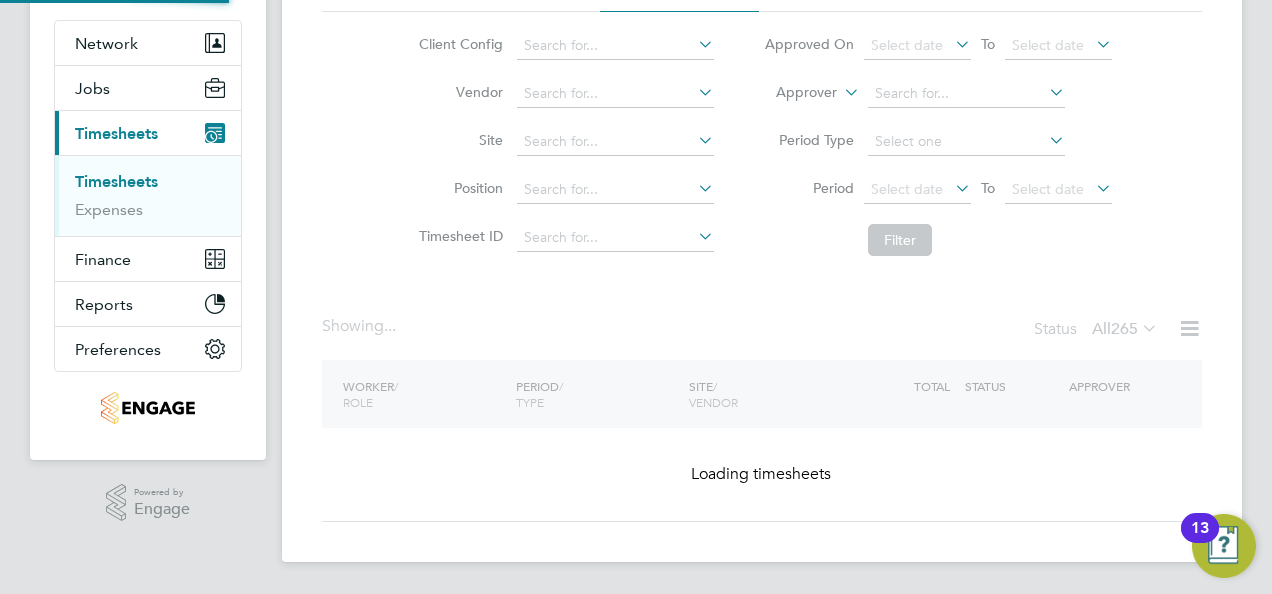scroll, scrollTop: 170, scrollLeft: 0, axis: vertical 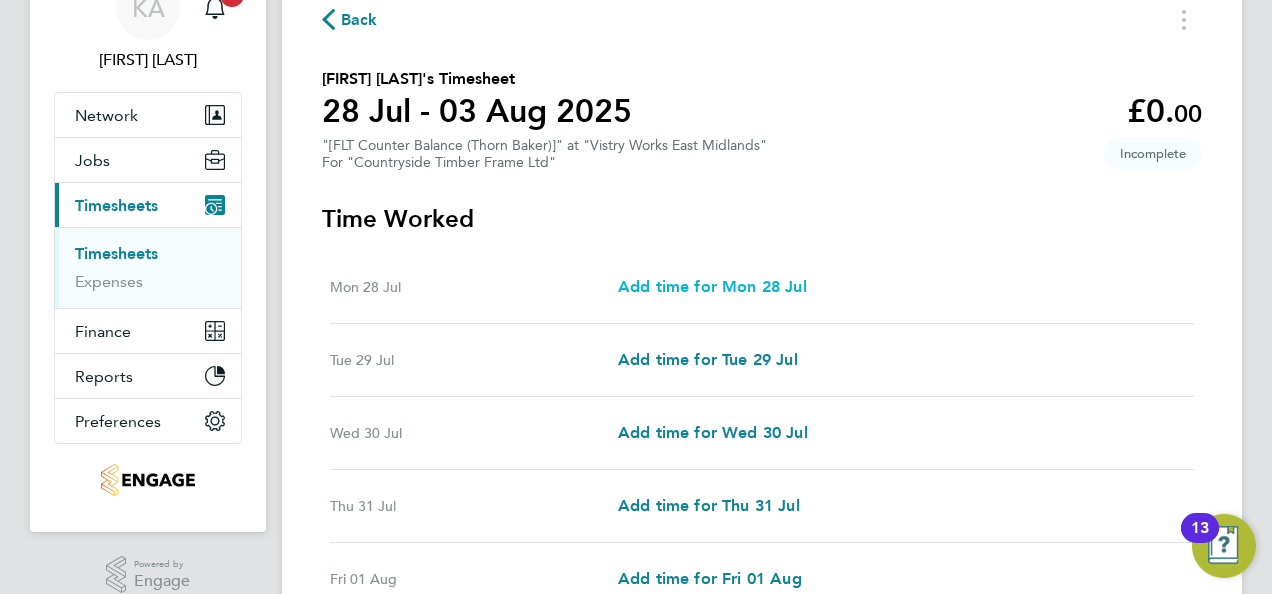 click on "Add time for Mon 28 Jul" at bounding box center (712, 286) 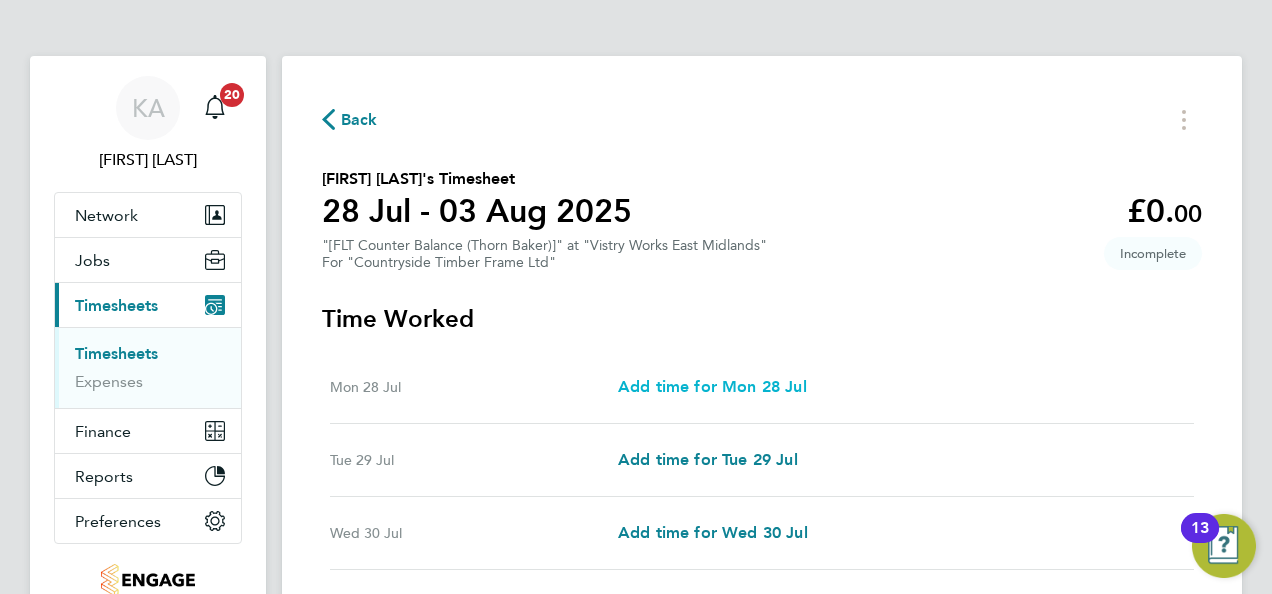 select on "15" 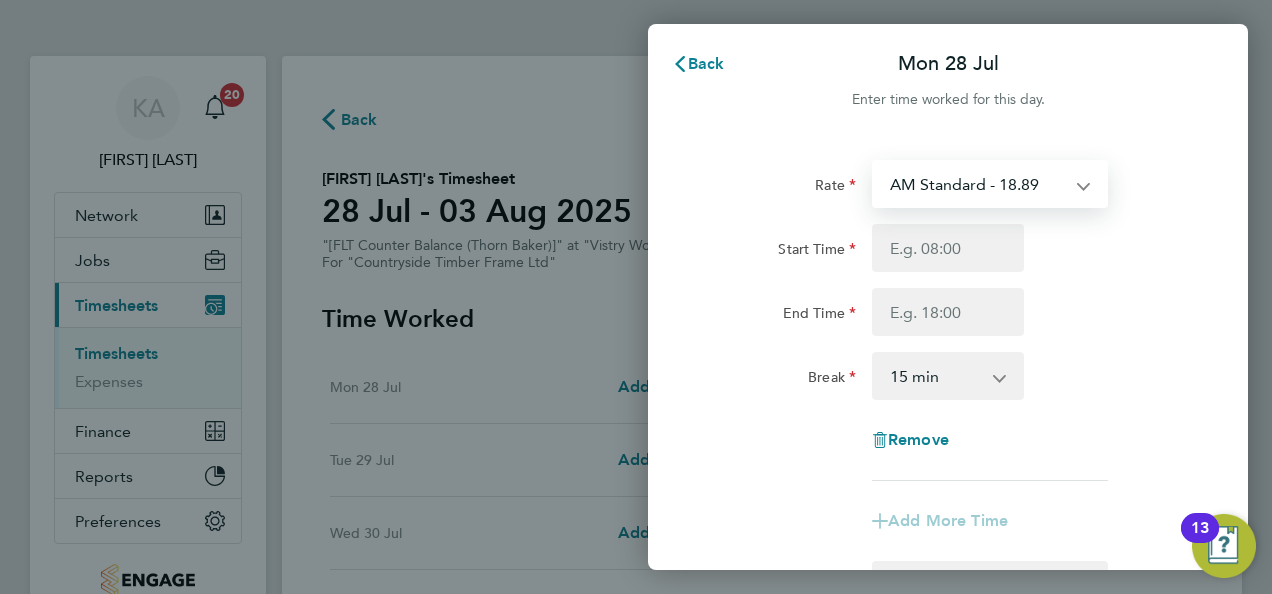 click on "AM Standard - 18.89   OT2 AM - 37.78   OT1 AM - 28.33   PM OT 1 - 30.88   PM Standard - 20.59   PM OT 2 - 41.18" at bounding box center [978, 184] 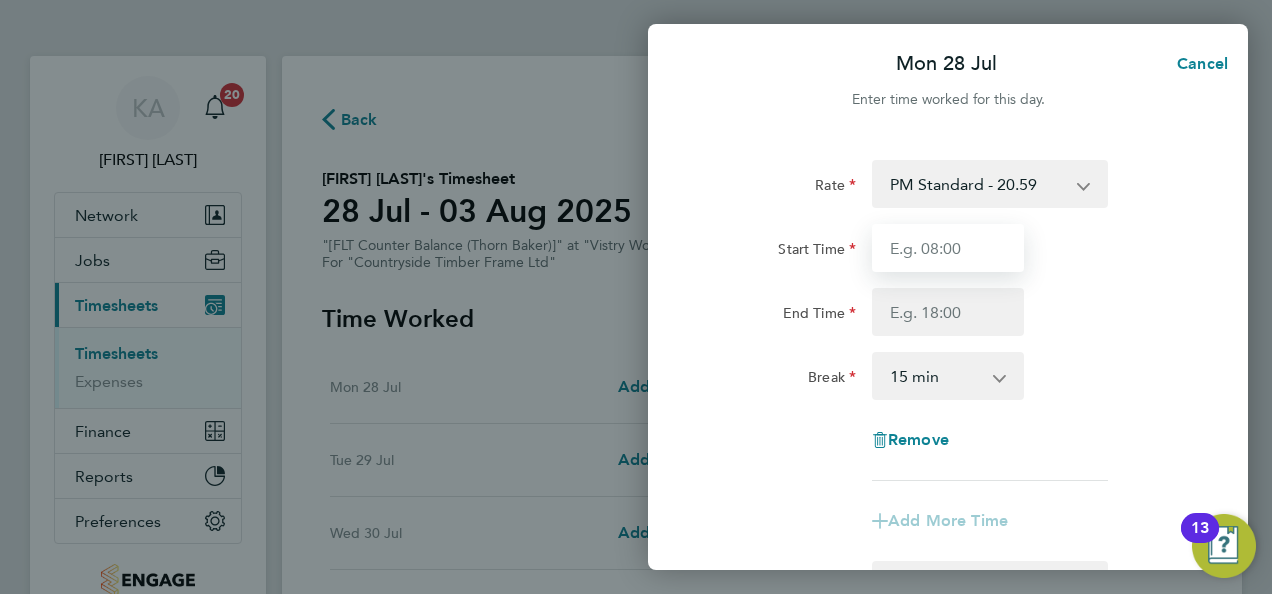 click on "Start Time" at bounding box center (948, 248) 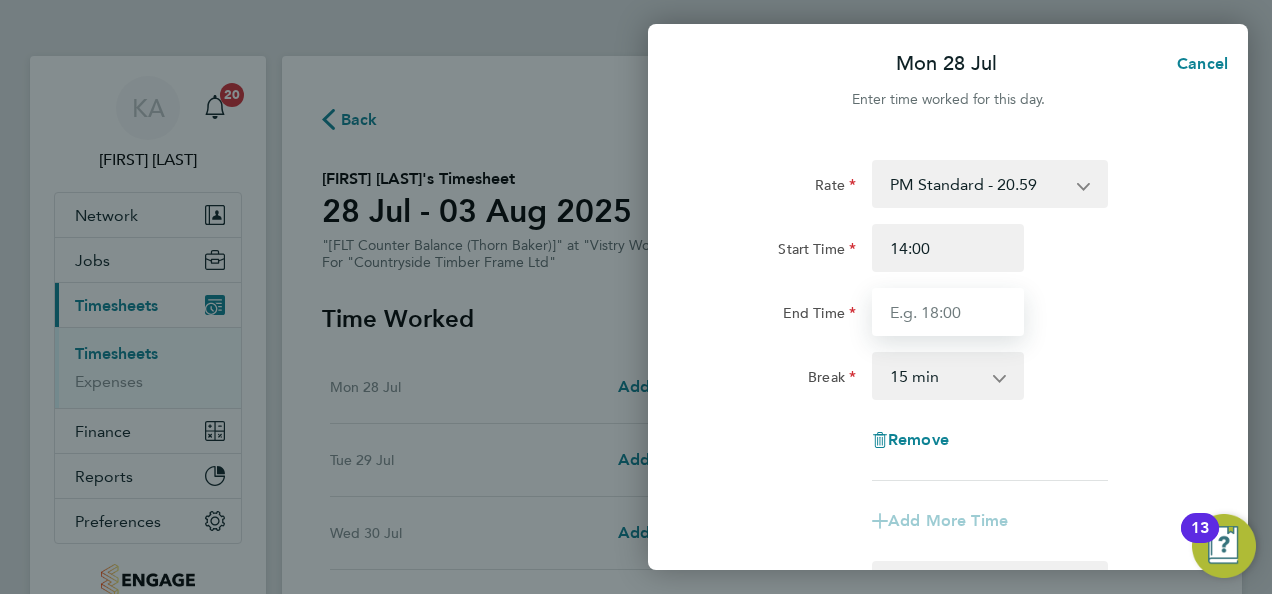 click on "End Time" at bounding box center (948, 312) 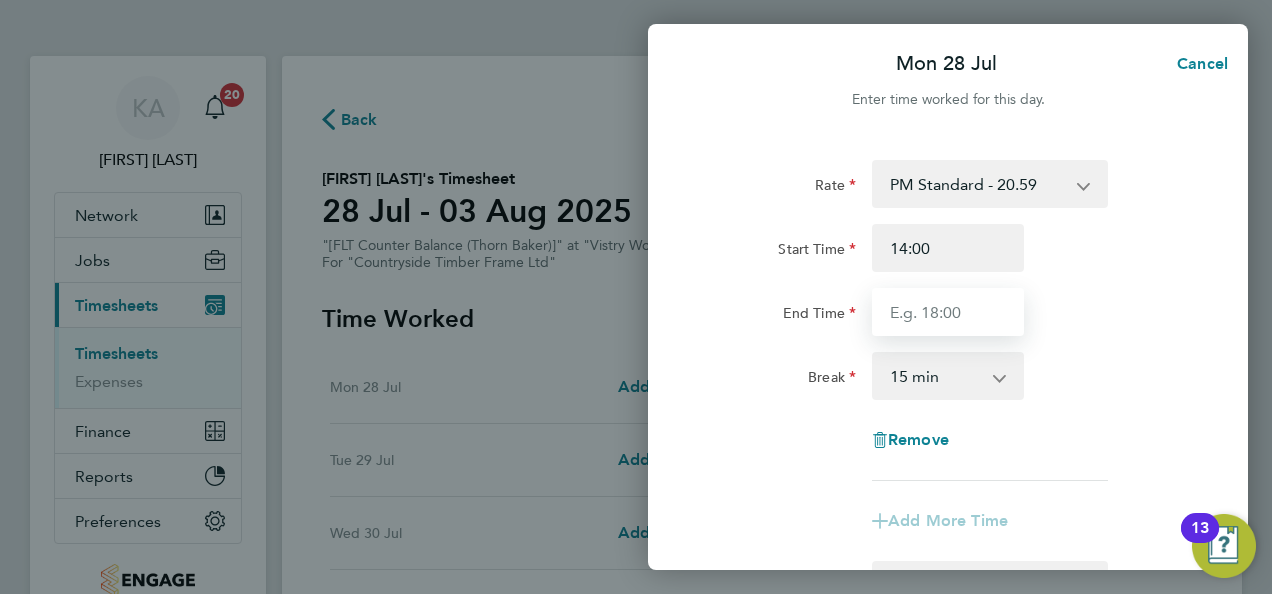 type on "22:30" 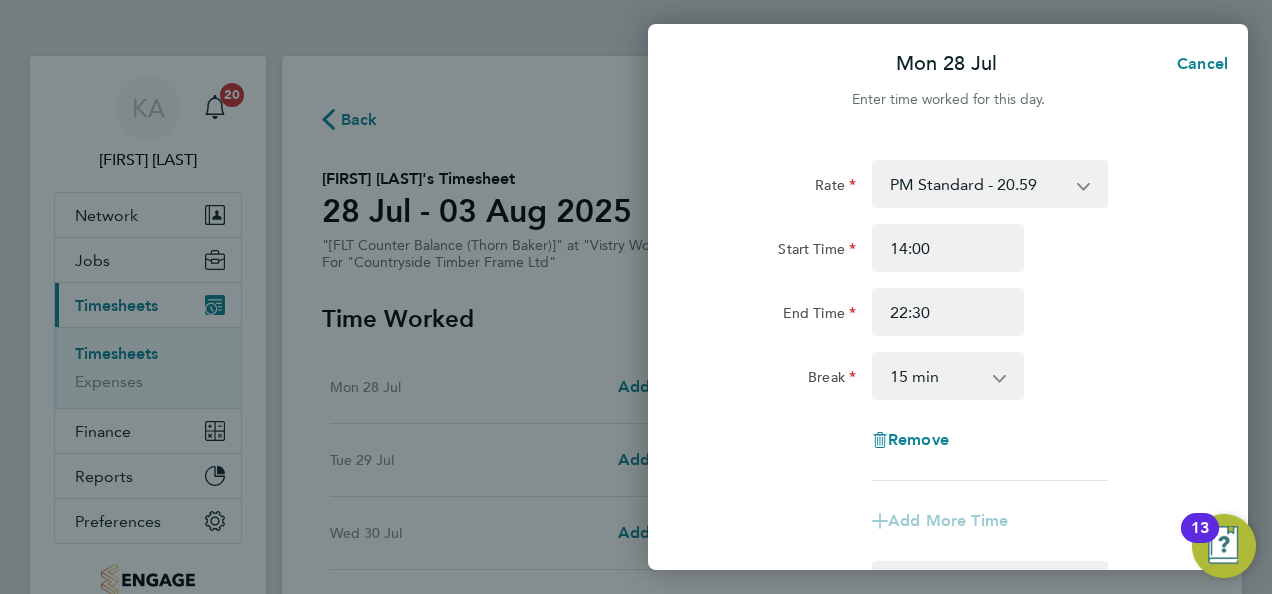 click on "0 min   15 min   30 min   45 min   60 min   75 min   90 min" at bounding box center [936, 376] 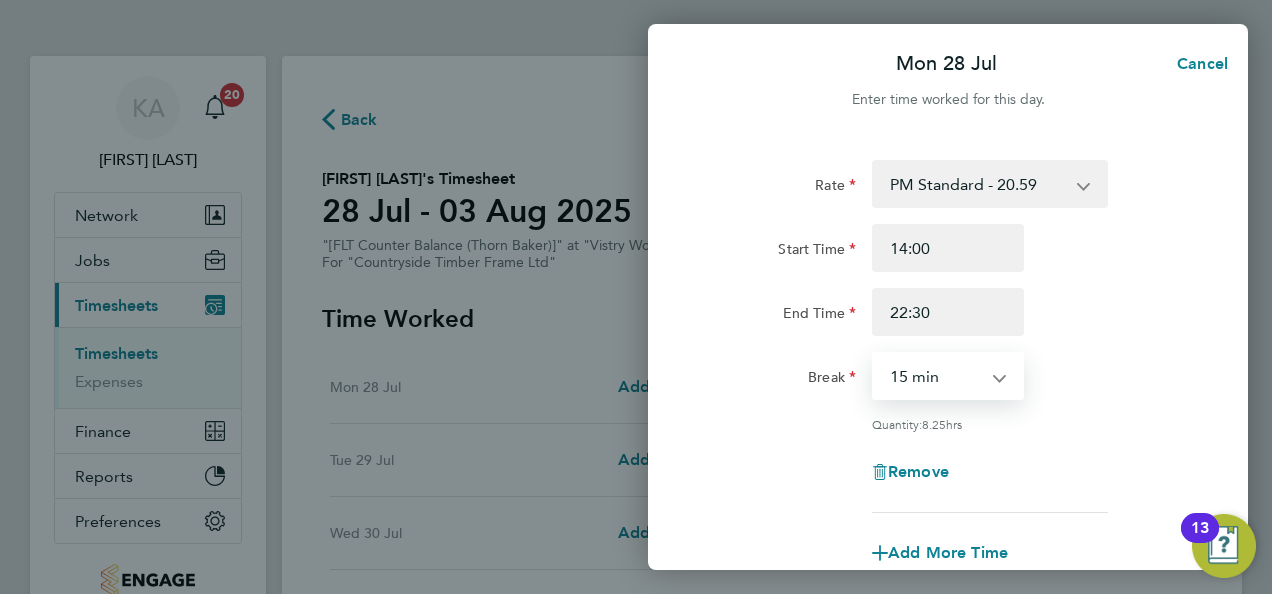 select on "30" 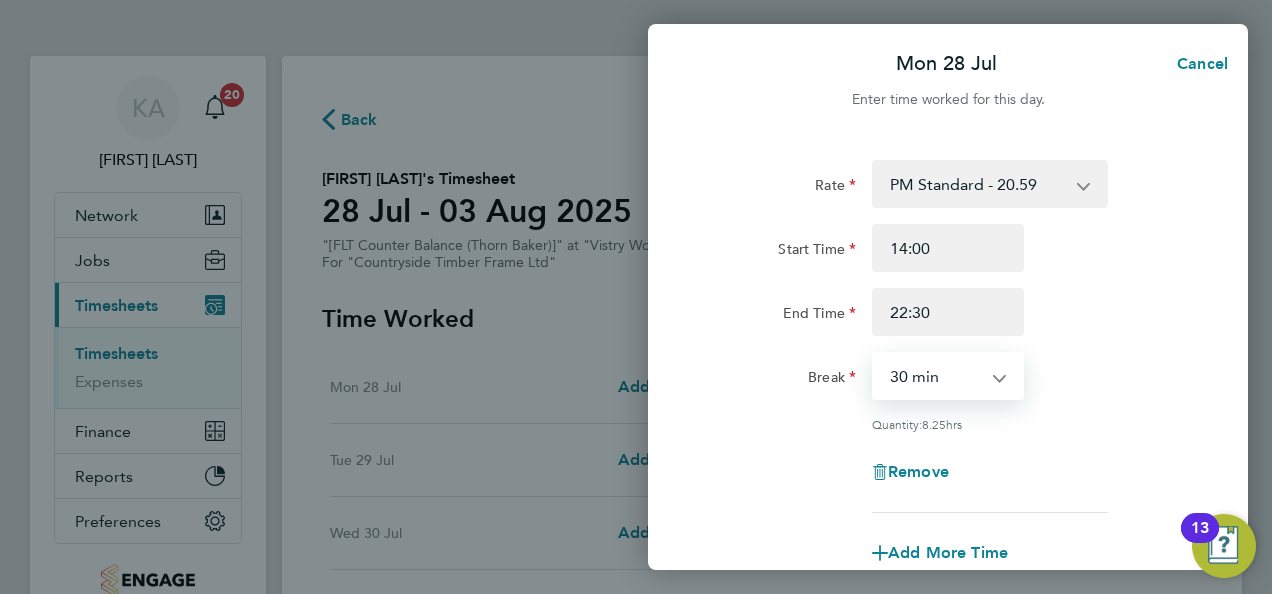 click on "0 min   15 min   30 min   45 min   60 min   75 min   90 min" at bounding box center (936, 376) 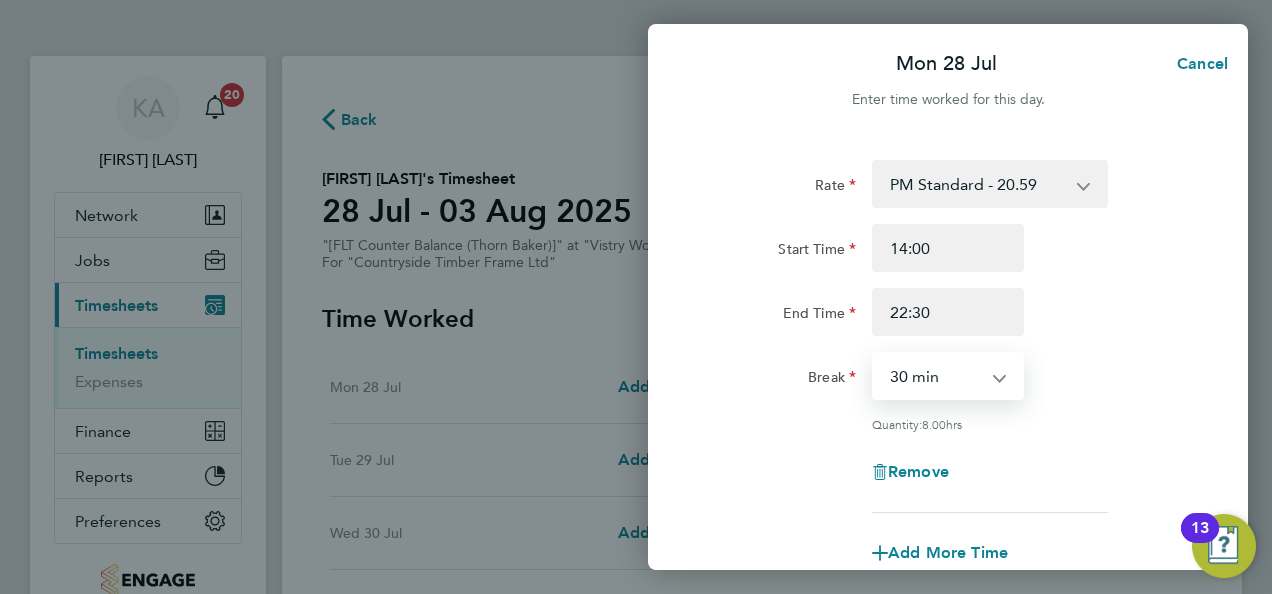 scroll, scrollTop: 200, scrollLeft: 0, axis: vertical 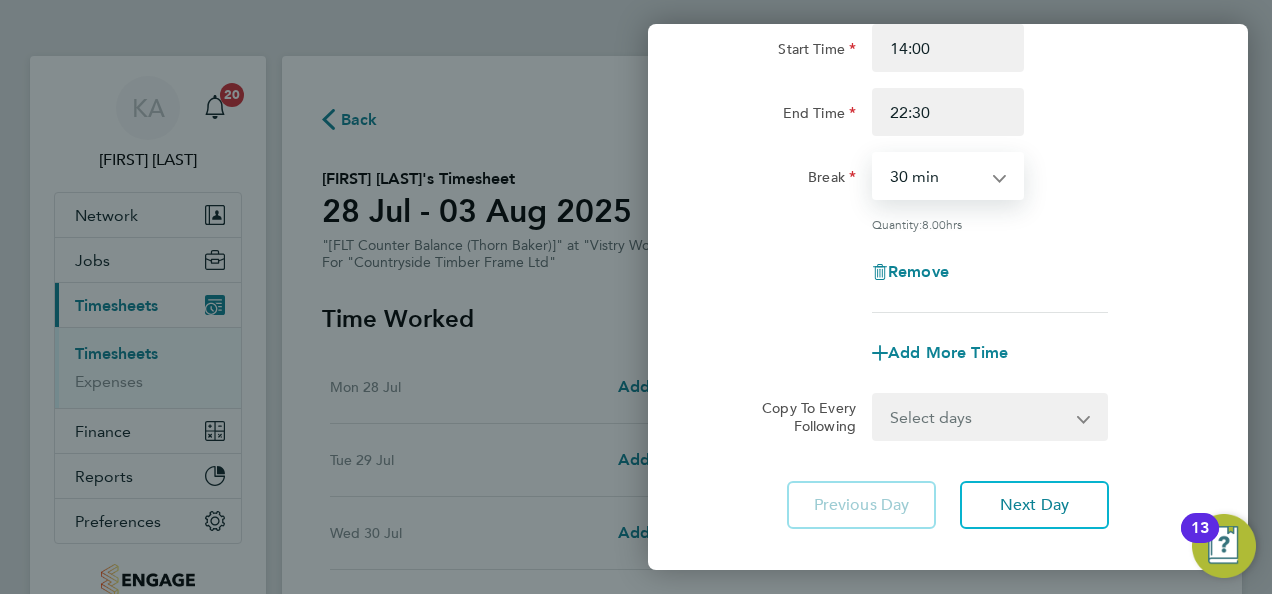click on "Select days   Day   Weekday (Mon-Fri)   Weekend (Sat-Sun)   Tuesday   Wednesday   Thursday   Friday   Saturday   Sunday" at bounding box center [979, 417] 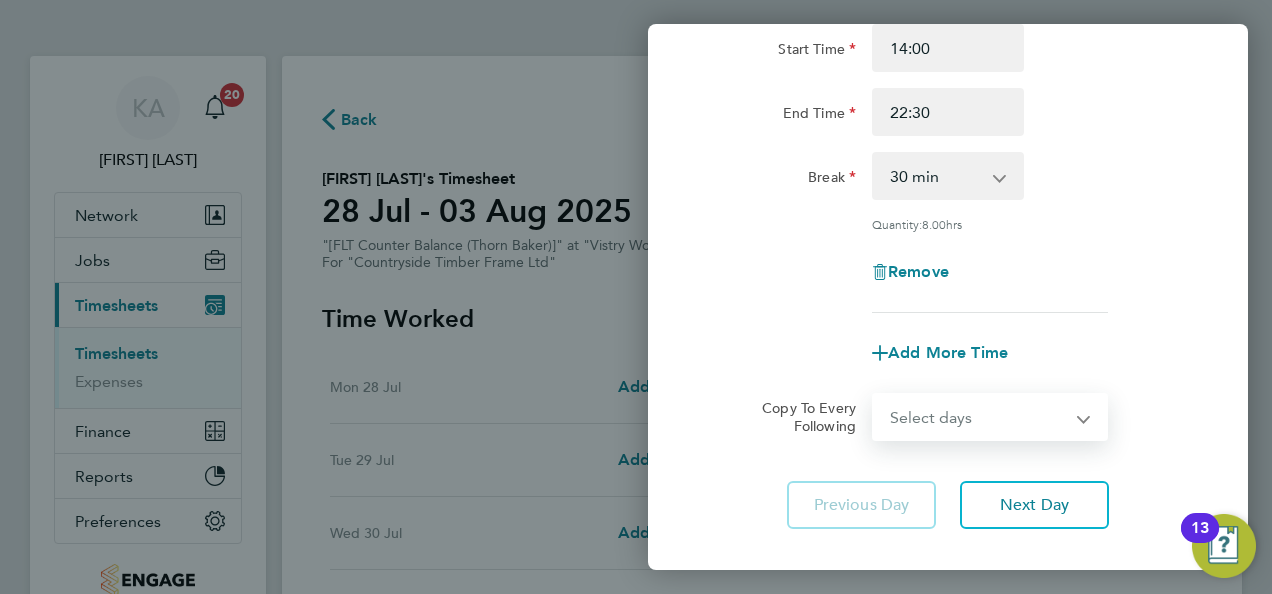 select on "WEEKDAY" 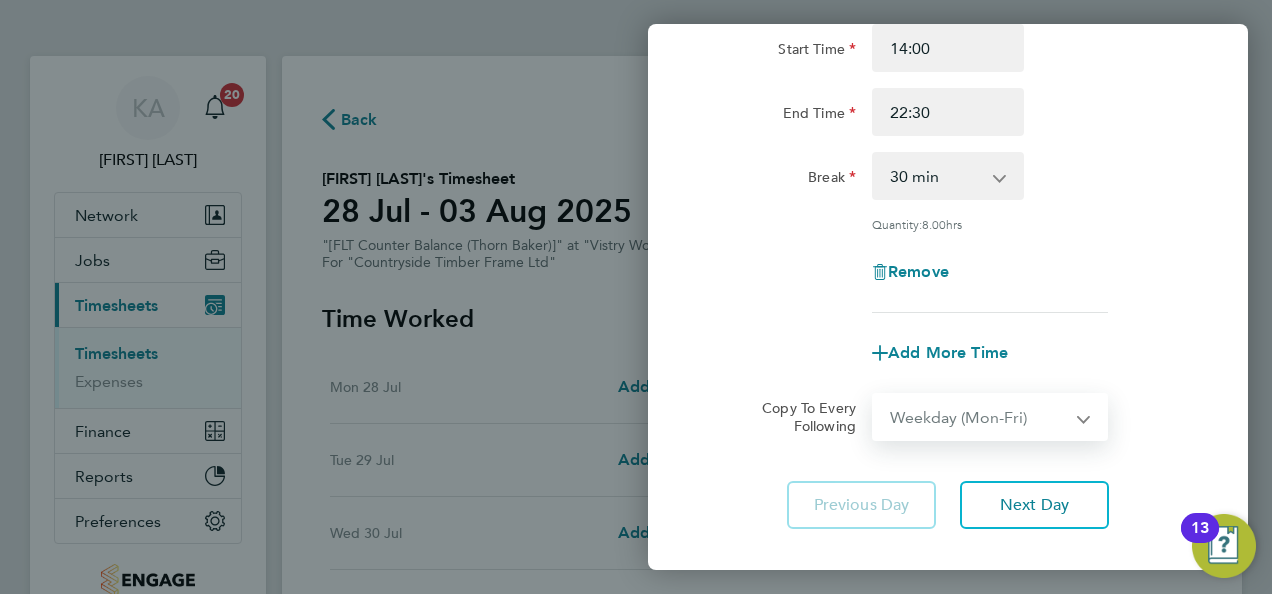 click on "Select days   Day   Weekday (Mon-Fri)   Weekend (Sat-Sun)   Tuesday   Wednesday   Thursday   Friday   Saturday   Sunday" at bounding box center [979, 417] 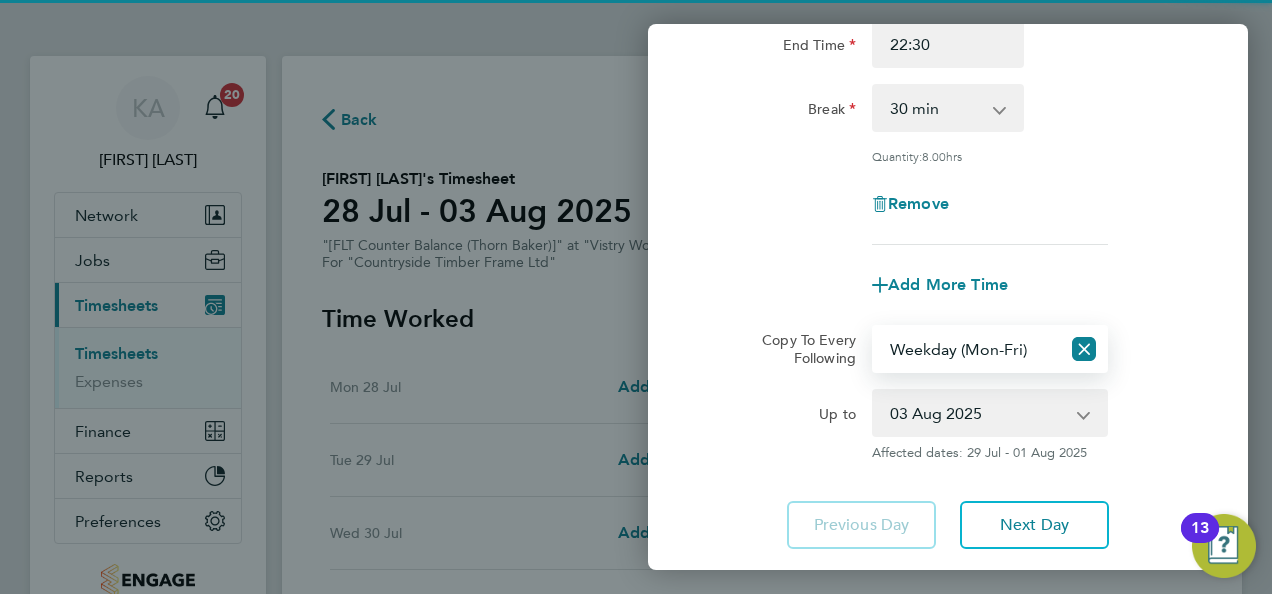 scroll, scrollTop: 300, scrollLeft: 0, axis: vertical 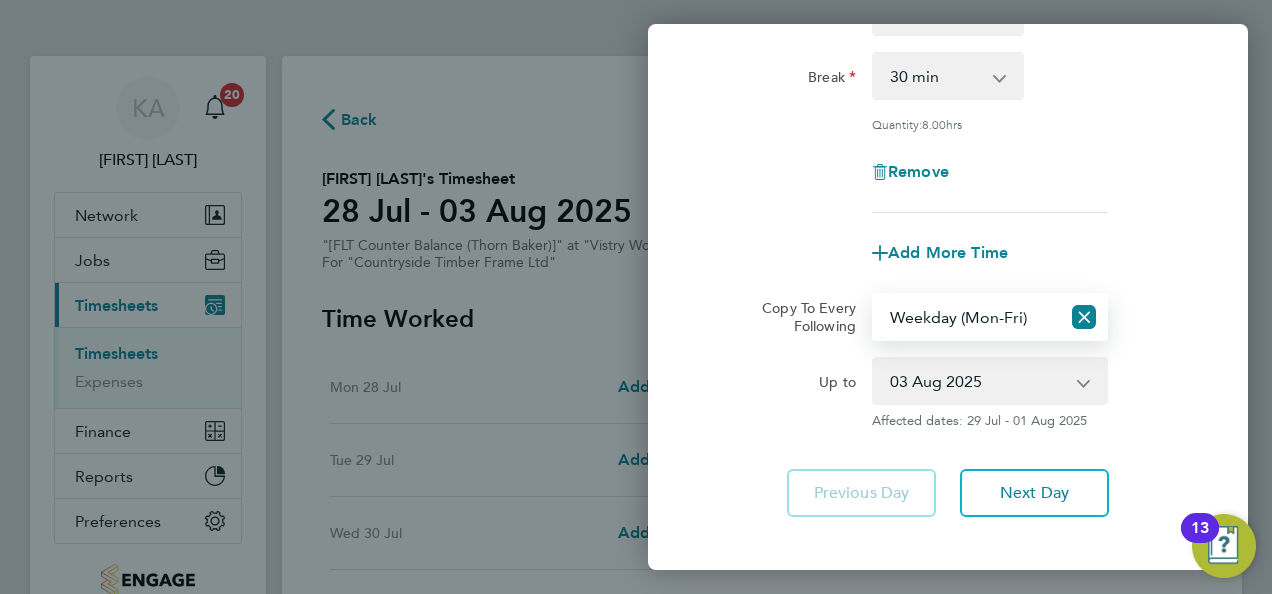 click 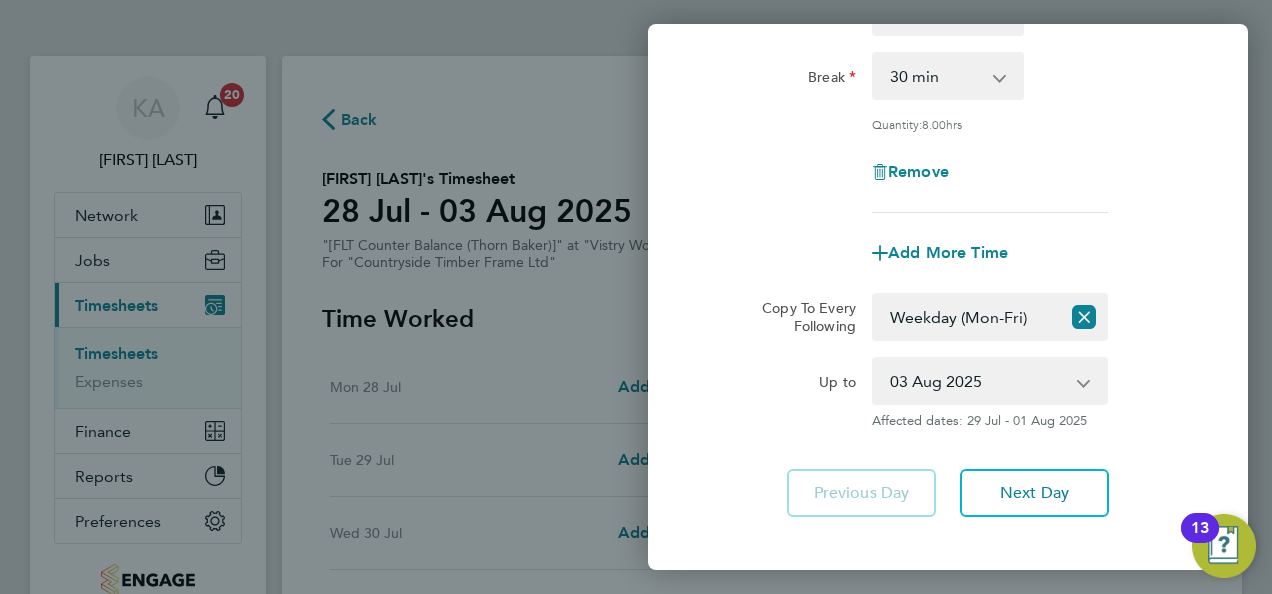 click on "29 Jul 2025   30 Jul 2025   31 Jul 2025   01 Aug 2025   02 Aug 2025   03 Aug 2025" at bounding box center [978, 381] 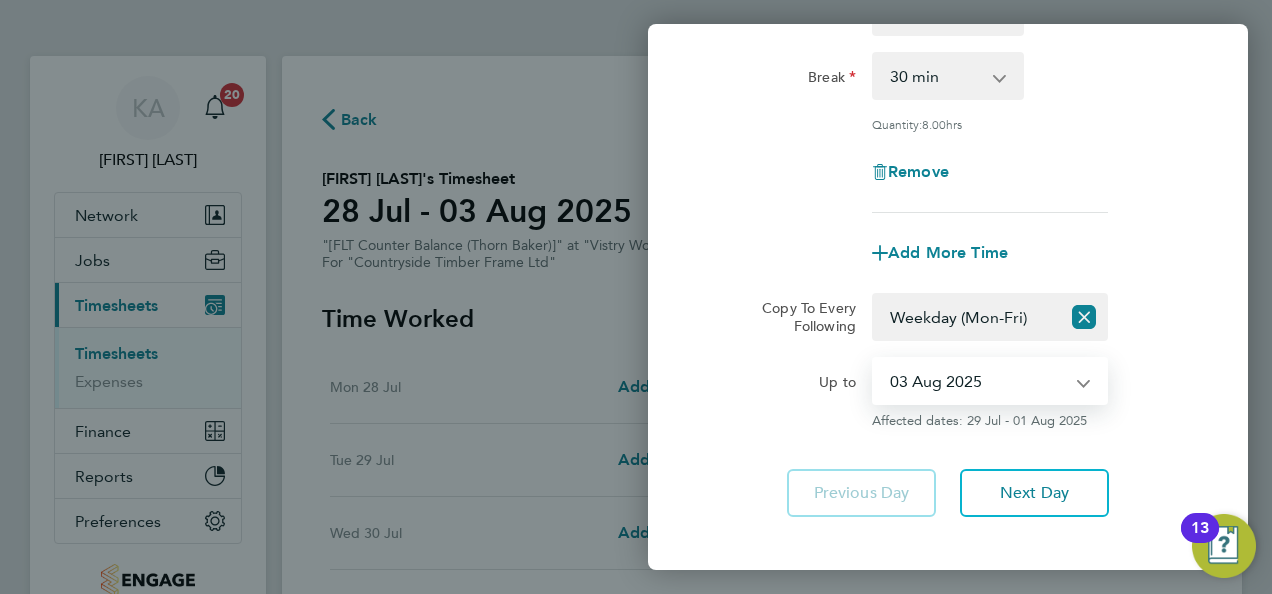 select on "2025-07-31" 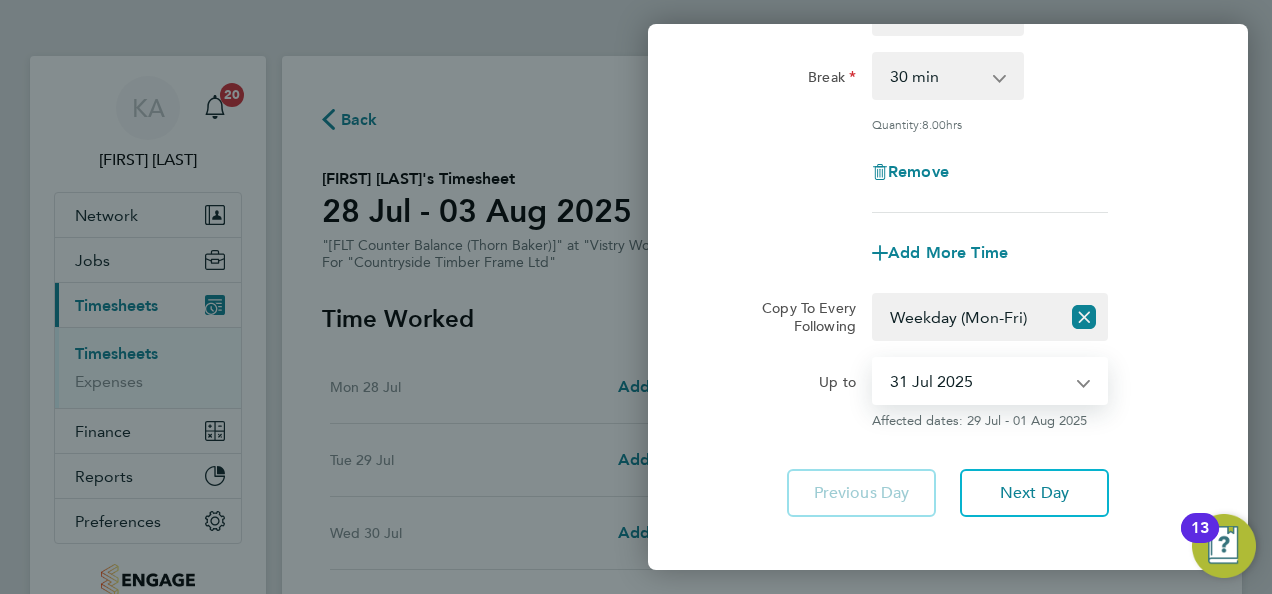 click on "29 Jul 2025   30 Jul 2025   31 Jul 2025   01 Aug 2025   02 Aug 2025   03 Aug 2025" at bounding box center [978, 381] 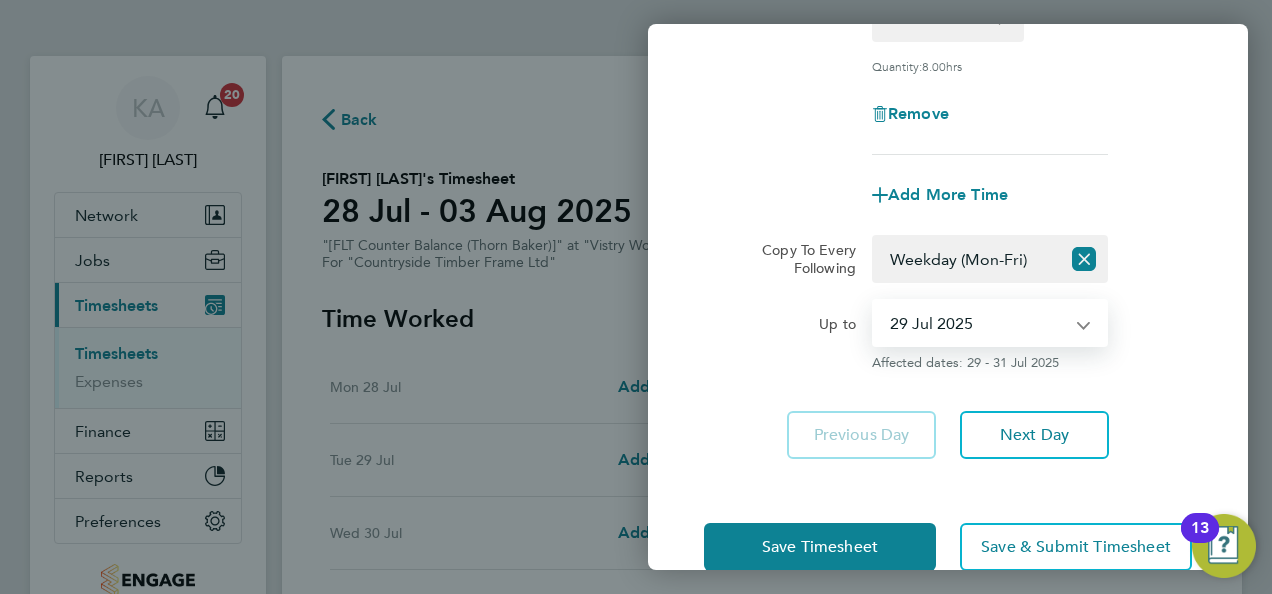 scroll, scrollTop: 397, scrollLeft: 0, axis: vertical 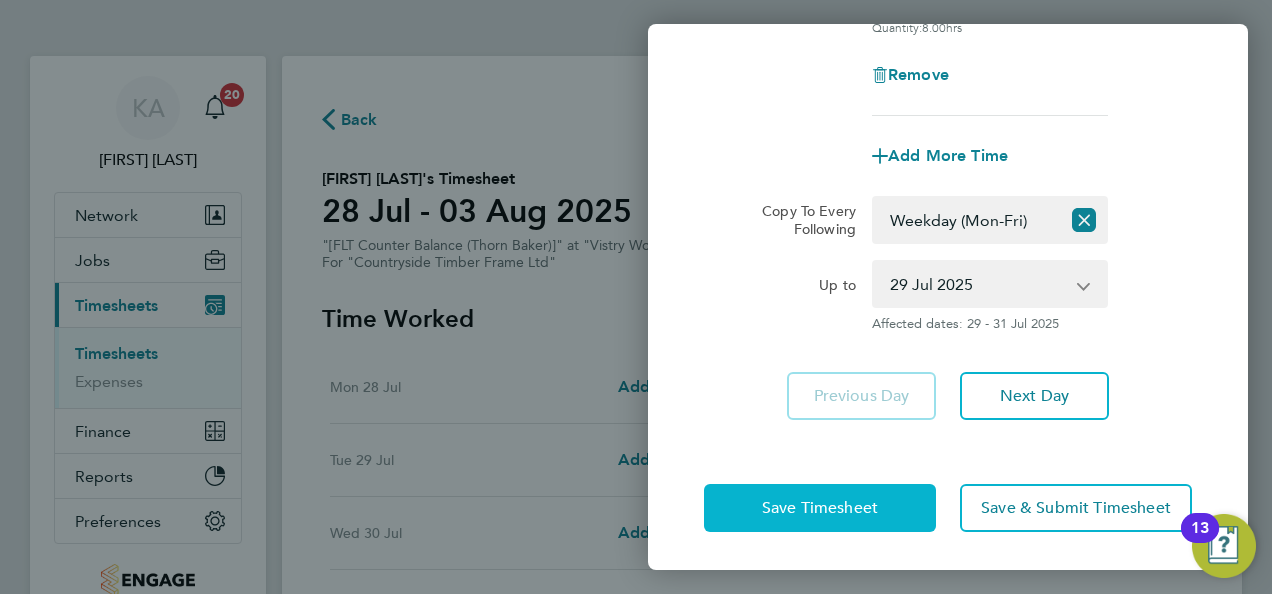 click on "Save Timesheet" 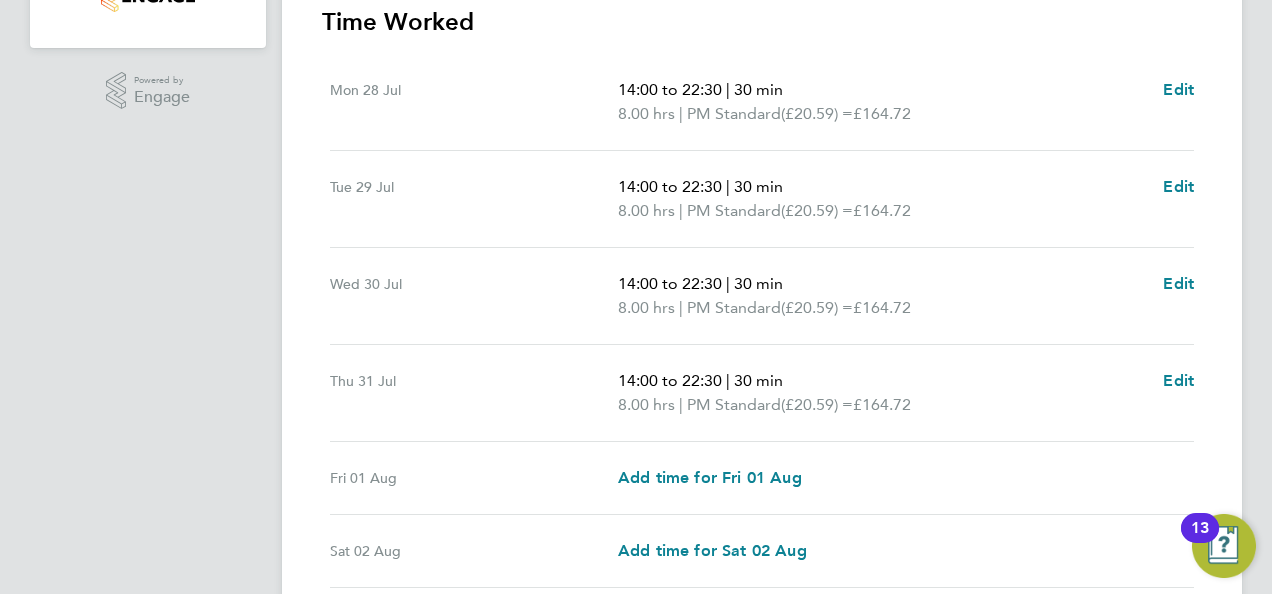 scroll, scrollTop: 700, scrollLeft: 0, axis: vertical 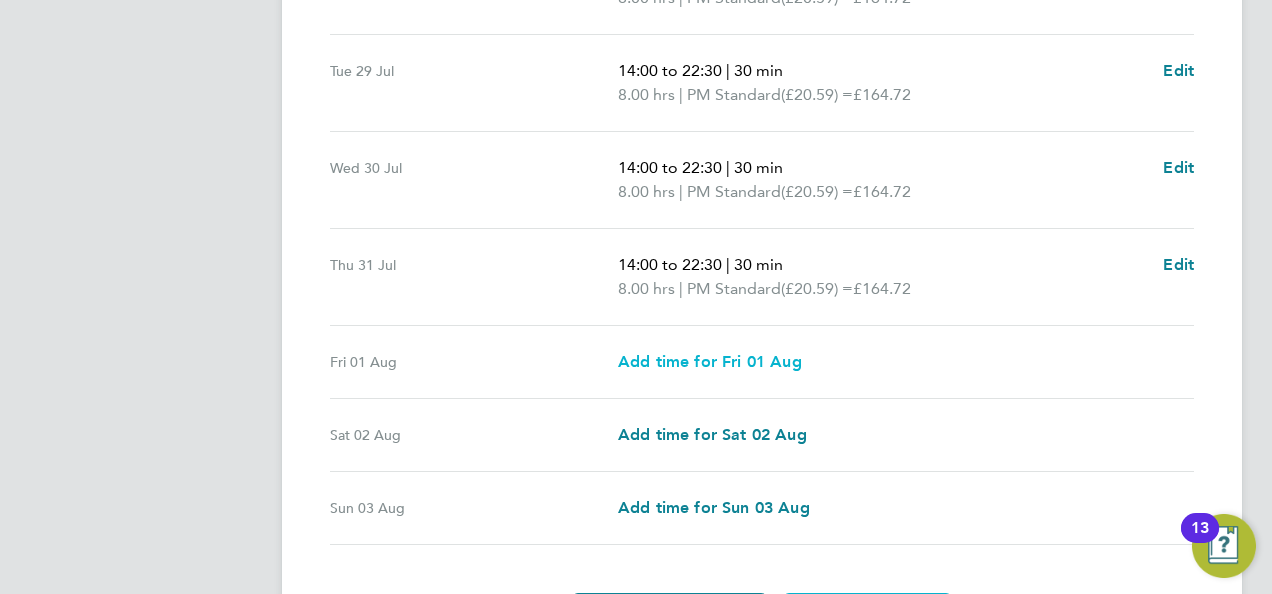 click on "Add time for Fri 01 Aug" at bounding box center [710, 361] 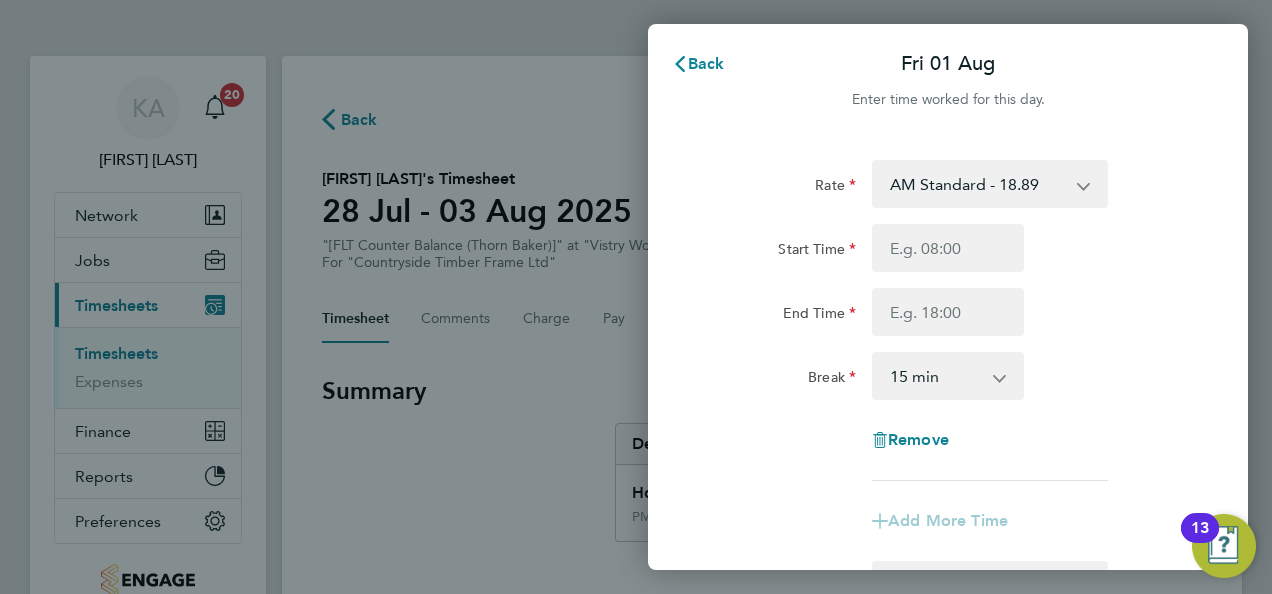 scroll, scrollTop: 0, scrollLeft: 0, axis: both 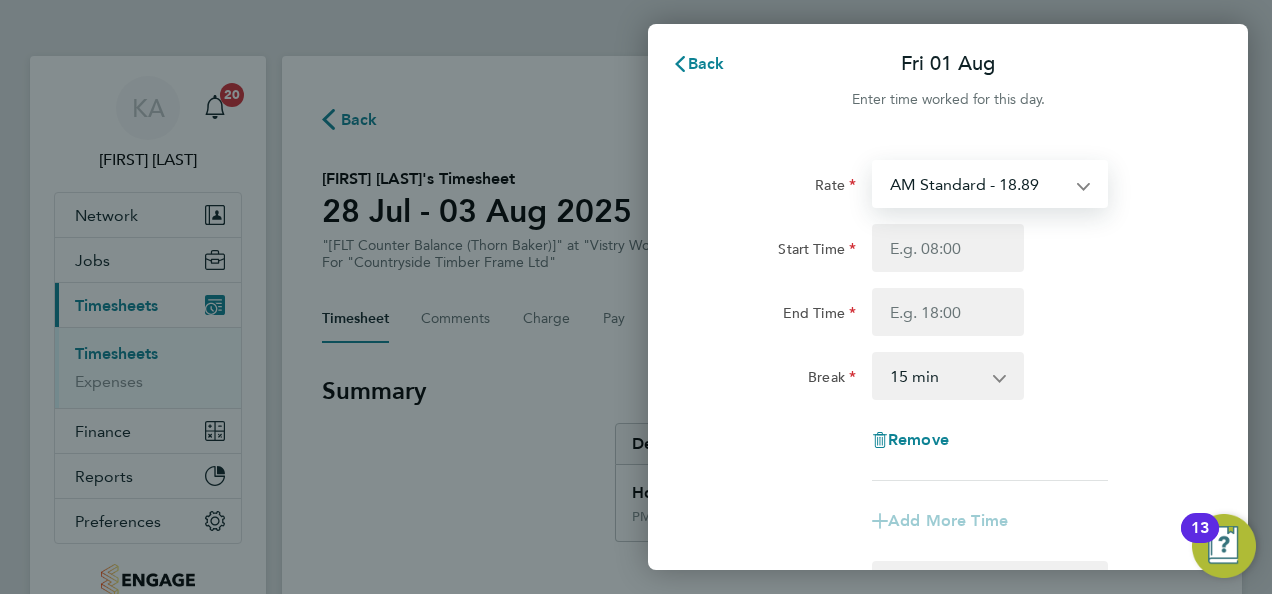 click on "AM Standard - 18.89   OT2 AM - 37.78   OT1 AM - 28.33   PM OT 1 - 30.88   PM Standard - 20.59   PM OT 2 - 41.18" at bounding box center [978, 184] 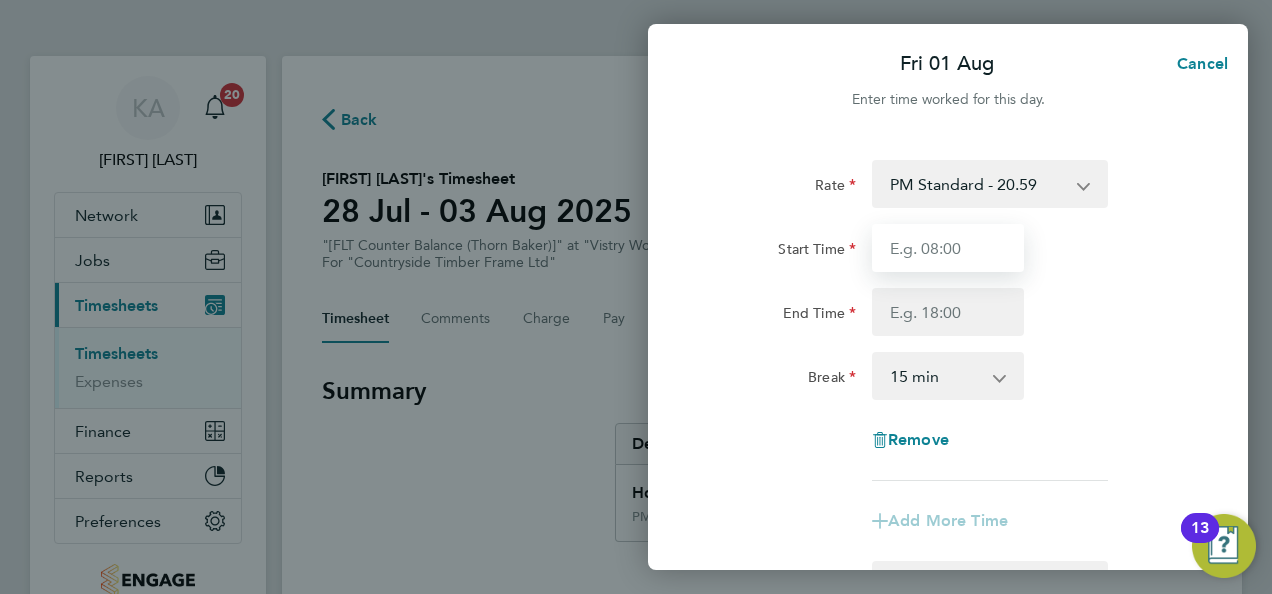click on "Start Time" at bounding box center [948, 248] 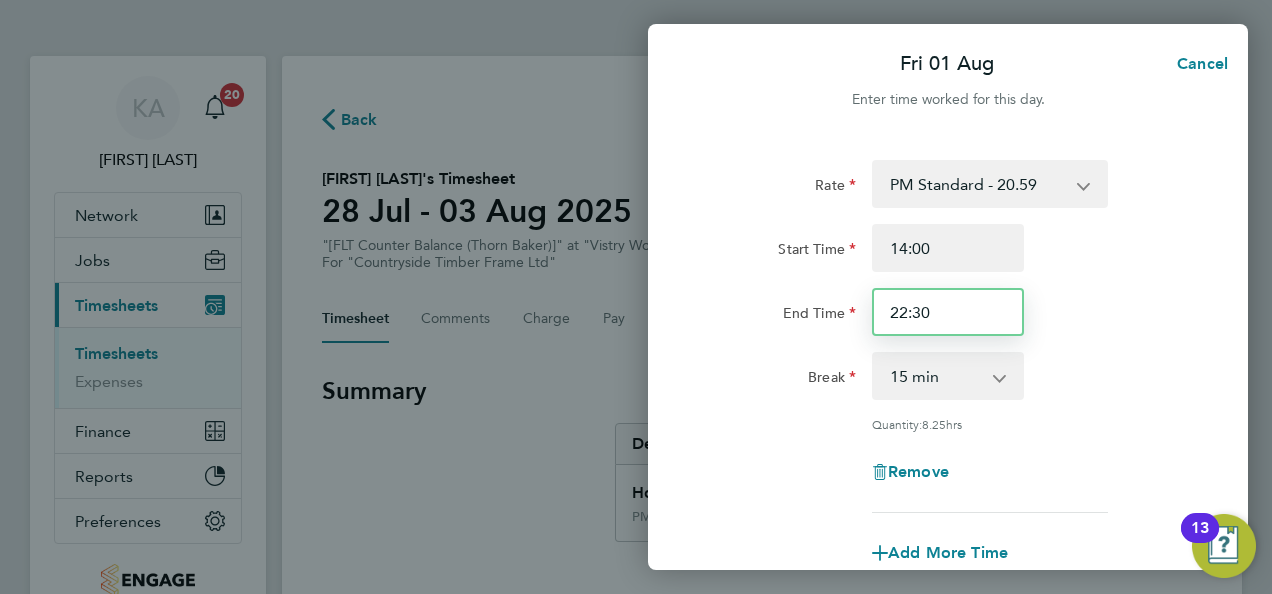 click on "22:30" at bounding box center (948, 312) 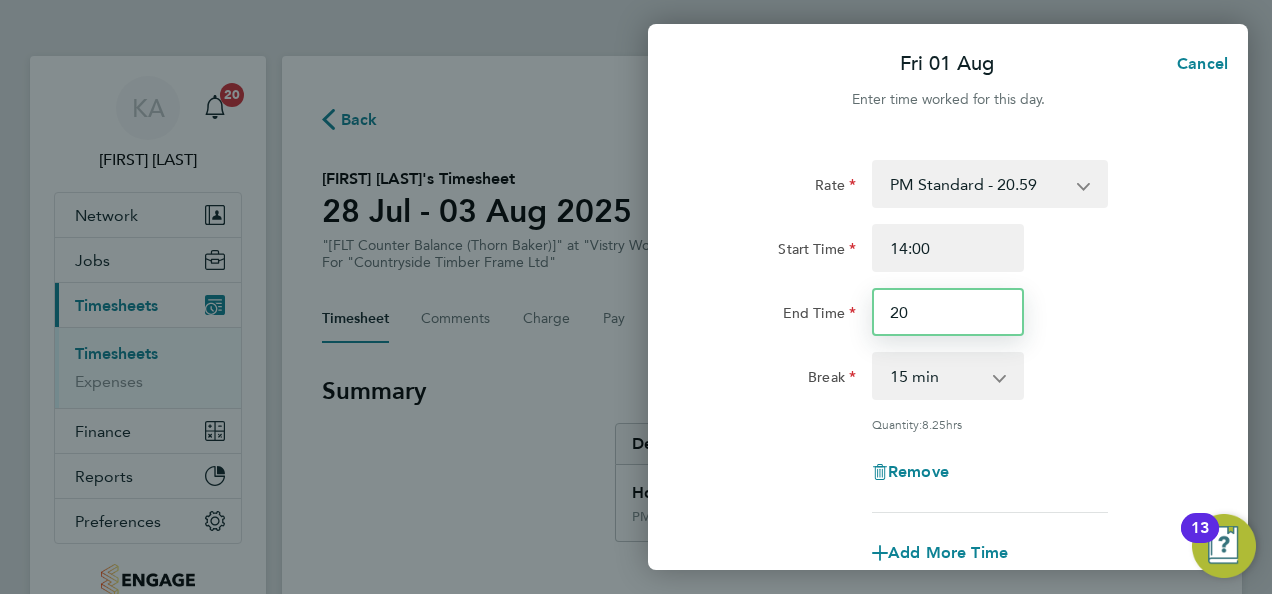 type on "20:00" 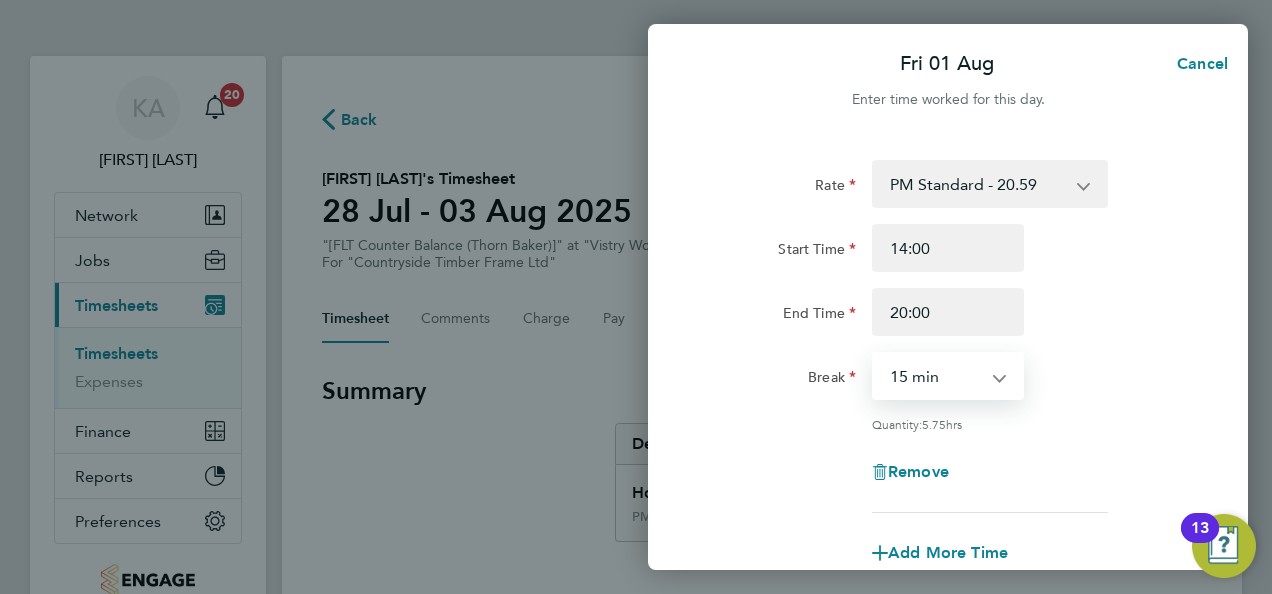 click on "0 min   15 min   30 min   45 min   60 min   75 min   90 min" at bounding box center (936, 376) 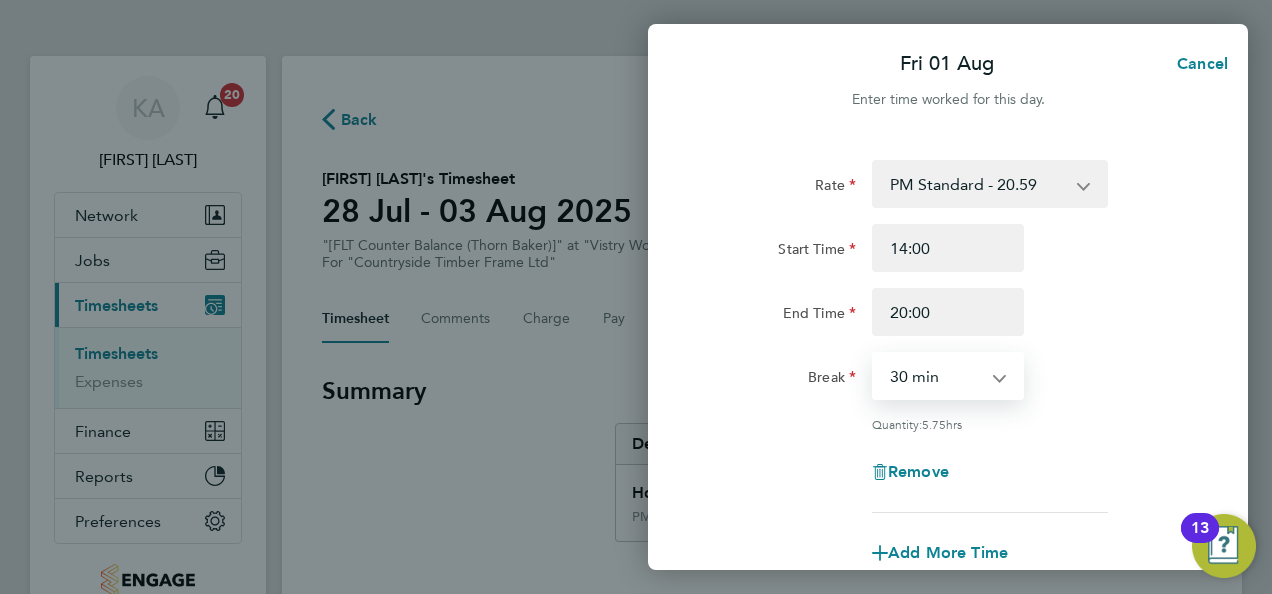 click on "0 min   15 min   30 min   45 min   60 min   75 min   90 min" at bounding box center (936, 376) 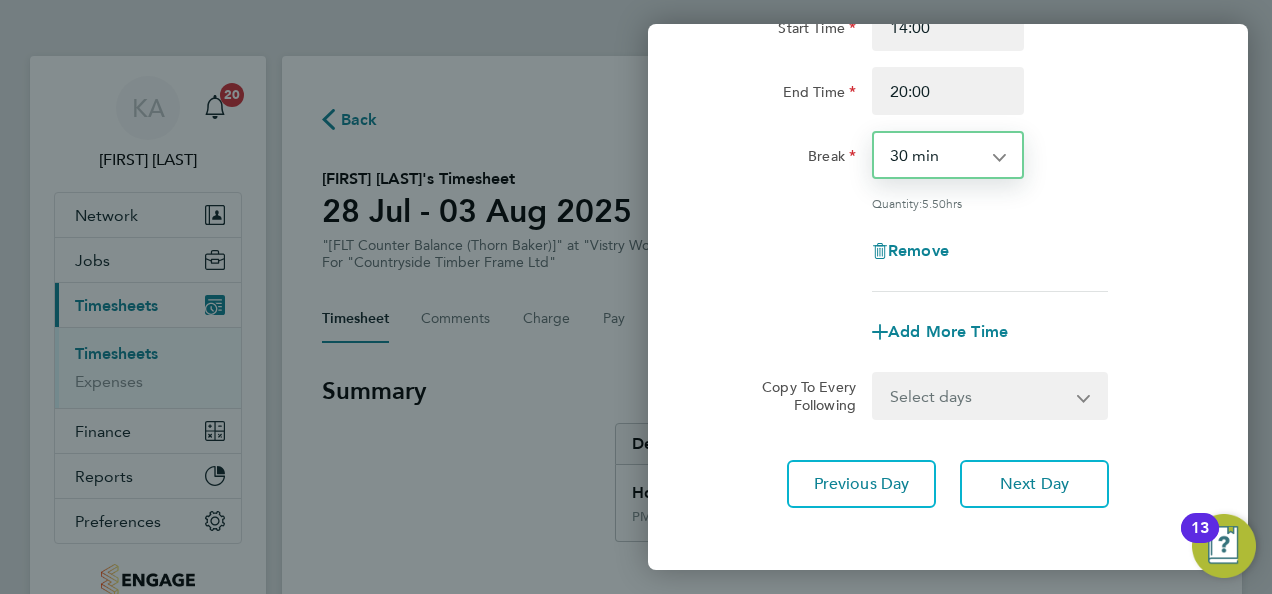 scroll, scrollTop: 309, scrollLeft: 0, axis: vertical 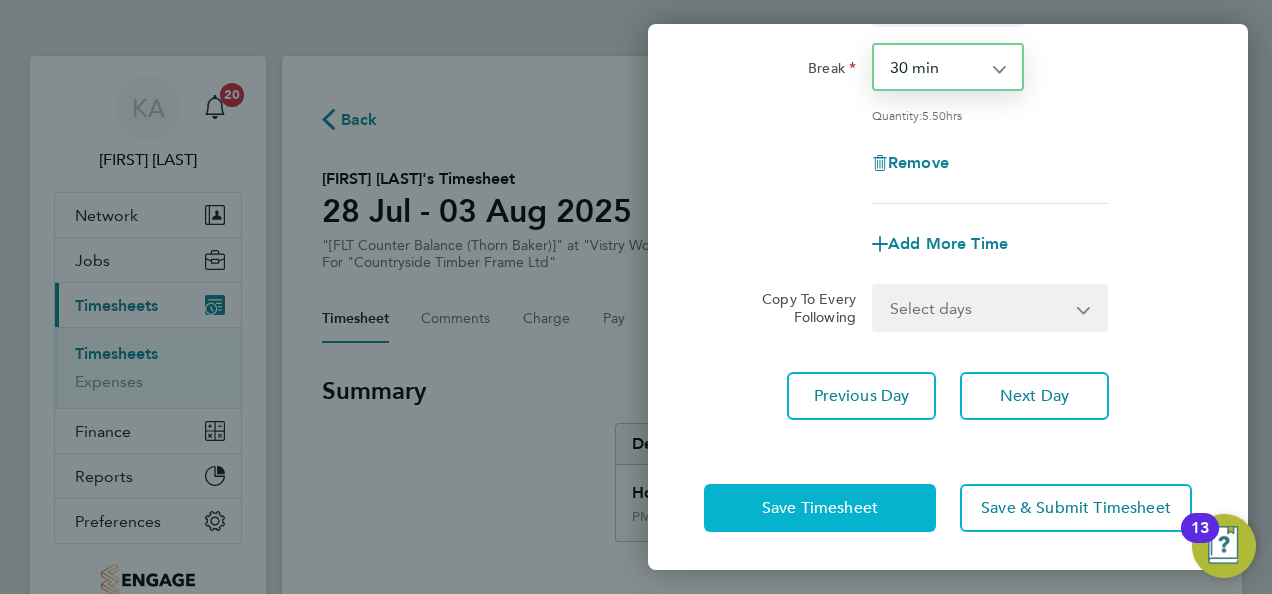 click on "Save Timesheet" 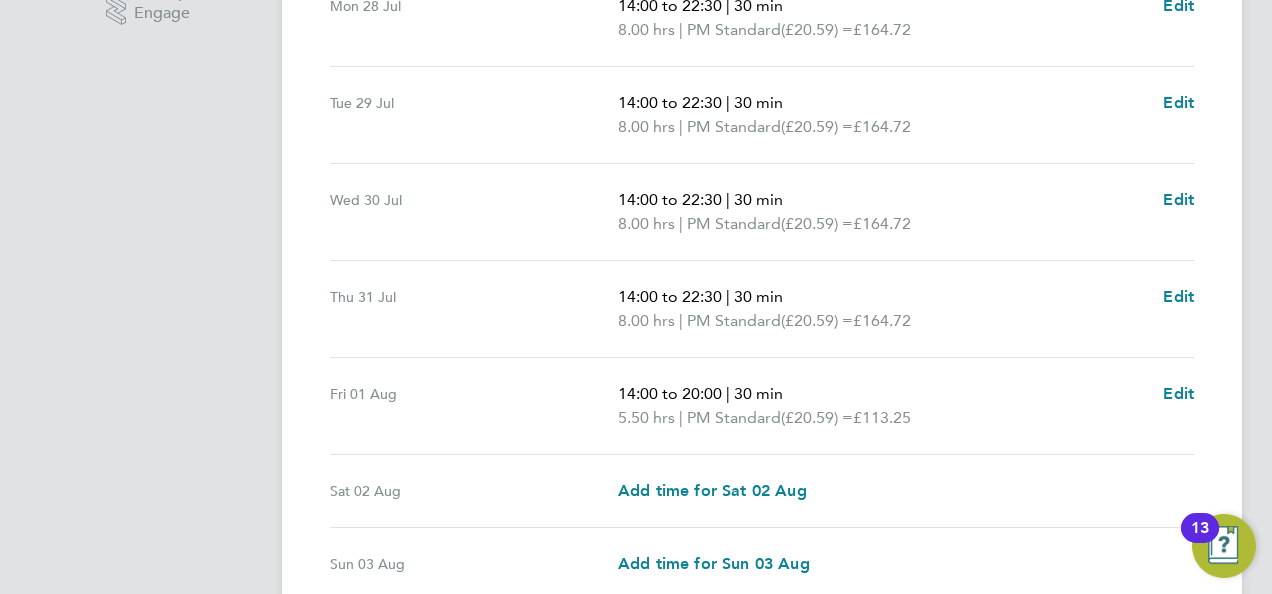 scroll, scrollTop: 700, scrollLeft: 0, axis: vertical 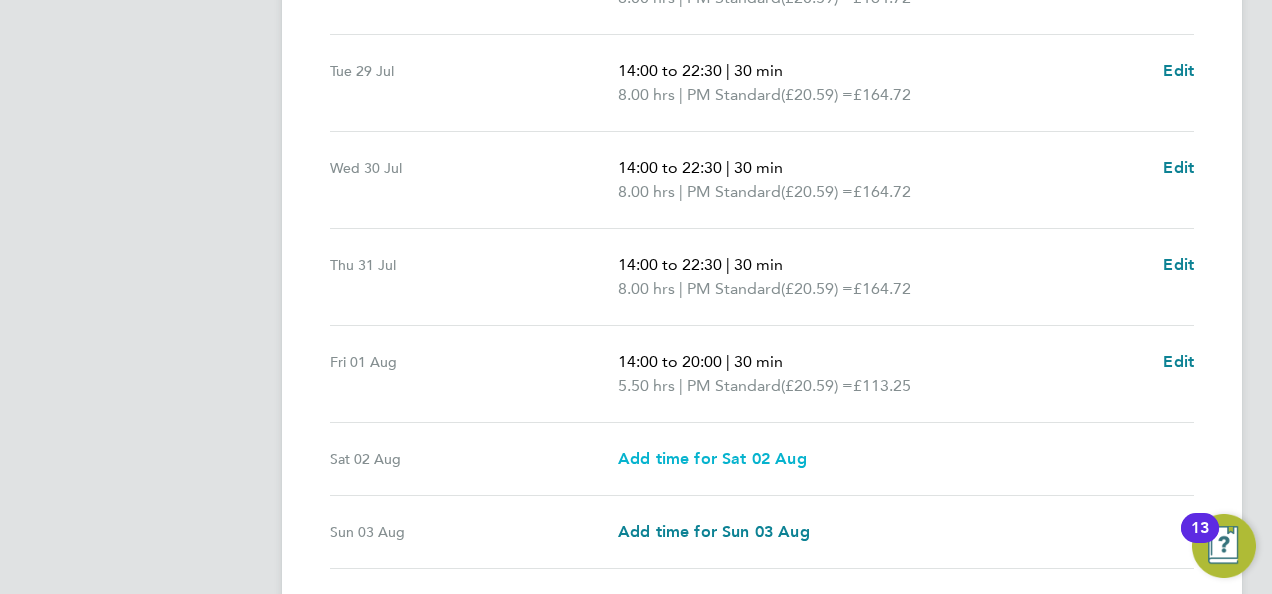 click on "Add time for Sat 02 Aug" at bounding box center (712, 458) 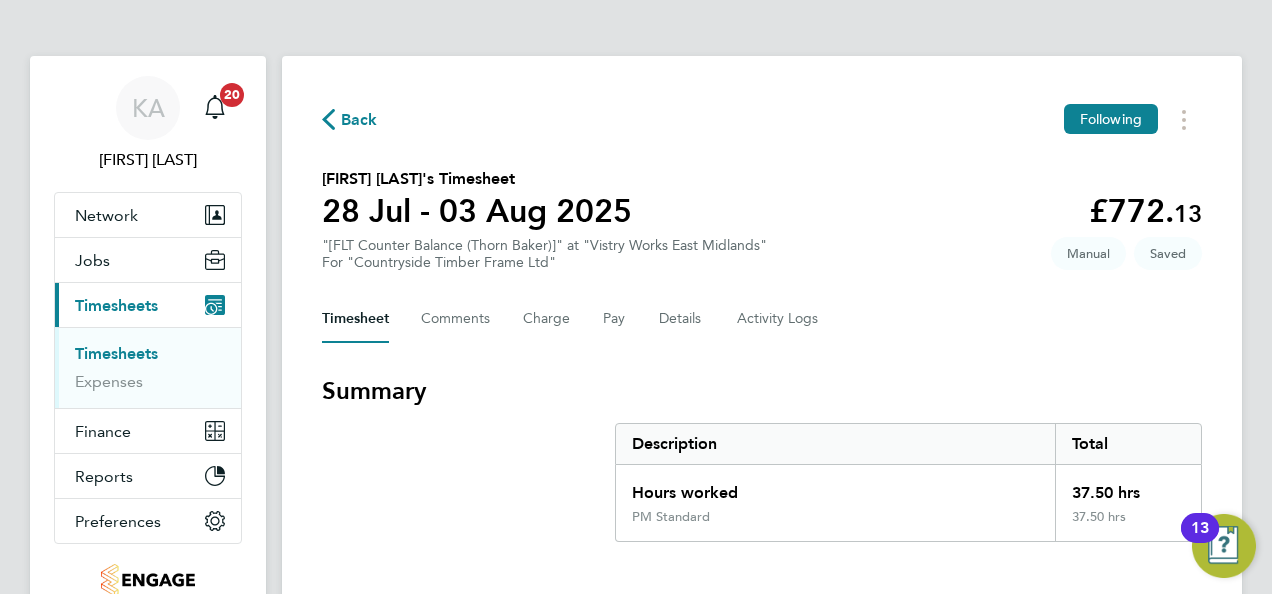 select on "15" 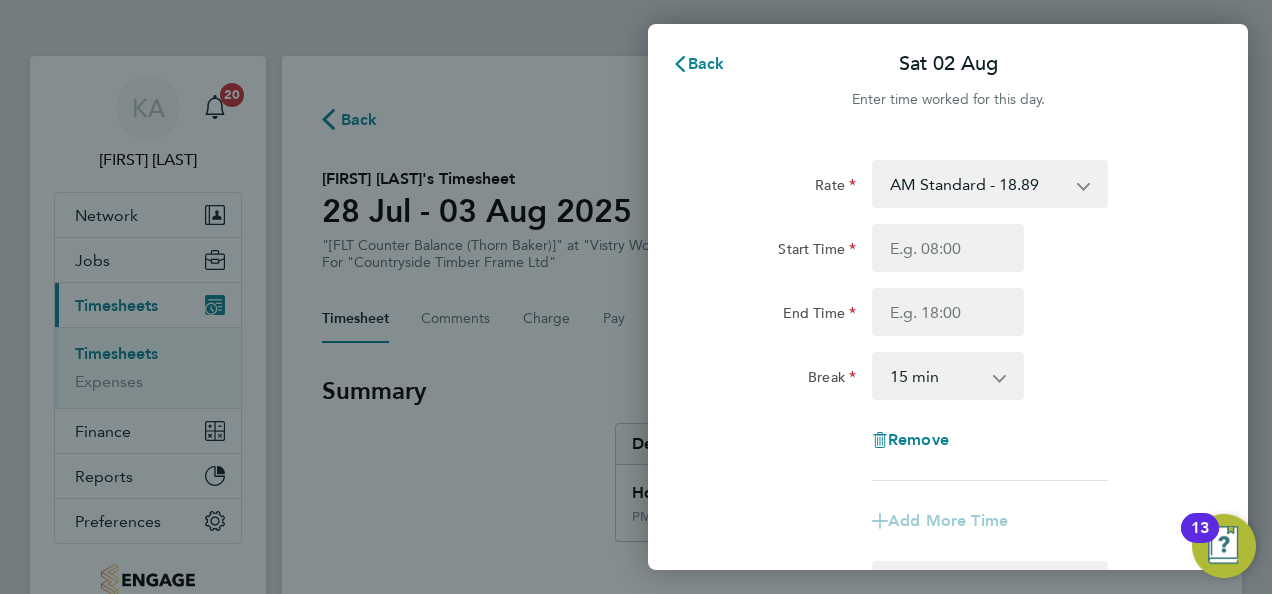click on "AM Standard - 18.89   OT2 AM - 37.78   OT1 AM - 28.33   PM OT 1 - 30.88   PM Standard - 20.59   PM OT 2 - 41.18" at bounding box center [978, 184] 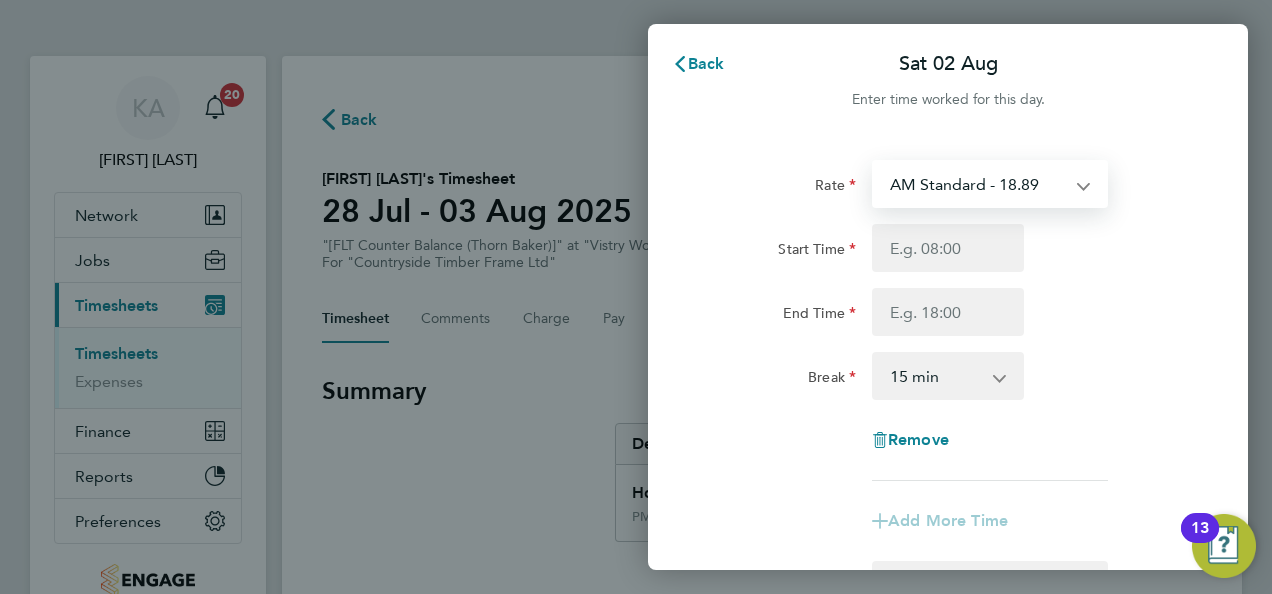 select on "15" 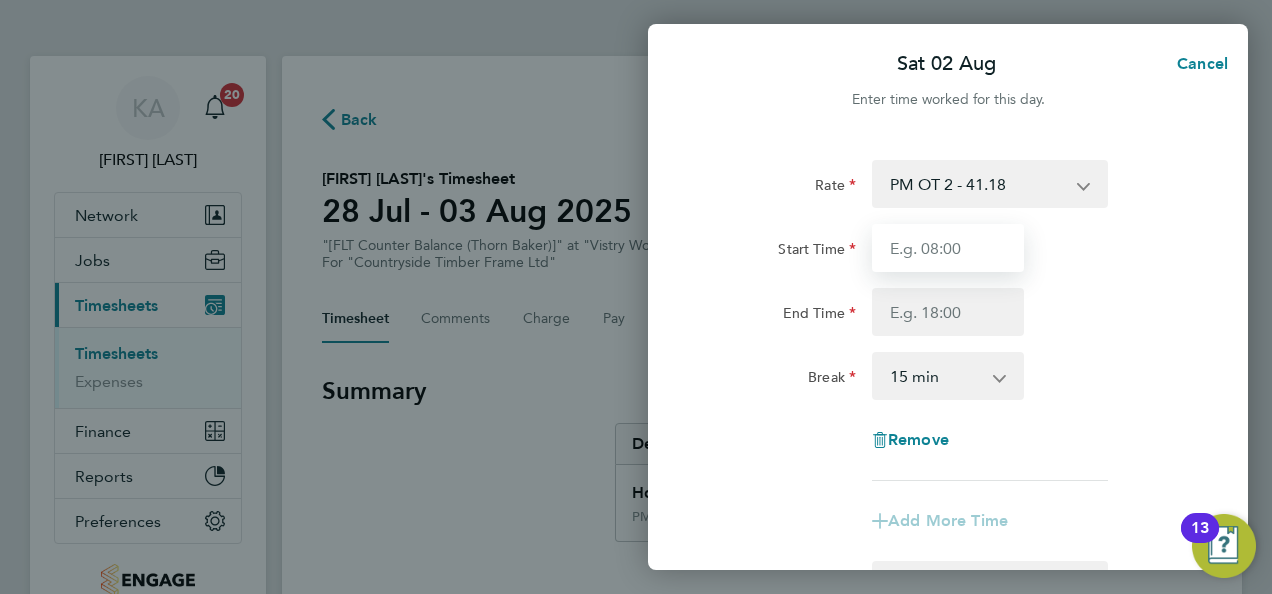 click on "Start Time" at bounding box center [948, 248] 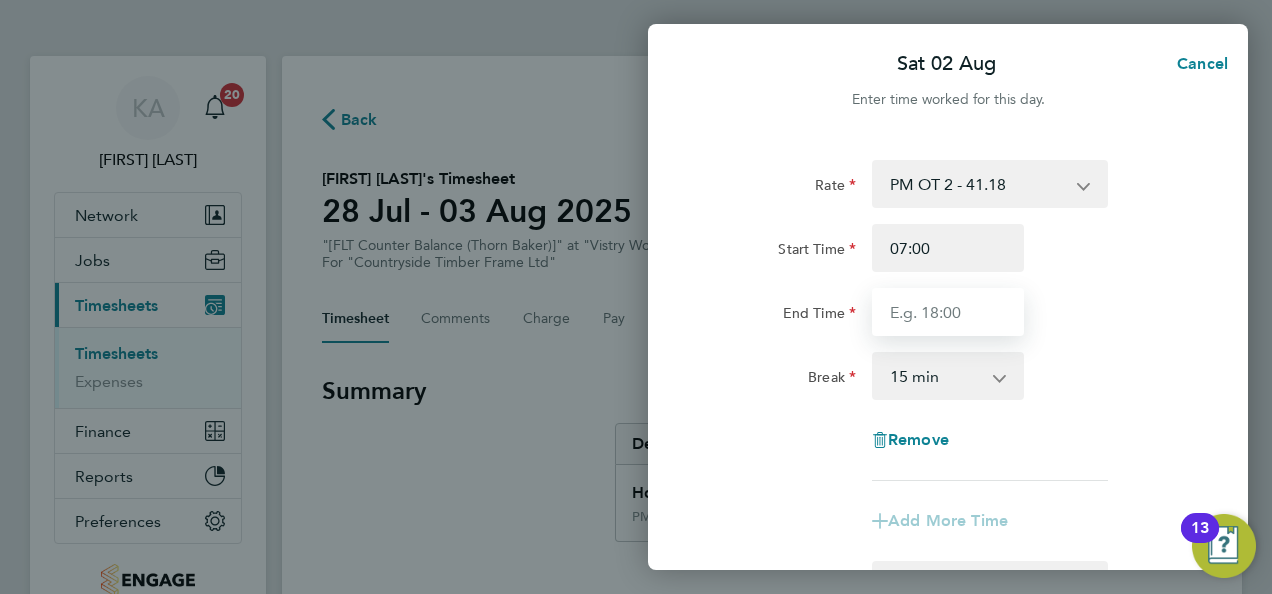 click on "End Time" at bounding box center (948, 312) 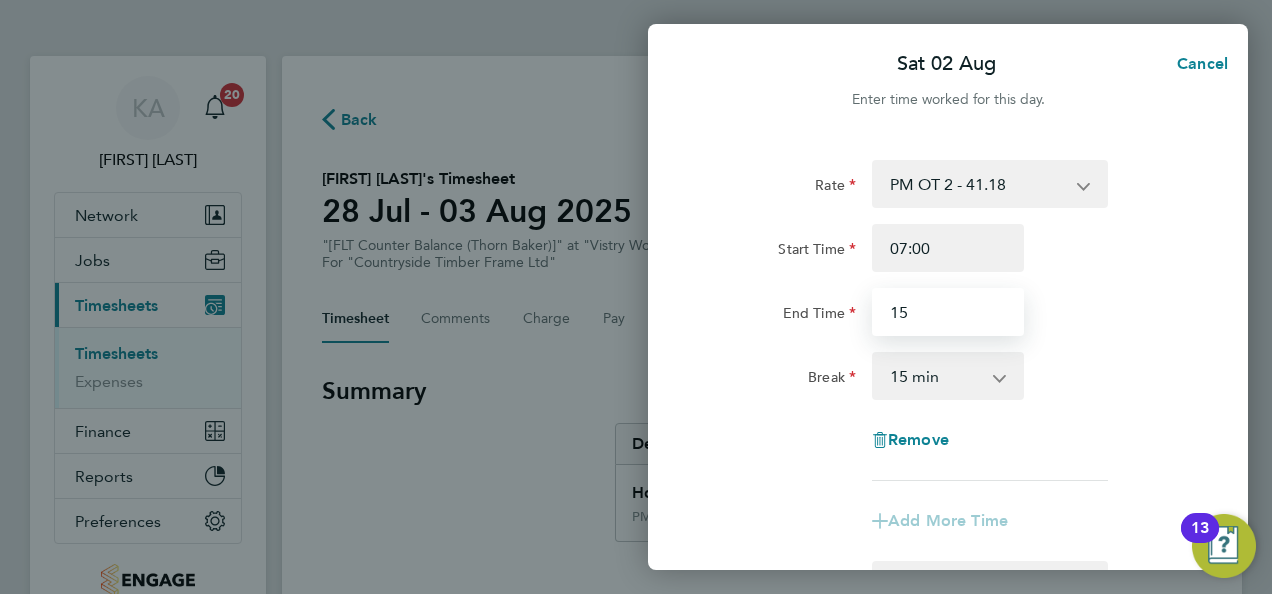 type on "15:00" 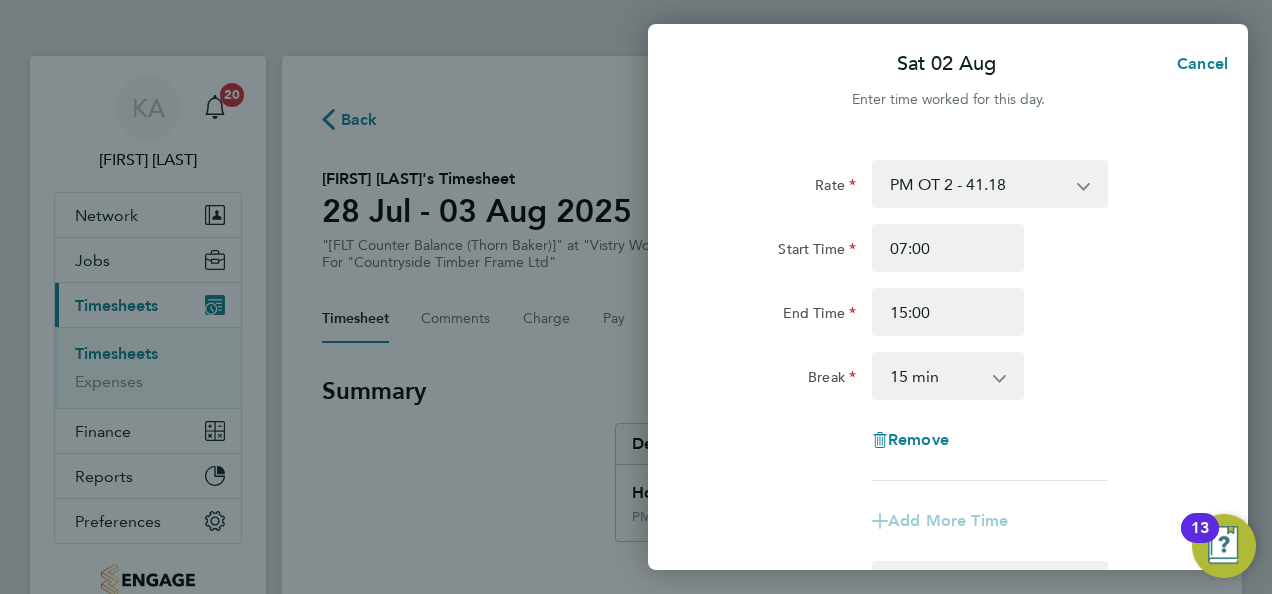 click on "0 min   15 min   30 min   45 min   60 min   75 min   90 min" at bounding box center (936, 376) 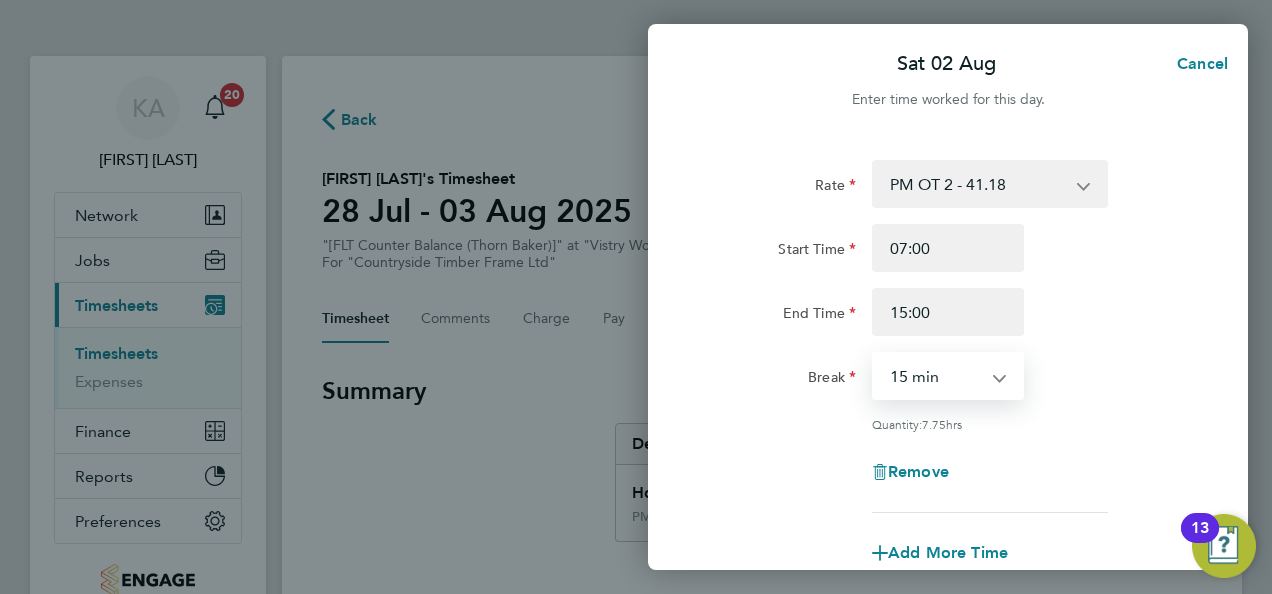 select on "30" 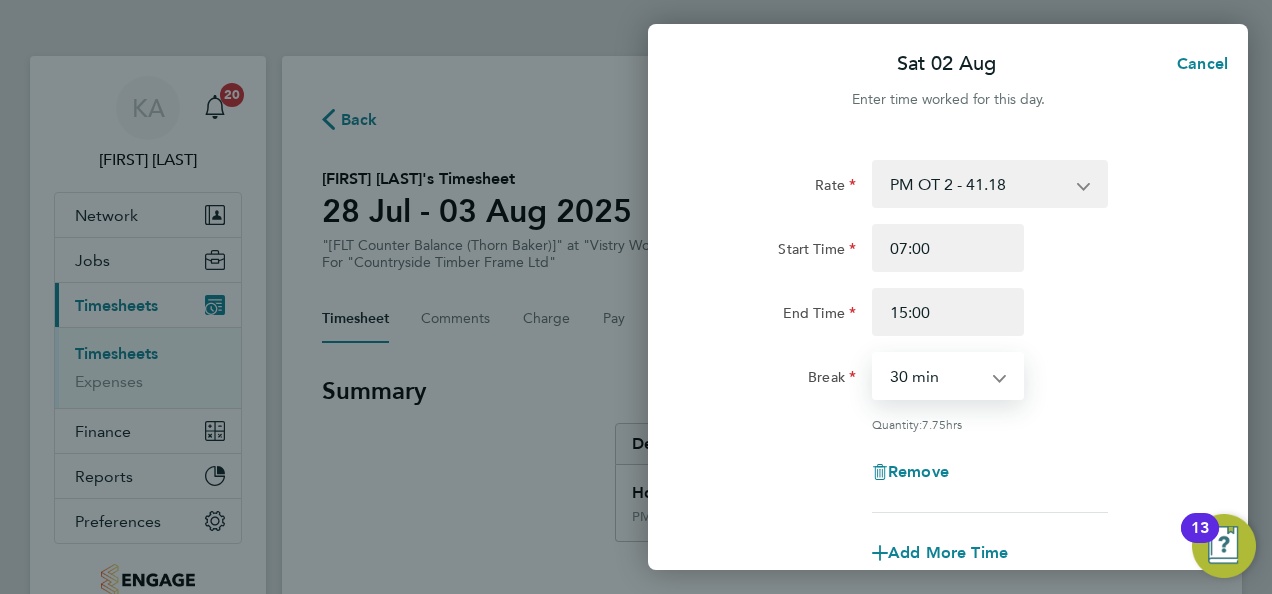 click on "0 min   15 min   30 min   45 min   60 min   75 min   90 min" at bounding box center [936, 376] 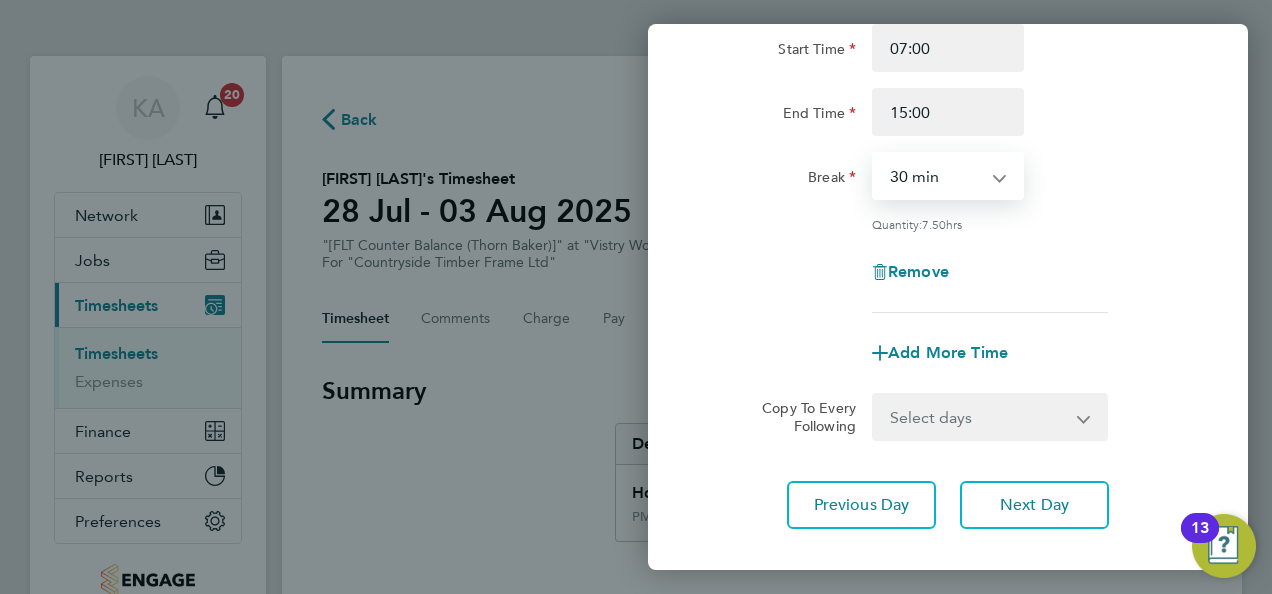 scroll, scrollTop: 0, scrollLeft: 0, axis: both 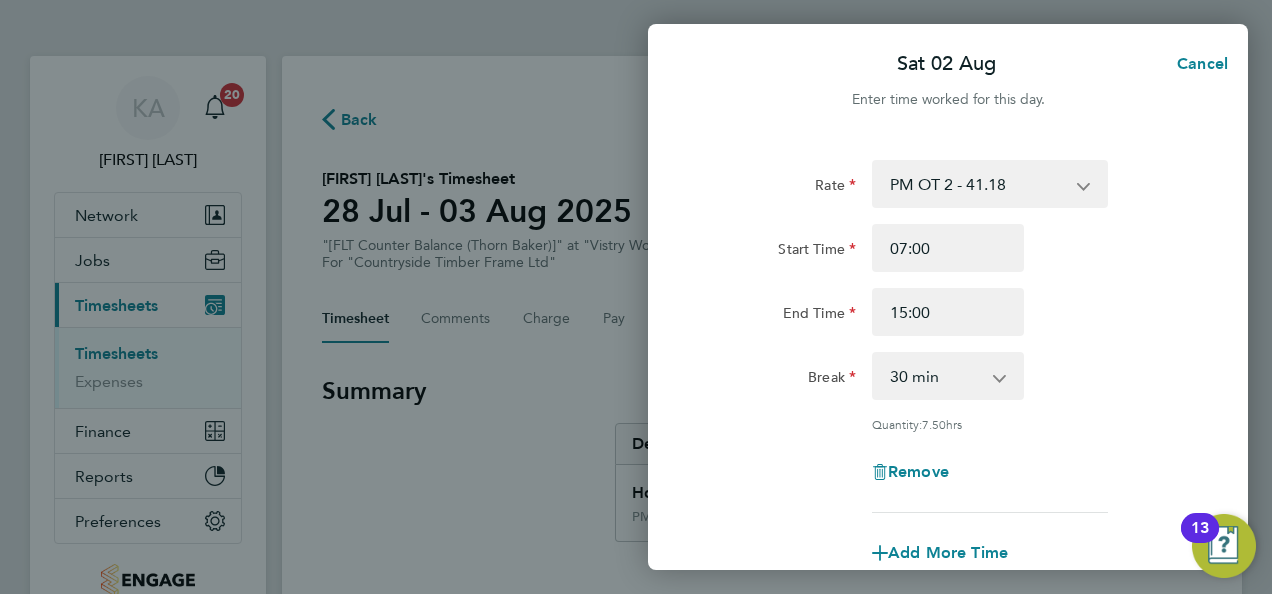 click 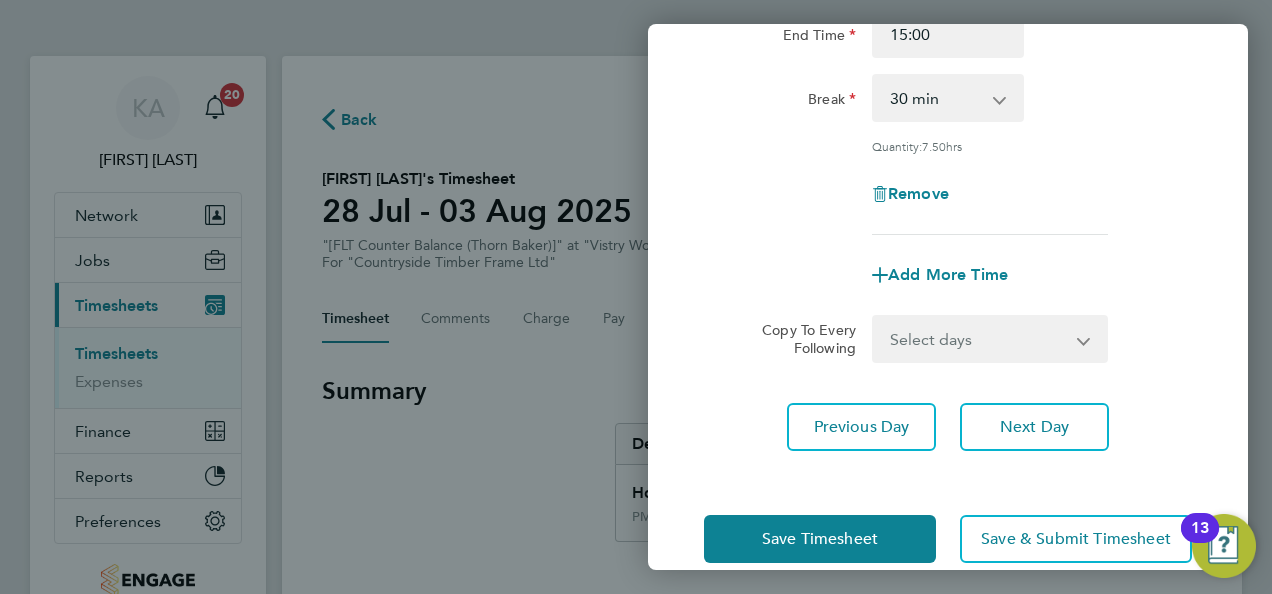 scroll, scrollTop: 309, scrollLeft: 0, axis: vertical 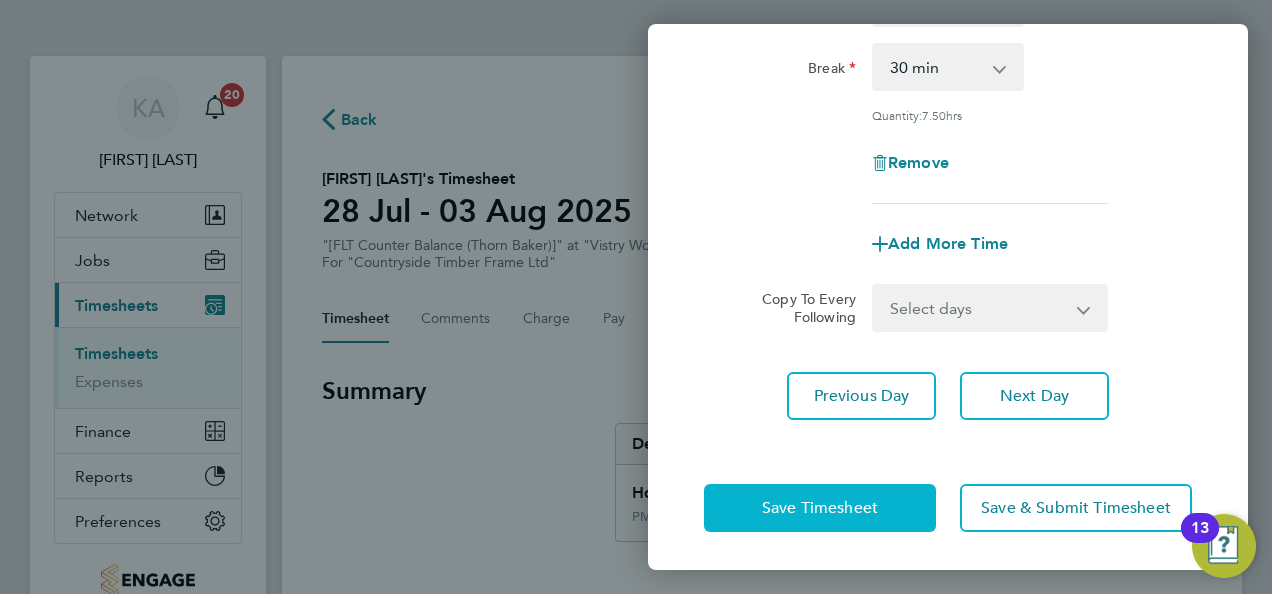 click on "Save Timesheet" 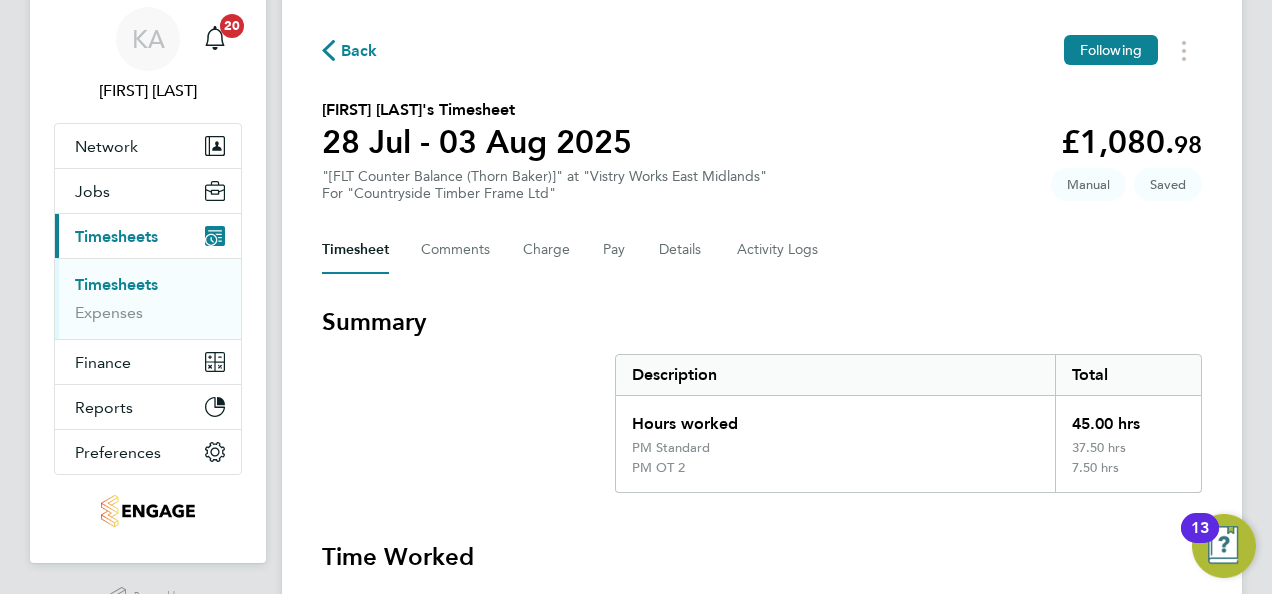 scroll, scrollTop: 100, scrollLeft: 0, axis: vertical 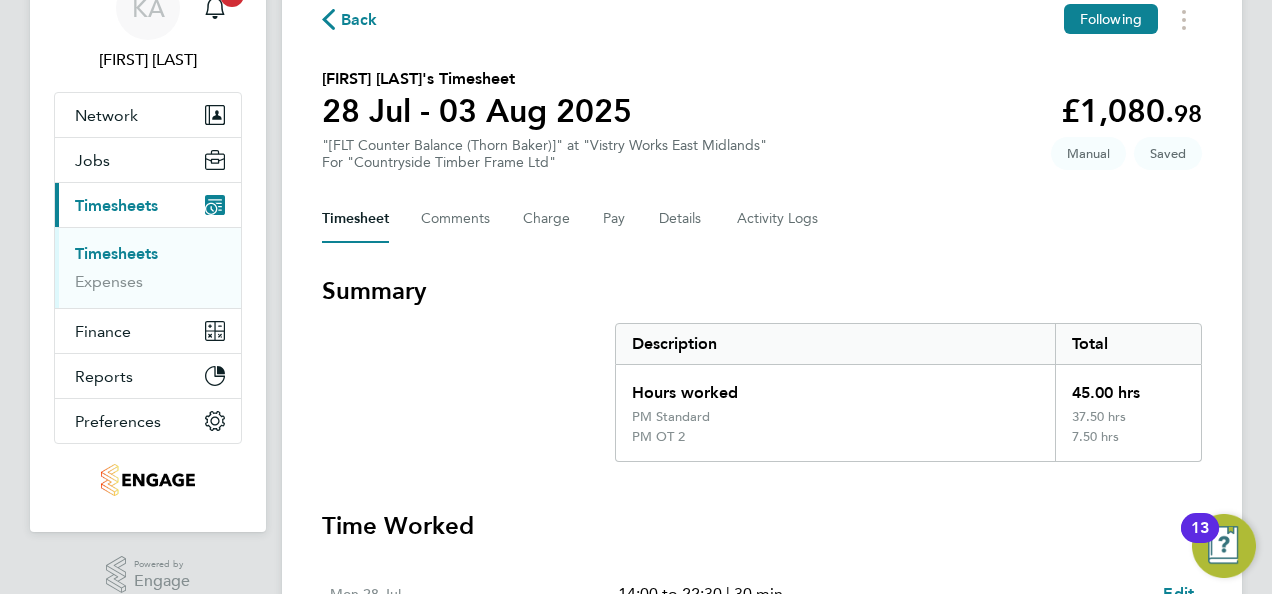 click on "Timesheet   Comments   Charge   Pay   Details   Activity Logs" 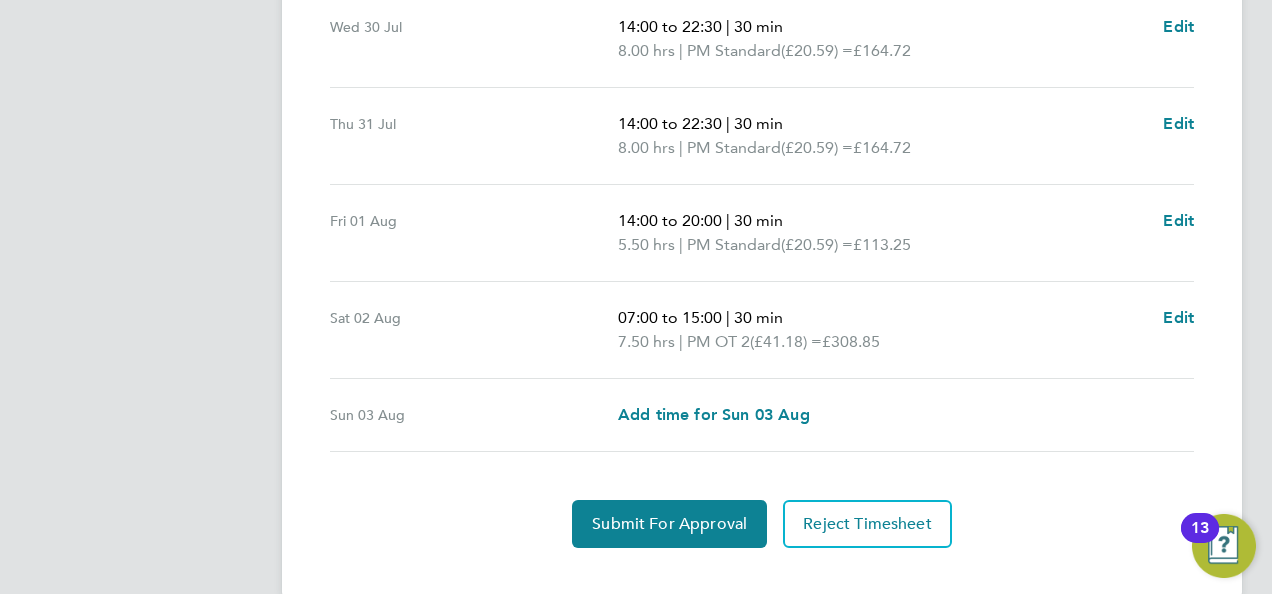 scroll, scrollTop: 891, scrollLeft: 0, axis: vertical 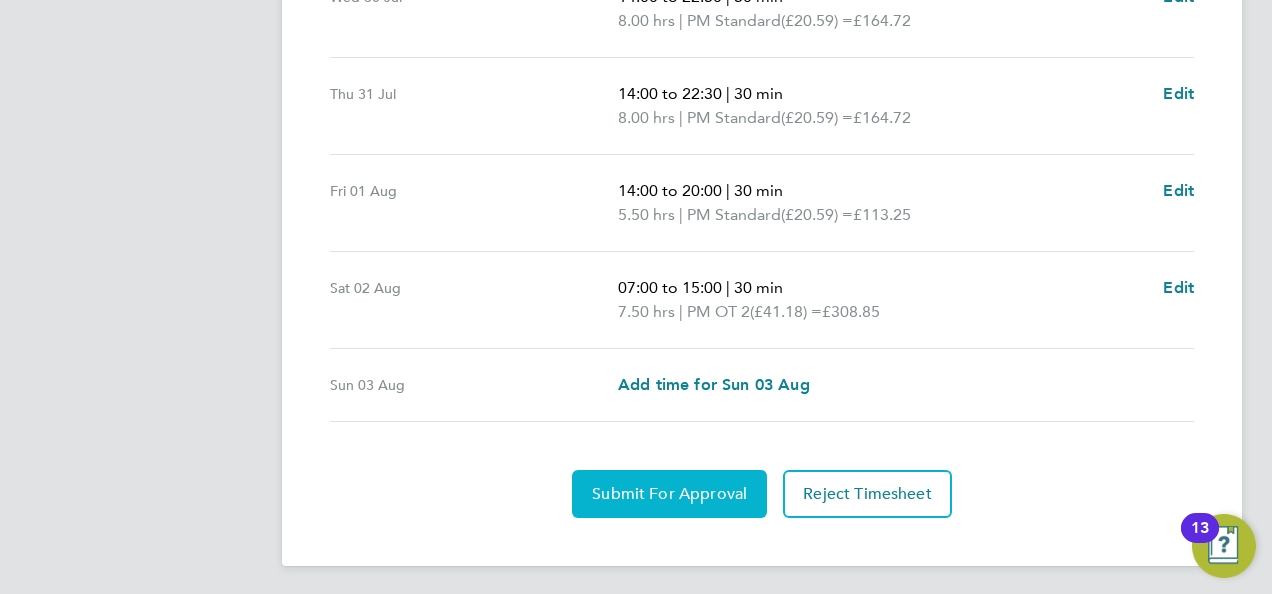 click on "Submit For Approval" 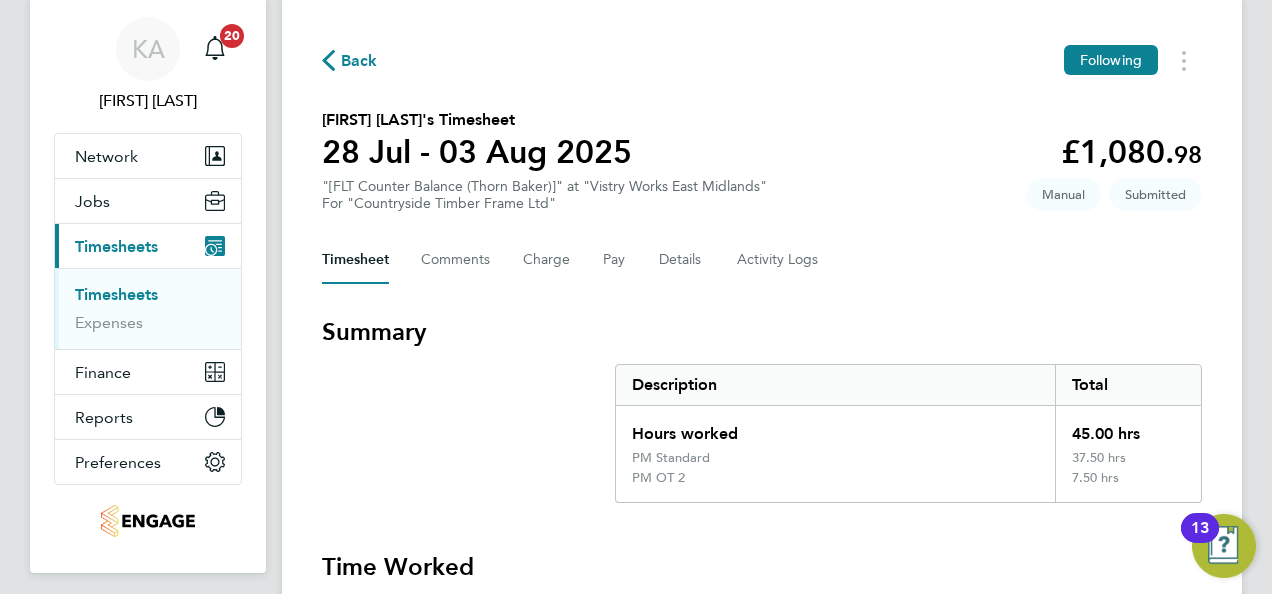 scroll, scrollTop: 0, scrollLeft: 0, axis: both 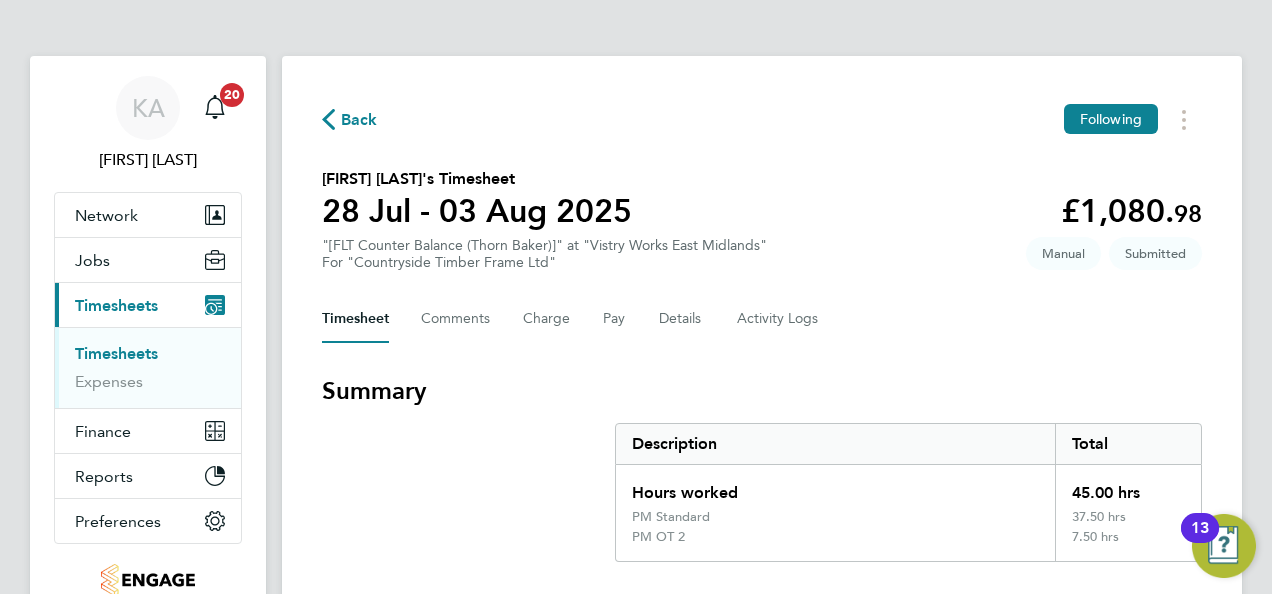 click 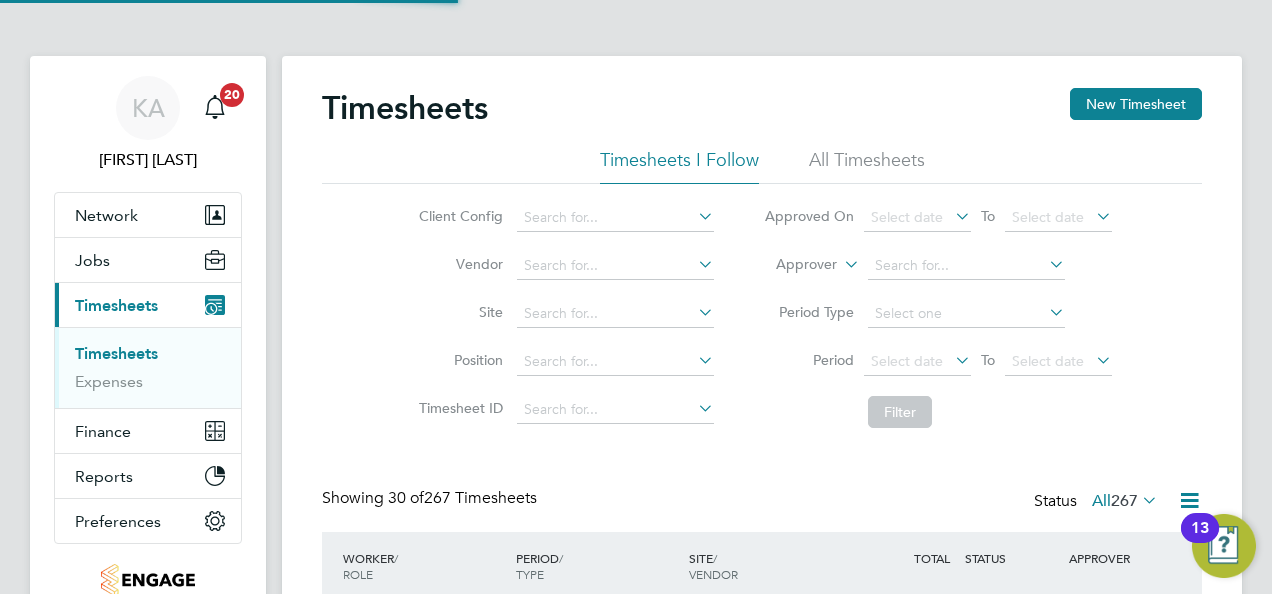scroll, scrollTop: 10, scrollLeft: 10, axis: both 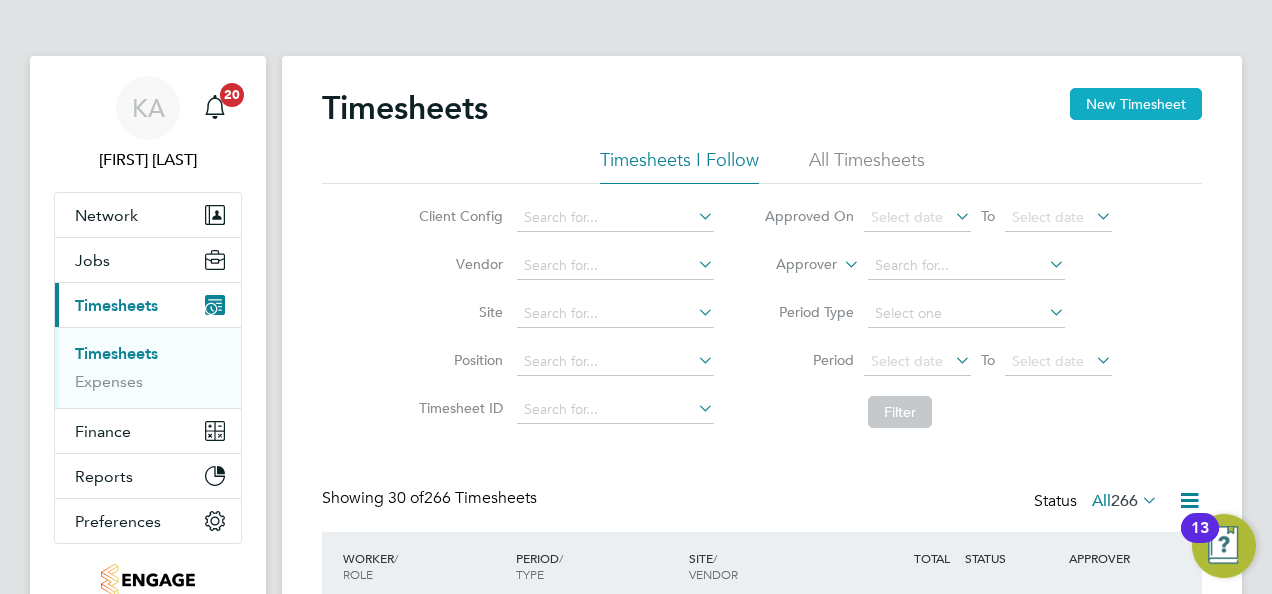 click on "New Timesheet" 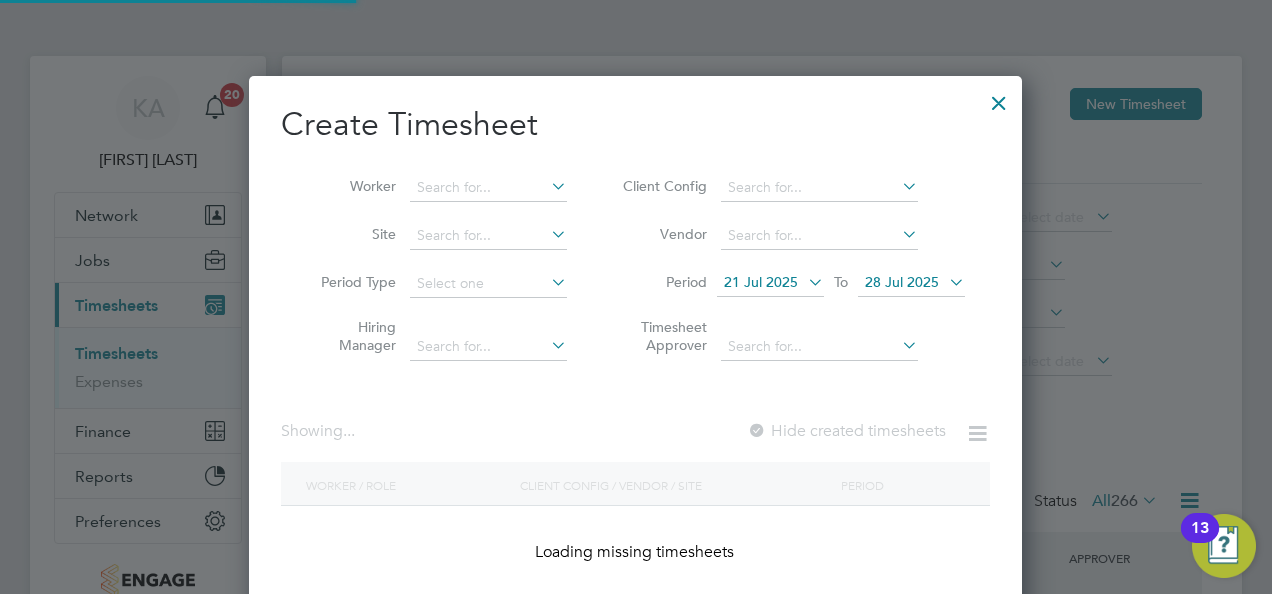 scroll, scrollTop: 10, scrollLeft: 9, axis: both 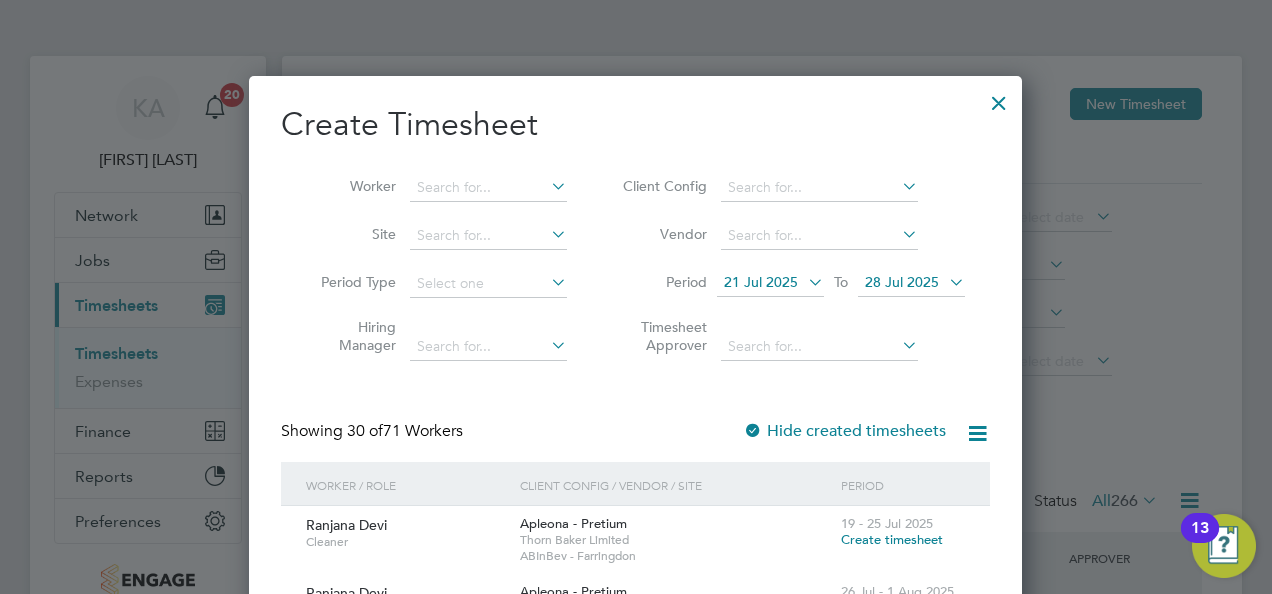 click at bounding box center [898, 186] 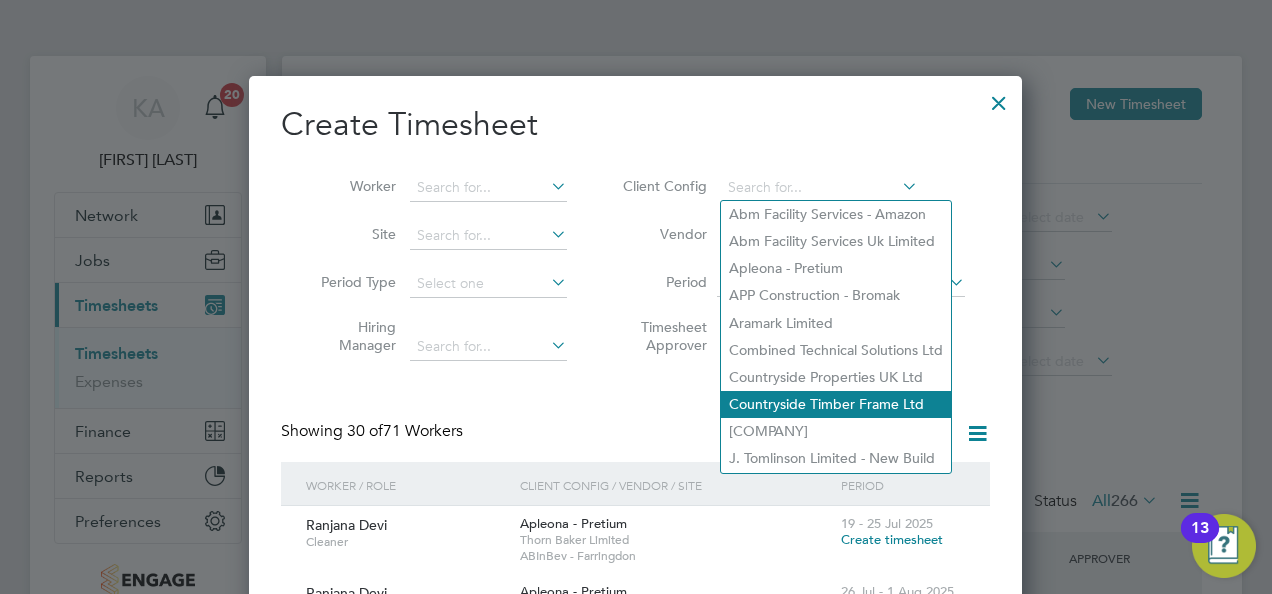 click on "Countryside Timber Frame Ltd" 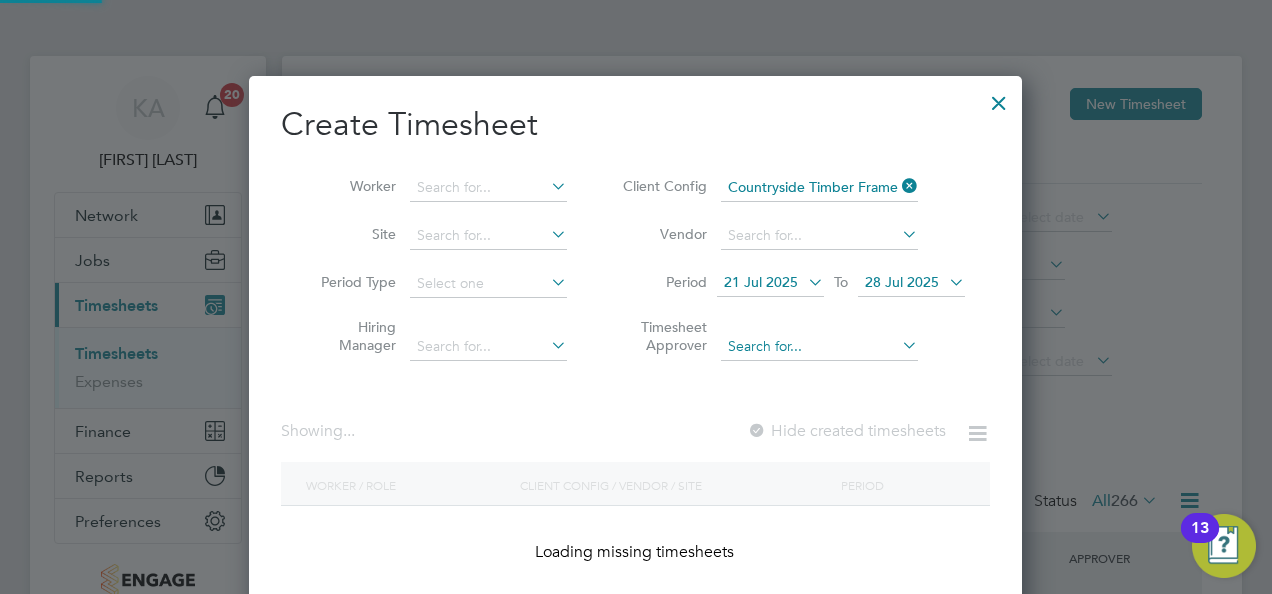 scroll, scrollTop: 10, scrollLeft: 9, axis: both 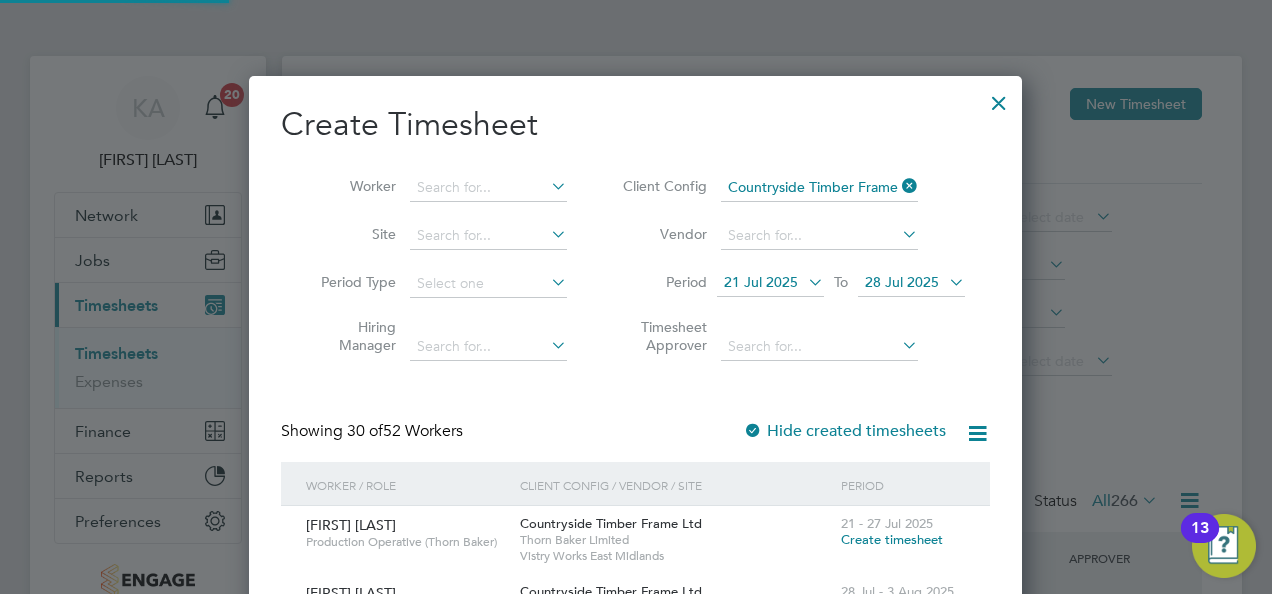 click on "21 Jul 2025" at bounding box center [761, 282] 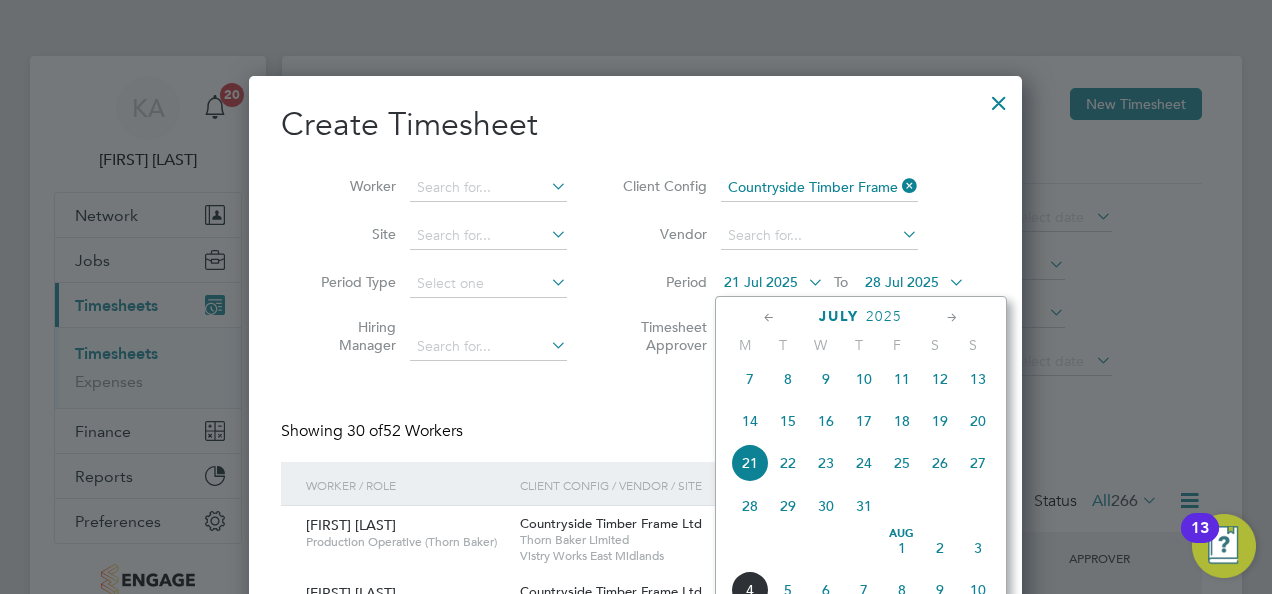click on "28" 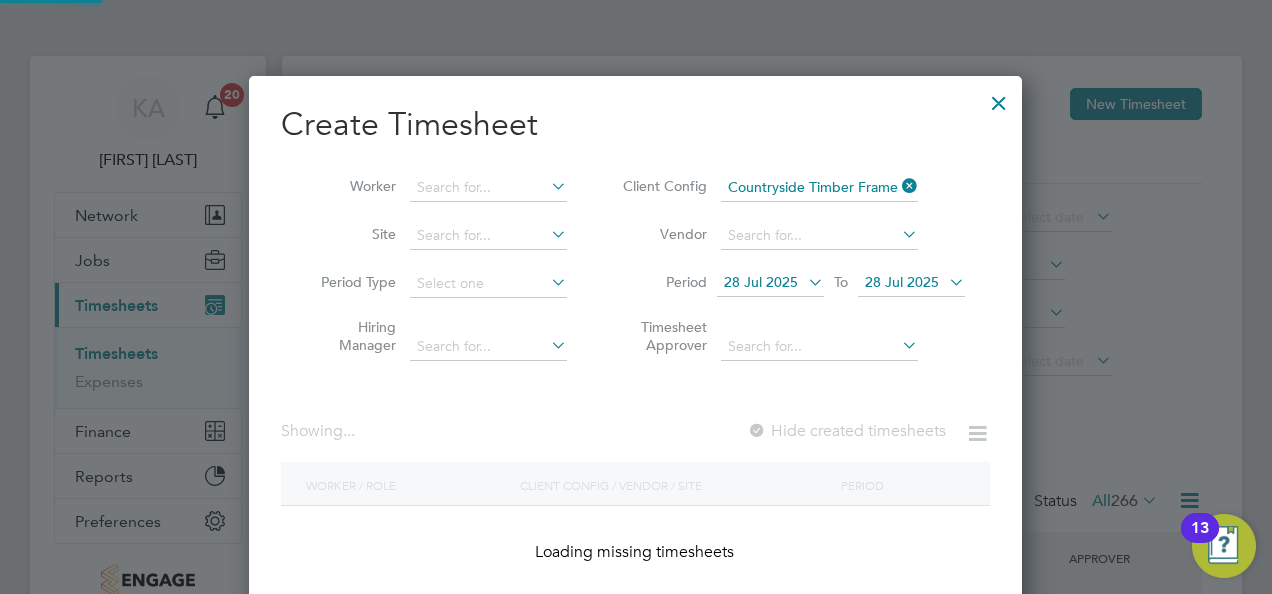 scroll, scrollTop: 10, scrollLeft: 9, axis: both 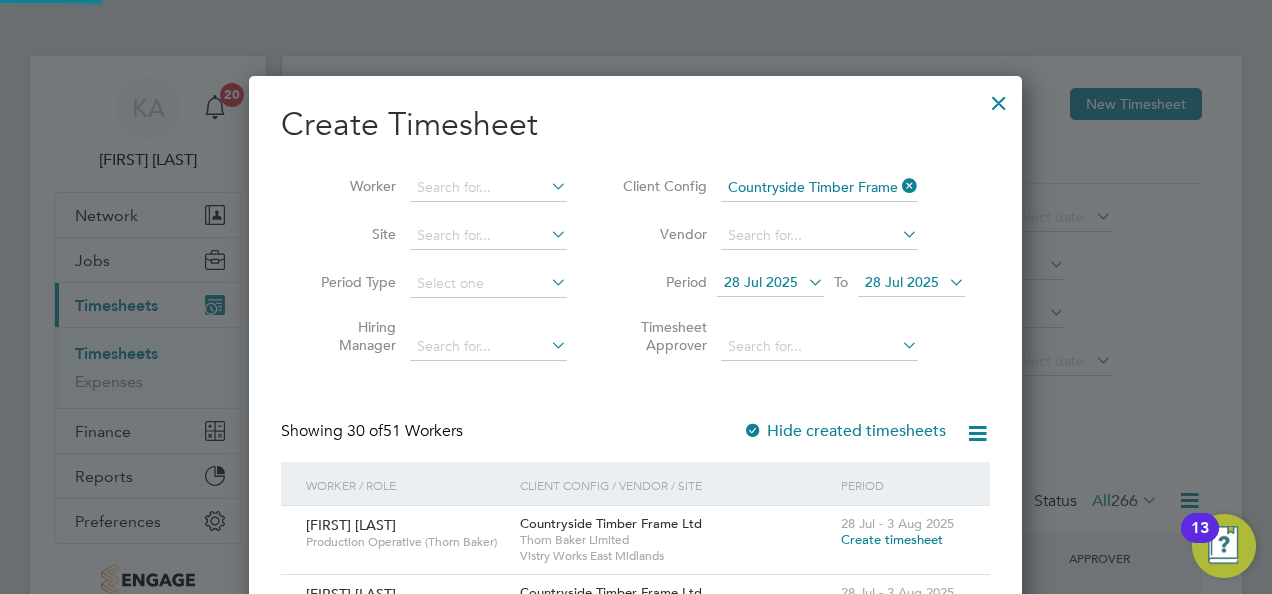 click on "28 Jul 2025" at bounding box center [902, 282] 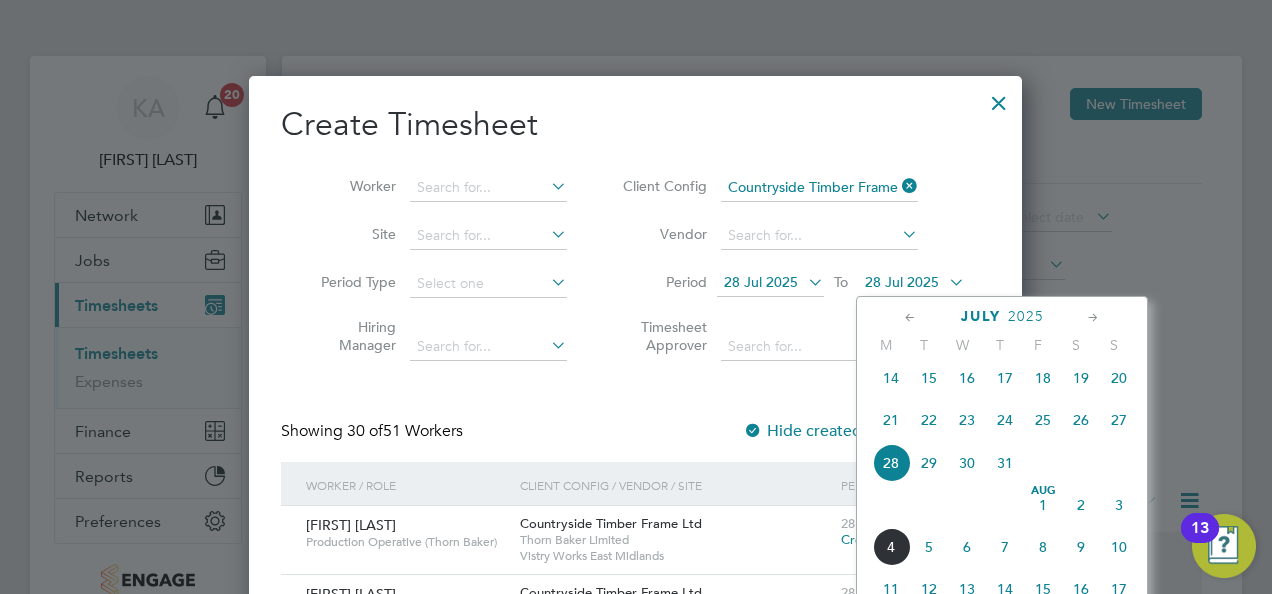 click on "3" 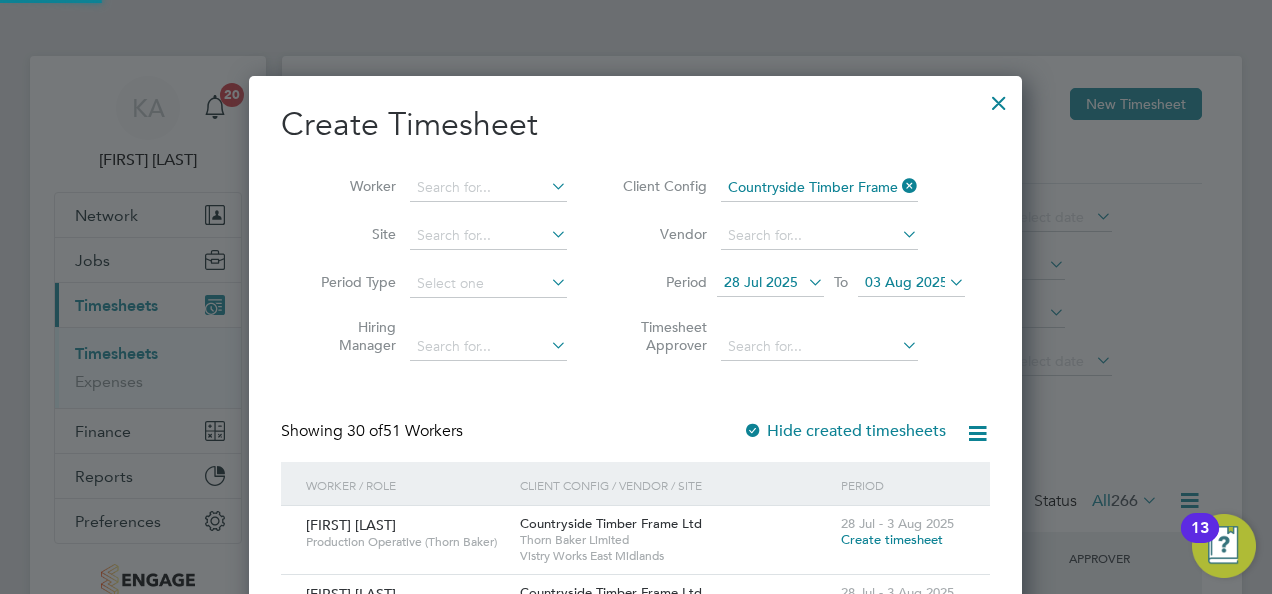 scroll, scrollTop: 1, scrollLeft: 0, axis: vertical 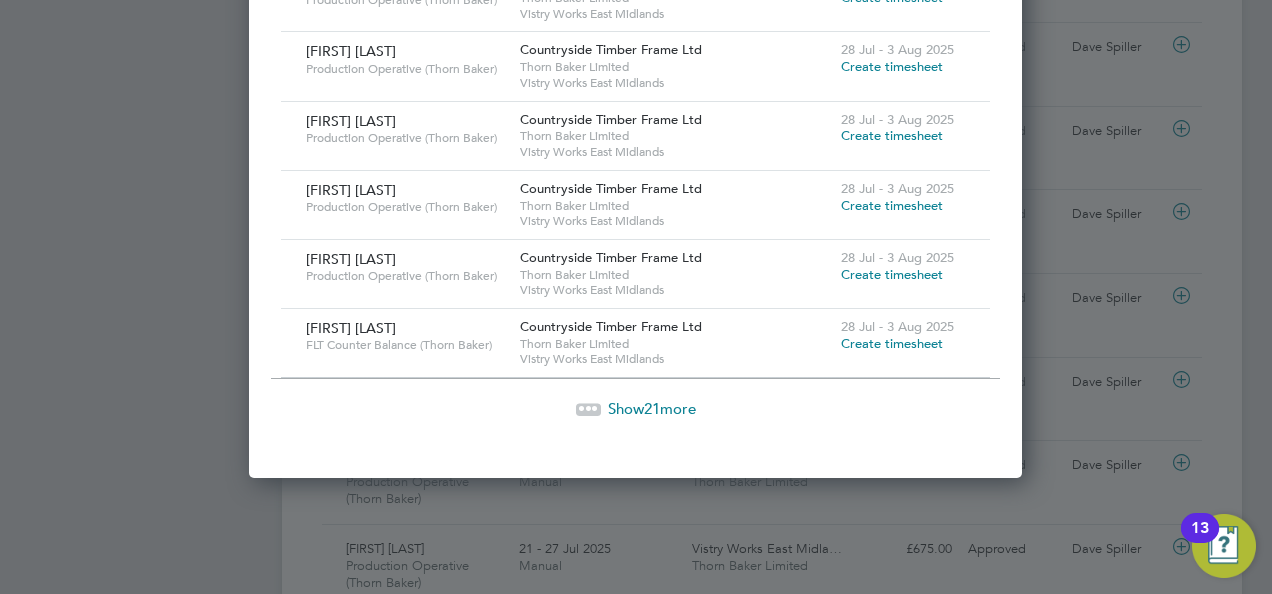 click on "21" at bounding box center (652, 408) 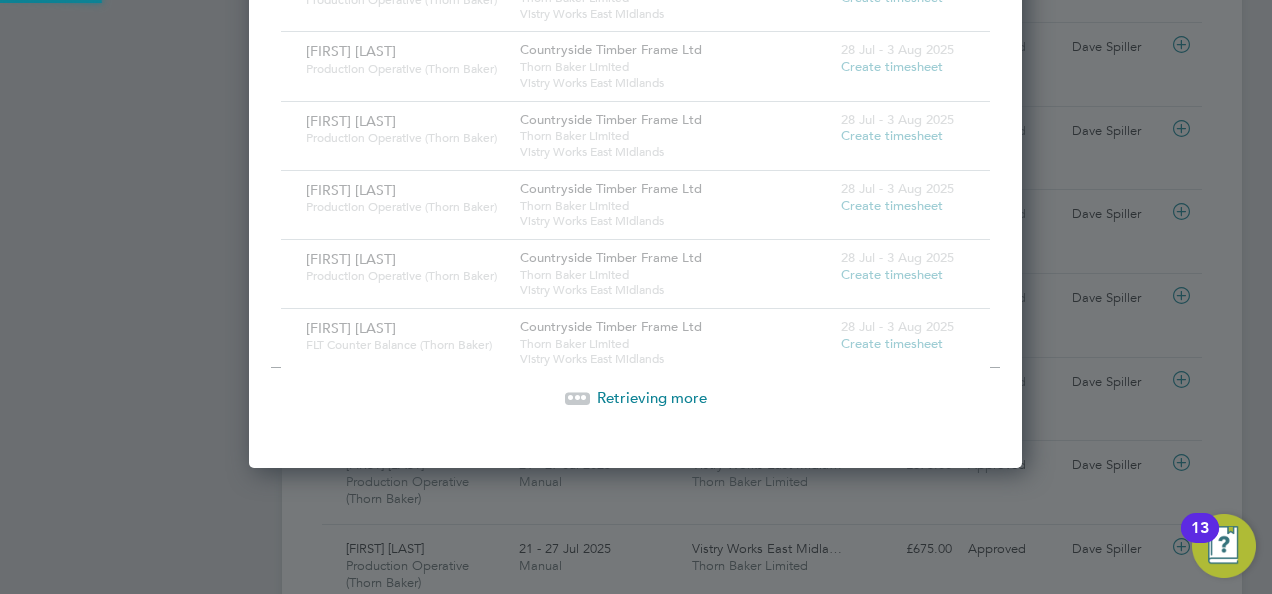 scroll, scrollTop: 3976, scrollLeft: 774, axis: both 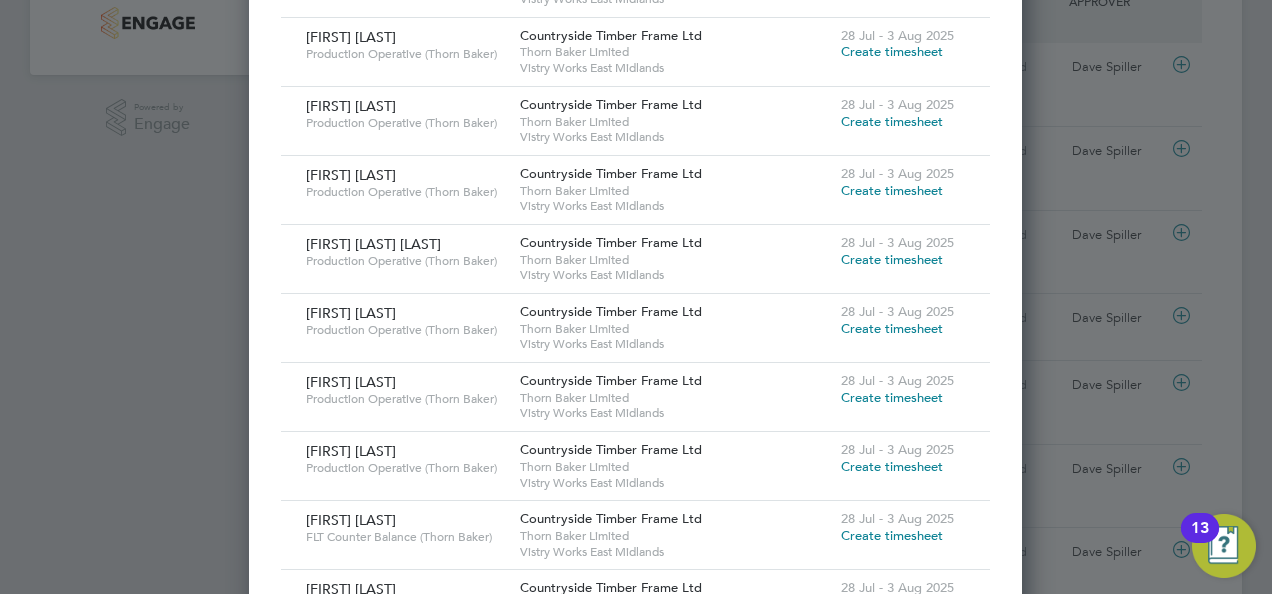 click on "Create timesheet" at bounding box center (892, 190) 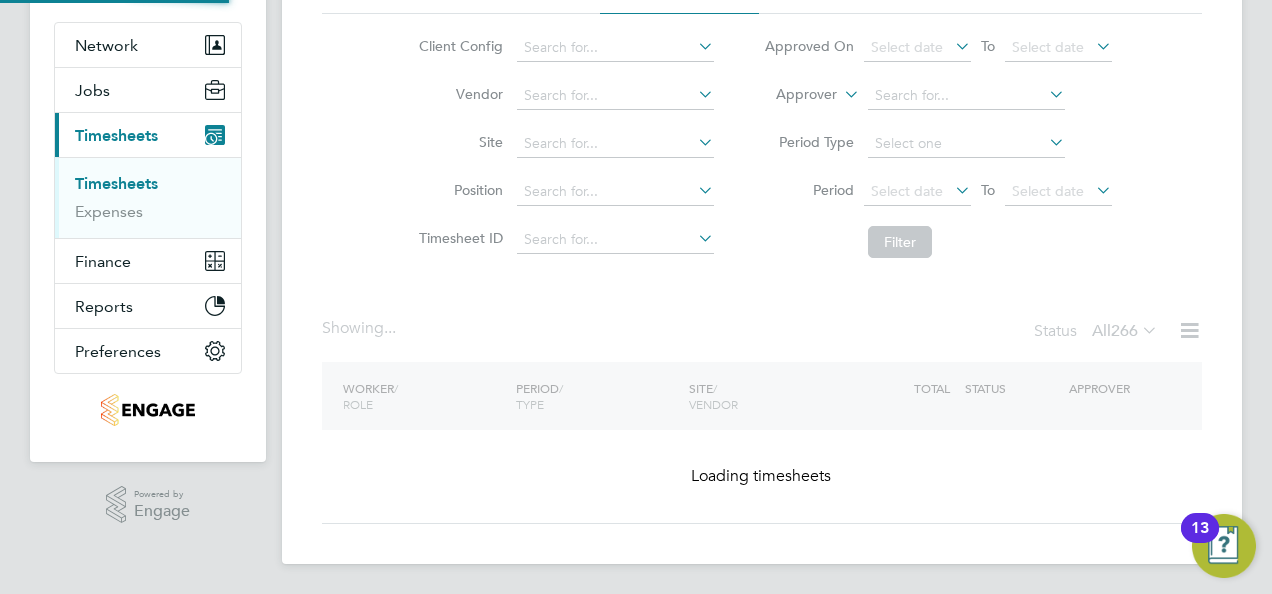 scroll, scrollTop: 81, scrollLeft: 0, axis: vertical 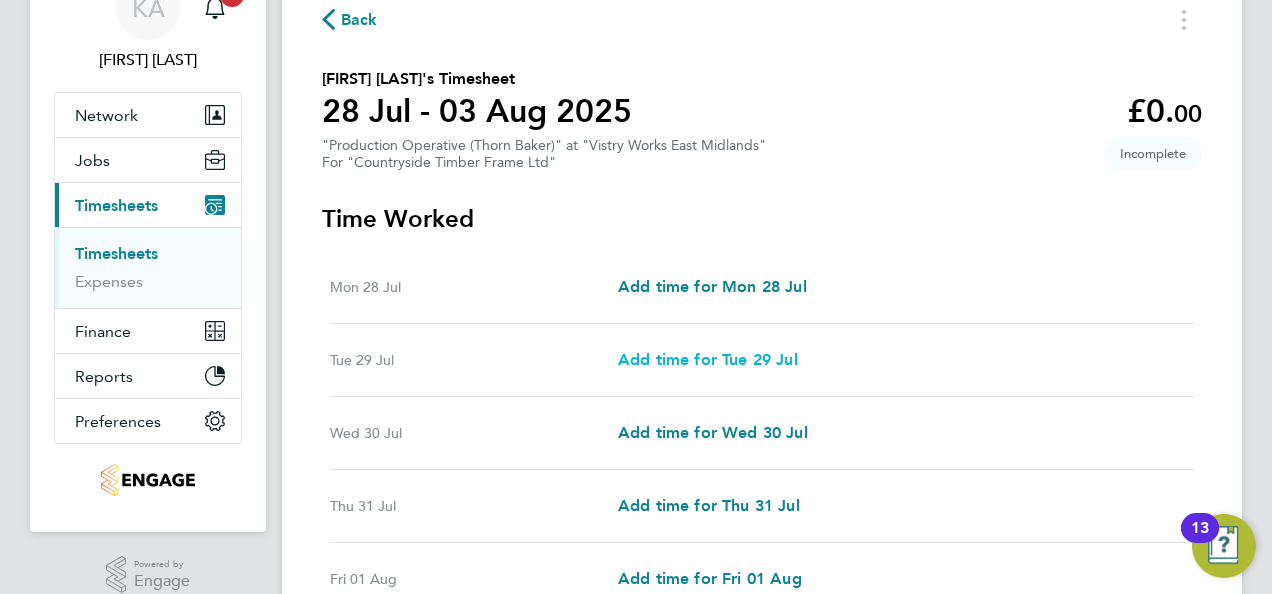 click on "Add time for Tue 29 Jul" at bounding box center [708, 359] 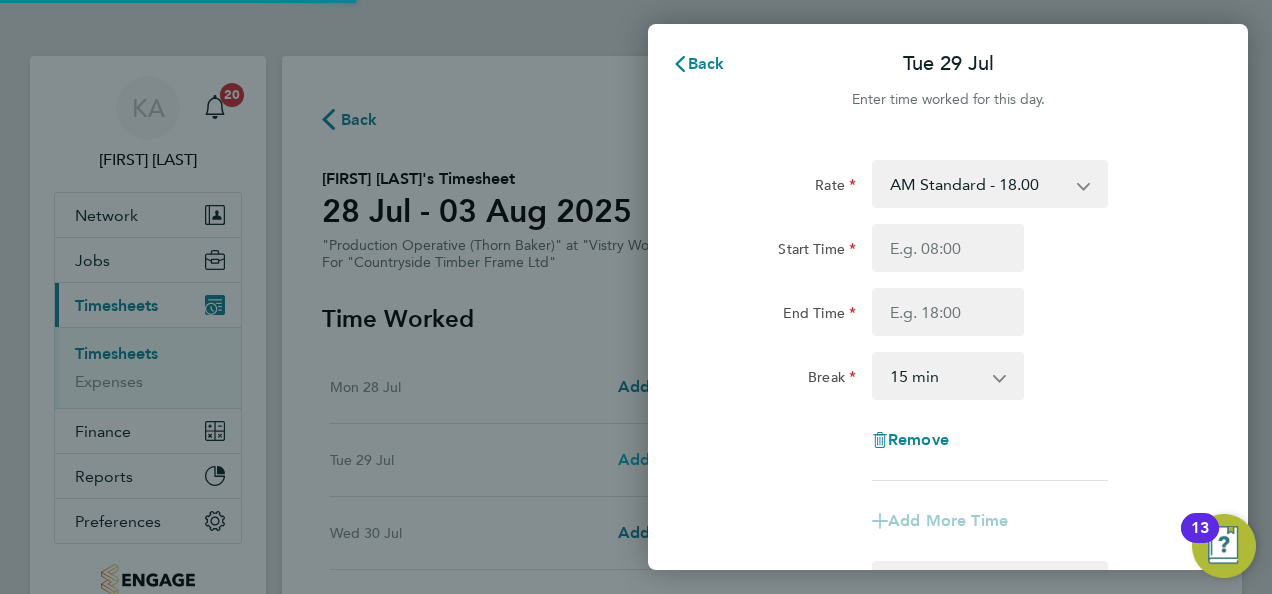 scroll, scrollTop: 0, scrollLeft: 0, axis: both 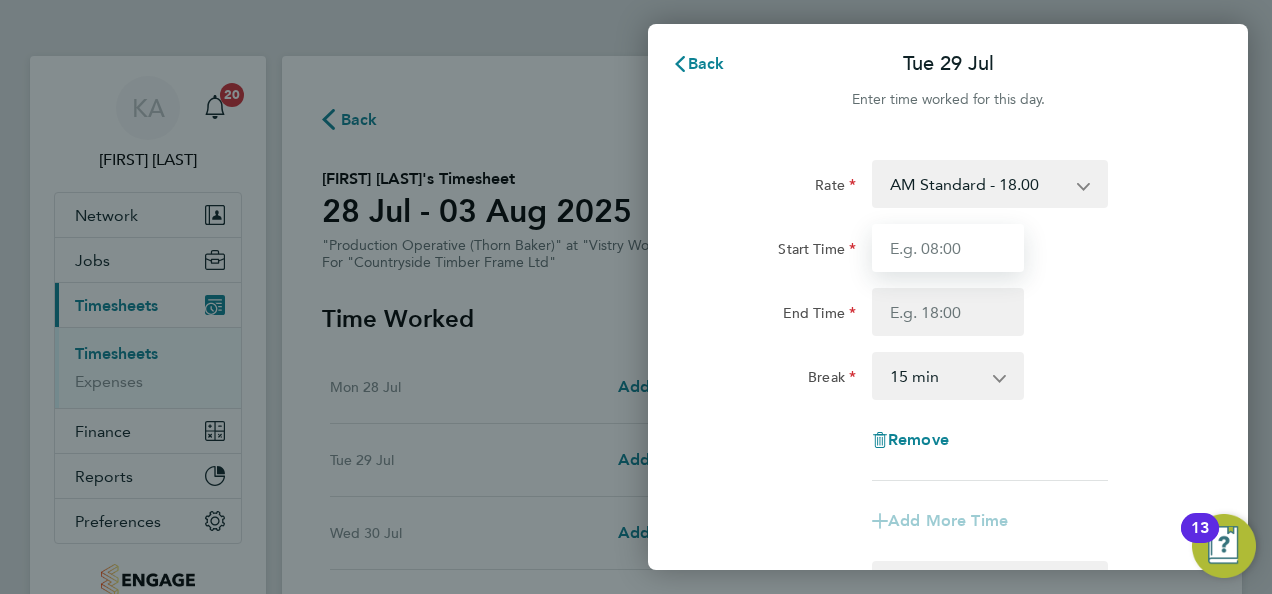 click on "Start Time" at bounding box center [948, 248] 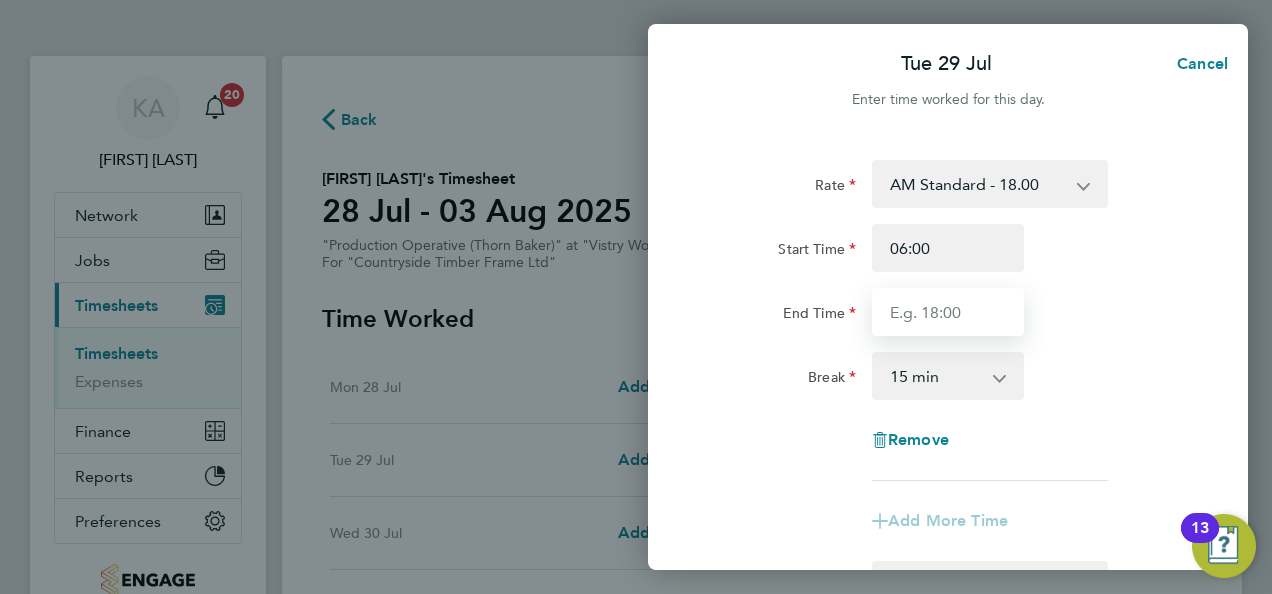 click on "End Time" at bounding box center [948, 312] 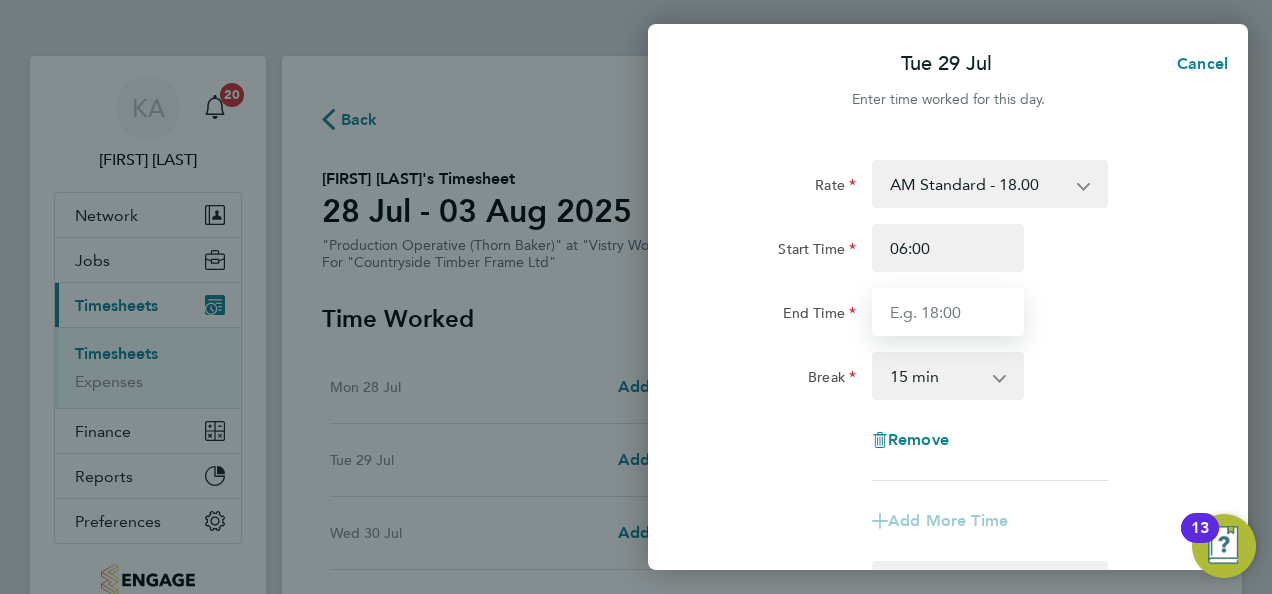 type on "14:00" 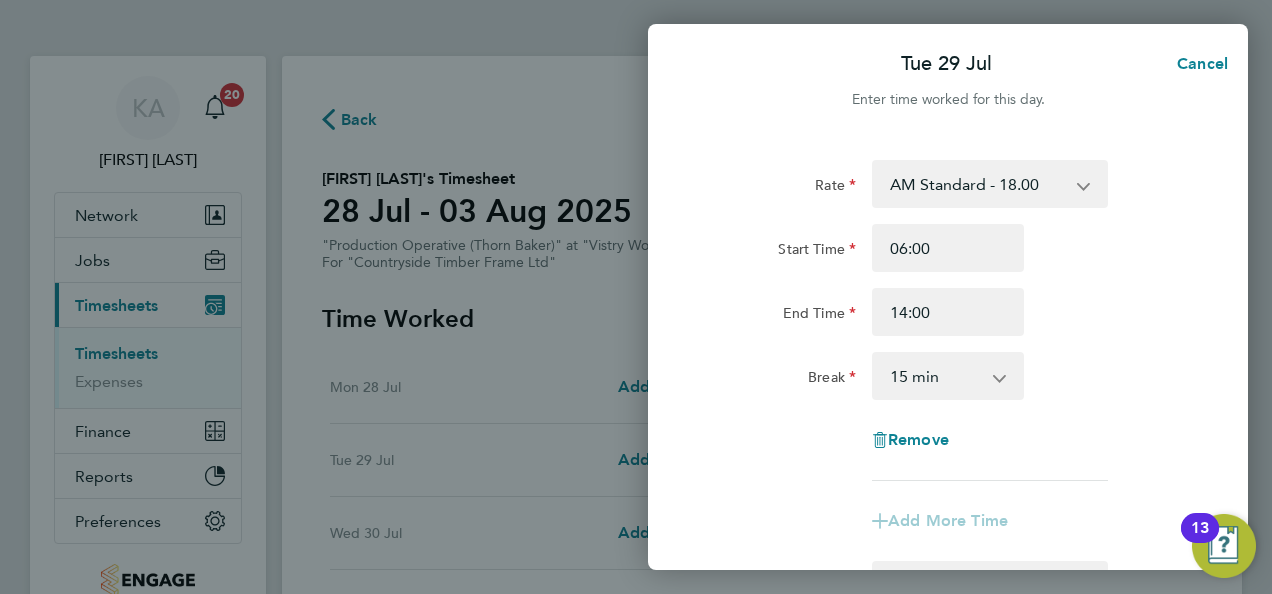 click on "0 min   15 min   30 min   45 min   60 min   75 min   90 min" at bounding box center [936, 376] 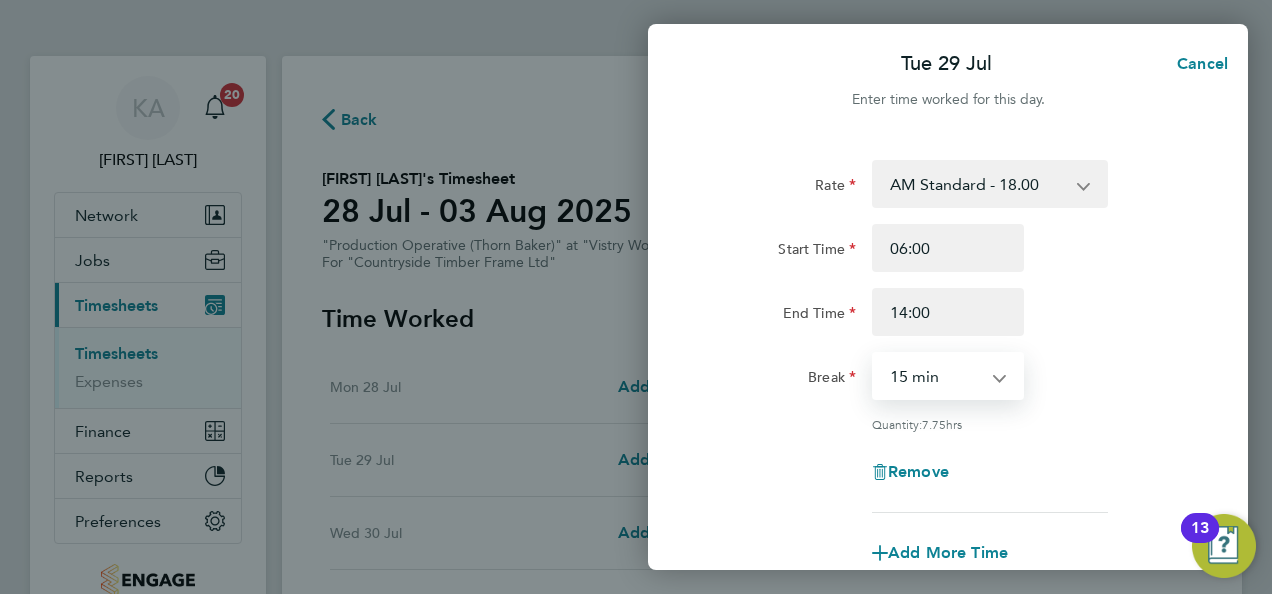 select on "30" 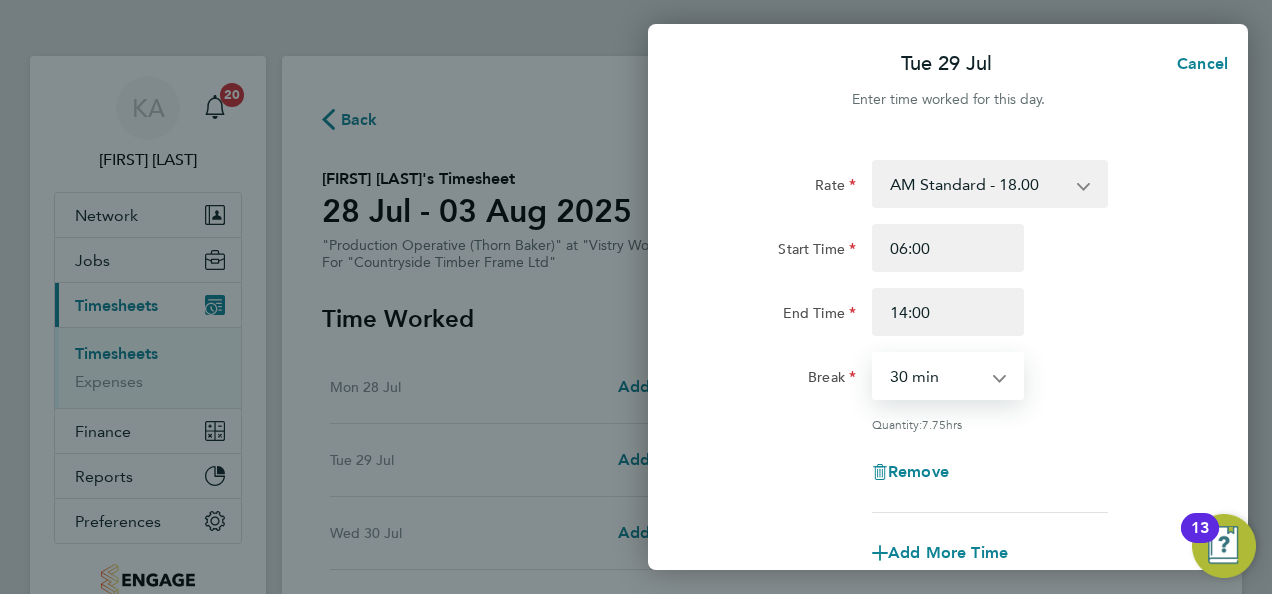 click on "0 min   15 min   30 min   45 min   60 min   75 min   90 min" at bounding box center [936, 376] 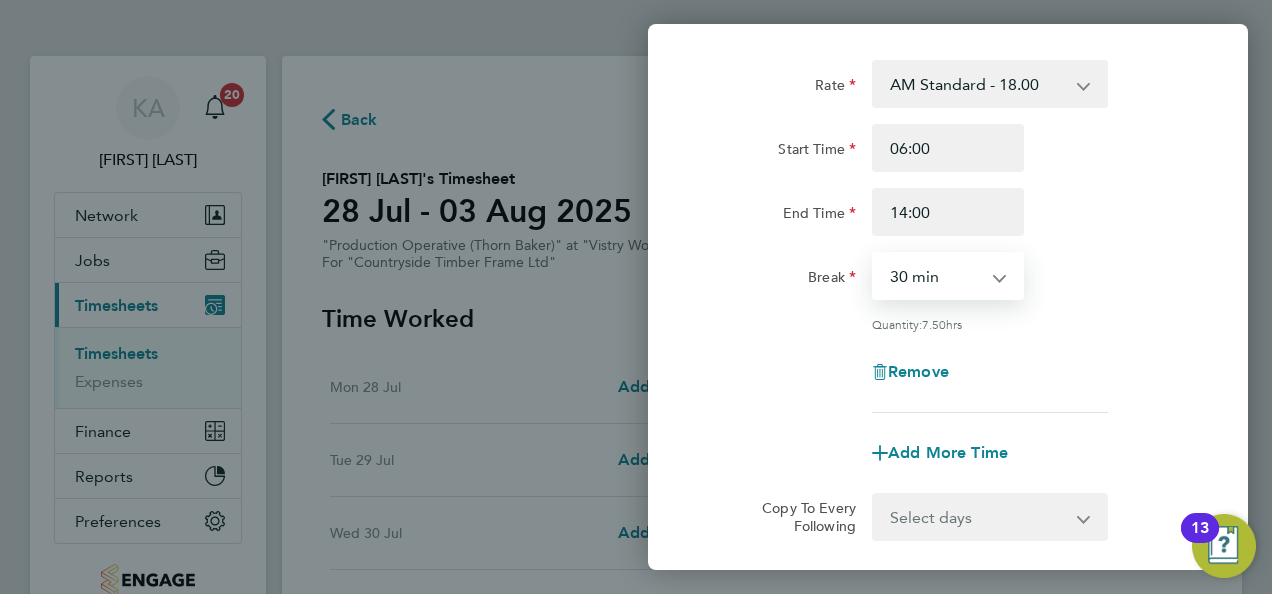 scroll, scrollTop: 300, scrollLeft: 0, axis: vertical 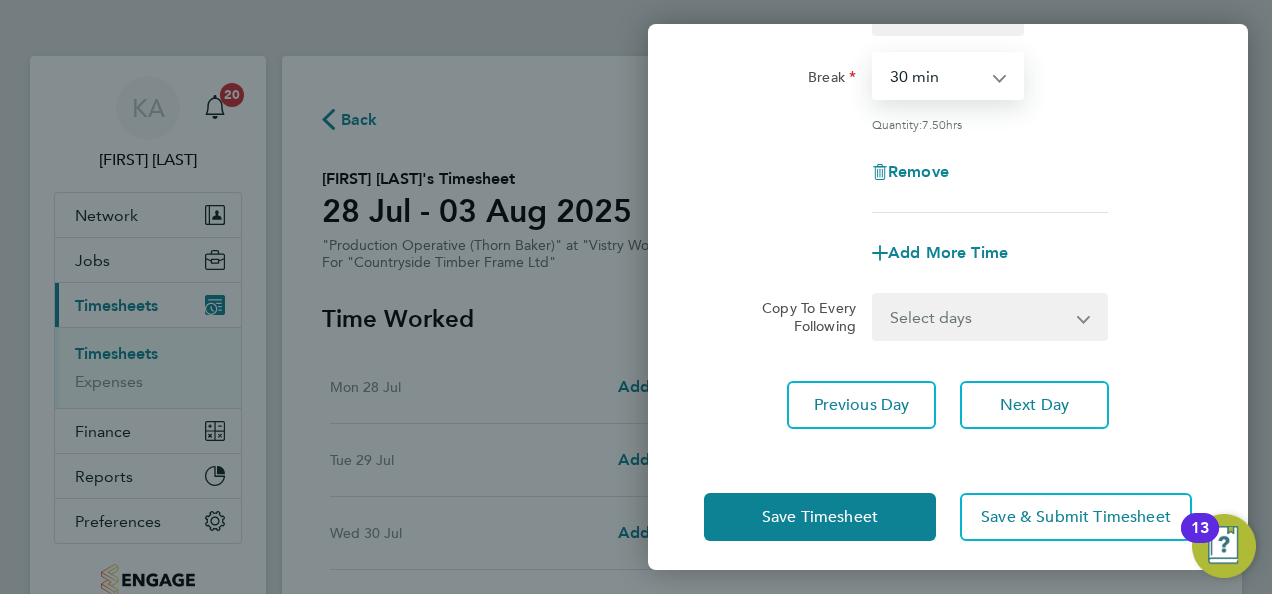 click on "Select days   Day   Weekday (Mon-Fri)   Weekend (Sat-Sun)   Wednesday   Thursday   Friday   Saturday   Sunday" at bounding box center (979, 317) 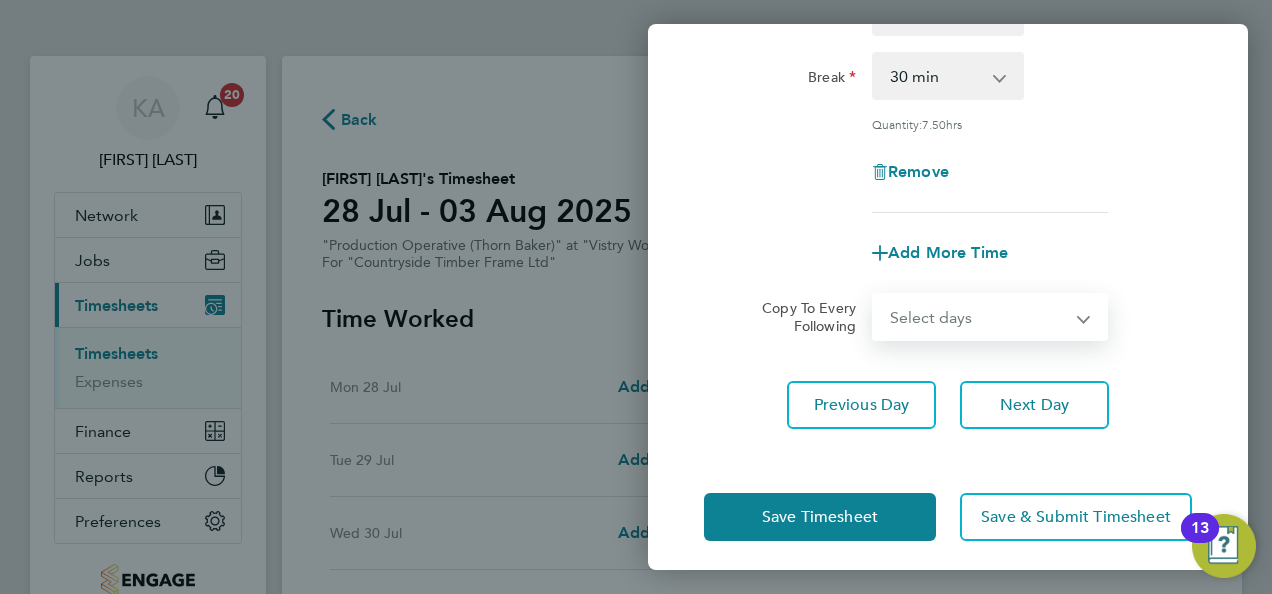 select on "WEEKDAY" 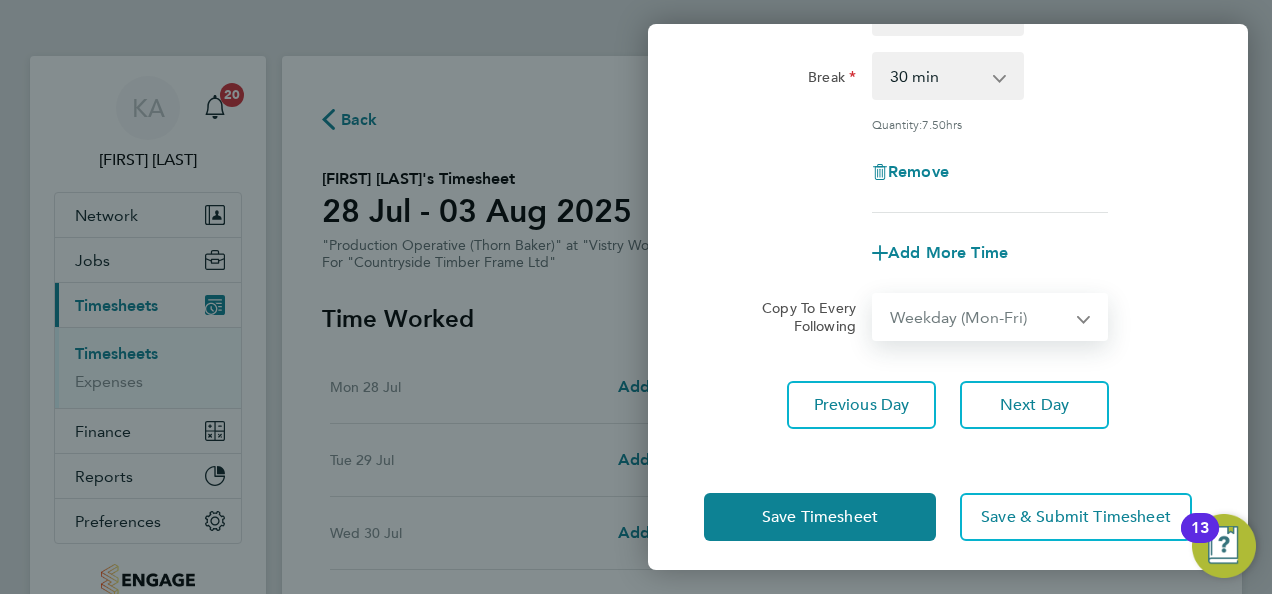 click on "Select days   Day   Weekday (Mon-Fri)   Weekend (Sat-Sun)   Wednesday   Thursday   Friday   Saturday   Sunday" at bounding box center [979, 317] 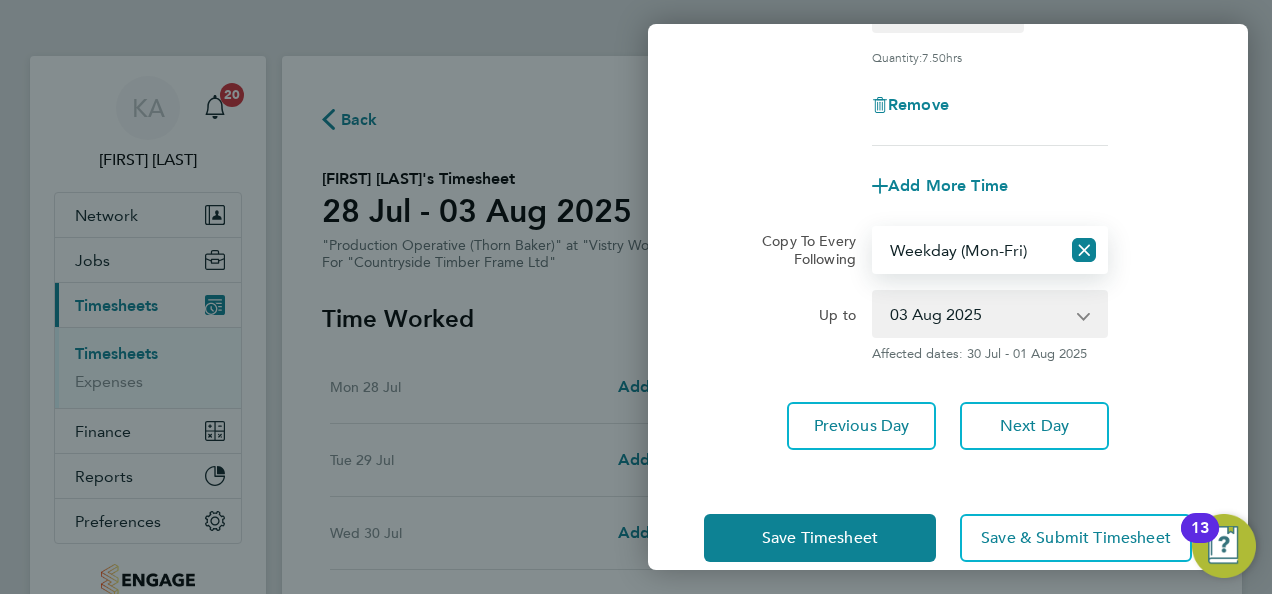 scroll, scrollTop: 397, scrollLeft: 0, axis: vertical 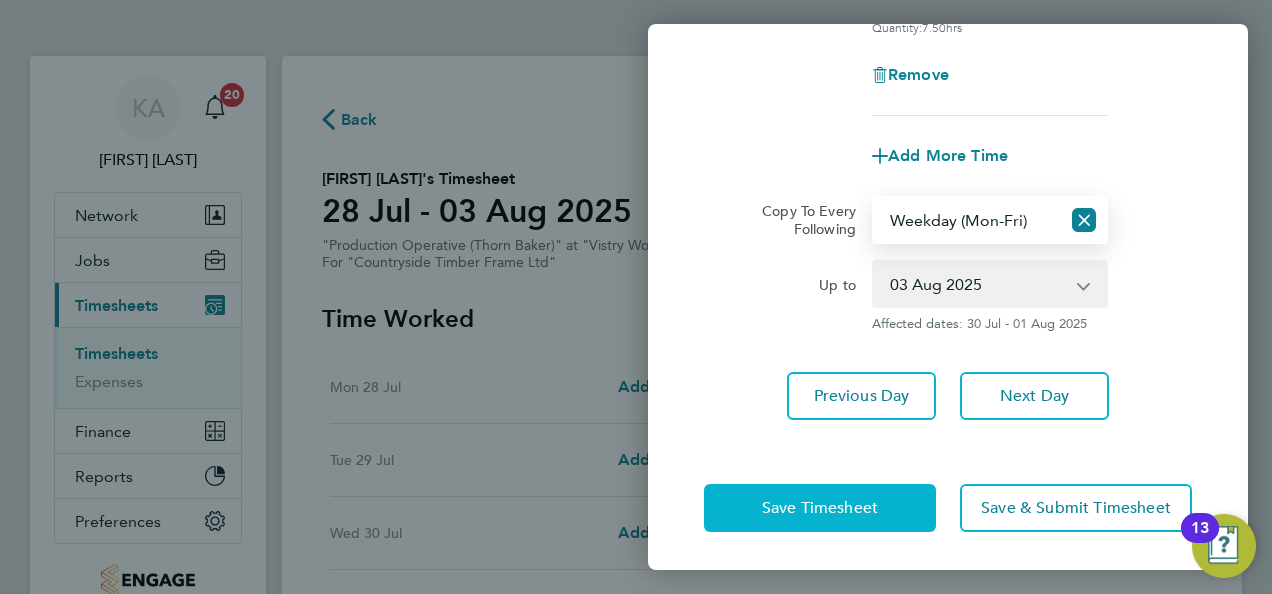 click on "Save Timesheet" 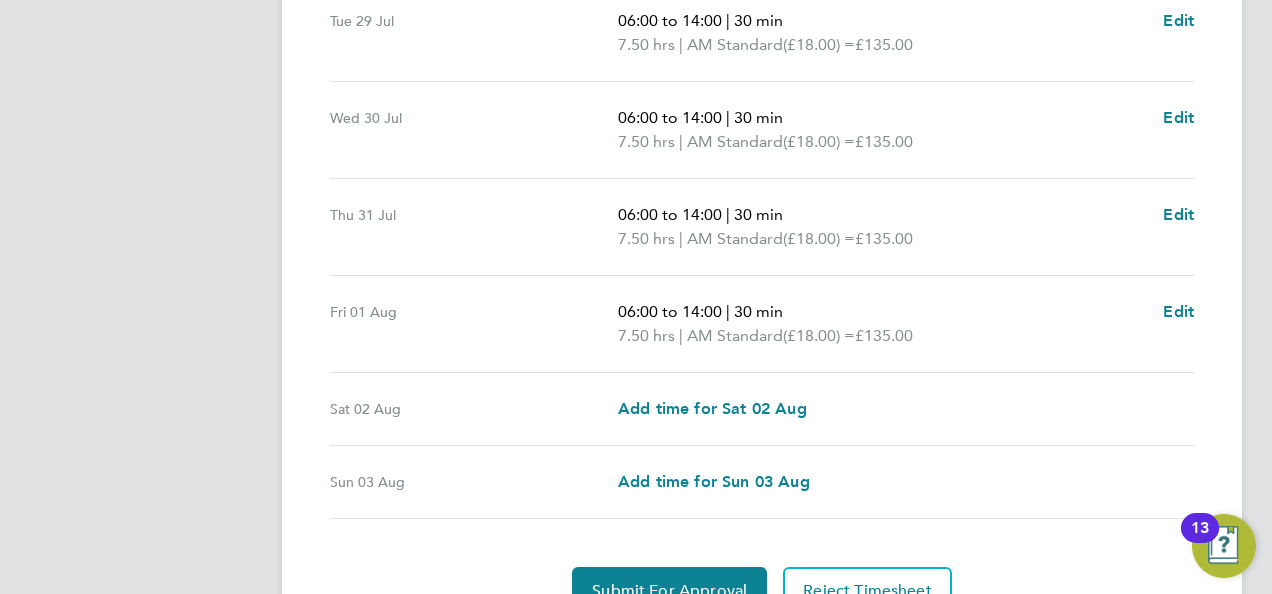 scroll, scrollTop: 800, scrollLeft: 0, axis: vertical 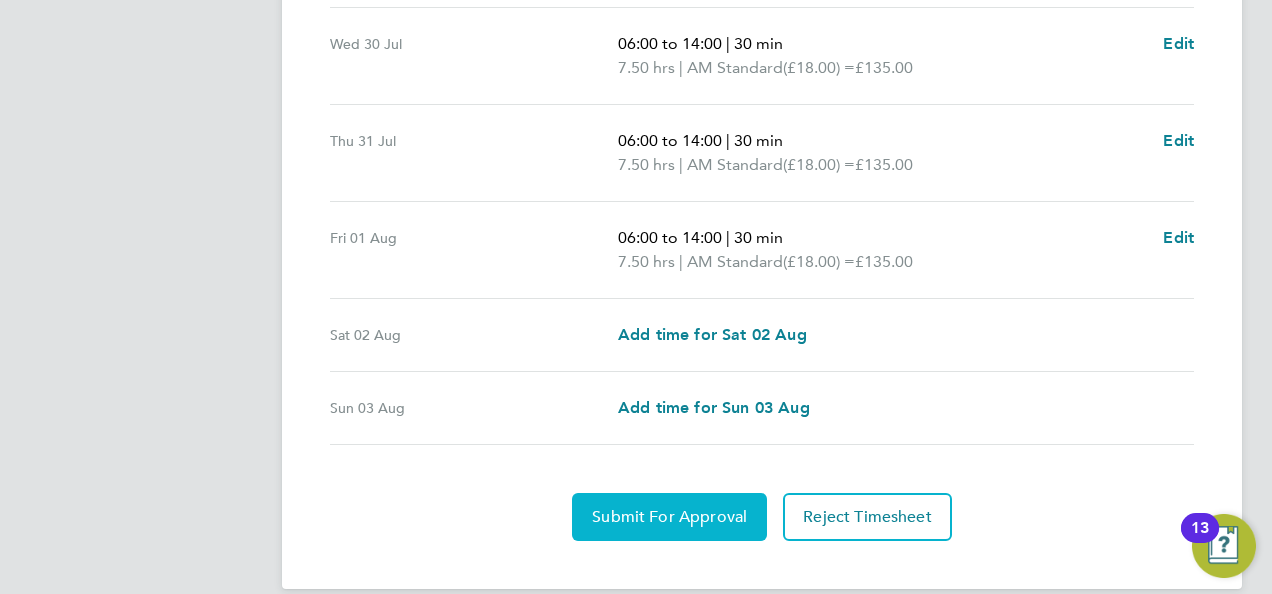 click on "Submit For Approval" 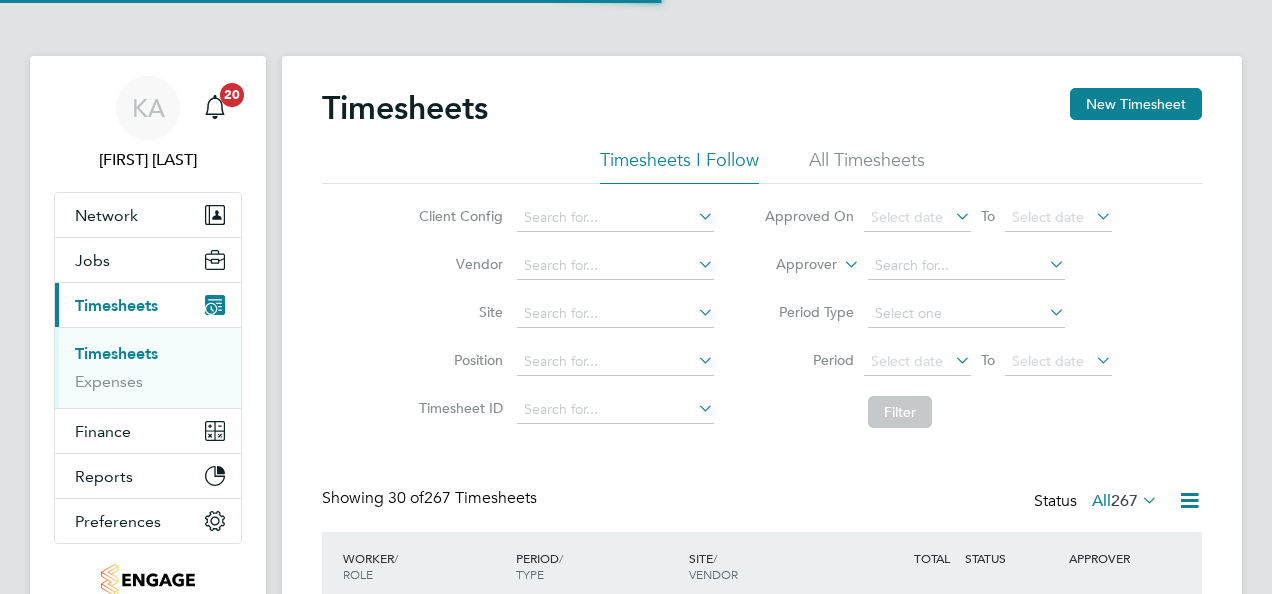 scroll, scrollTop: 470, scrollLeft: 0, axis: vertical 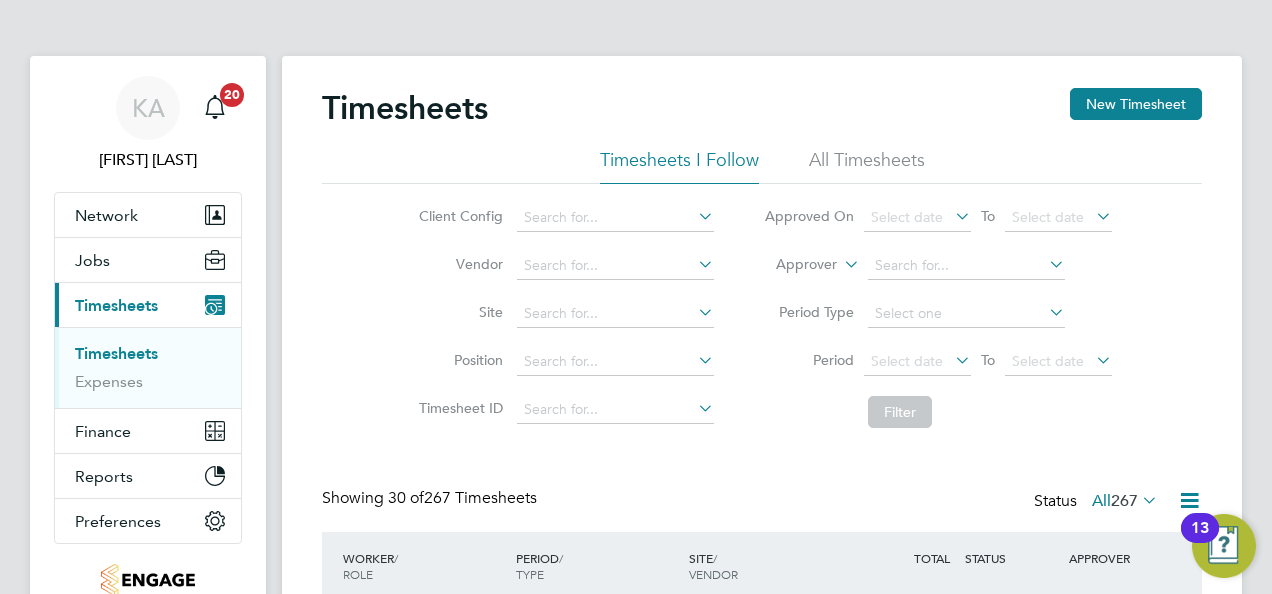 click 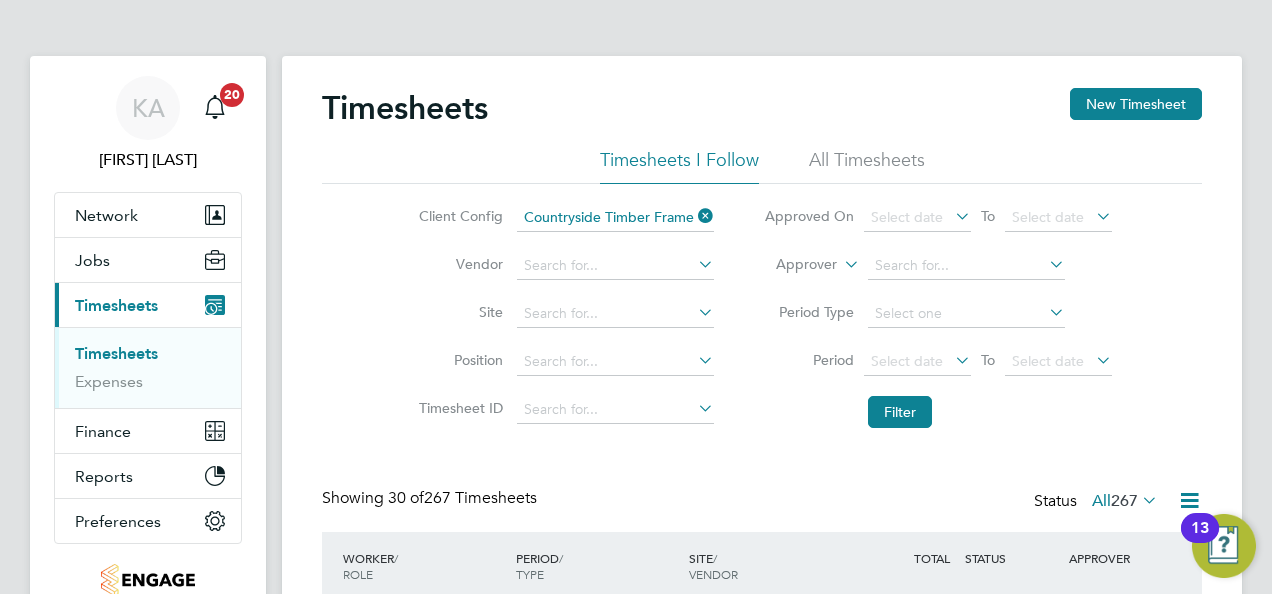 click 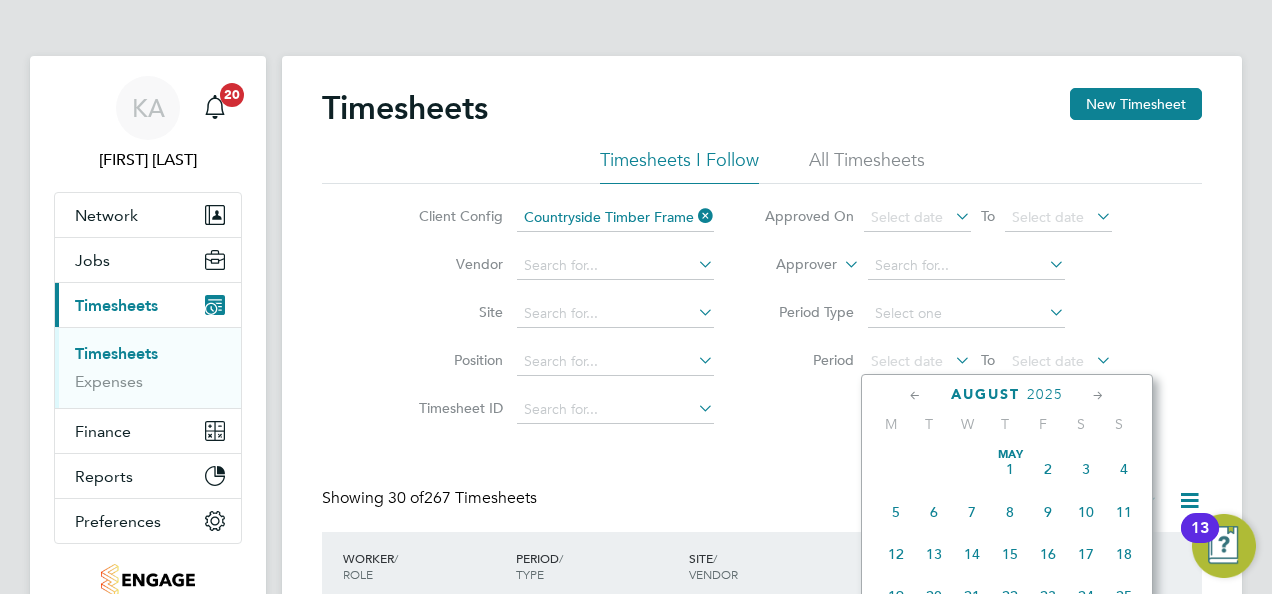 scroll, scrollTop: 644, scrollLeft: 0, axis: vertical 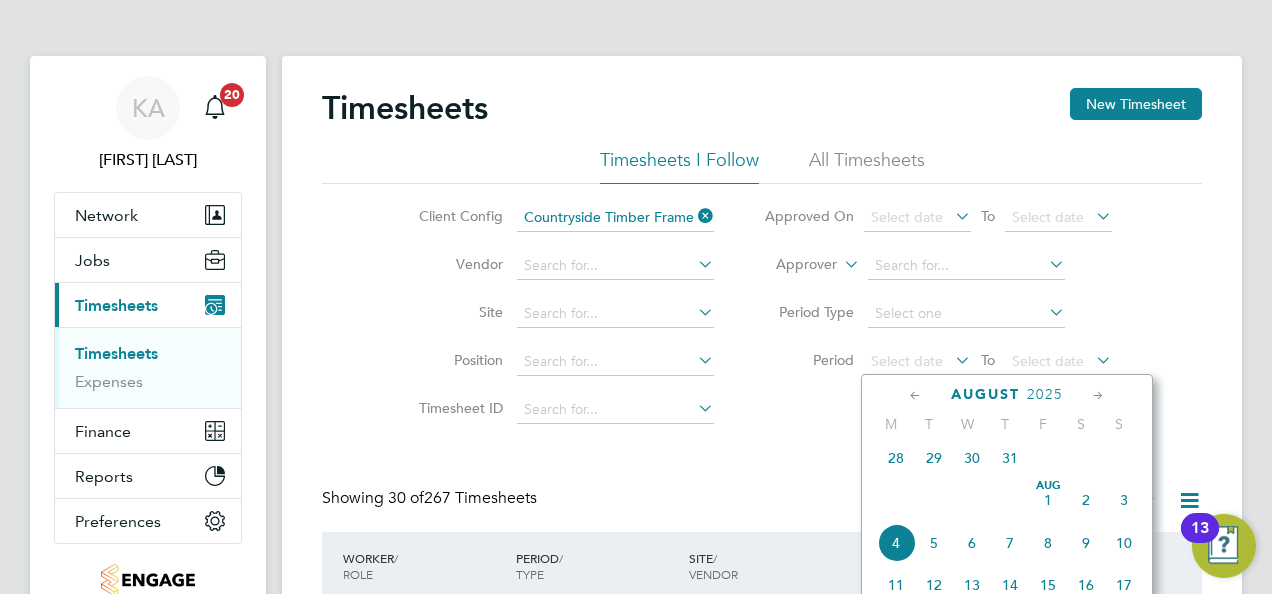 click on "28" 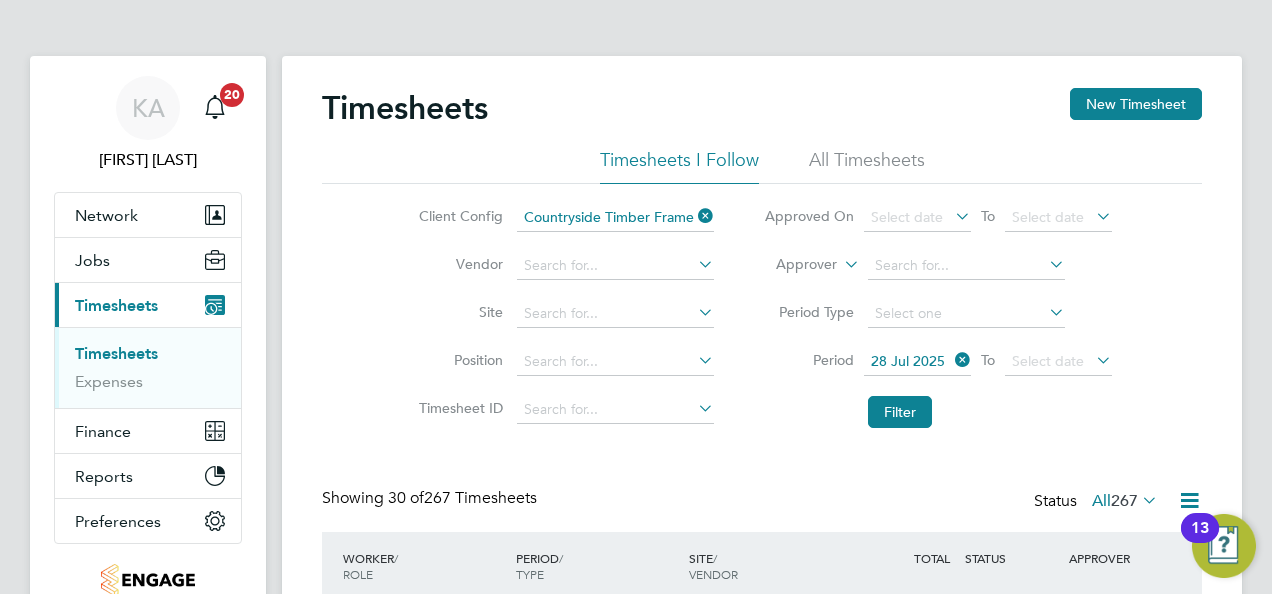 click 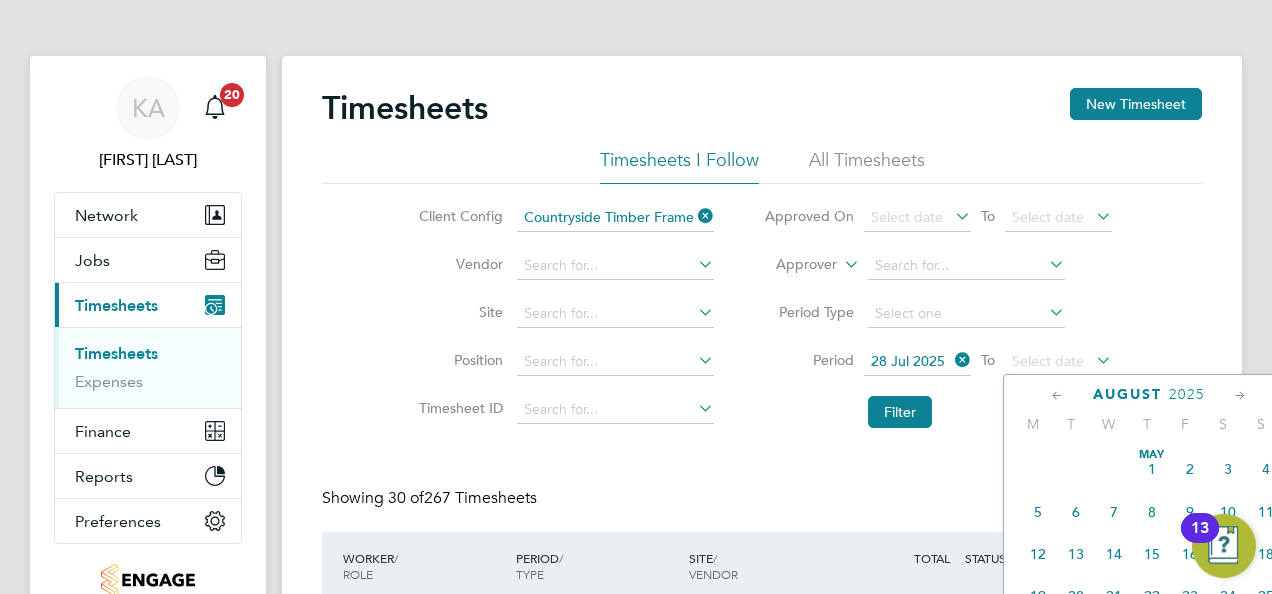 scroll, scrollTop: 644, scrollLeft: 0, axis: vertical 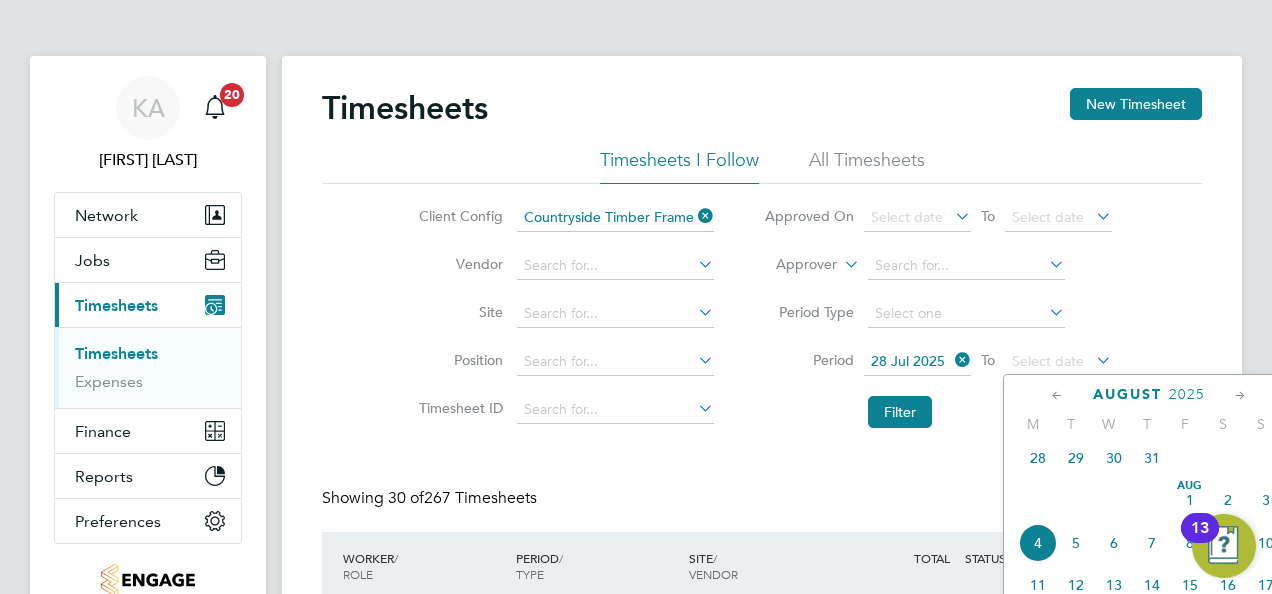 click on "3" 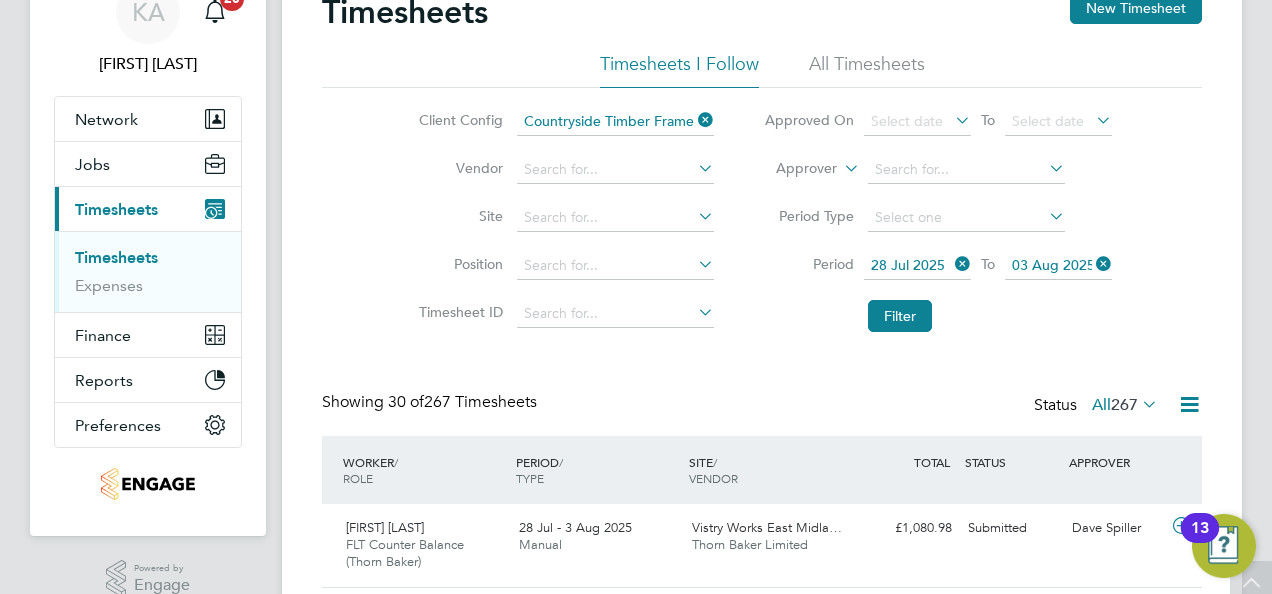 scroll, scrollTop: 0, scrollLeft: 0, axis: both 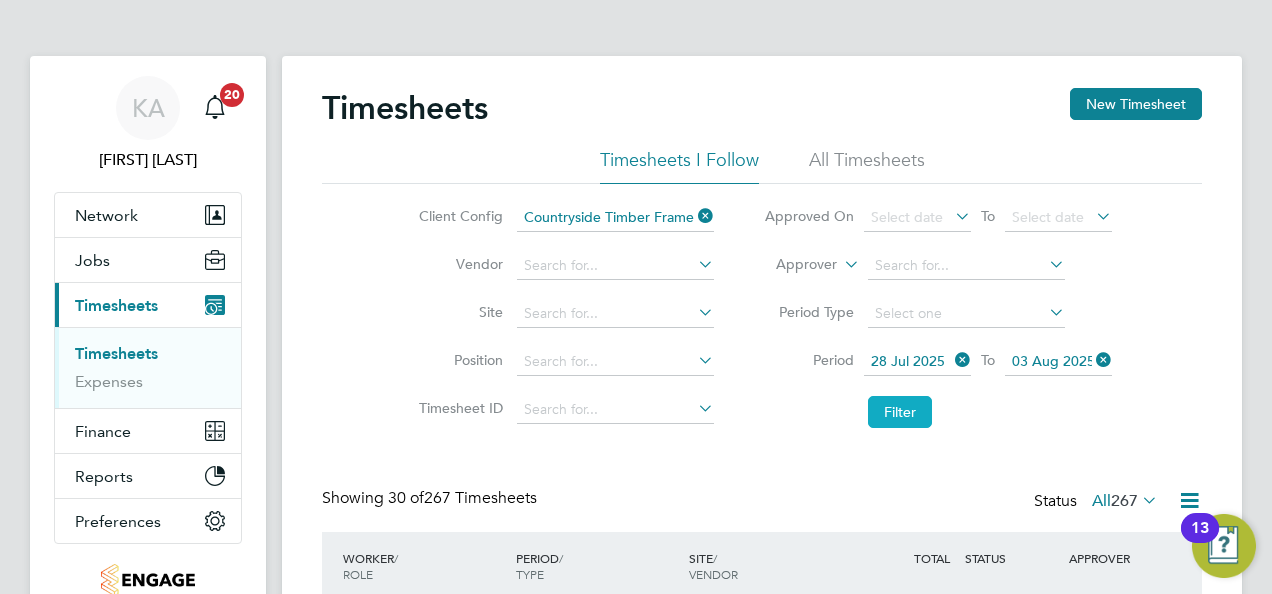 click on "Filter" 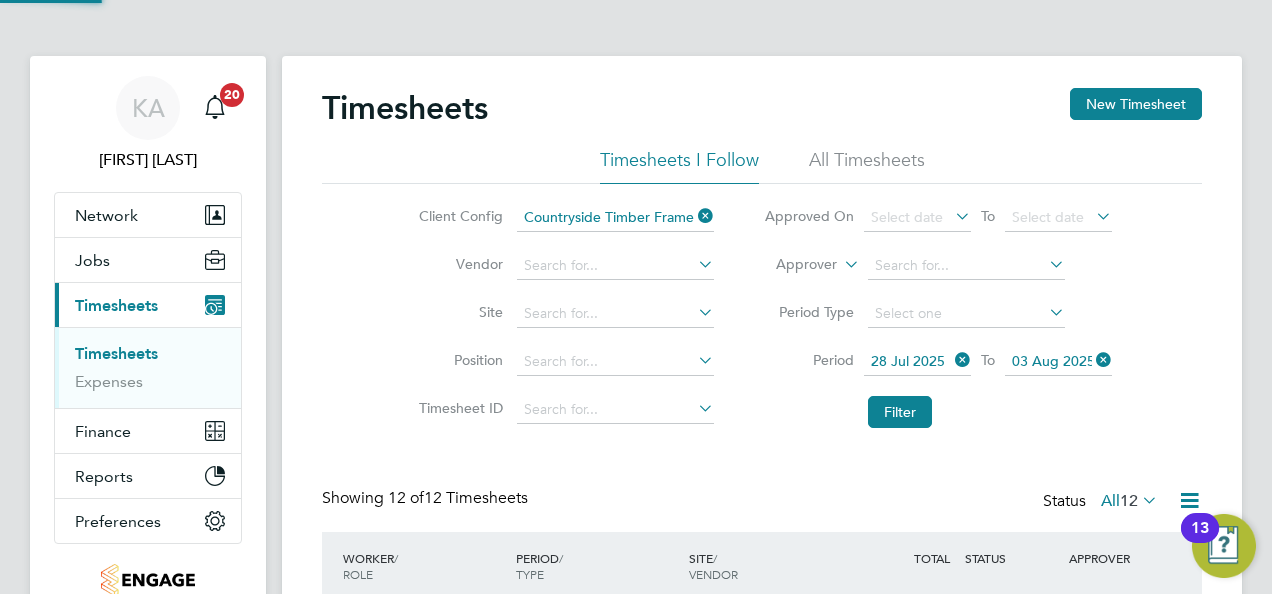 scroll, scrollTop: 10, scrollLeft: 10, axis: both 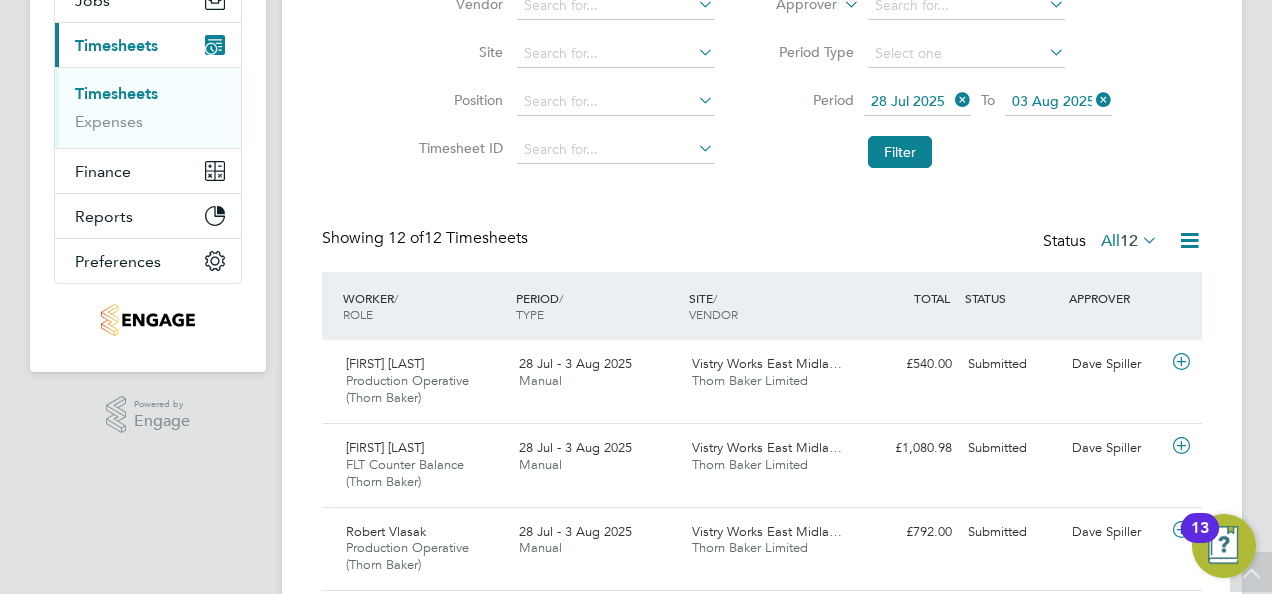 click 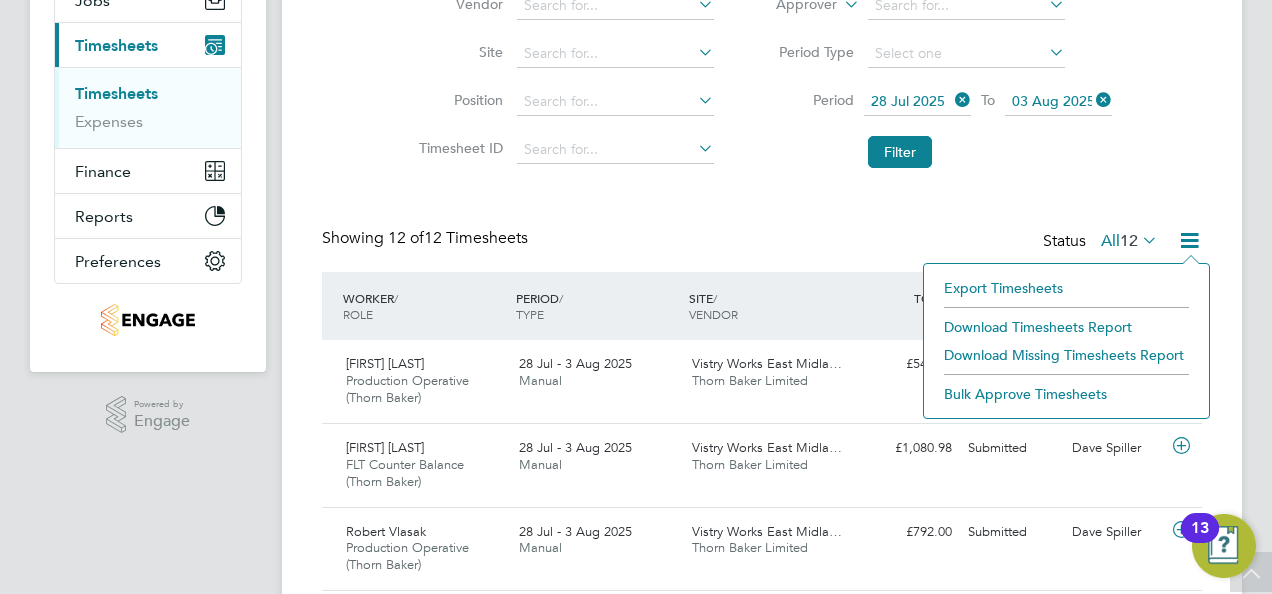 click on "Download Timesheets Report" 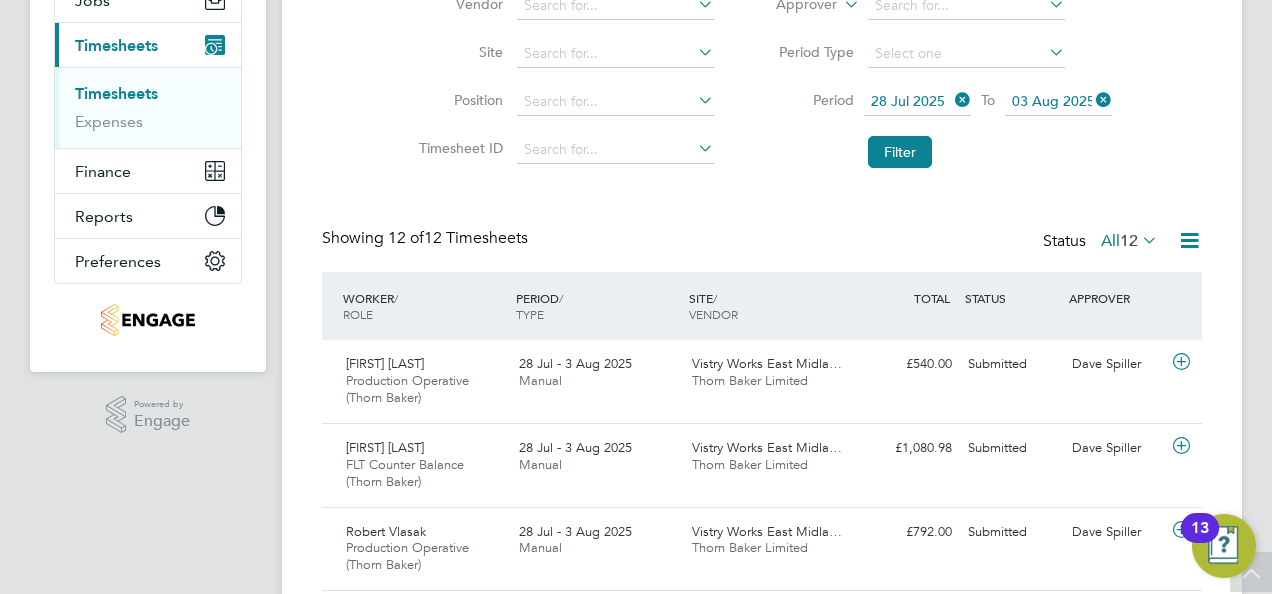 click on "Timesheets New Timesheet Timesheets I Follow All Timesheets Client Config   Countryside Timber Frame Ltd Vendor   Site   Position   Timesheet ID   Approved On
Select date
To
Select date
Approver     Period Type   Period
28 Jul 2025
To
03 Aug 2025
Filter Showing   12 of  12 Timesheets Status  All  12  WORKER  / ROLE WORKER  / PERIOD PERIOD  / TYPE SITE  / VENDOR TOTAL   TOTAL  / STATUS STATUS APPROVER [FIRST] [LAST] Production Operative (Thorn Baker)   28 Jul - 3 Aug 2025 28 Jul - 3 Aug 2025 Manual Vistry Works East Midla… Thorn Baker Limited £540.00 Submitted Submitted Dave Spiller Jemil Mussa FLT Counter Balance (Thorn Baker)   28 Jul - 3 Aug 2025 28 Jul - 3 Aug 2025 Manual Vistry Works East Midla… Thorn Baker Limited £1,080.98 Submitted Submitted Dave Spiller Robert Vlasak Production Operative (Thorn Baker)   28 Jul - 3 Aug 2025 28 Jul - 3 Aug 2025 Manual Vistry Works East Midla… Thorn Baker Limited £792.00 Submitted Submitted Dave Spiller [FIRST] [LAST]" 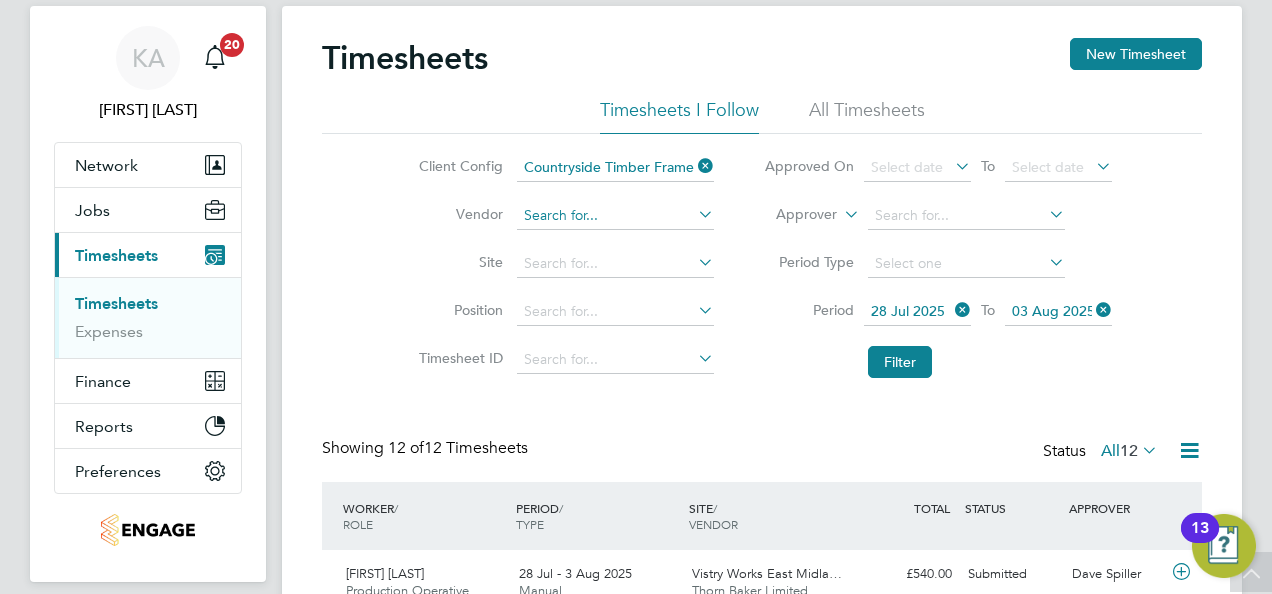 scroll, scrollTop: 0, scrollLeft: 0, axis: both 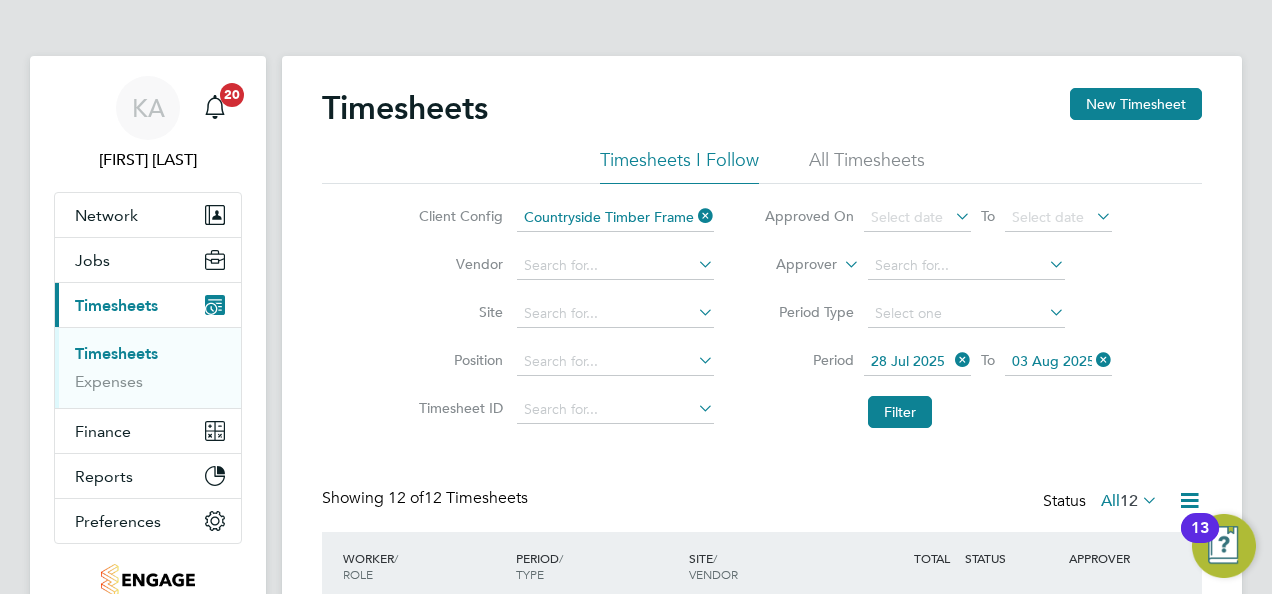 click on "All Timesheets" 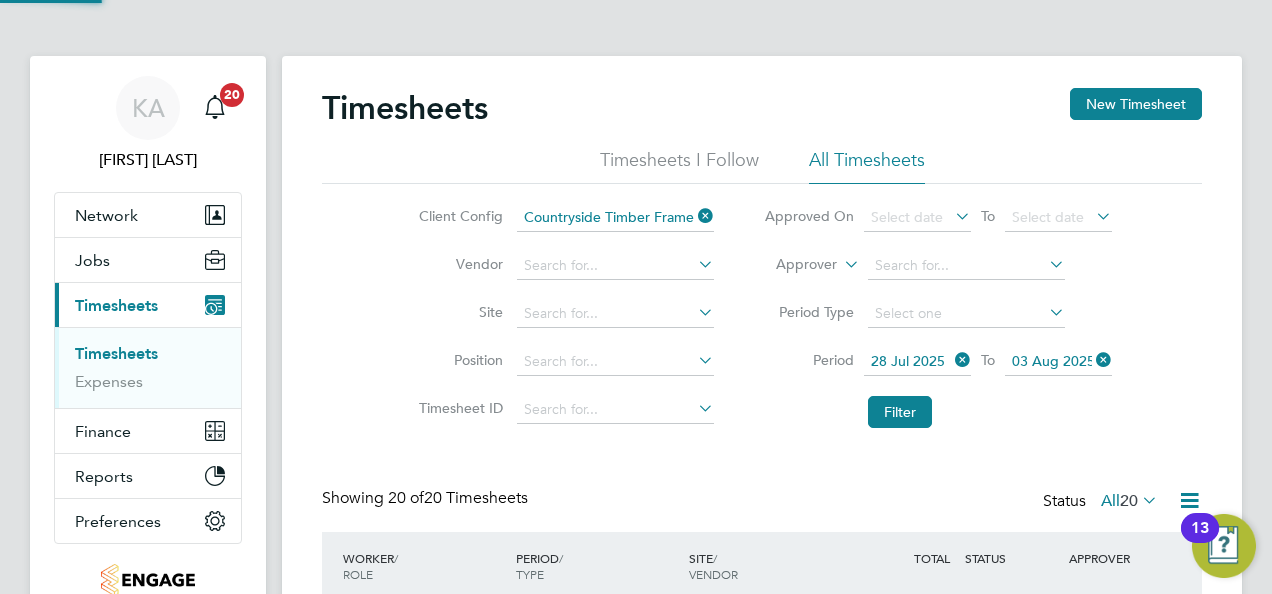 scroll, scrollTop: 10, scrollLeft: 10, axis: both 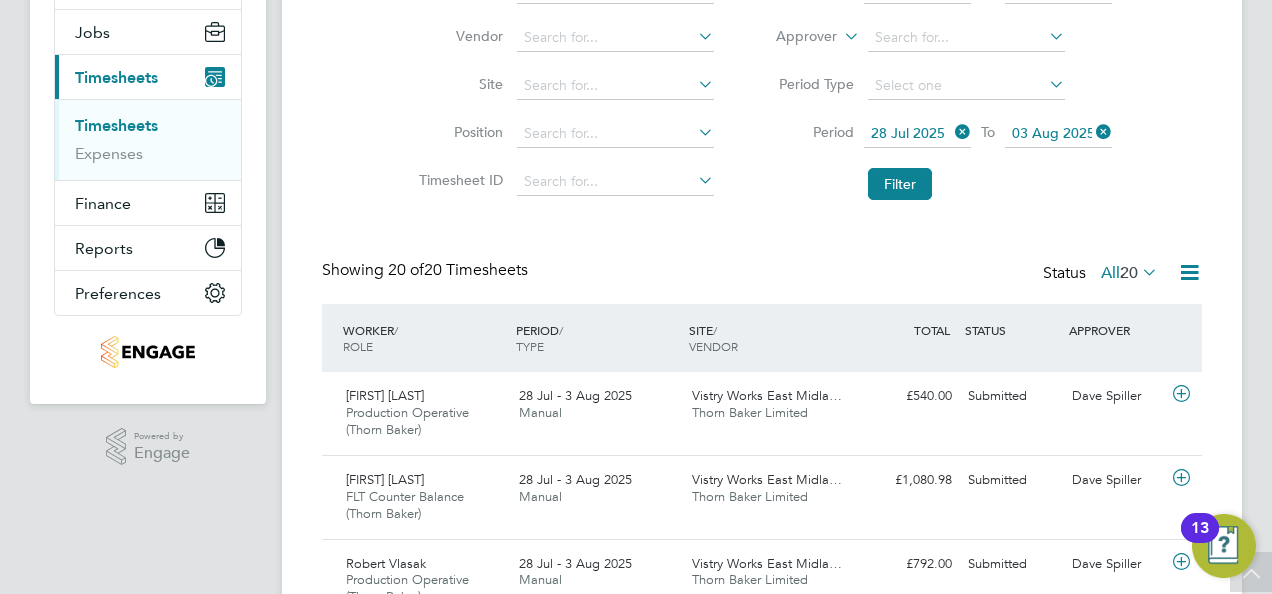 click 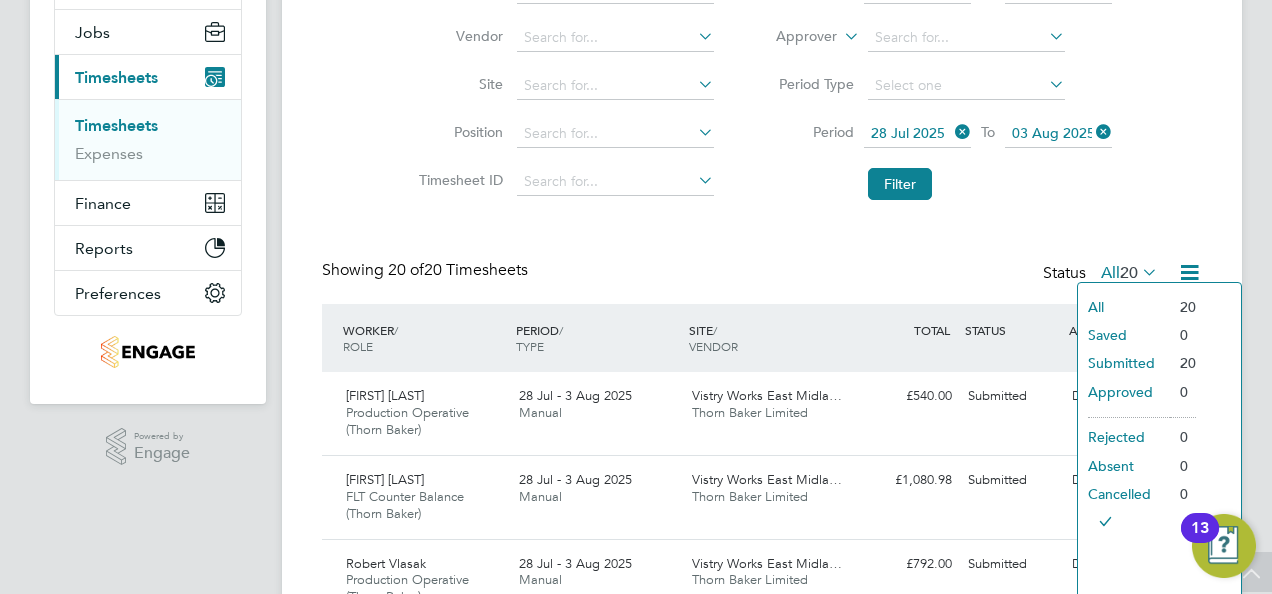 click 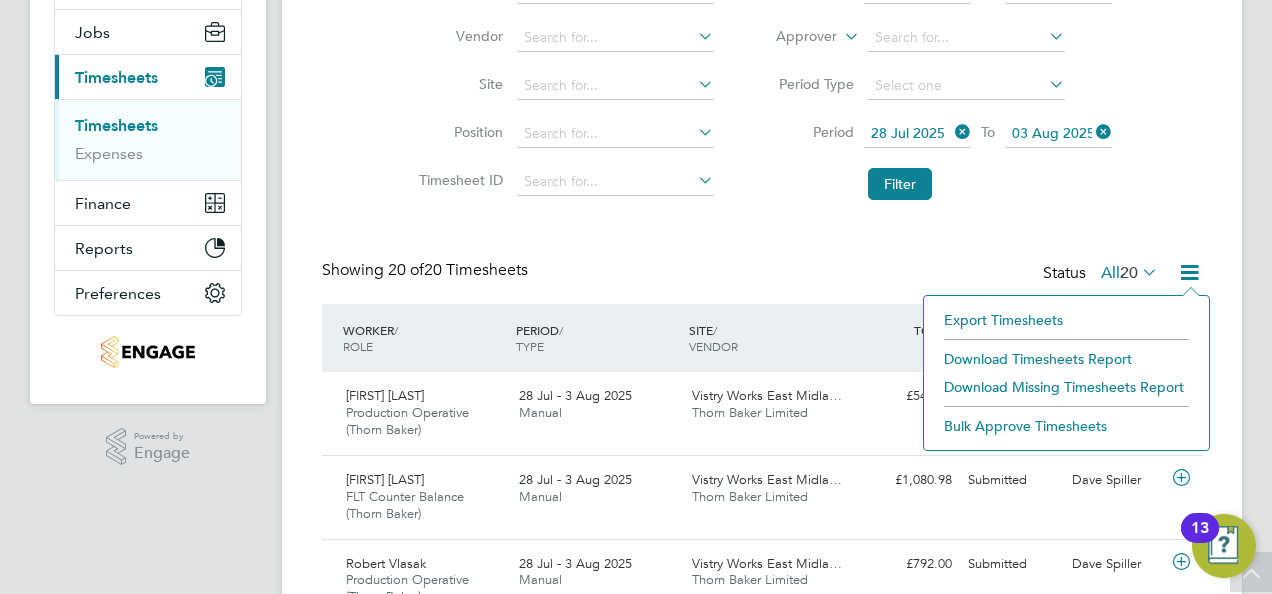 click on "Download Timesheets Report" 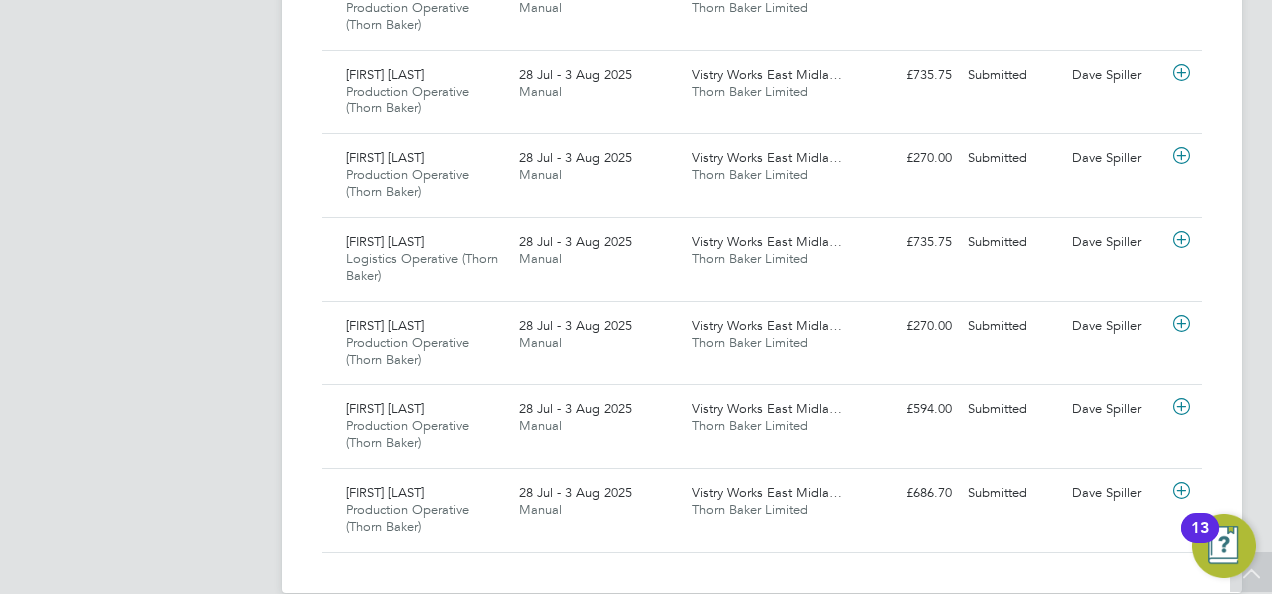 scroll, scrollTop: 1728, scrollLeft: 0, axis: vertical 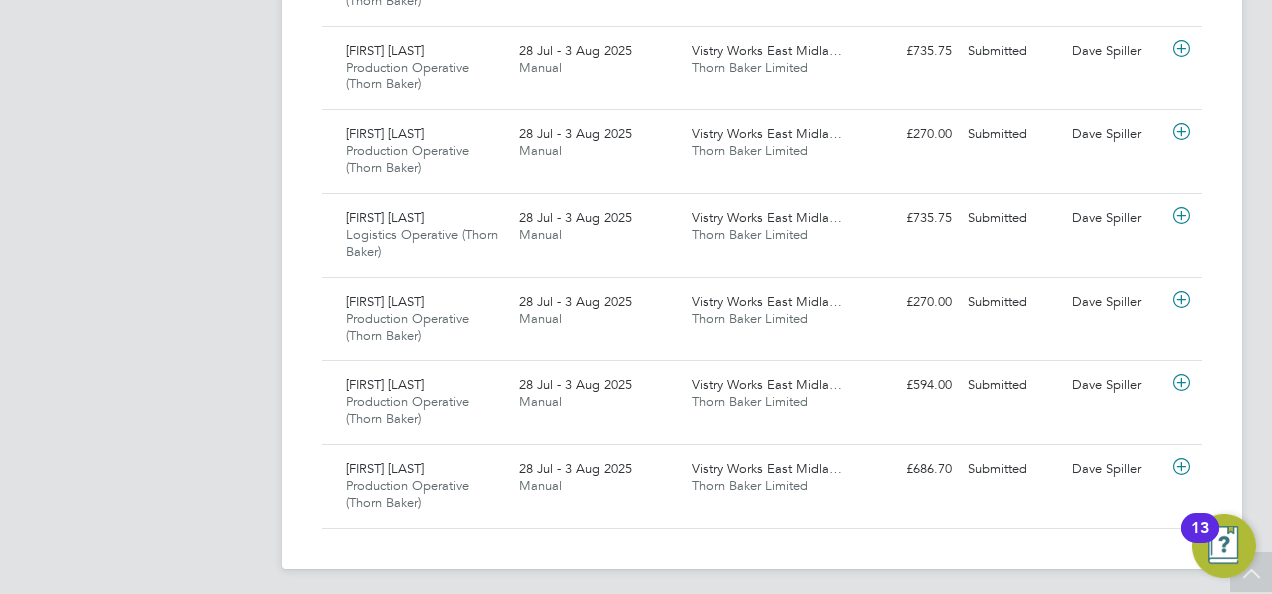 click on "KA [LAST] [LAST]   Notifications
20   Applications:   Network
Team Members   Businesses   Sites   Workers   Contacts   Jobs
Positions   Vacancies   Placements   Current page:   Timesheets
Timesheets   Expenses   Finance
Invoices & Credit Notes   Reports
Margin Report   CIS Reports   Report Downloads   Preferences
My Business   Doc. Requirements   VMS Configurations   Notifications   Activity Logs
.st0{fill:#C0C1C2;}
Powered by Engage" at bounding box center [148, -536] 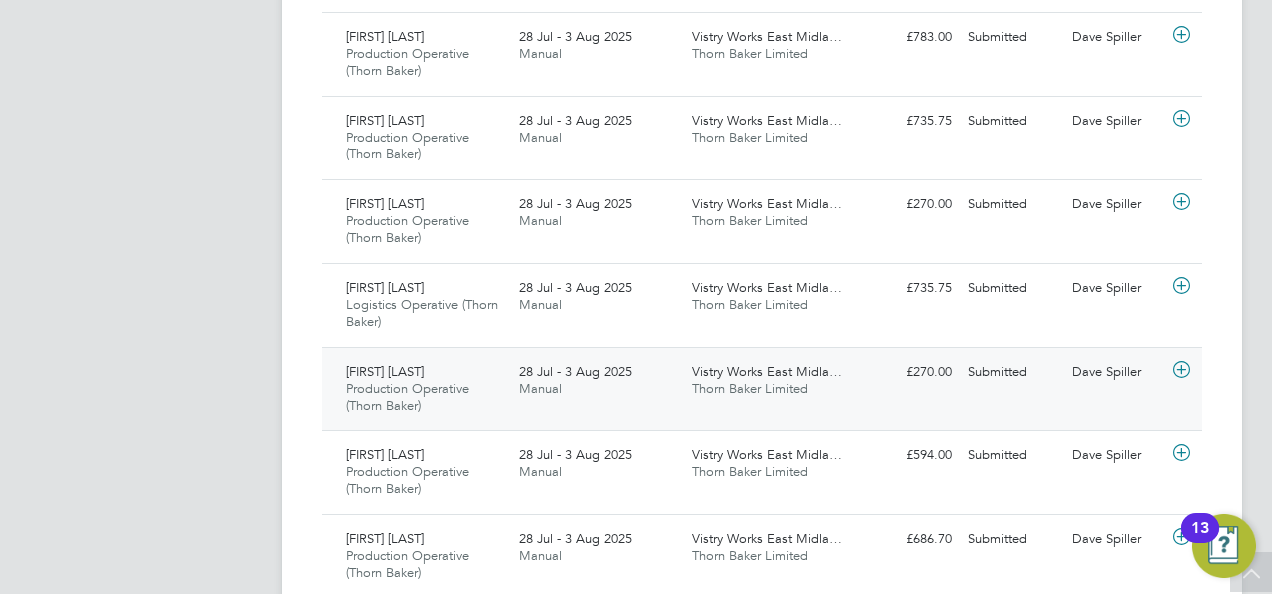 scroll, scrollTop: 1628, scrollLeft: 0, axis: vertical 